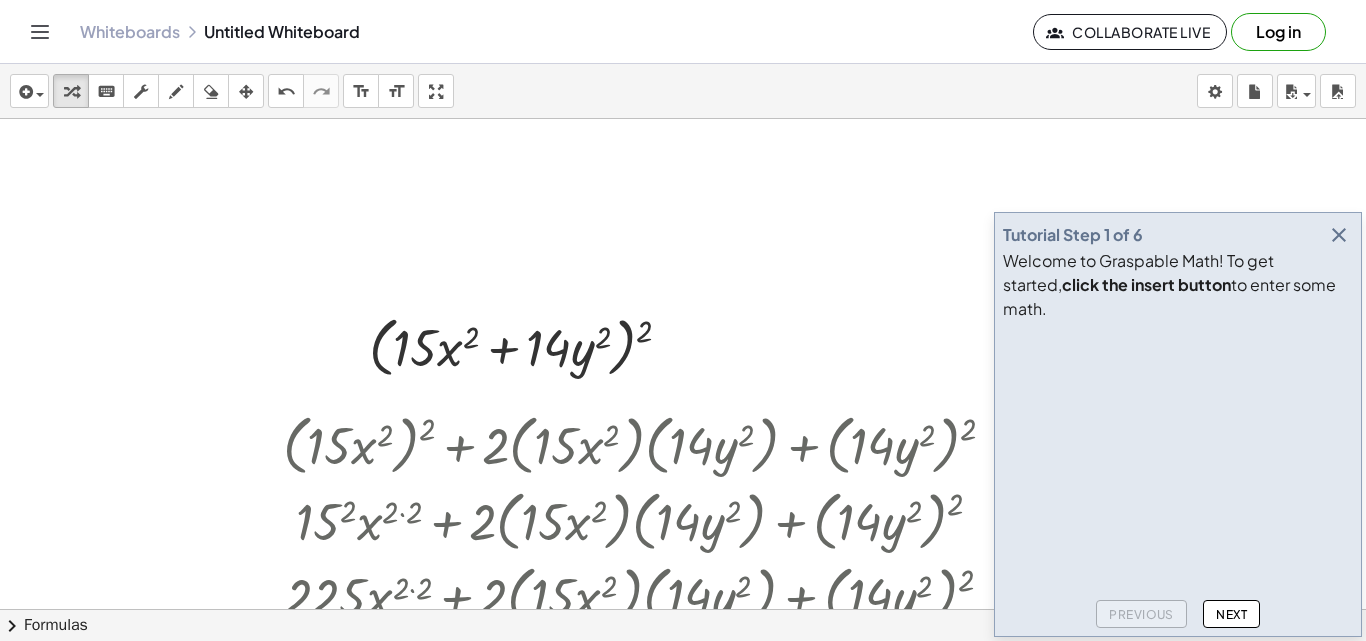 scroll, scrollTop: 0, scrollLeft: 0, axis: both 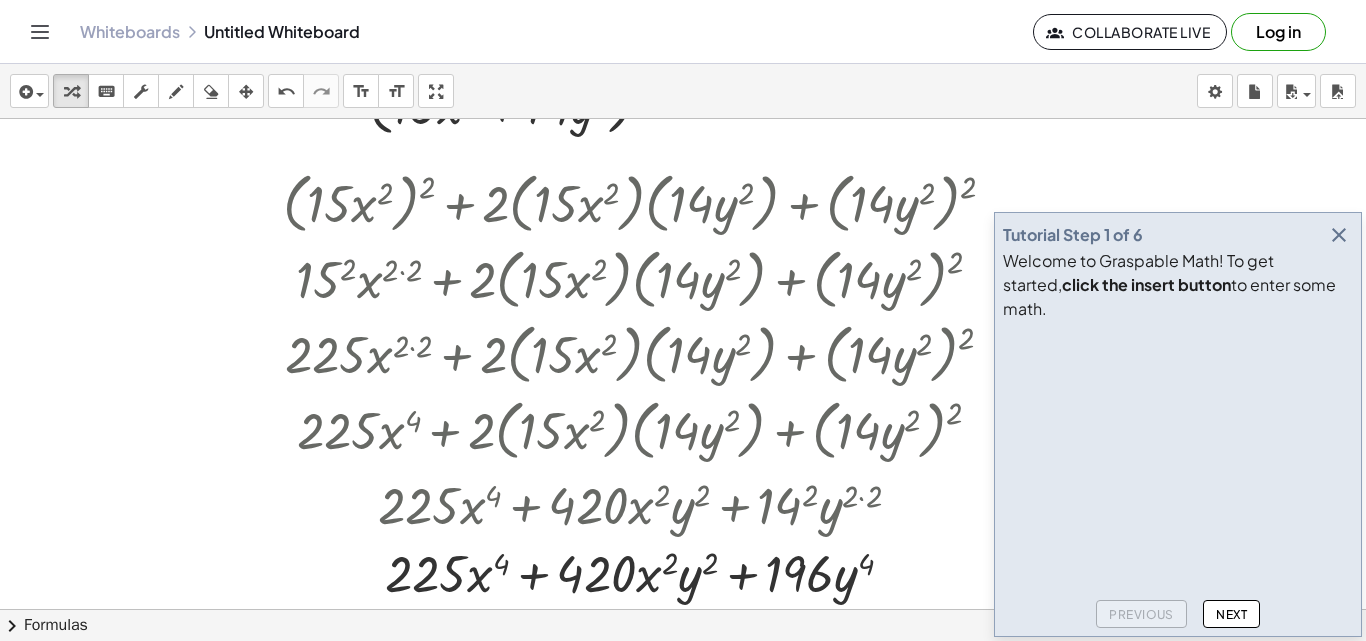 click at bounding box center [1339, 235] 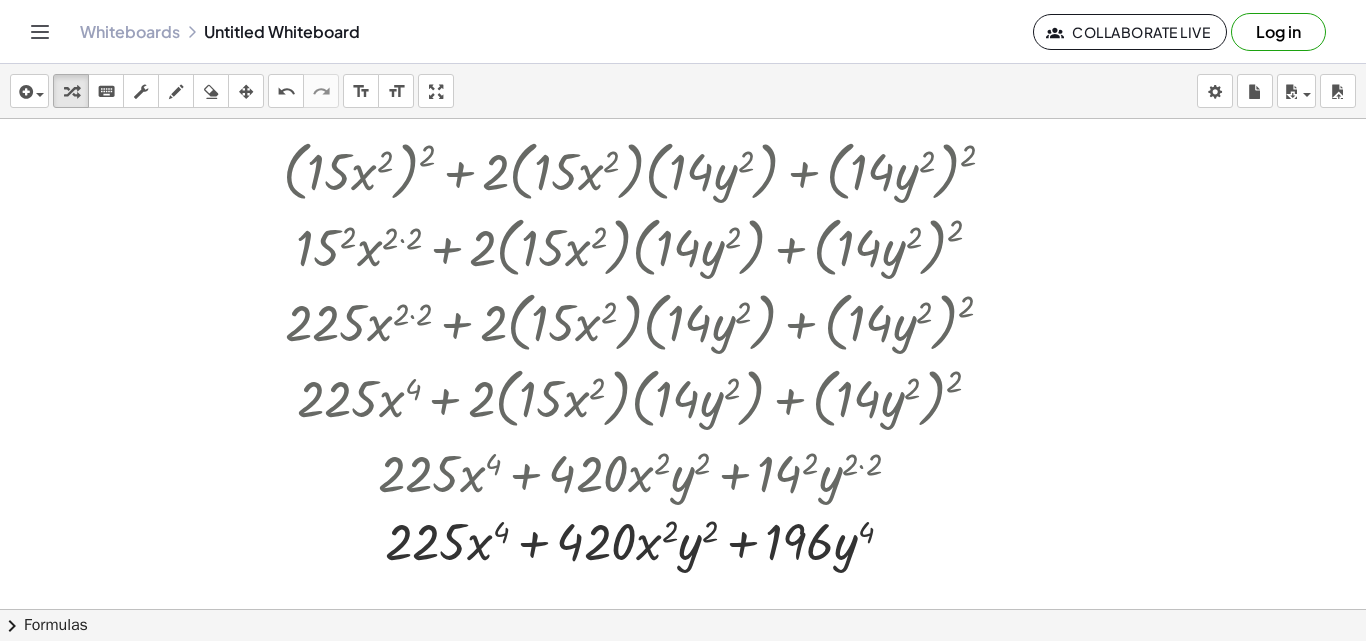 scroll, scrollTop: 332, scrollLeft: 0, axis: vertical 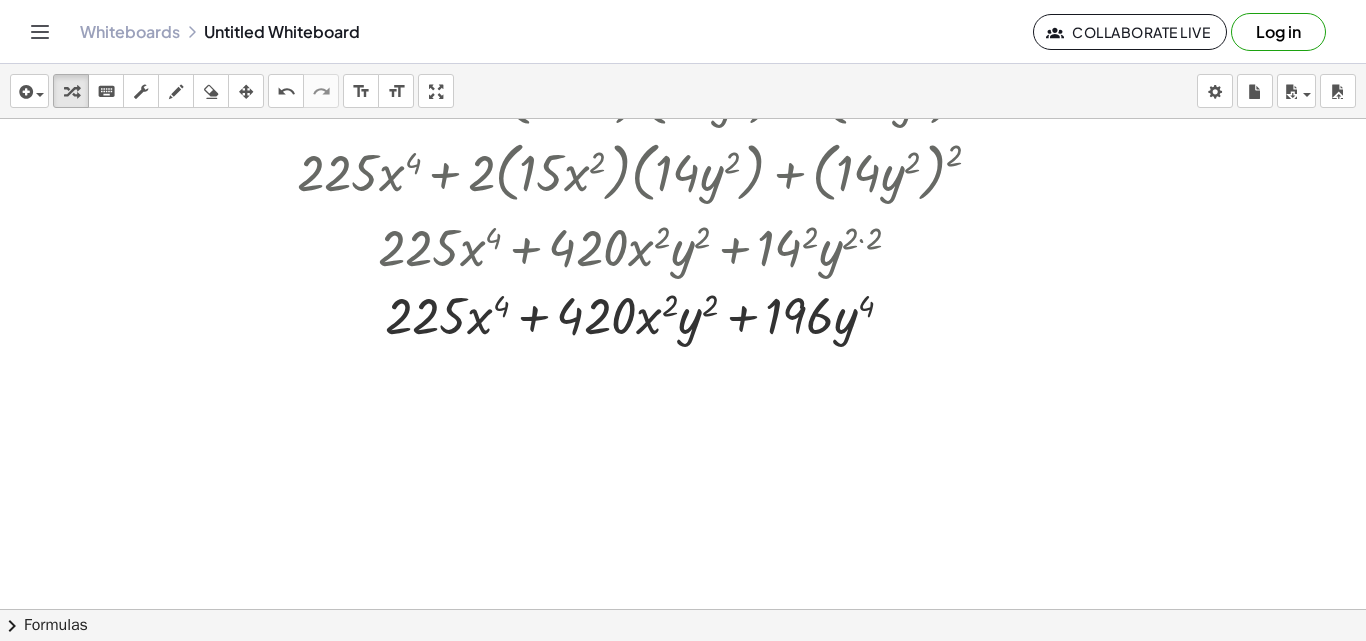 click at bounding box center (683, 354) 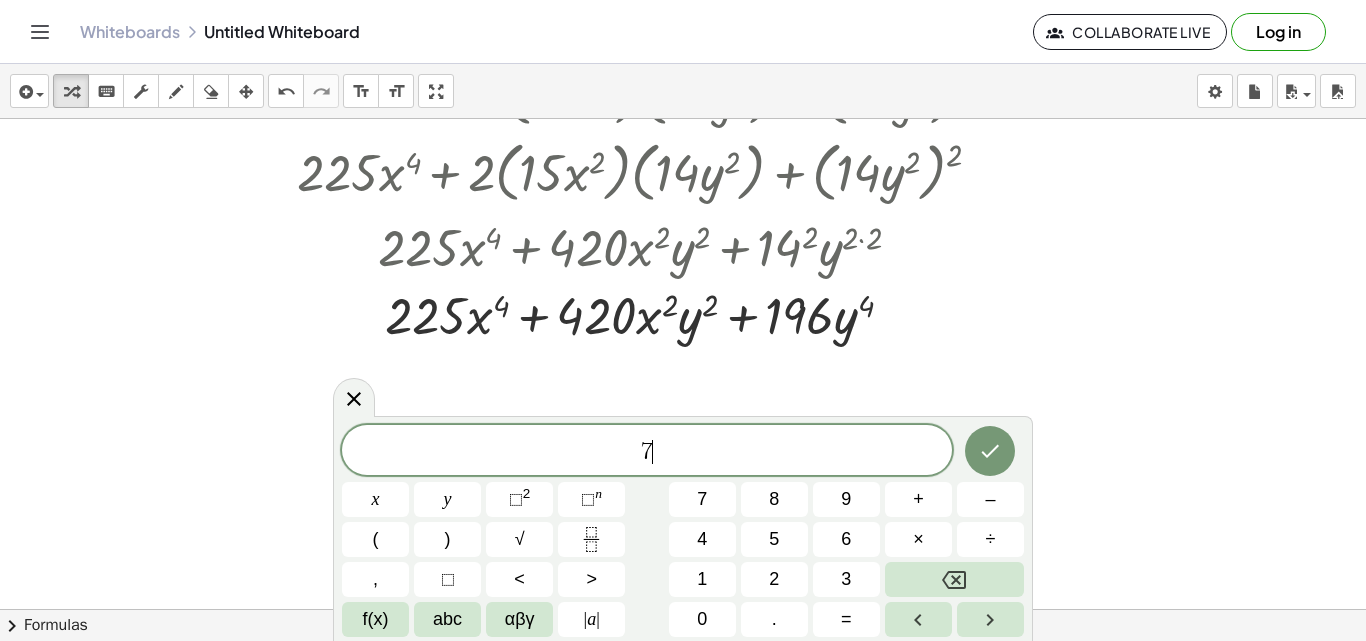 click on "7 ​" at bounding box center (647, 452) 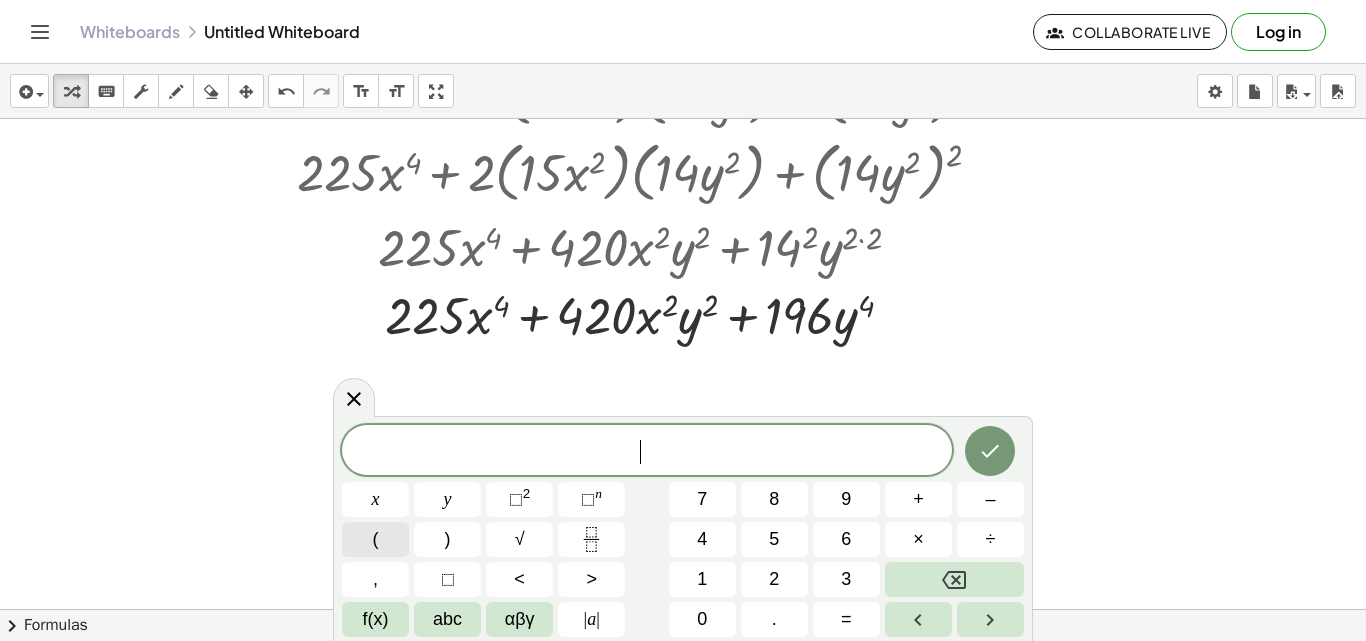 click on "(" at bounding box center [375, 539] 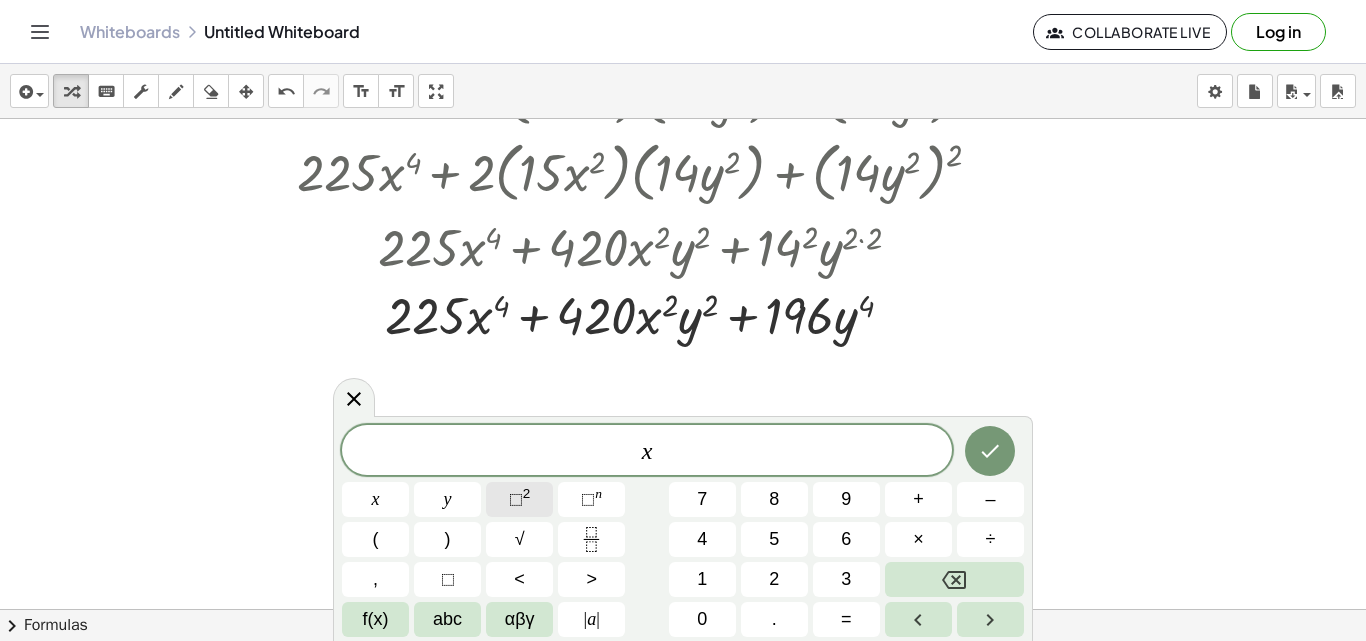 click on "⬚ 2" at bounding box center (519, 499) 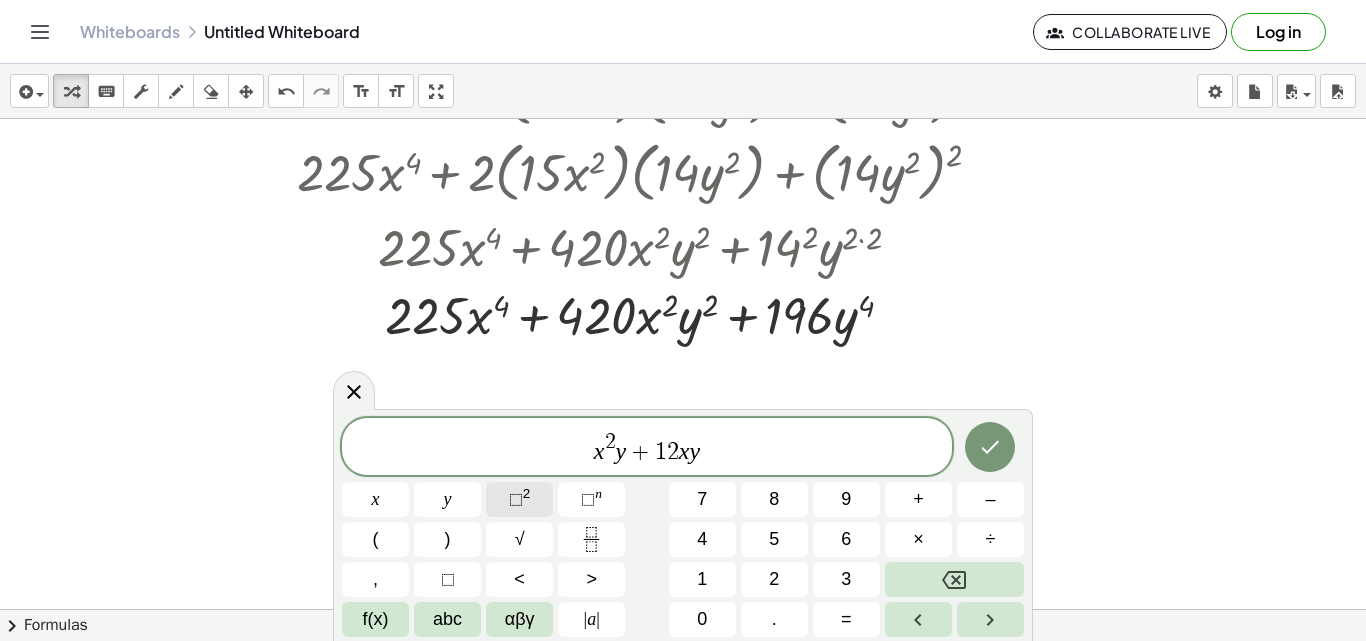 click on "⬚ 2" 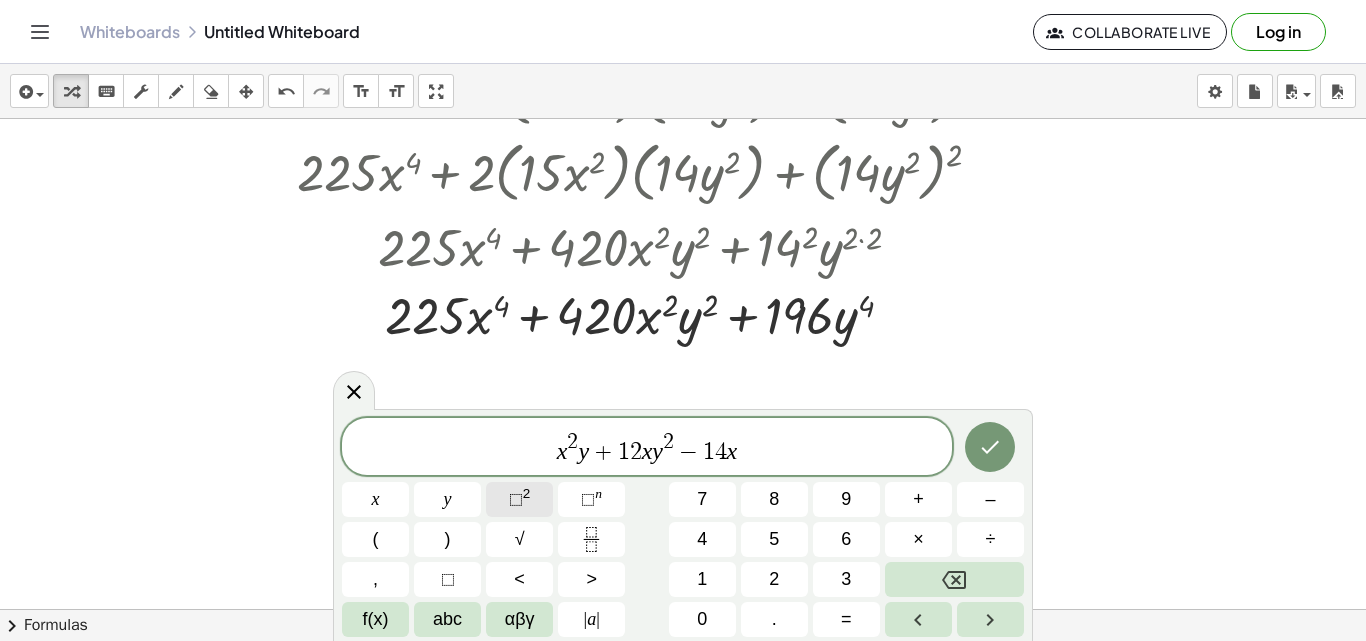 click on "⬚ 2" 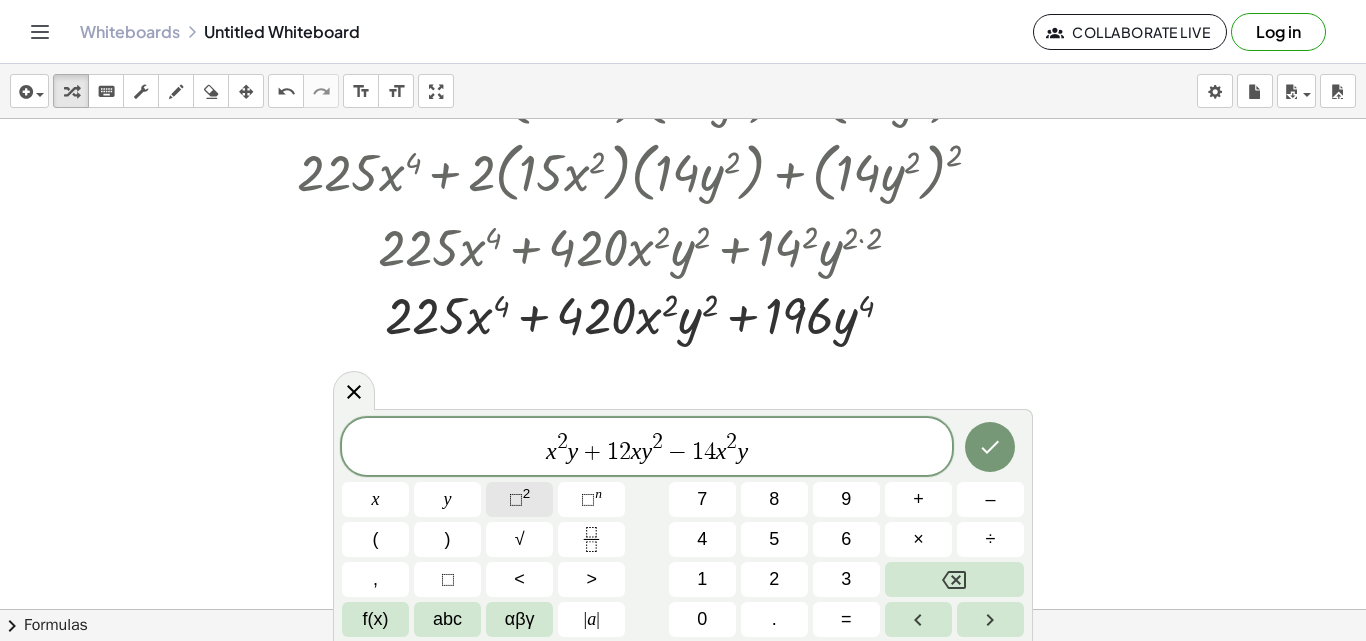 click on "⬚ 2" 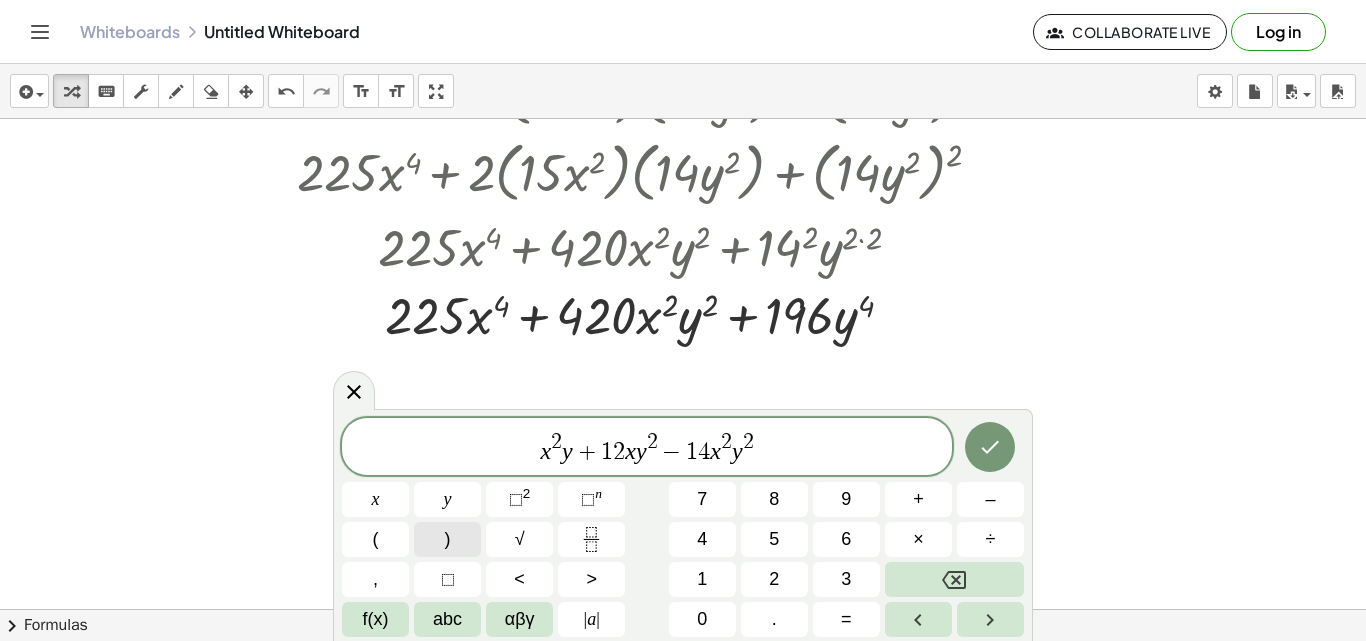 click on ")" at bounding box center [447, 539] 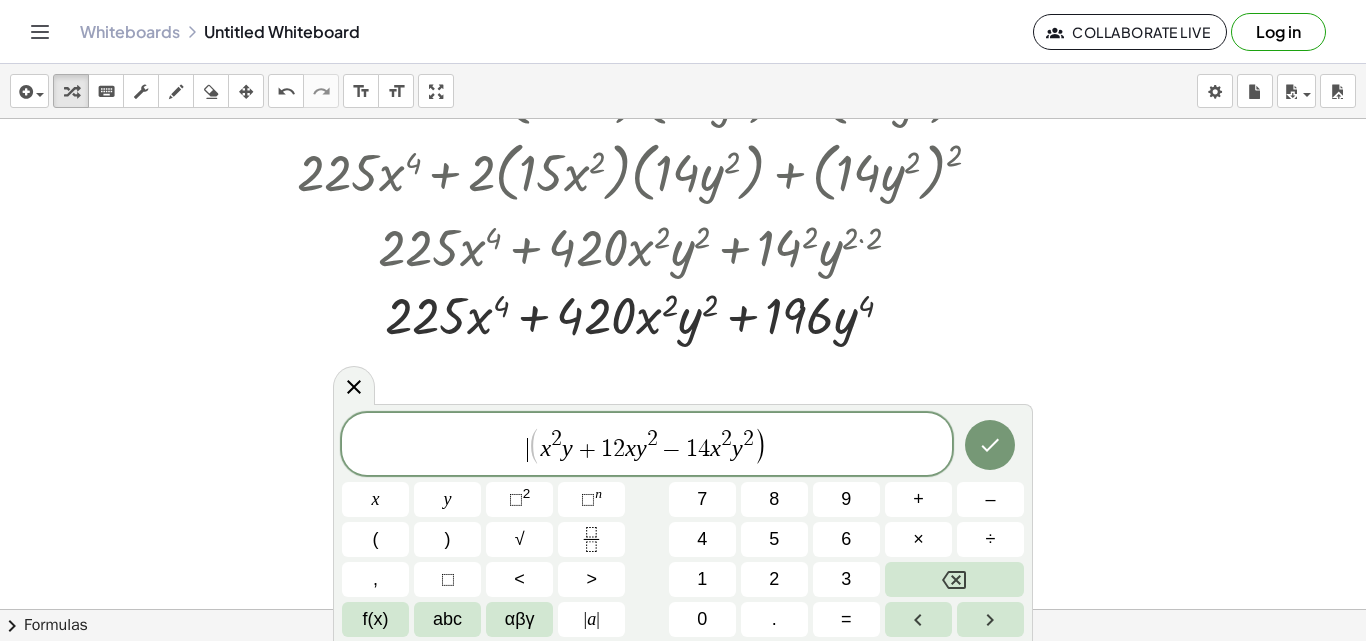 click on "​ ( x 2 y + 1 2 x y 2 − 1 4 x 2 y 2 )" at bounding box center [647, 445] 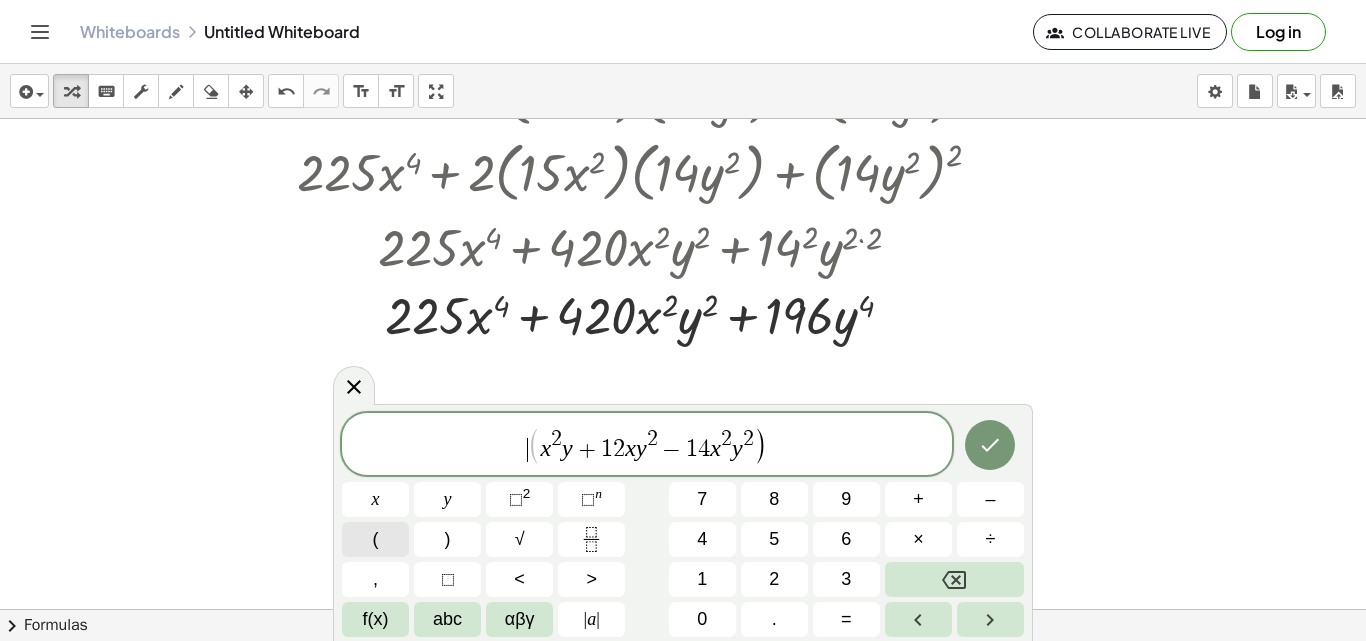 click on "(" at bounding box center (376, 539) 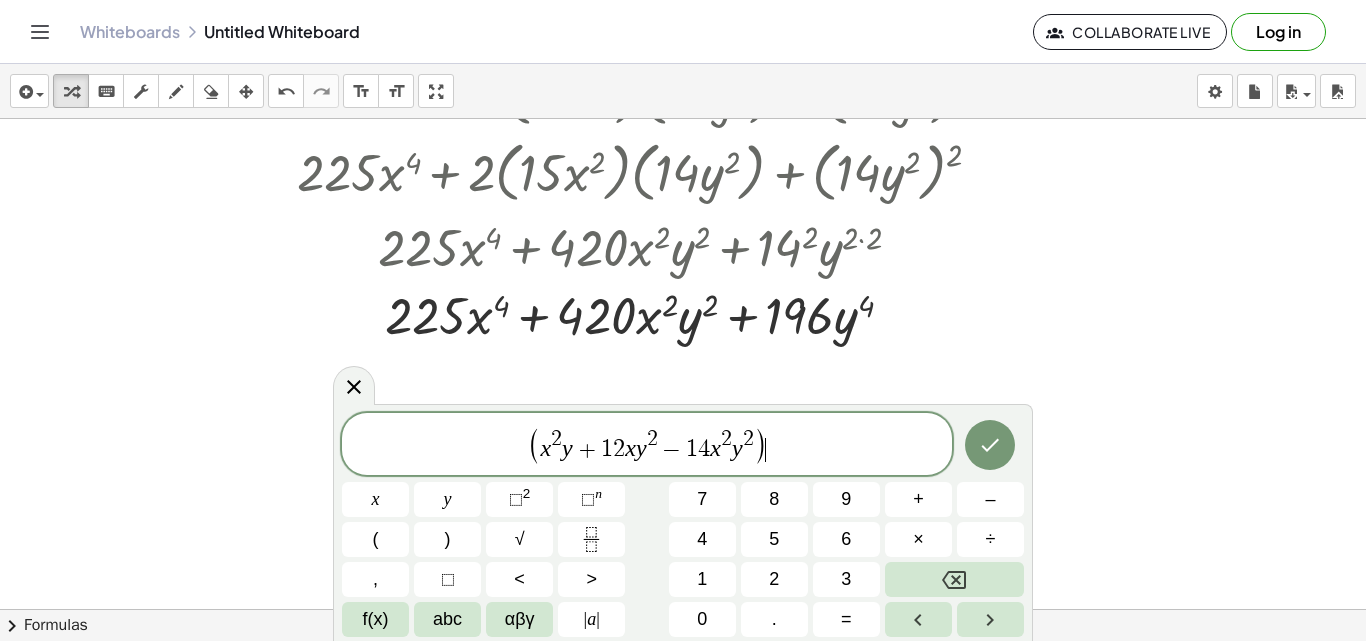 click on "( x 2 y + 1 2 x y 2 − 1 4 x 2 y 2 ) ​" at bounding box center [647, 445] 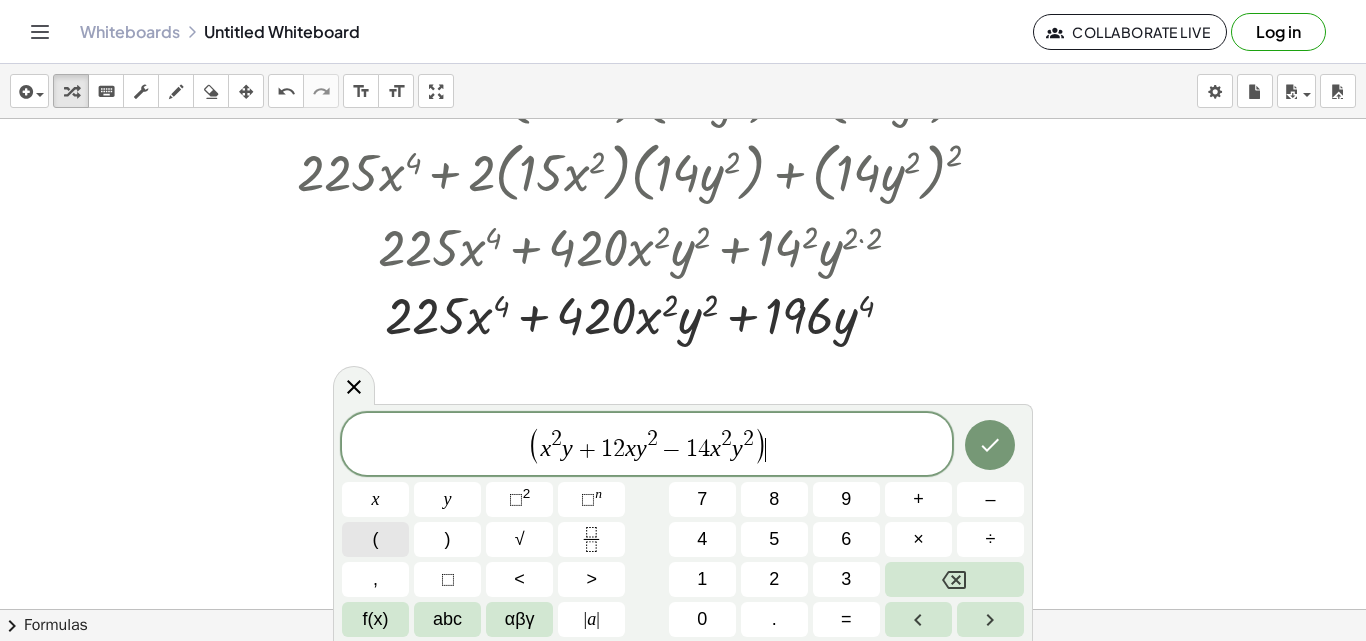 click on "(" at bounding box center (375, 539) 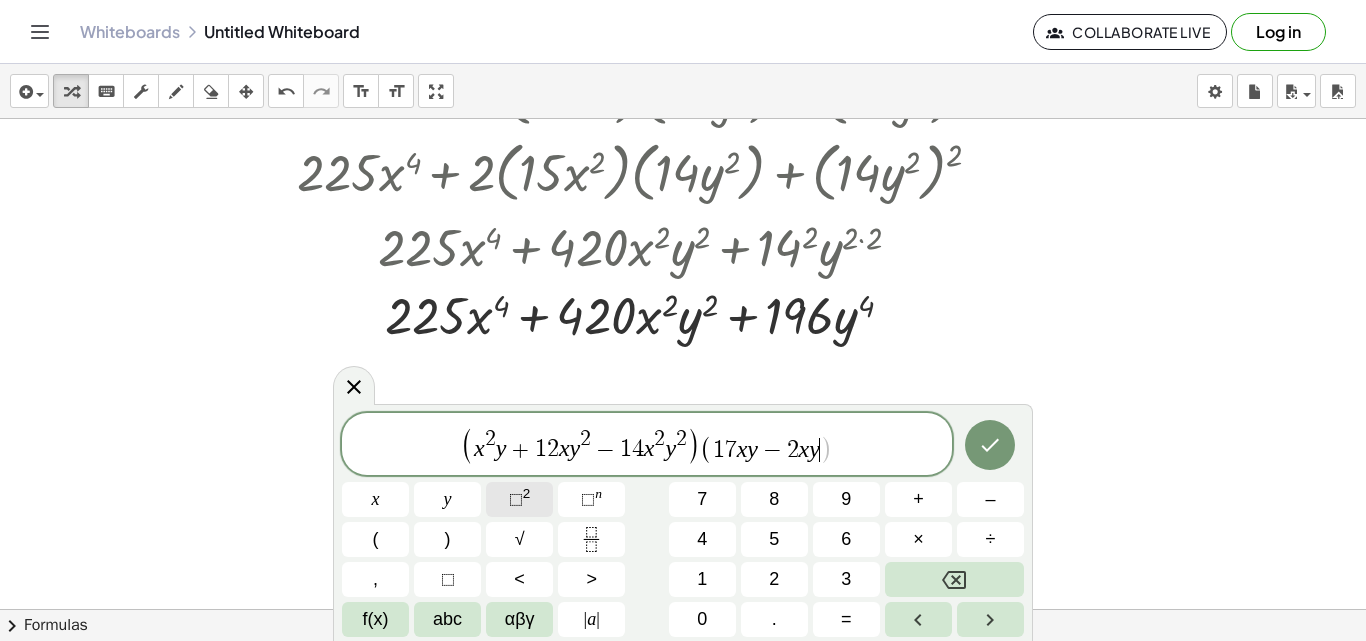 click on "2" at bounding box center (527, 493) 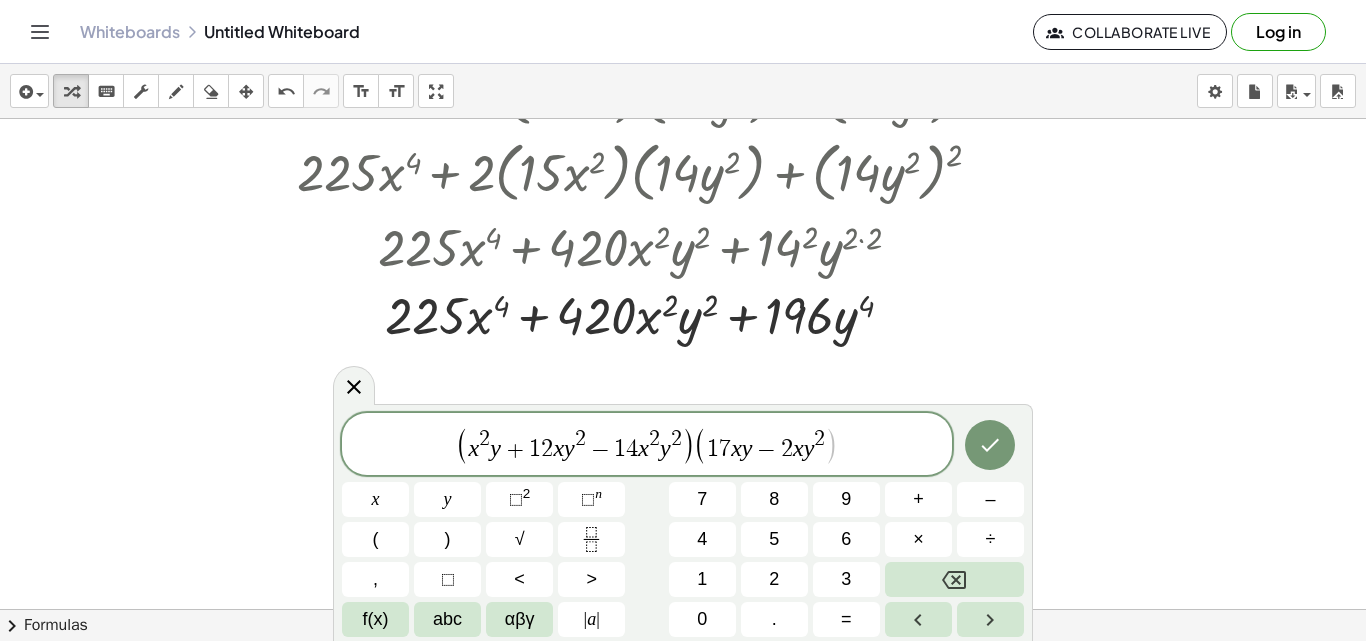 click on "1" at bounding box center [713, 450] 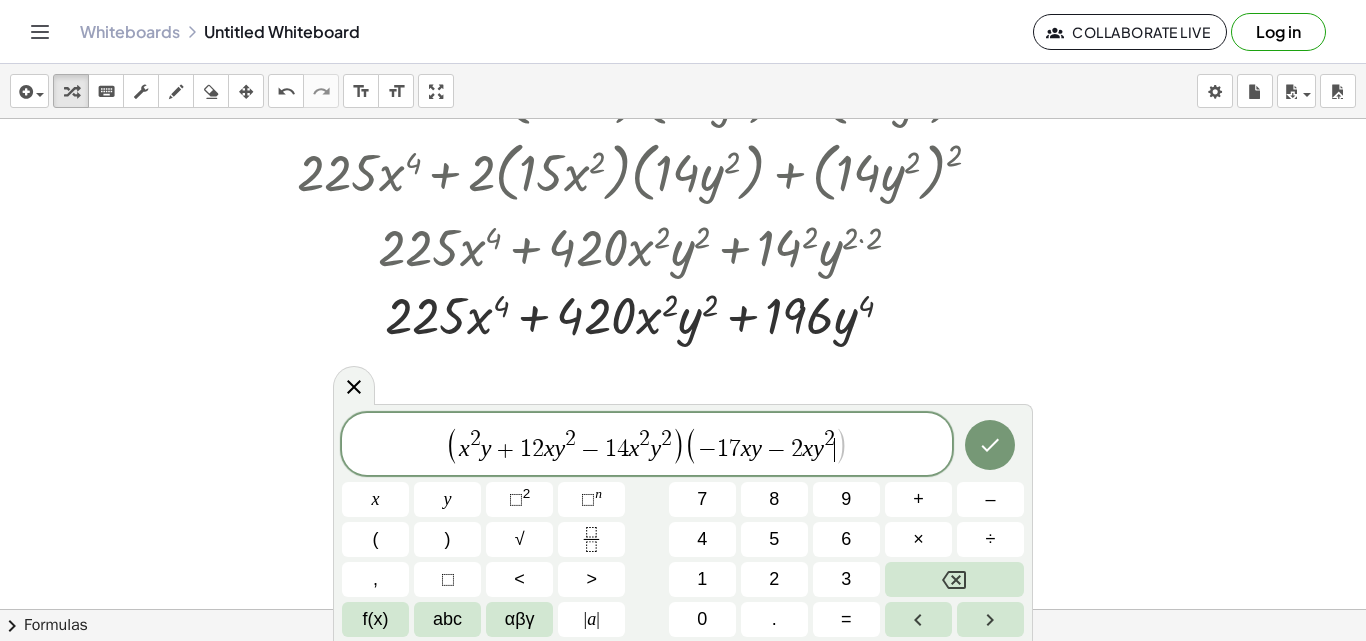 click on ")" at bounding box center (841, 445) 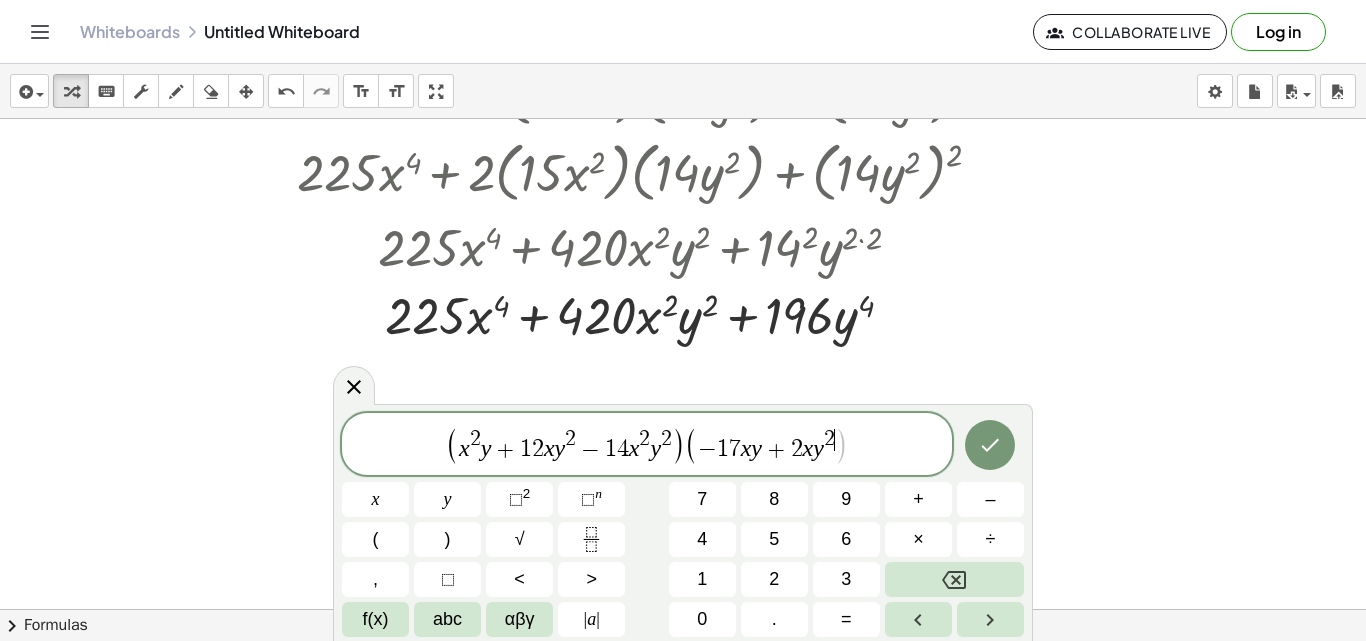 click on "− 1 7 x y + 2 x y 2 ​" at bounding box center [766, 445] 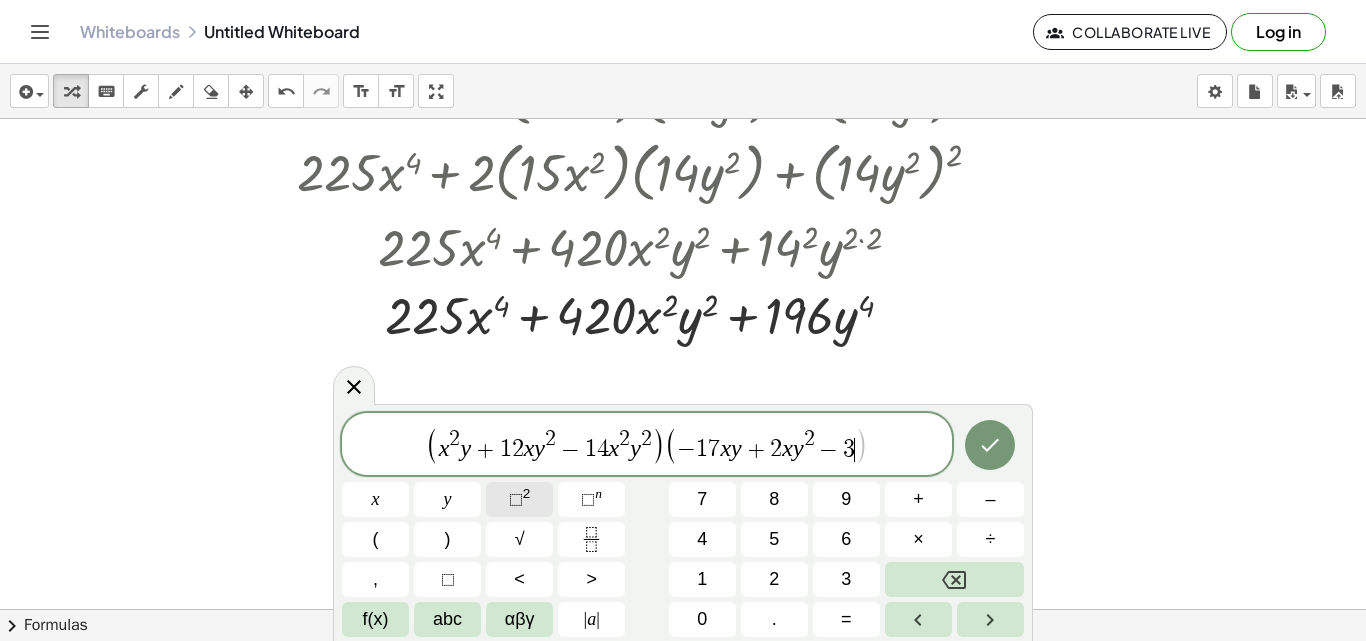 click on "⬚ 2" at bounding box center (519, 499) 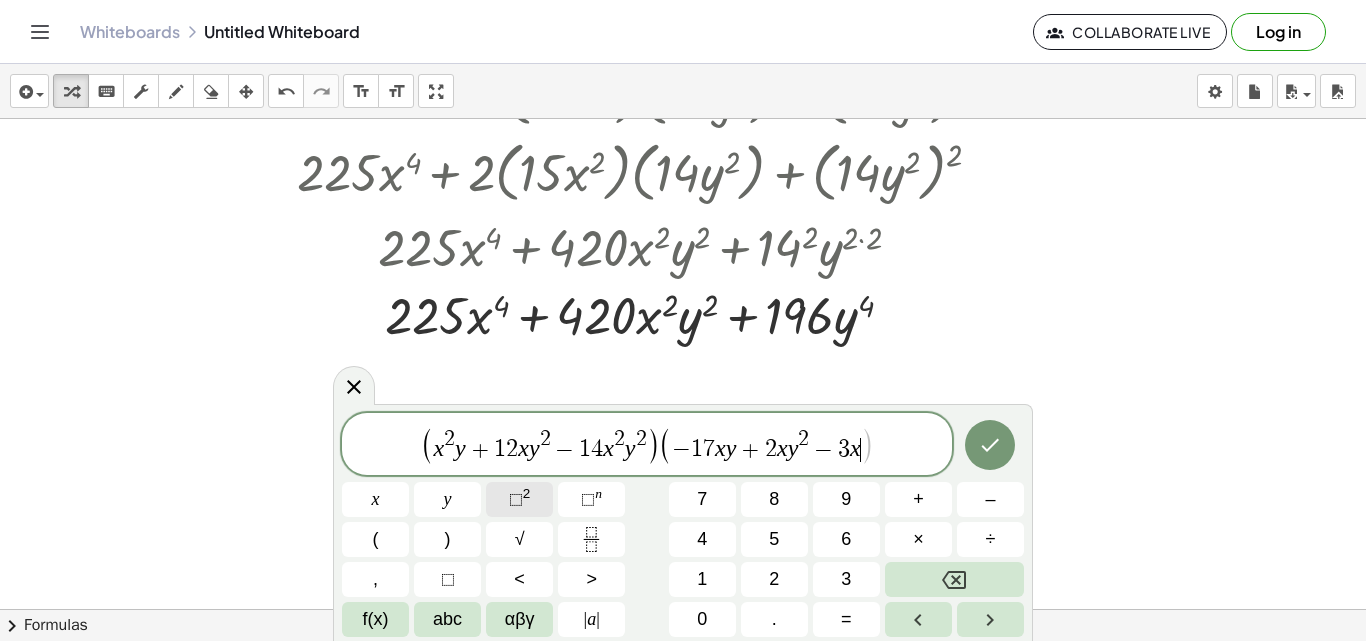 click on "2" at bounding box center [527, 493] 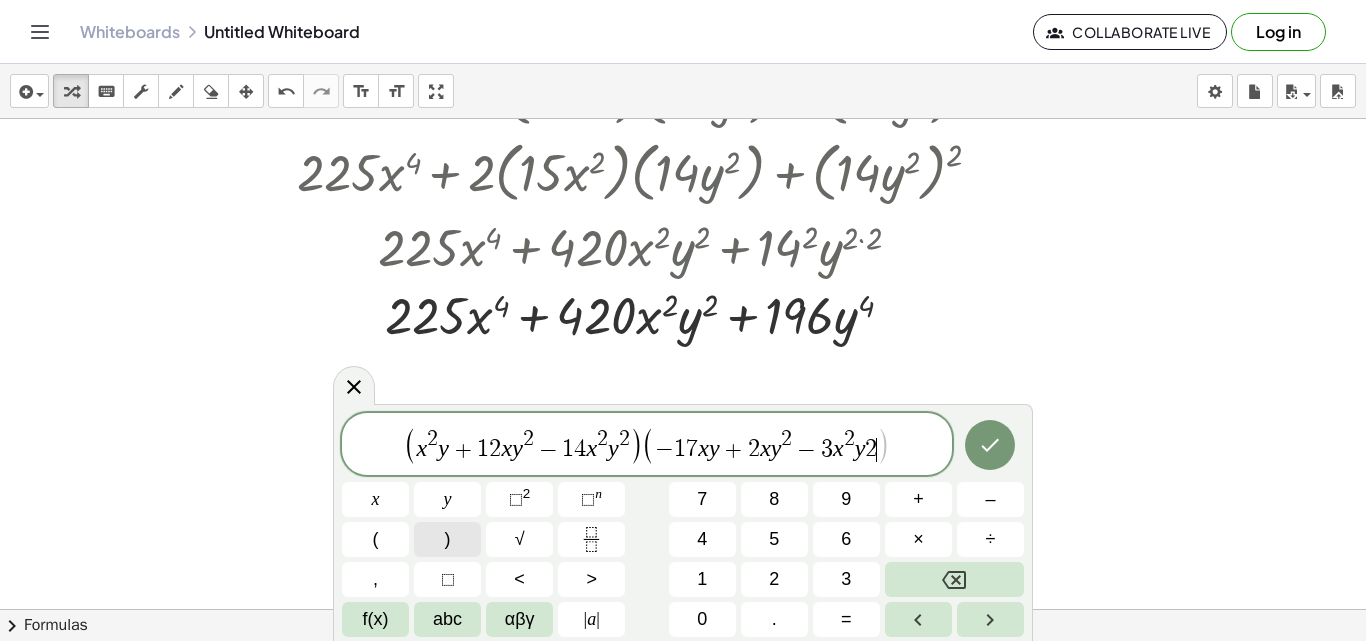 click on ")" at bounding box center [447, 539] 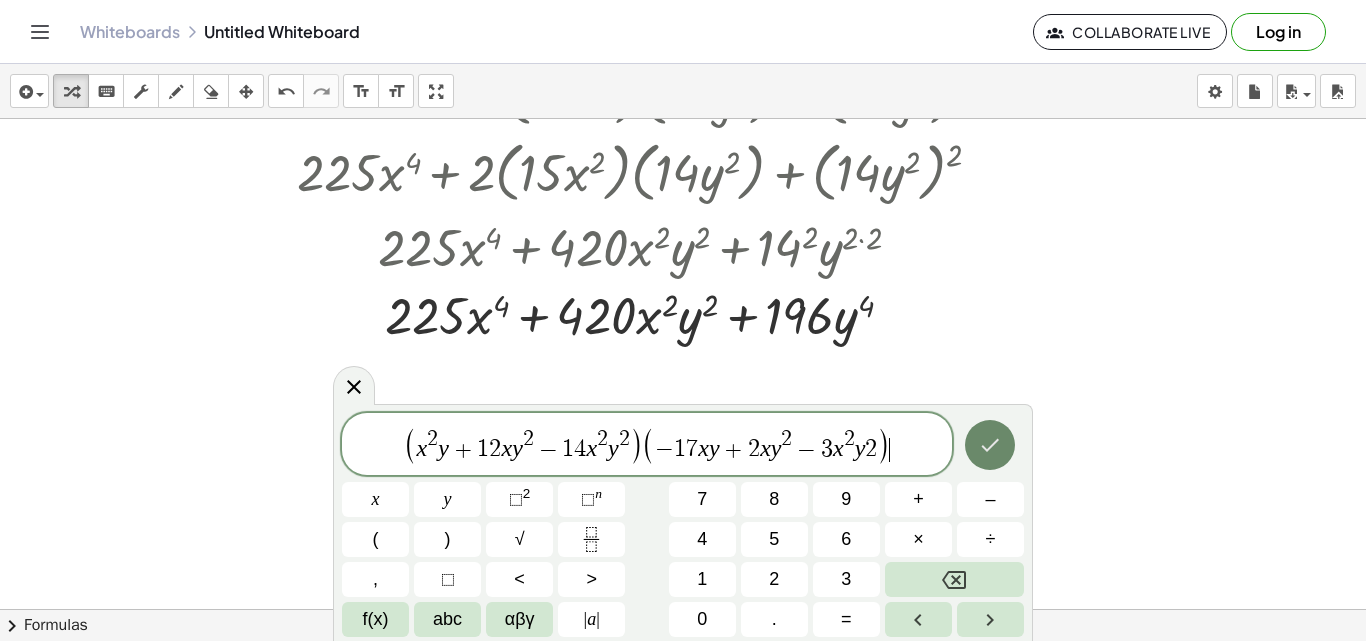 click at bounding box center [990, 445] 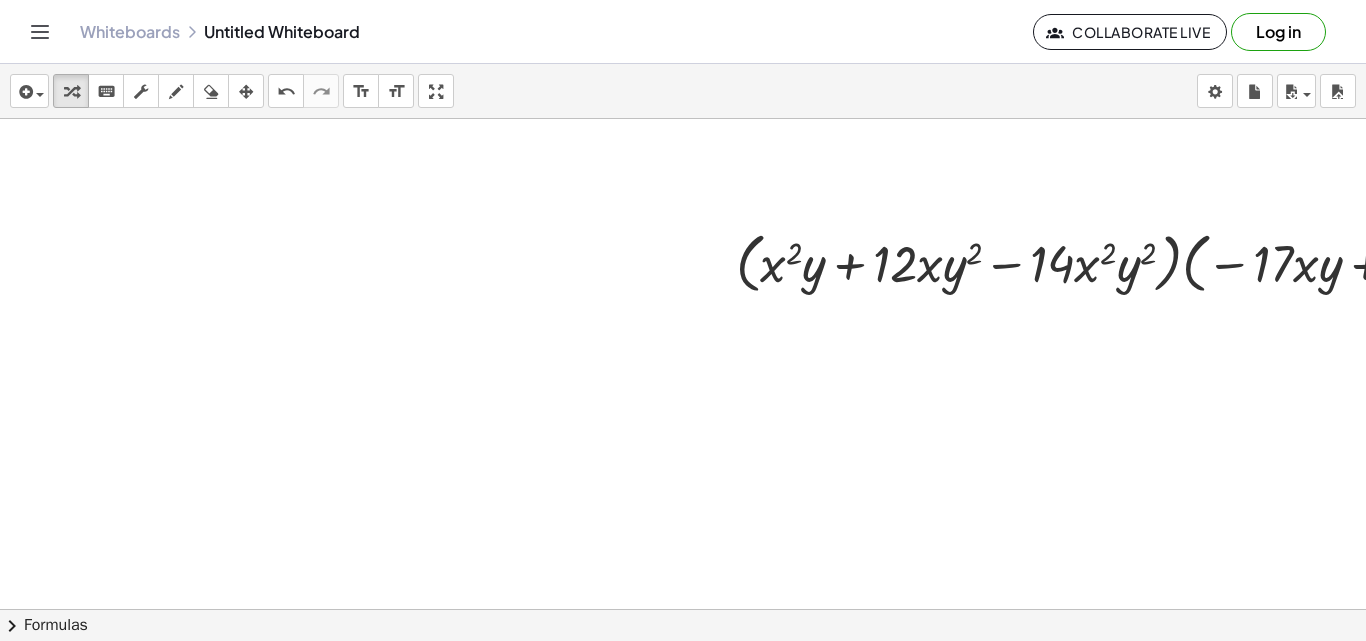 scroll, scrollTop: 774, scrollLeft: 0, axis: vertical 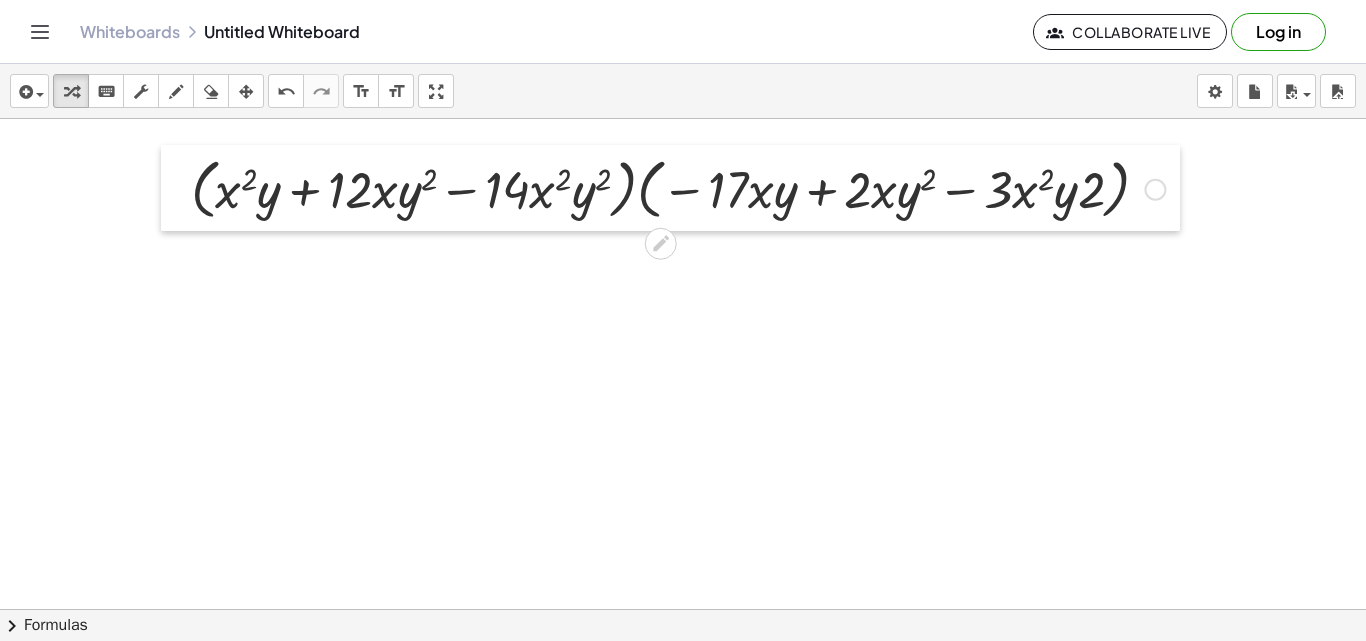 drag, startPoint x: 720, startPoint y: 251, endPoint x: 175, endPoint y: 183, distance: 549.2258 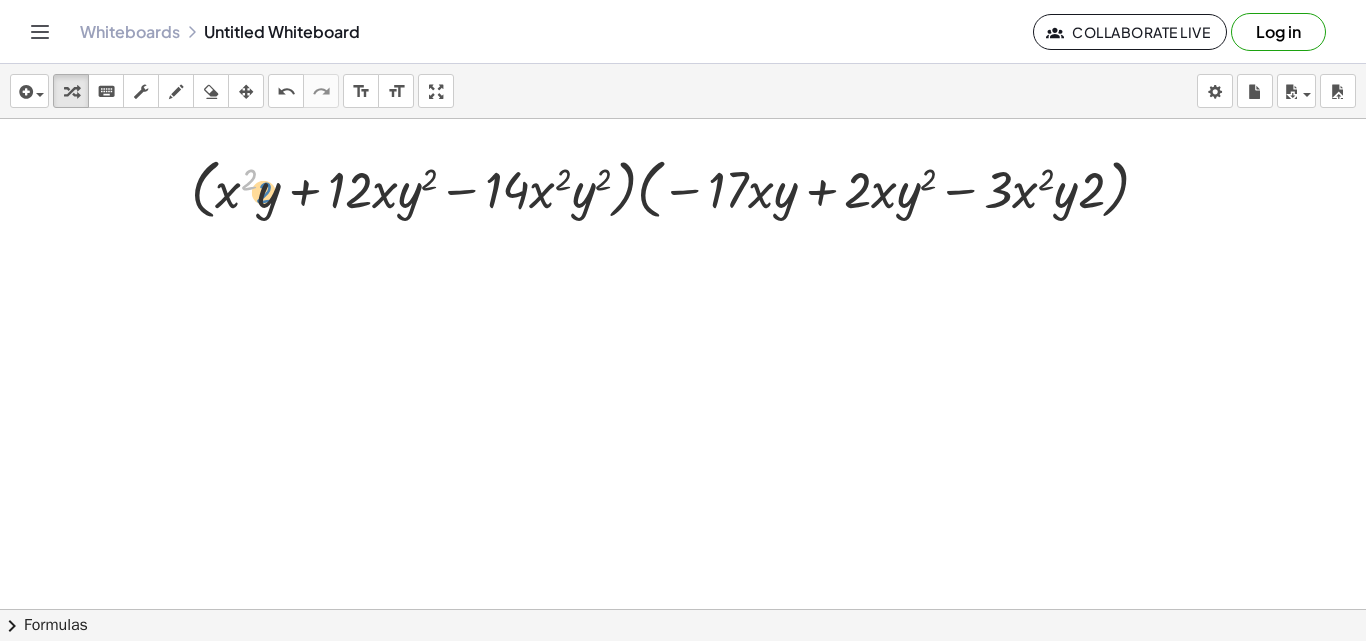 click at bounding box center (678, 188) 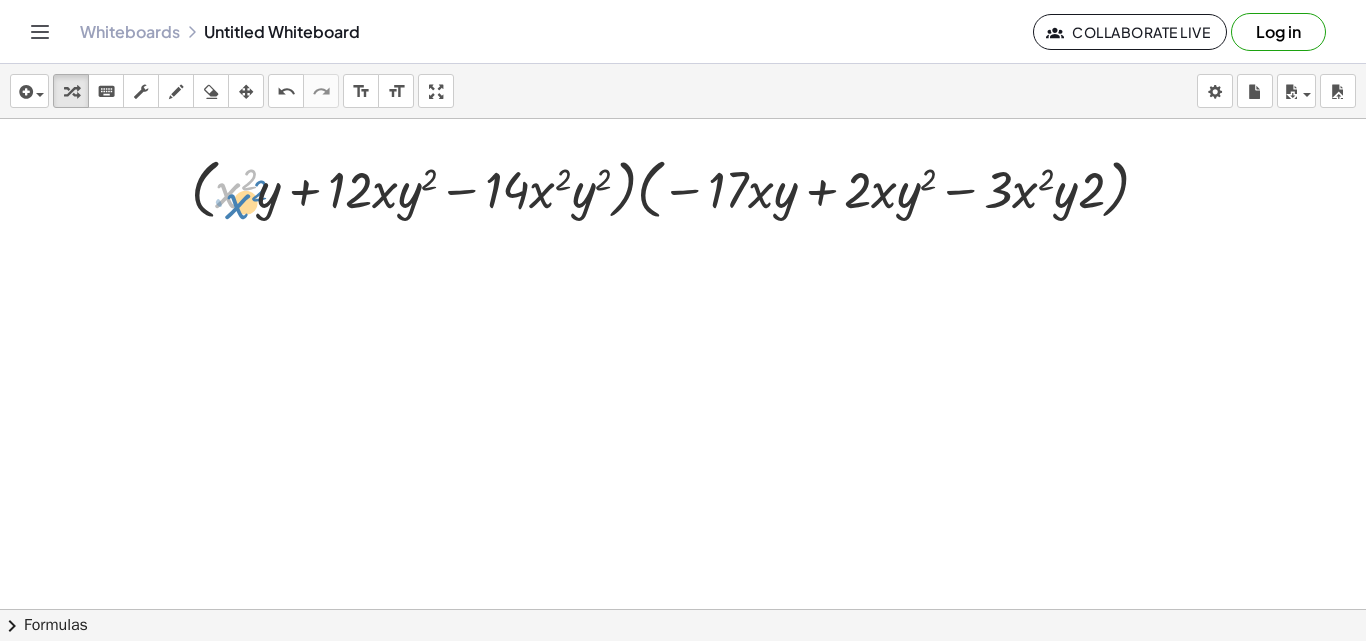 click at bounding box center (678, 188) 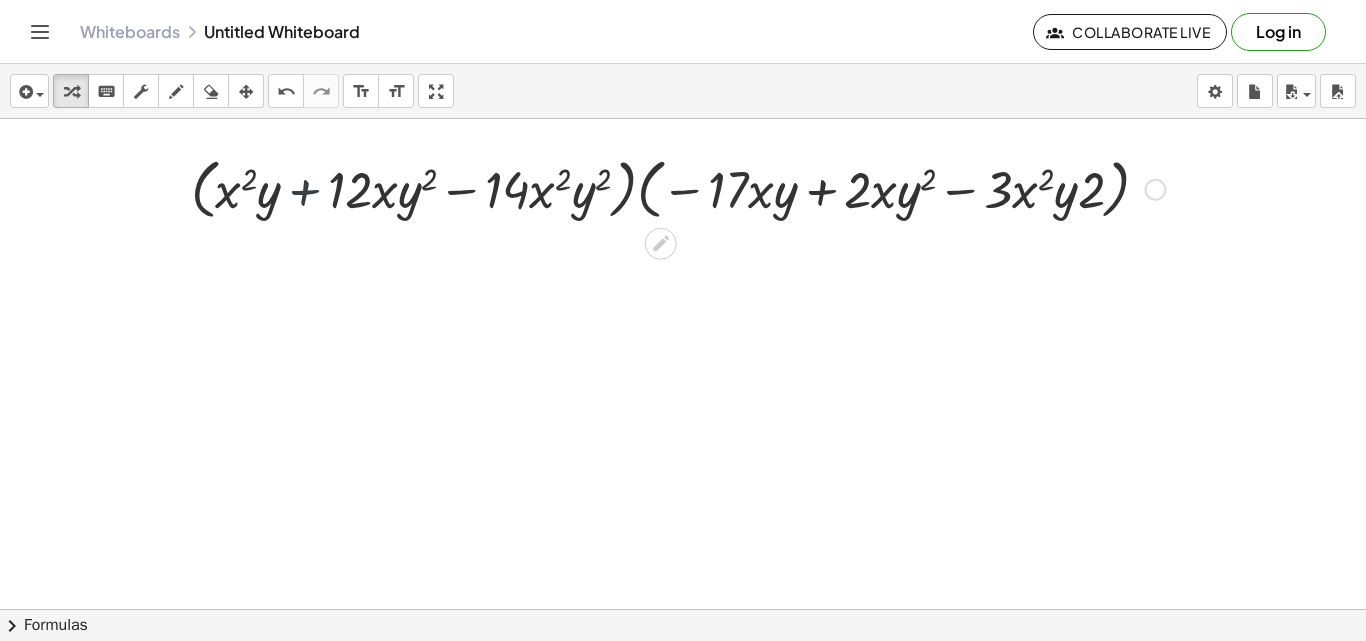 click at bounding box center (678, 188) 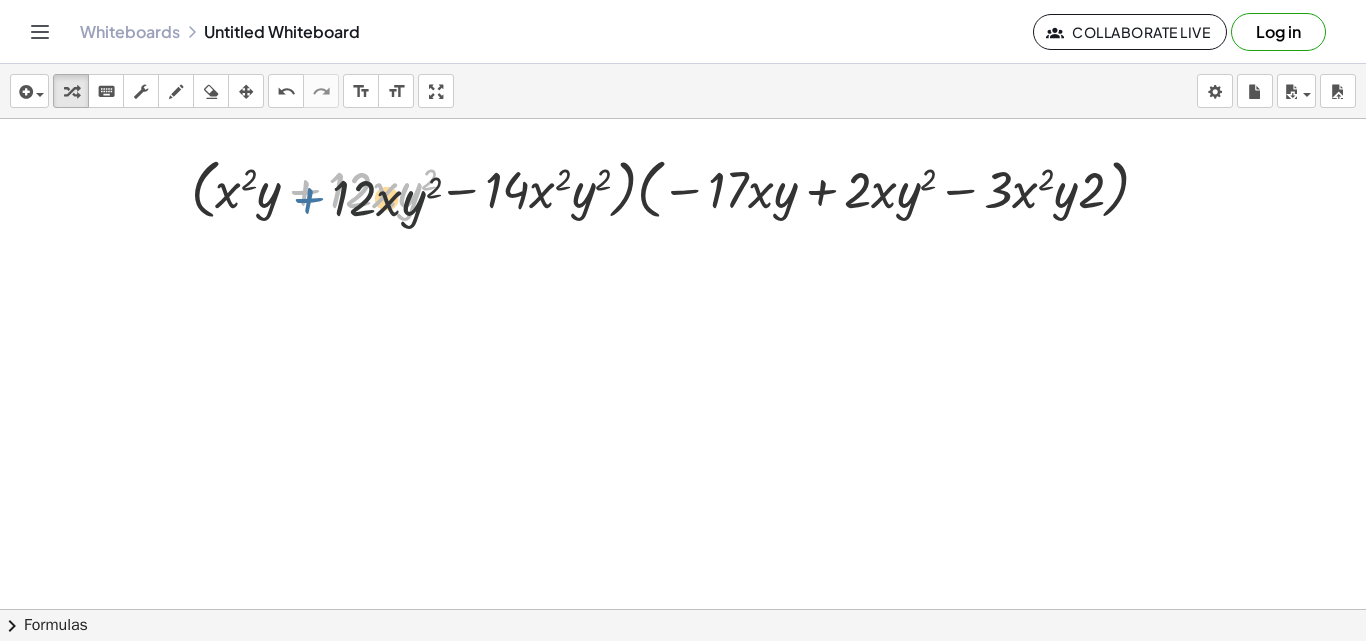 drag, startPoint x: 304, startPoint y: 195, endPoint x: 313, endPoint y: 200, distance: 10.29563 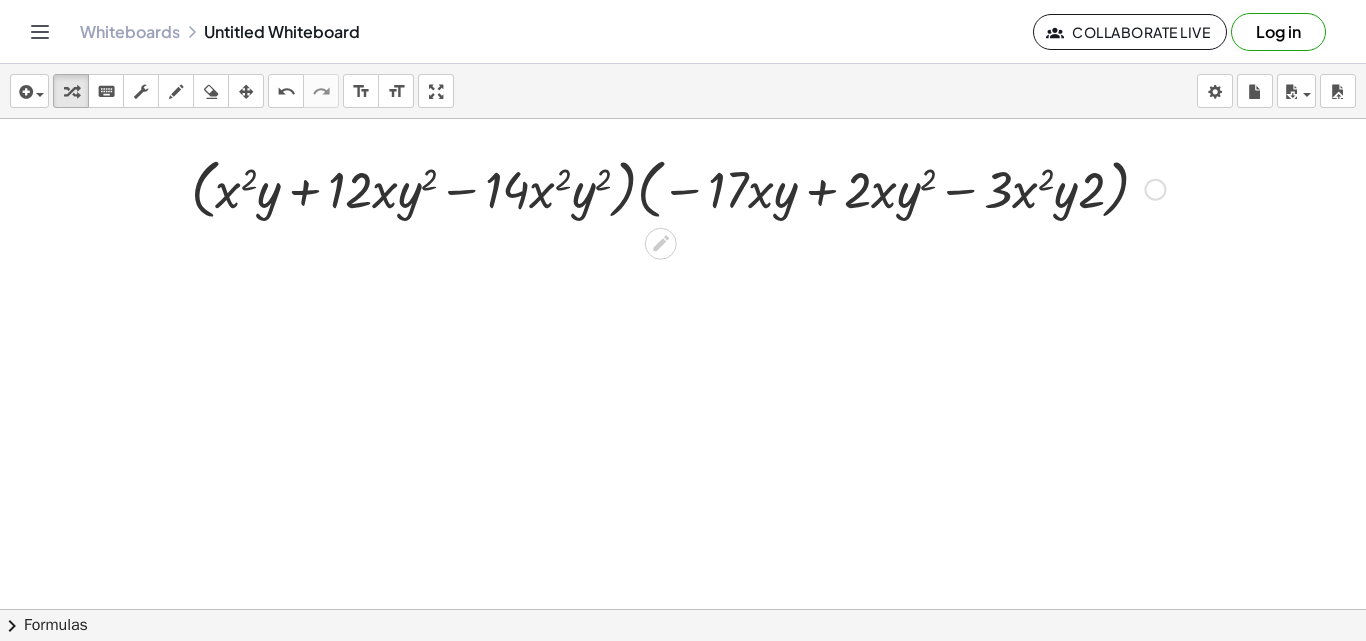click at bounding box center (678, 188) 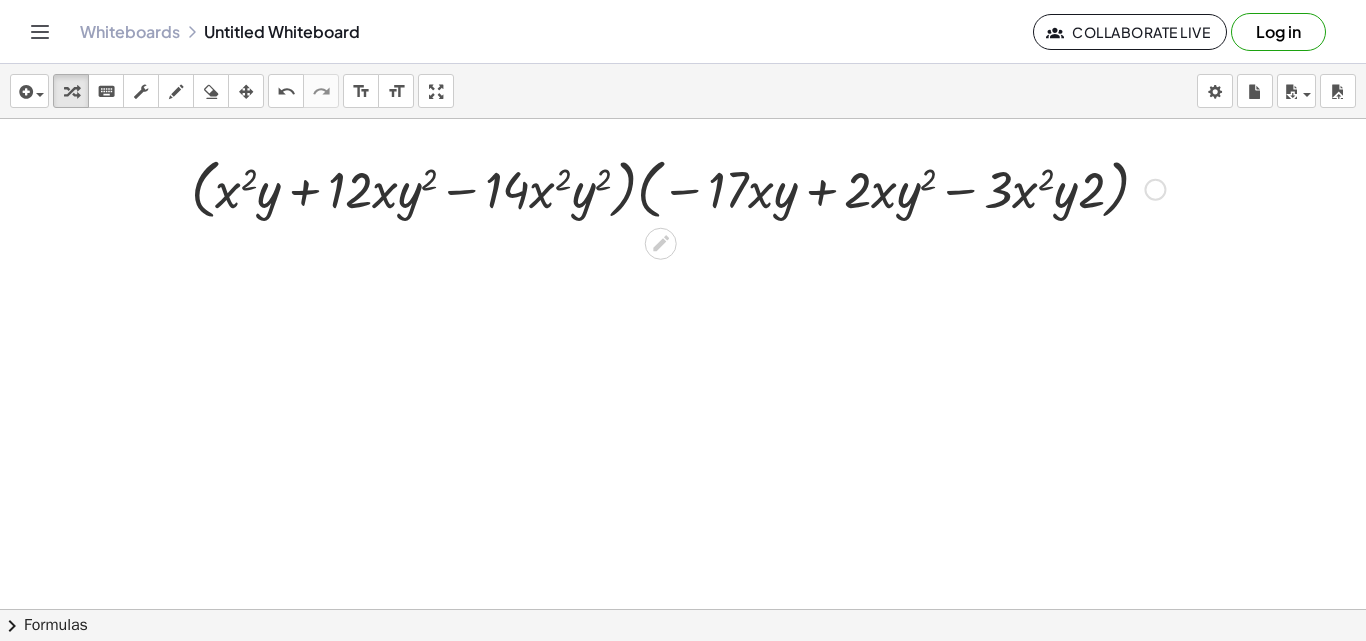 click at bounding box center [678, 188] 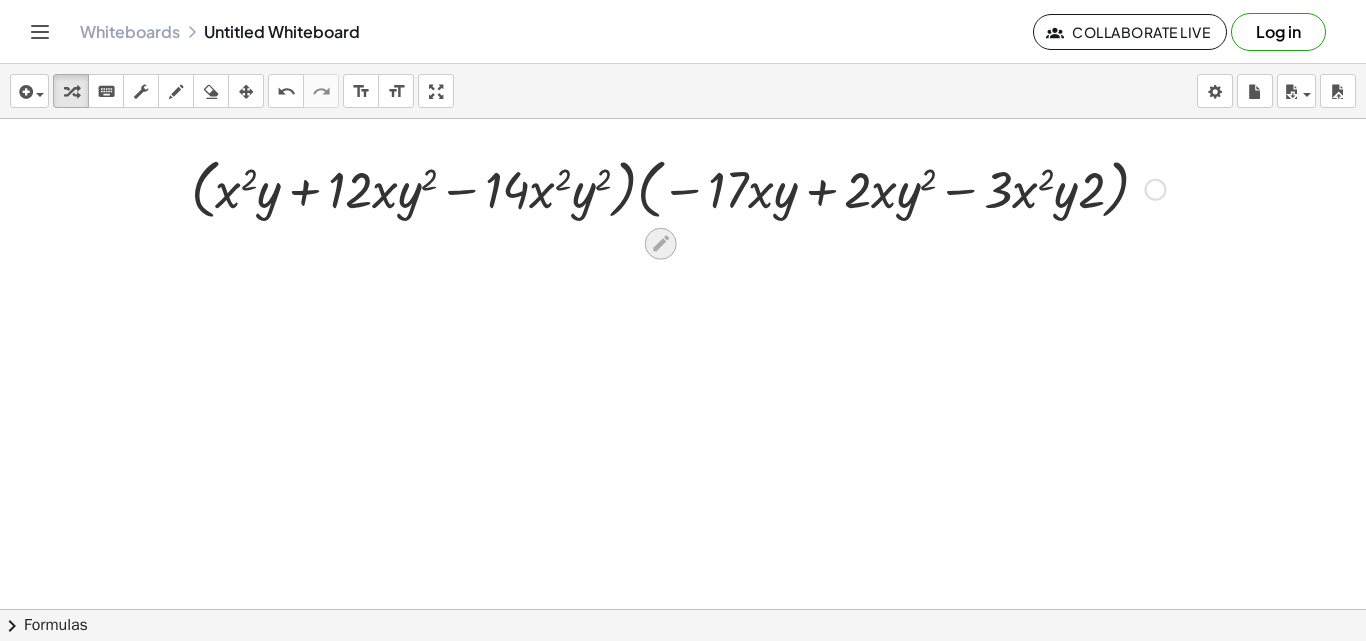 click 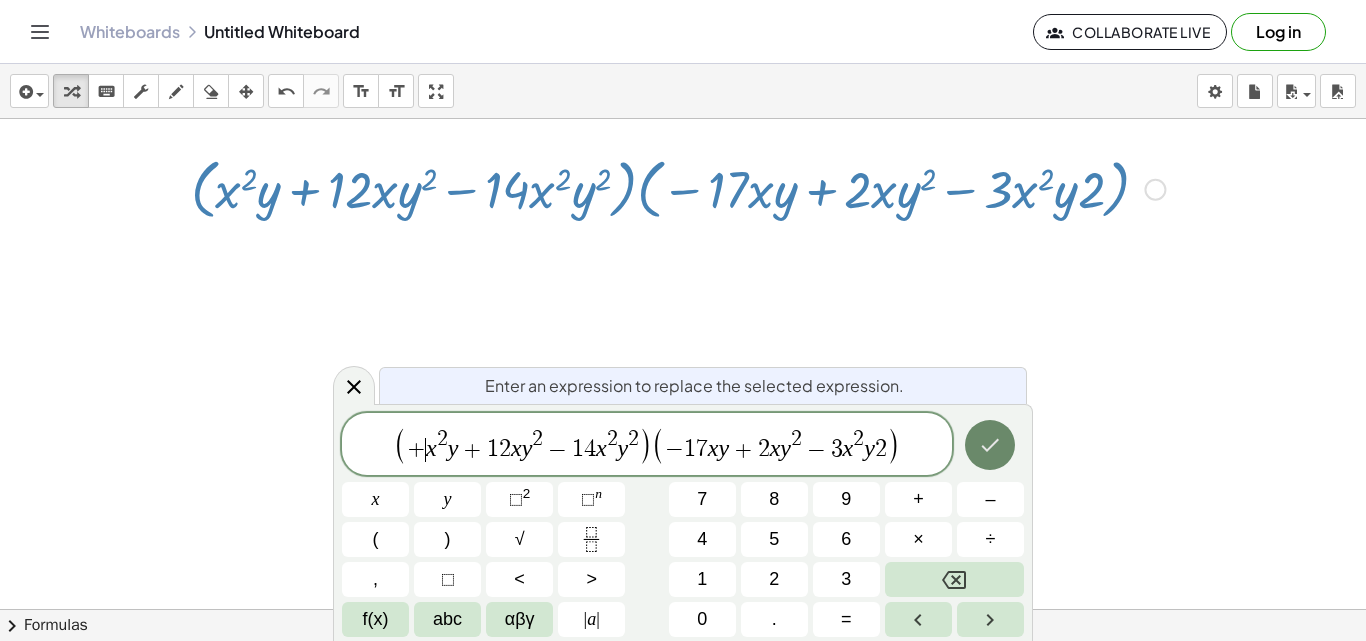click 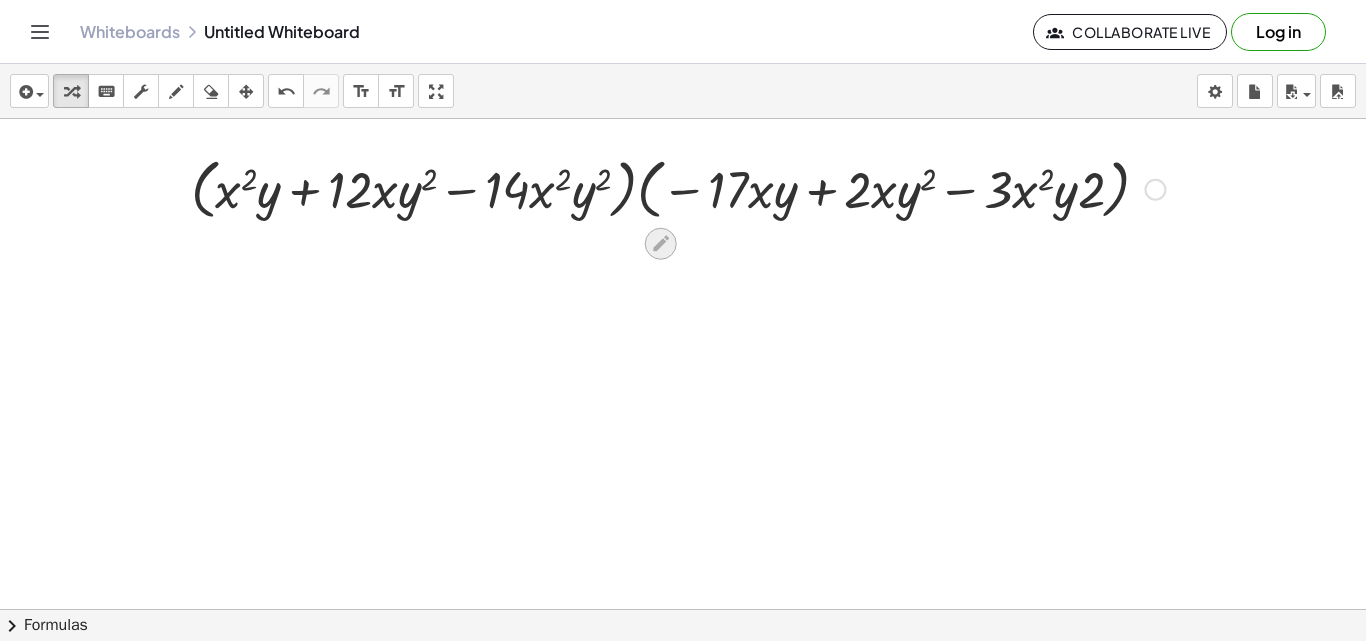 click 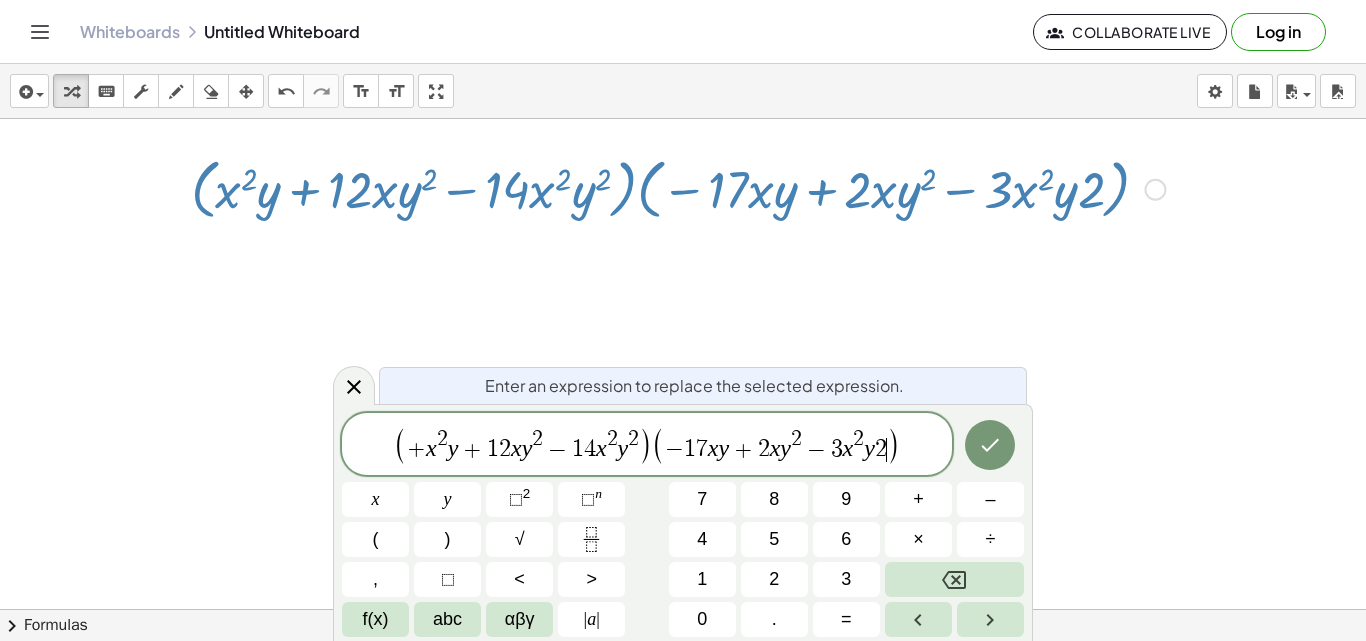 click on "( − 1 7 x y + 2 x y 2 − 3 x 2 y 2 ​ )" at bounding box center (776, 445) 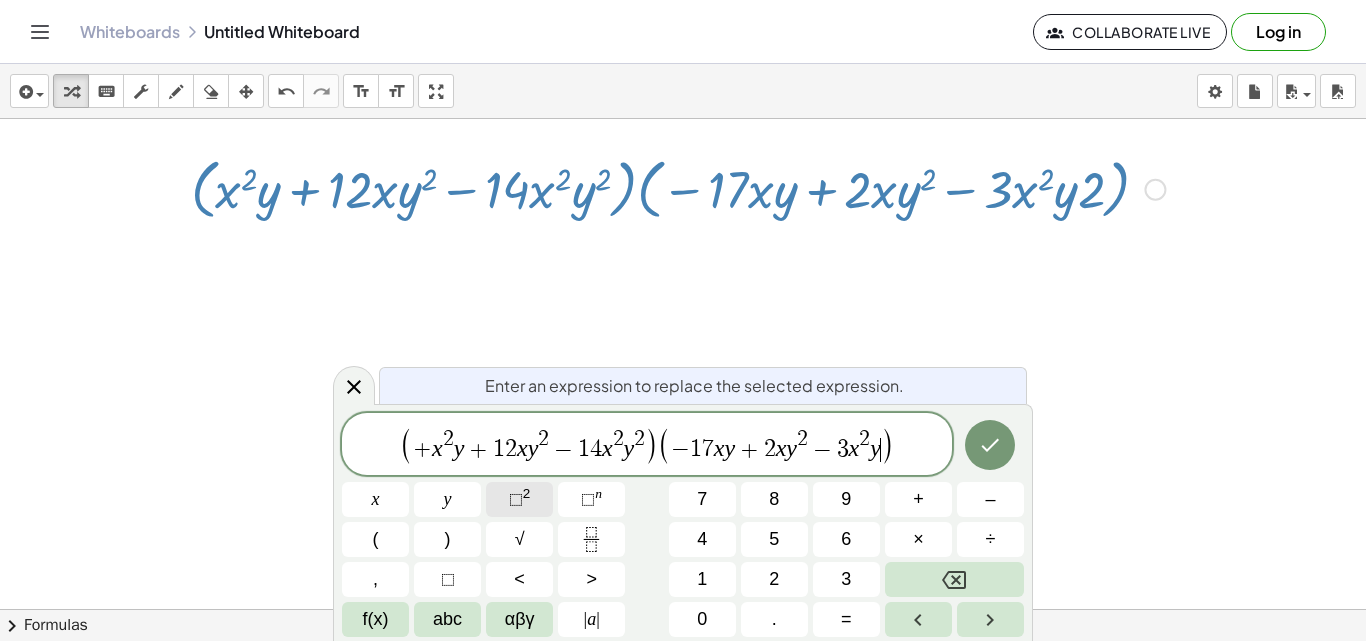 click on "⬚ 2" 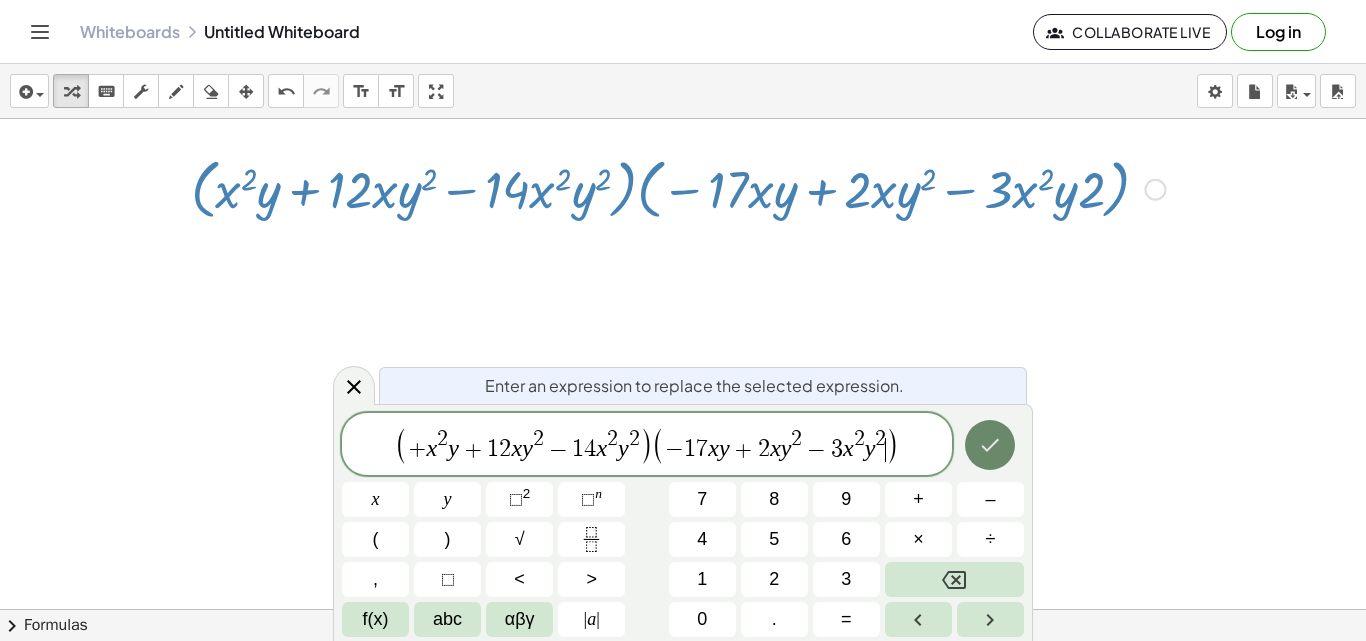 click 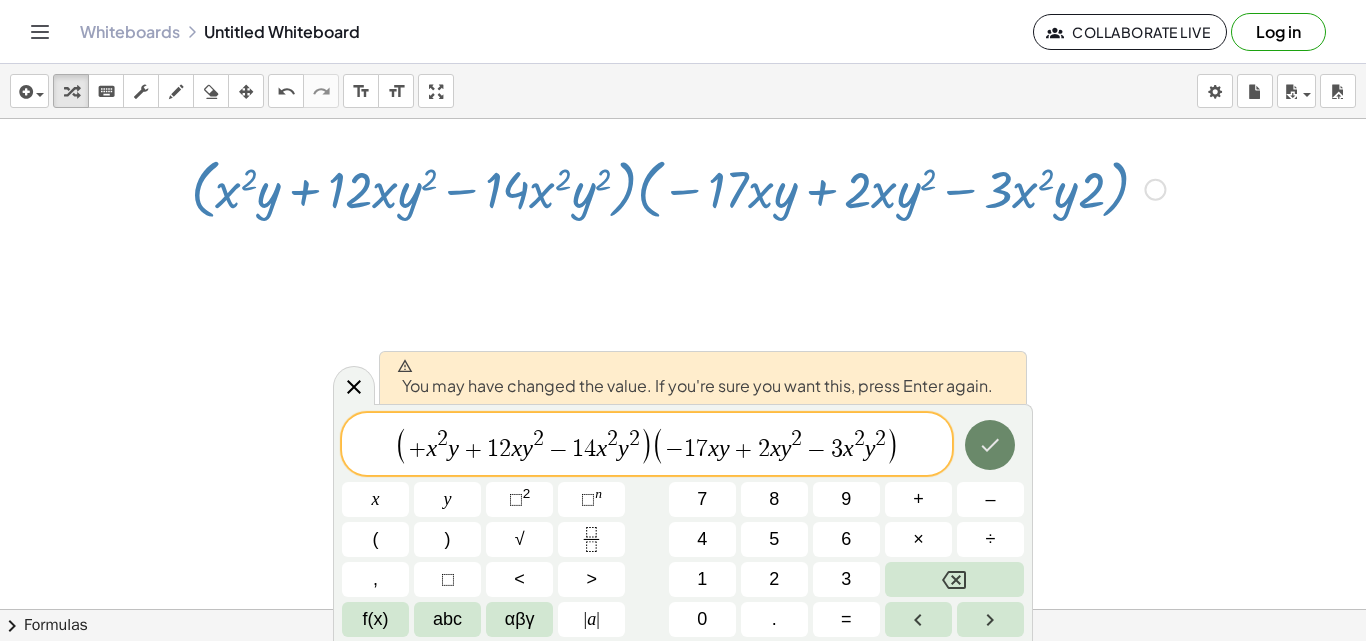 click 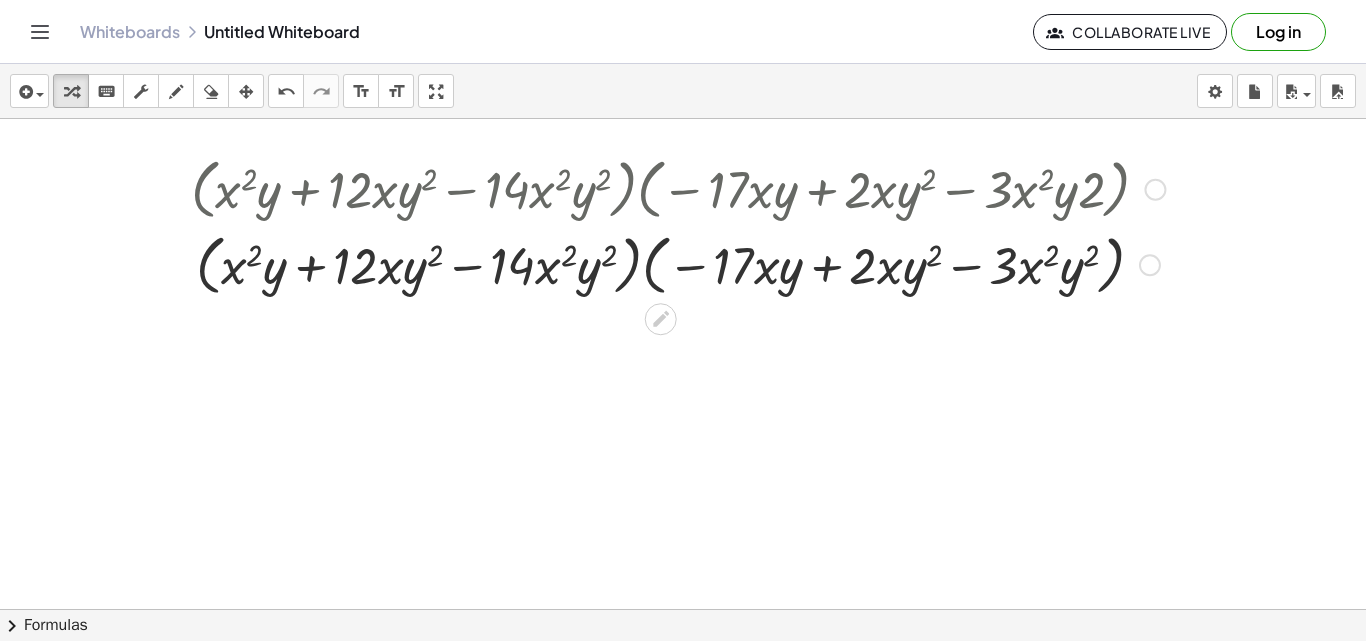 click at bounding box center (678, 264) 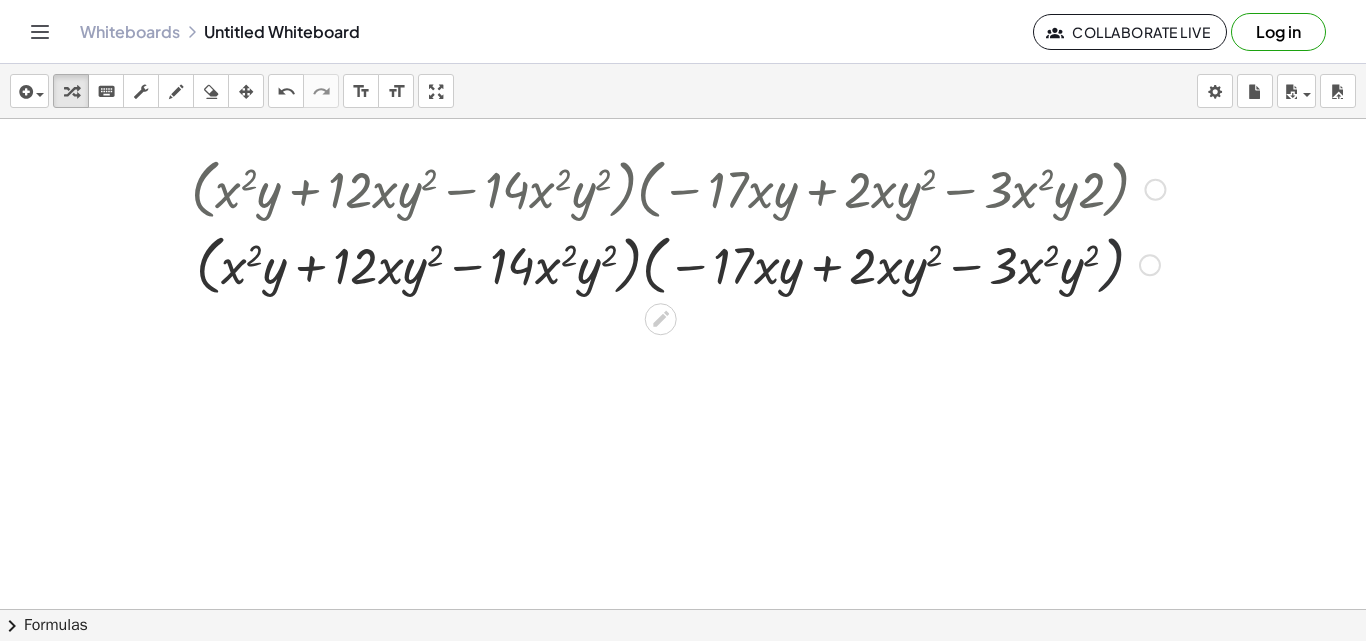 click at bounding box center (678, 264) 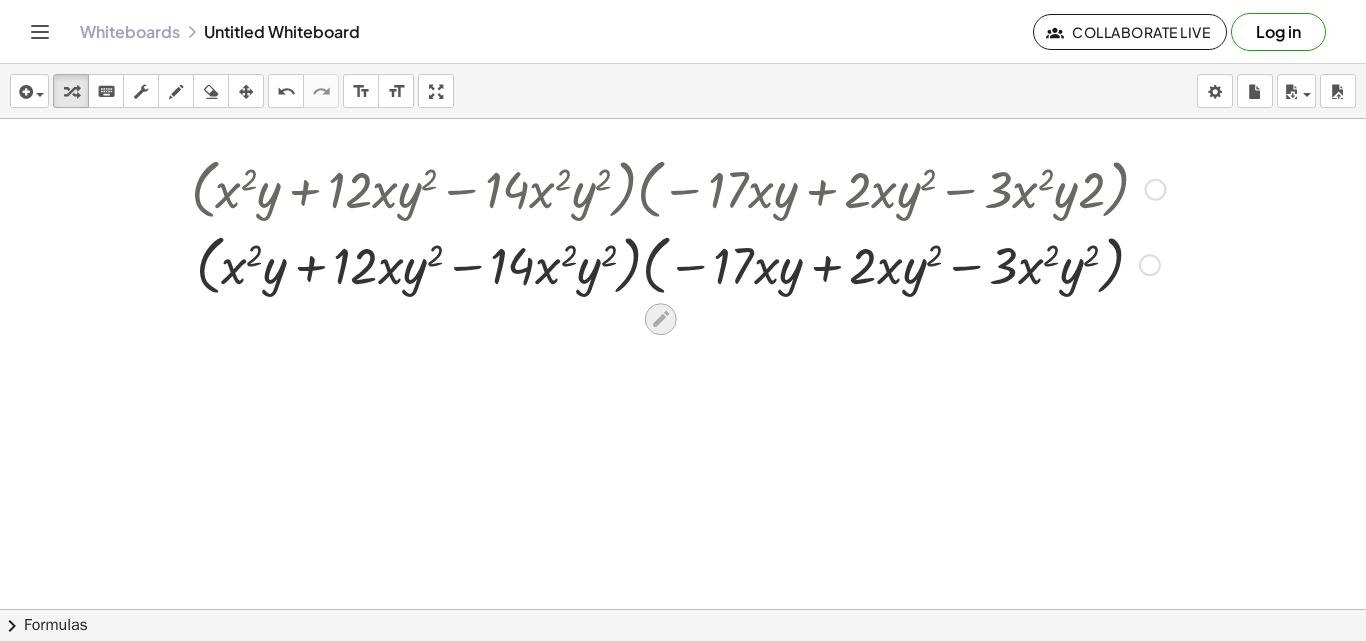 click 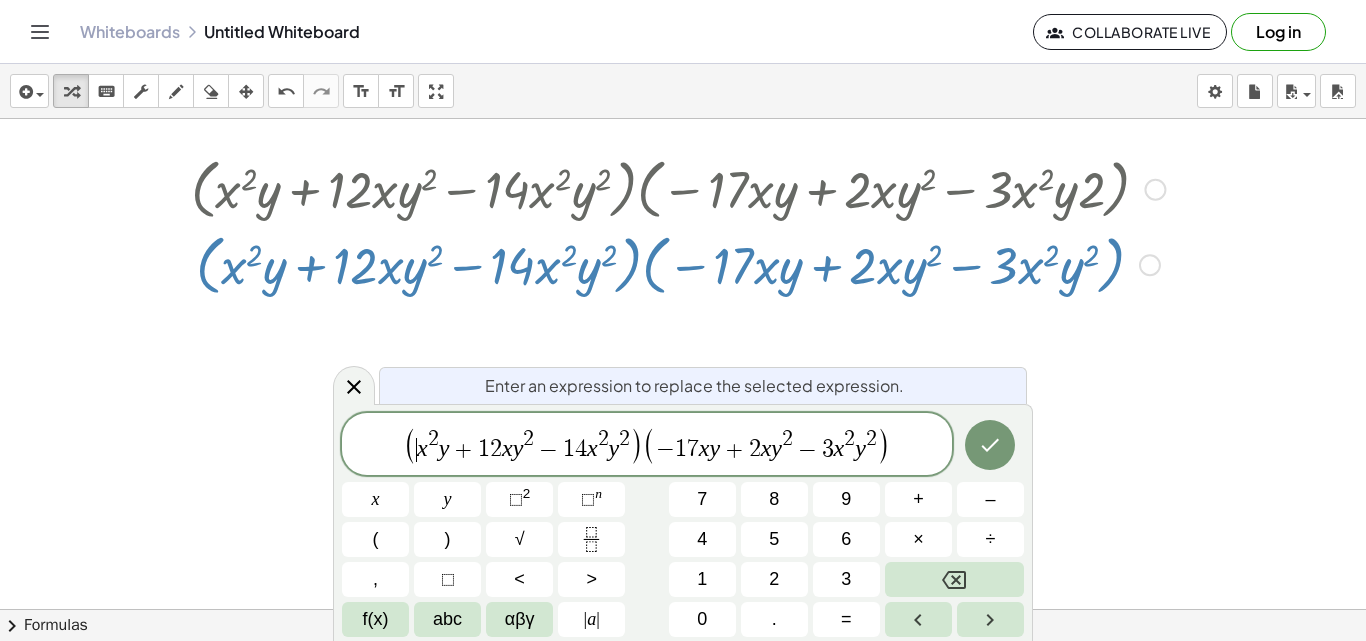 click on "(" at bounding box center [411, 445] 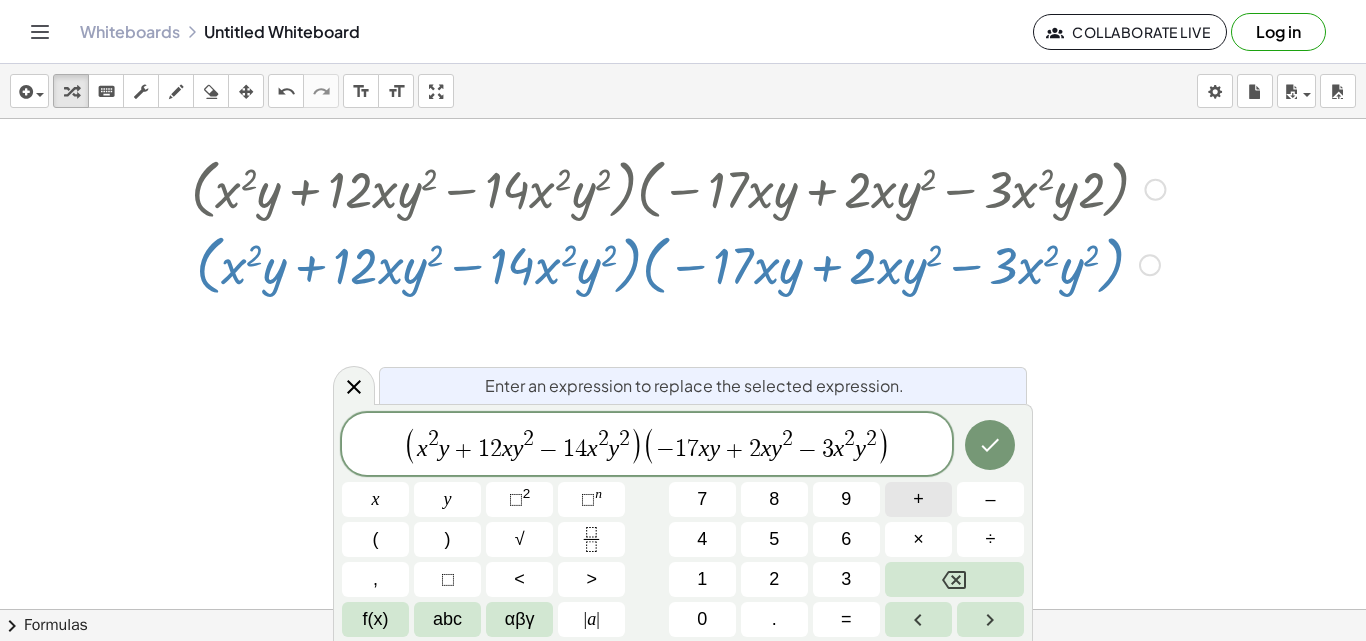 click on "+" at bounding box center [918, 499] 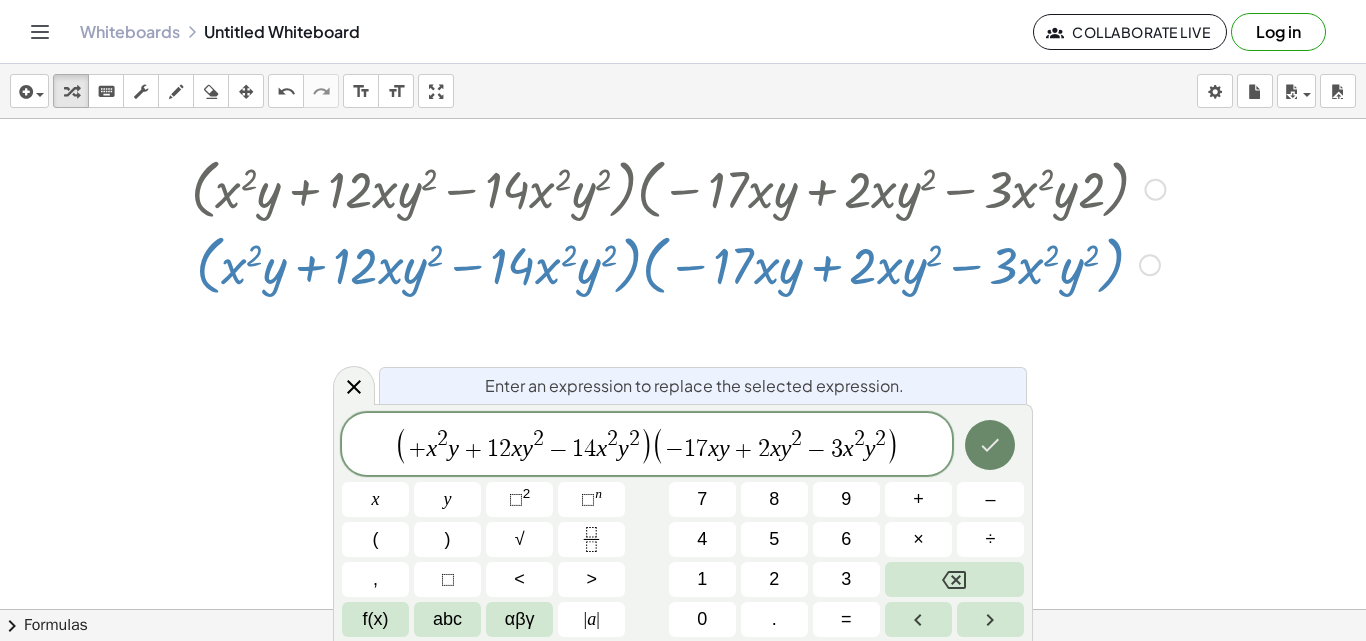 click at bounding box center [990, 445] 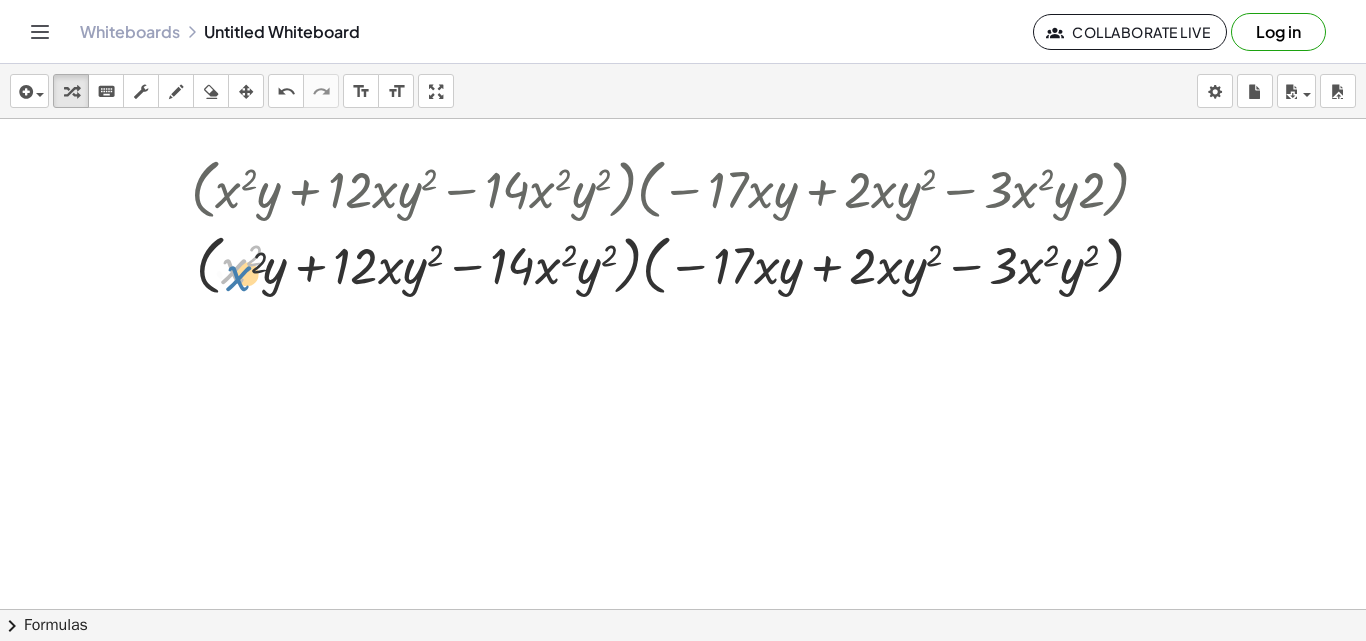 drag, startPoint x: 223, startPoint y: 266, endPoint x: 229, endPoint y: 275, distance: 10.816654 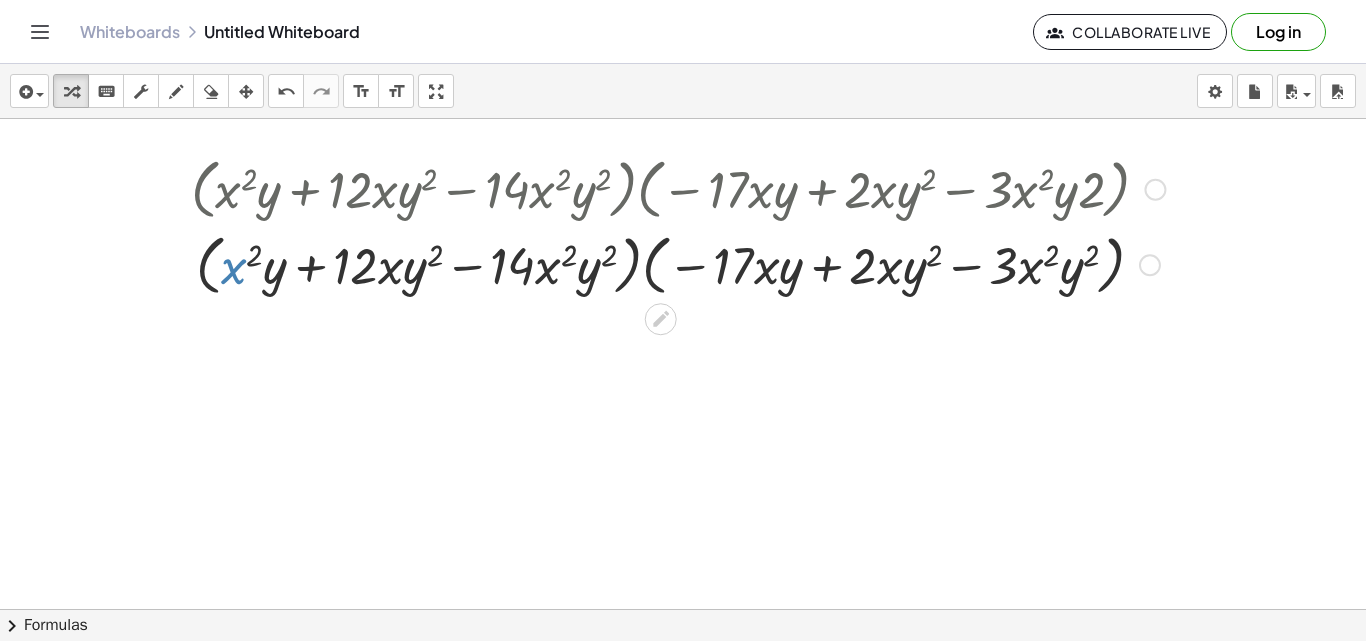 click at bounding box center [678, 264] 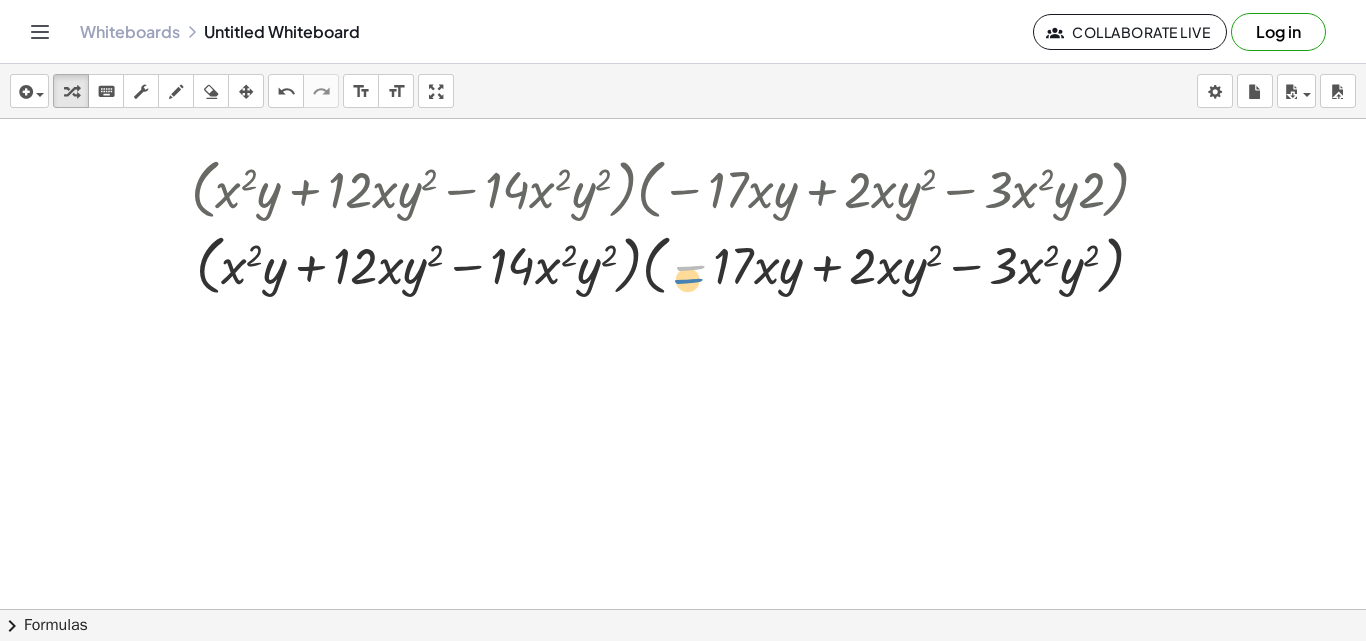 click at bounding box center (678, 264) 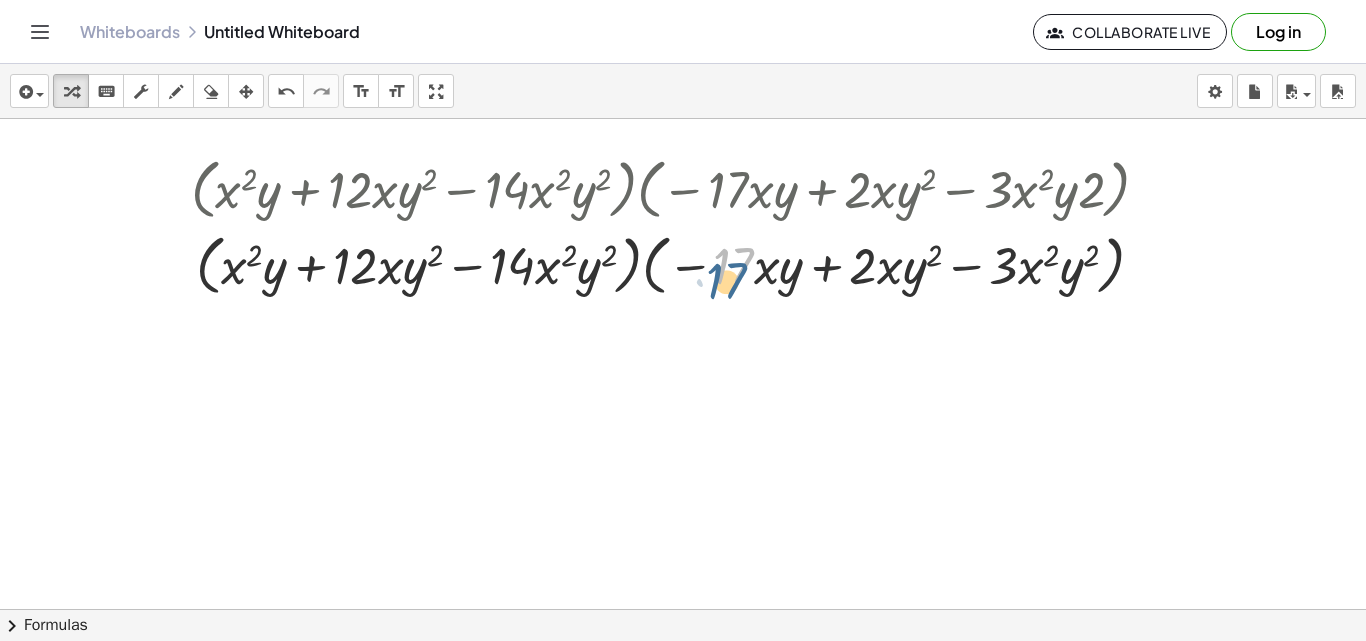 drag, startPoint x: 728, startPoint y: 266, endPoint x: 724, endPoint y: 276, distance: 10.770329 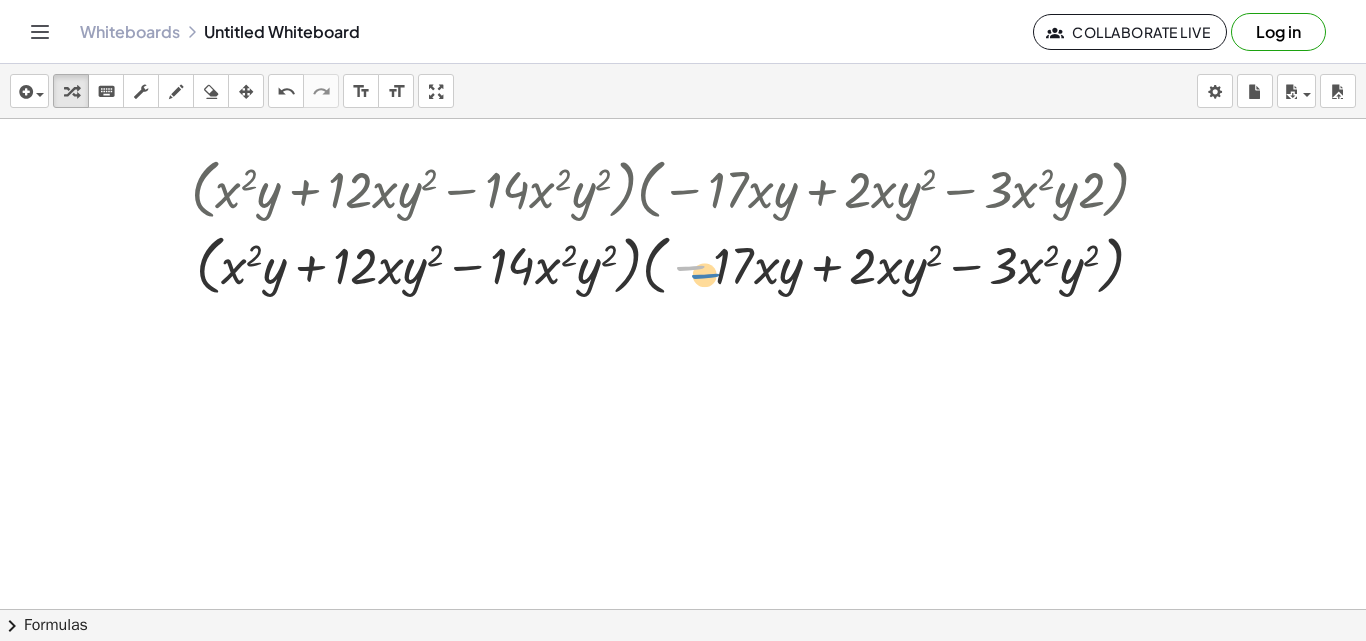 drag, startPoint x: 688, startPoint y: 275, endPoint x: 703, endPoint y: 284, distance: 17.492855 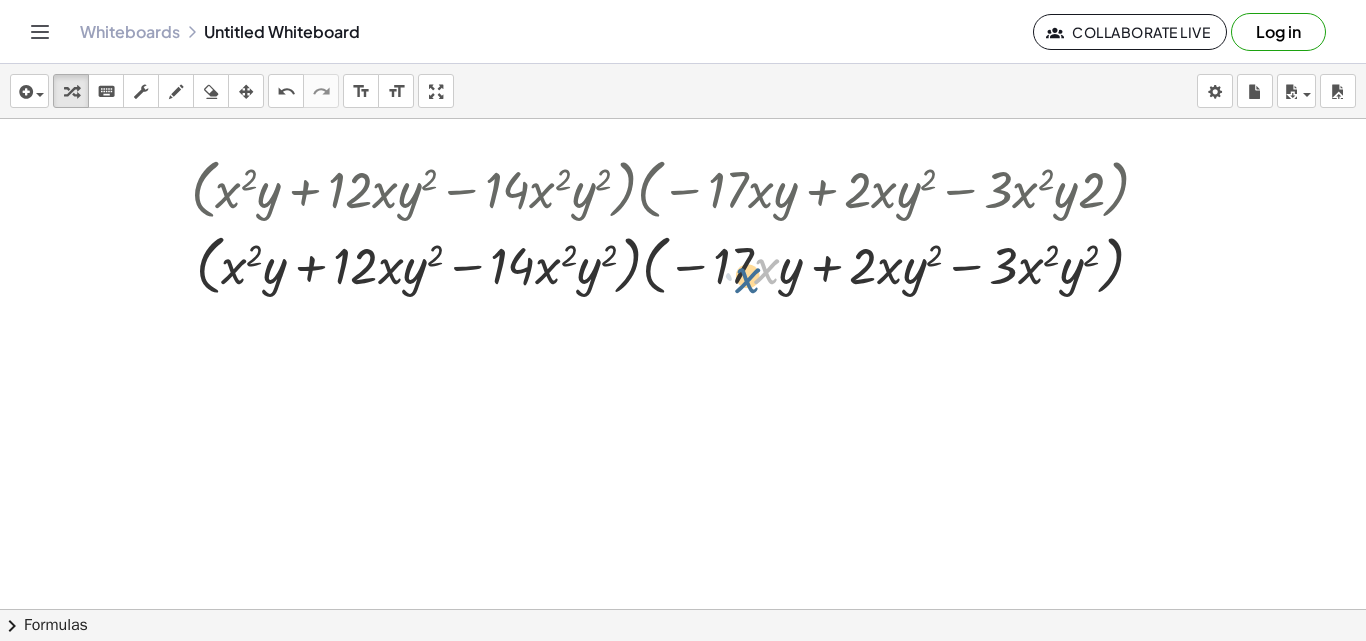 drag, startPoint x: 771, startPoint y: 286, endPoint x: 752, endPoint y: 296, distance: 21.470911 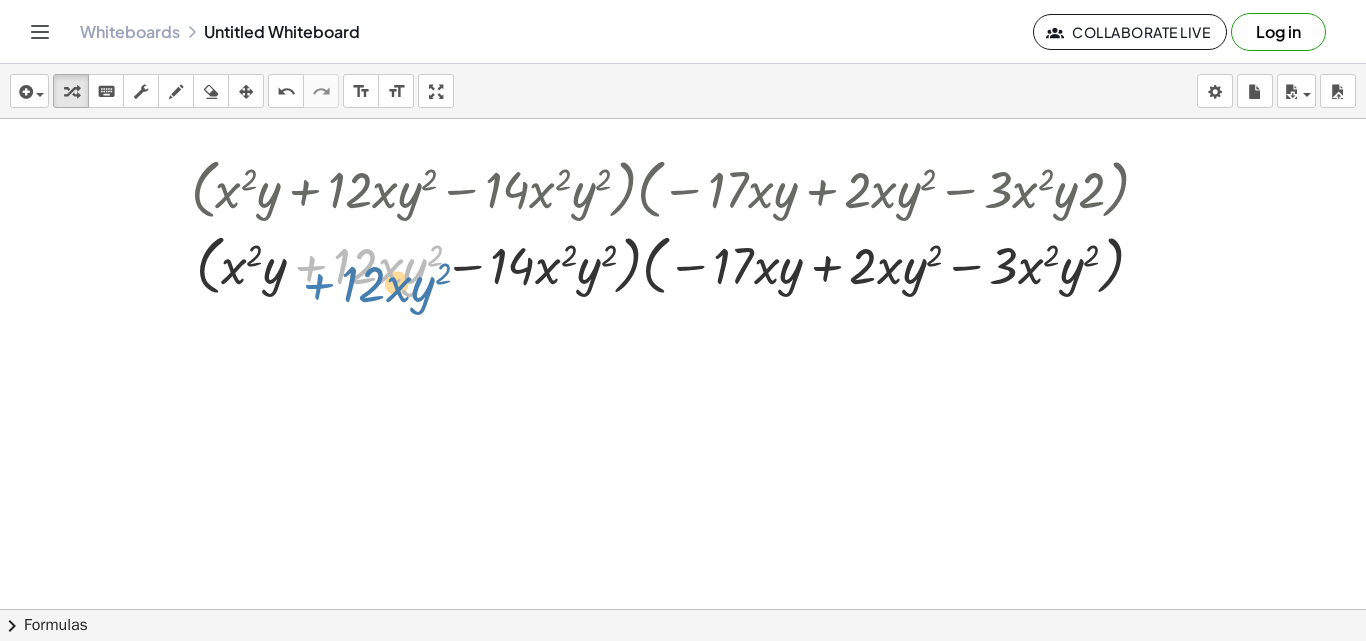 drag, startPoint x: 311, startPoint y: 274, endPoint x: 319, endPoint y: 292, distance: 19.697716 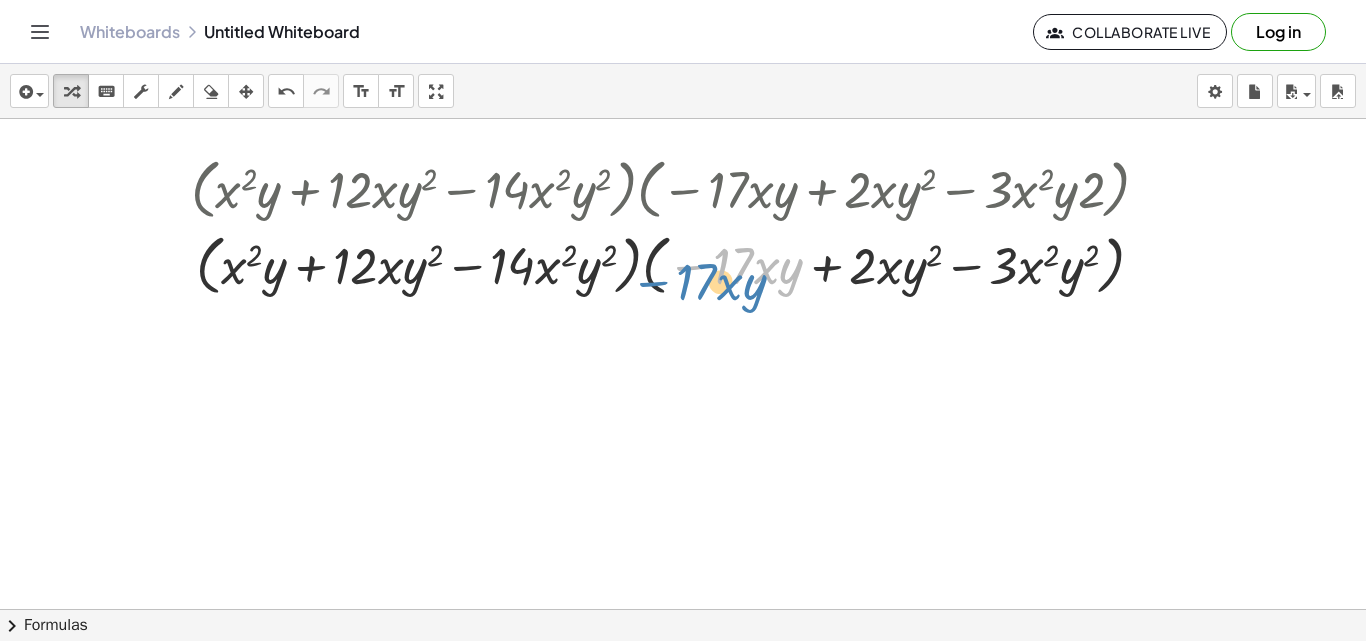 drag, startPoint x: 691, startPoint y: 268, endPoint x: 655, endPoint y: 284, distance: 39.39543 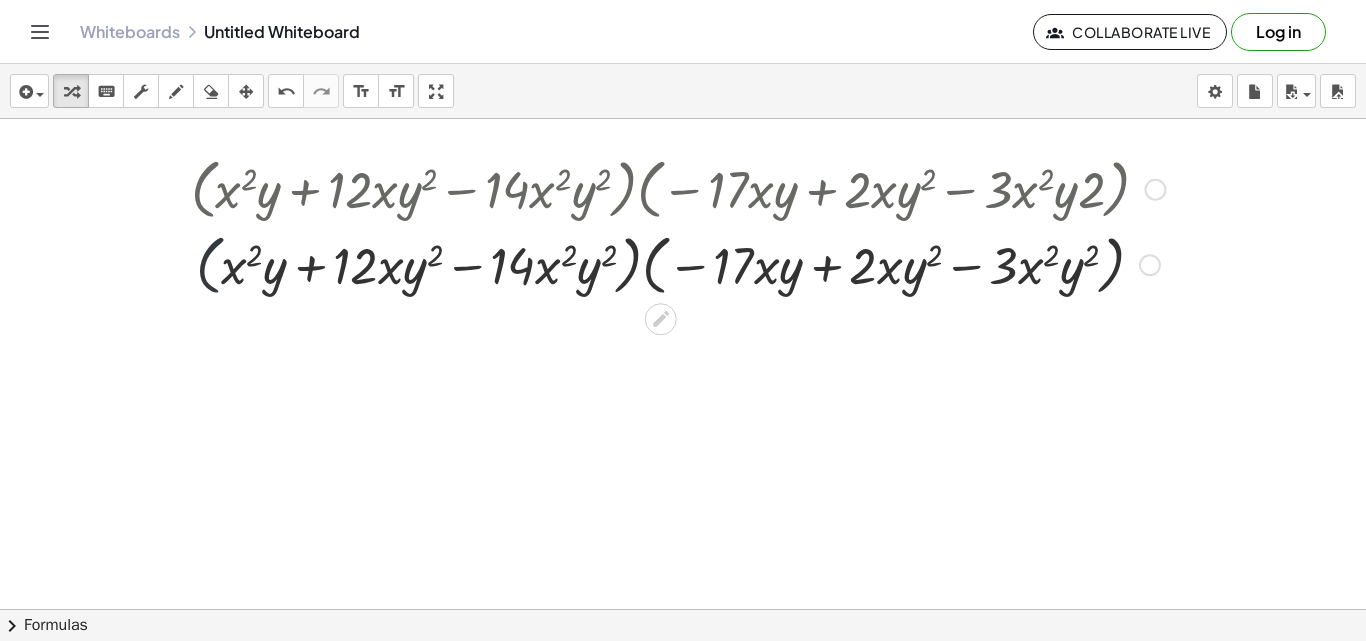 drag, startPoint x: 219, startPoint y: 264, endPoint x: 225, endPoint y: 279, distance: 16.155495 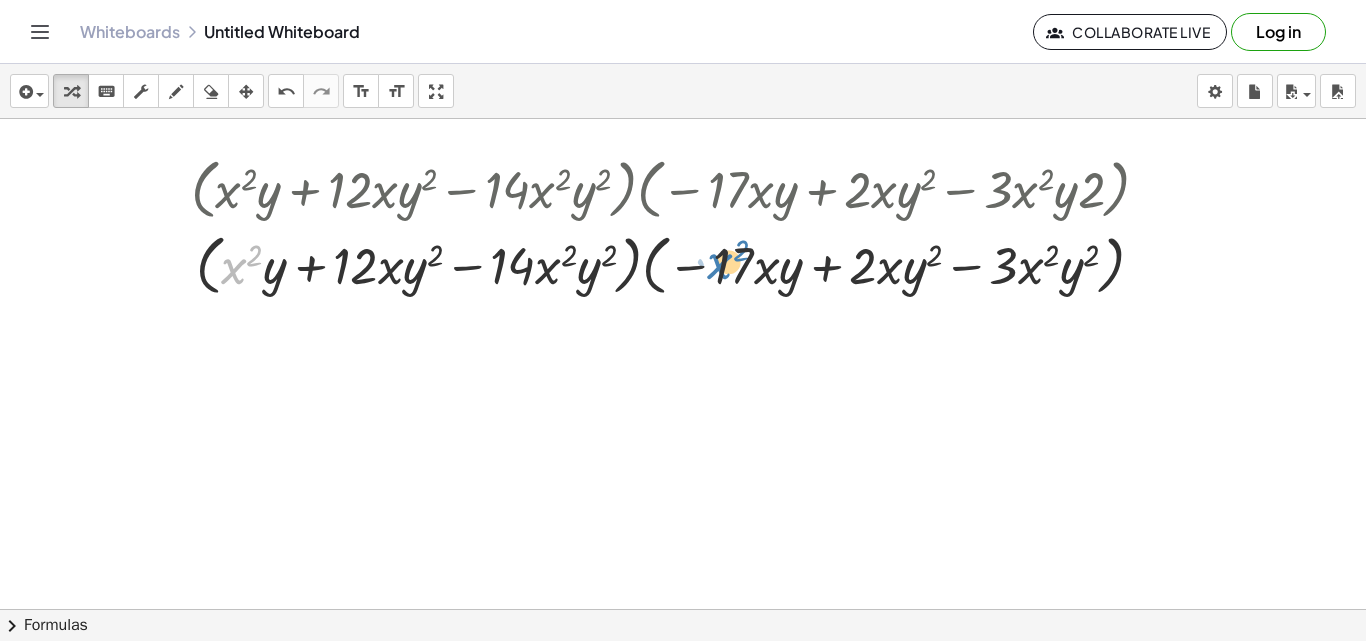 drag, startPoint x: 234, startPoint y: 271, endPoint x: 720, endPoint y: 266, distance: 486.02573 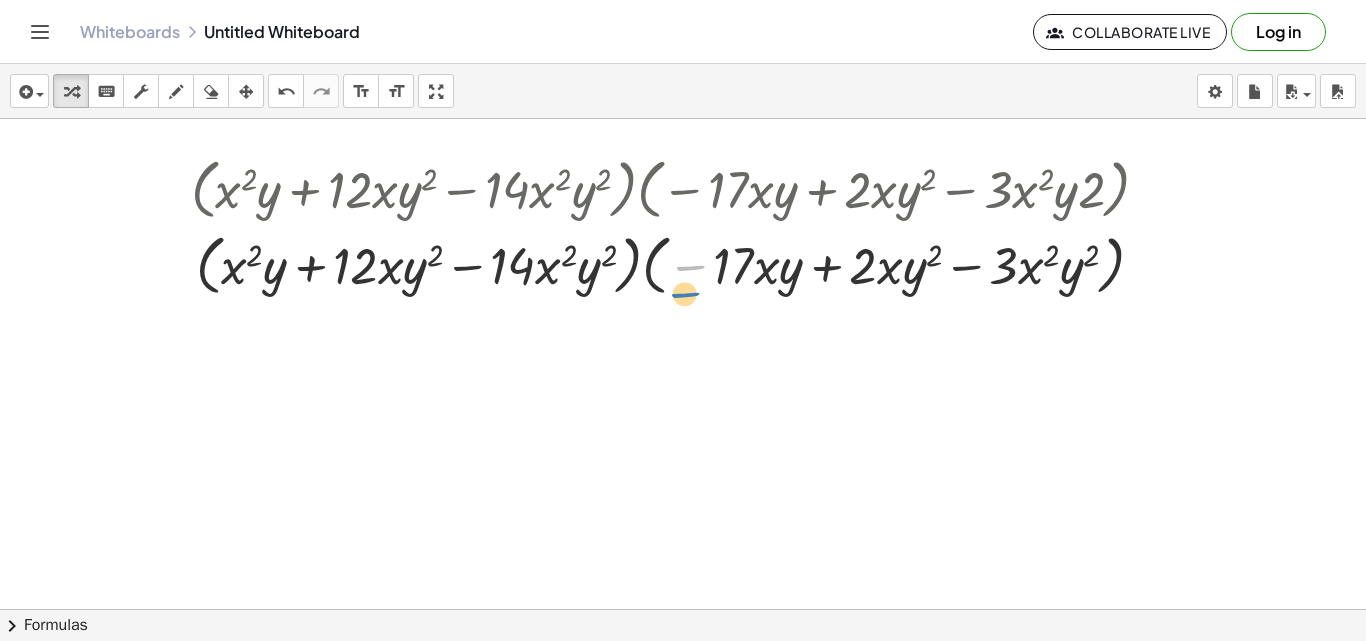 drag, startPoint x: 707, startPoint y: 271, endPoint x: 702, endPoint y: 296, distance: 25.495098 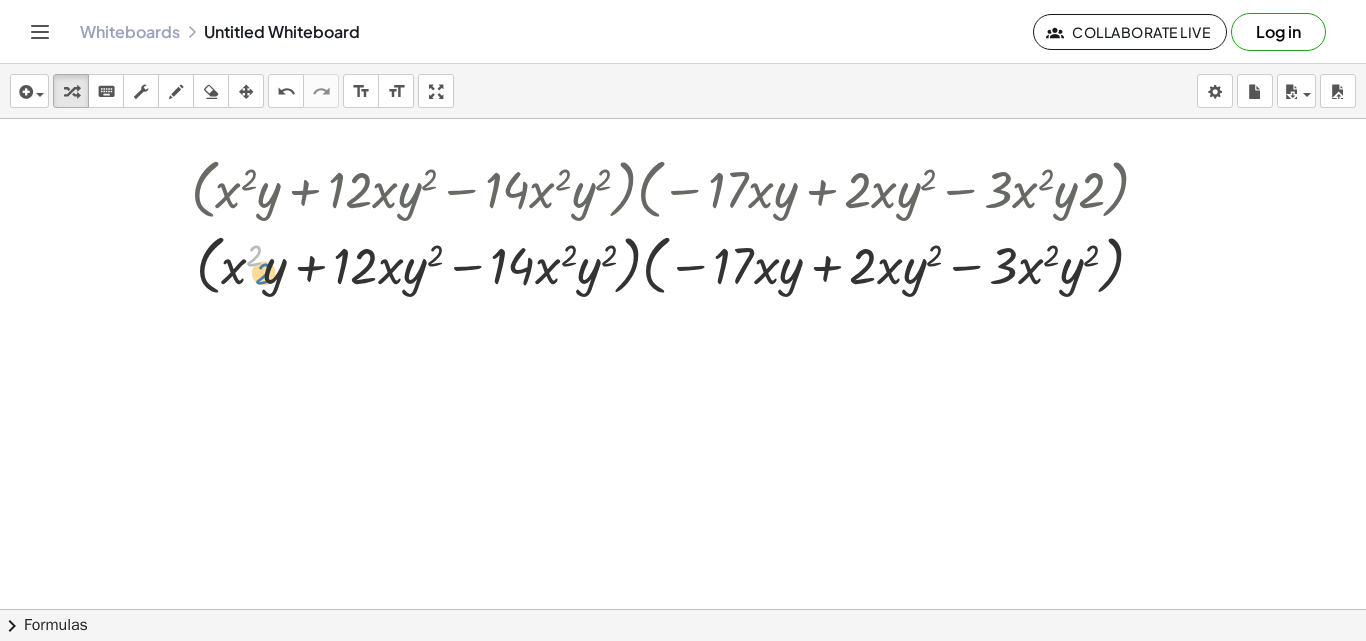 drag, startPoint x: 261, startPoint y: 269, endPoint x: 268, endPoint y: 286, distance: 18.384777 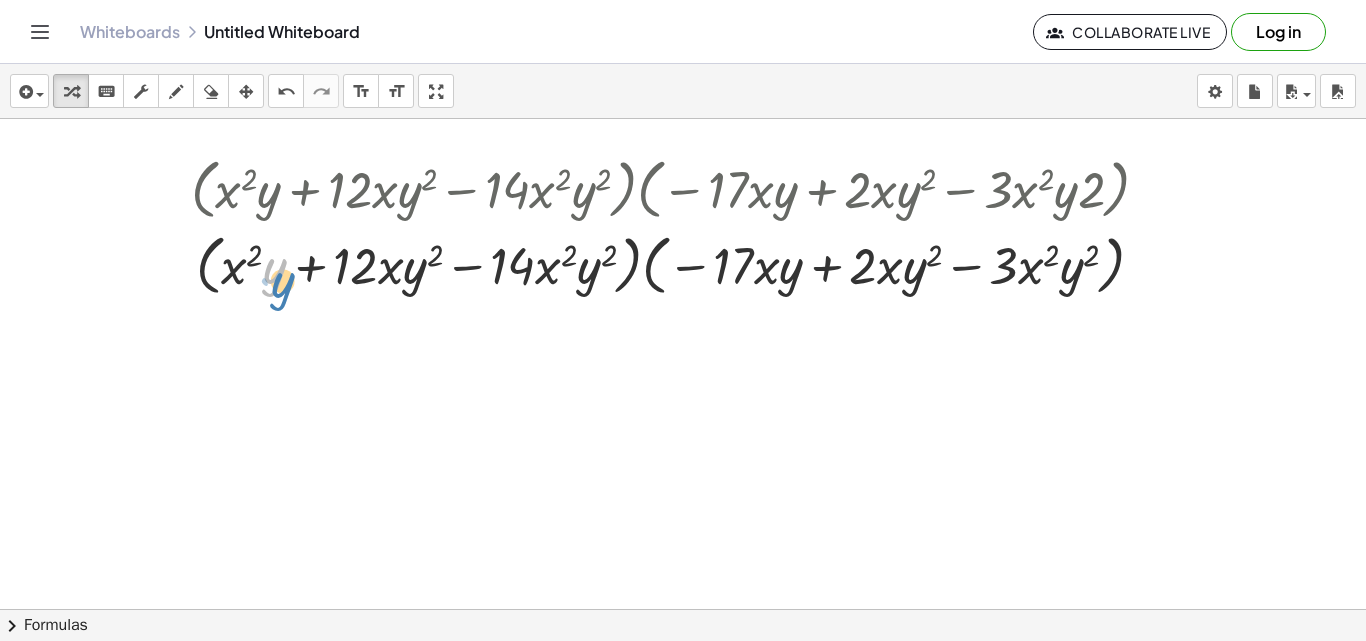 drag, startPoint x: 278, startPoint y: 277, endPoint x: 295, endPoint y: 278, distance: 17.029387 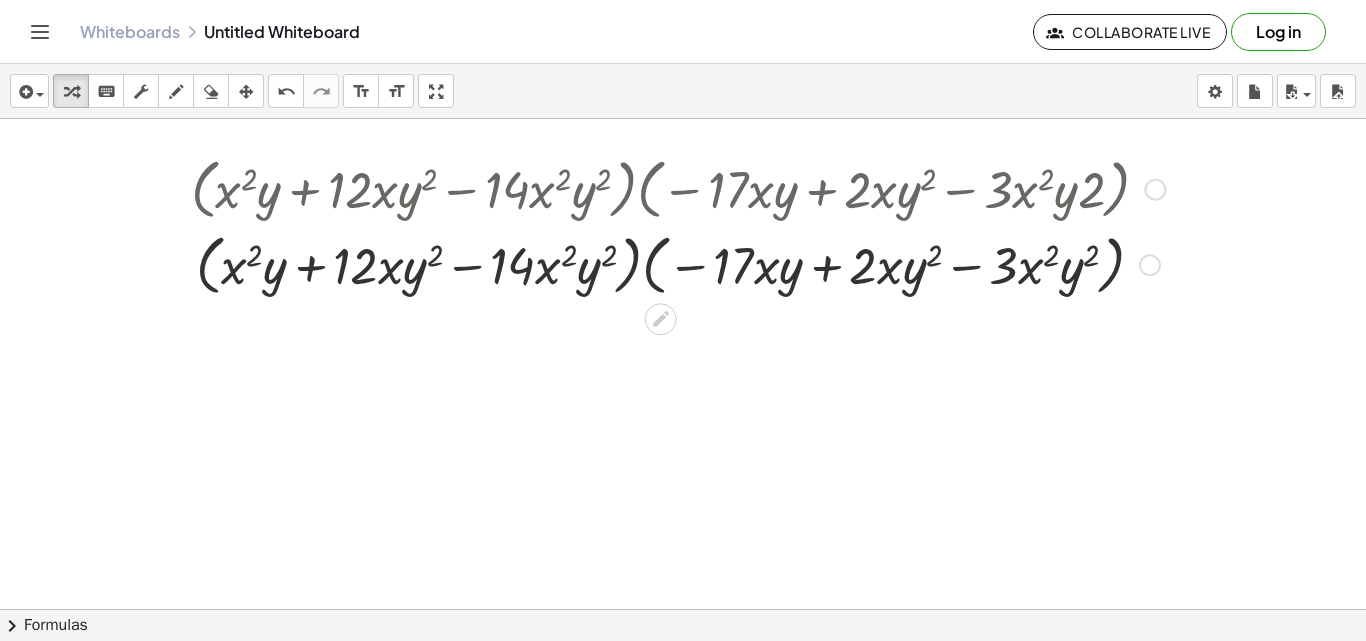 click at bounding box center [678, 264] 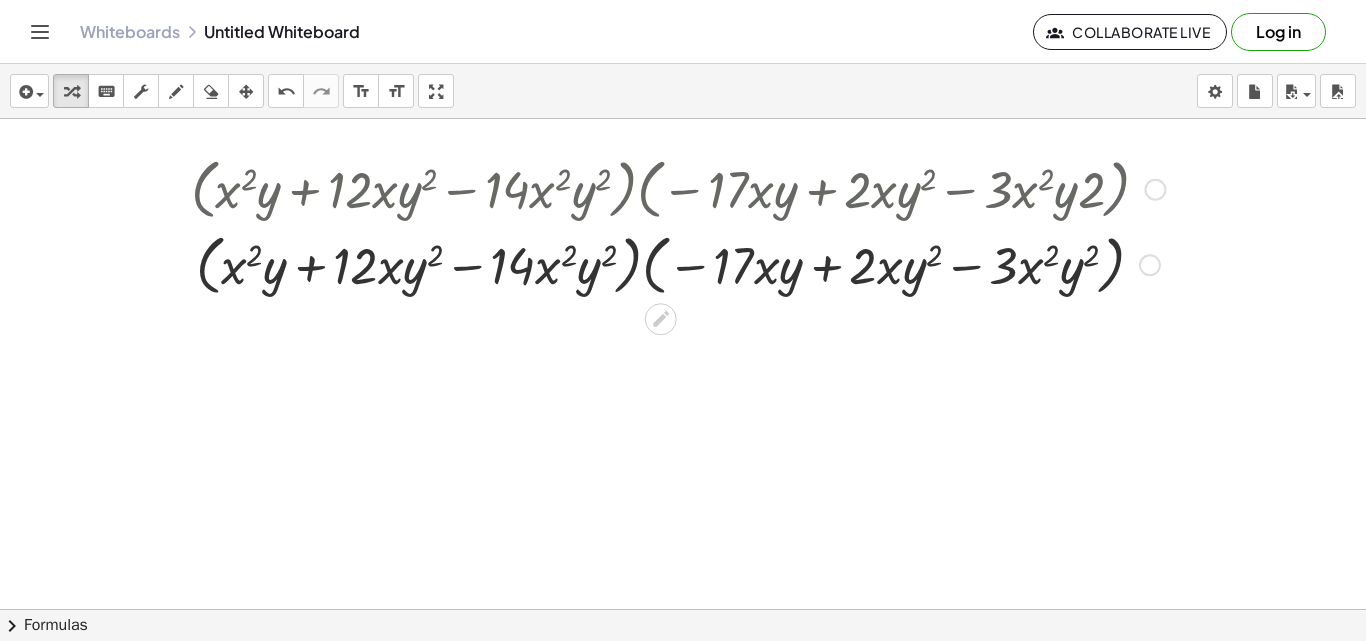 click at bounding box center [678, 264] 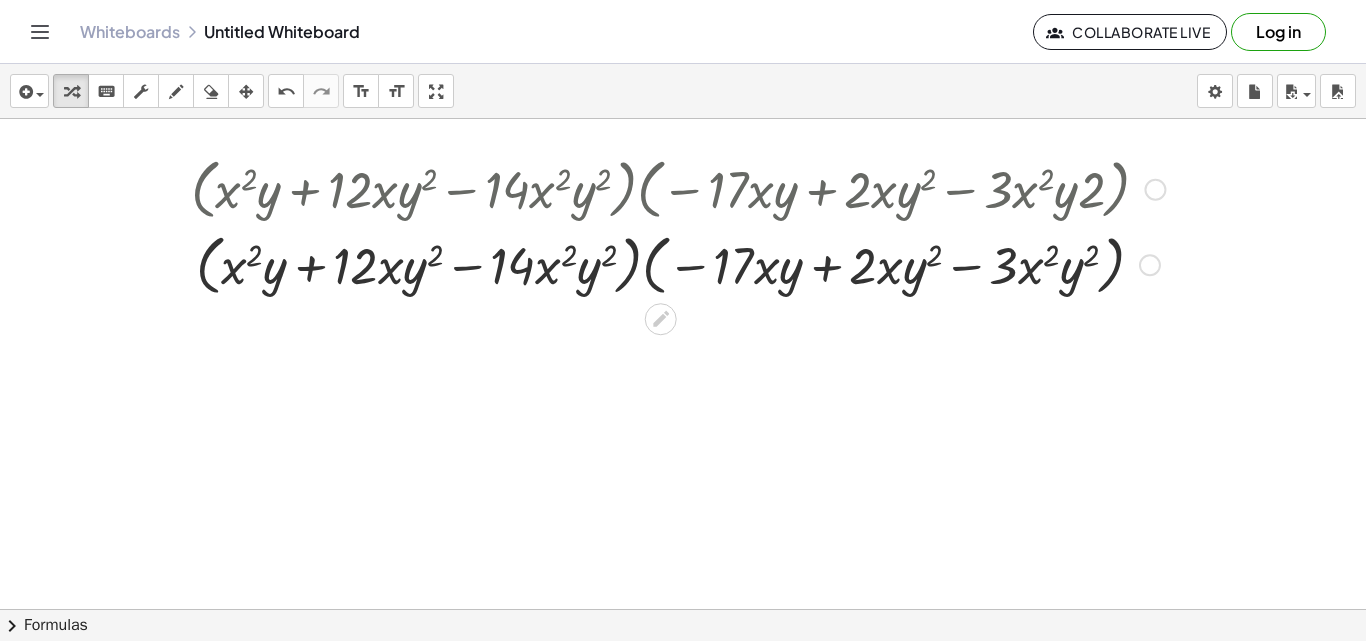 click at bounding box center (678, 264) 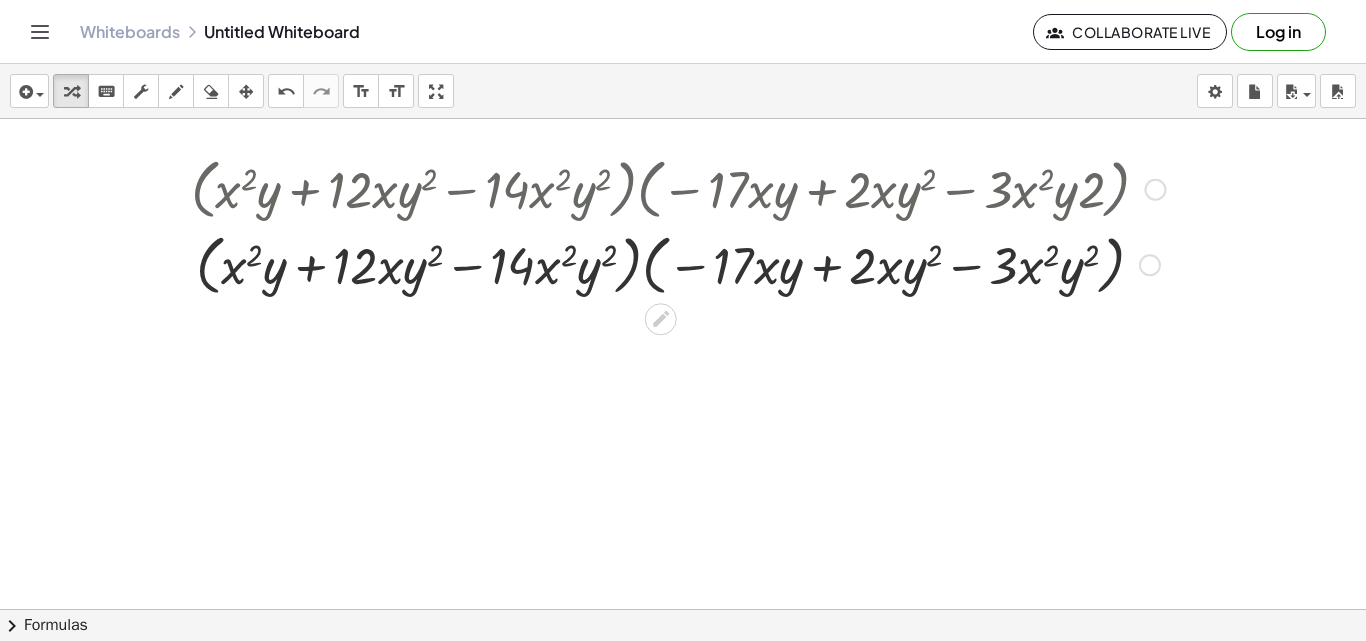 click at bounding box center (678, 264) 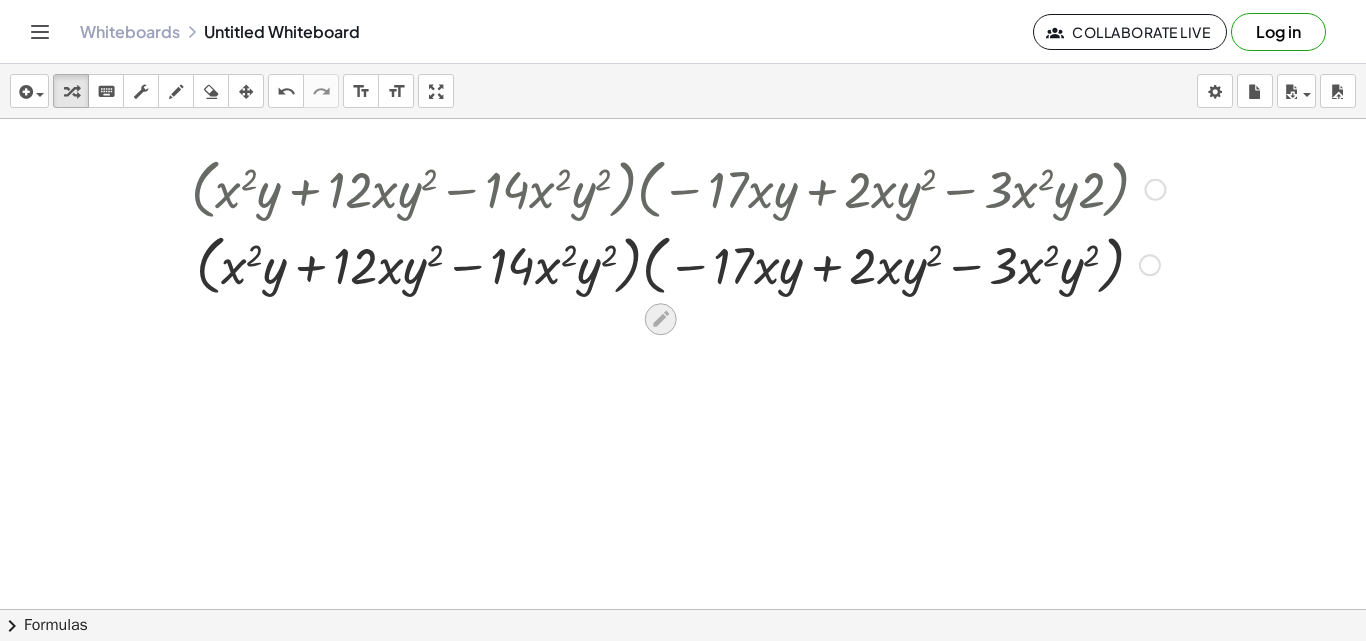 drag, startPoint x: 643, startPoint y: 319, endPoint x: 654, endPoint y: 321, distance: 11.18034 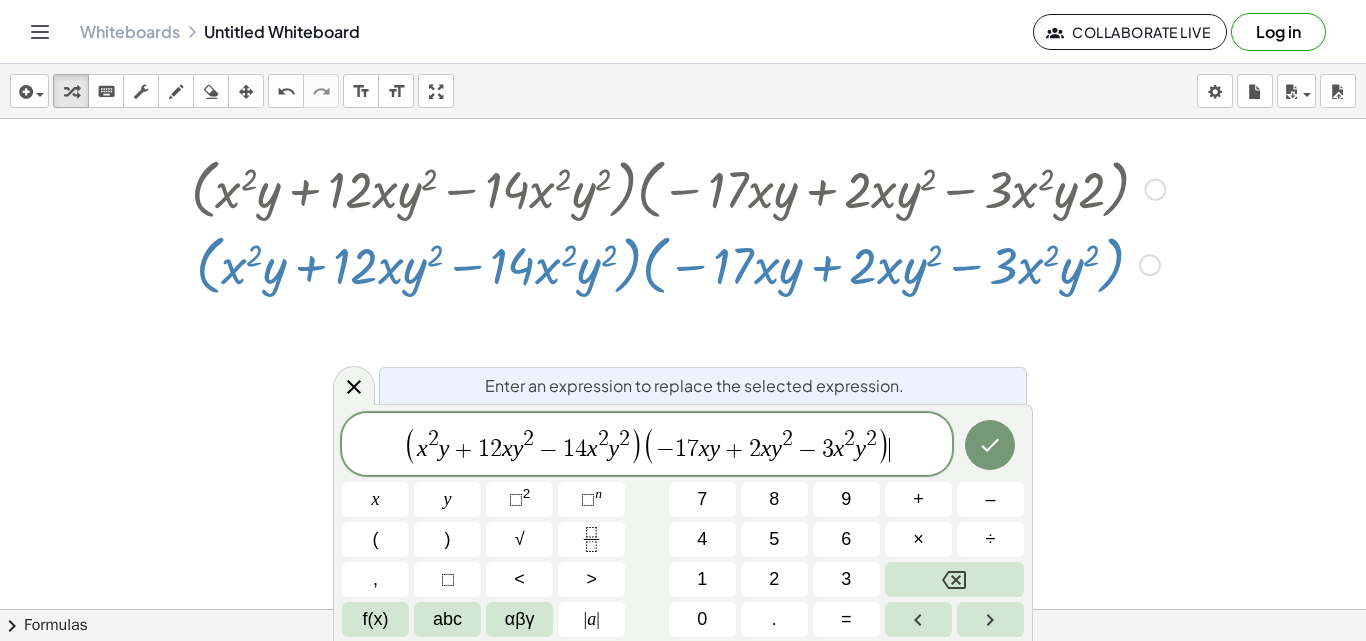 click on "( x 2 y + 1 2 x y 2 − 1 4 x 2 y 2 ) ( − 1 7 x y + 2 x y 2 − 3 x 2 y 2 ) ​" at bounding box center [647, 445] 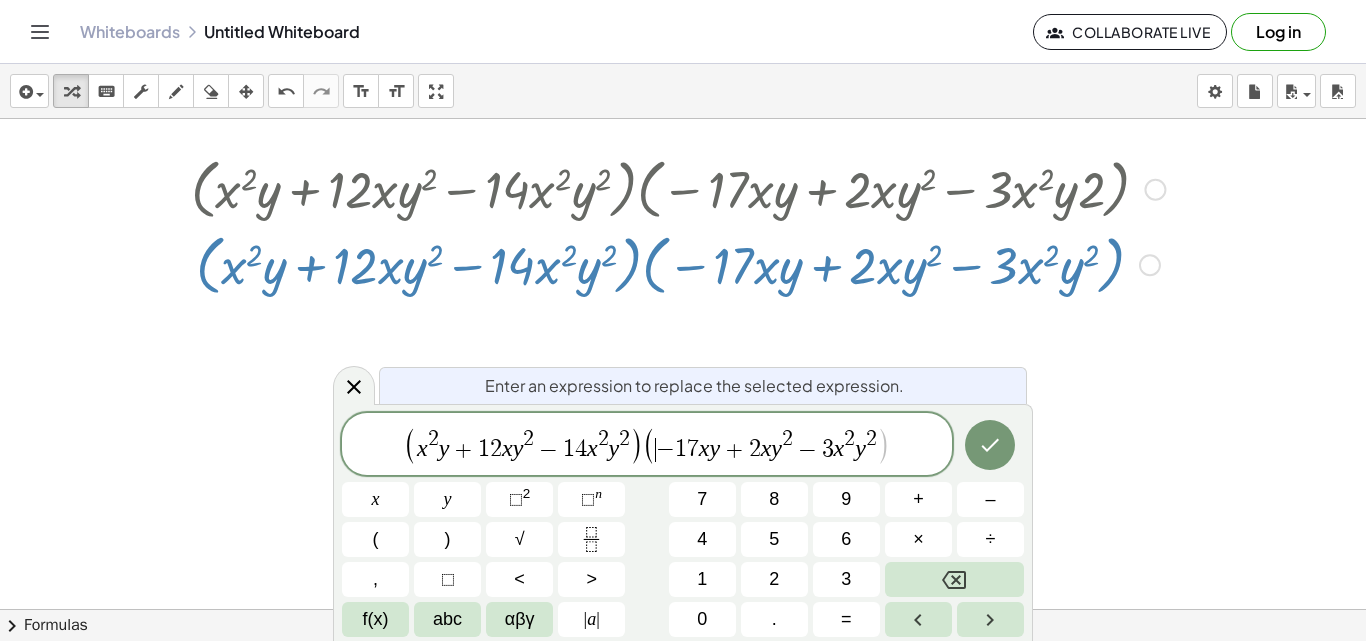 click on "−" at bounding box center [665, 450] 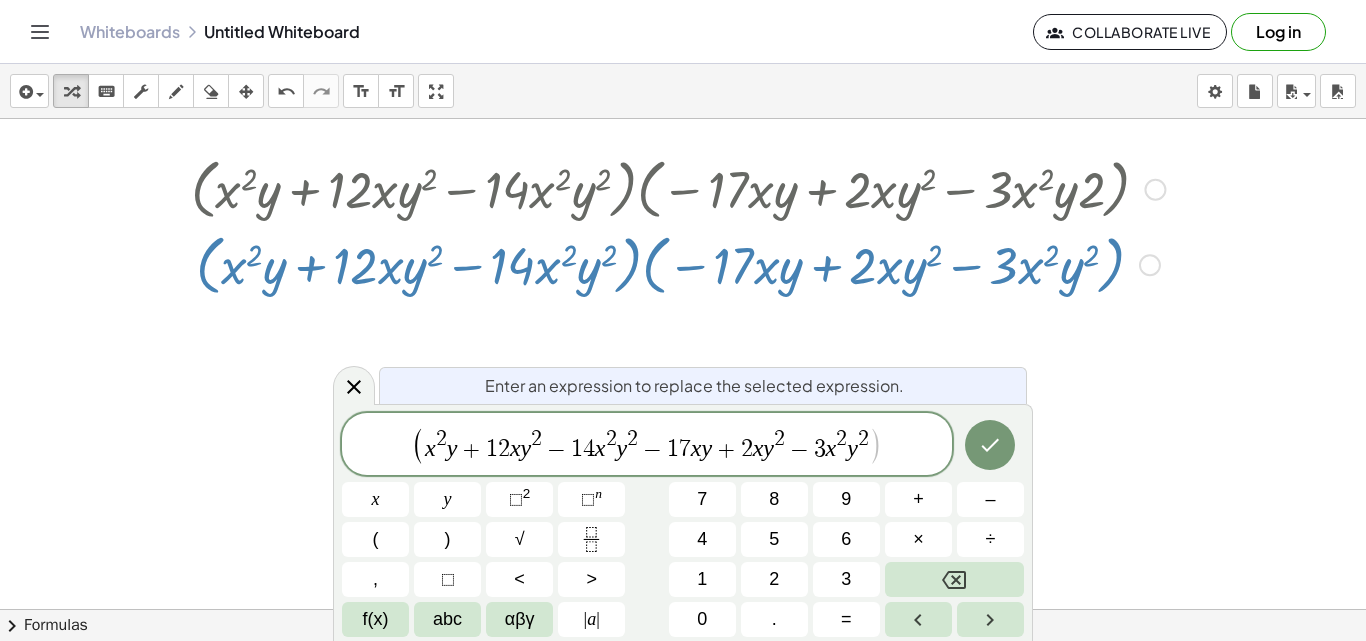 click on "( x 2 y + 1 2 x y 2 − 1 4 x 2 y 2 ​ − 1 7 x y + 2 x y 2 − 3 x 2 y 2 )" at bounding box center (646, 445) 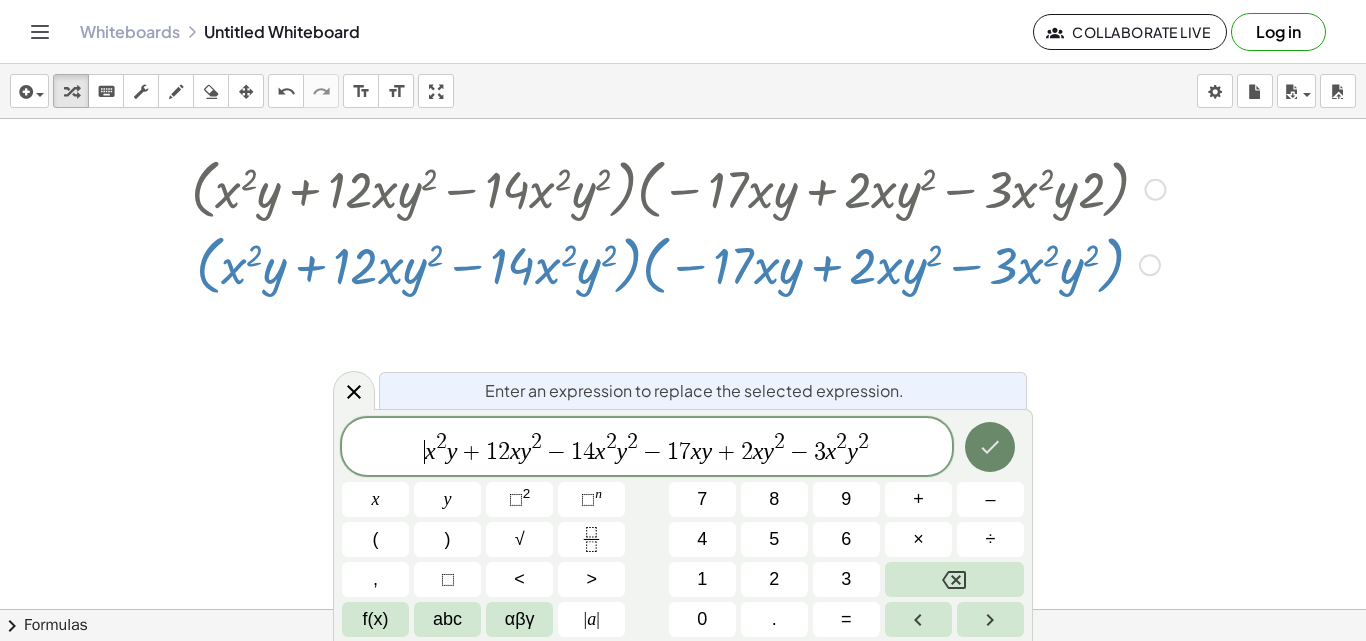 click 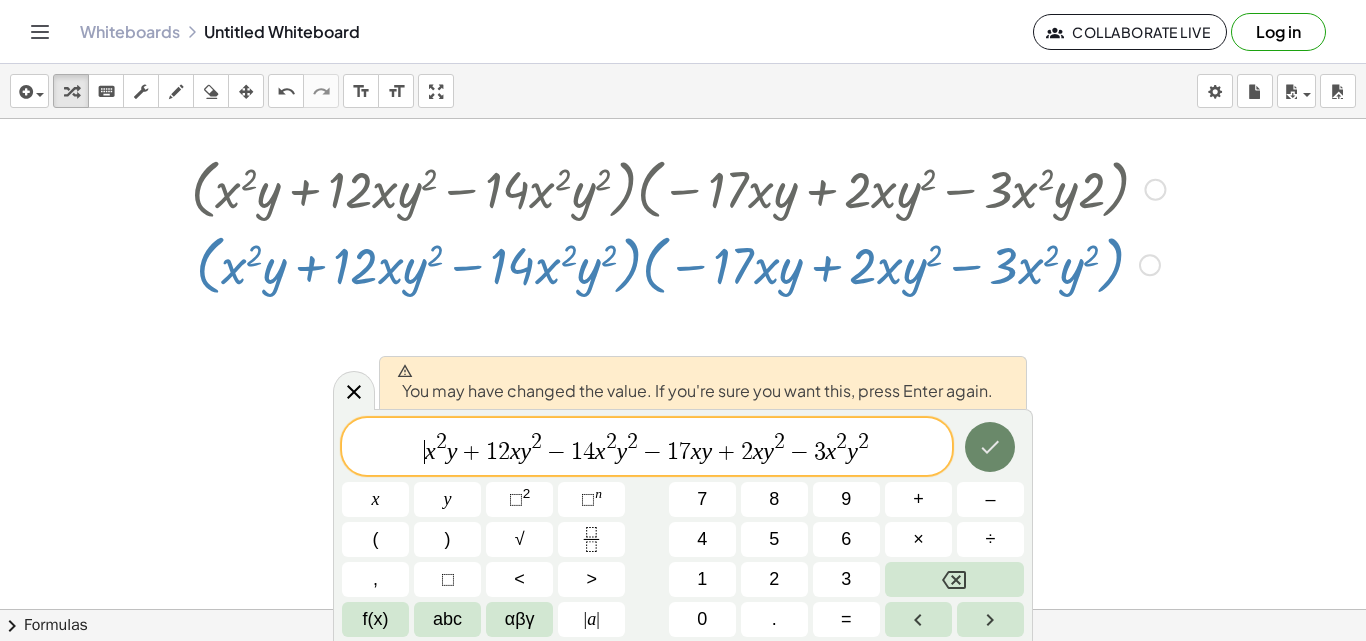 click 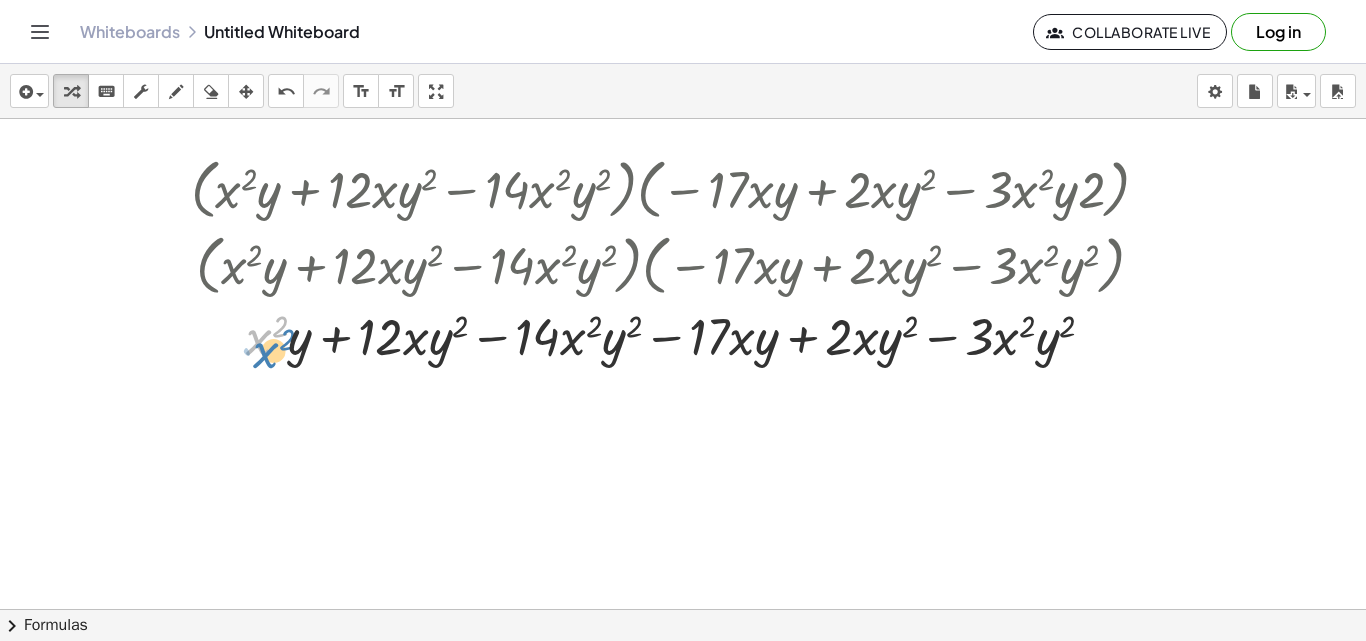 drag, startPoint x: 244, startPoint y: 338, endPoint x: 251, endPoint y: 351, distance: 14.764823 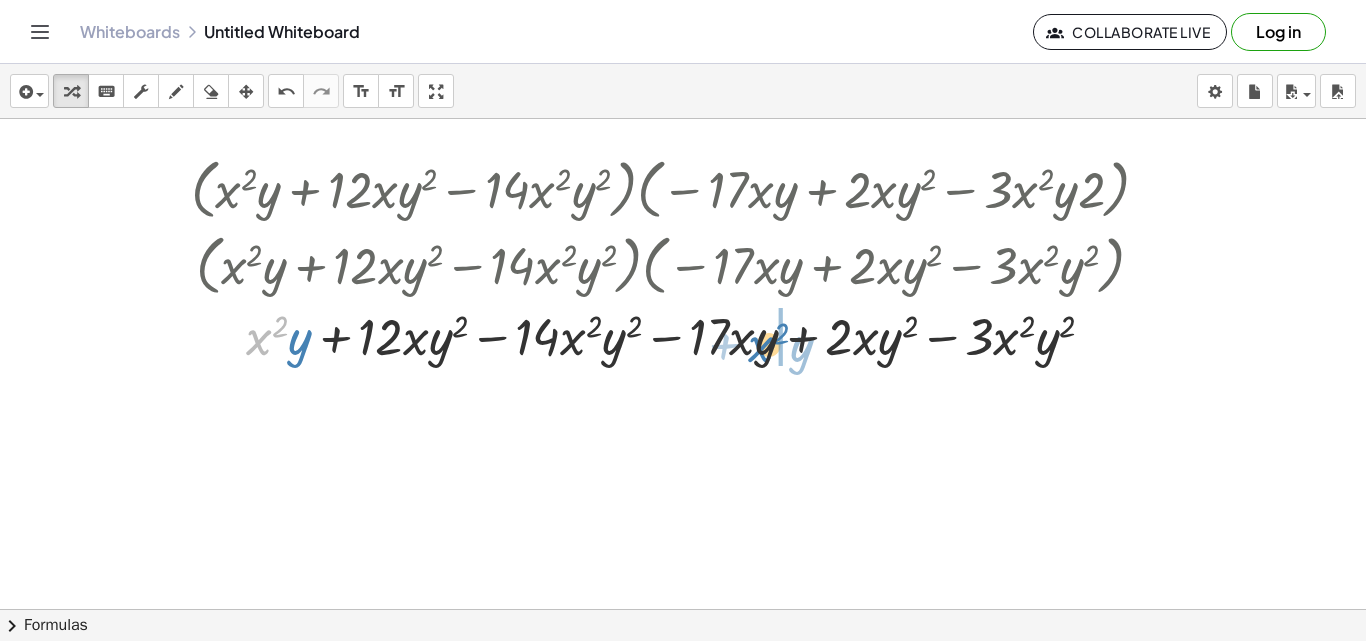 drag, startPoint x: 243, startPoint y: 338, endPoint x: 745, endPoint y: 345, distance: 502.0488 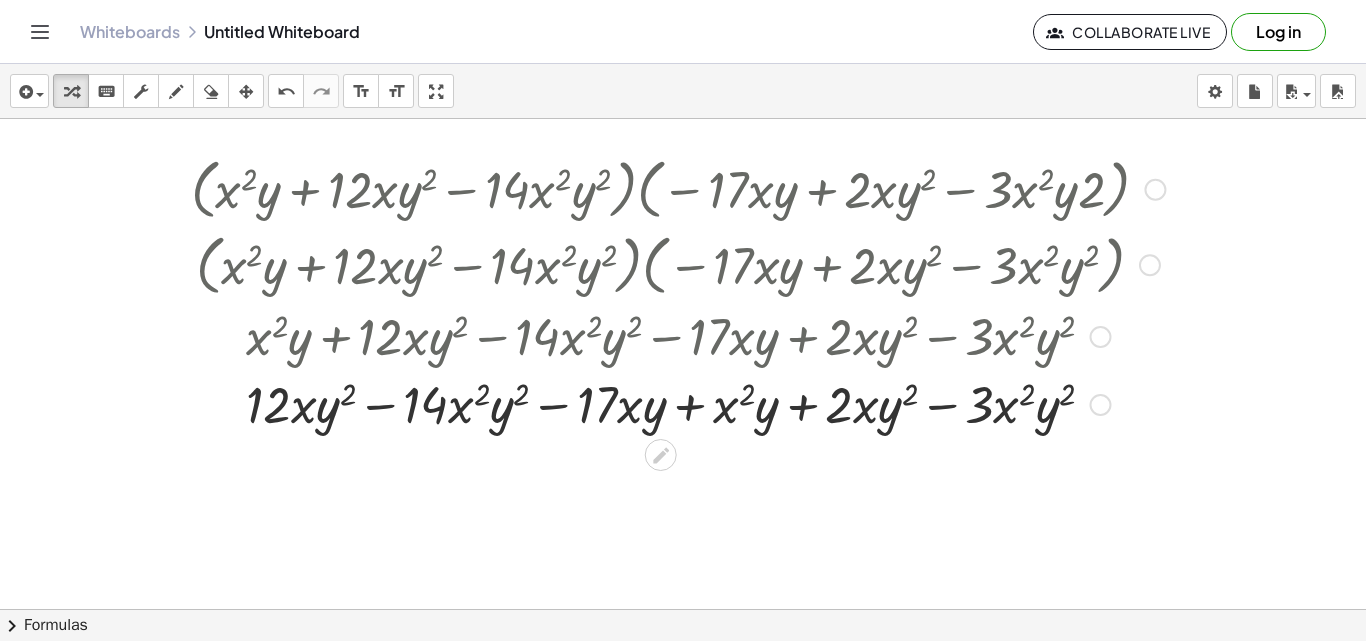 click at bounding box center [678, 403] 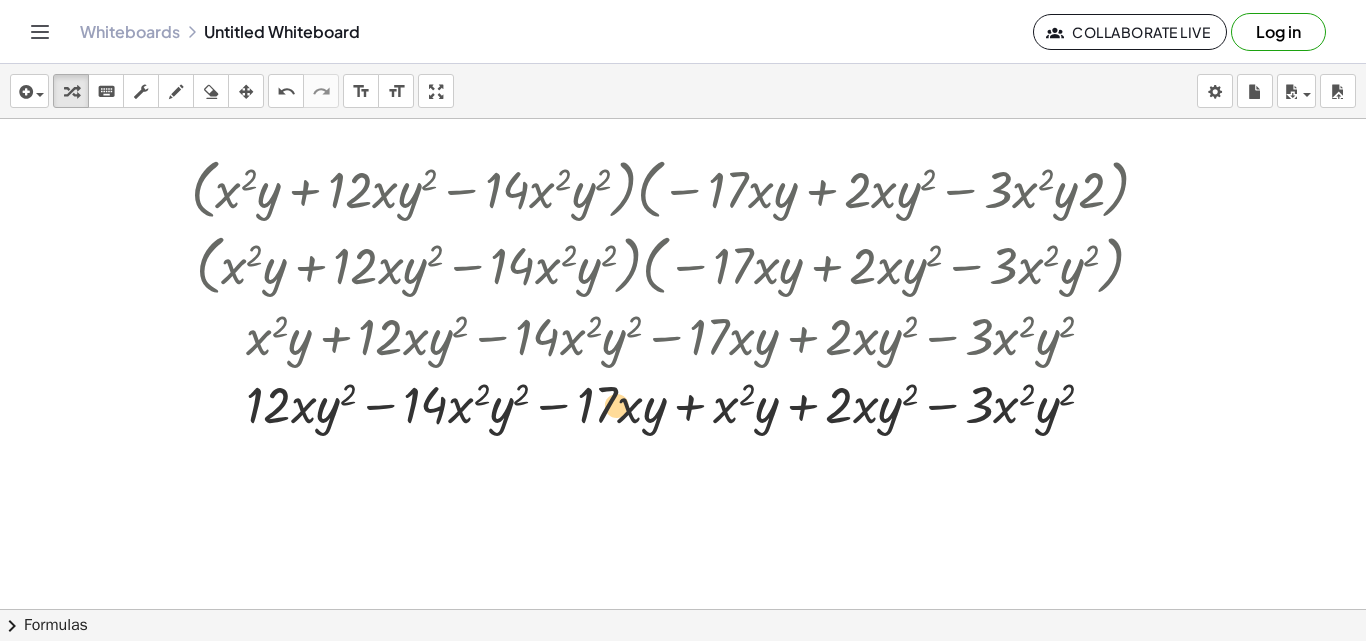 drag, startPoint x: 615, startPoint y: 413, endPoint x: 628, endPoint y: 413, distance: 13 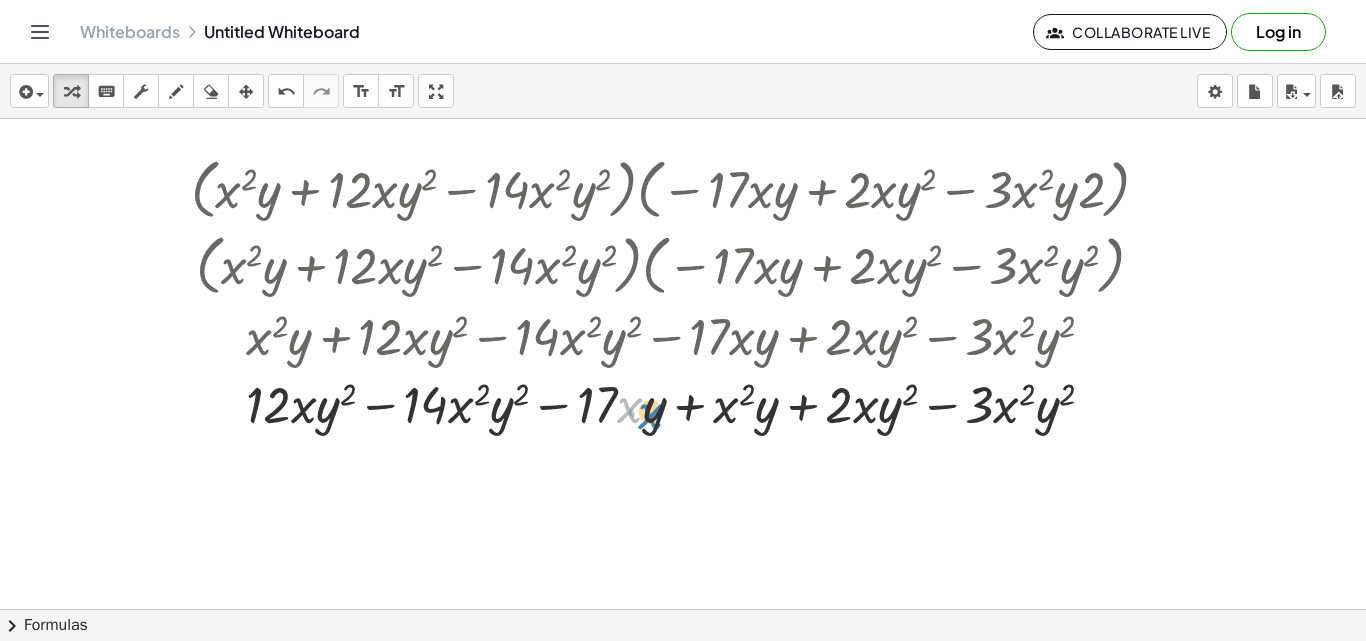 drag, startPoint x: 624, startPoint y: 417, endPoint x: 635, endPoint y: 423, distance: 12.529964 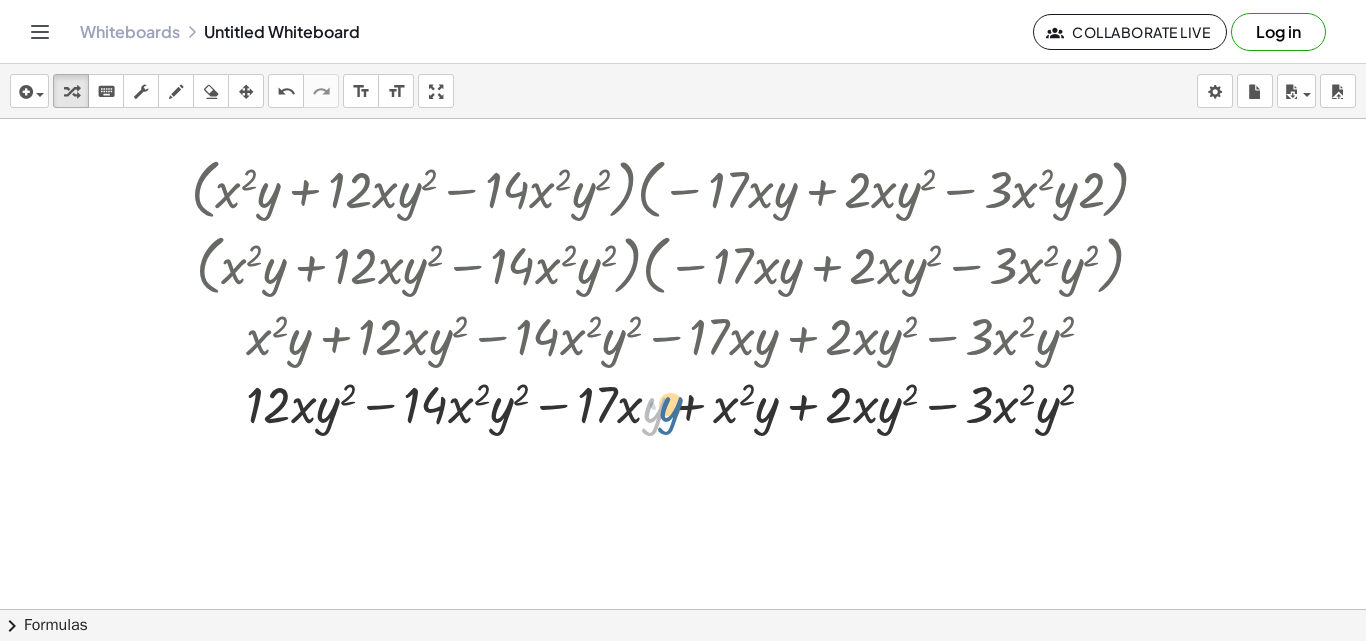 drag, startPoint x: 645, startPoint y: 420, endPoint x: 660, endPoint y: 419, distance: 15.033297 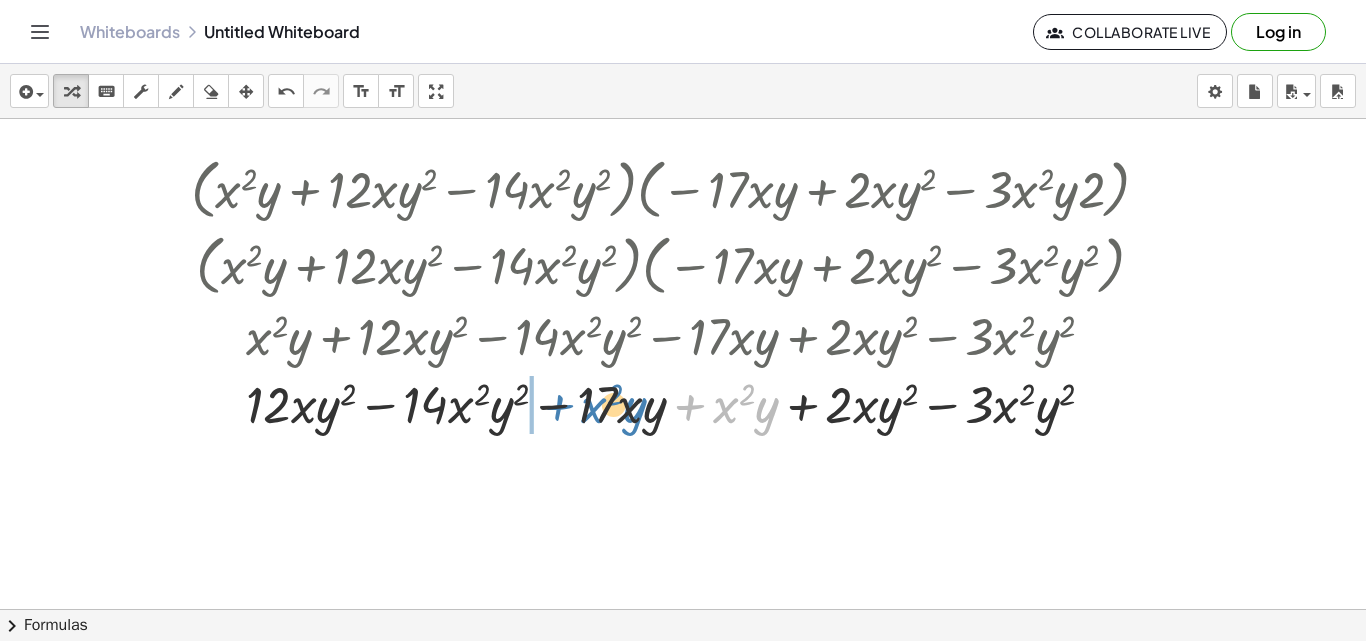 drag, startPoint x: 686, startPoint y: 404, endPoint x: 554, endPoint y: 404, distance: 132 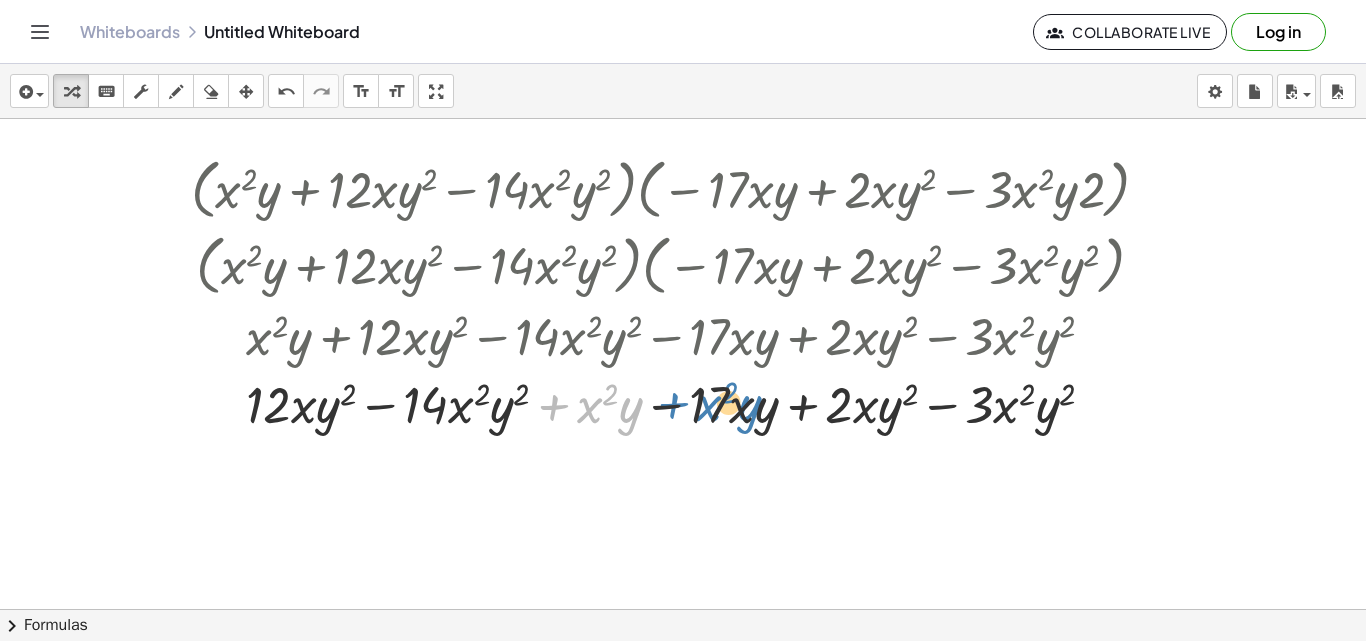 drag, startPoint x: 545, startPoint y: 401, endPoint x: 666, endPoint y: 399, distance: 121.016525 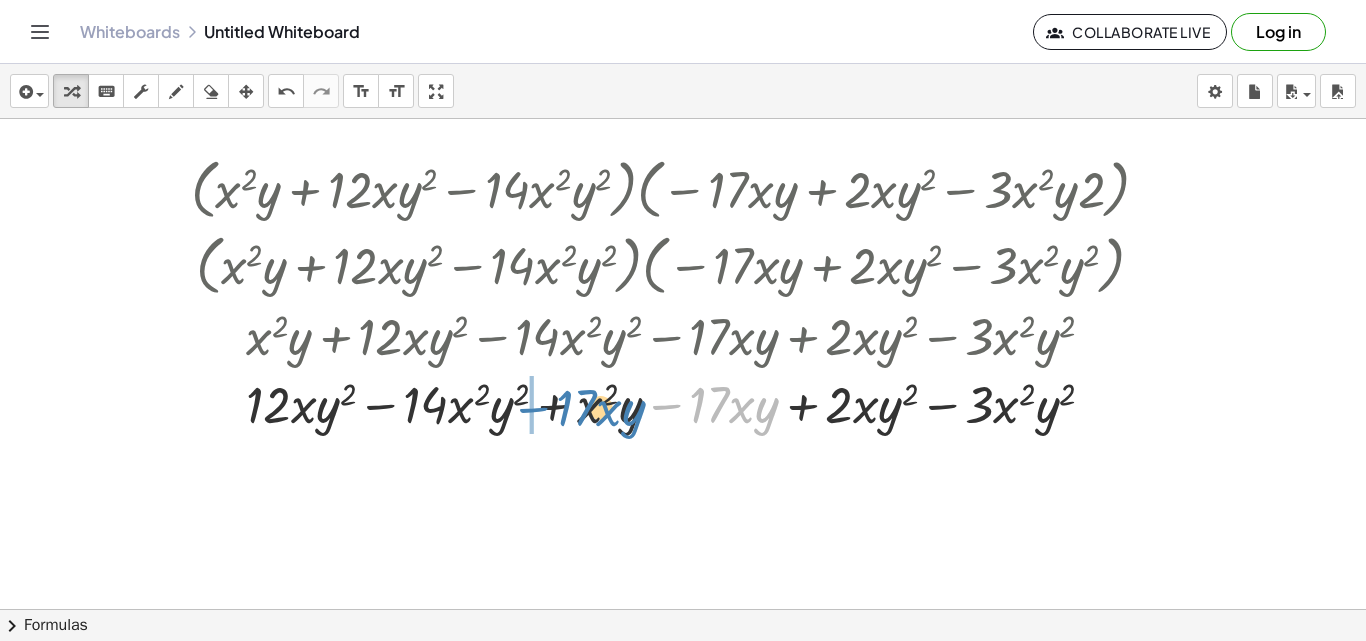 drag, startPoint x: 668, startPoint y: 400, endPoint x: 535, endPoint y: 403, distance: 133.03383 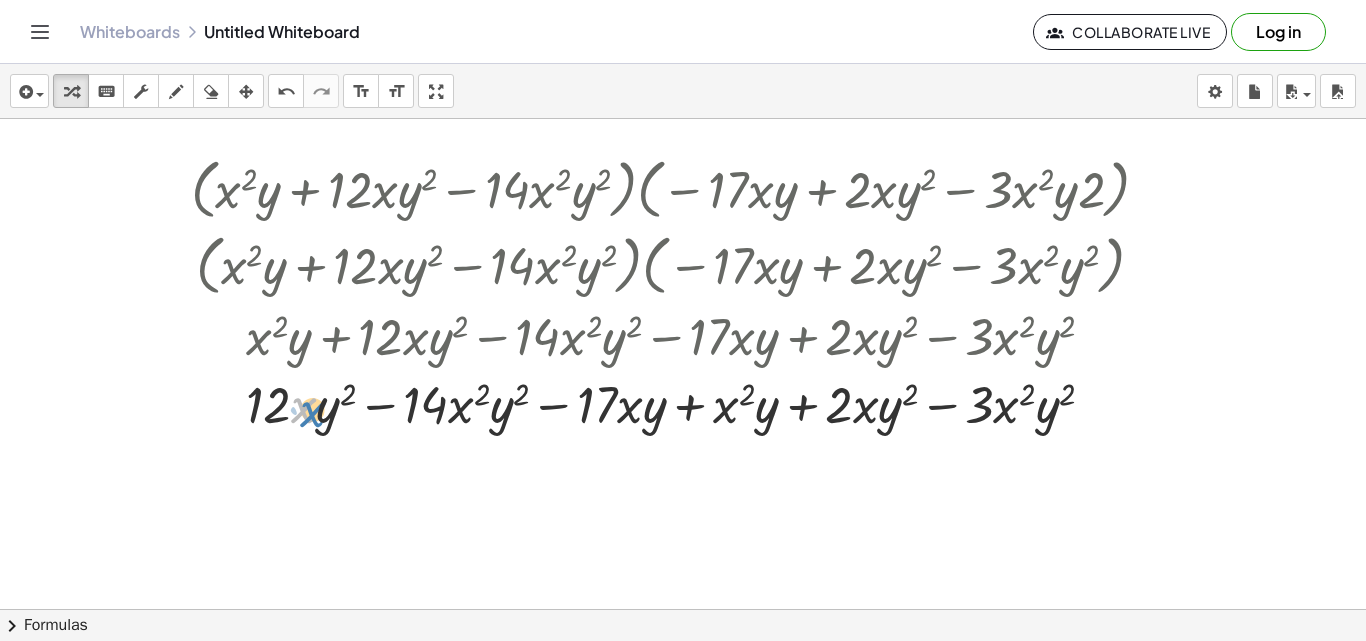 click at bounding box center [678, 403] 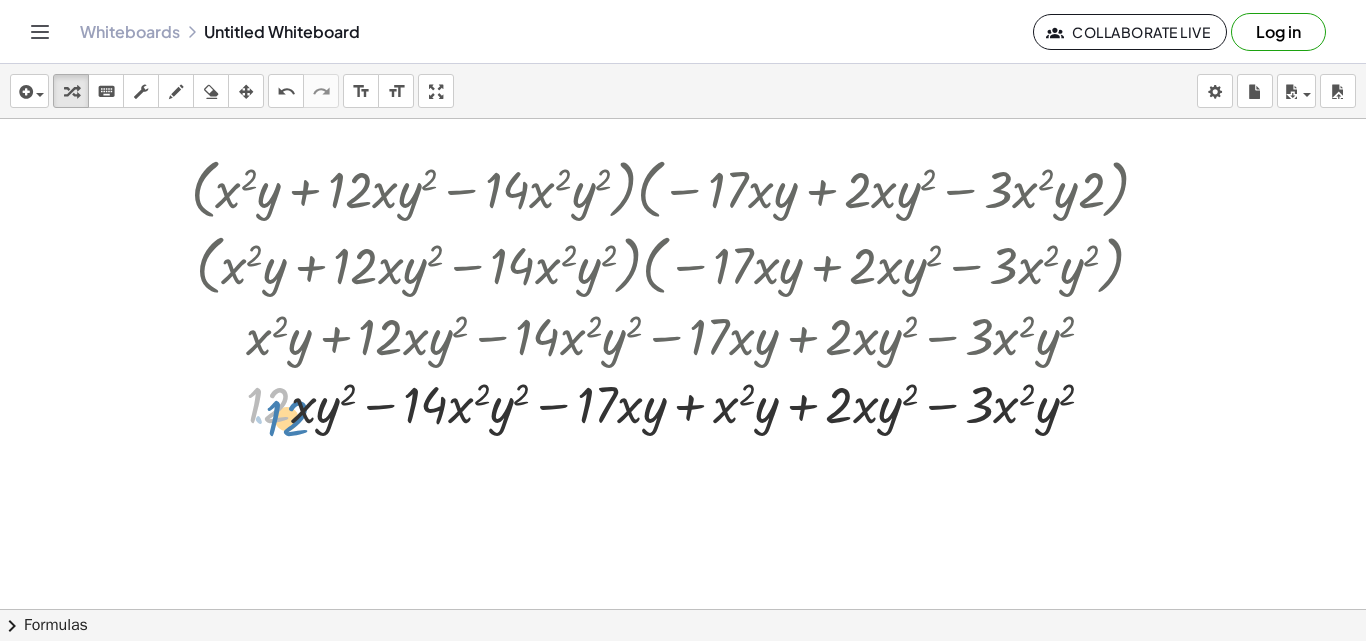 drag, startPoint x: 234, startPoint y: 405, endPoint x: 247, endPoint y: 411, distance: 14.3178215 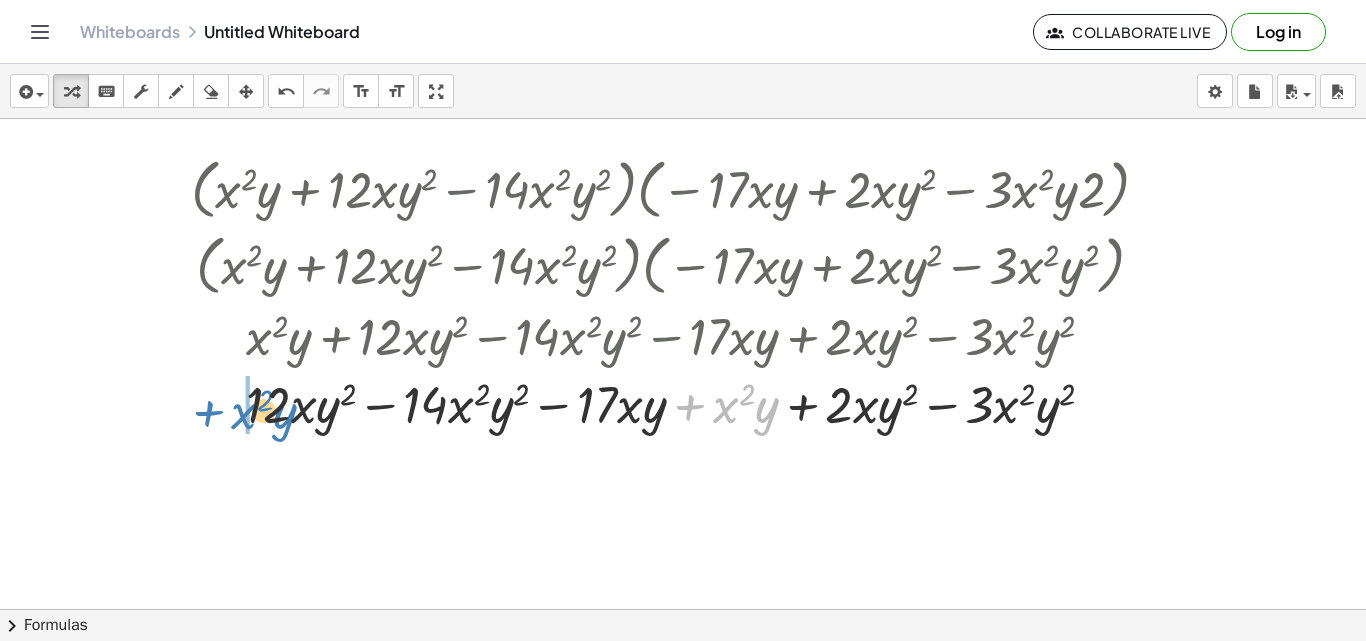 drag, startPoint x: 686, startPoint y: 409, endPoint x: 204, endPoint y: 415, distance: 482.03735 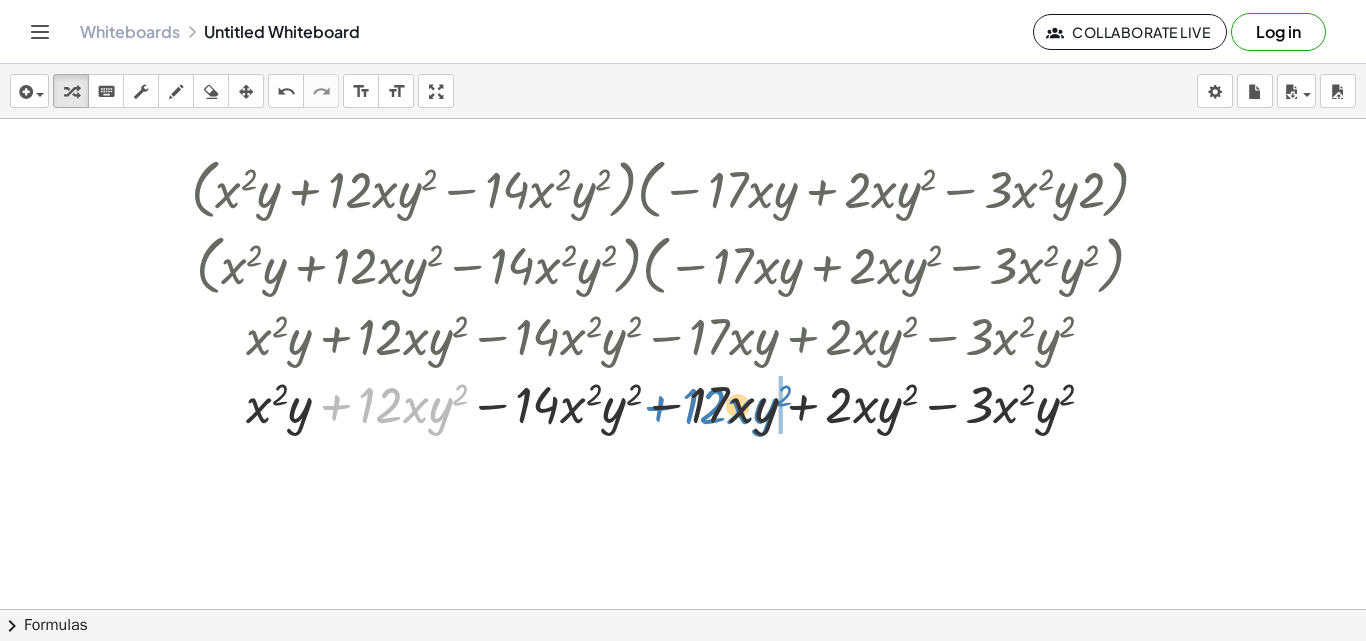drag, startPoint x: 343, startPoint y: 407, endPoint x: 667, endPoint y: 408, distance: 324.00156 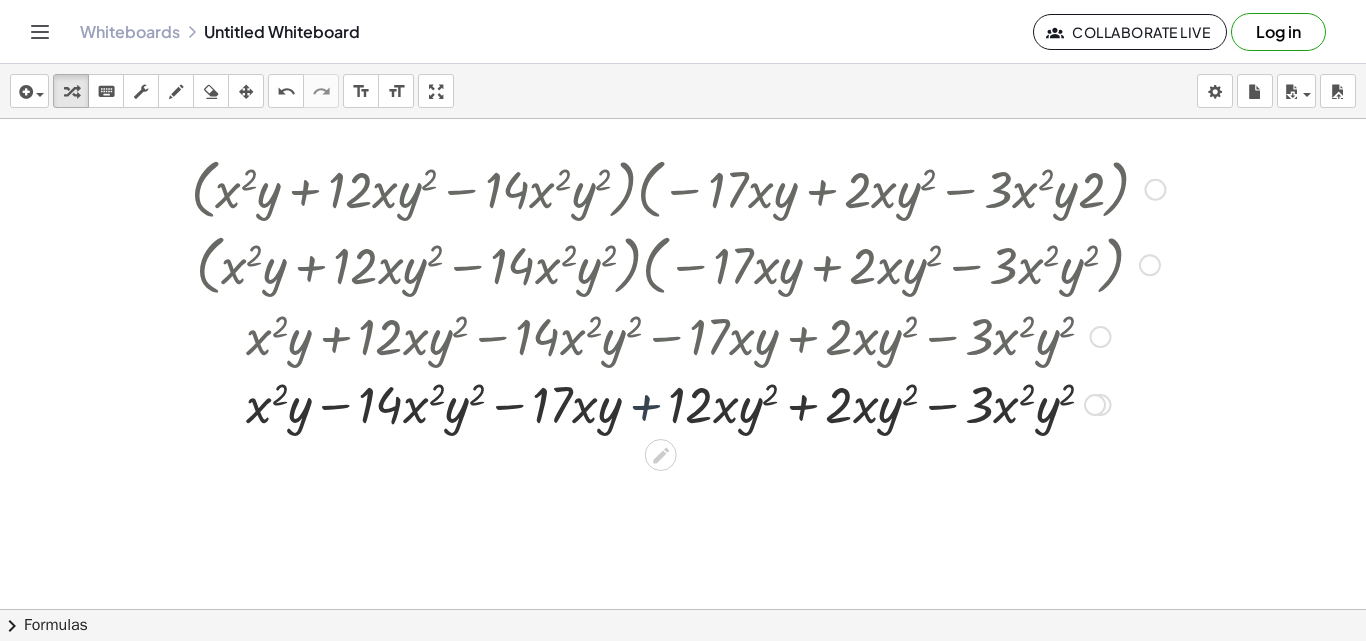 click at bounding box center [678, 403] 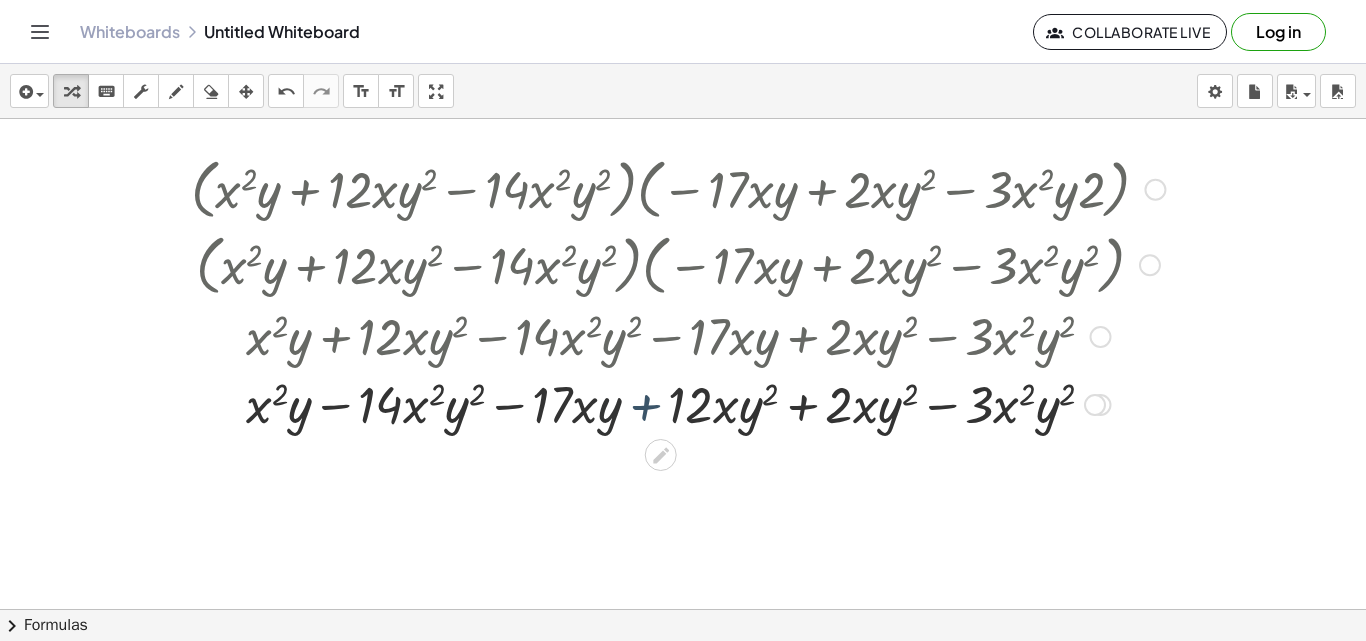 click at bounding box center (678, 403) 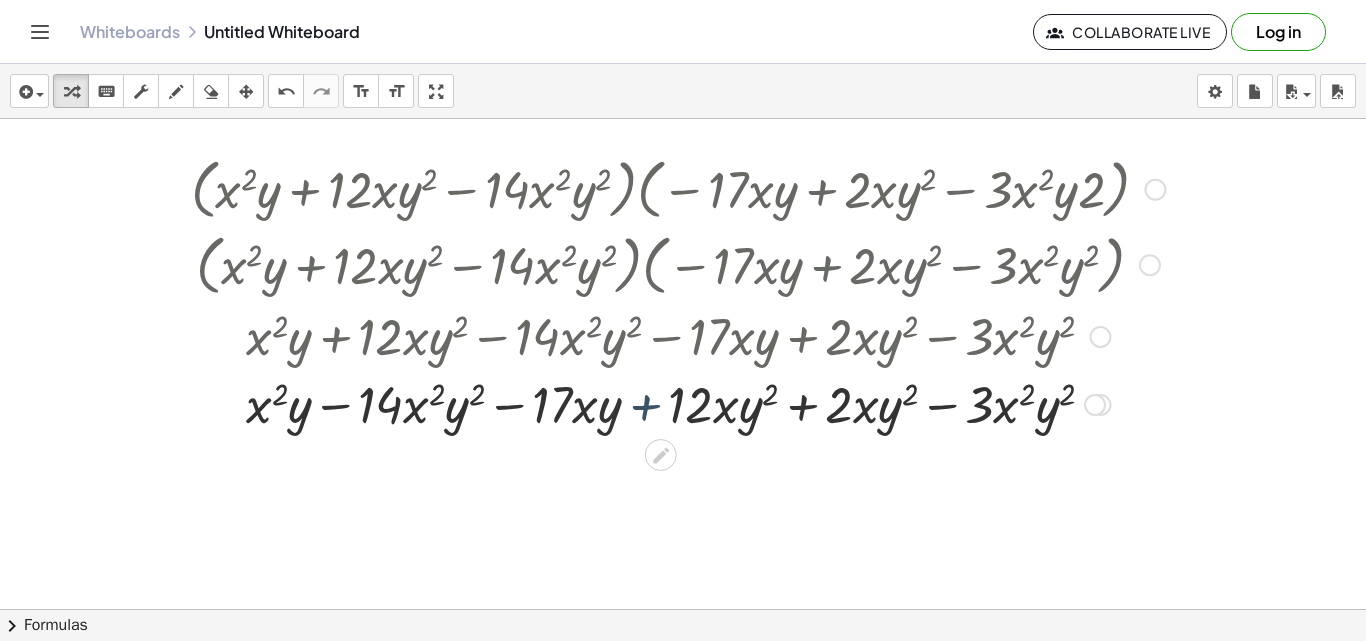 click at bounding box center [678, 403] 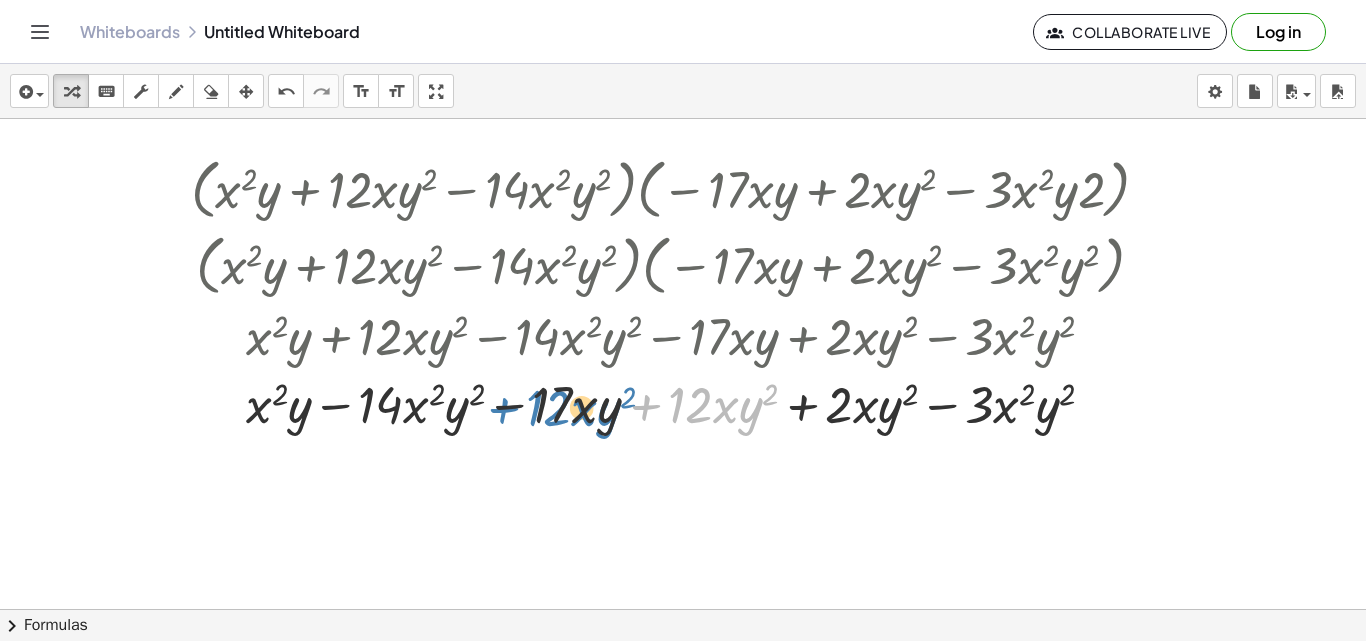 drag, startPoint x: 646, startPoint y: 411, endPoint x: 504, endPoint y: 414, distance: 142.0317 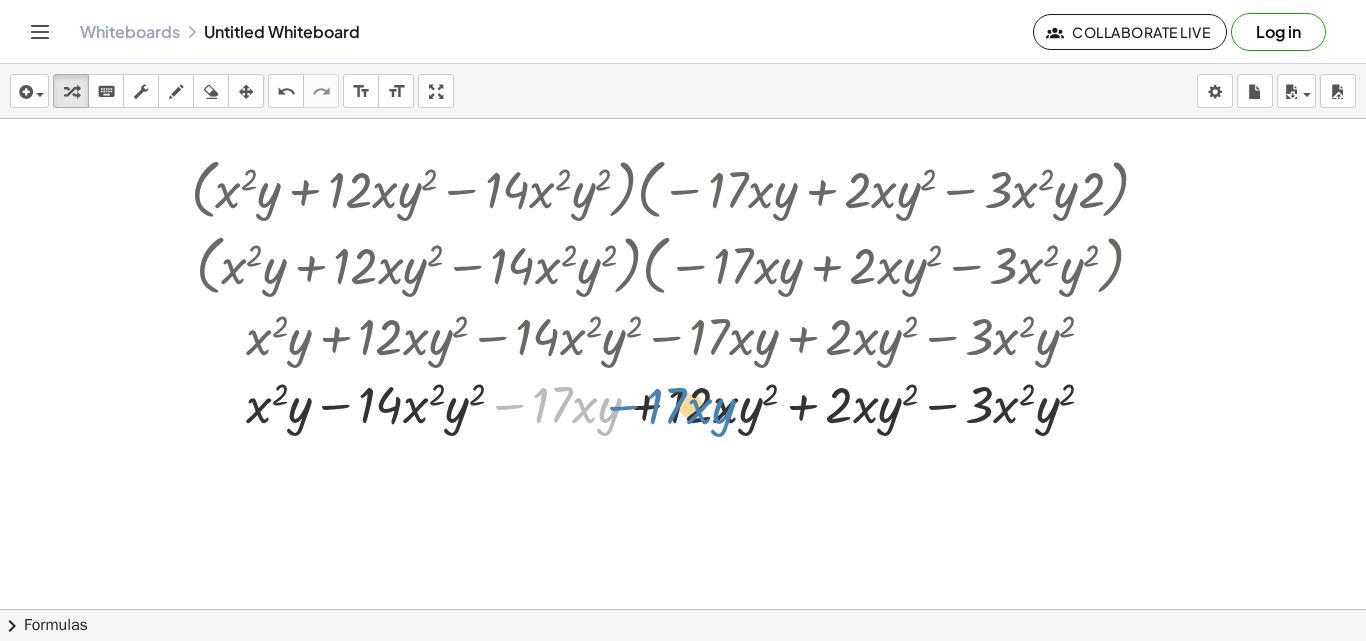 drag, startPoint x: 507, startPoint y: 409, endPoint x: 622, endPoint y: 410, distance: 115.00435 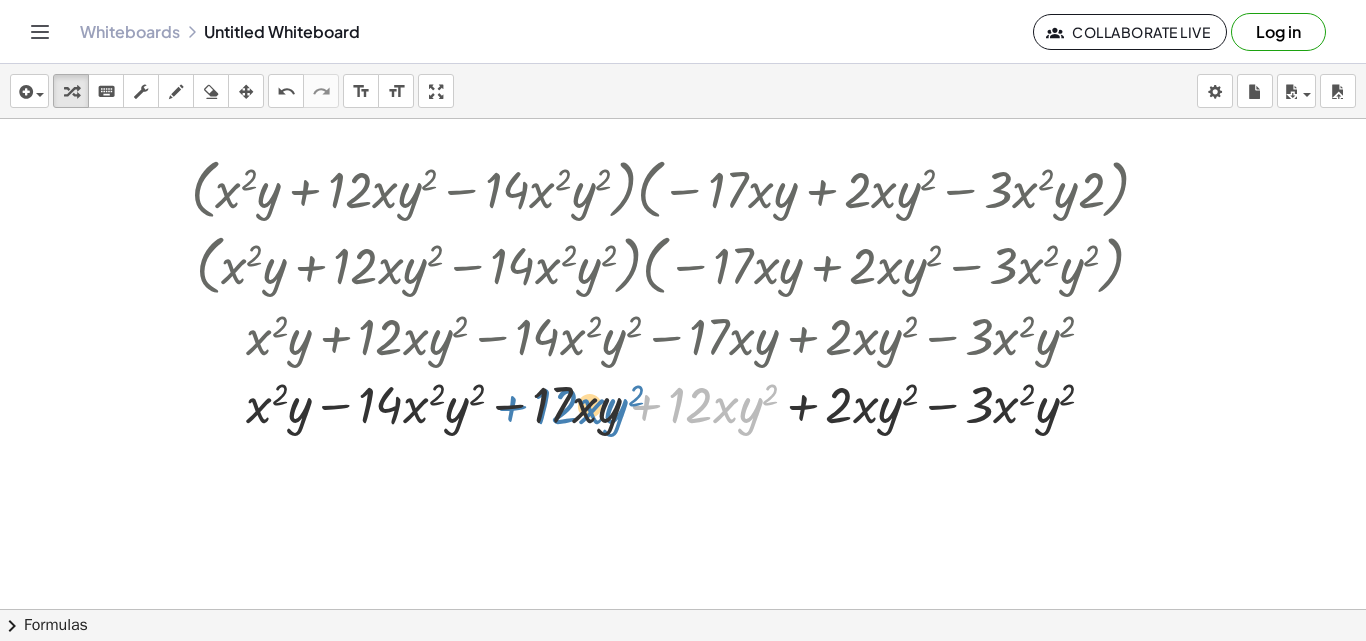 drag, startPoint x: 660, startPoint y: 404, endPoint x: 525, endPoint y: 405, distance: 135.00371 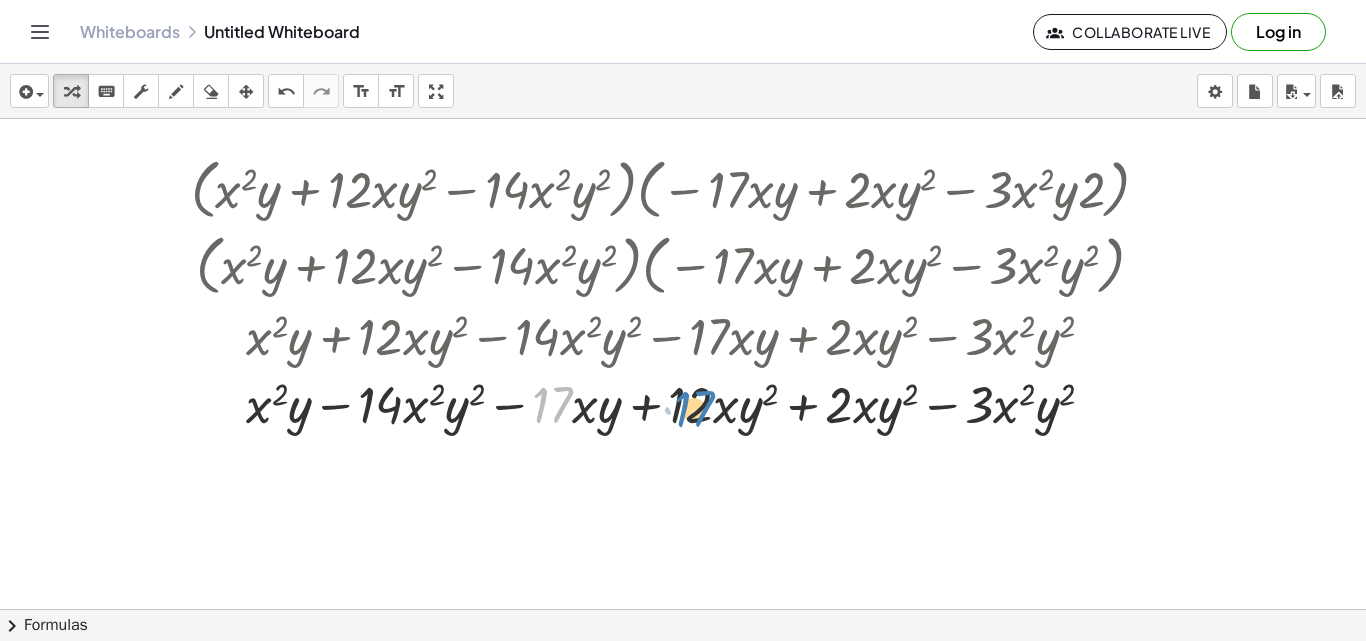 drag, startPoint x: 560, startPoint y: 403, endPoint x: 702, endPoint y: 407, distance: 142.05632 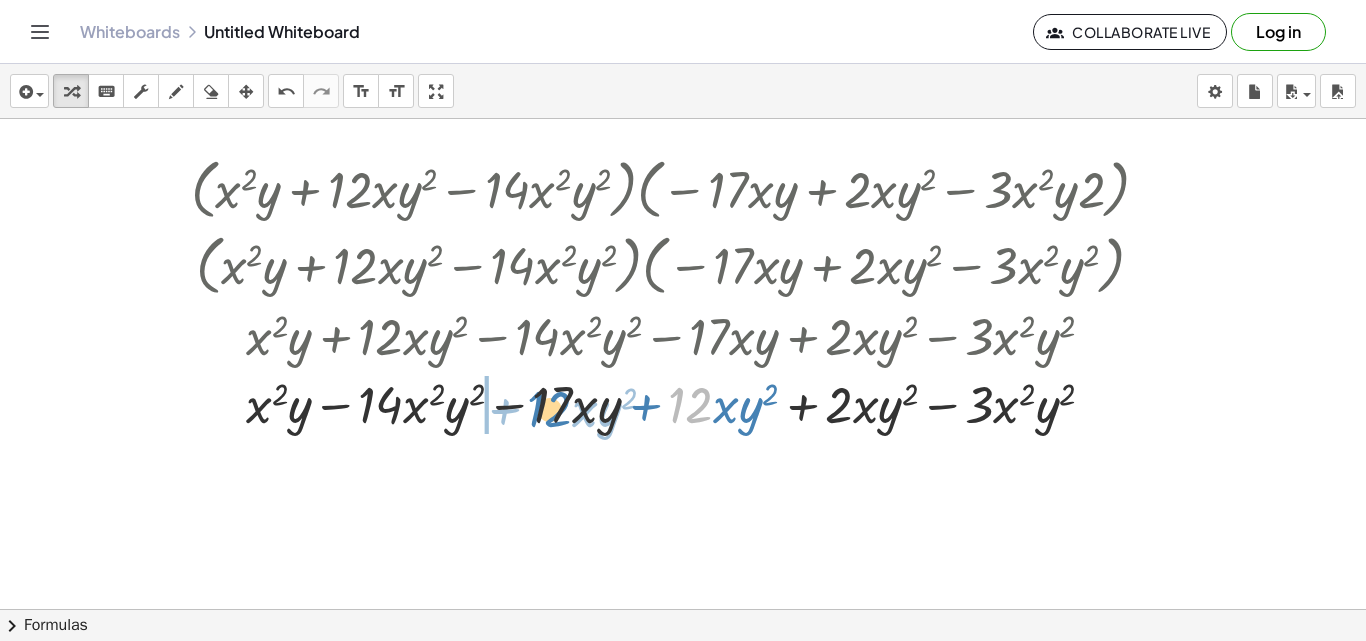 drag, startPoint x: 682, startPoint y: 406, endPoint x: 542, endPoint y: 409, distance: 140.03214 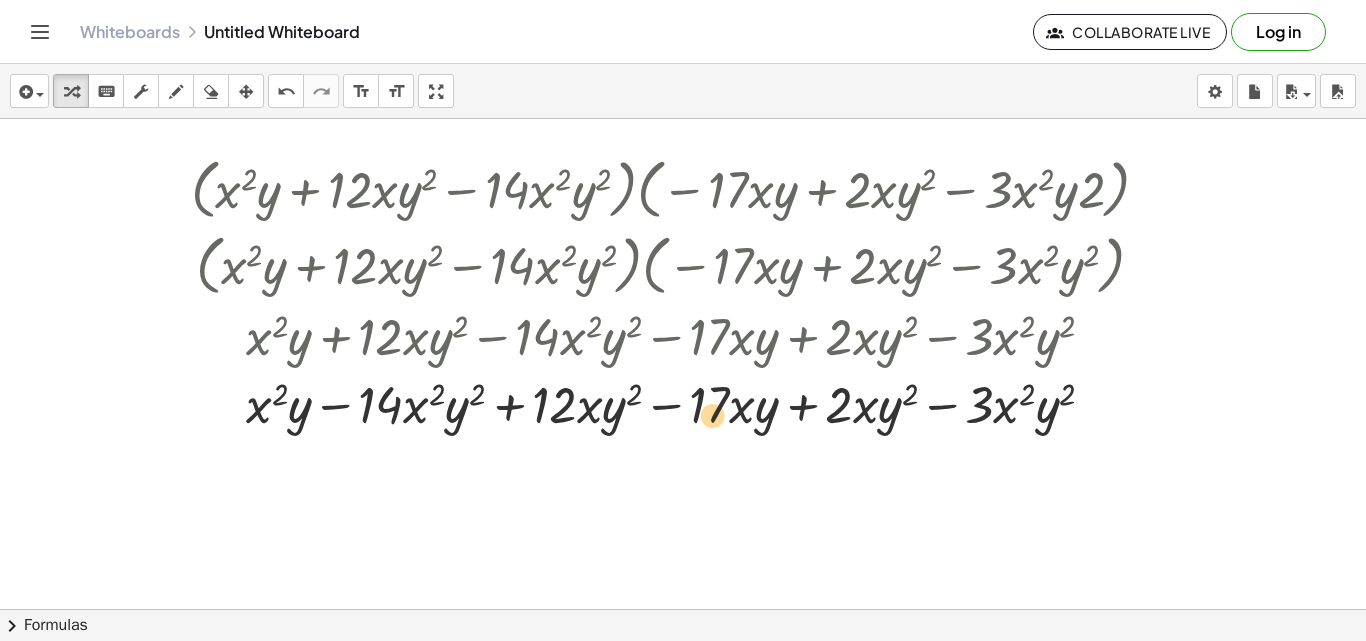 drag, startPoint x: 563, startPoint y: 408, endPoint x: 719, endPoint y: 414, distance: 156.11534 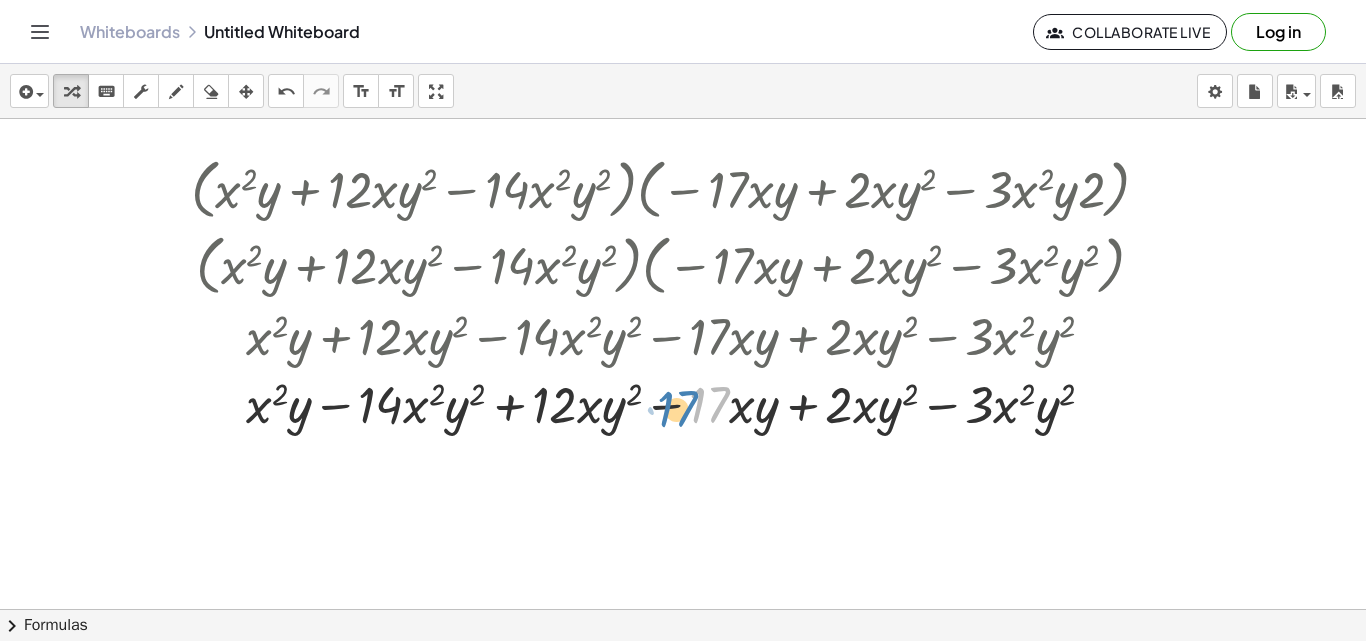 drag, startPoint x: 709, startPoint y: 407, endPoint x: 682, endPoint y: 411, distance: 27.294687 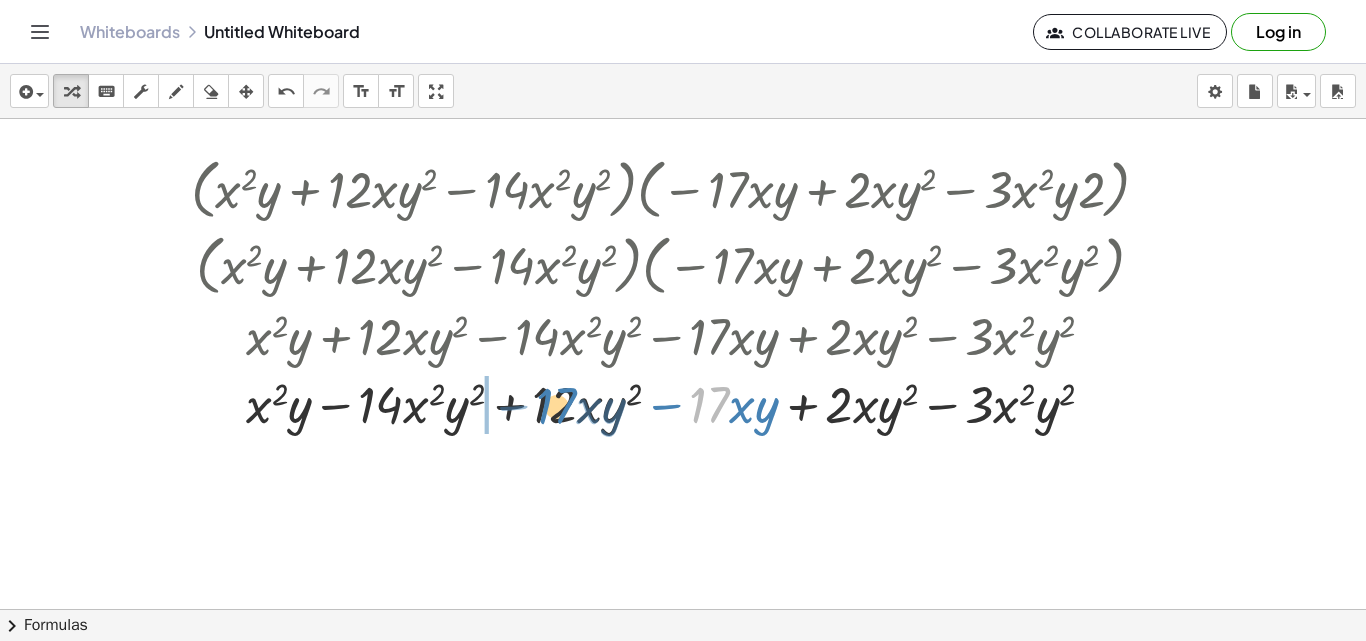 drag, startPoint x: 701, startPoint y: 405, endPoint x: 548, endPoint y: 406, distance: 153.00327 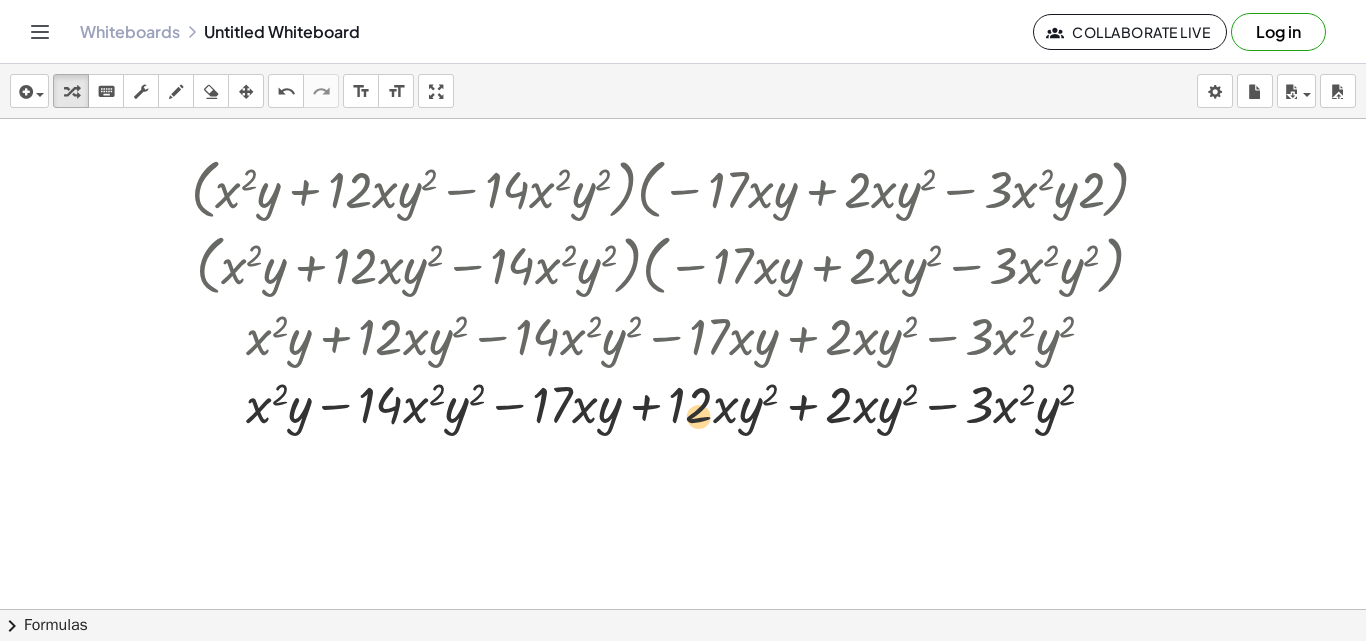 drag, startPoint x: 555, startPoint y: 404, endPoint x: 702, endPoint y: 415, distance: 147.411 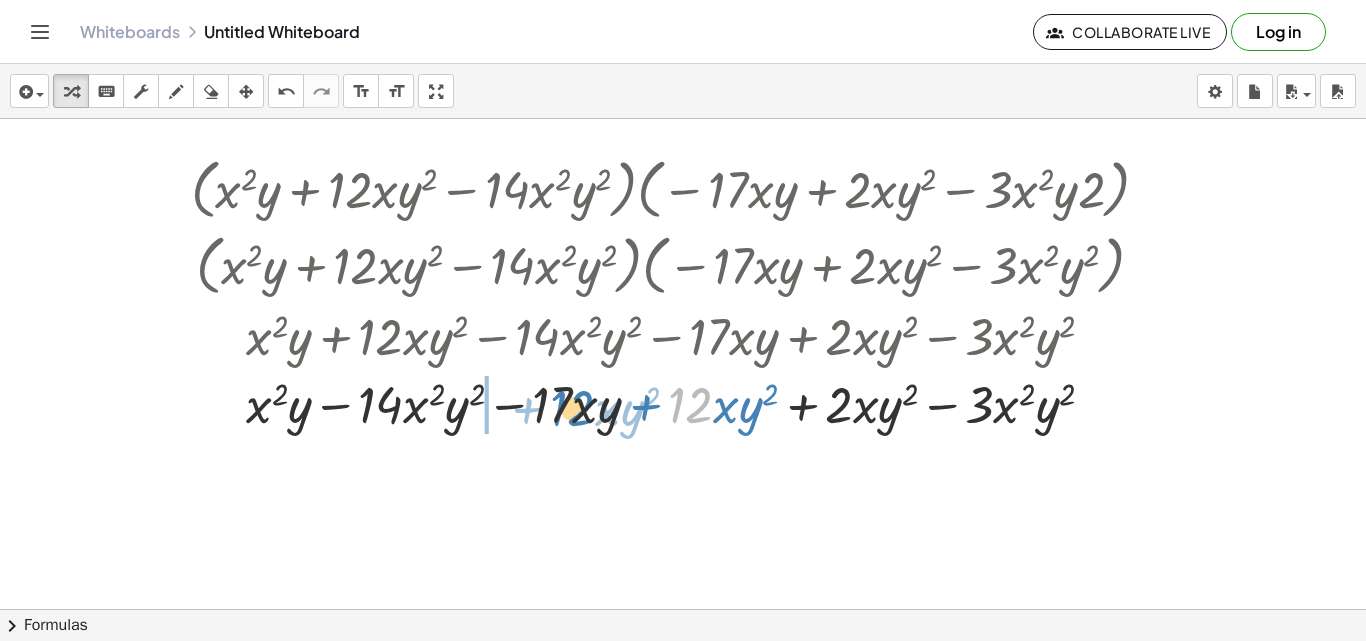 drag, startPoint x: 701, startPoint y: 411, endPoint x: 583, endPoint y: 414, distance: 118.03813 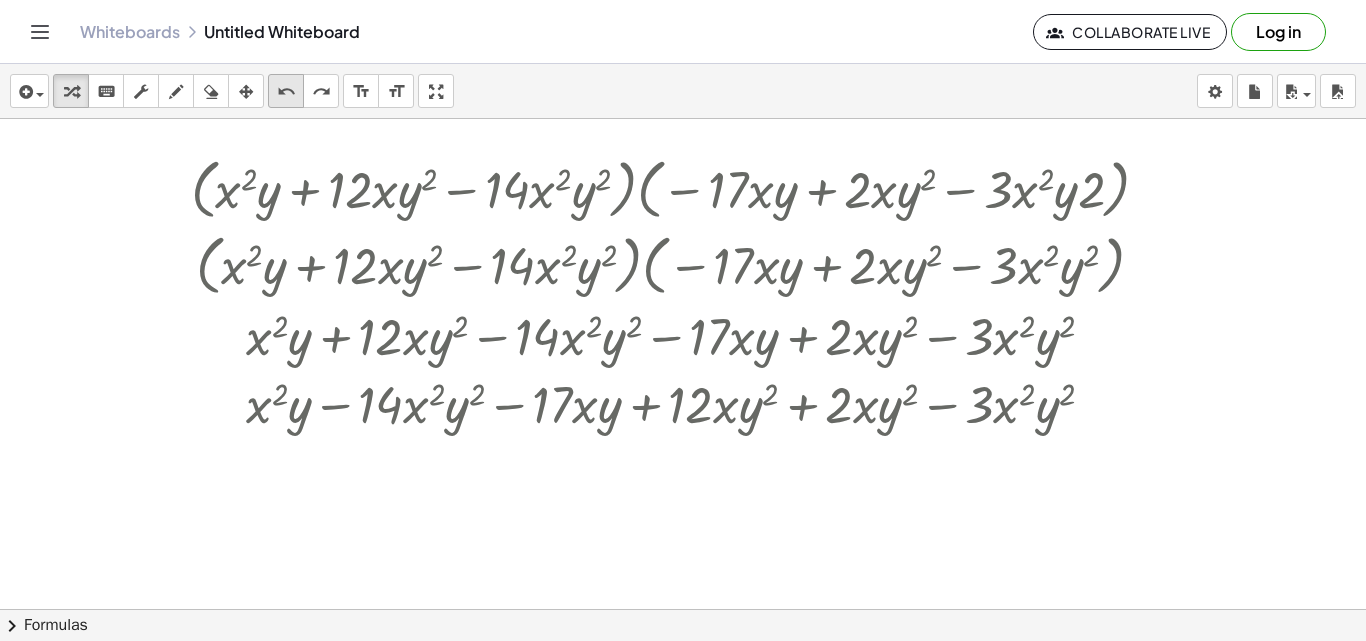 click on "undo" at bounding box center (286, 92) 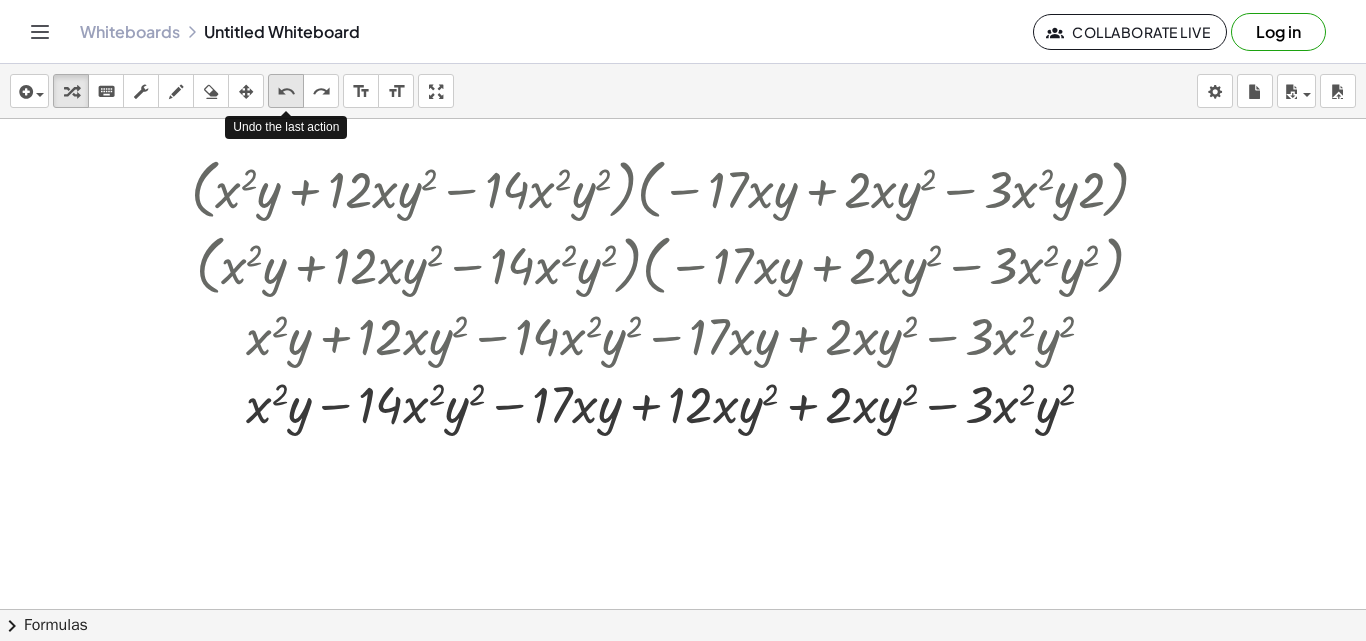 click on "undo" at bounding box center [286, 92] 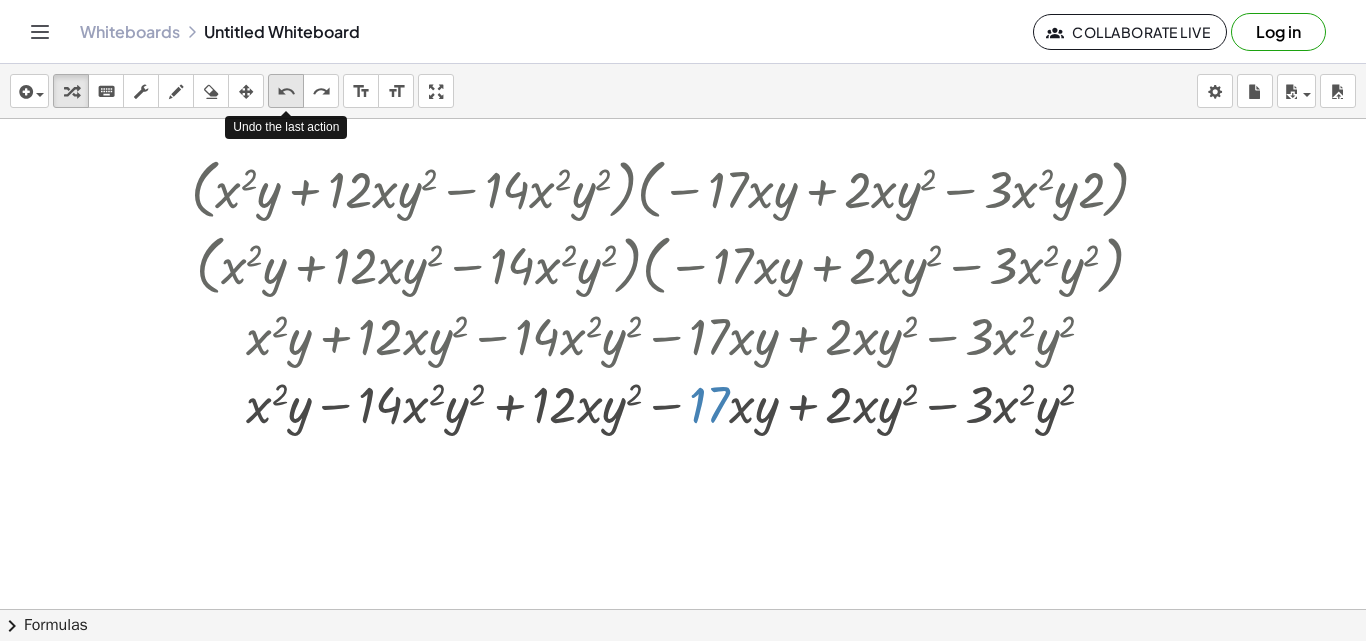 click on "undo" at bounding box center [286, 92] 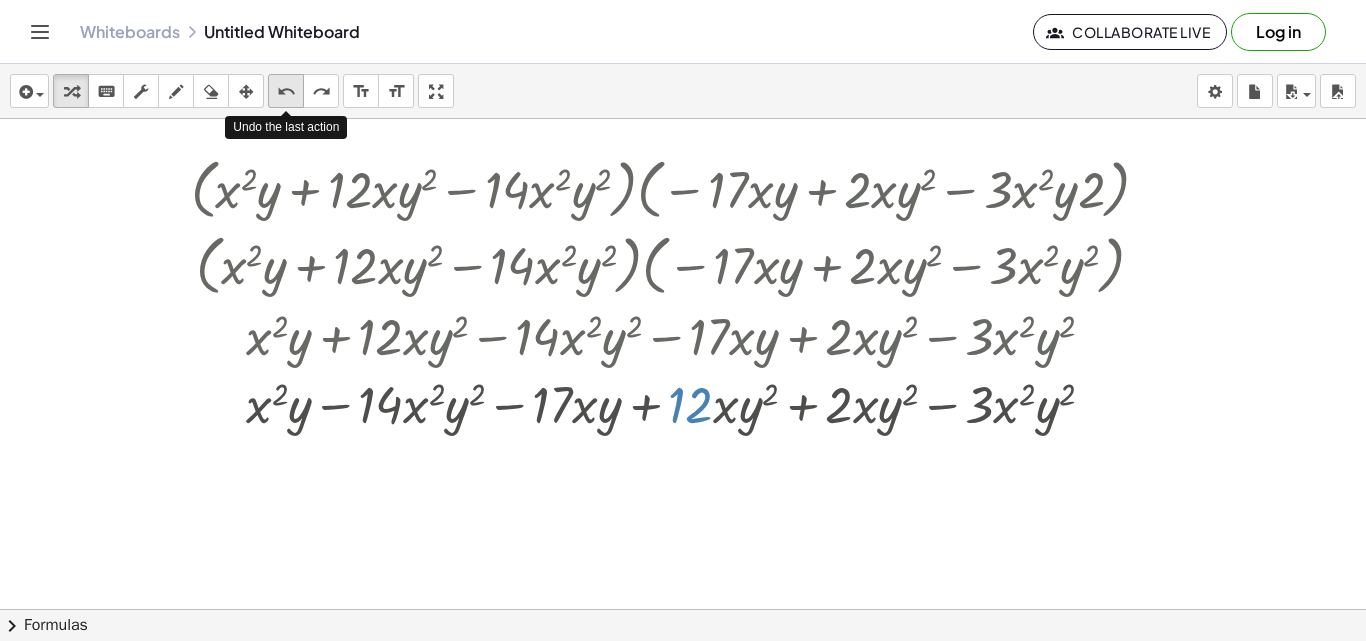 click on "undo" at bounding box center [286, 92] 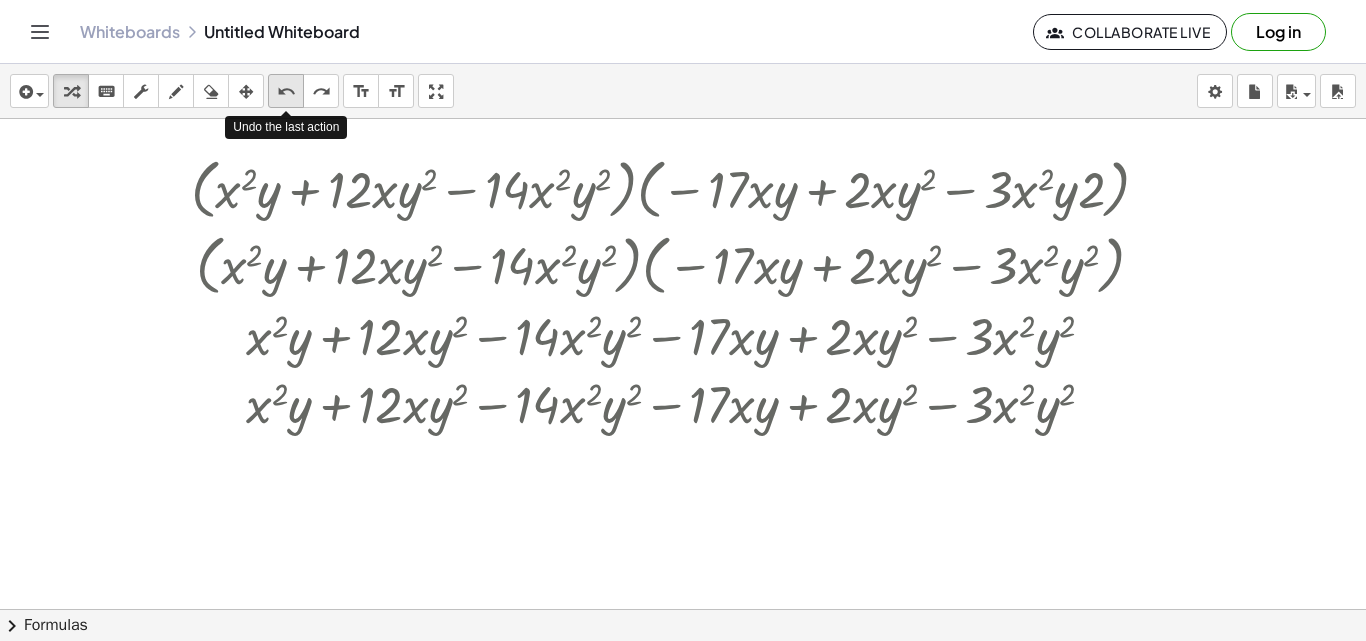 click on "undo" at bounding box center (286, 92) 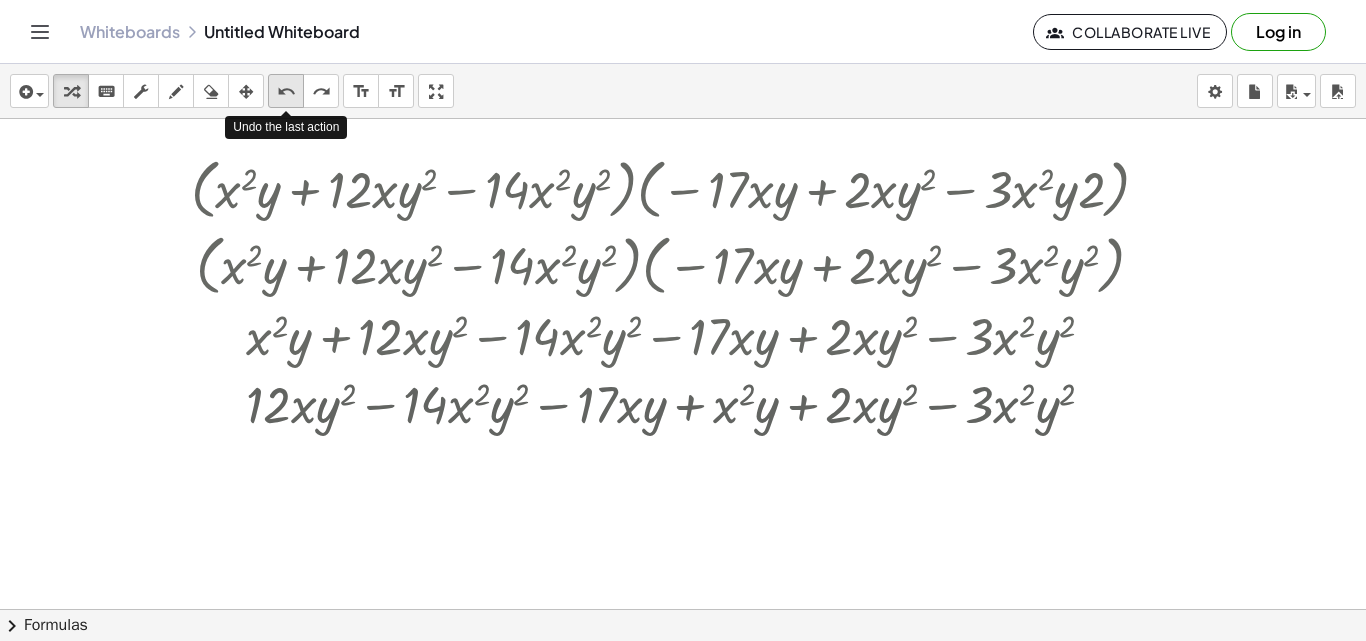 click on "undo" at bounding box center [286, 92] 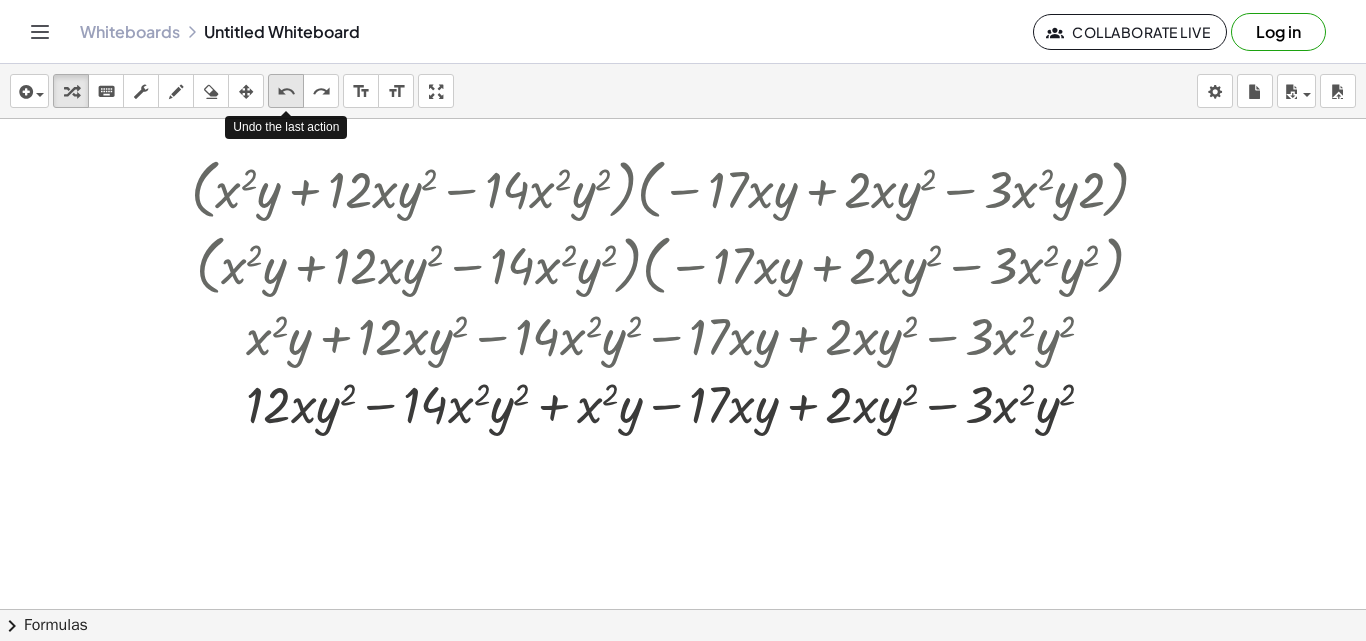 click on "undo" at bounding box center (286, 92) 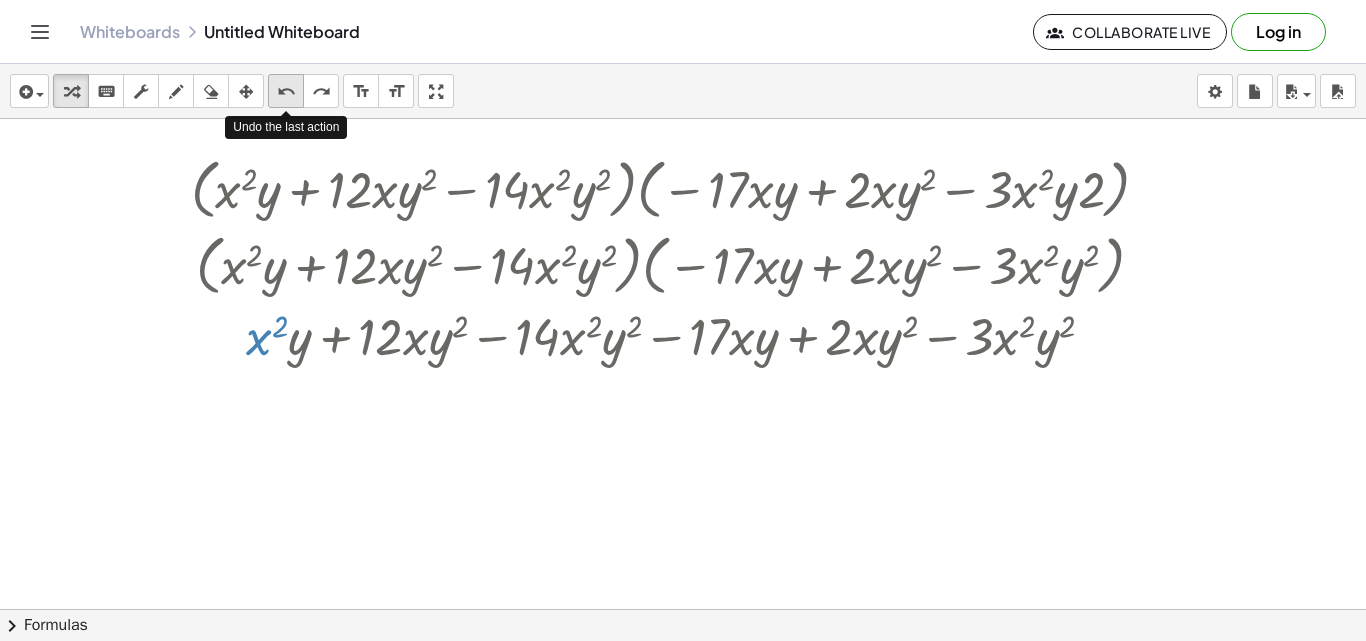 click on "undo" at bounding box center (286, 92) 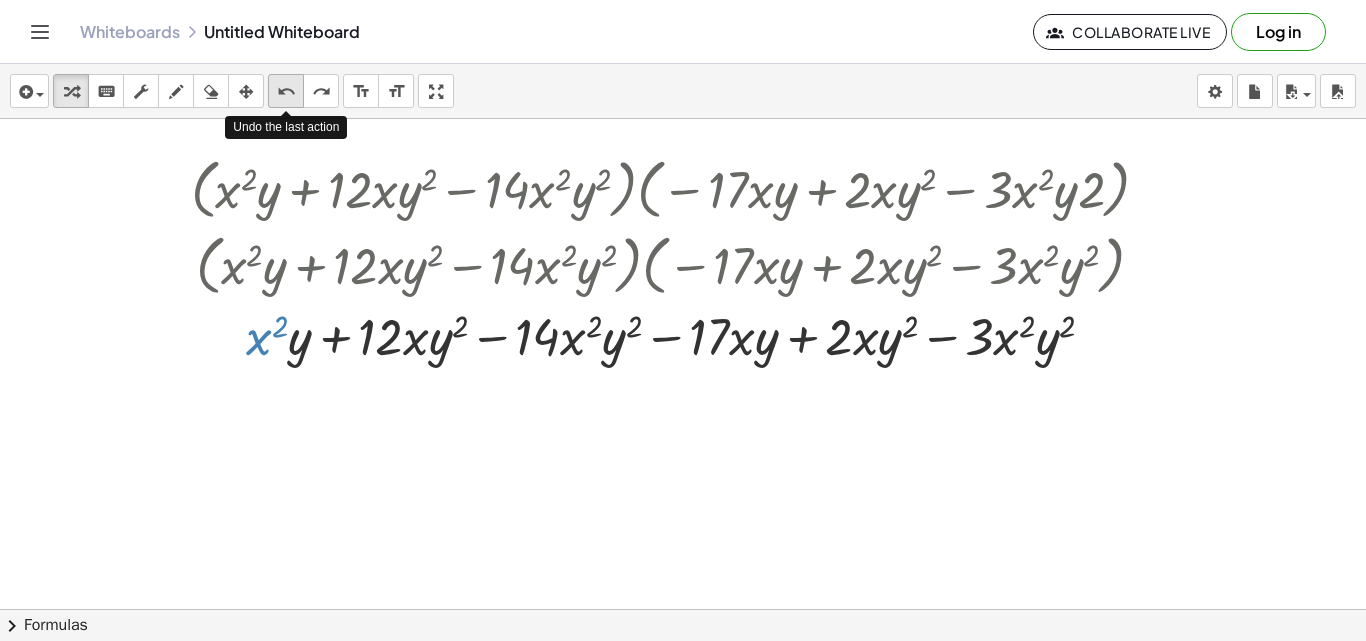 click on "undo" at bounding box center (286, 92) 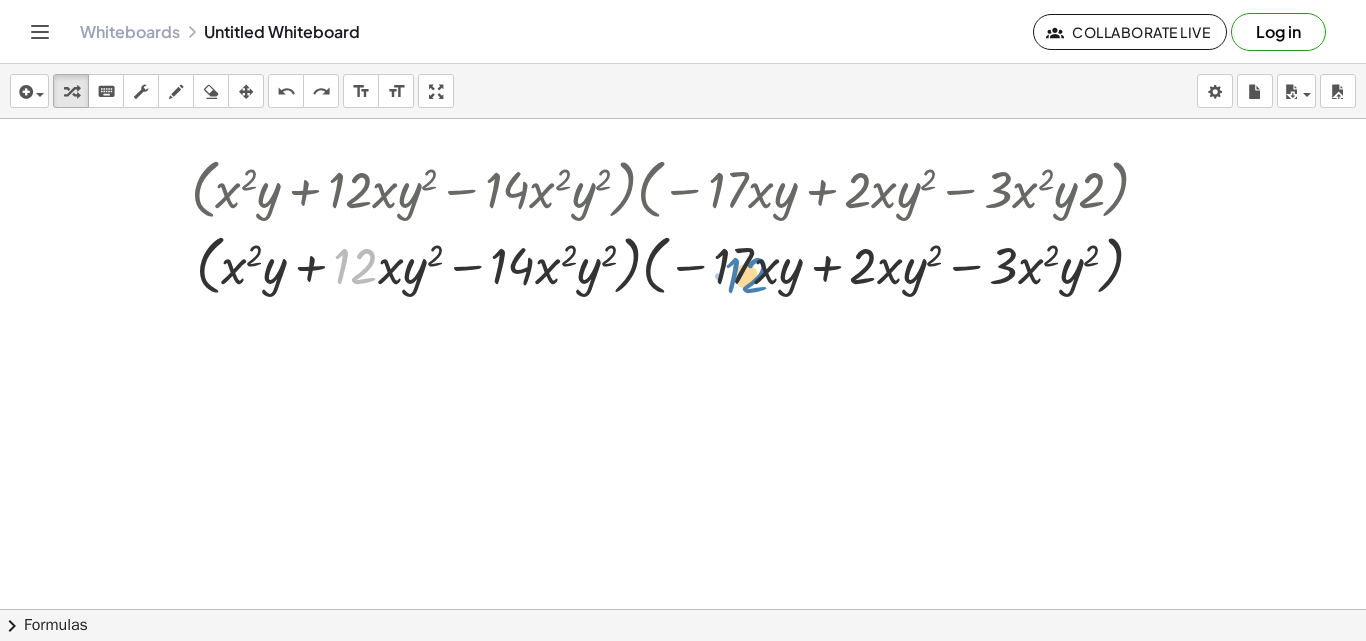 drag, startPoint x: 350, startPoint y: 264, endPoint x: 741, endPoint y: 269, distance: 391.03198 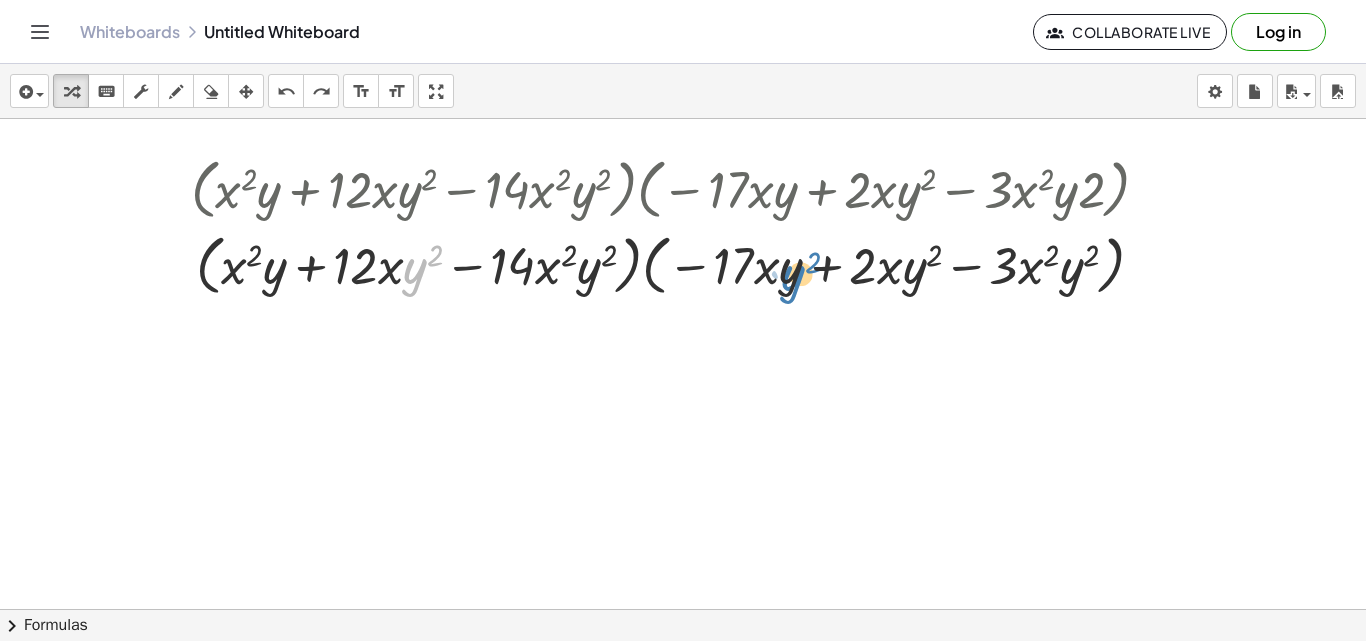 drag, startPoint x: 419, startPoint y: 274, endPoint x: 793, endPoint y: 282, distance: 374.08554 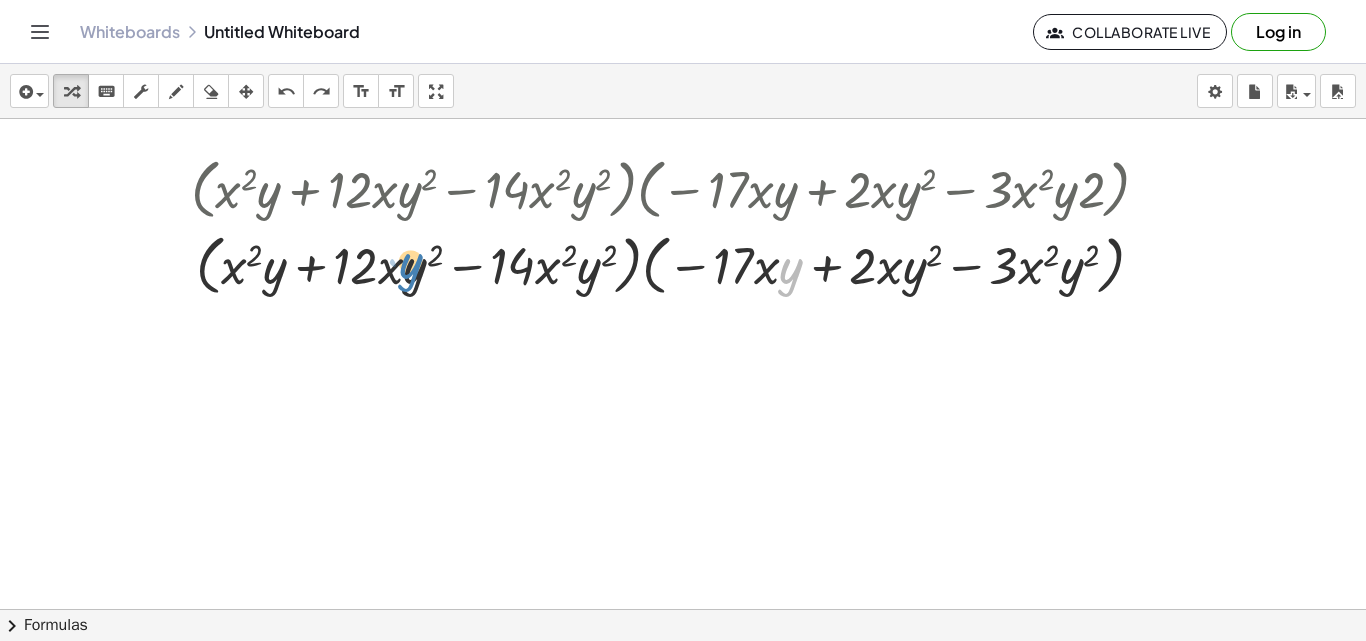 drag, startPoint x: 798, startPoint y: 273, endPoint x: 416, endPoint y: 269, distance: 382.02094 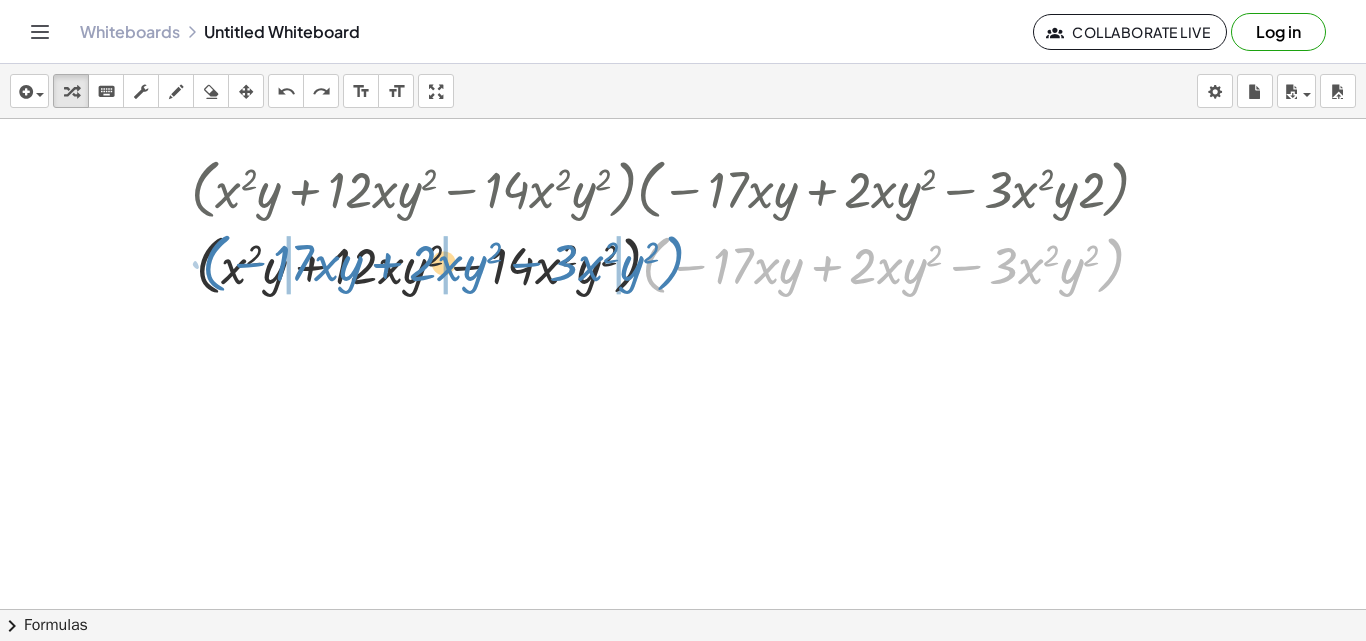 drag, startPoint x: 662, startPoint y: 267, endPoint x: 221, endPoint y: 265, distance: 441.00455 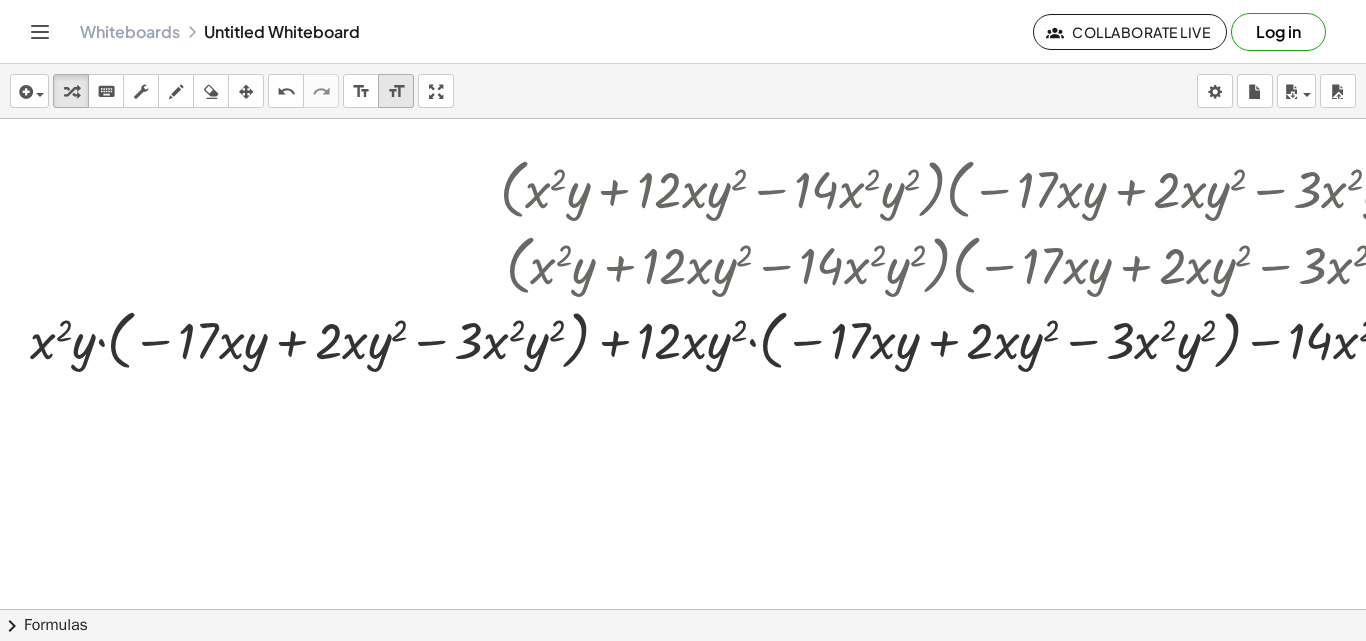click on "format_size" at bounding box center [396, 91] 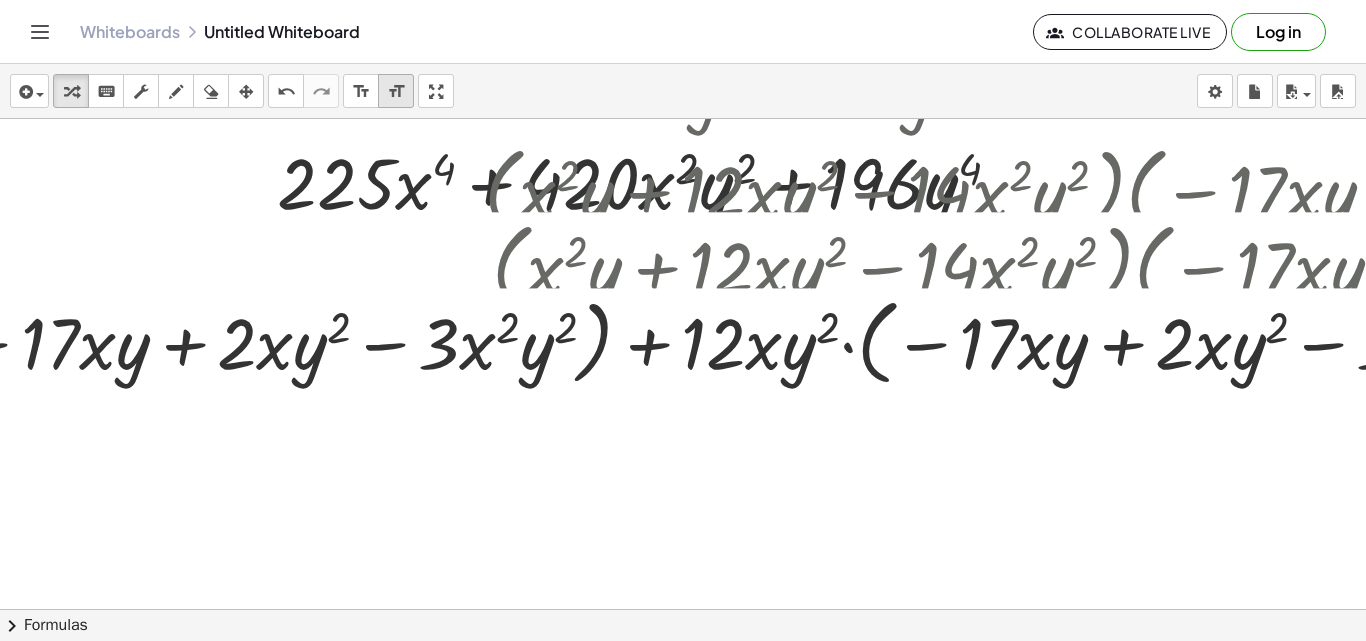 click on "format_size" at bounding box center [396, 91] 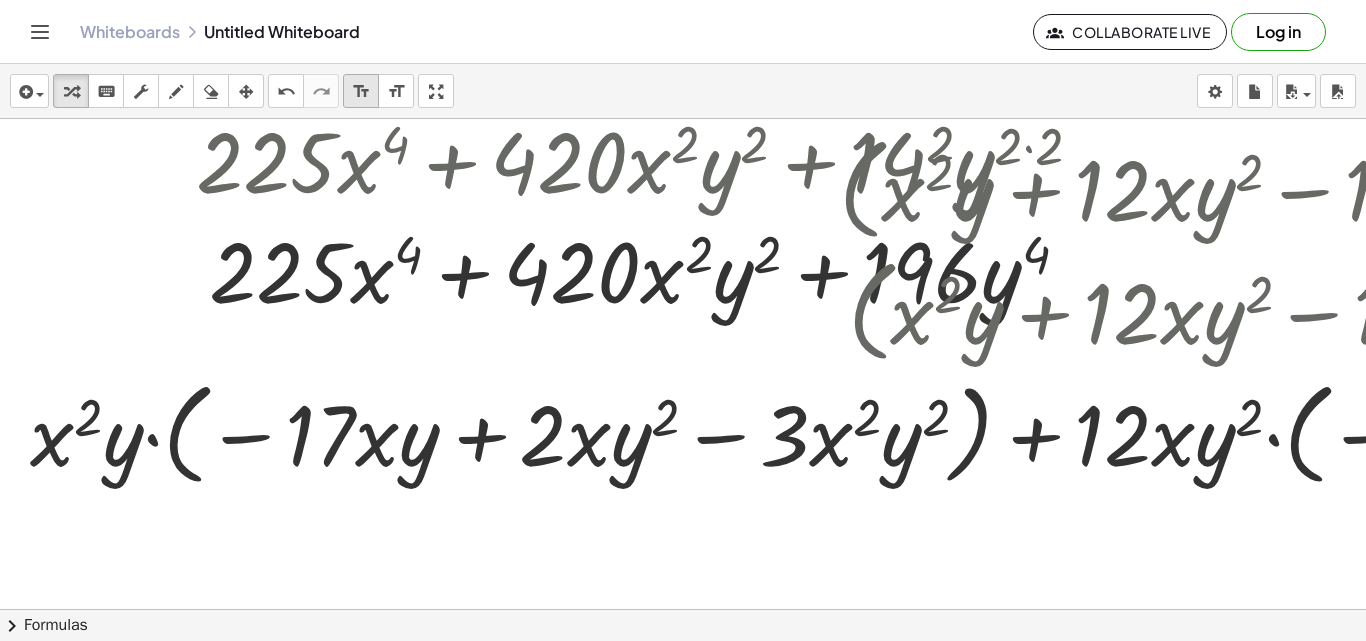 click on "format_size" at bounding box center [361, 92] 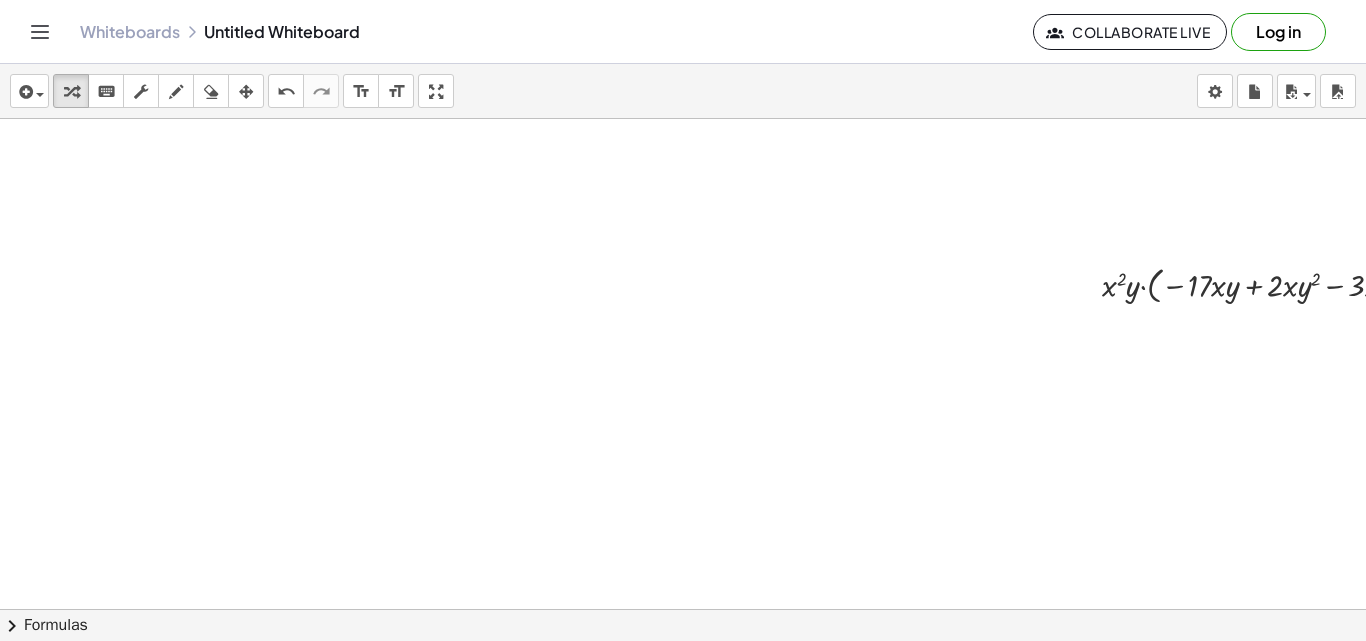 drag, startPoint x: 583, startPoint y: 596, endPoint x: 796, endPoint y: 597, distance: 213.00235 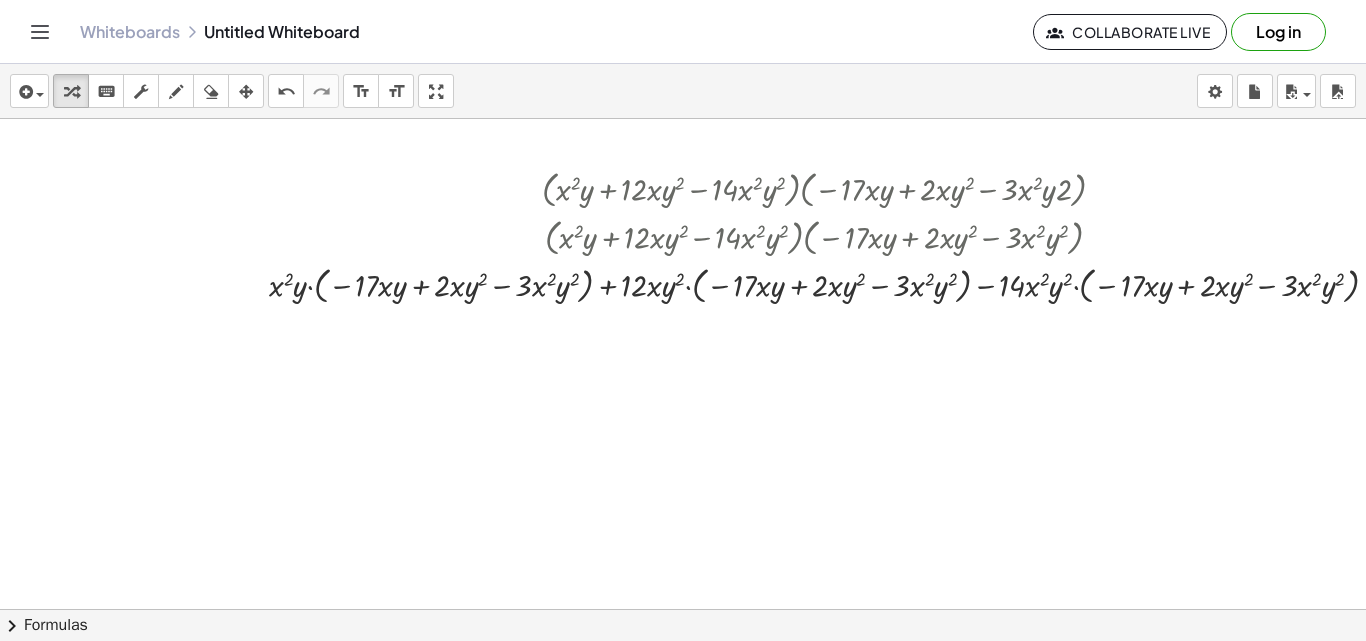 scroll, scrollTop: 774, scrollLeft: 886, axis: both 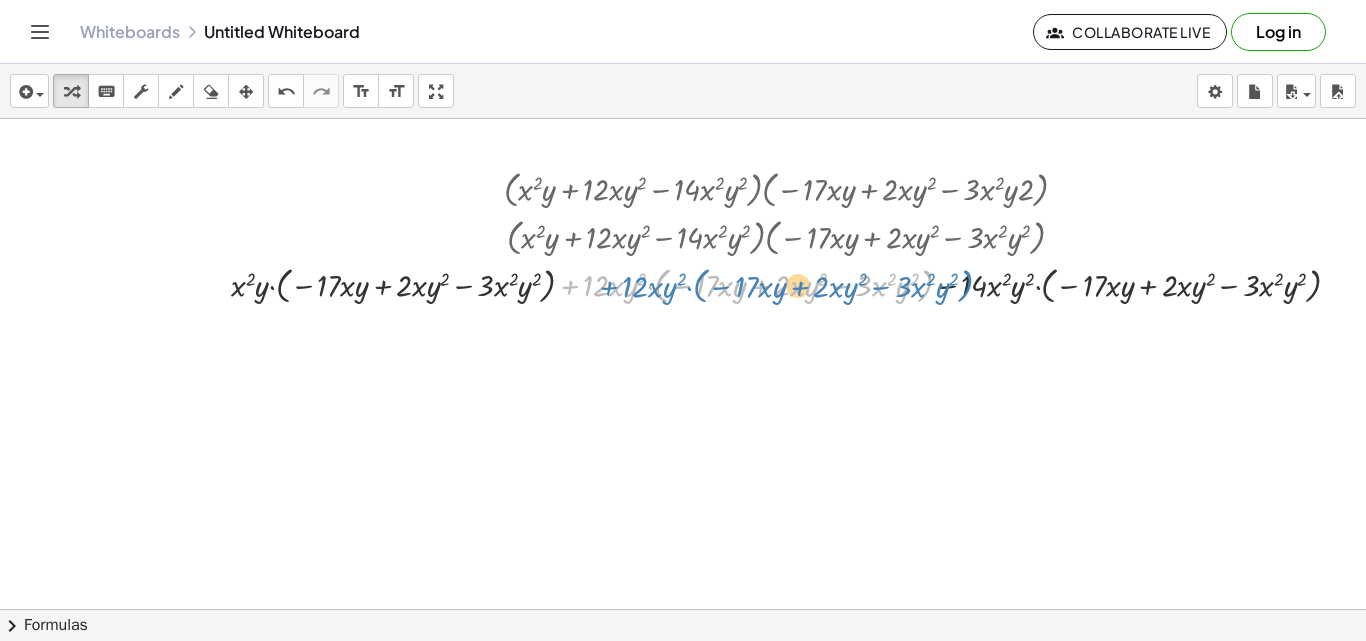 click at bounding box center [793, 284] 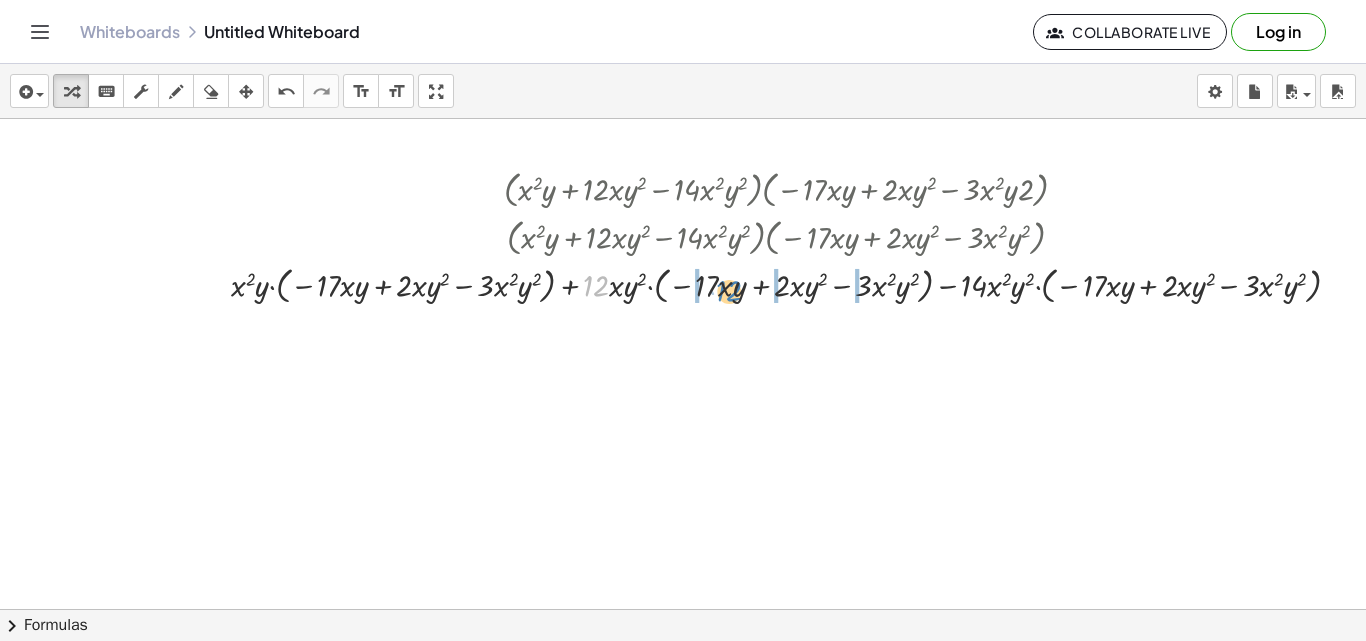 drag, startPoint x: 572, startPoint y: 287, endPoint x: 704, endPoint y: 292, distance: 132.09467 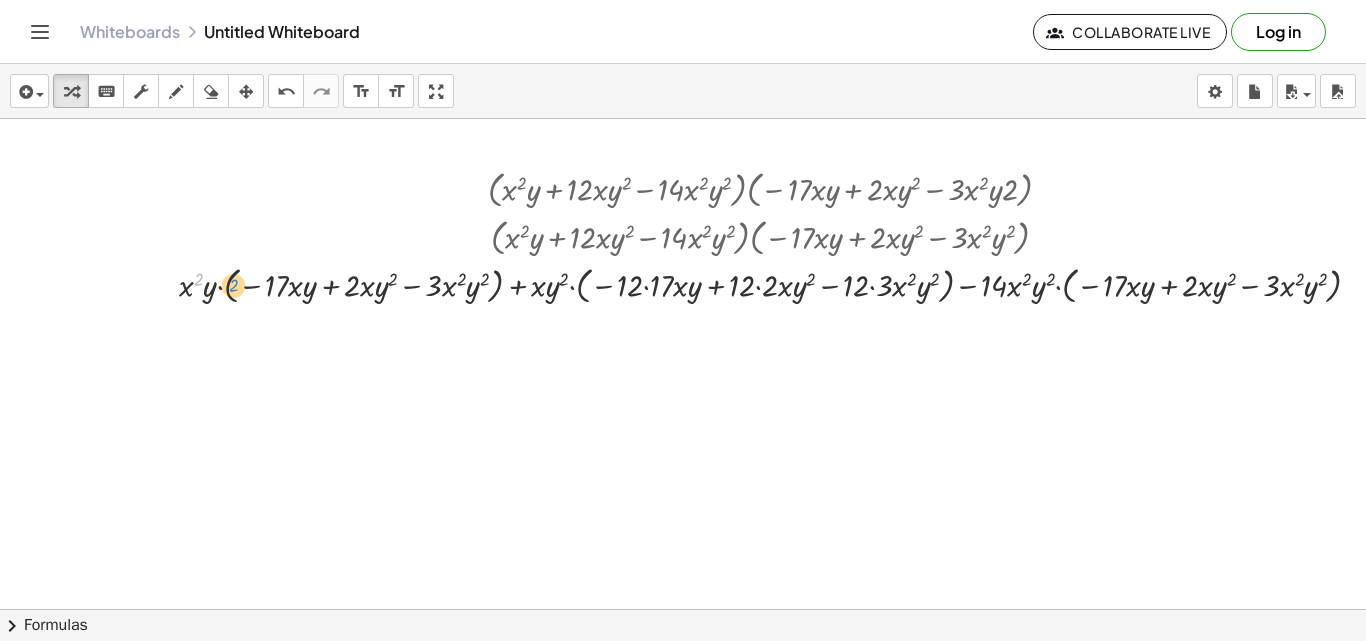 click at bounding box center (778, 284) 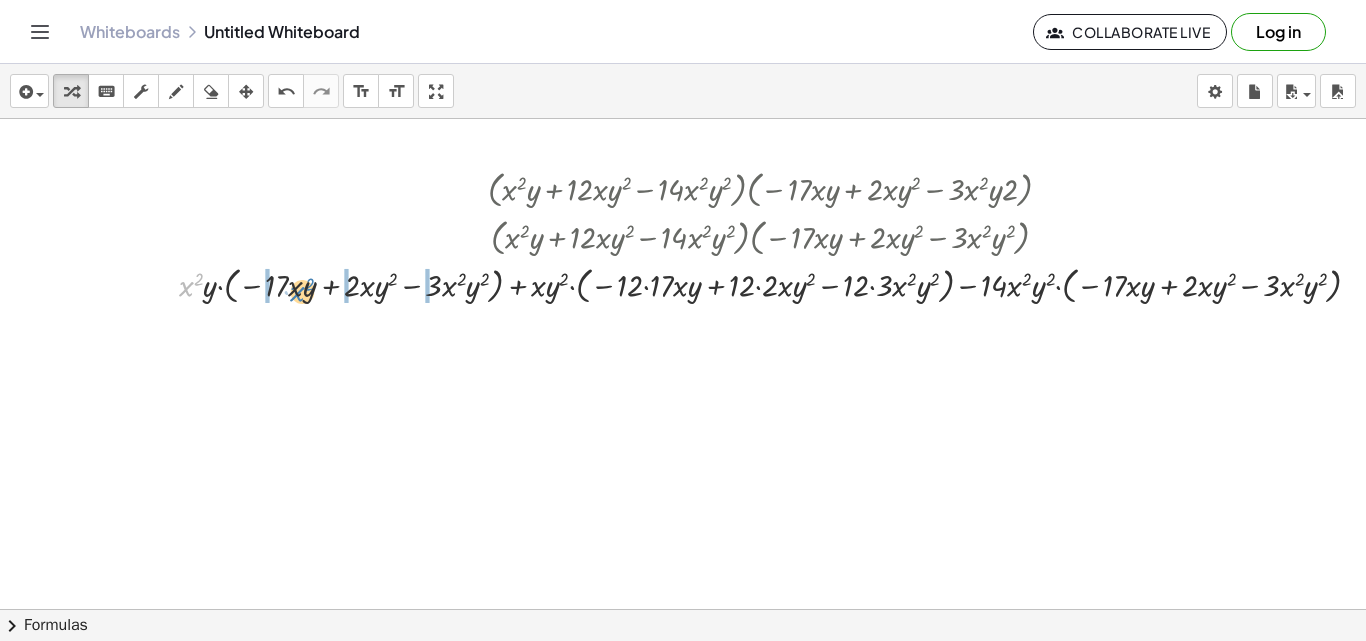 drag, startPoint x: 186, startPoint y: 300, endPoint x: 297, endPoint y: 303, distance: 111.040535 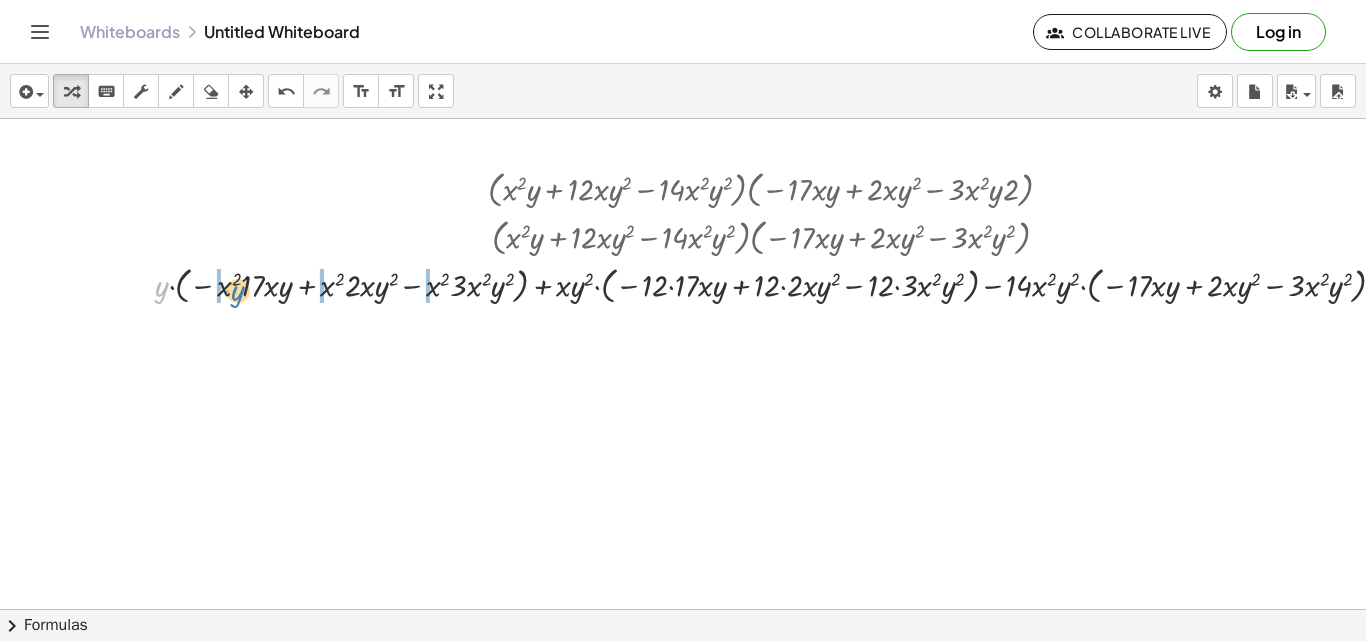 drag, startPoint x: 163, startPoint y: 298, endPoint x: 239, endPoint y: 301, distance: 76.05919 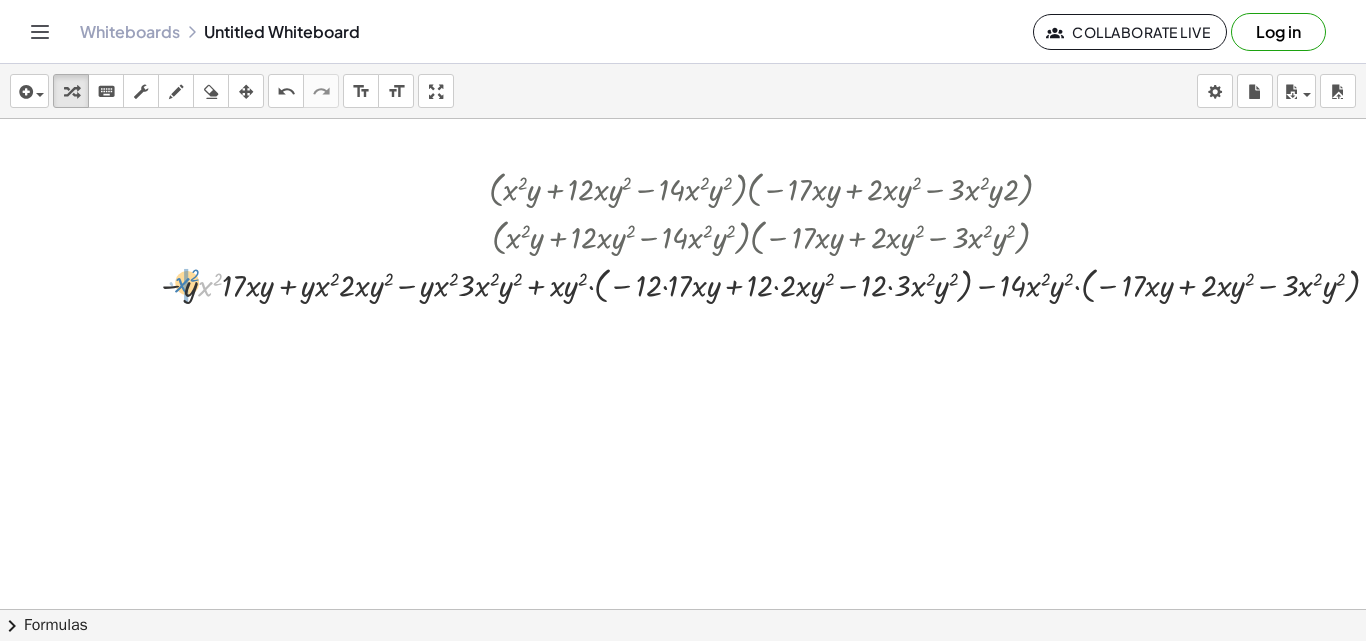 drag, startPoint x: 200, startPoint y: 290, endPoint x: 177, endPoint y: 286, distance: 23.345236 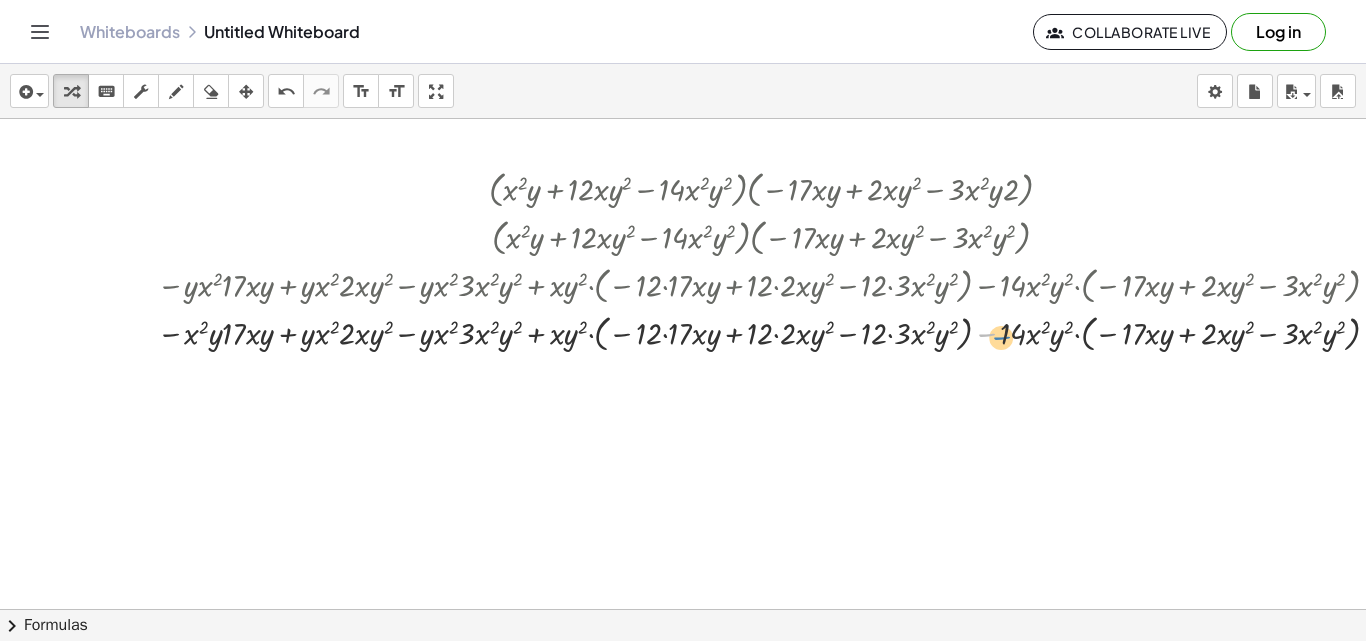 drag, startPoint x: 991, startPoint y: 336, endPoint x: 1010, endPoint y: 338, distance: 19.104973 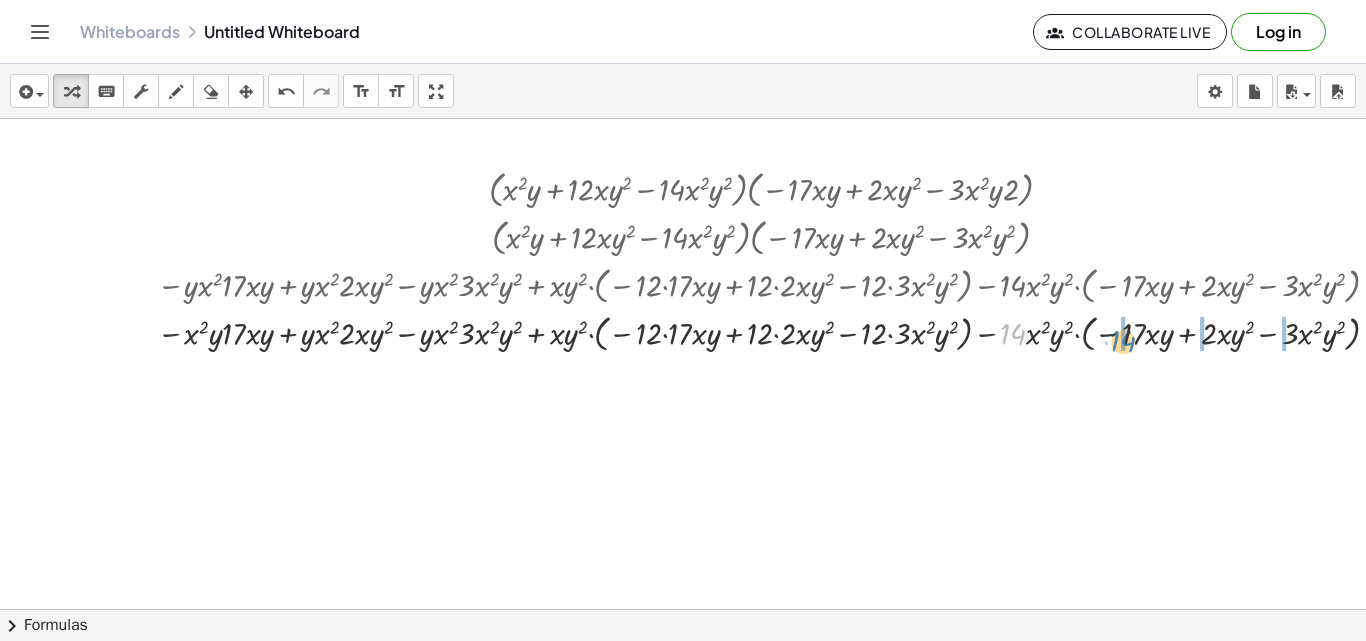 drag, startPoint x: 1018, startPoint y: 337, endPoint x: 1128, endPoint y: 344, distance: 110.2225 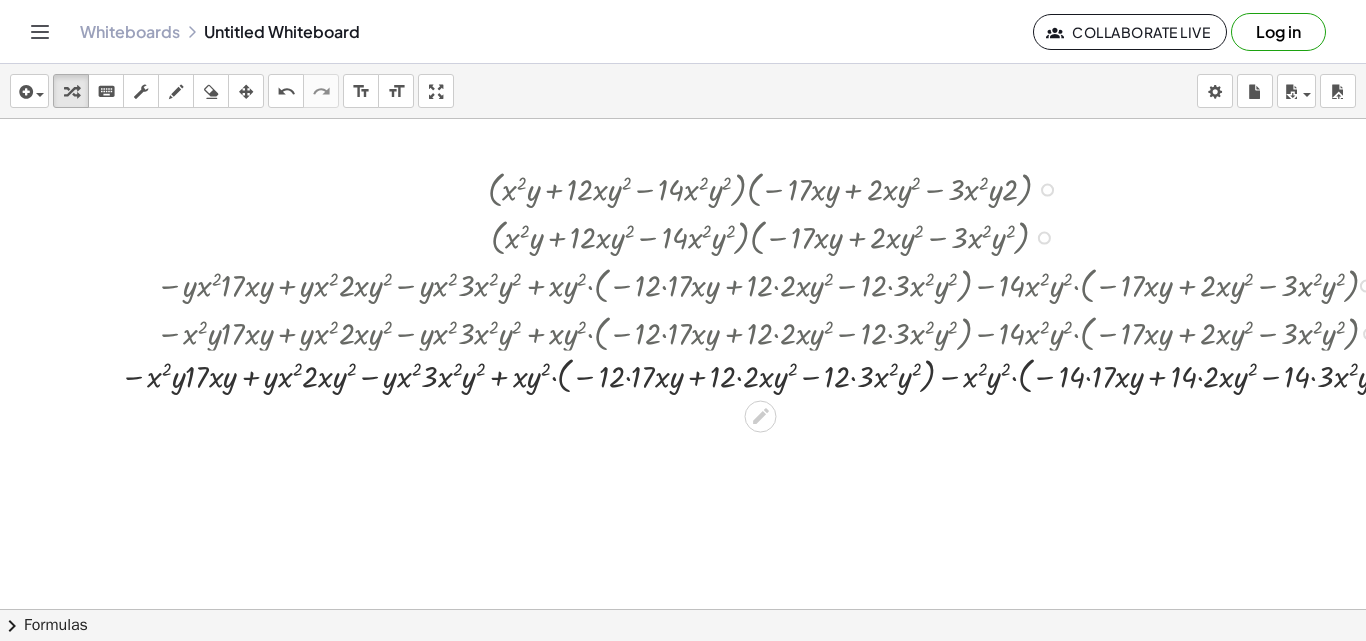 drag, startPoint x: 957, startPoint y: 338, endPoint x: 975, endPoint y: 339, distance: 18.027756 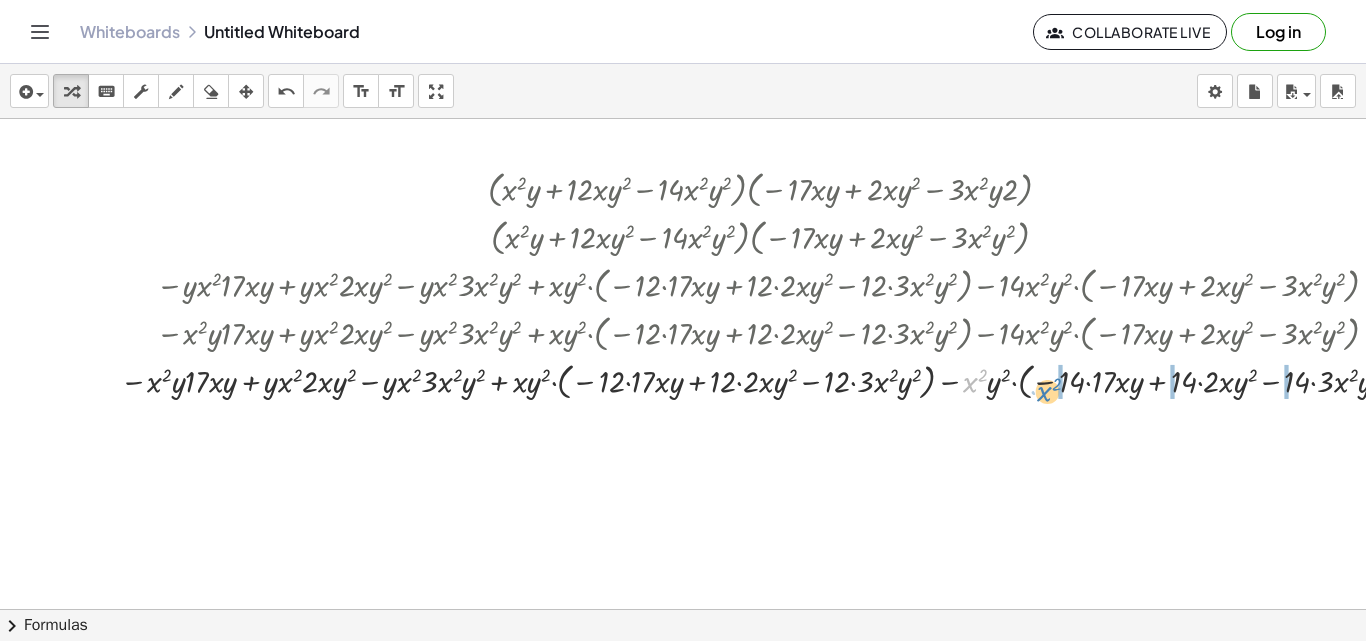 drag, startPoint x: 974, startPoint y: 384, endPoint x: 1029, endPoint y: 393, distance: 55.7315 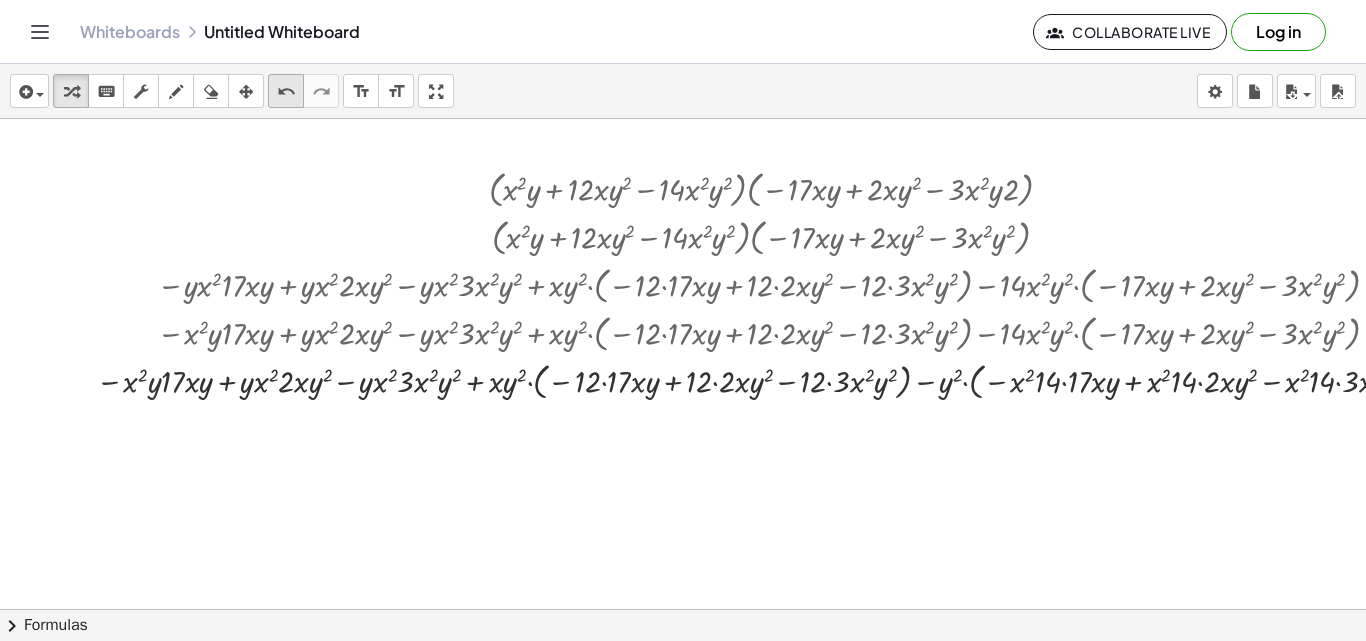 click on "undo" at bounding box center [286, 92] 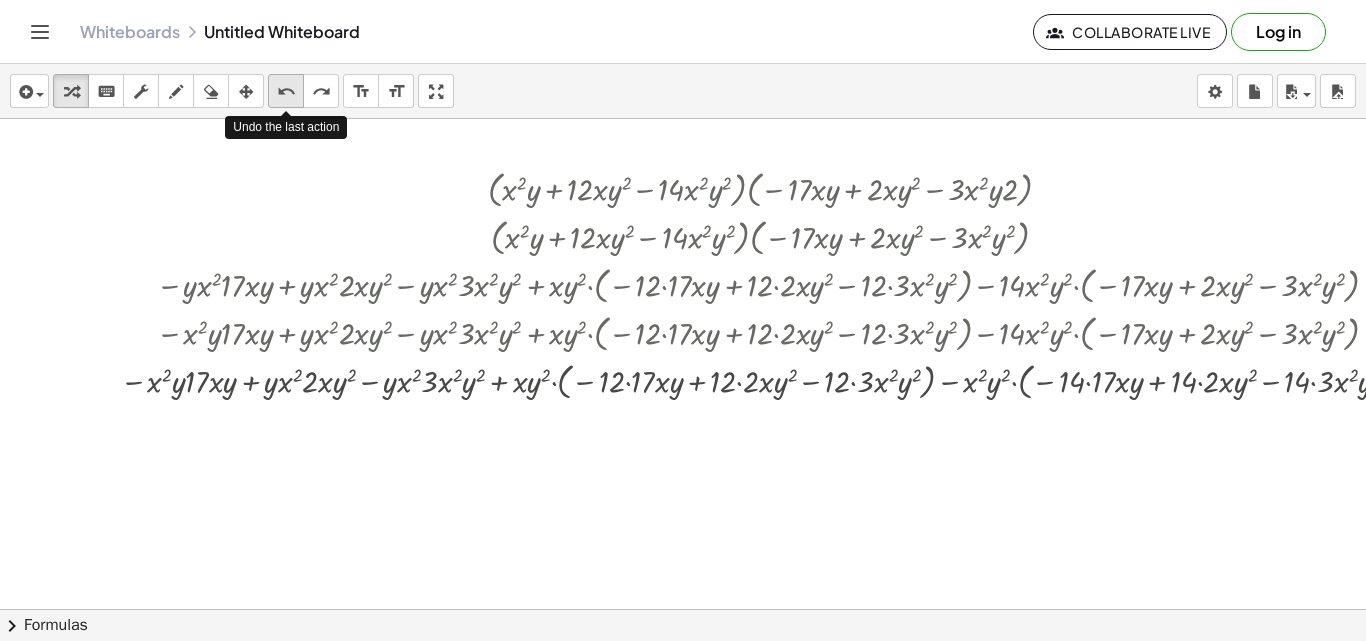 click on "undo" at bounding box center (286, 92) 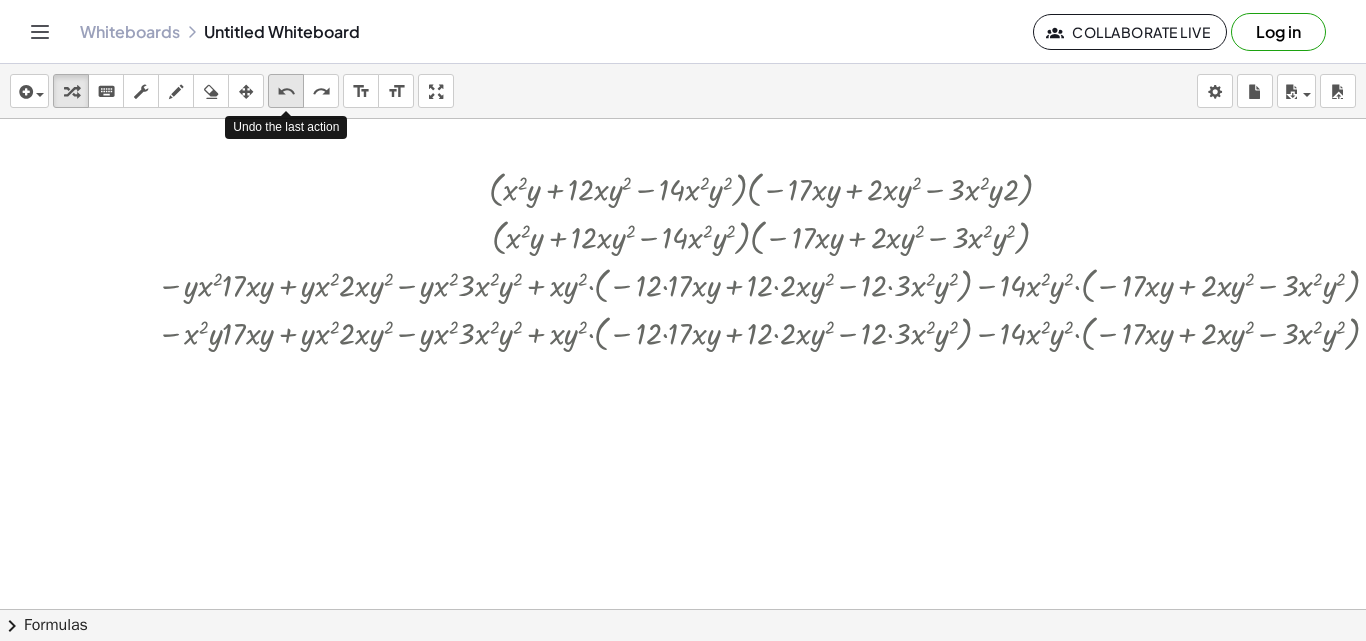 click on "undo" at bounding box center (286, 92) 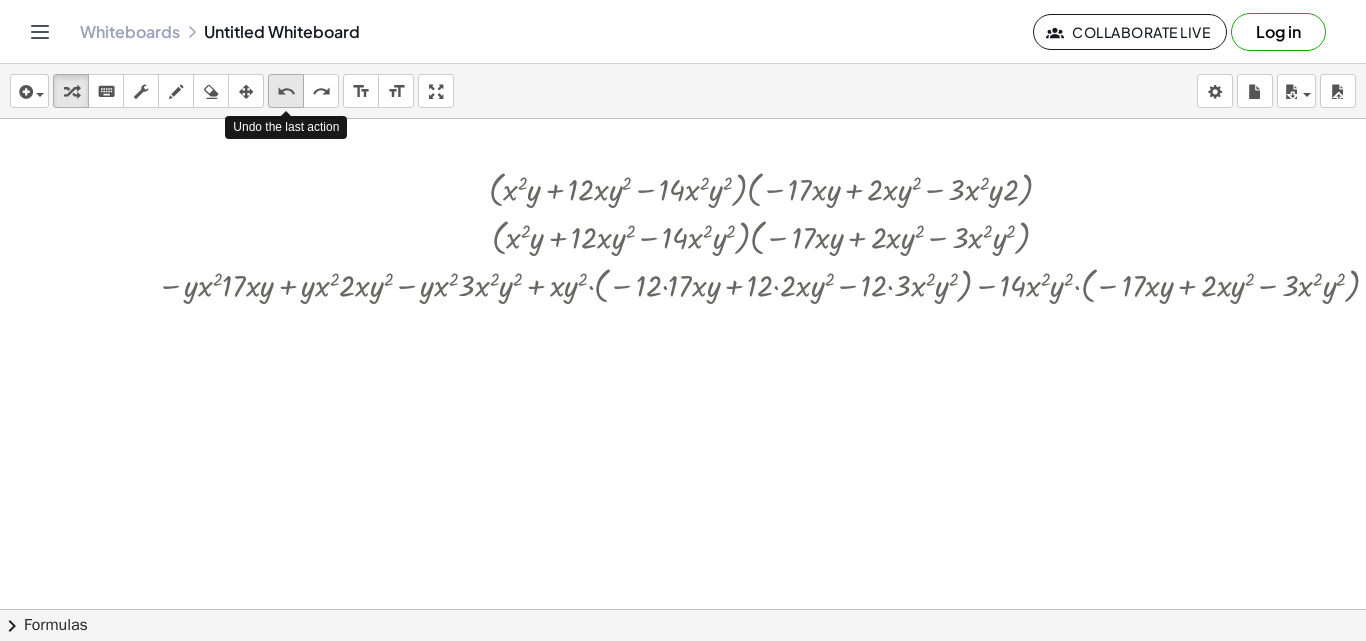 click on "undo" at bounding box center [286, 92] 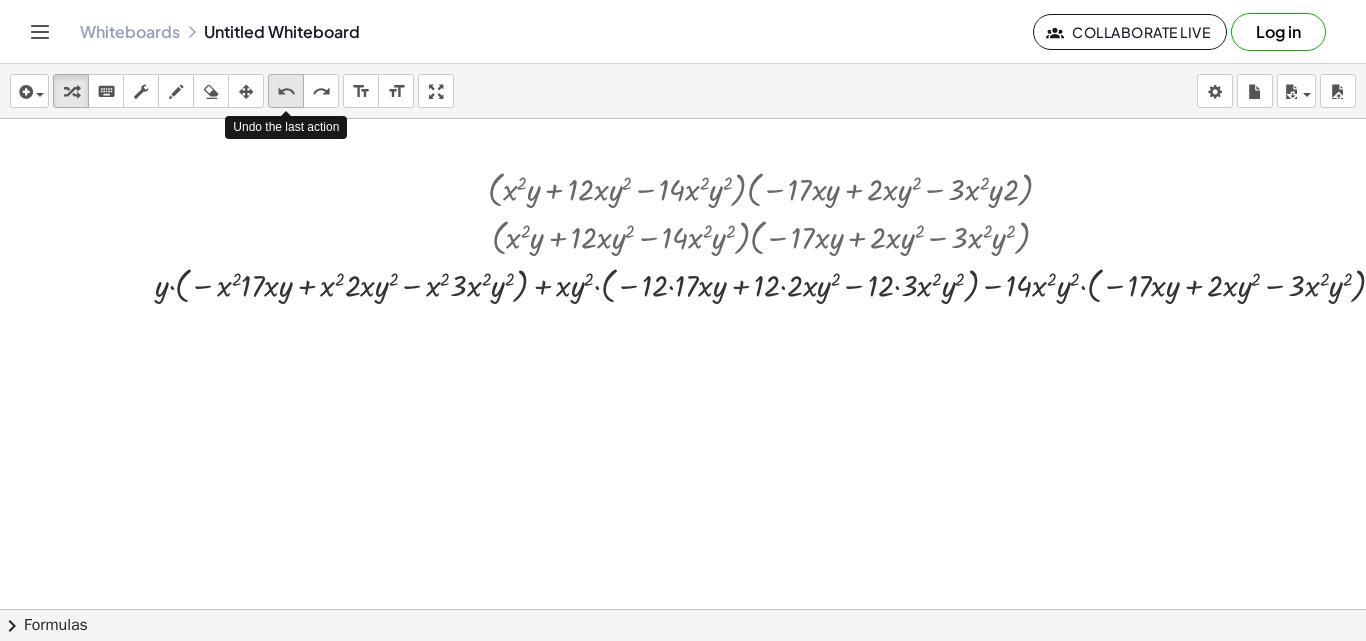 click on "undo" at bounding box center (286, 92) 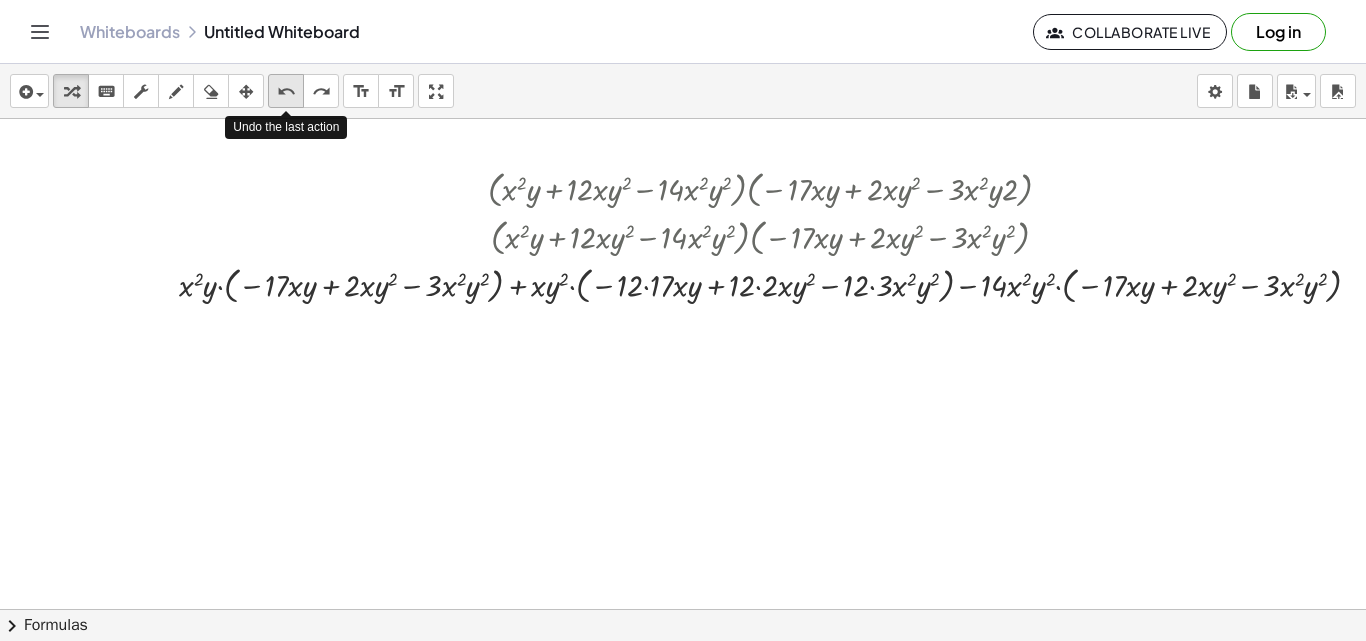click on "undo" at bounding box center (286, 92) 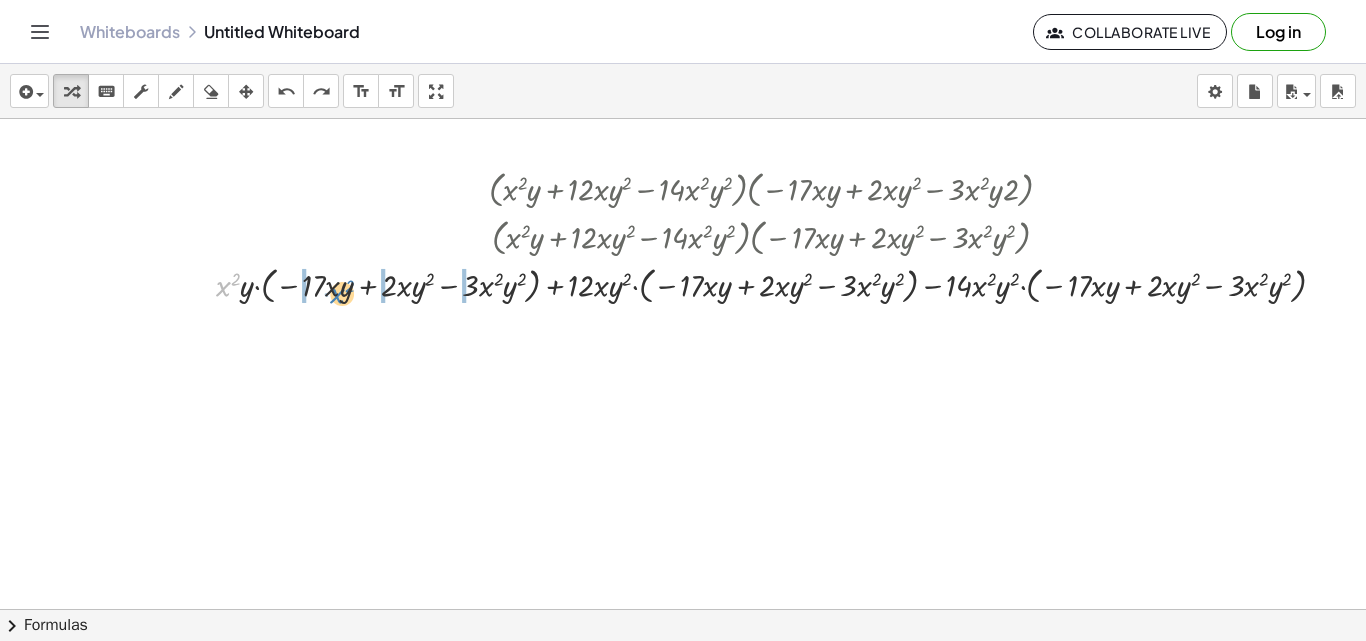 drag, startPoint x: 231, startPoint y: 285, endPoint x: 345, endPoint y: 292, distance: 114.21471 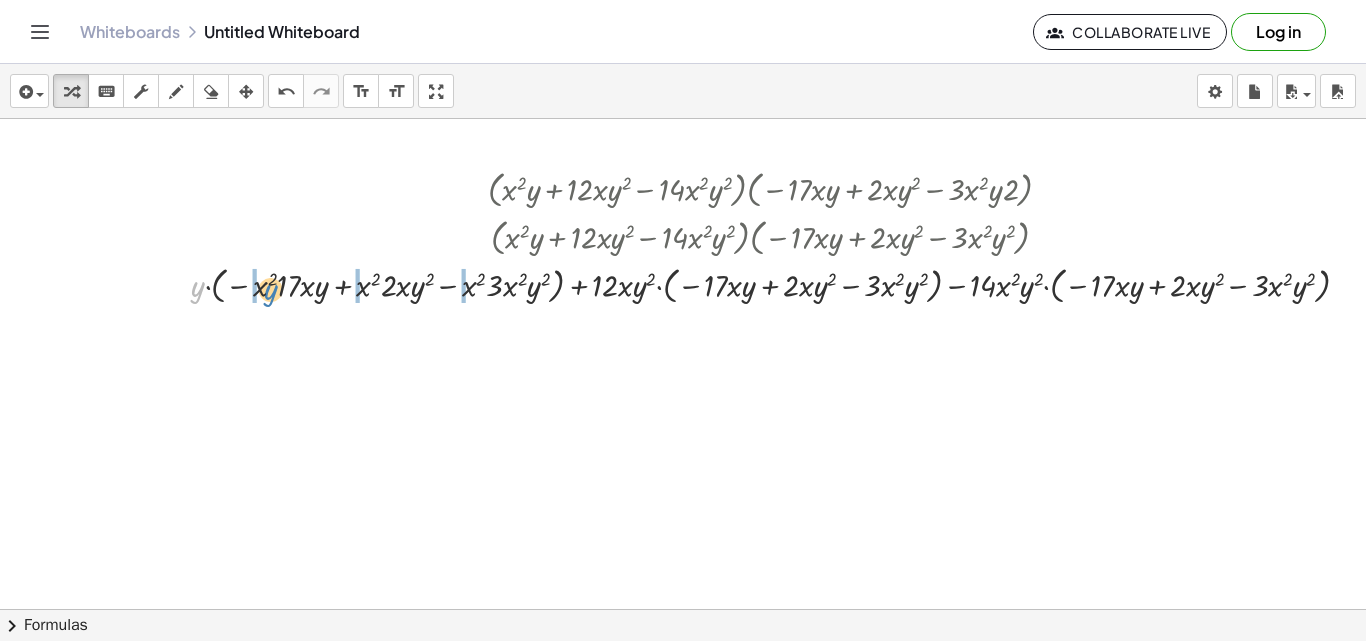 drag, startPoint x: 199, startPoint y: 285, endPoint x: 272, endPoint y: 288, distance: 73.061615 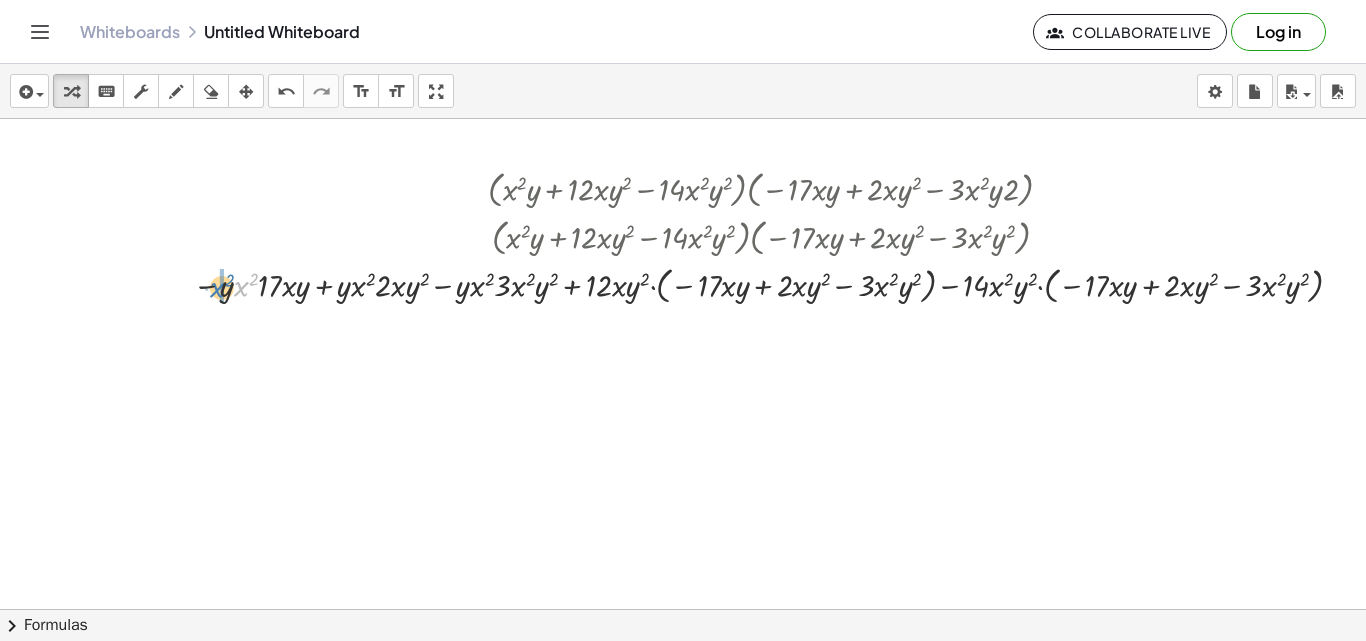 drag, startPoint x: 239, startPoint y: 288, endPoint x: 229, endPoint y: 292, distance: 10.770329 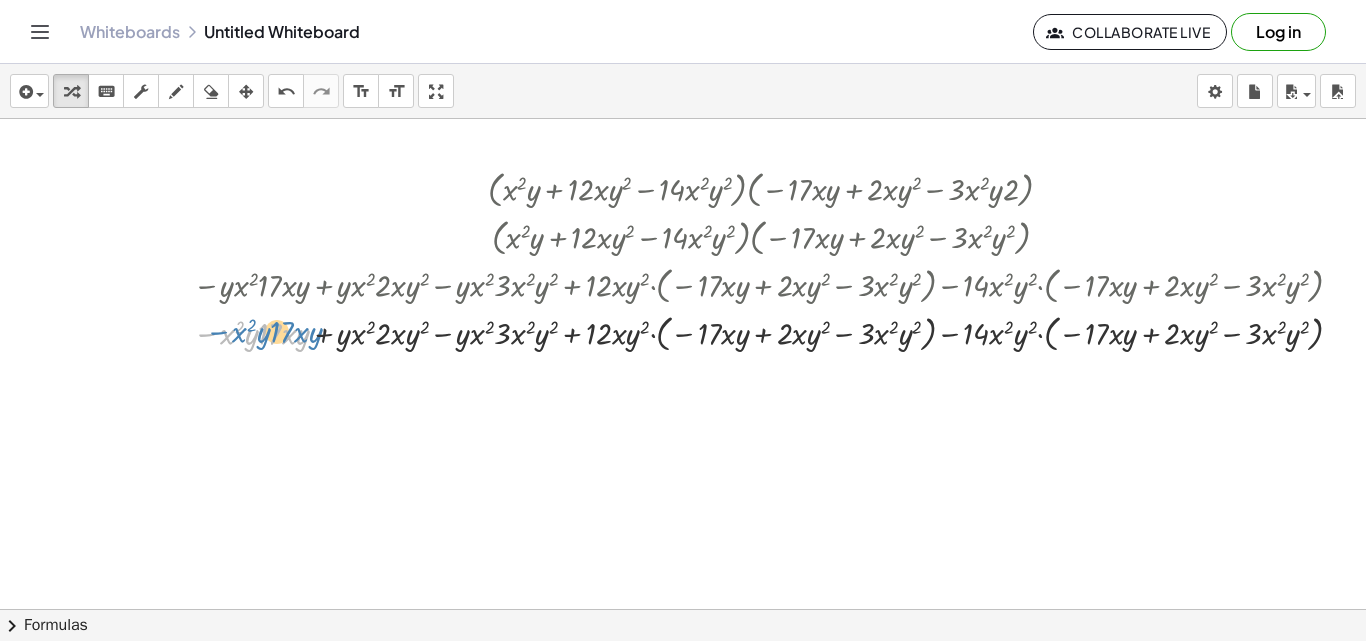 drag, startPoint x: 206, startPoint y: 333, endPoint x: 217, endPoint y: 331, distance: 11.18034 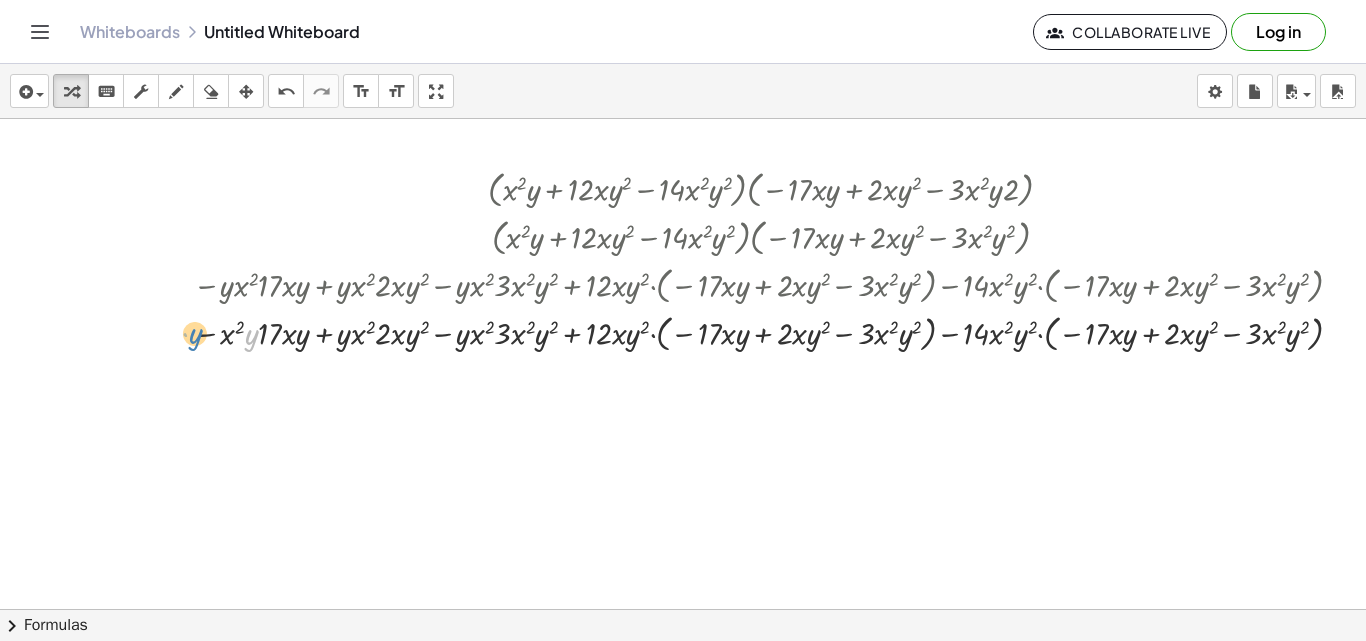 drag, startPoint x: 244, startPoint y: 341, endPoint x: 188, endPoint y: 340, distance: 56.008926 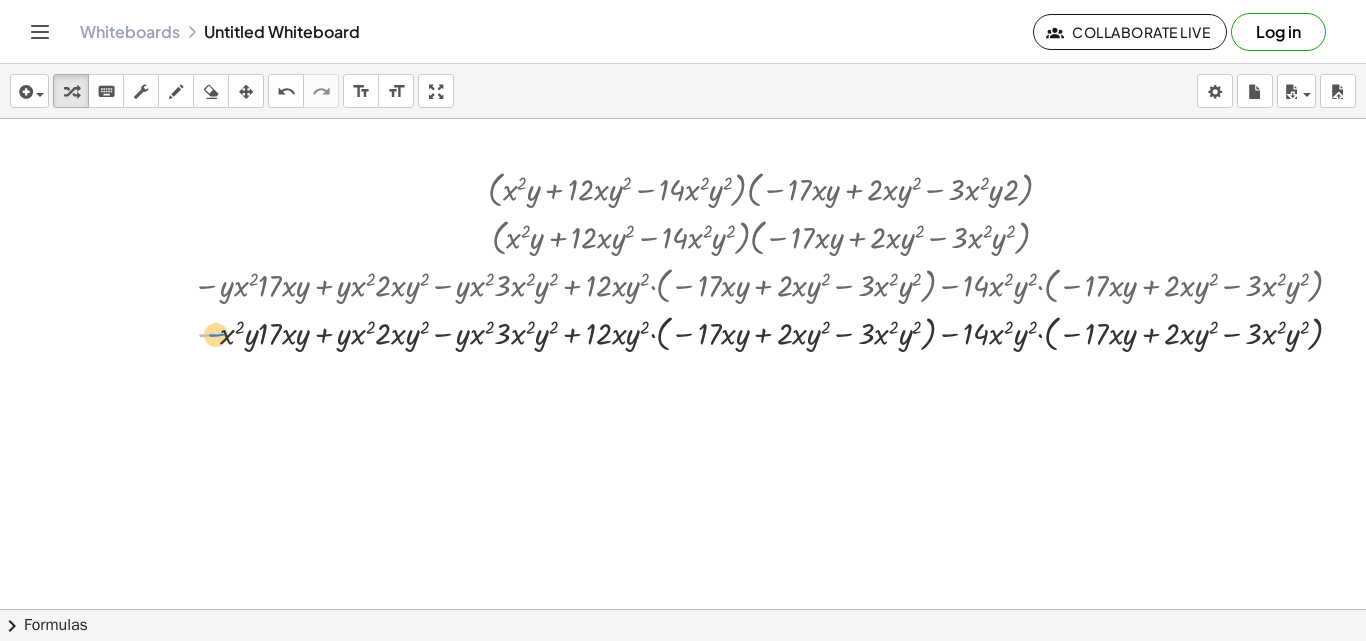 drag, startPoint x: 213, startPoint y: 336, endPoint x: 224, endPoint y: 336, distance: 11 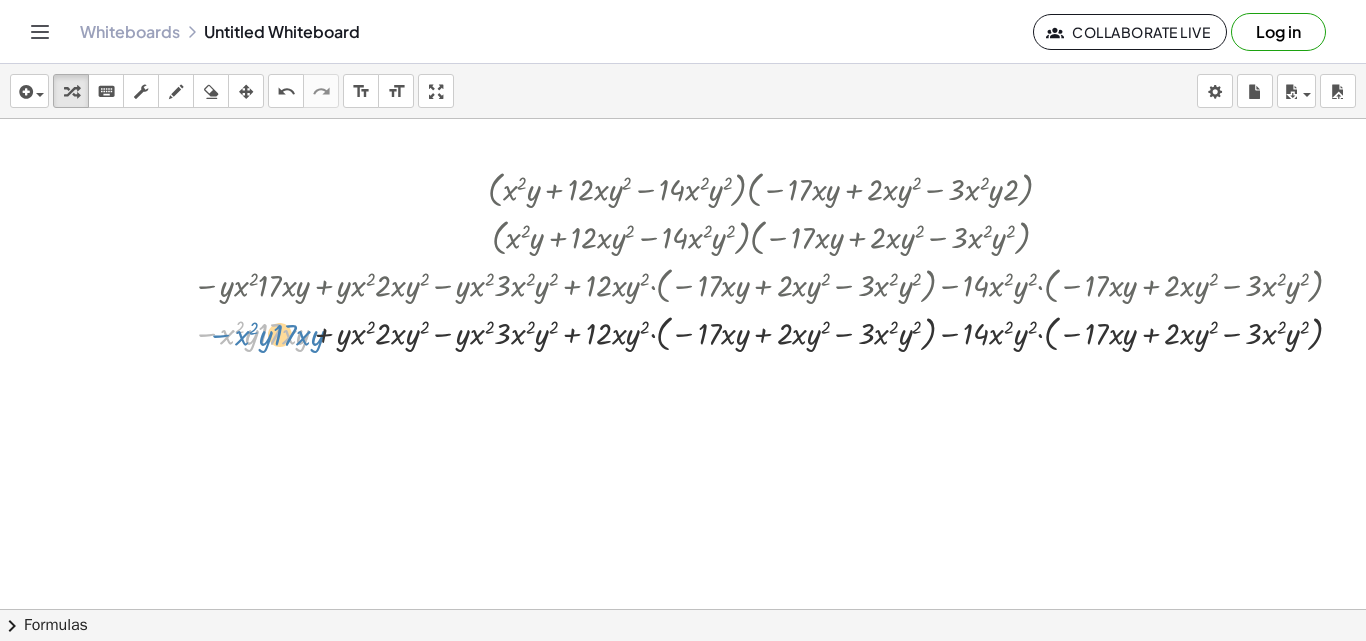 drag, startPoint x: 211, startPoint y: 335, endPoint x: 223, endPoint y: 336, distance: 12.0415945 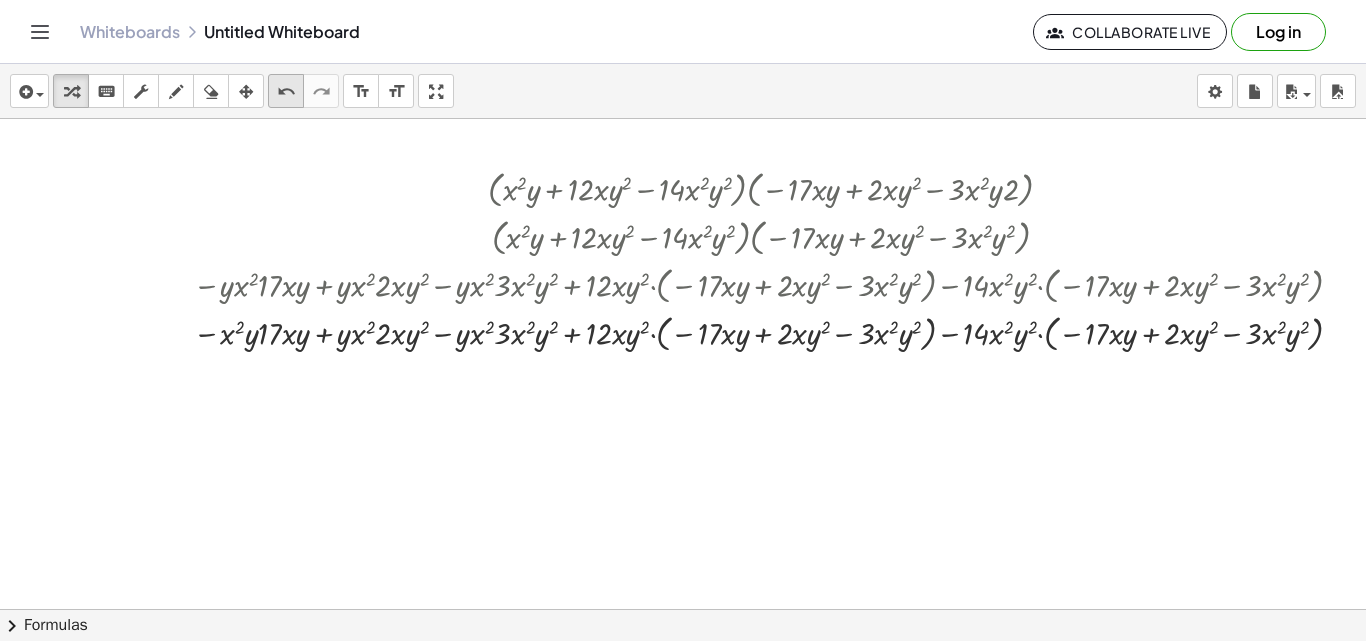 click on "undo" at bounding box center [286, 92] 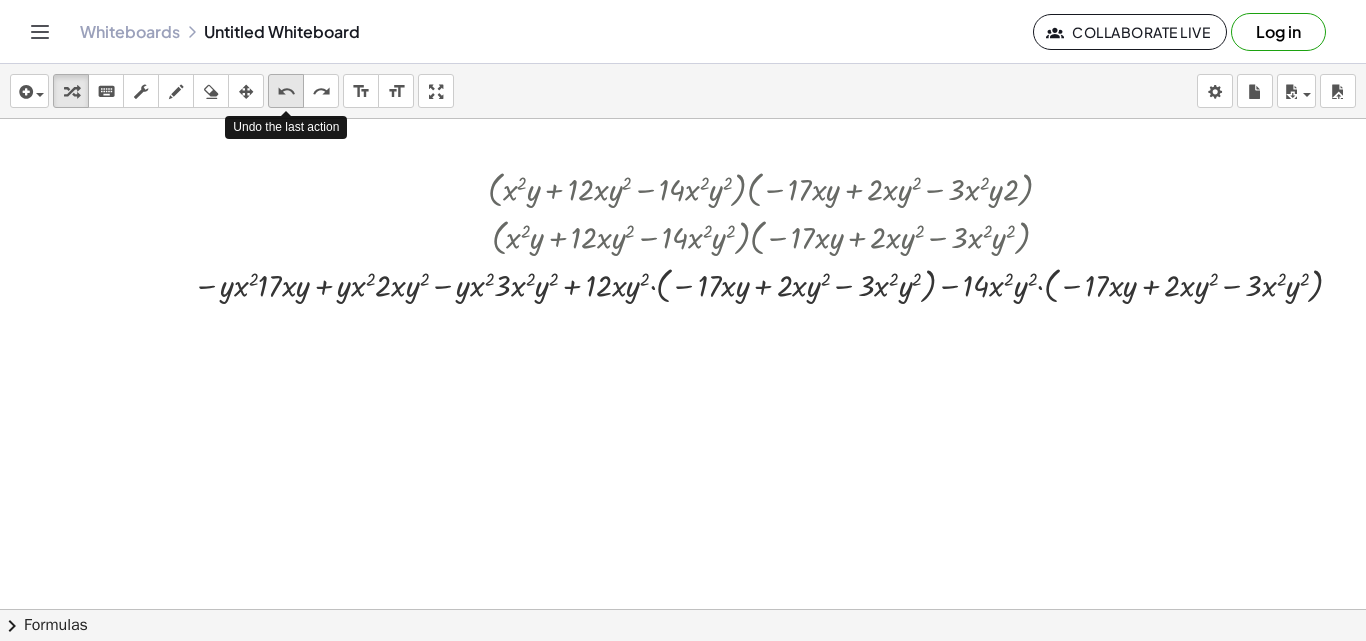 click on "undo" at bounding box center (286, 92) 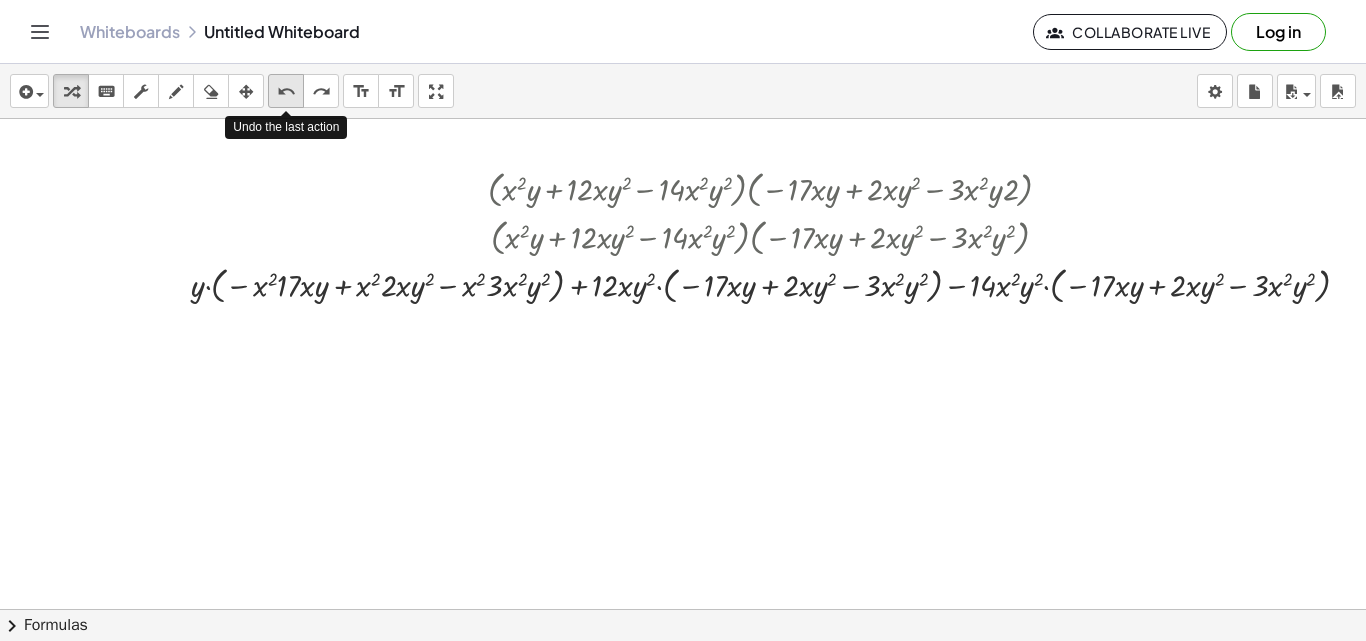 click on "undo" at bounding box center [286, 92] 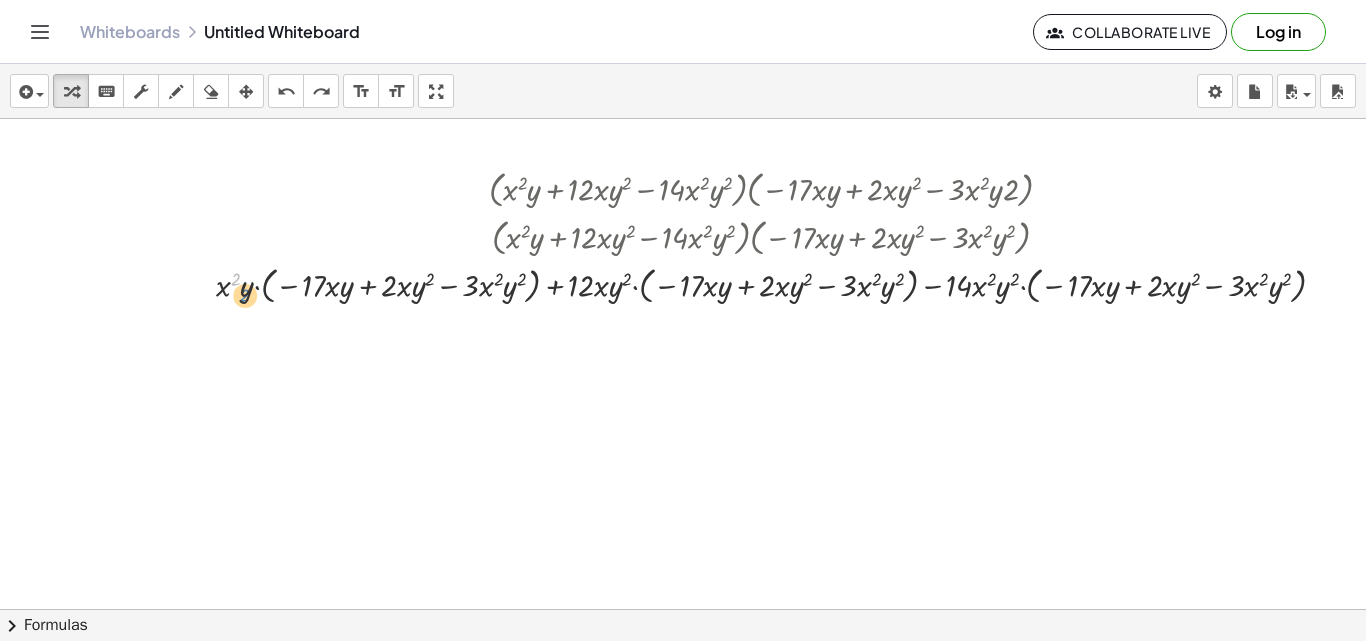 drag, startPoint x: 238, startPoint y: 289, endPoint x: 241, endPoint y: 302, distance: 13.341664 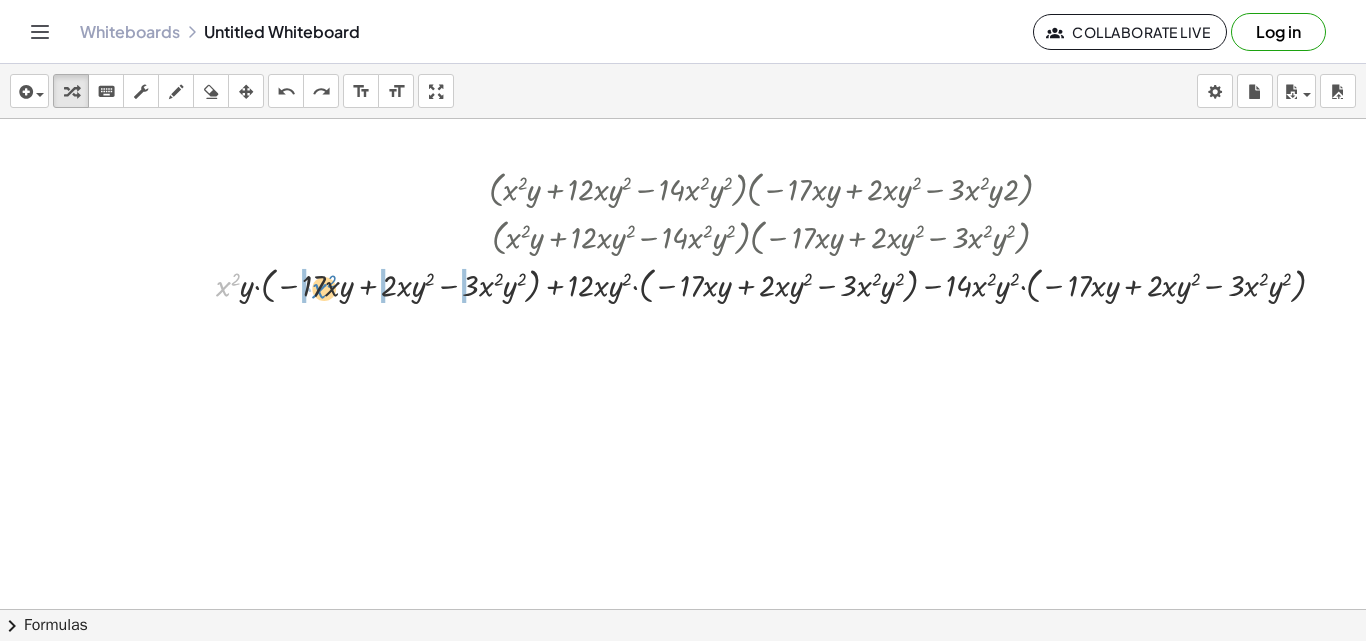 drag, startPoint x: 223, startPoint y: 291, endPoint x: 309, endPoint y: 293, distance: 86.023254 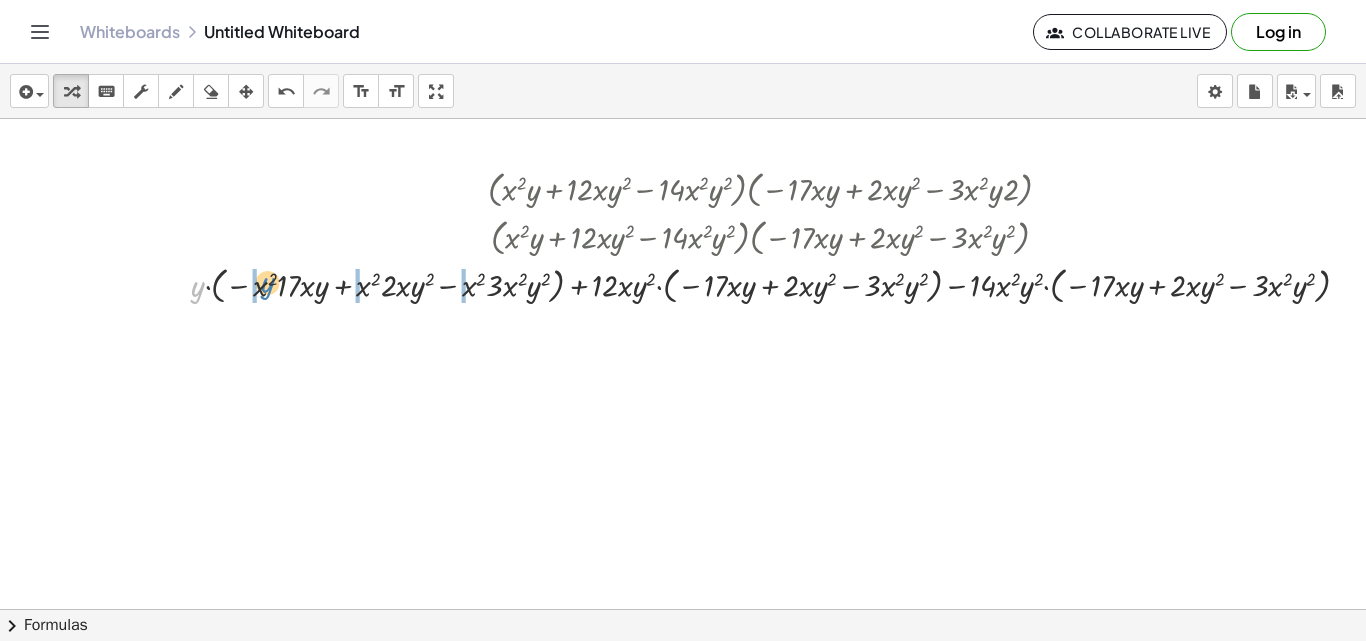 drag, startPoint x: 197, startPoint y: 292, endPoint x: 266, endPoint y: 288, distance: 69.115845 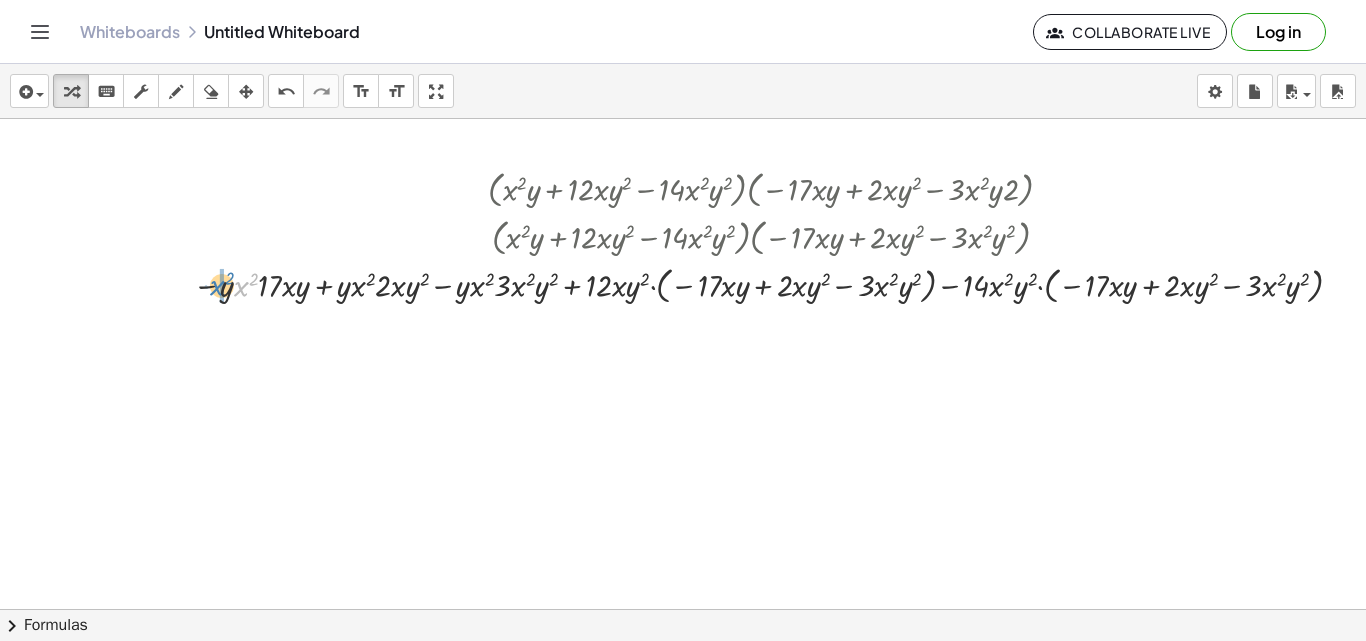 drag, startPoint x: 241, startPoint y: 289, endPoint x: 217, endPoint y: 288, distance: 24.020824 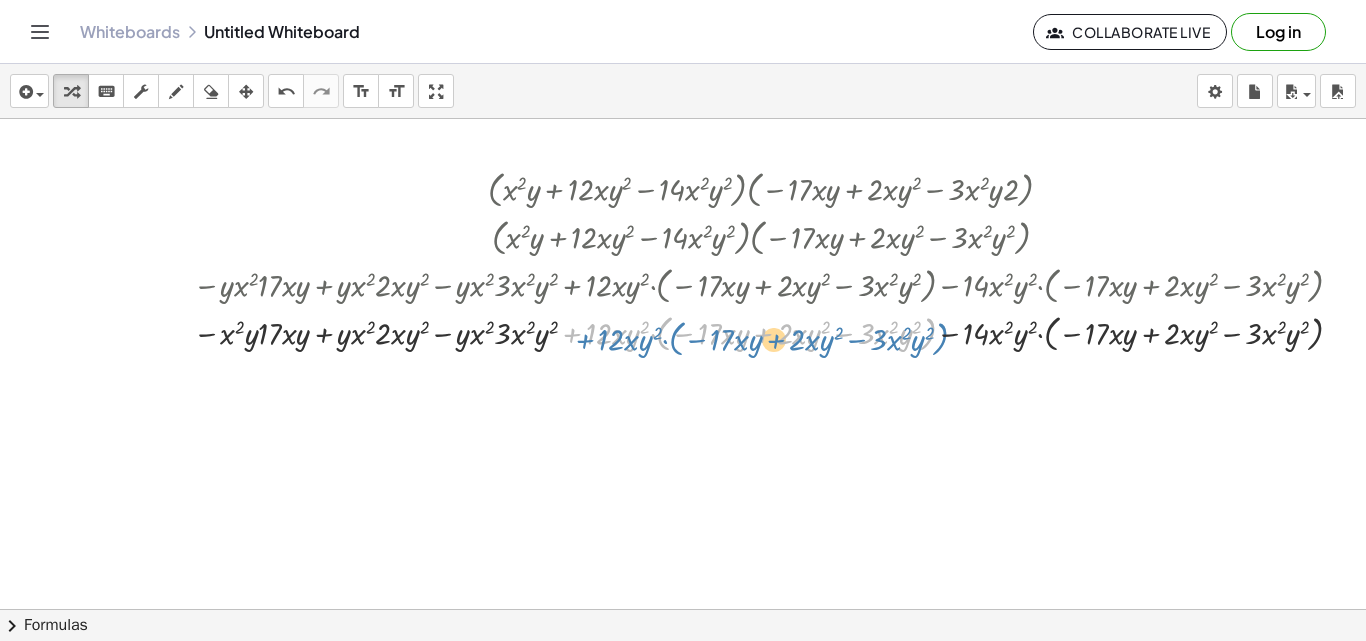 click at bounding box center [773, 332] 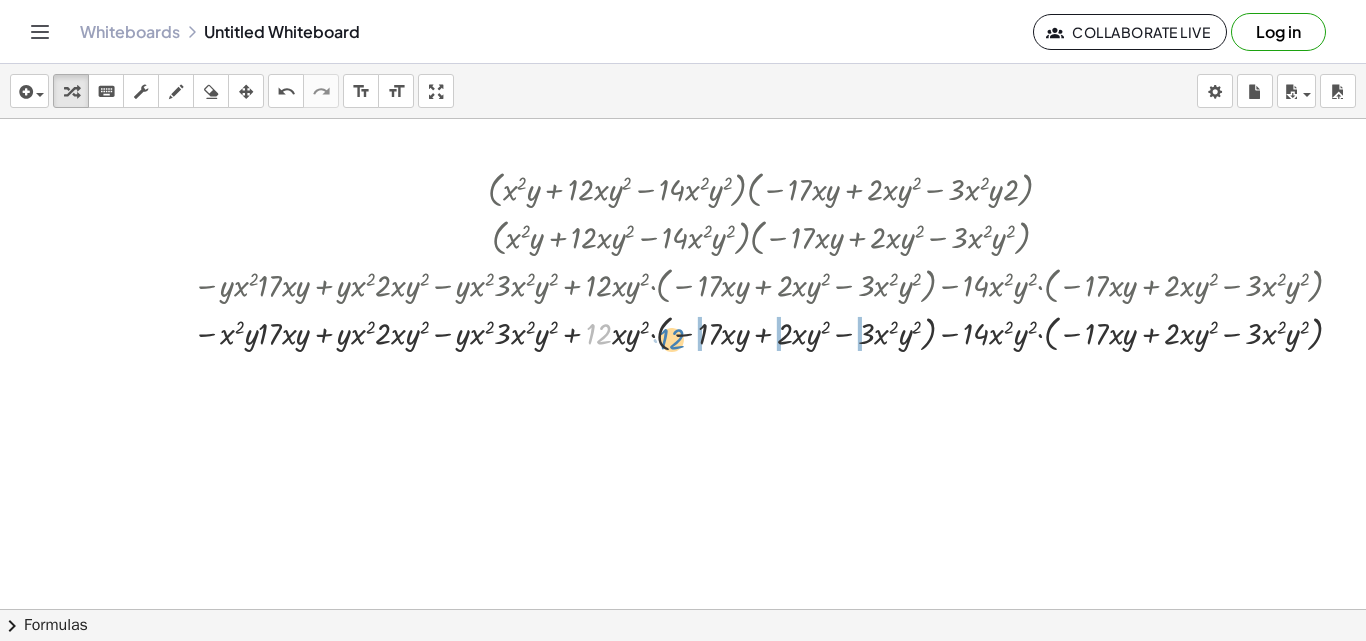 drag, startPoint x: 590, startPoint y: 335, endPoint x: 663, endPoint y: 340, distance: 73.171036 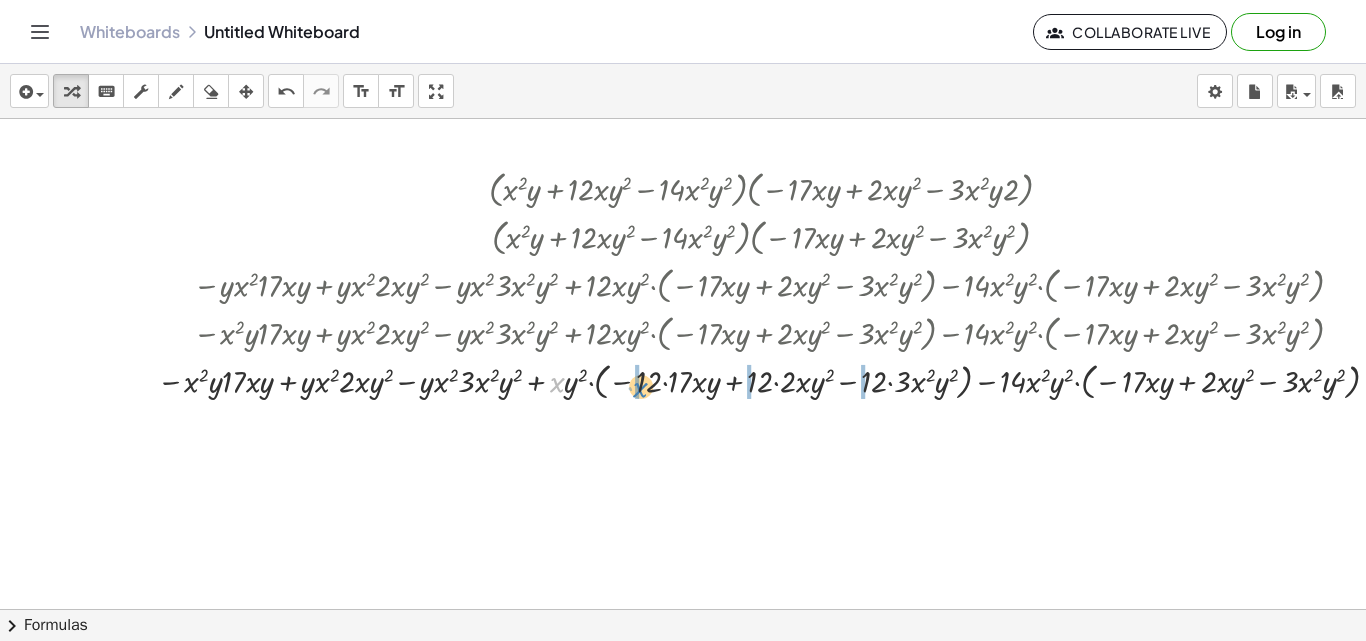 drag, startPoint x: 561, startPoint y: 387, endPoint x: 644, endPoint y: 391, distance: 83.09633 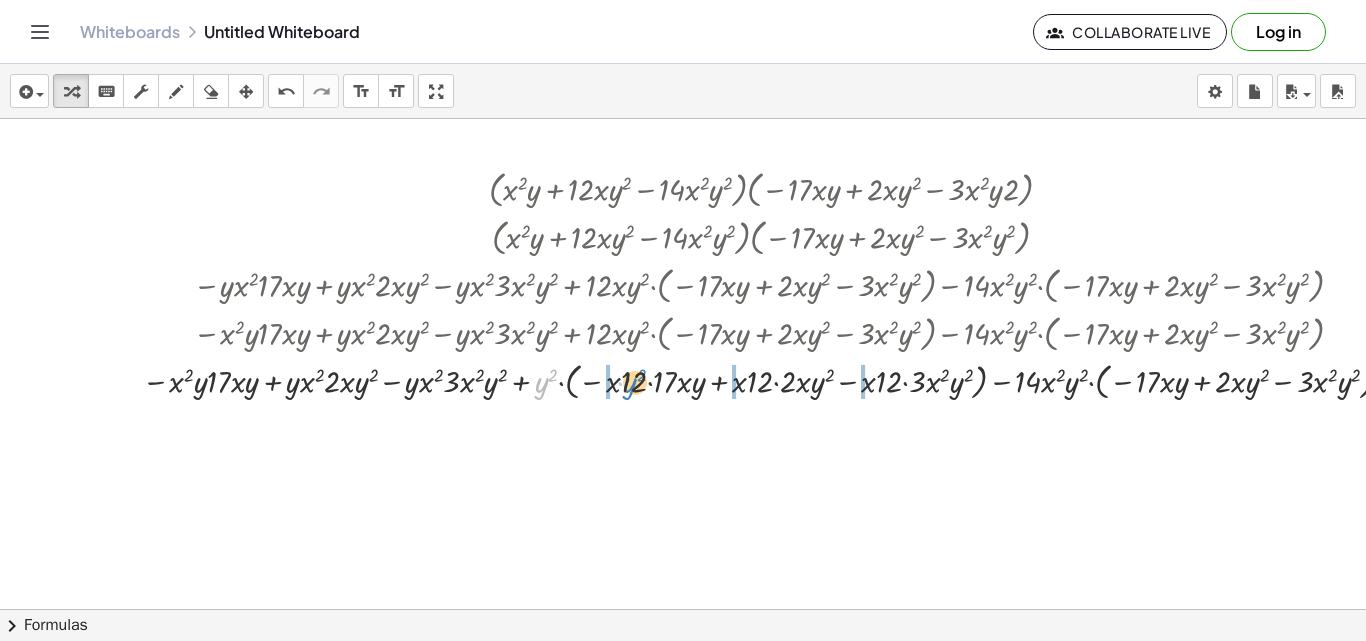 drag, startPoint x: 537, startPoint y: 390, endPoint x: 626, endPoint y: 390, distance: 89 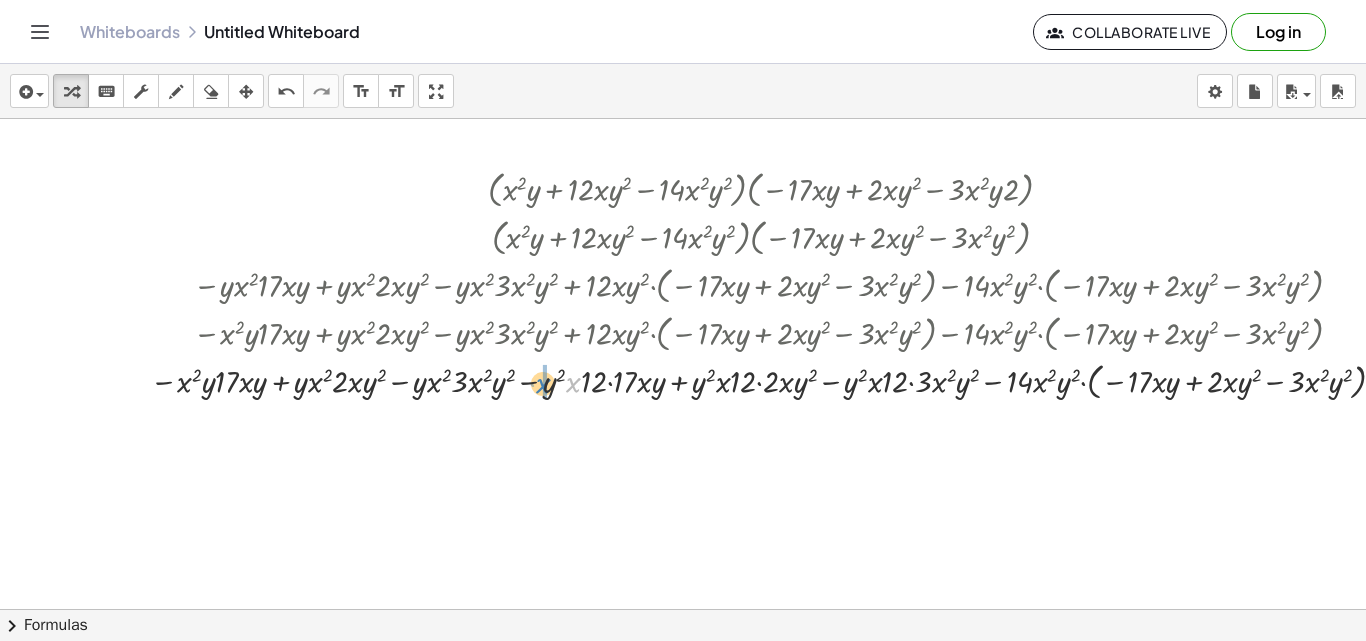 drag, startPoint x: 575, startPoint y: 385, endPoint x: 544, endPoint y: 386, distance: 31.016125 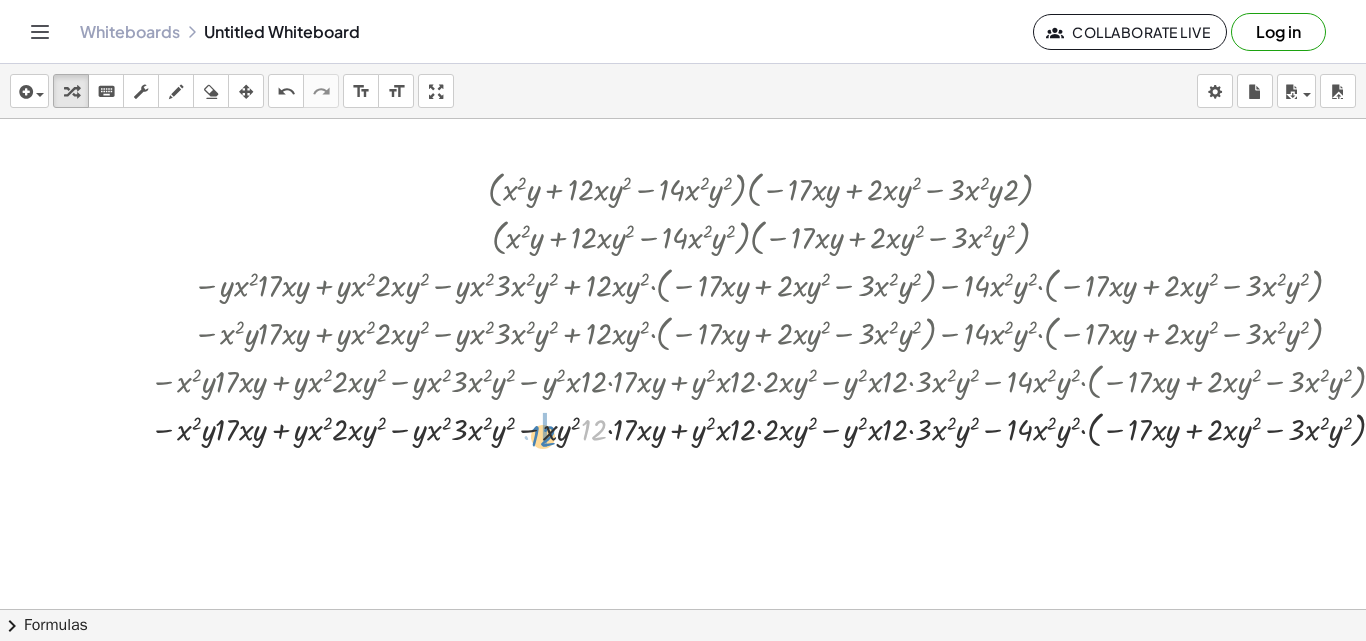 drag, startPoint x: 591, startPoint y: 425, endPoint x: 540, endPoint y: 431, distance: 51.351727 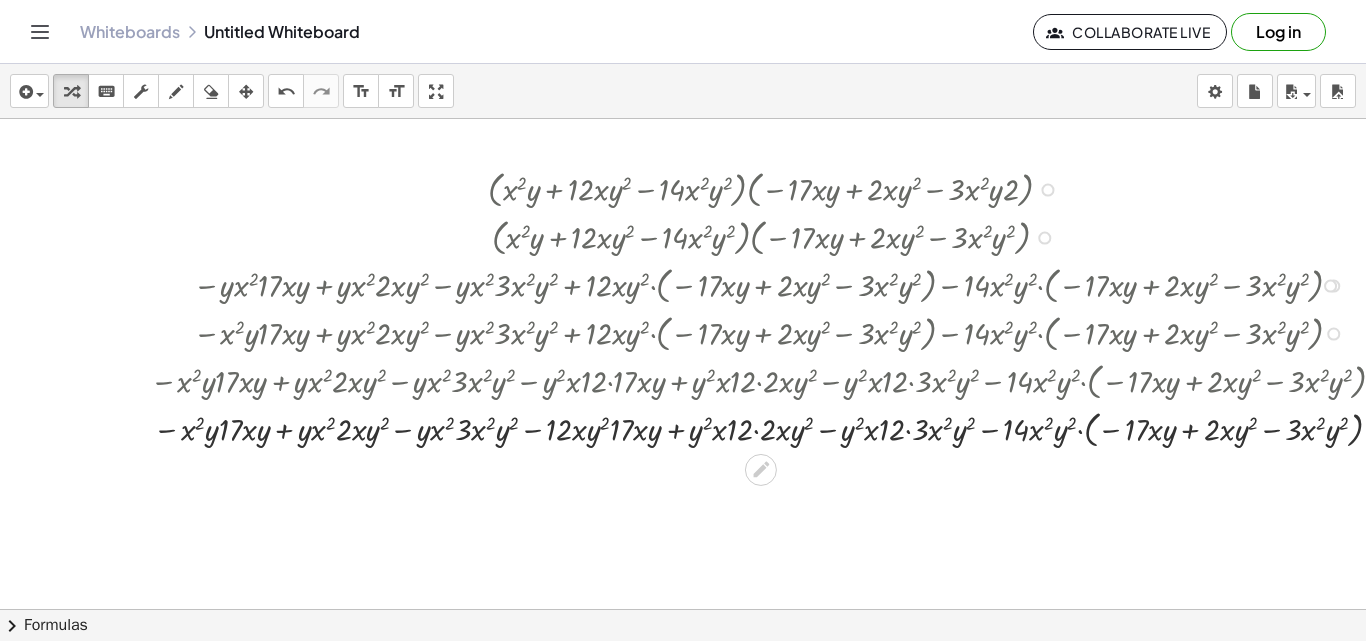 click at bounding box center (773, 428) 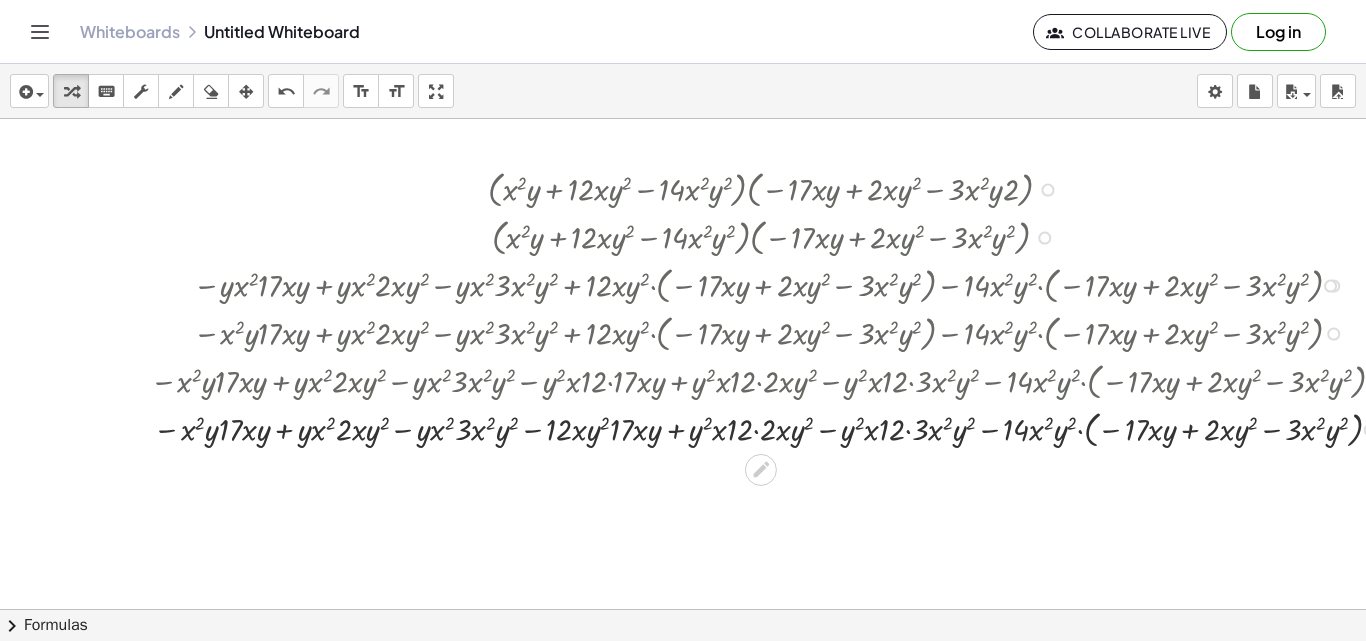 click at bounding box center [773, 428] 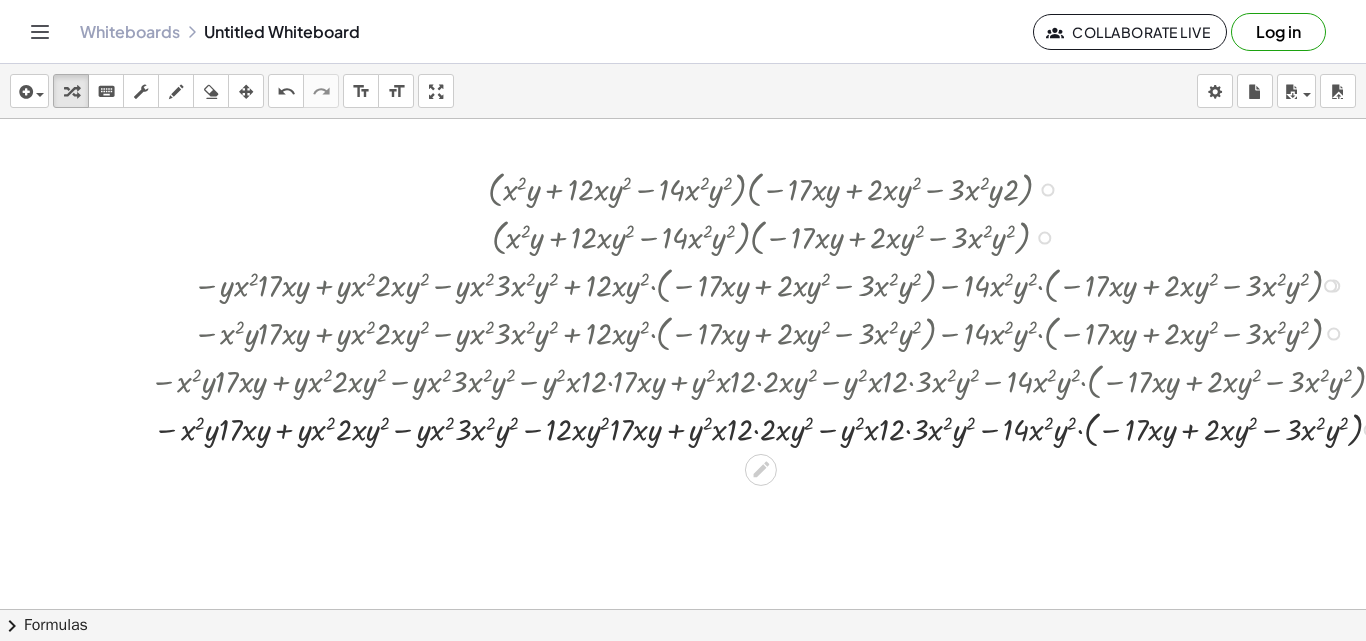 click at bounding box center [773, 428] 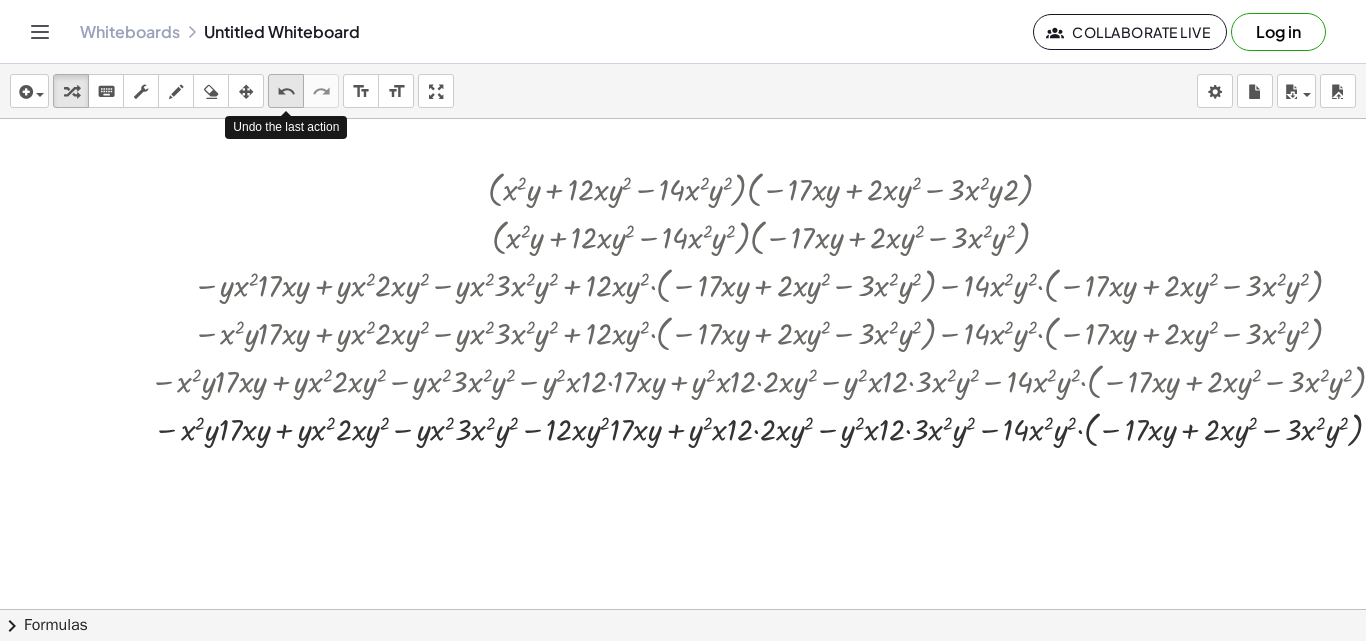 click on "undo undo" at bounding box center (286, 91) 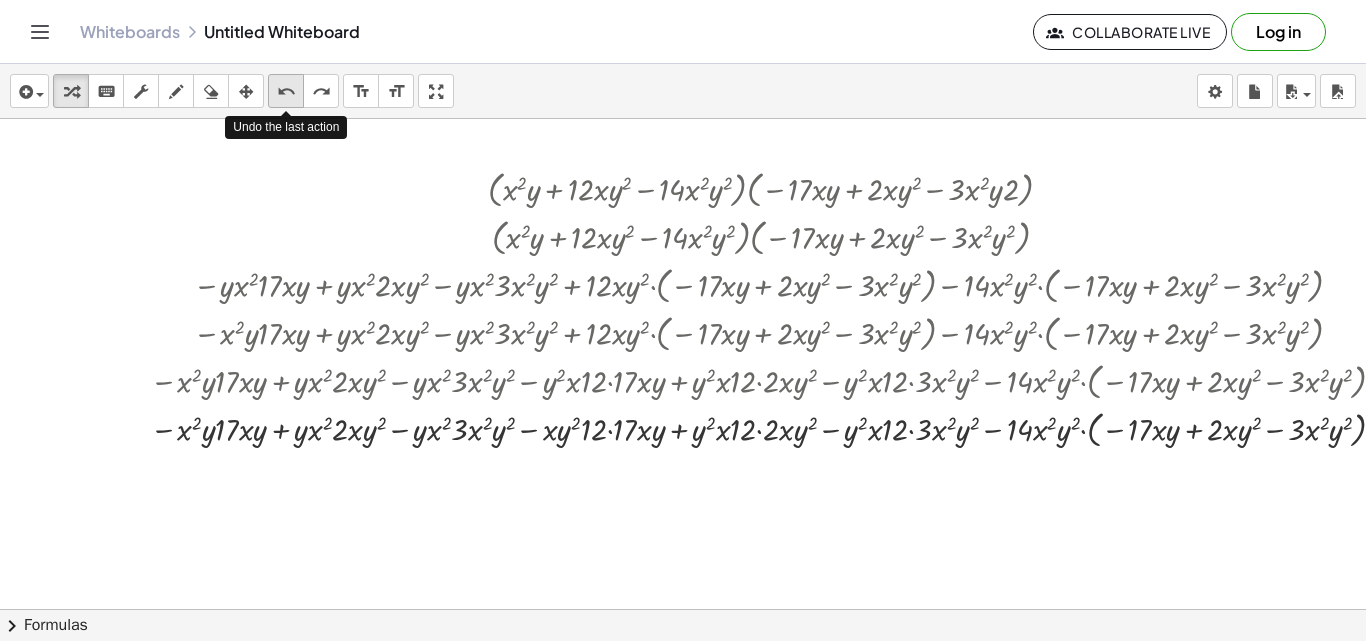 click on "undo undo" at bounding box center [286, 91] 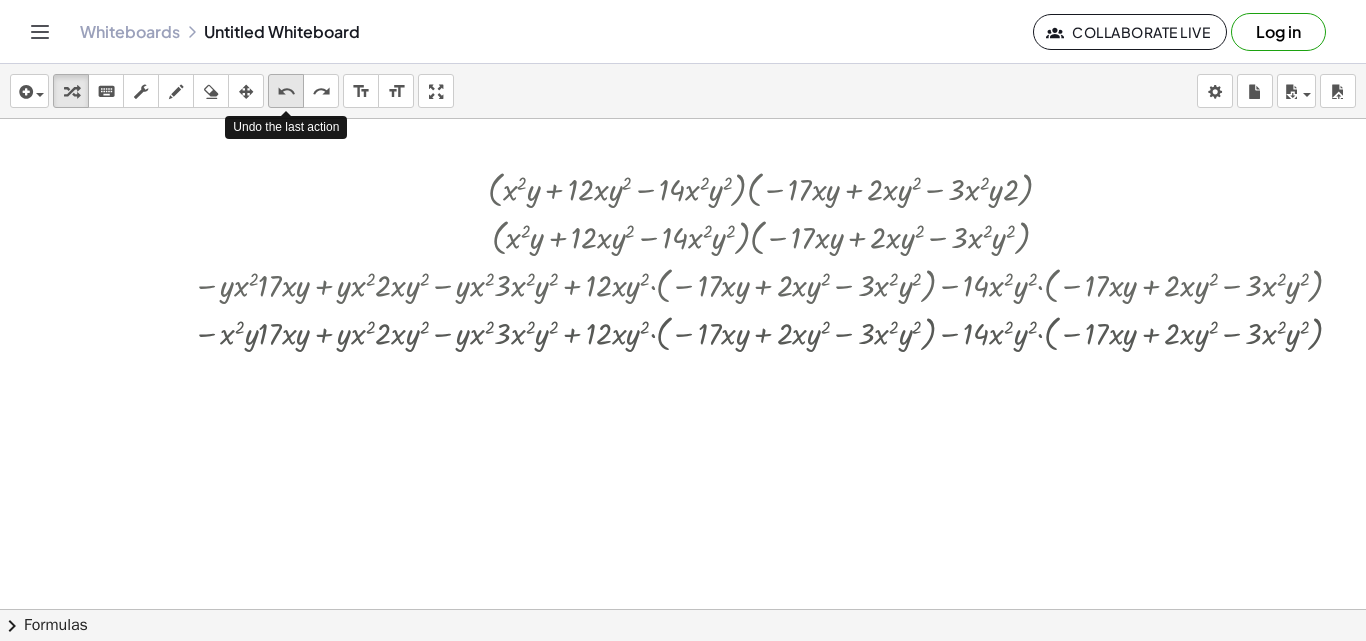 click on "undo undo" at bounding box center [286, 91] 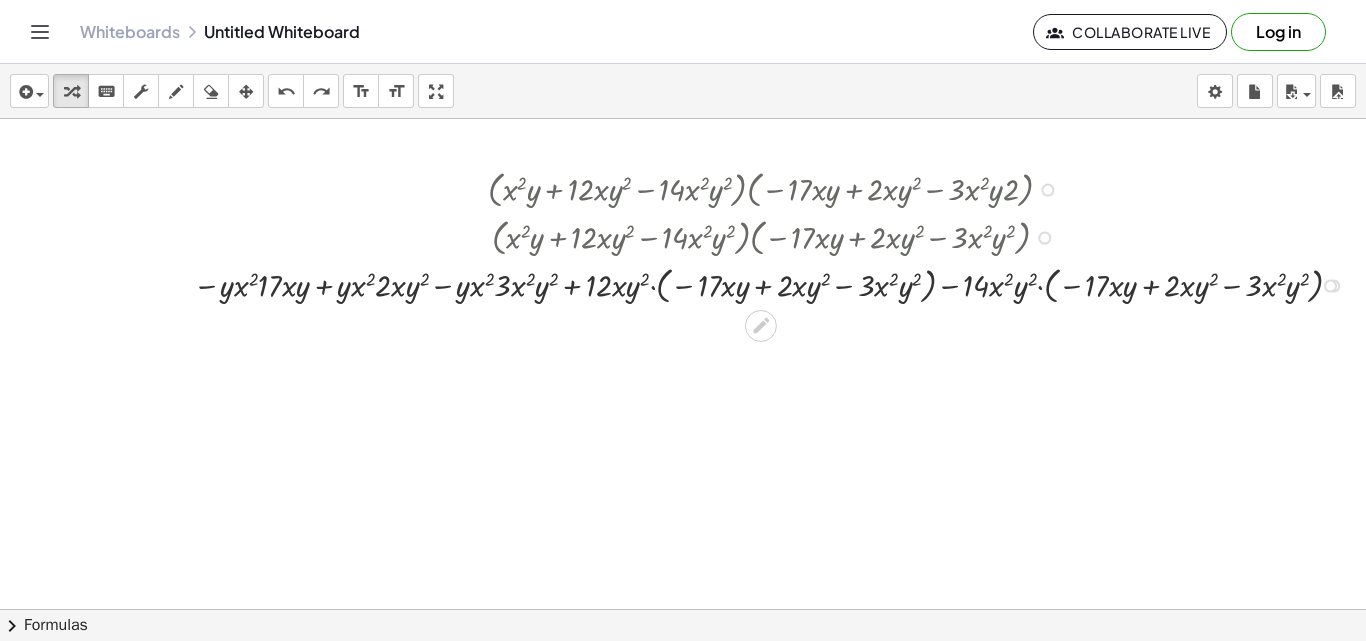 click at bounding box center (773, 284) 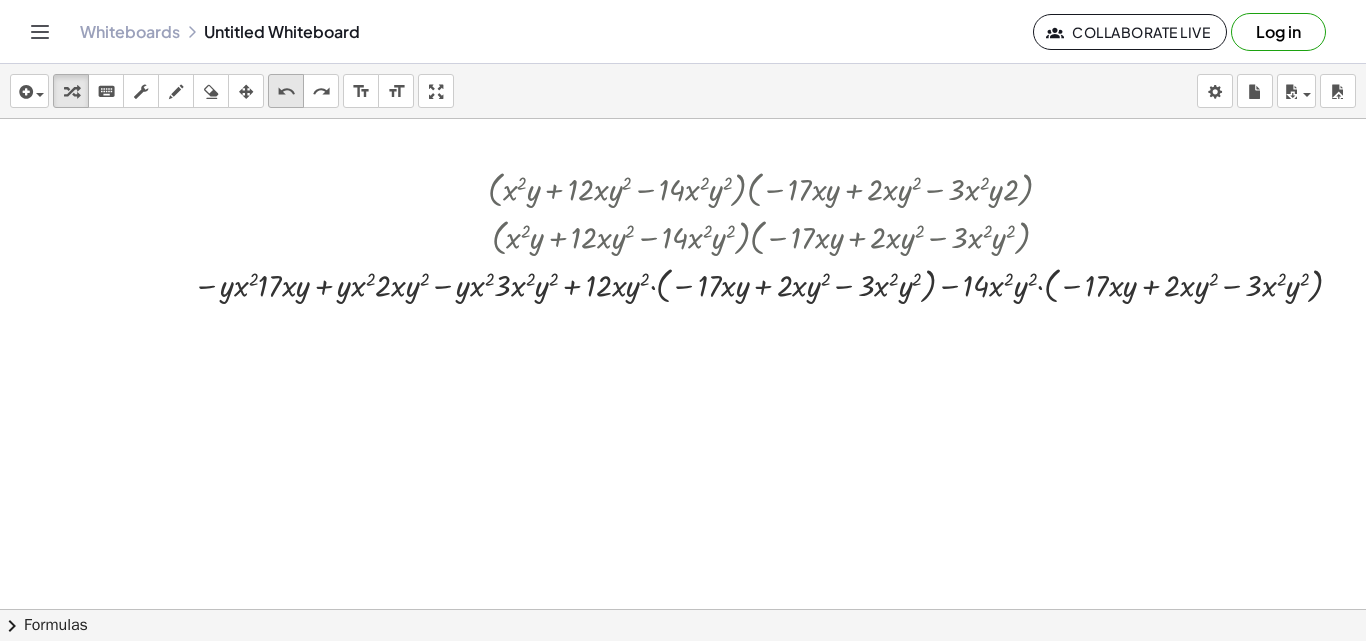 click on "undo" at bounding box center [286, 92] 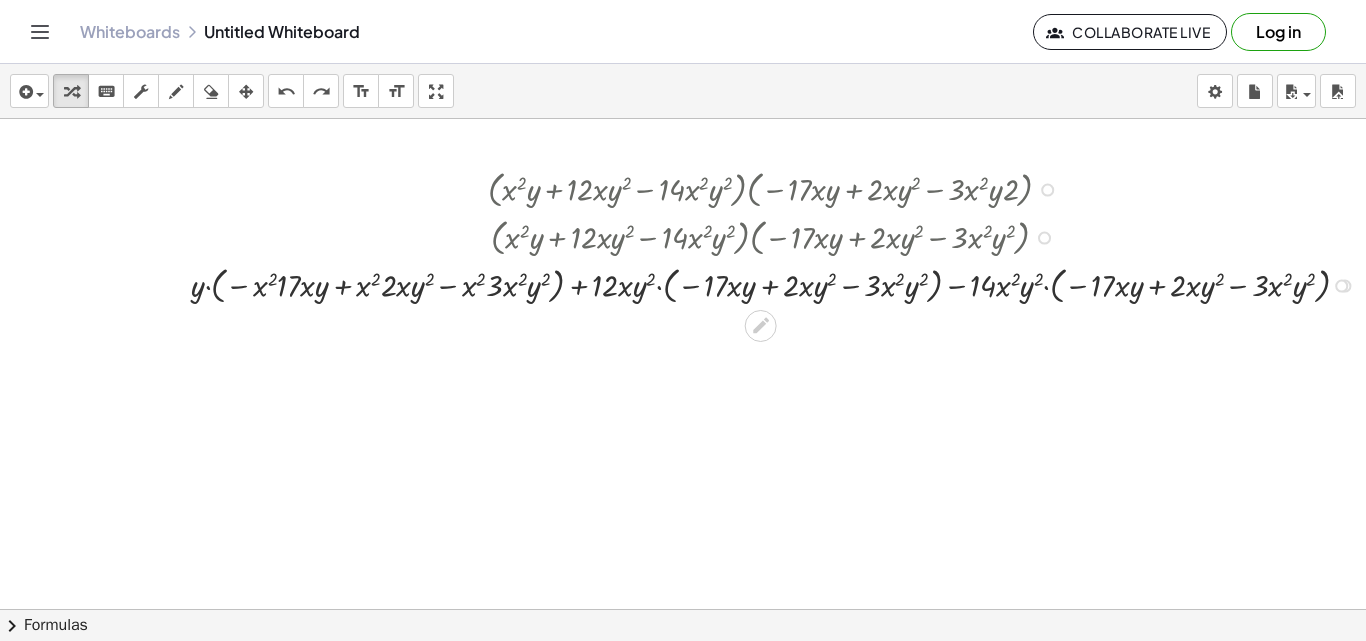 click at bounding box center (778, 284) 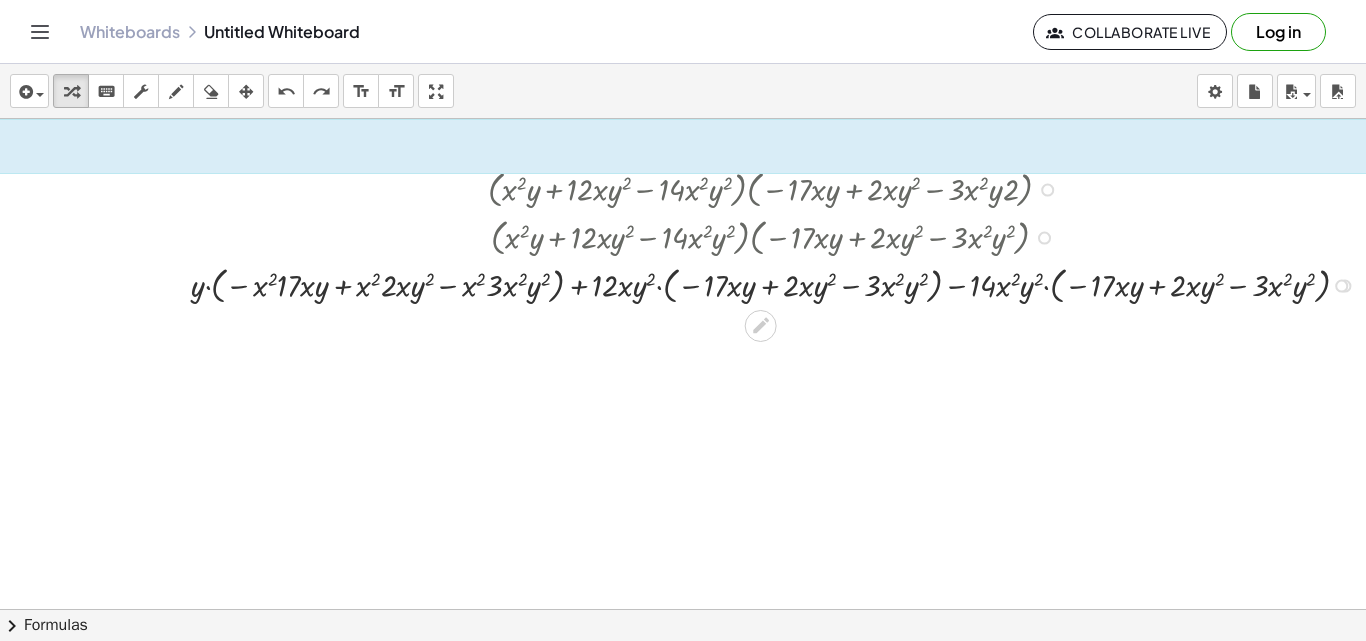 click at bounding box center [778, 284] 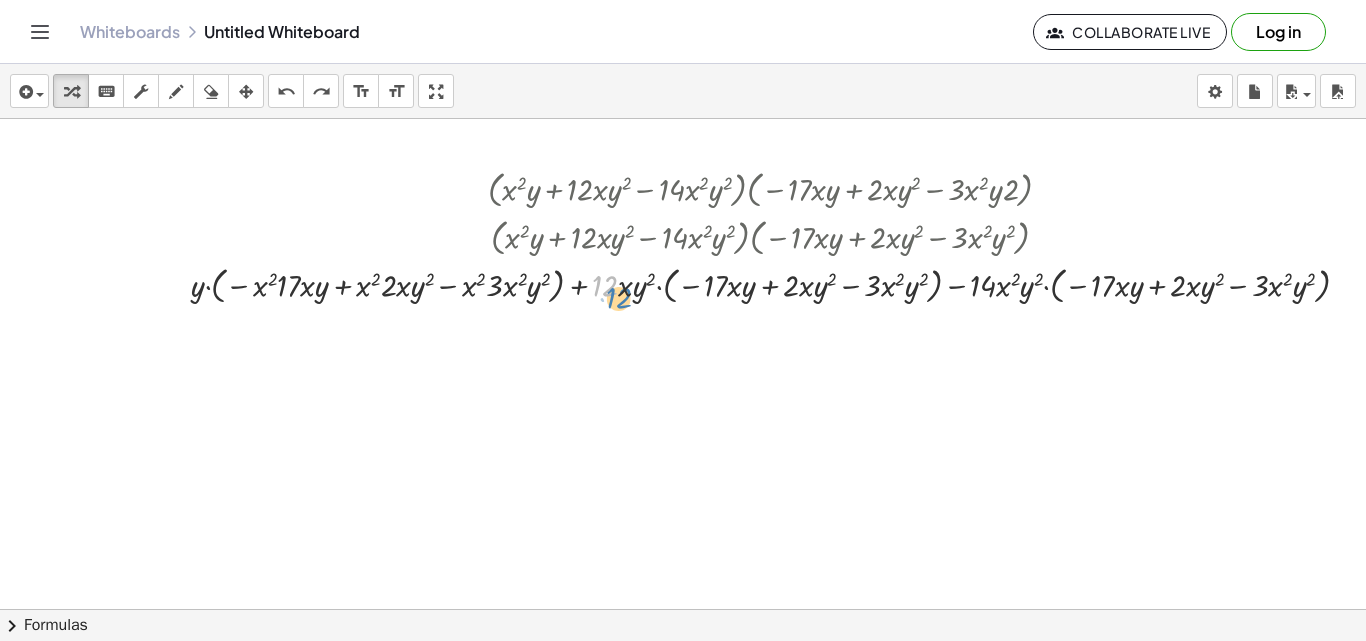 drag, startPoint x: 612, startPoint y: 295, endPoint x: 606, endPoint y: 281, distance: 15.231546 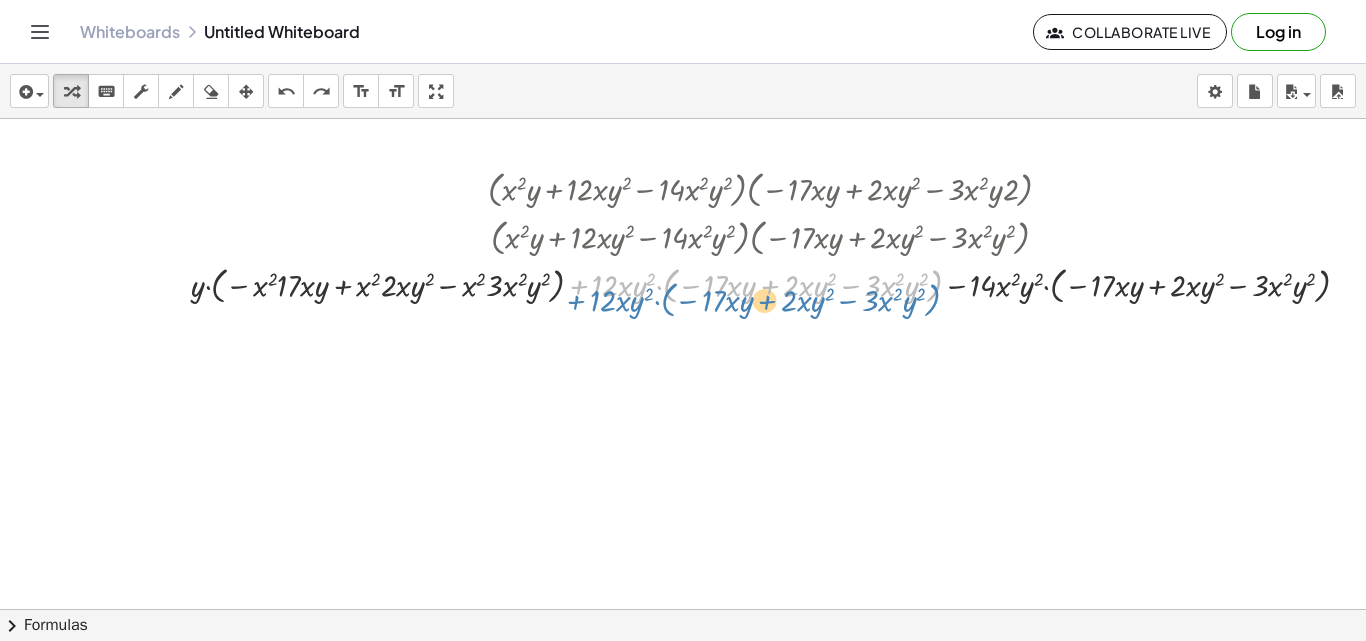 drag, startPoint x: 582, startPoint y: 286, endPoint x: 577, endPoint y: 297, distance: 12.083046 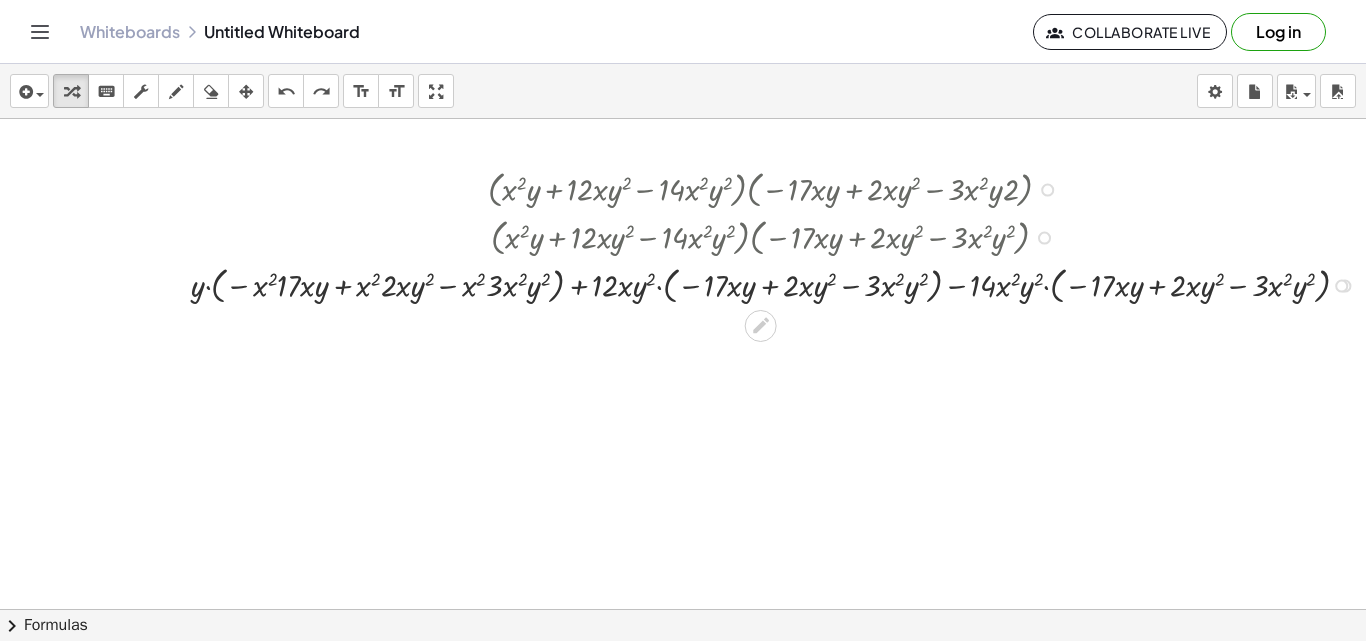 click at bounding box center (778, 284) 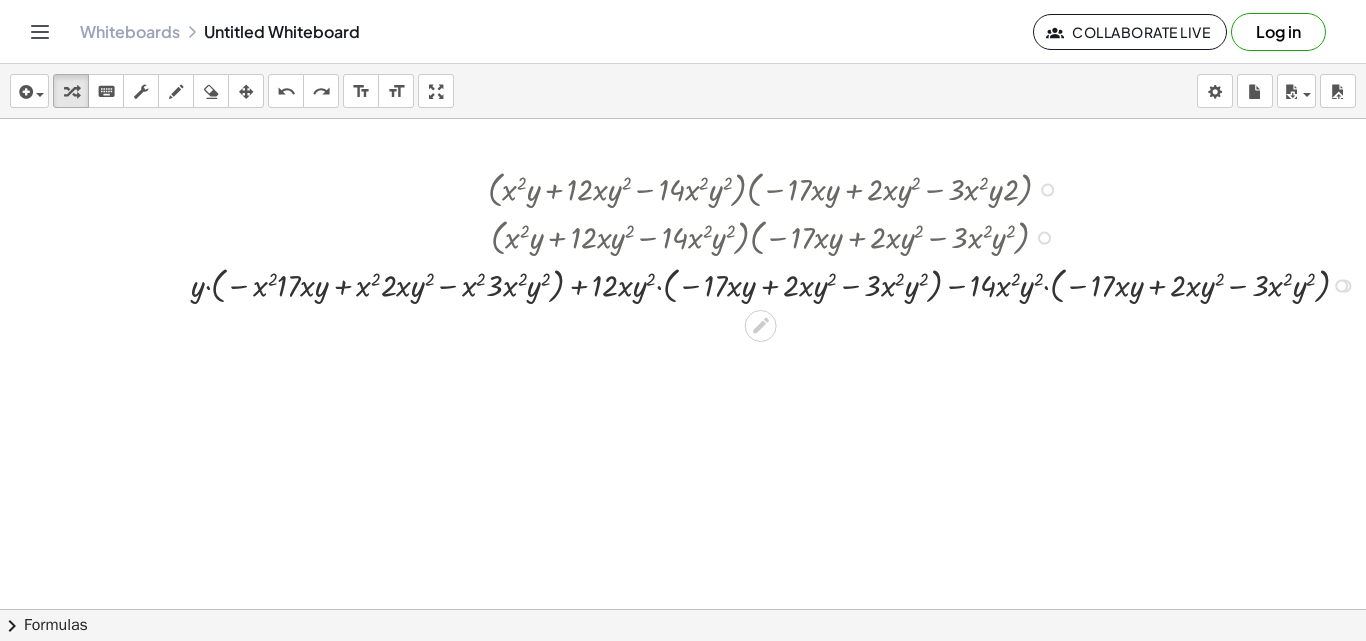 click at bounding box center (778, 284) 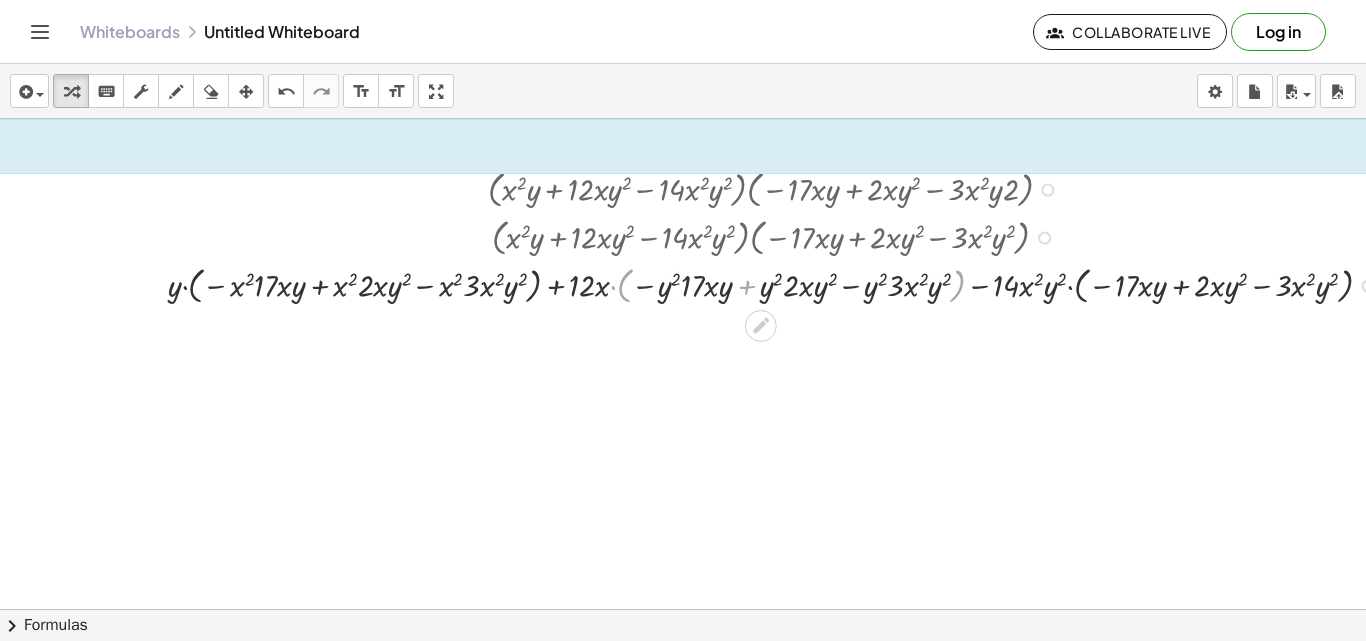 click at bounding box center (778, 284) 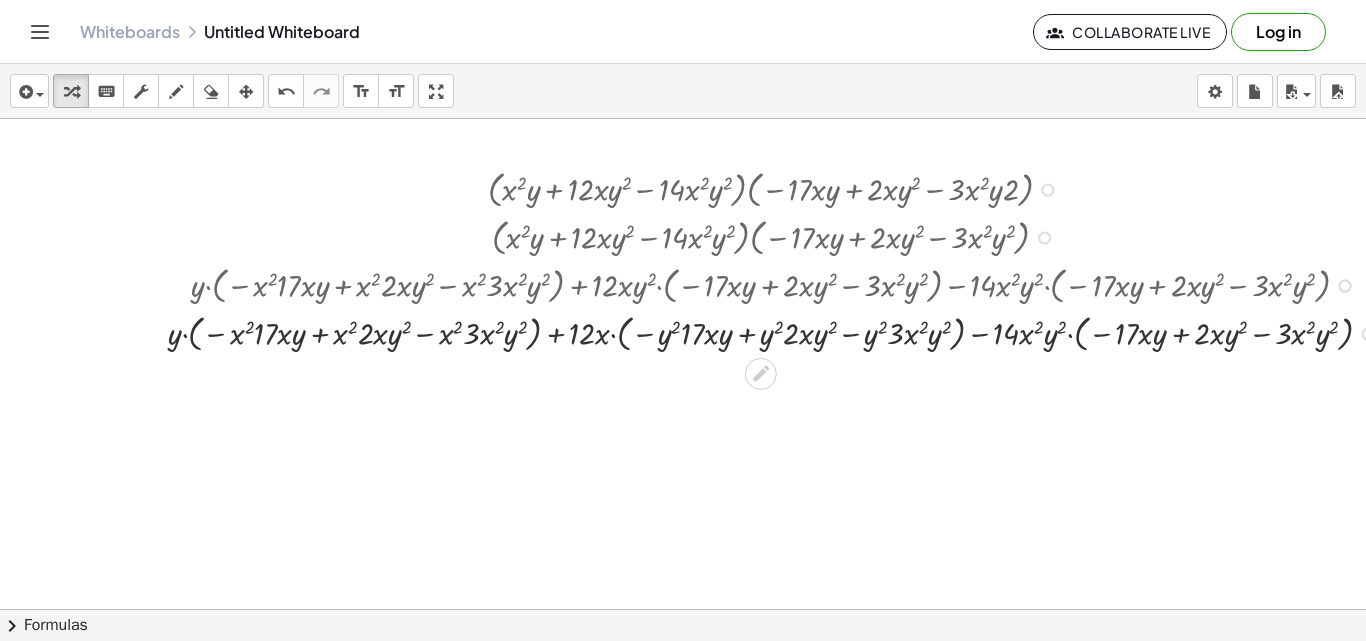 click at bounding box center (778, 332) 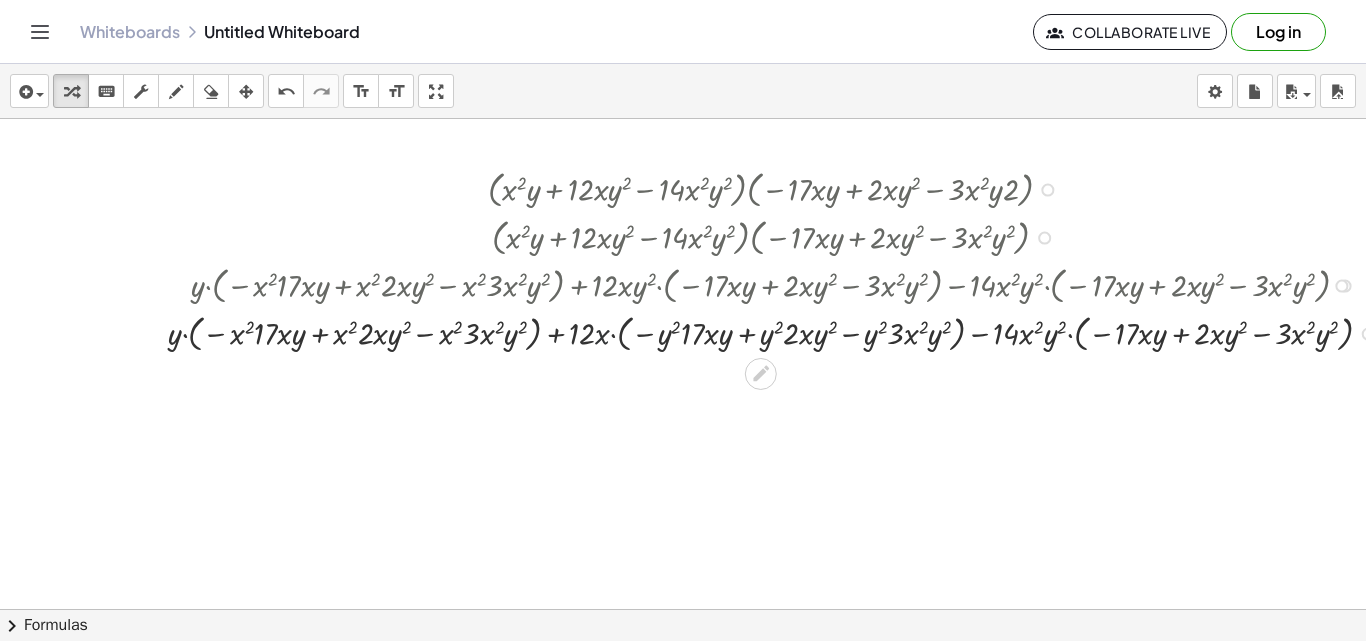 click at bounding box center [778, 332] 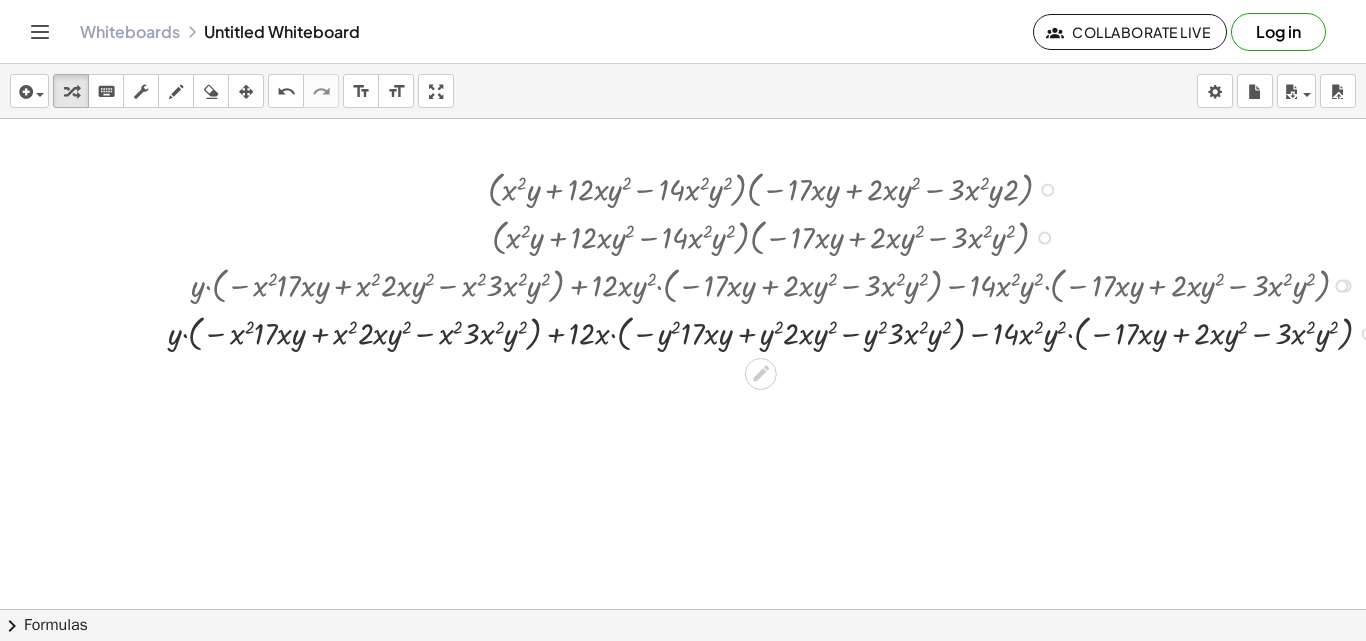 click at bounding box center [778, 332] 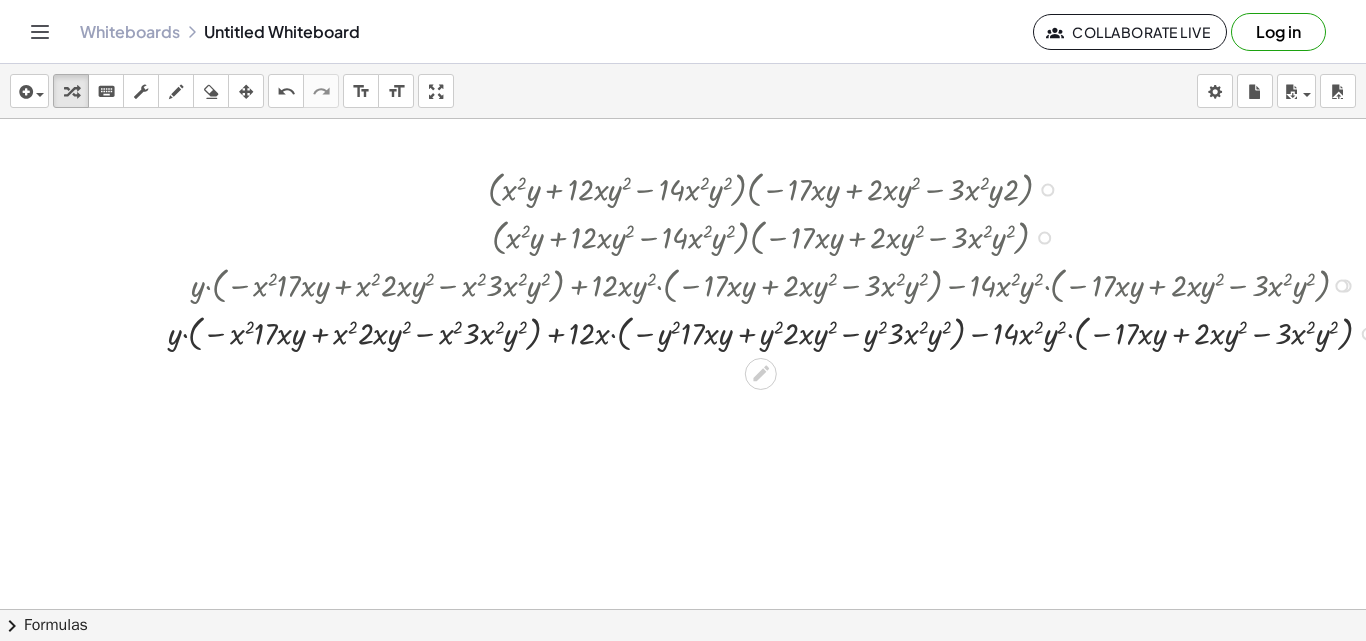 click at bounding box center (778, 332) 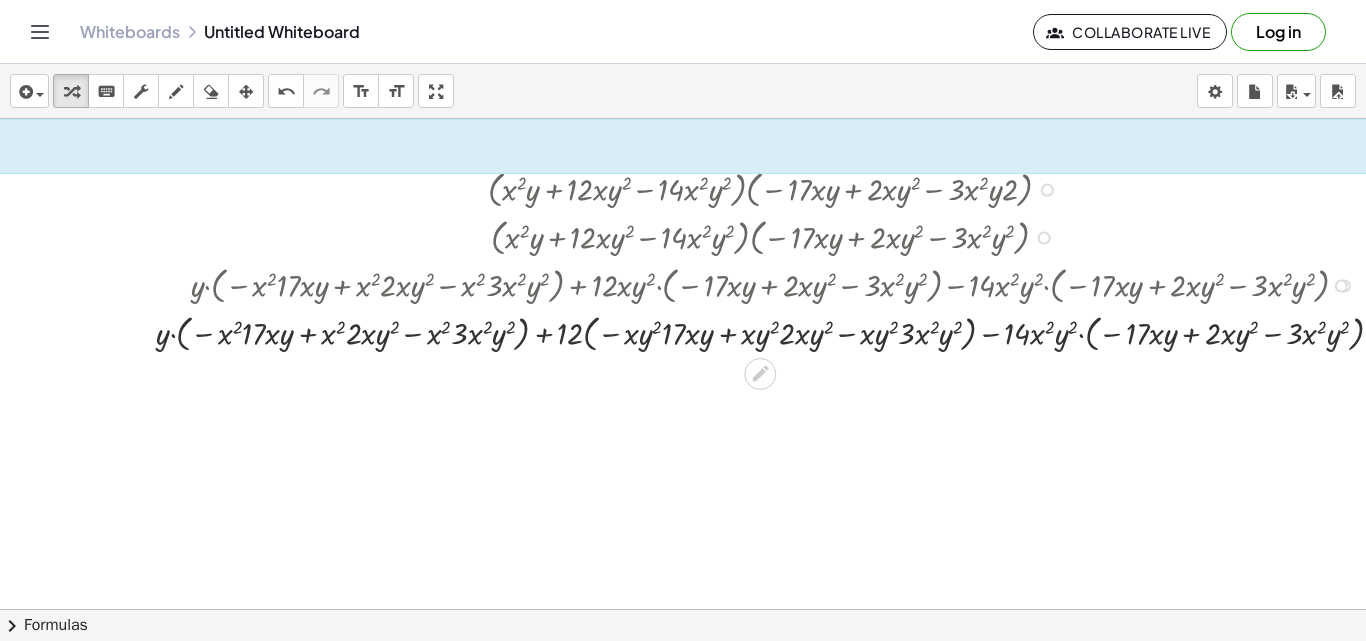 click at bounding box center [778, 332] 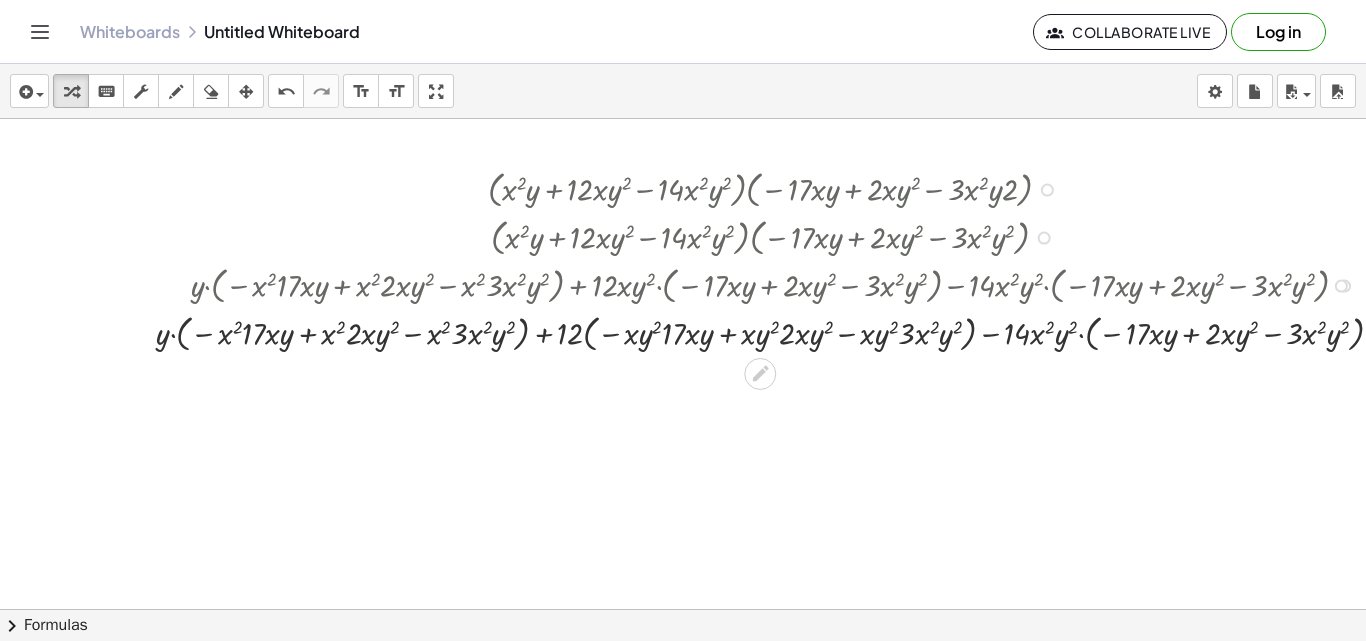 click at bounding box center [778, 332] 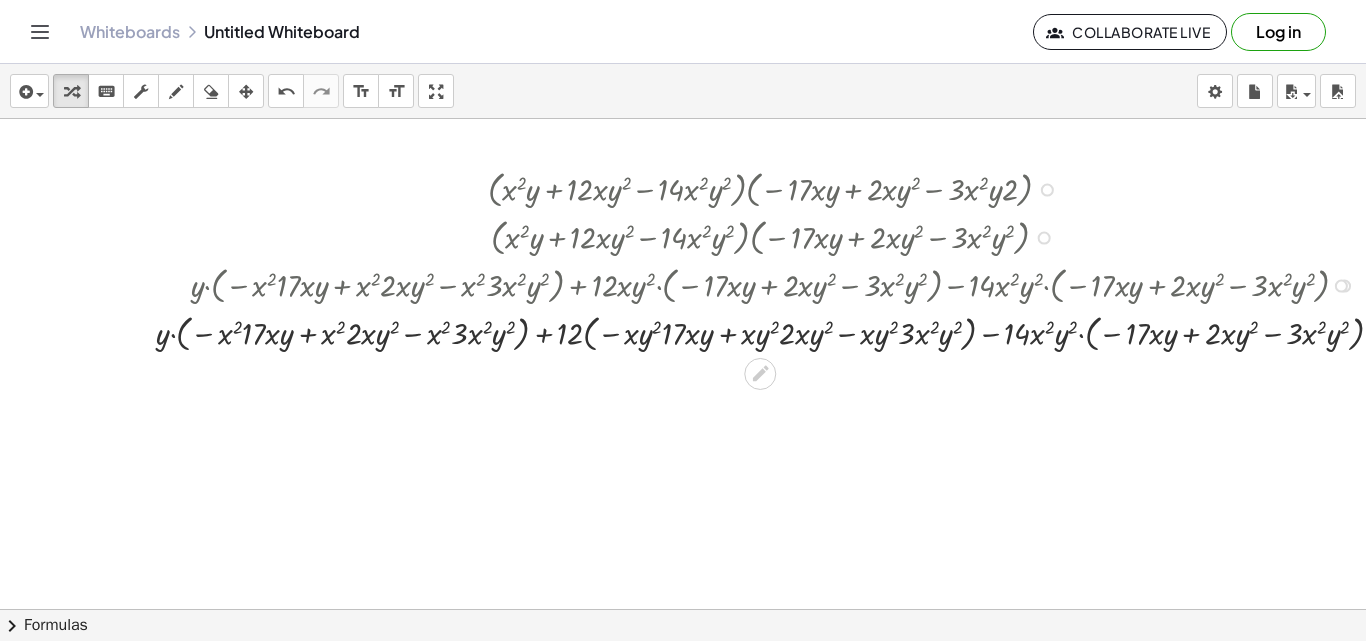 click at bounding box center (778, 332) 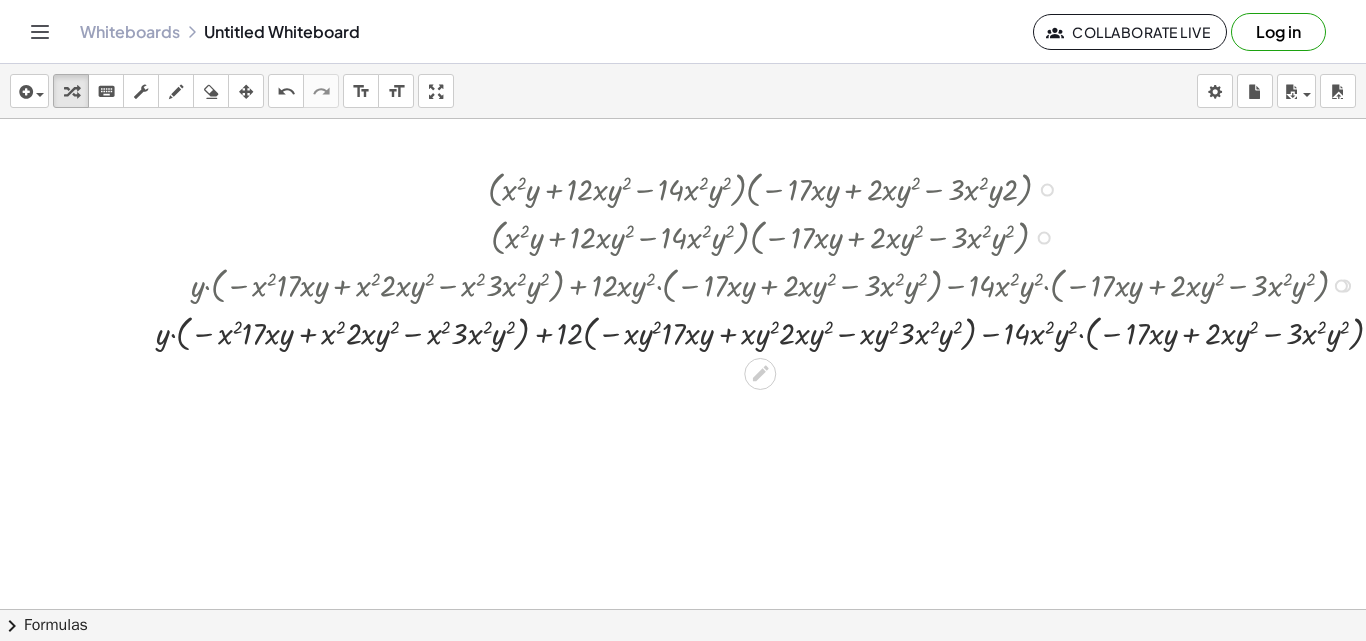 click at bounding box center [778, 332] 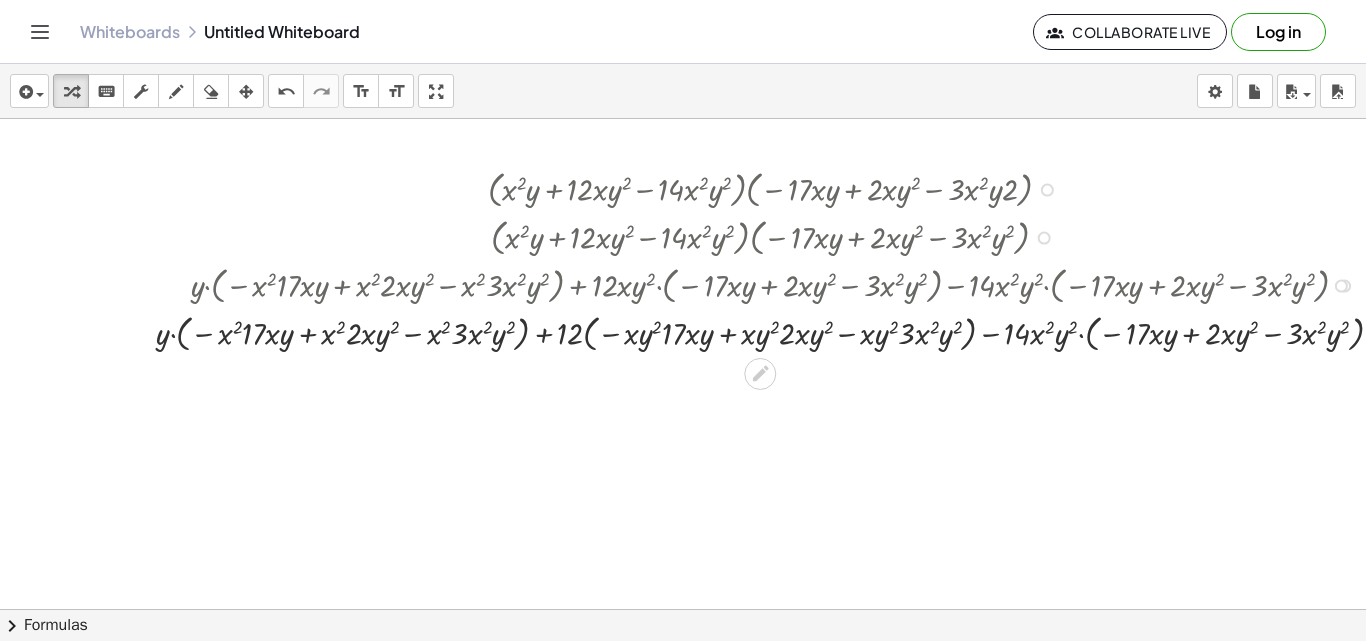 click at bounding box center (778, 332) 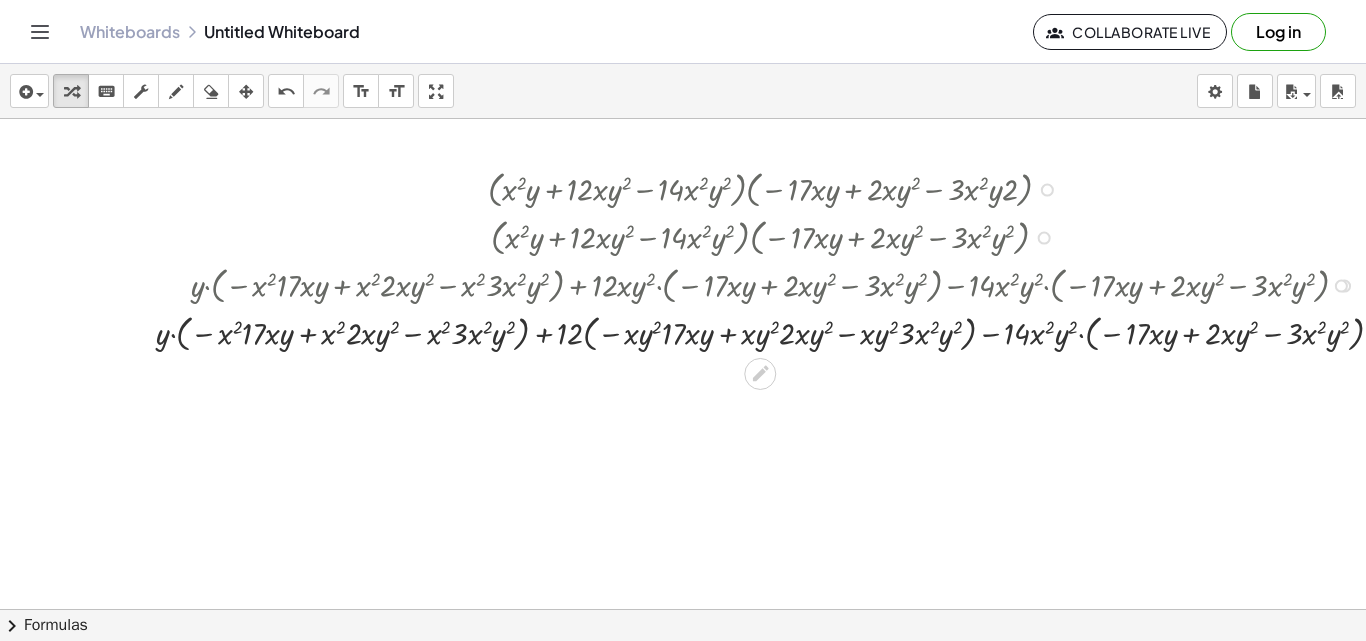 click at bounding box center [778, 332] 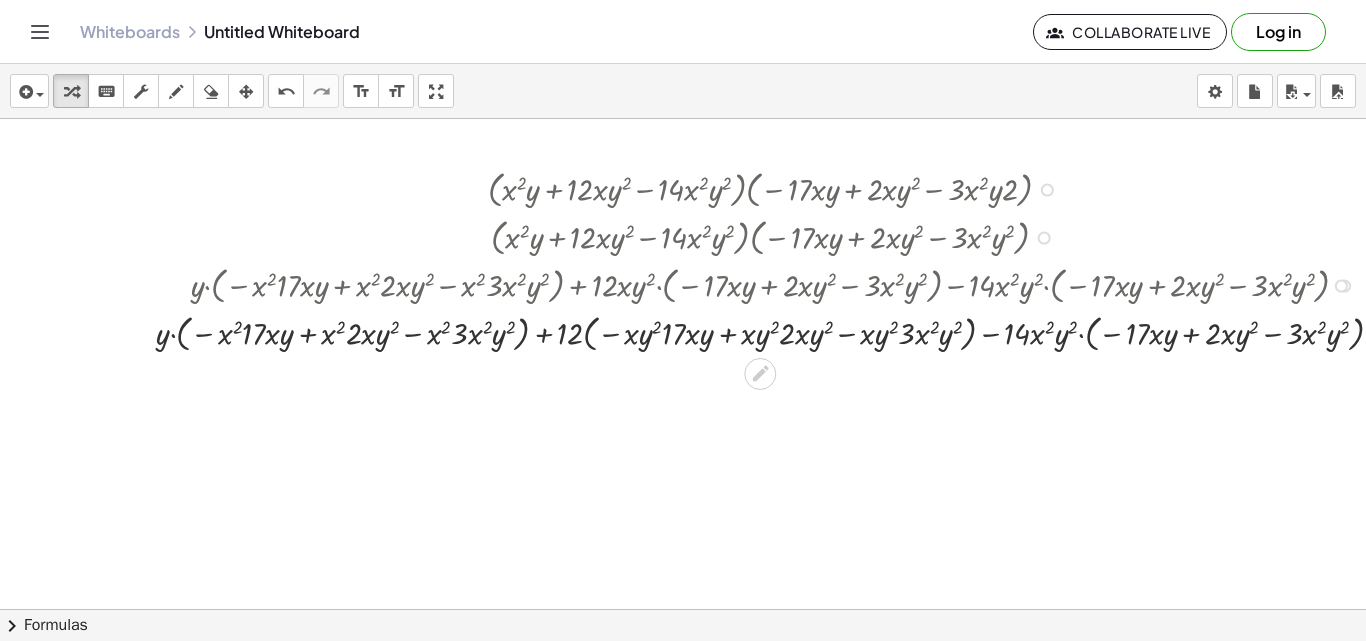 click at bounding box center (778, 332) 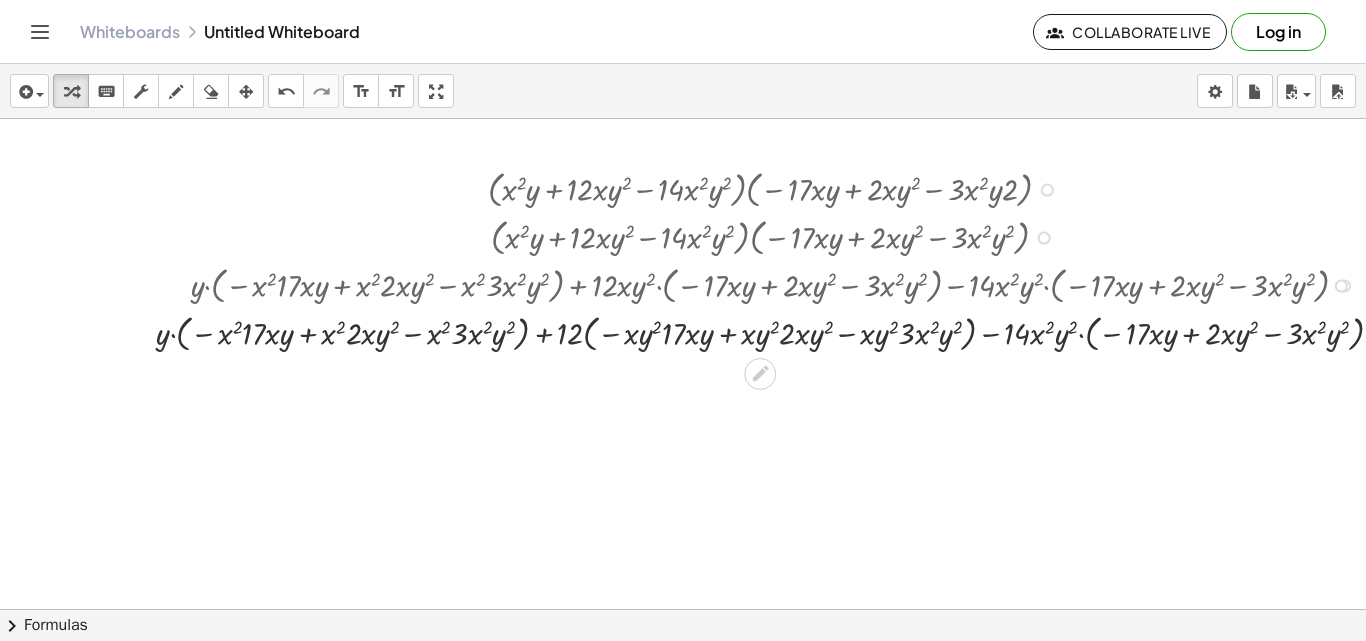 click at bounding box center [778, 332] 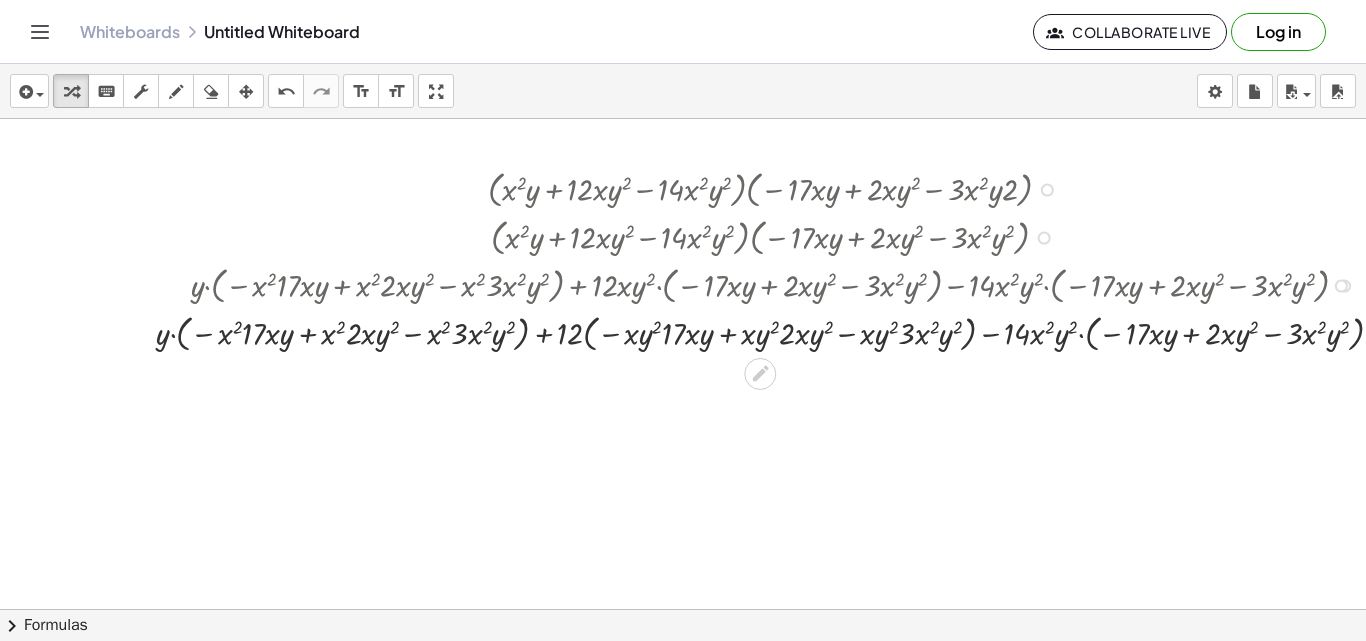click at bounding box center (778, 332) 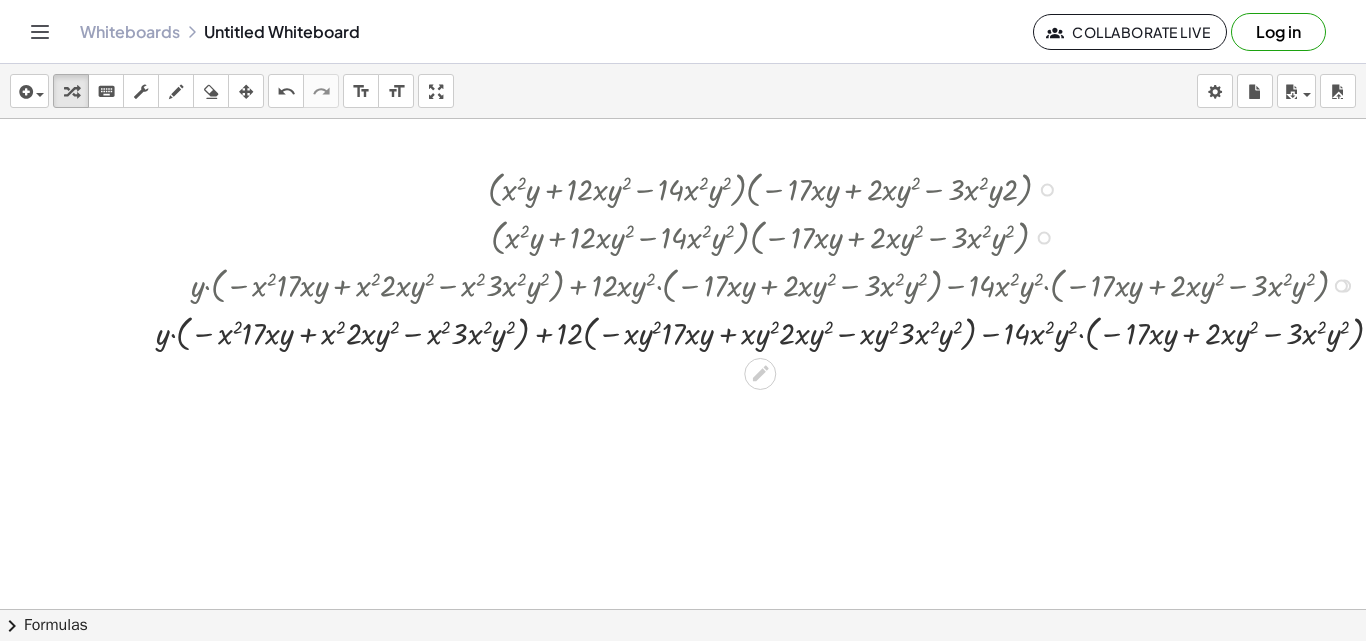 click at bounding box center (778, 332) 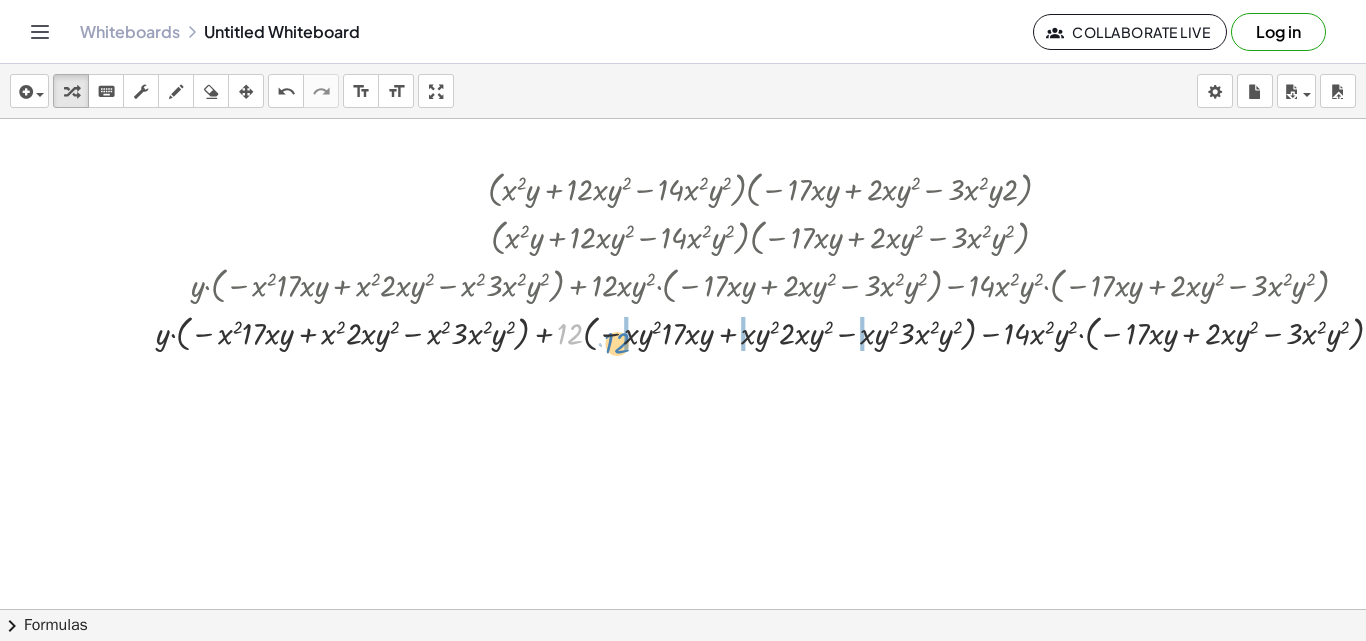 drag, startPoint x: 569, startPoint y: 338, endPoint x: 616, endPoint y: 347, distance: 47.853943 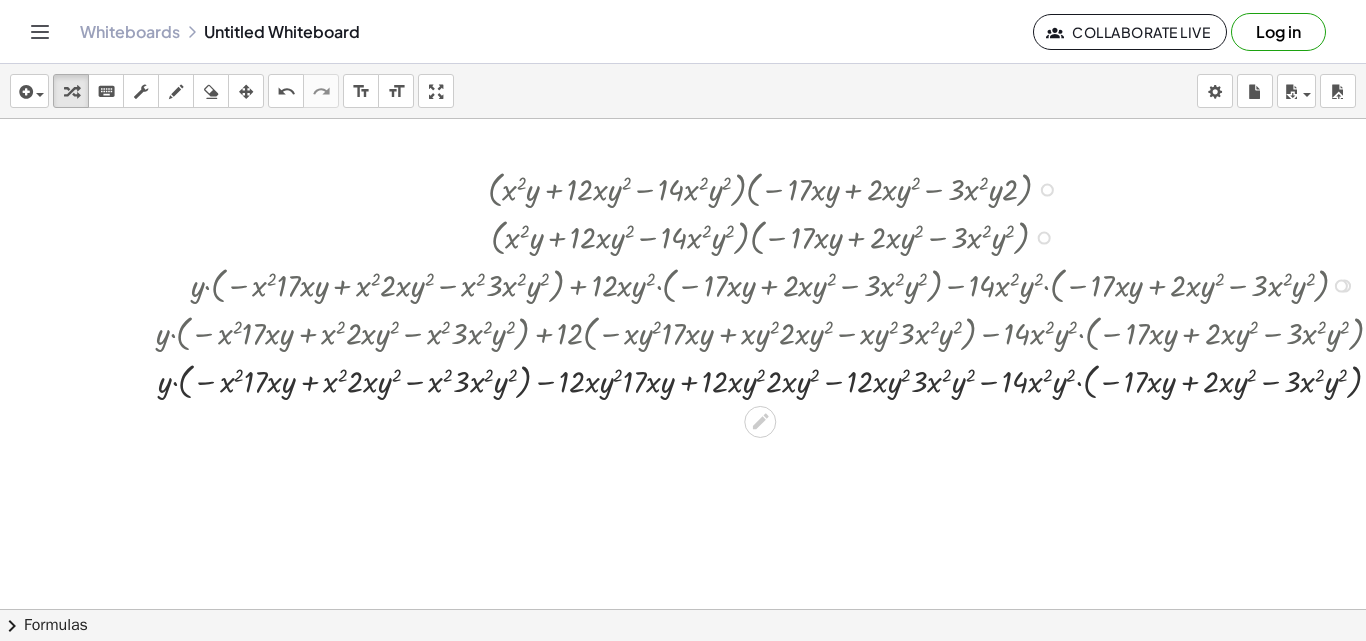 click at bounding box center (778, 380) 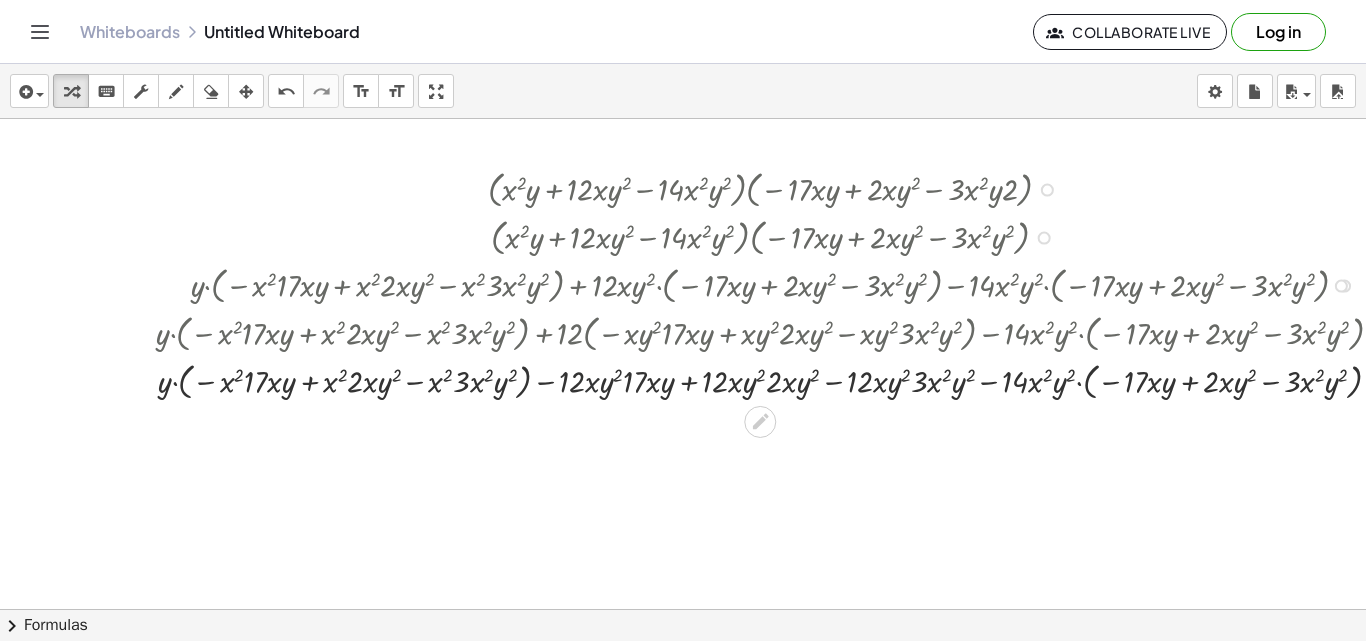 click at bounding box center [778, 380] 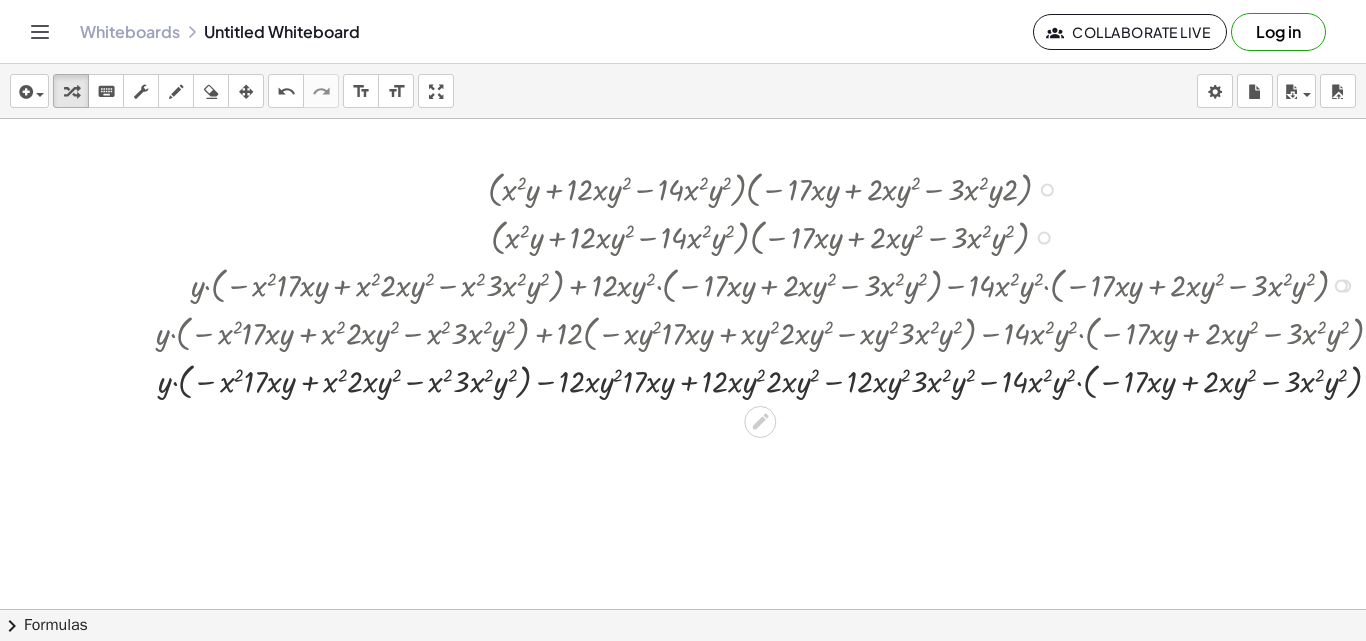 click at bounding box center (778, 380) 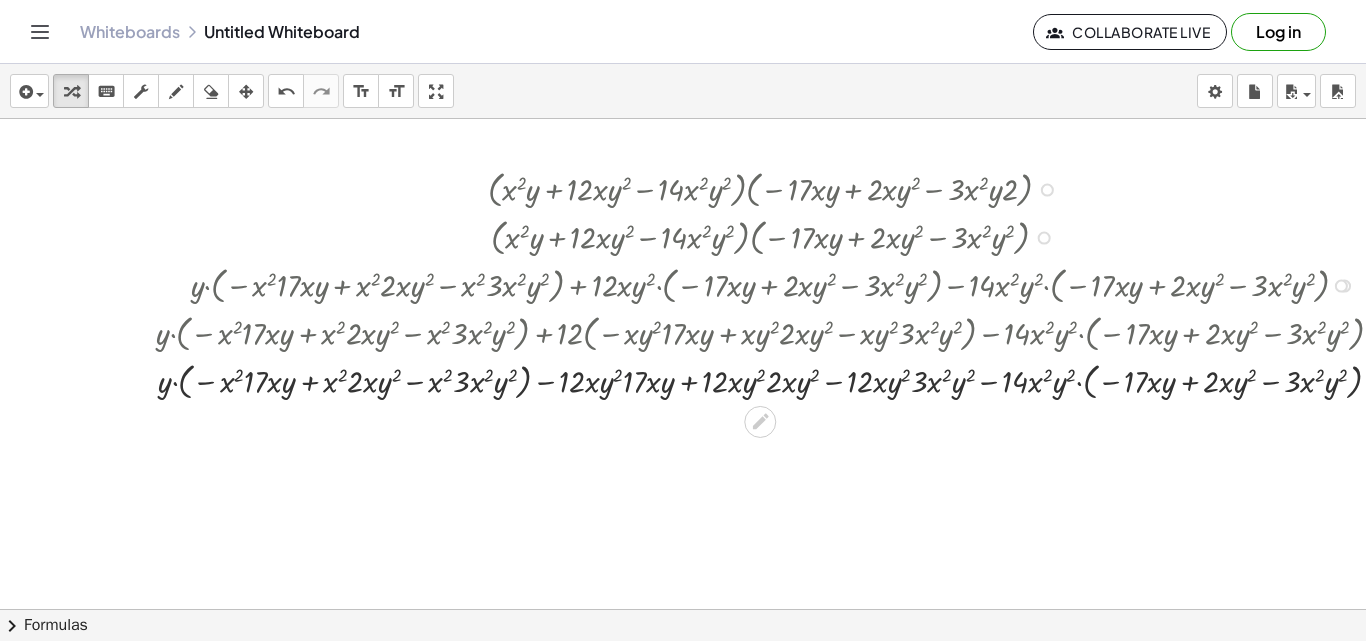 click at bounding box center (778, 380) 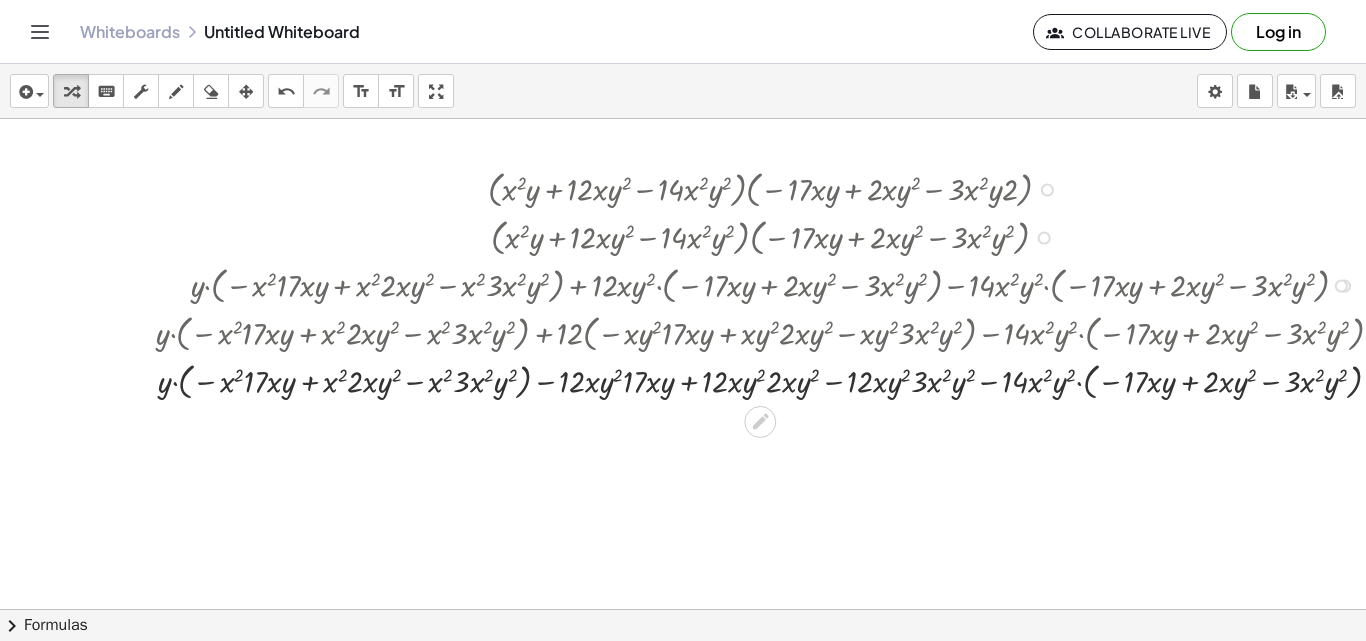 click at bounding box center [778, 380] 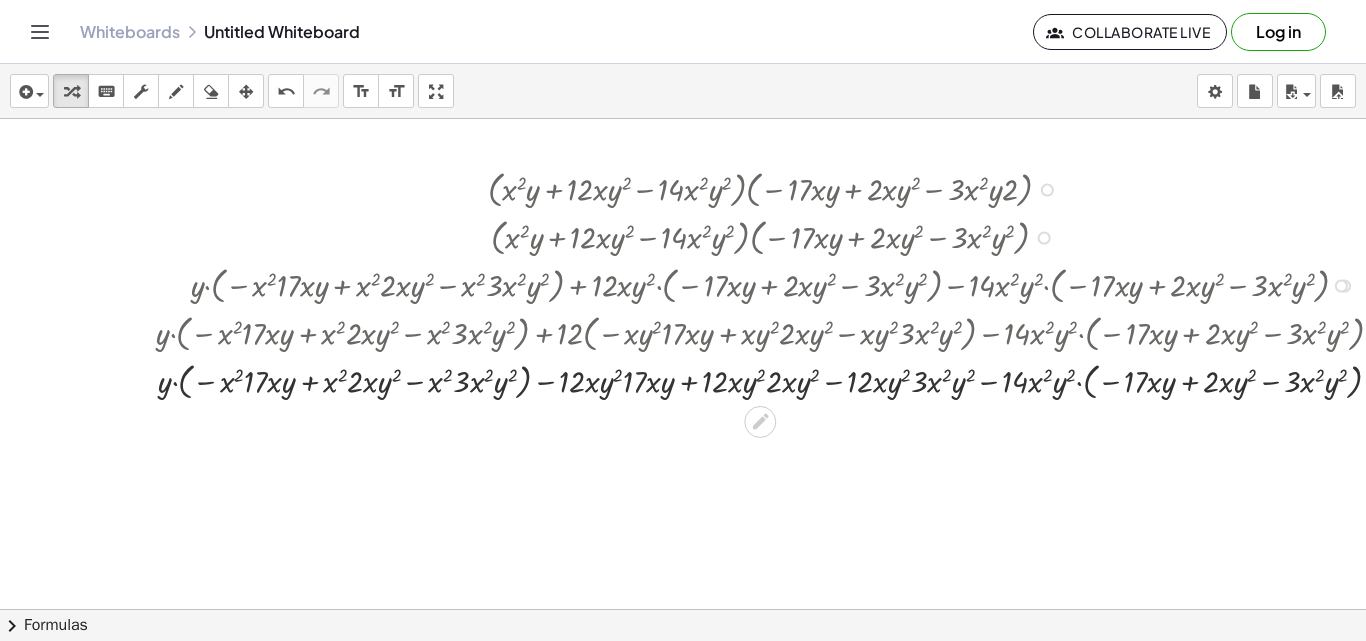 click at bounding box center [778, 380] 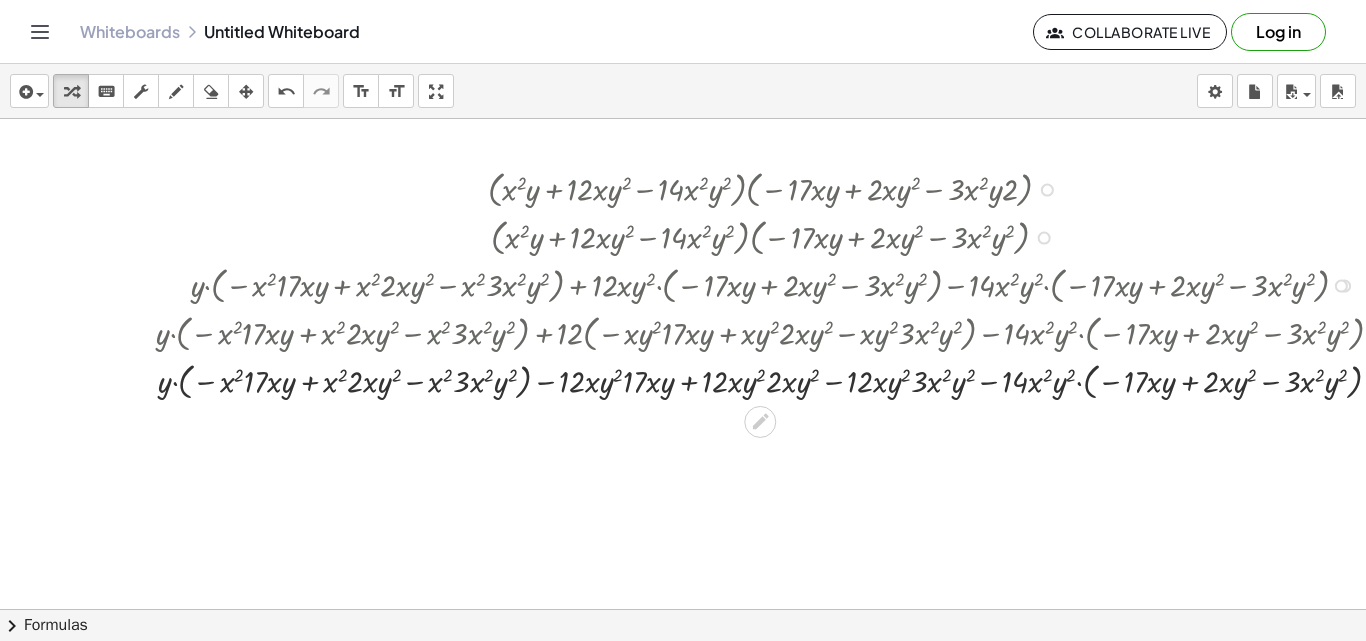 click at bounding box center (778, 380) 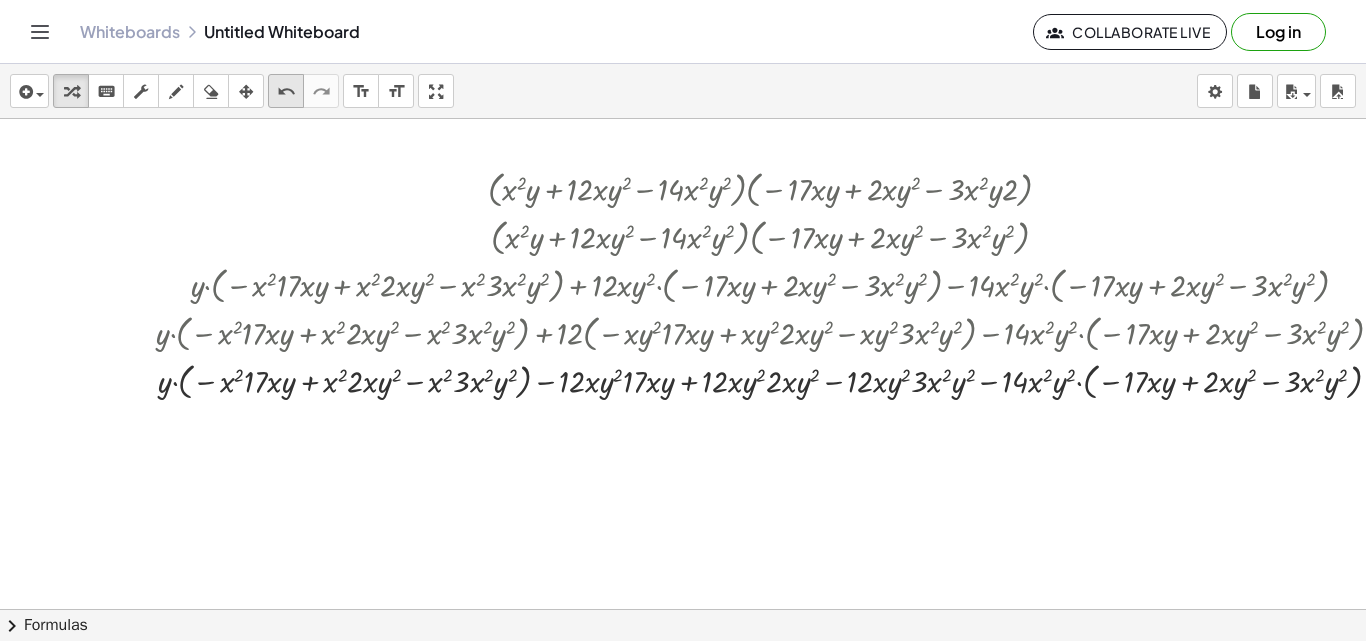 click on "undo undo" at bounding box center [286, 91] 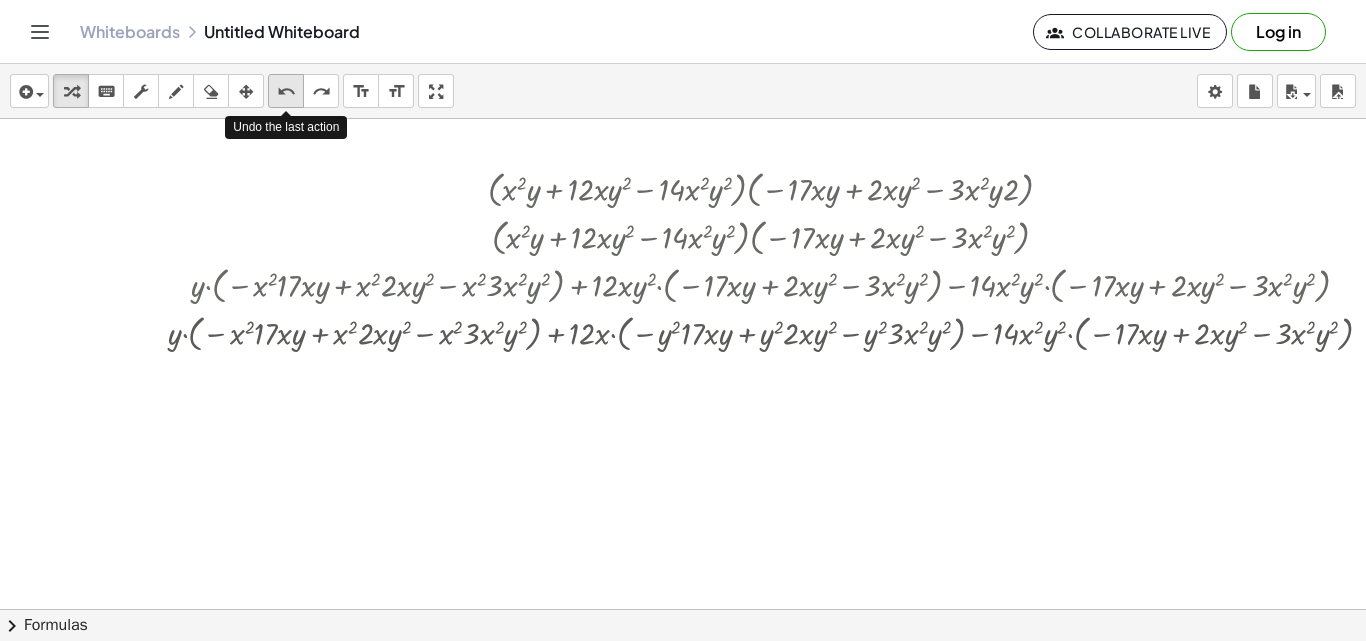 click on "undo undo" at bounding box center [286, 91] 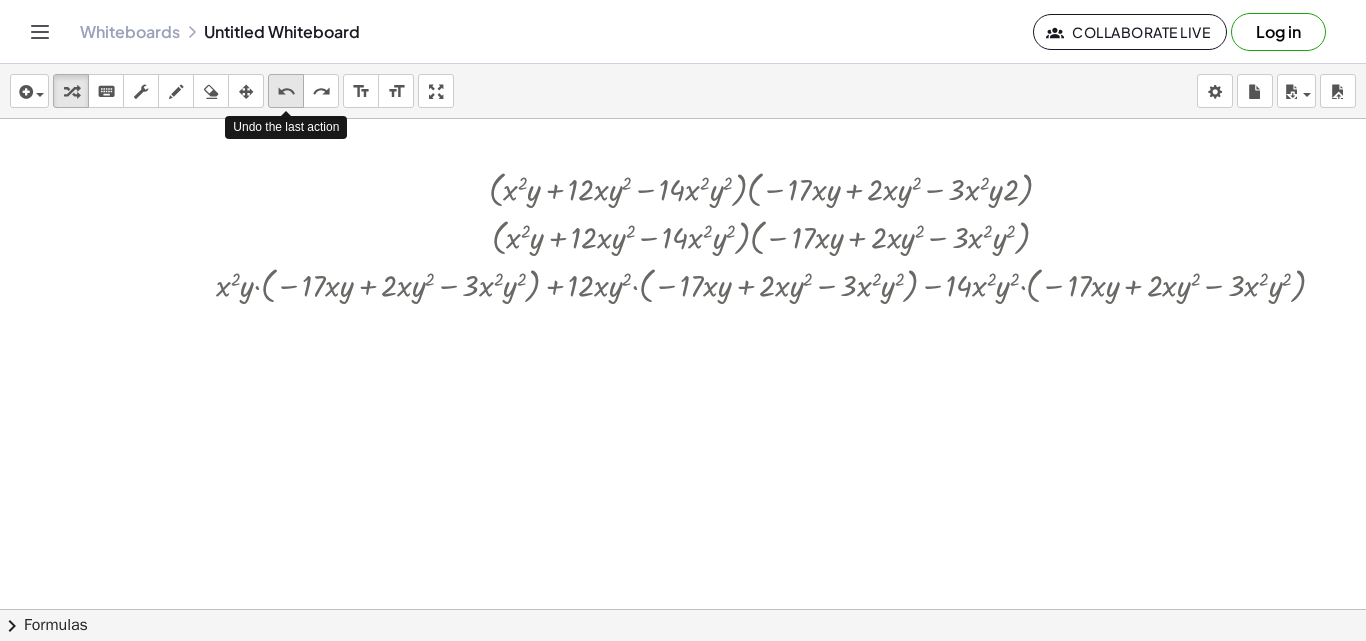 click on "undo undo" at bounding box center (286, 91) 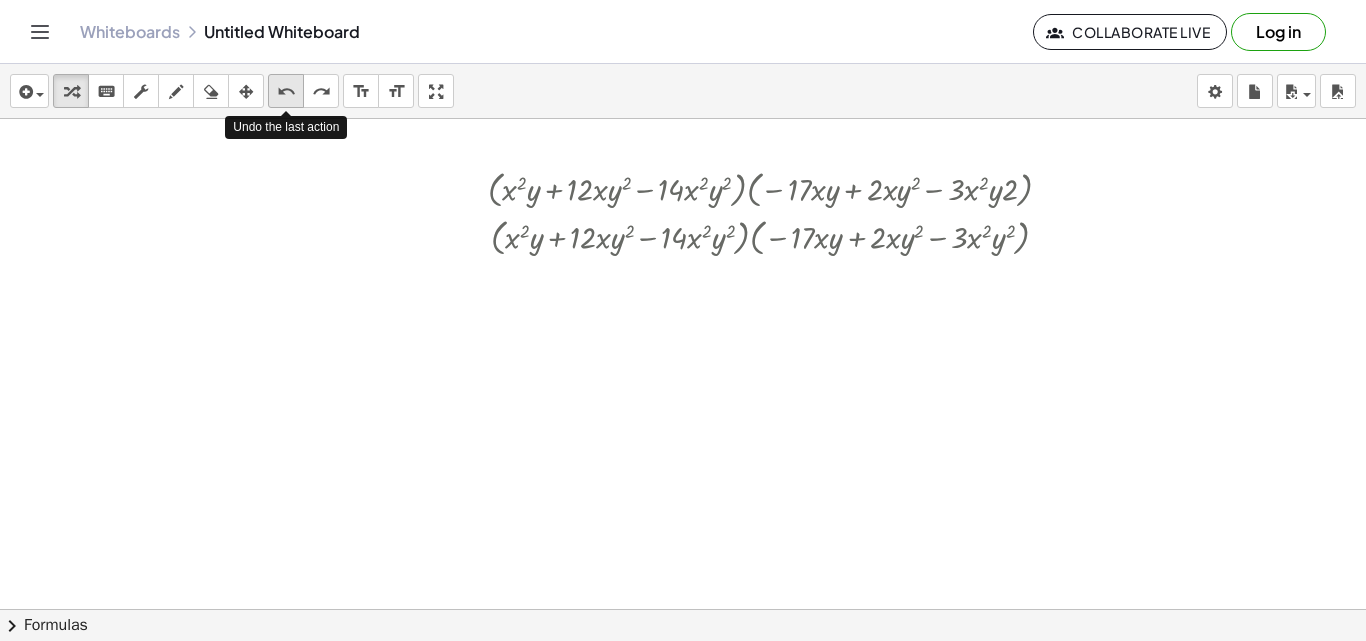 click on "undo undo" at bounding box center [286, 91] 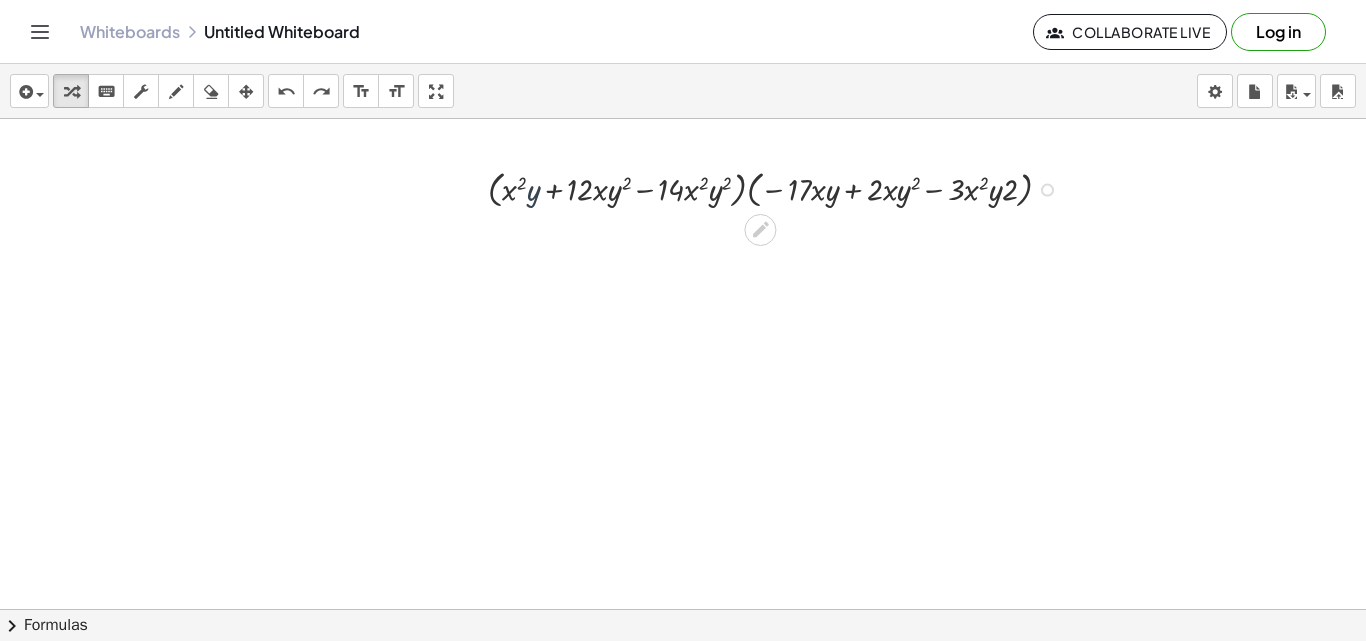 click at bounding box center (778, 188) 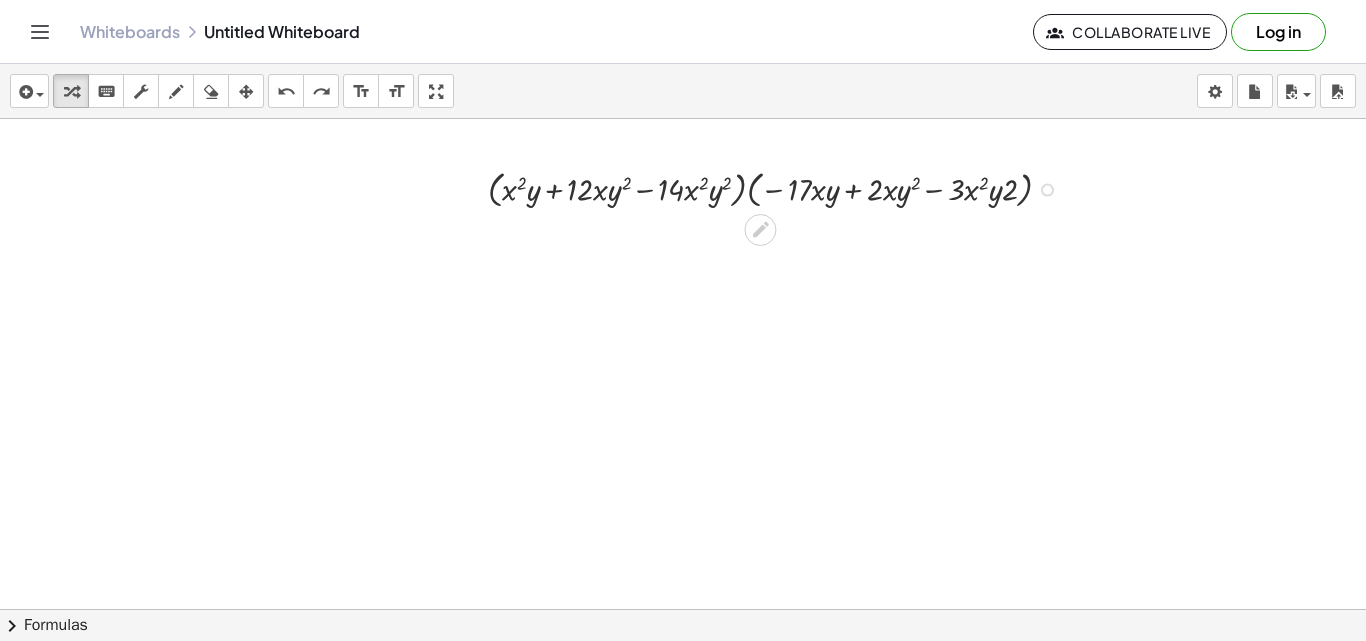 click at bounding box center [778, 188] 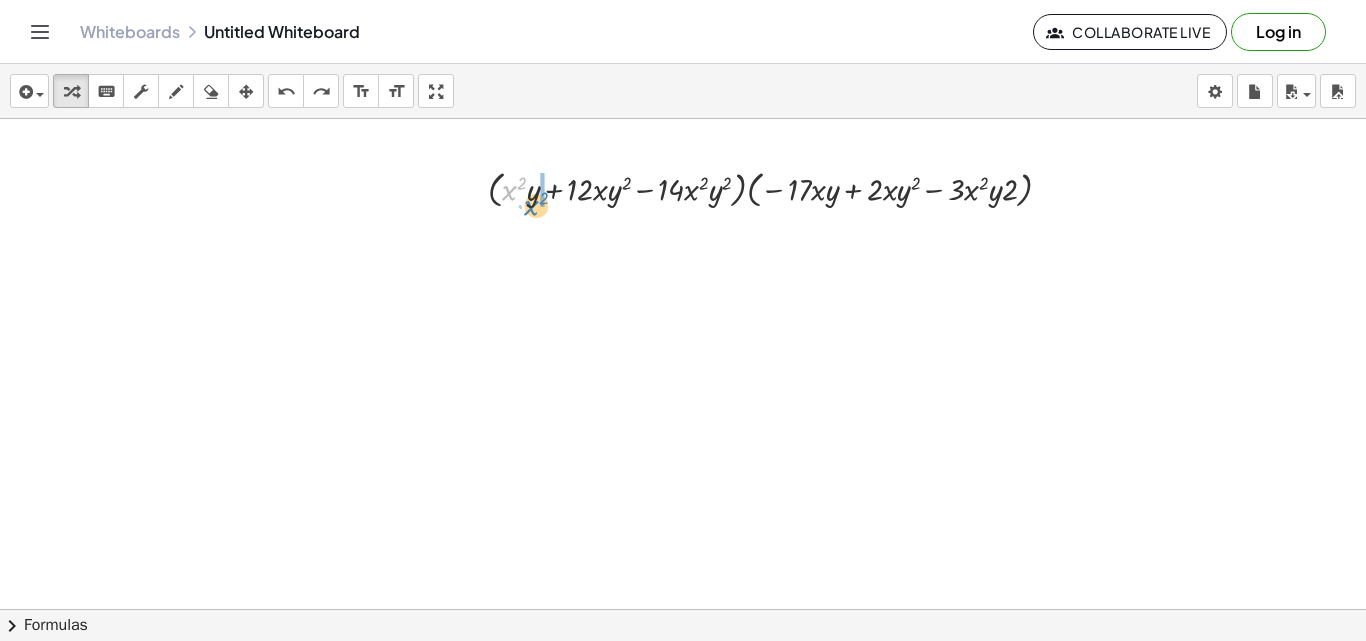 drag, startPoint x: 514, startPoint y: 193, endPoint x: 528, endPoint y: 202, distance: 16.643316 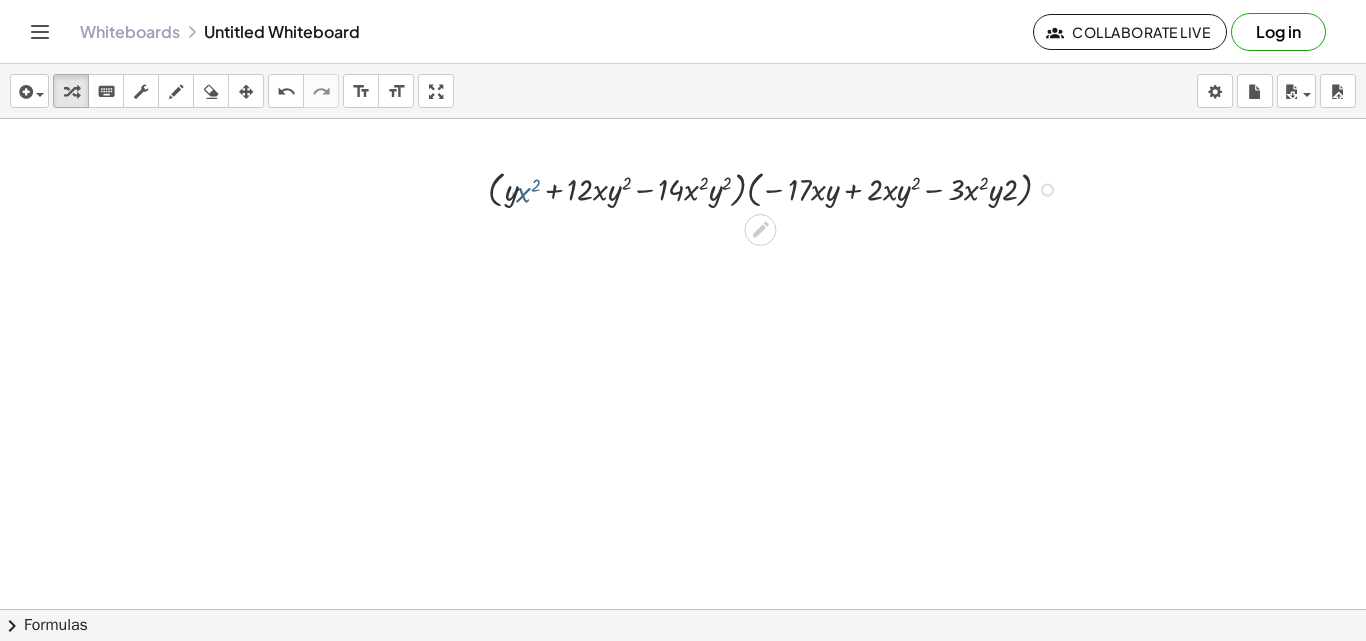 click at bounding box center (778, 188) 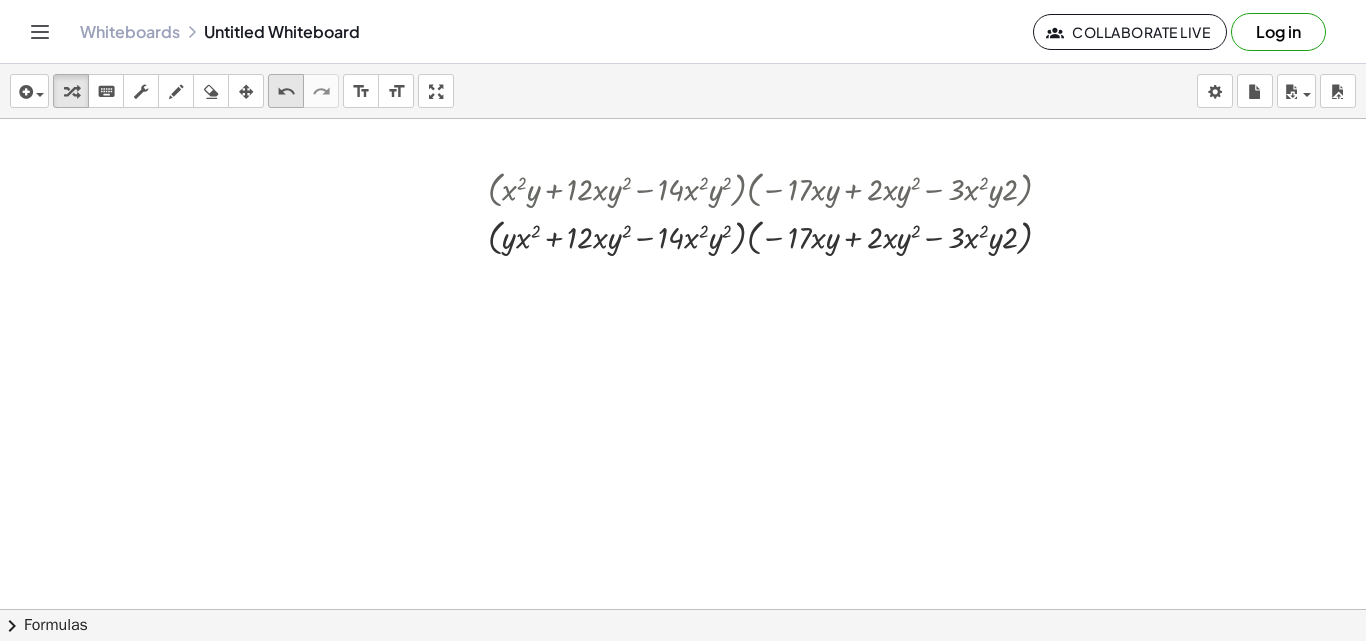 click on "undo" at bounding box center (286, 92) 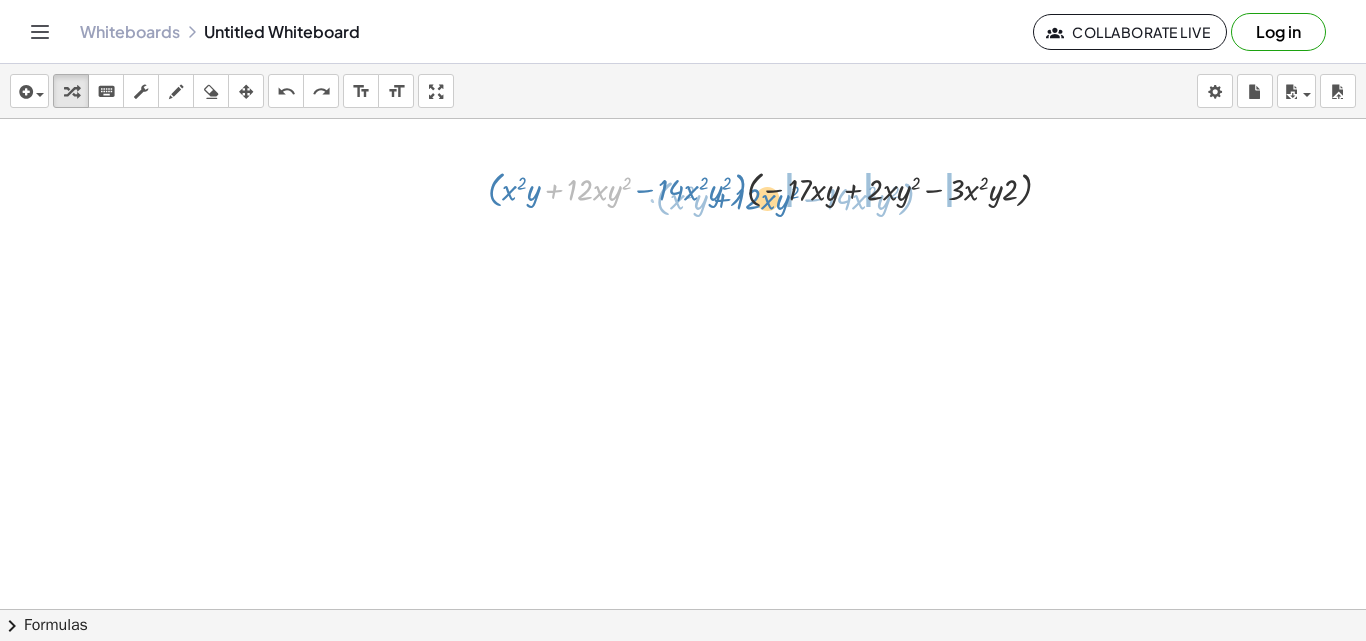 drag, startPoint x: 557, startPoint y: 193, endPoint x: 725, endPoint y: 202, distance: 168.2409 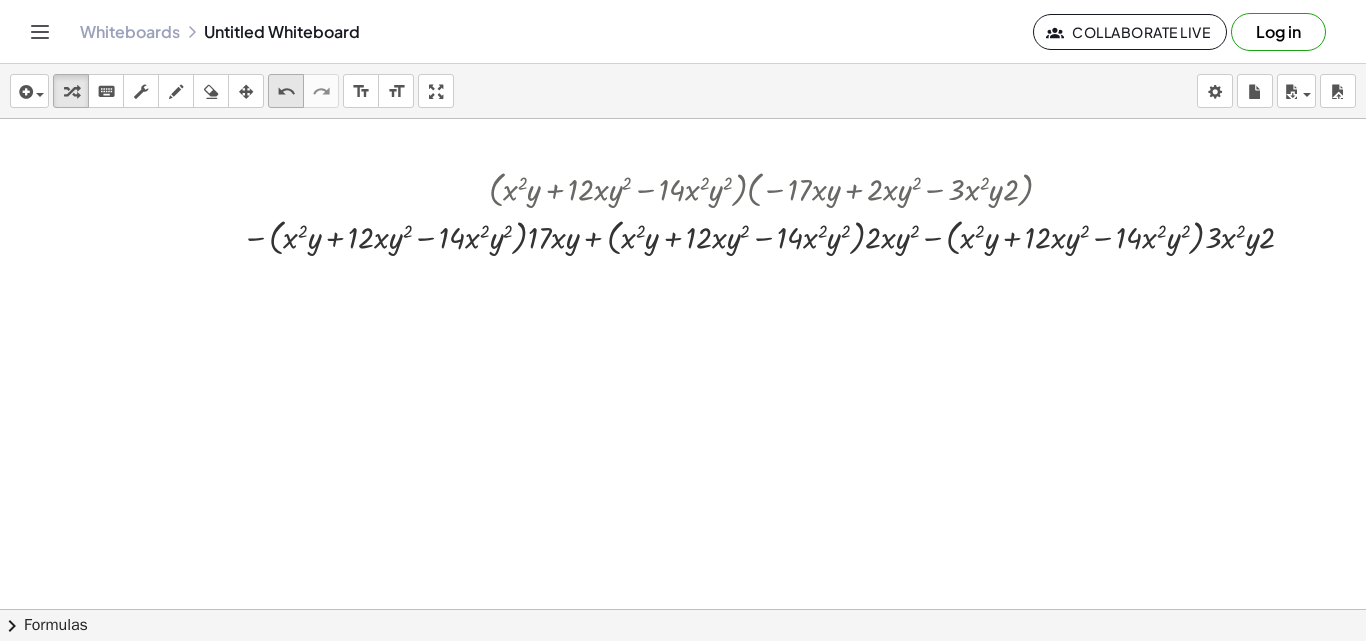 click on "undo" at bounding box center (286, 92) 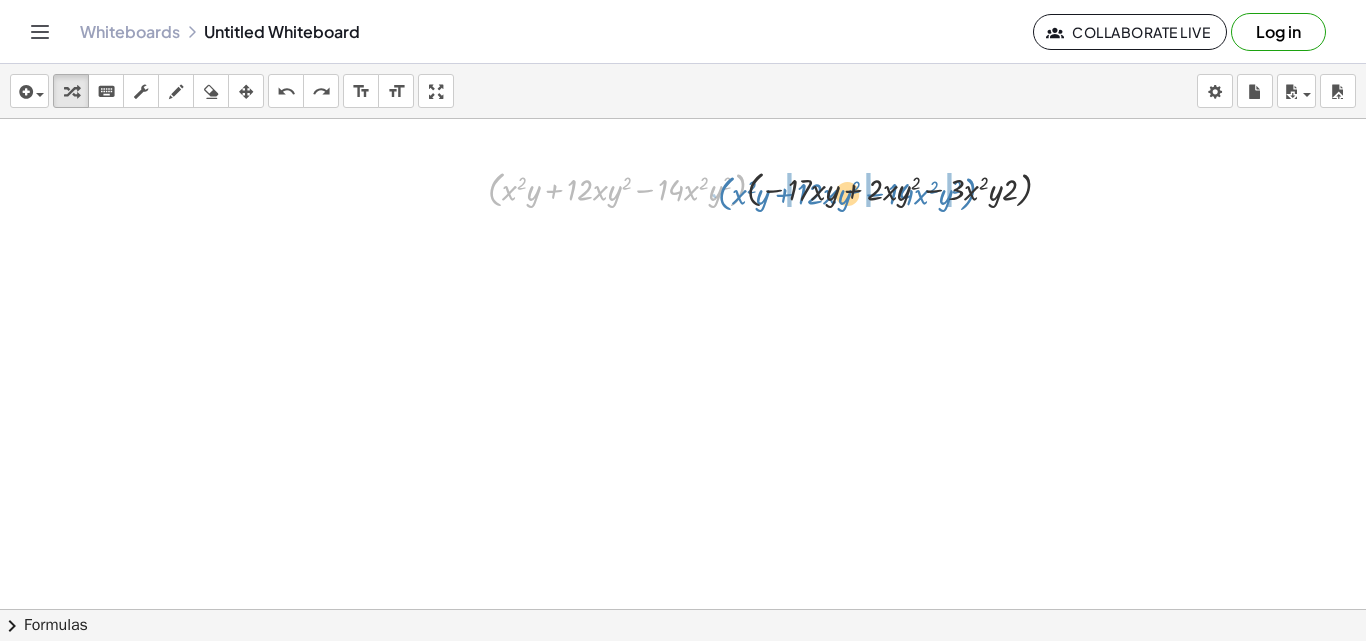 drag, startPoint x: 494, startPoint y: 200, endPoint x: 724, endPoint y: 204, distance: 230.03477 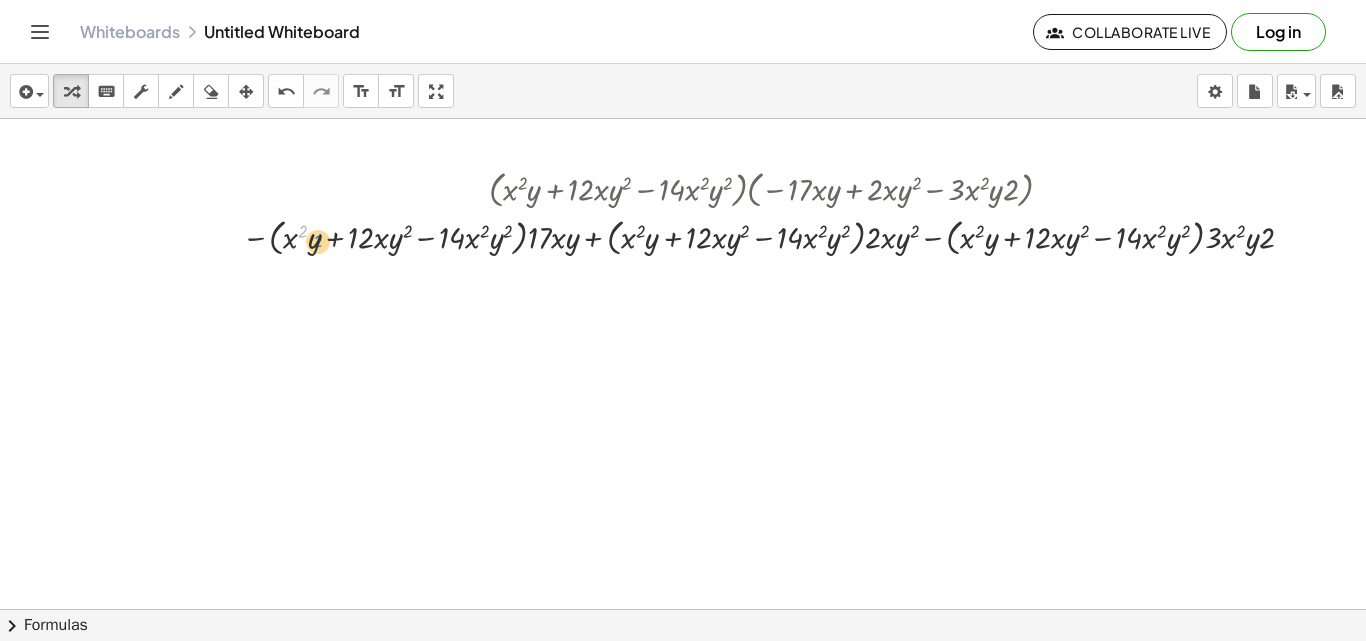 drag, startPoint x: 307, startPoint y: 241, endPoint x: 322, endPoint y: 251, distance: 18.027756 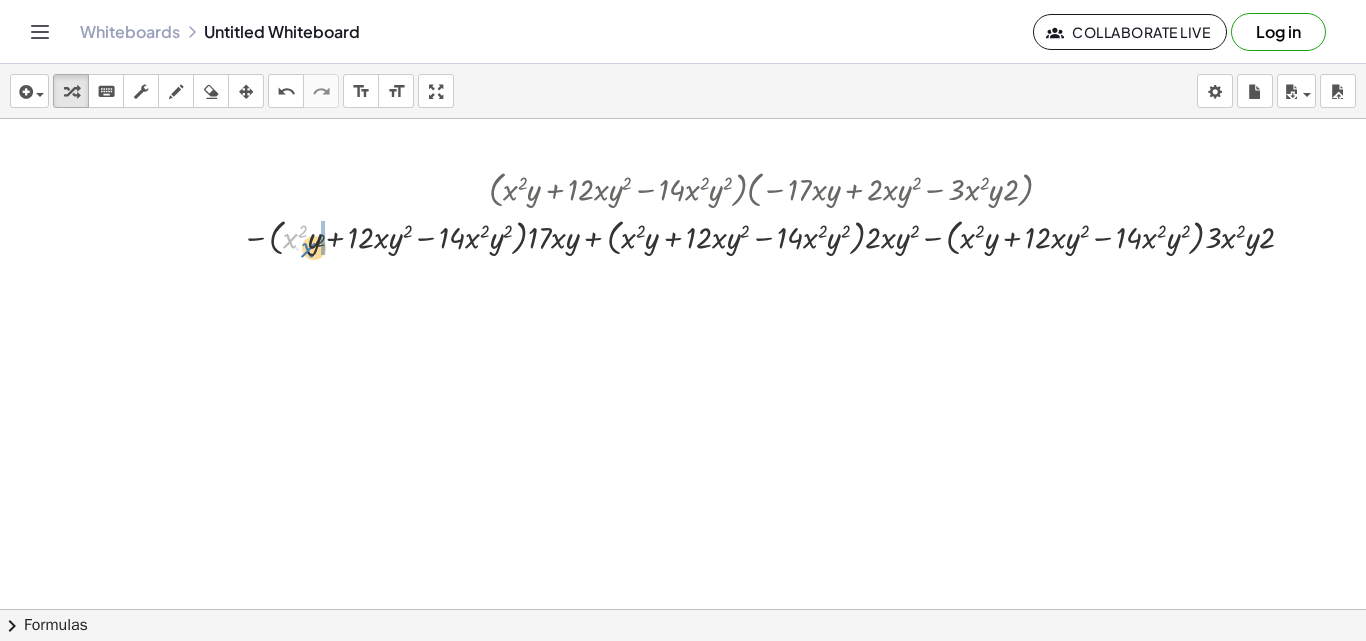 drag, startPoint x: 298, startPoint y: 252, endPoint x: 321, endPoint y: 265, distance: 26.41969 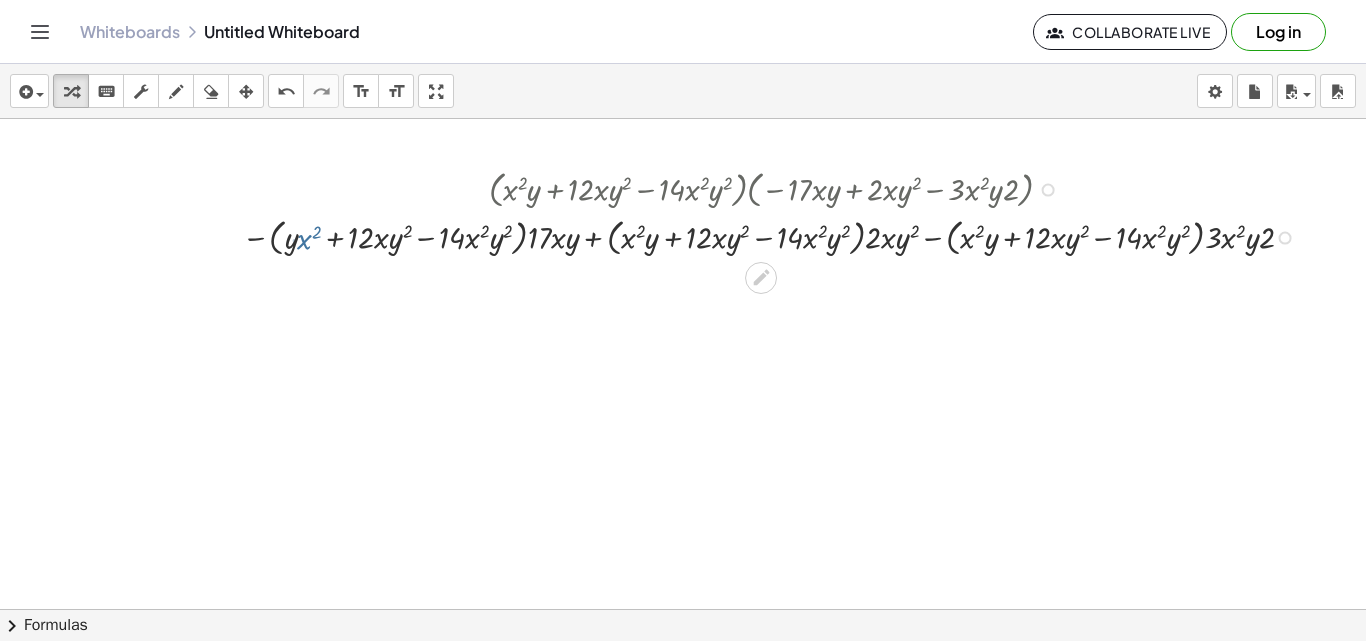 click on "( + · 15 · x 2 + · 14 · y 2 ) 2 + ( · 15 · x 2 ) 2 + · 2 · ( · 15 · x 2 ) · ( · 14 · y 2 ) + ( · 14 · y 2 ) 2 + · 15 2 · x ( · 2 · 2 ) + · 2 · ( · 15 · x 2 ) · ( · 14 · y 2 ) + ( · 14 · y 2 ) 2 + · 225 · x ( · 2 · 2 ) + · 2 · ( · 15 · x 2 ) · ( · 14 · y 2 ) + ( · 14 · y 2 ) 2 + · 225 · x 4 + · 2 · ( · 15 · x 2 ) · ( · 14 · y 2 ) + ( · 14 · y 2 ) 2 + · 225 · x 4 + · ( · 2 · 15 · x 2 ) · ( · 14 · y 2 ) + ( · 14 · y 2 ) 2 + · 225 · x 4 + · ( · 30 · x 2 ) · ( · 14 · y 2 ) + ( · 14 · y 2 ) 2 + · 225 · x 4 + · ( · 30 · x 2 ) · 14 · y 2 + ( · 14 · y 2 ) 2 + · 225 · x 4 + · ( · 14 · 30 · x 2 ) · y 2 + ( · 14 · y 2 ) 2 + · 225 · x 4 + · ( · 420 · x 2 ) · y 2 + ( · 14 · y 2 ) 2 + · 225 · x 4 + · 420 · x 2 · y 2 + ( · 14 · y 2 ) 2 + · 225 · x 4 + · 420 · x 2 · y 2 + · 14 2 · y ( · 2 · 2 ) + · 225 · x 4 + · 420 · x 2 · y 2 + · 196 · y ( · 2 · 2 ) + · 225 · x 4 + · 420 · x 2 · y 2 + · · y 196" at bounding box center (282, 80) 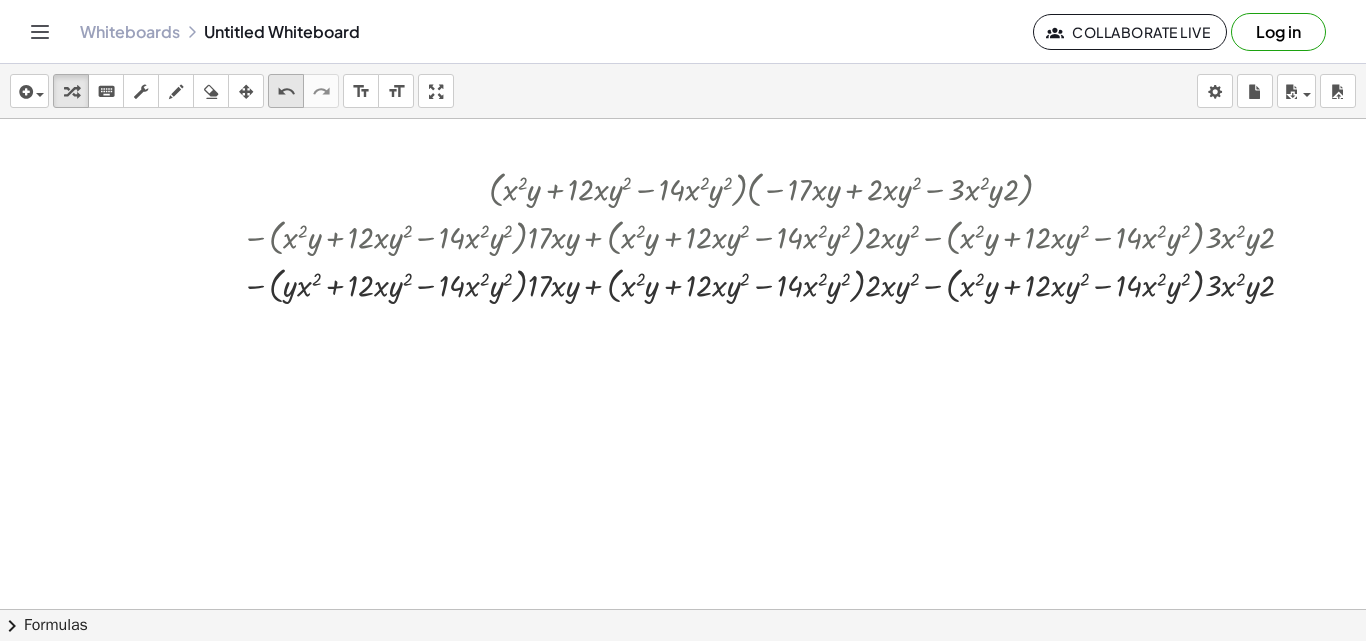 click on "undo" at bounding box center (286, 92) 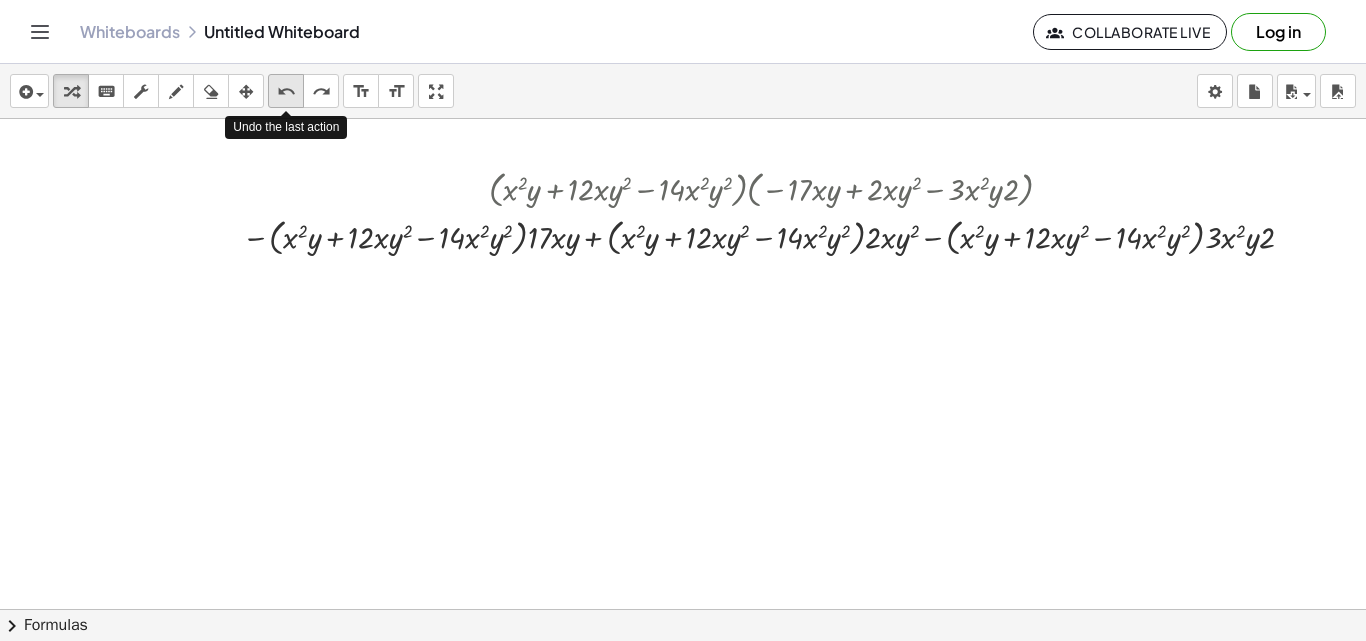 click on "undo" at bounding box center [286, 92] 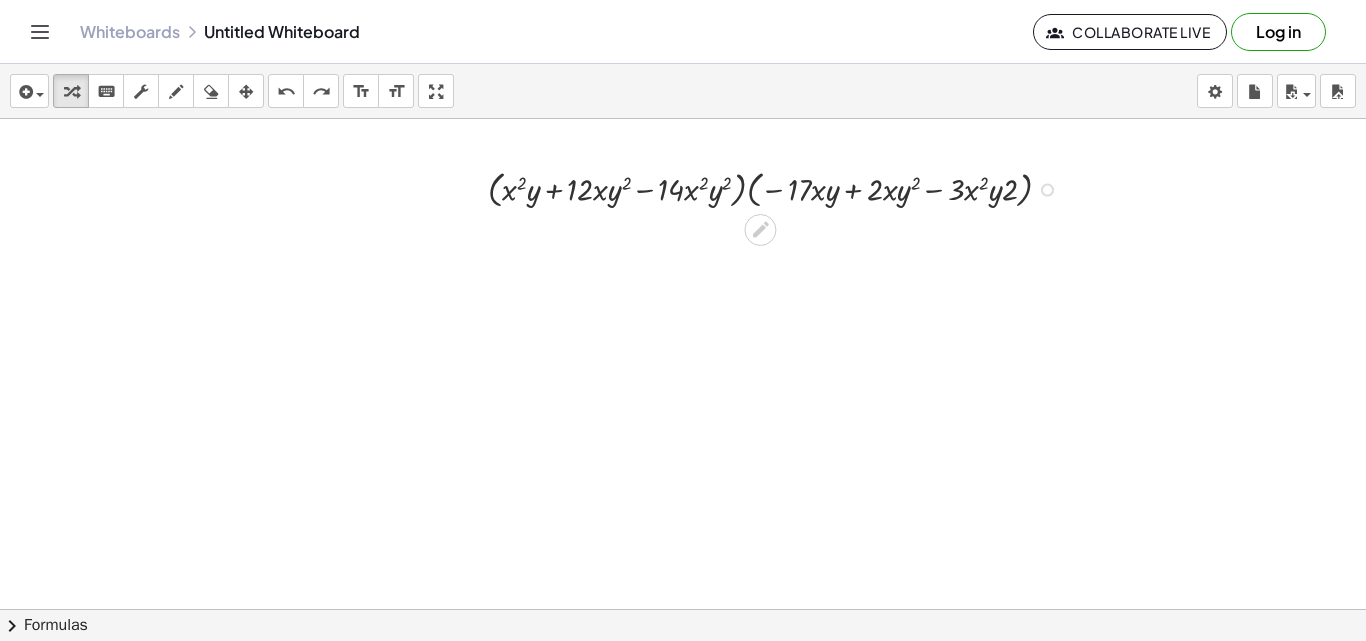 click at bounding box center [778, 188] 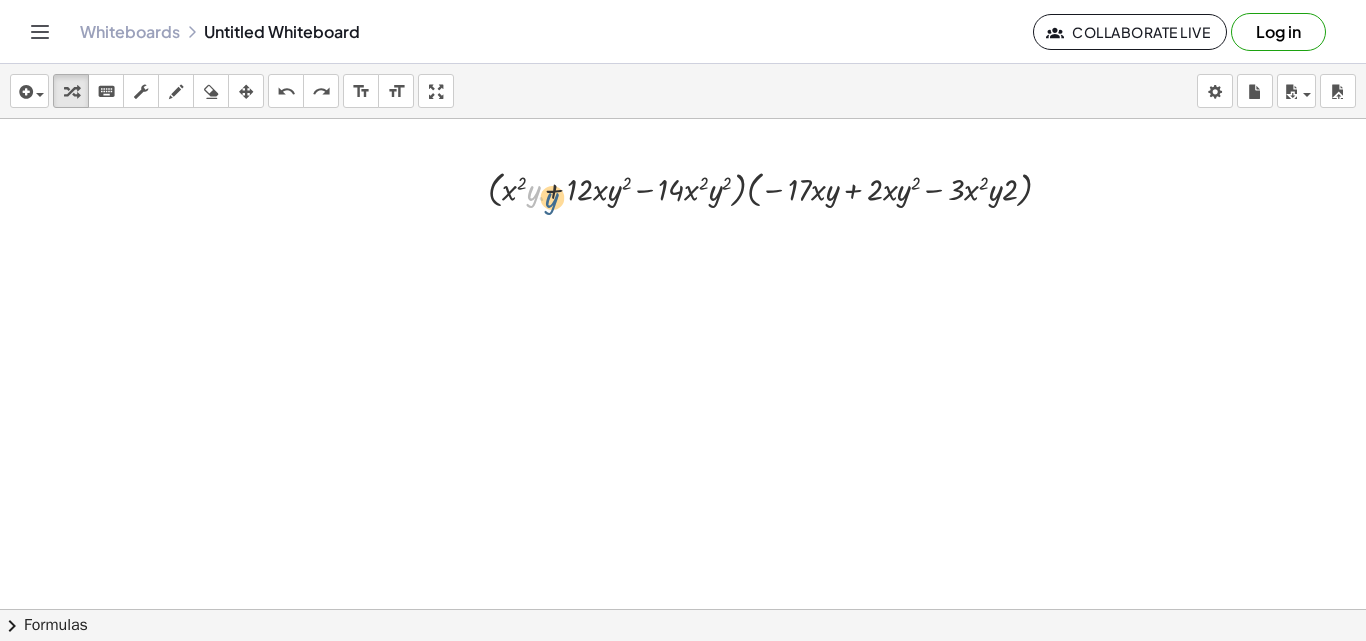 drag, startPoint x: 533, startPoint y: 190, endPoint x: 552, endPoint y: 197, distance: 20.248457 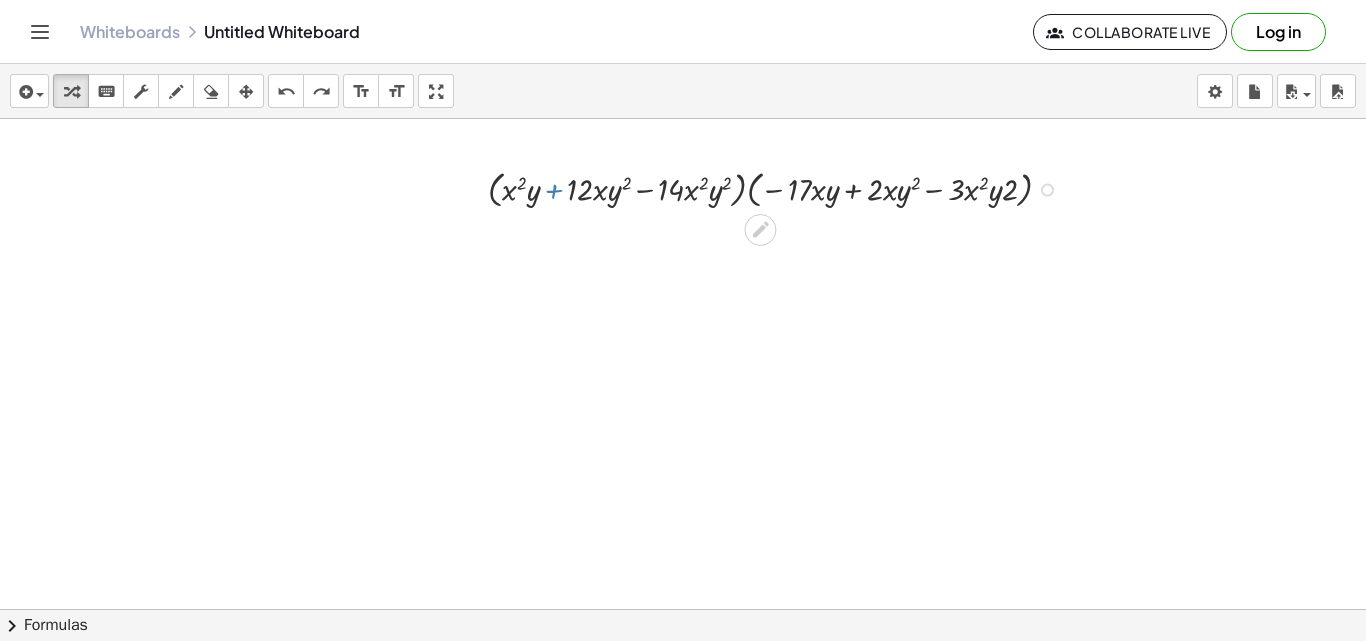 click at bounding box center (778, 188) 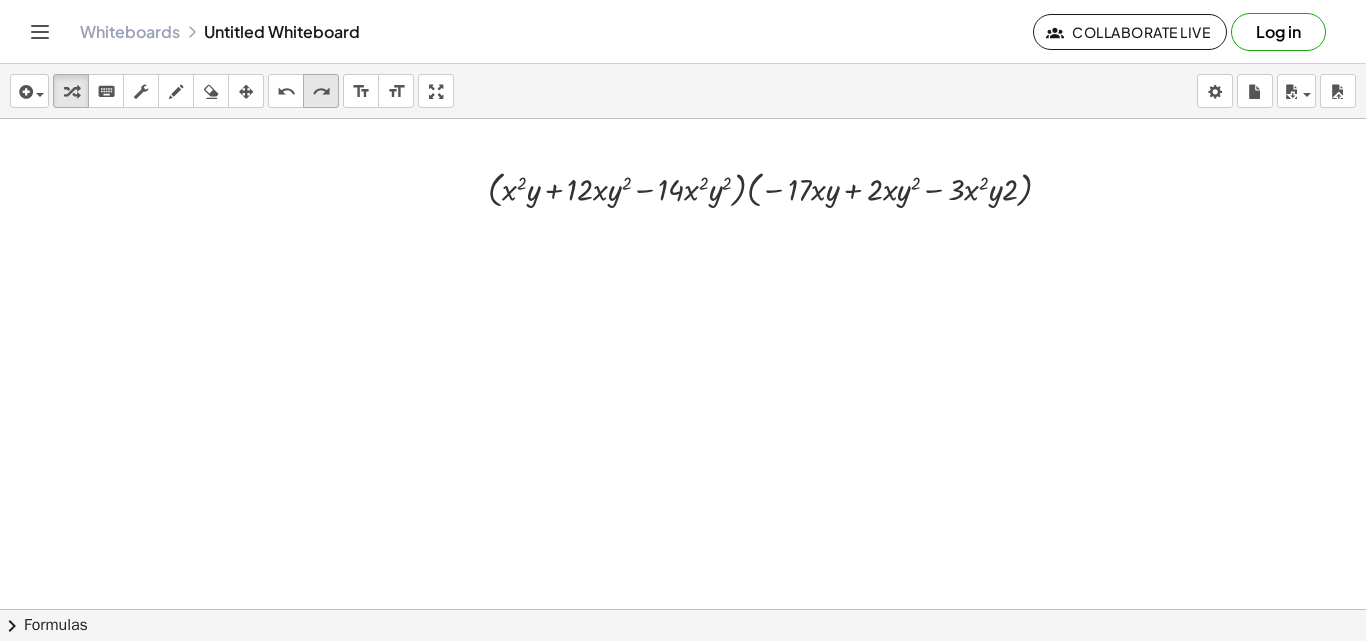 click on "redo" at bounding box center [321, 92] 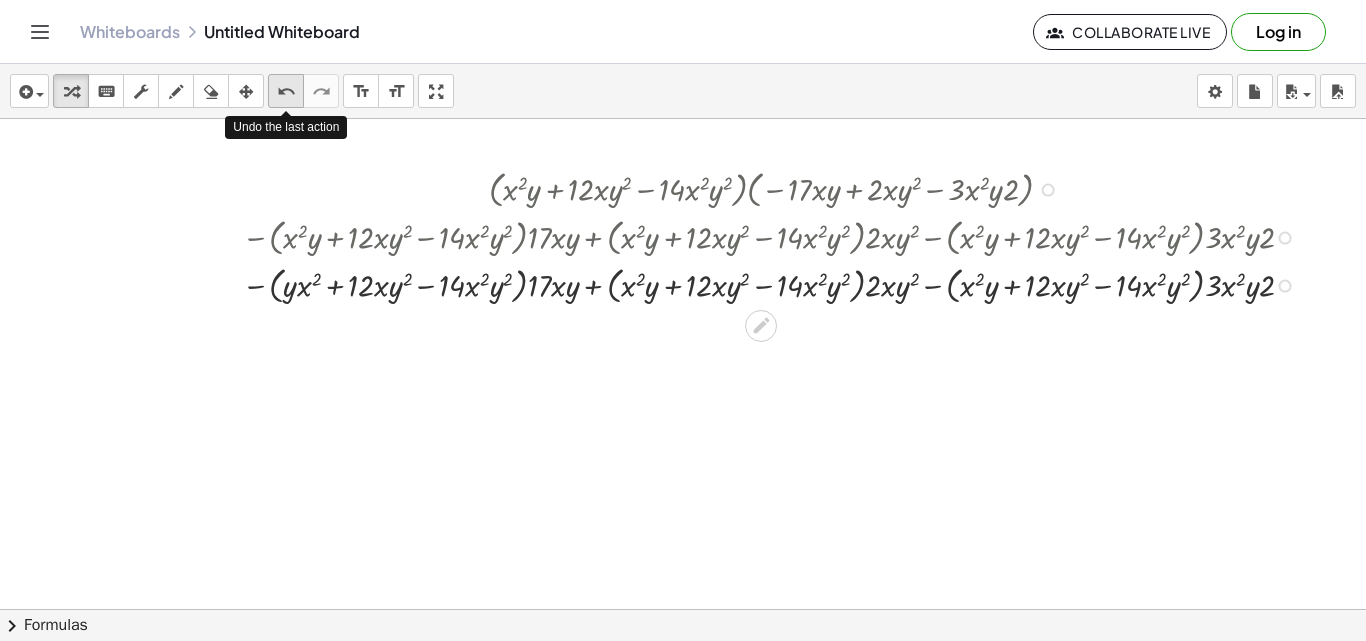 click on "undo undo" at bounding box center [286, 91] 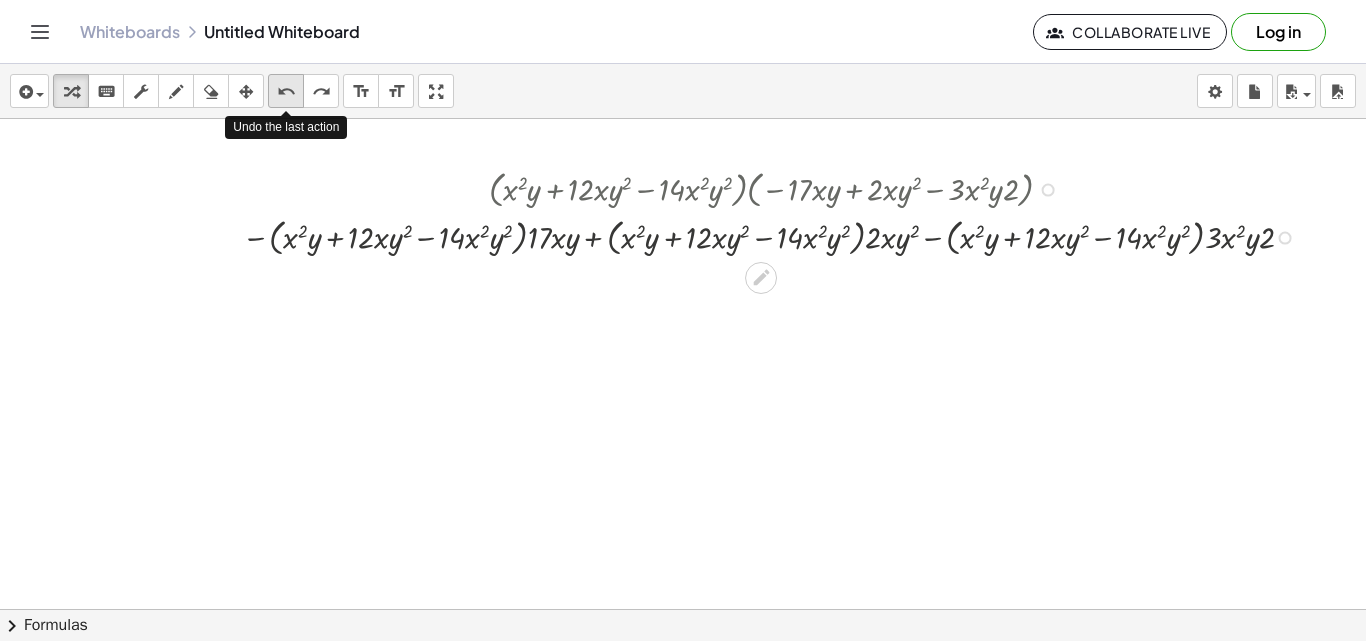 click on "undo undo" at bounding box center [286, 91] 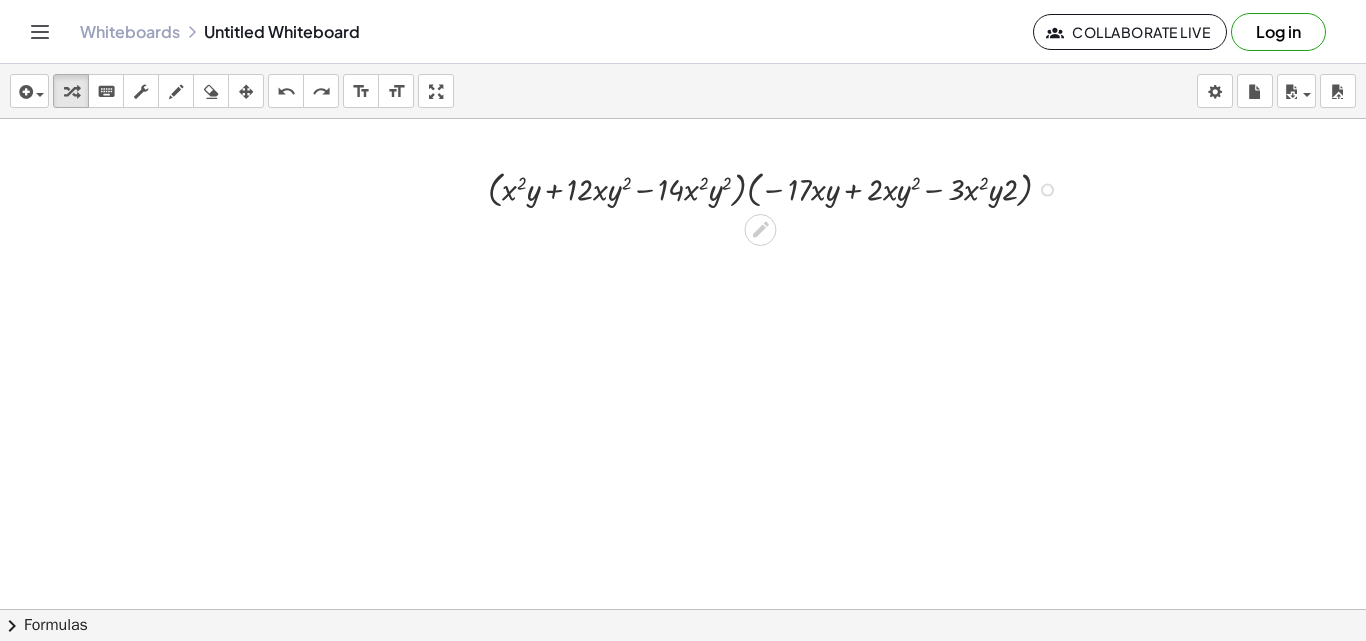 click 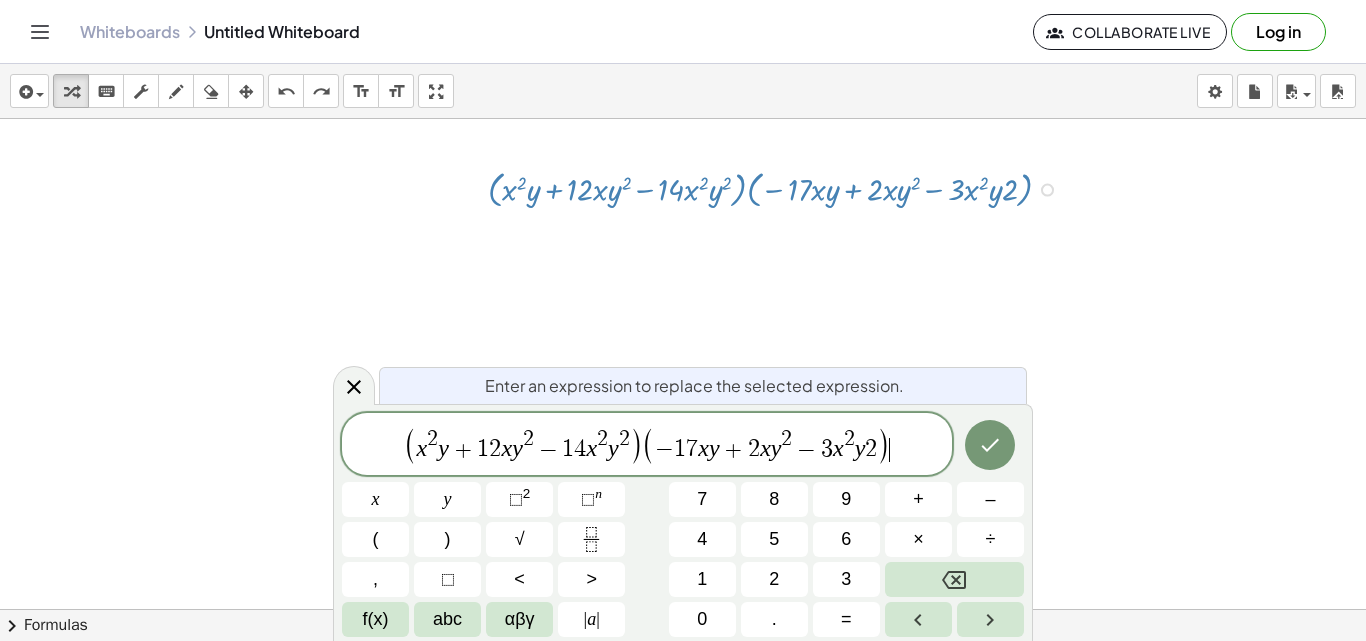 click on "( x 2 y + 1 2 x y 2 − 1 4 x 2 y 2 ) ( − 1 7 x y + 2 x y 2 − 3 x 2 y 2 ) ​" at bounding box center [647, 445] 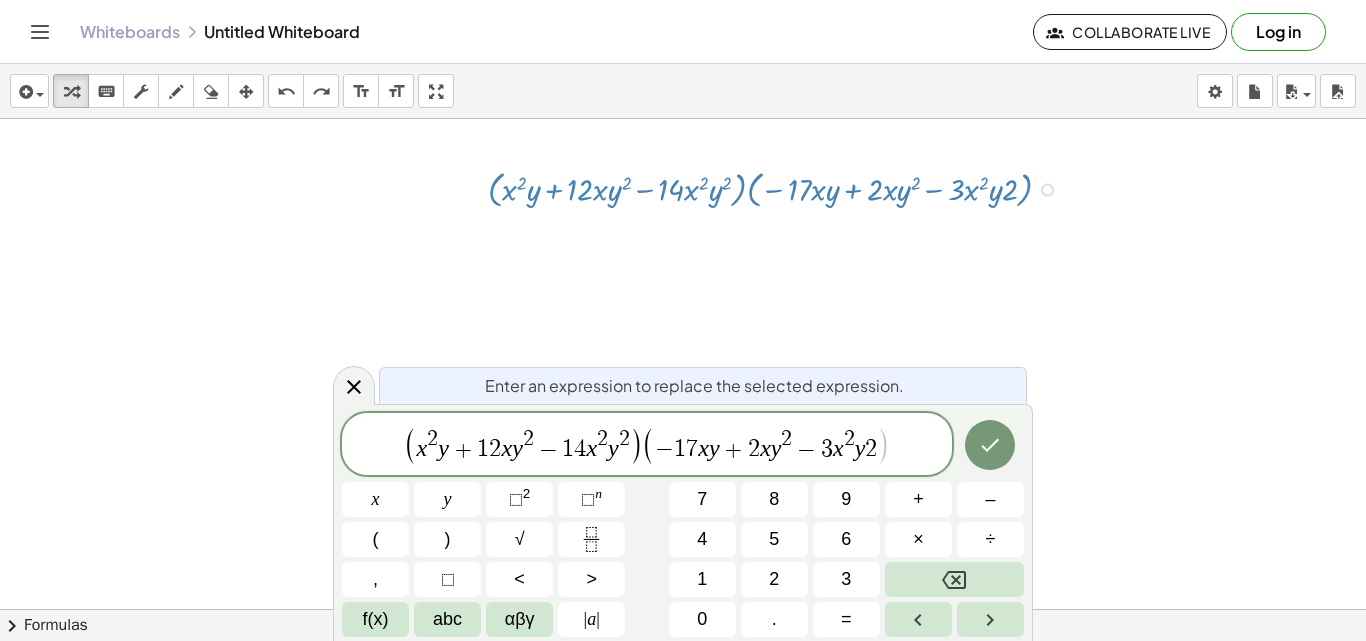 click on "−" at bounding box center [664, 450] 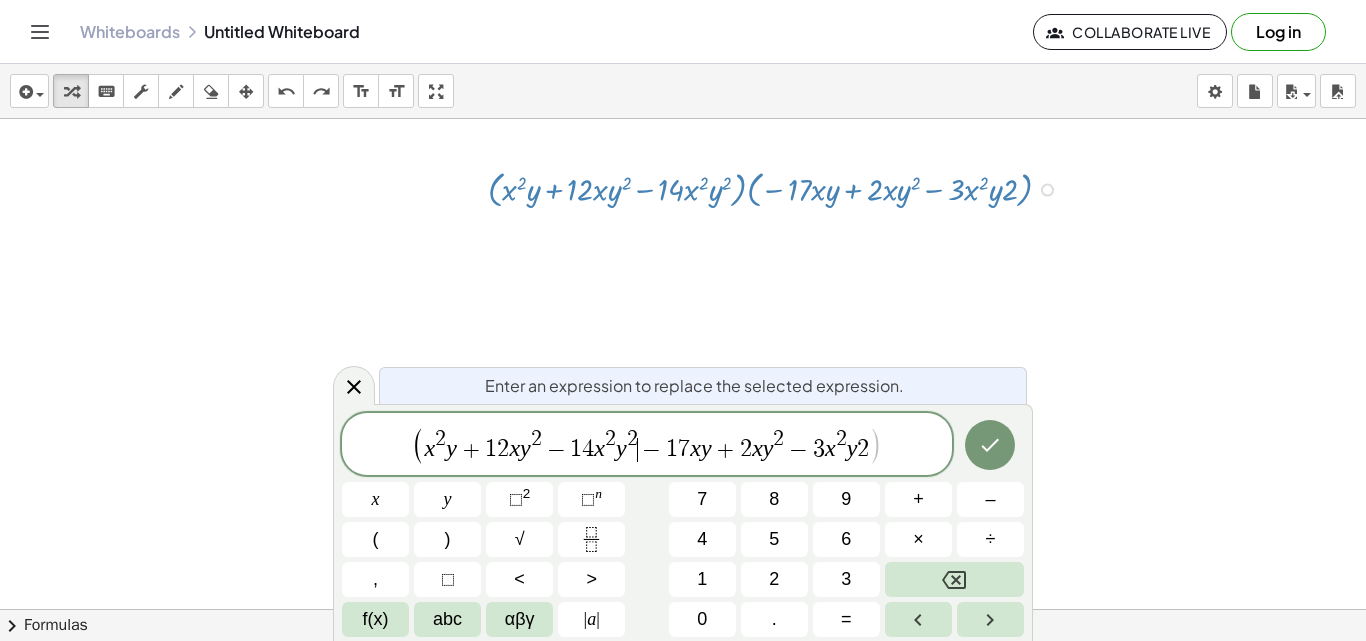 click on "(" at bounding box center (418, 445) 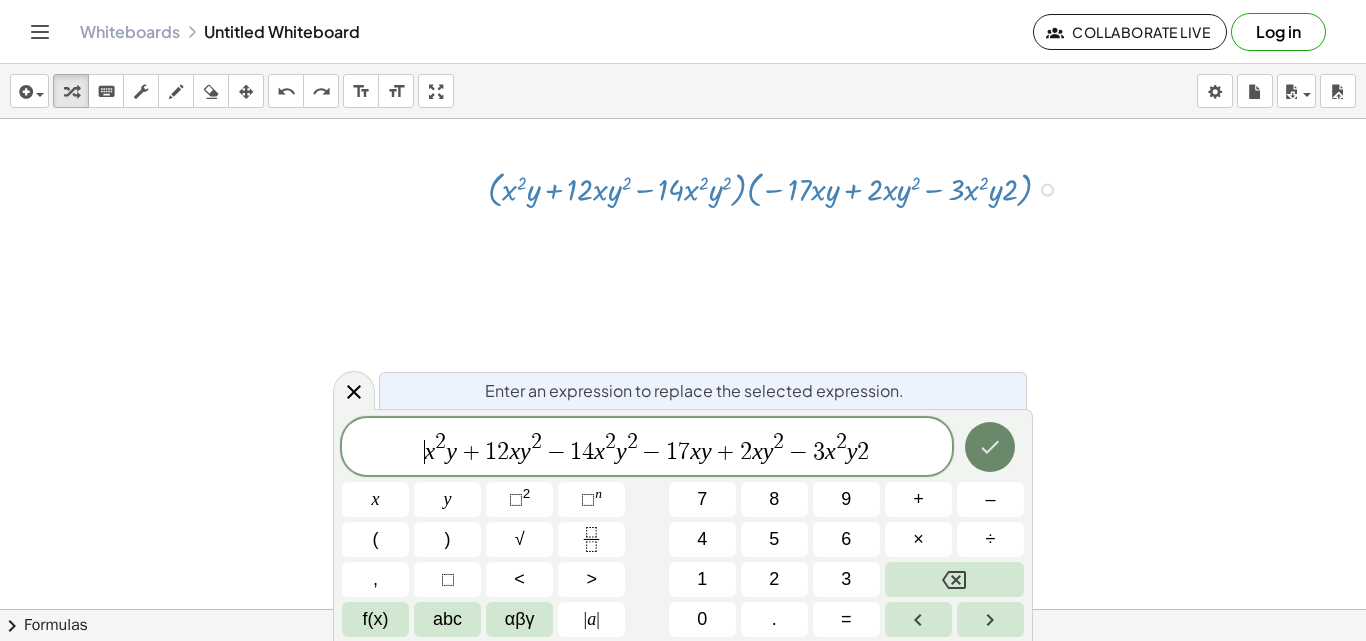 click 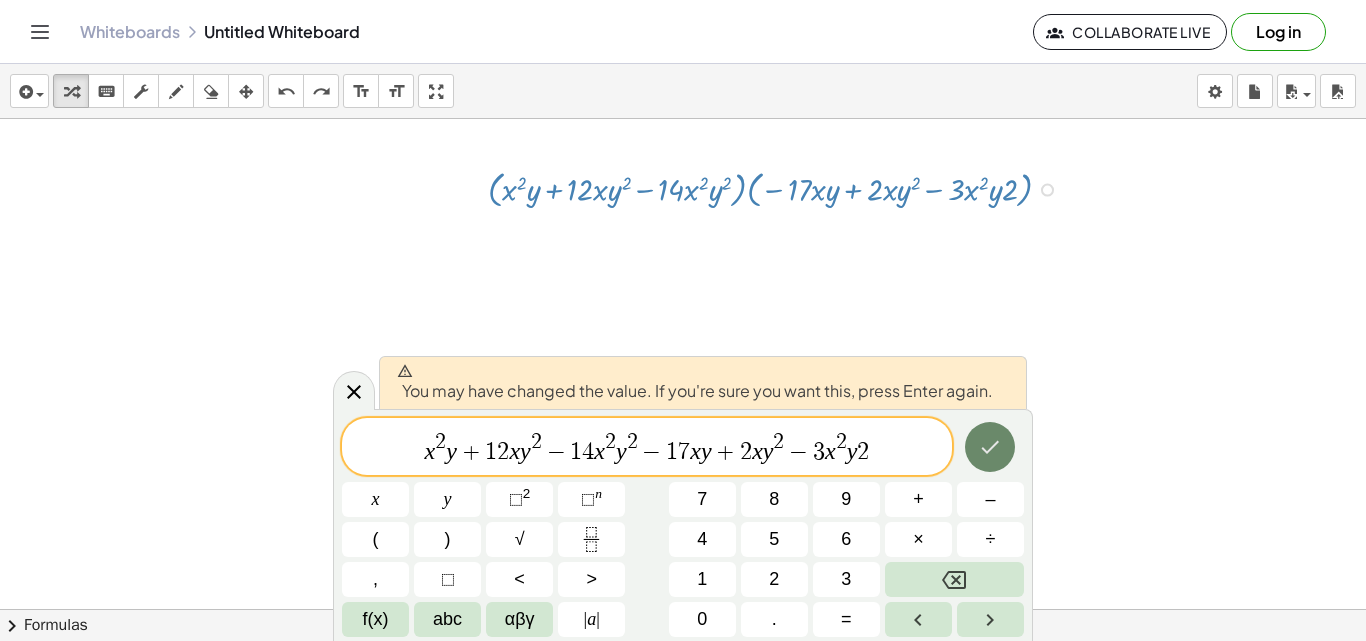 click 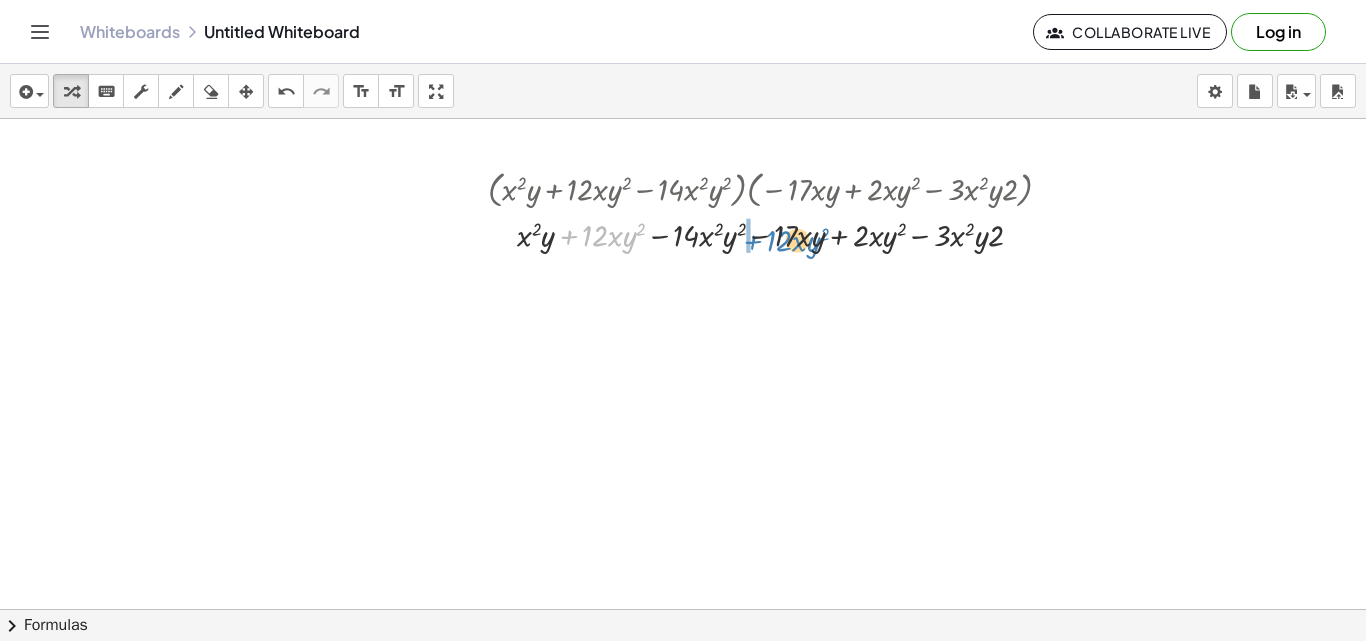 drag, startPoint x: 573, startPoint y: 237, endPoint x: 758, endPoint y: 242, distance: 185.06755 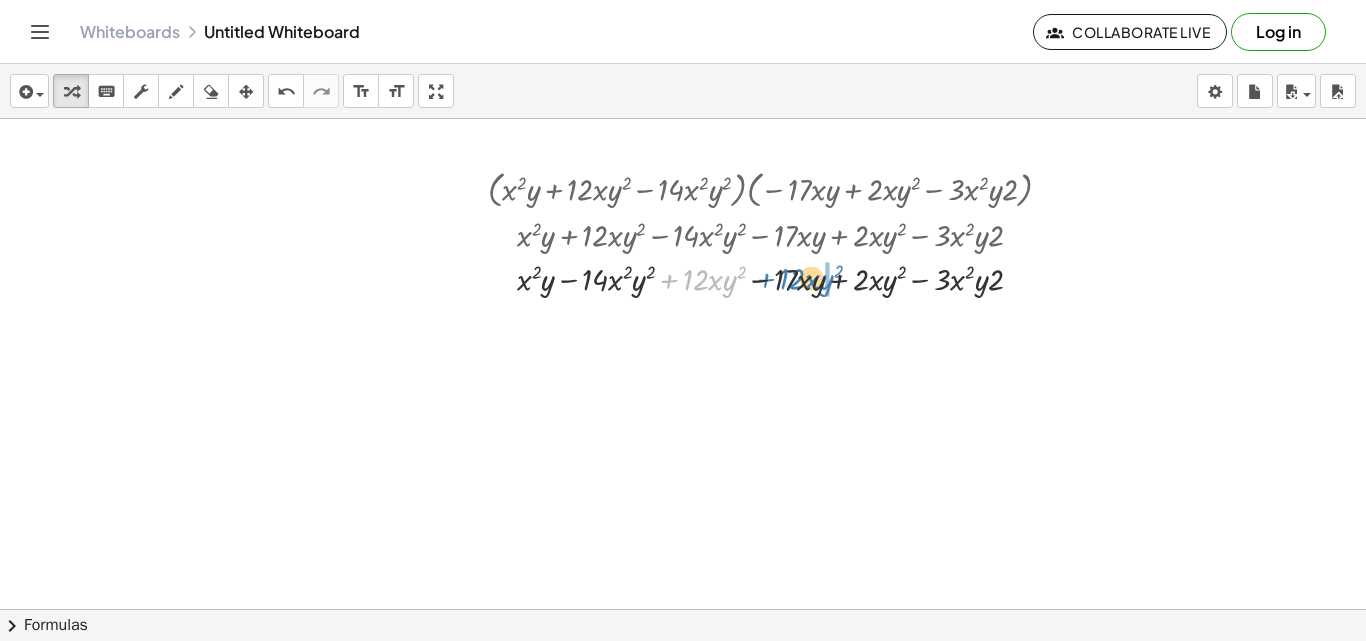drag, startPoint x: 673, startPoint y: 282, endPoint x: 770, endPoint y: 281, distance: 97.00516 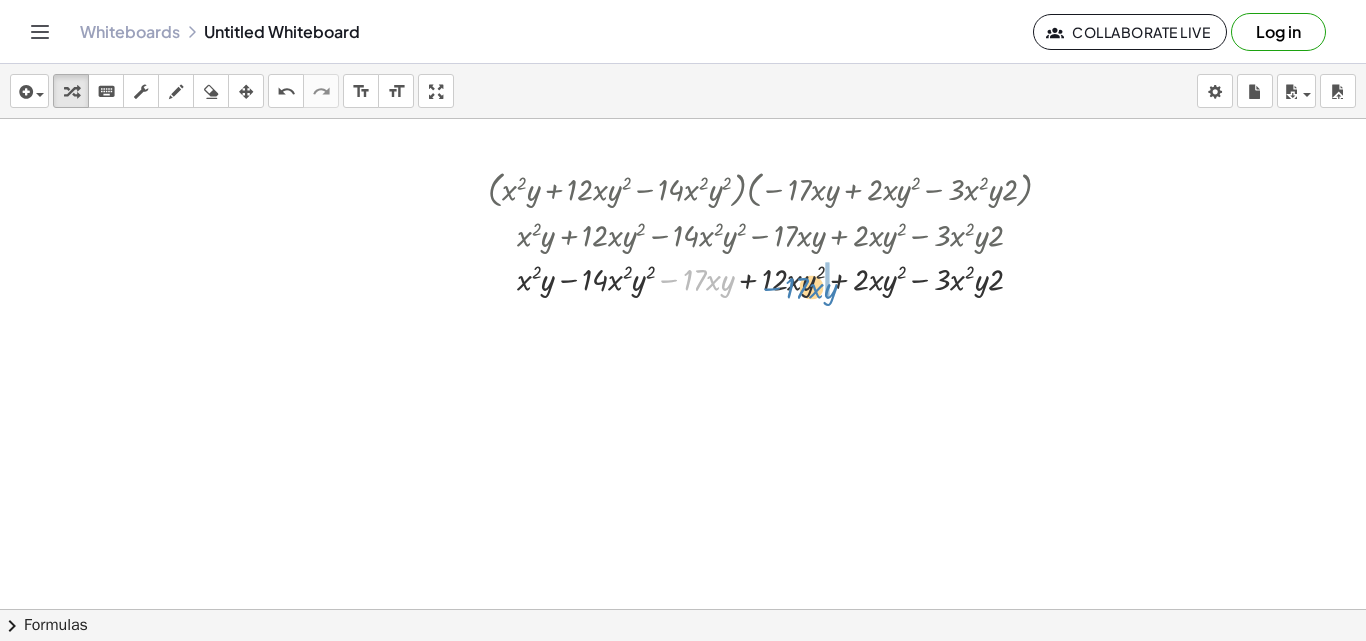 drag, startPoint x: 667, startPoint y: 282, endPoint x: 770, endPoint y: 290, distance: 103.31021 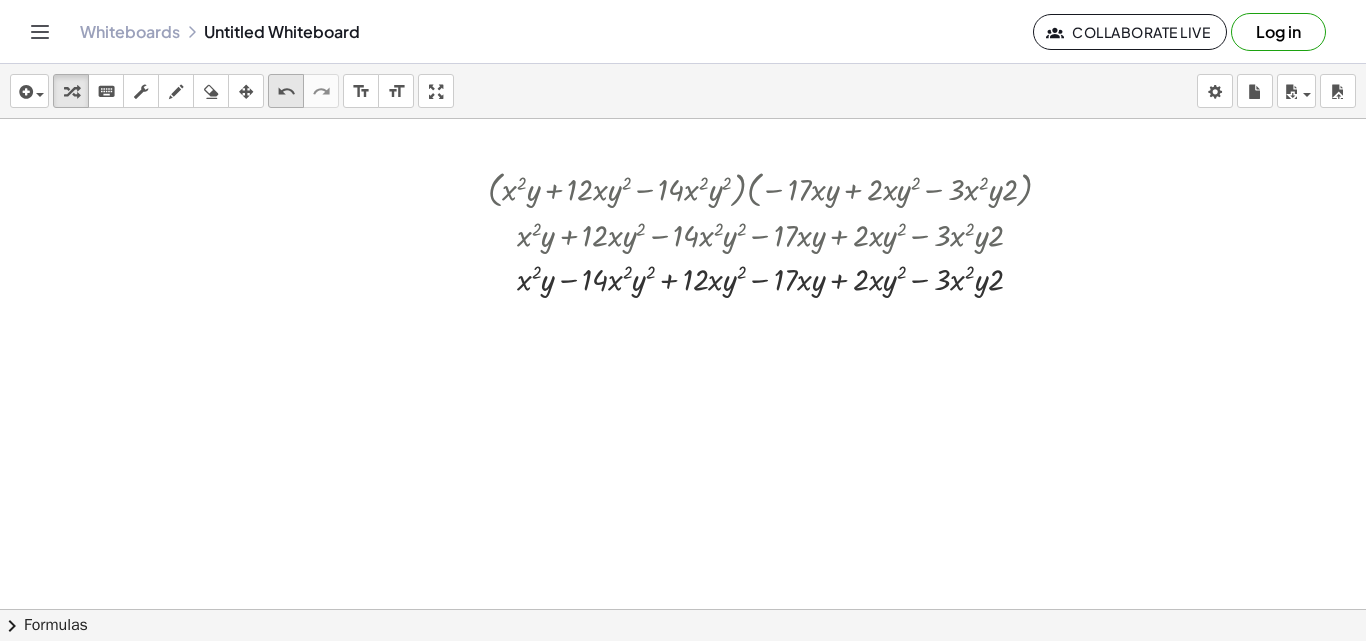click on "undo" at bounding box center [286, 92] 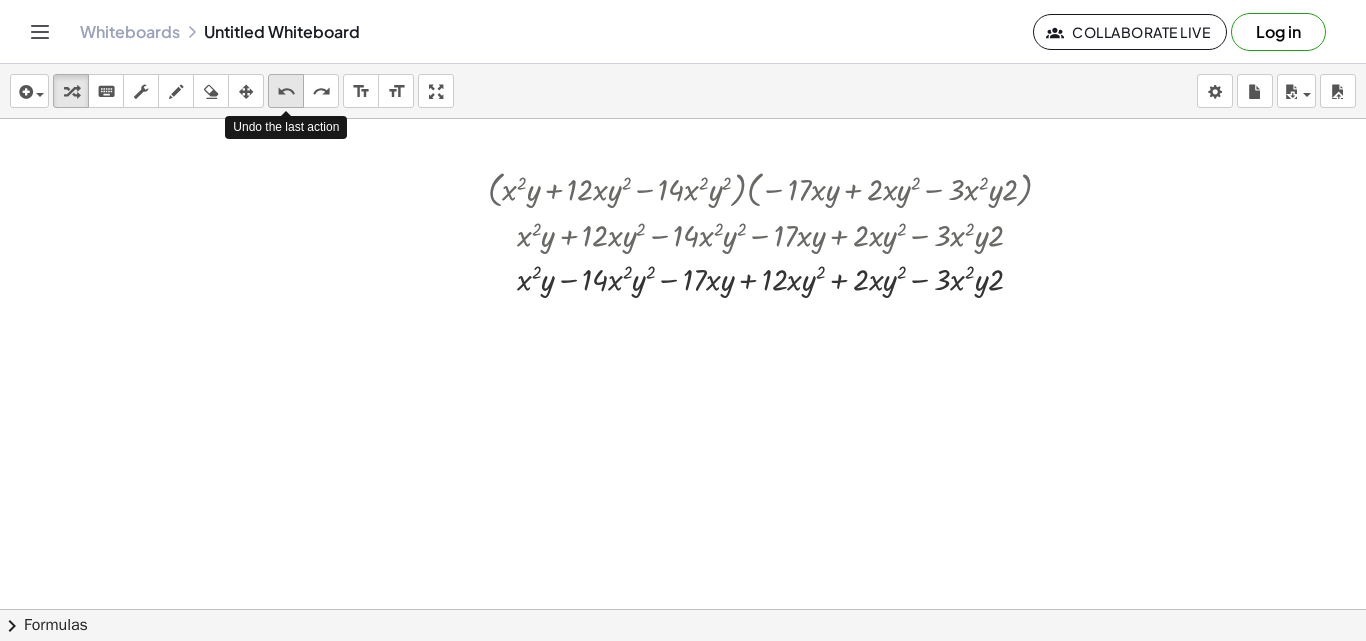 click on "undo" at bounding box center [286, 92] 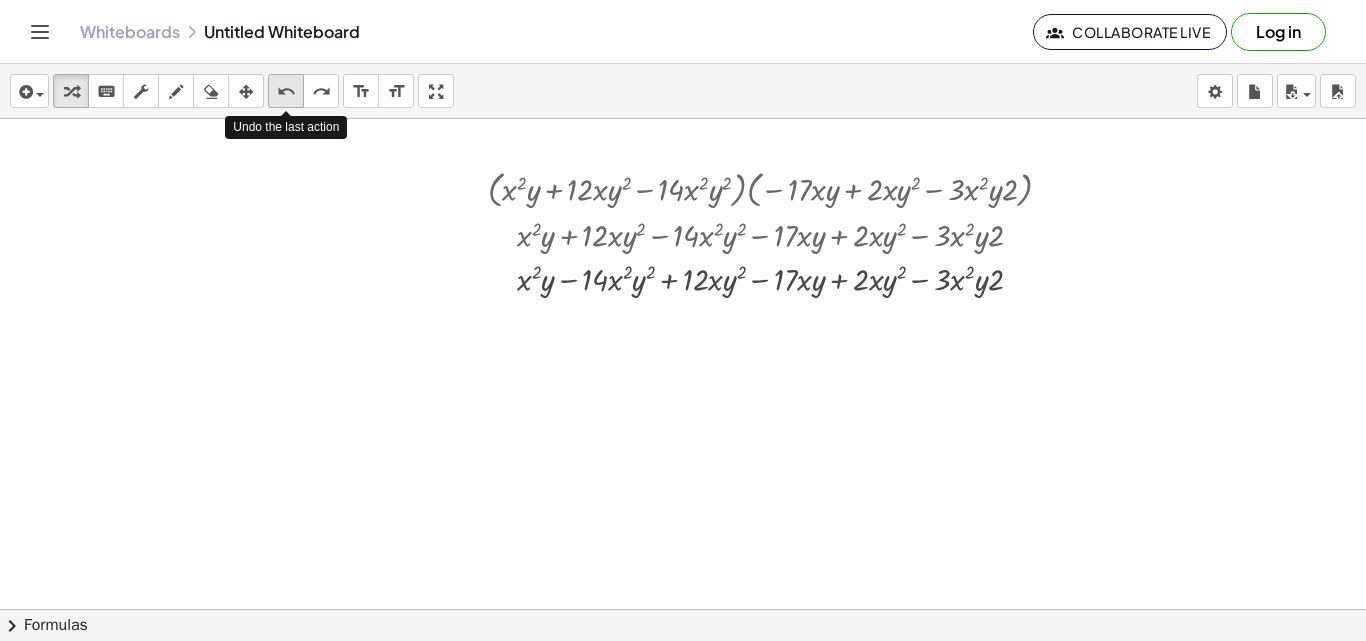 click on "undo" at bounding box center (286, 92) 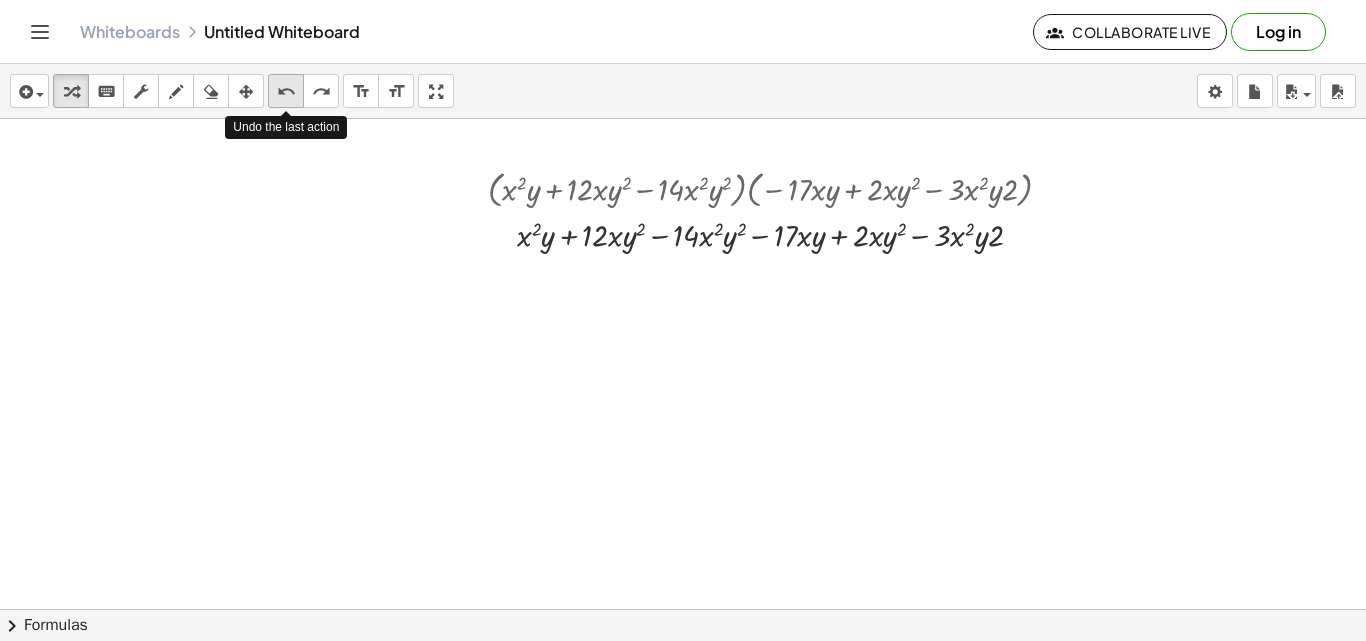 click on "undo" at bounding box center [286, 92] 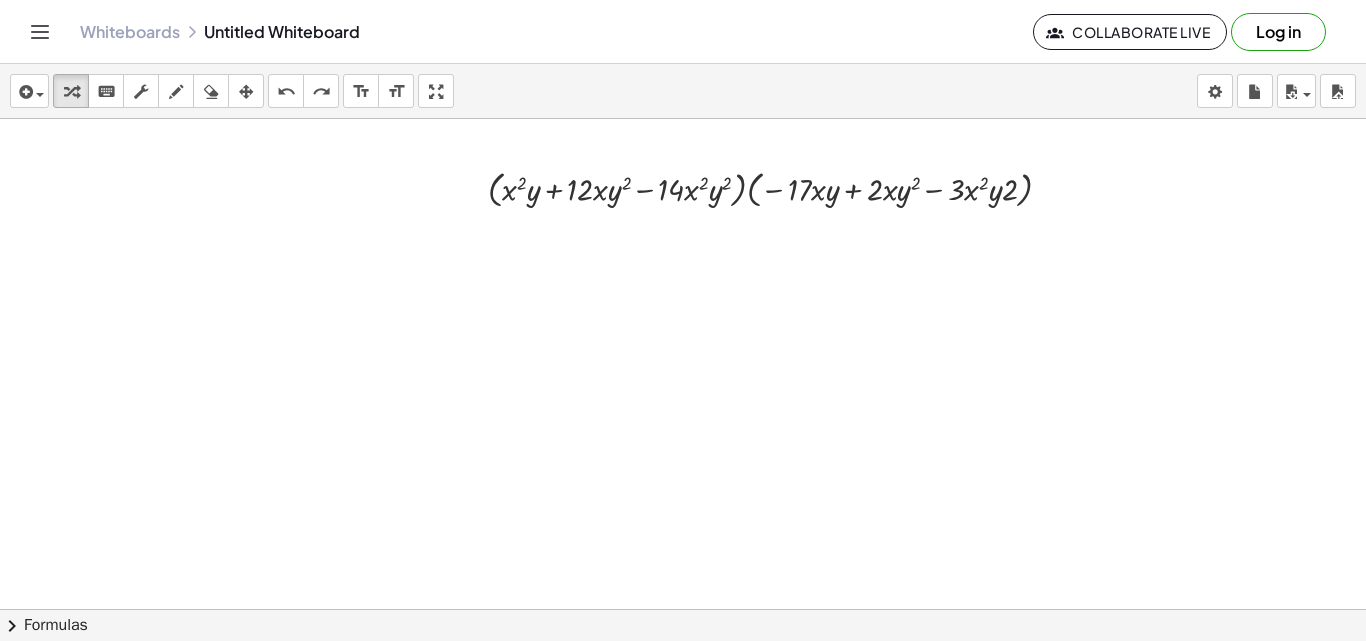 click at bounding box center (282, 80) 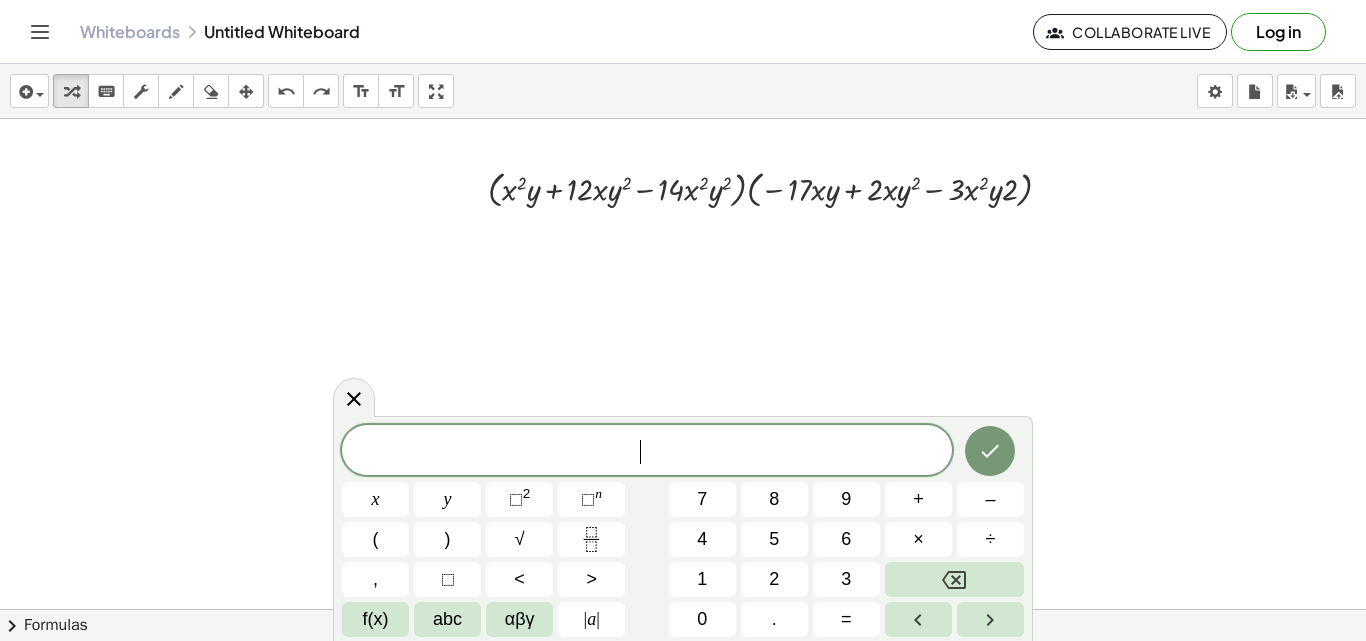 click on "​" at bounding box center [647, 452] 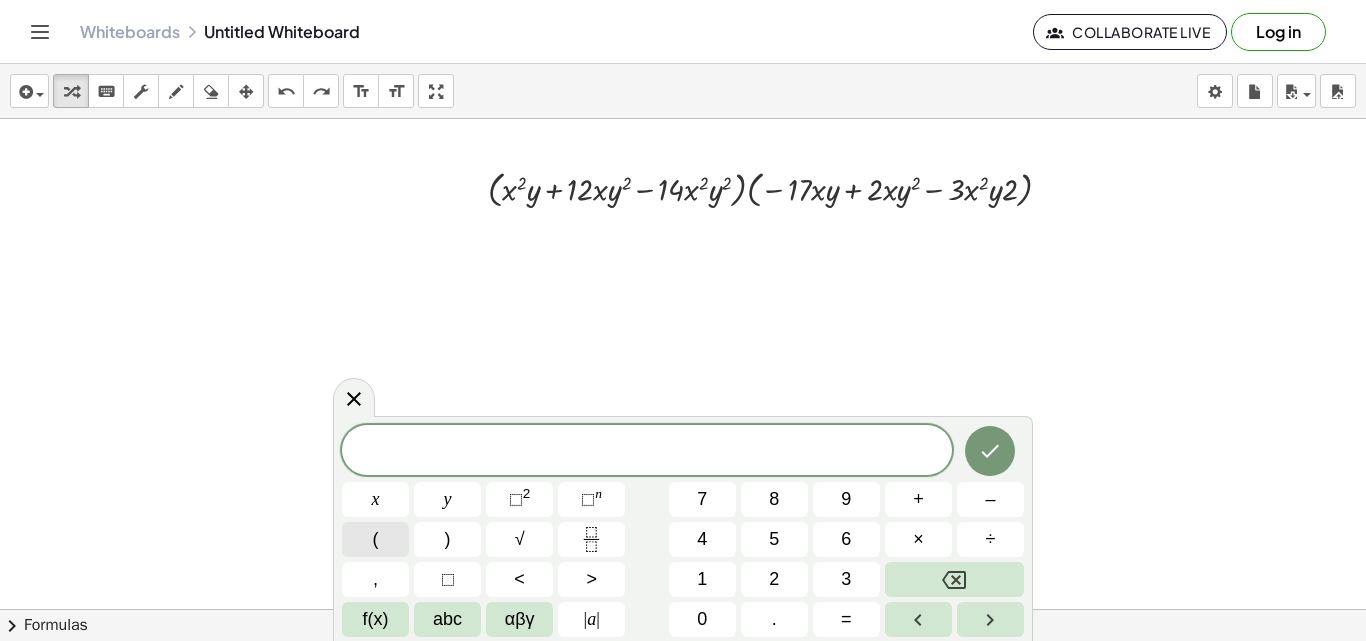 click on "(" at bounding box center (375, 539) 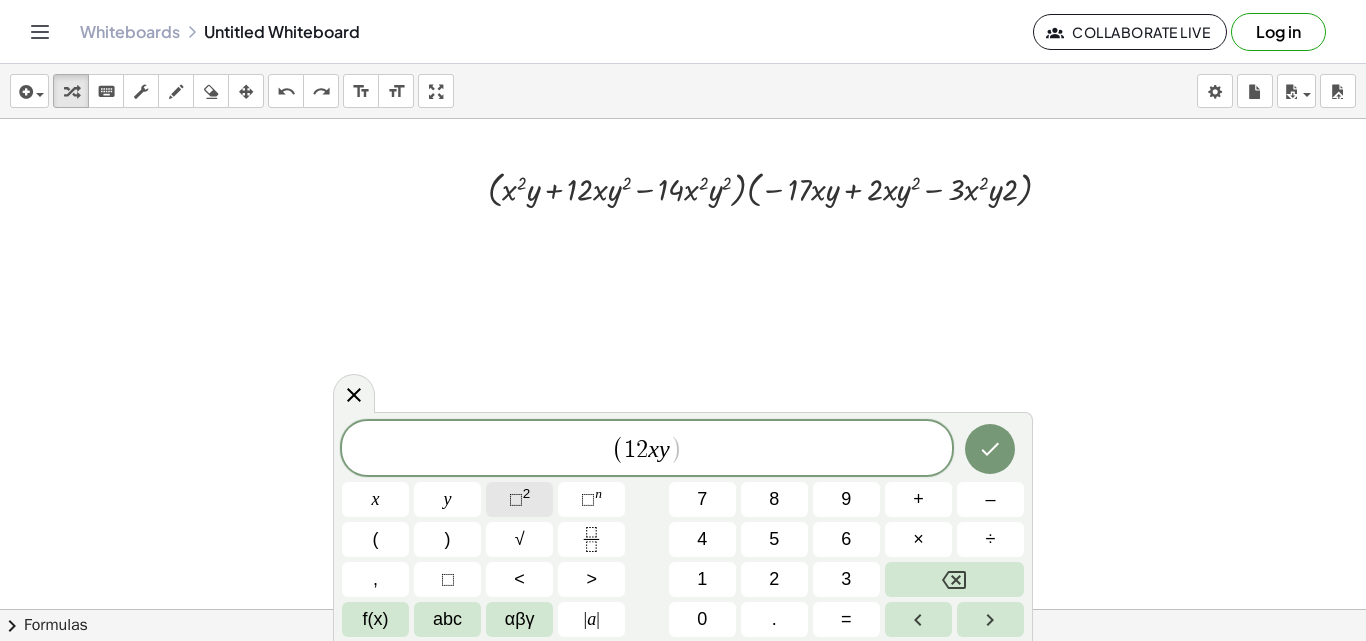 click on "⬚" at bounding box center [516, 499] 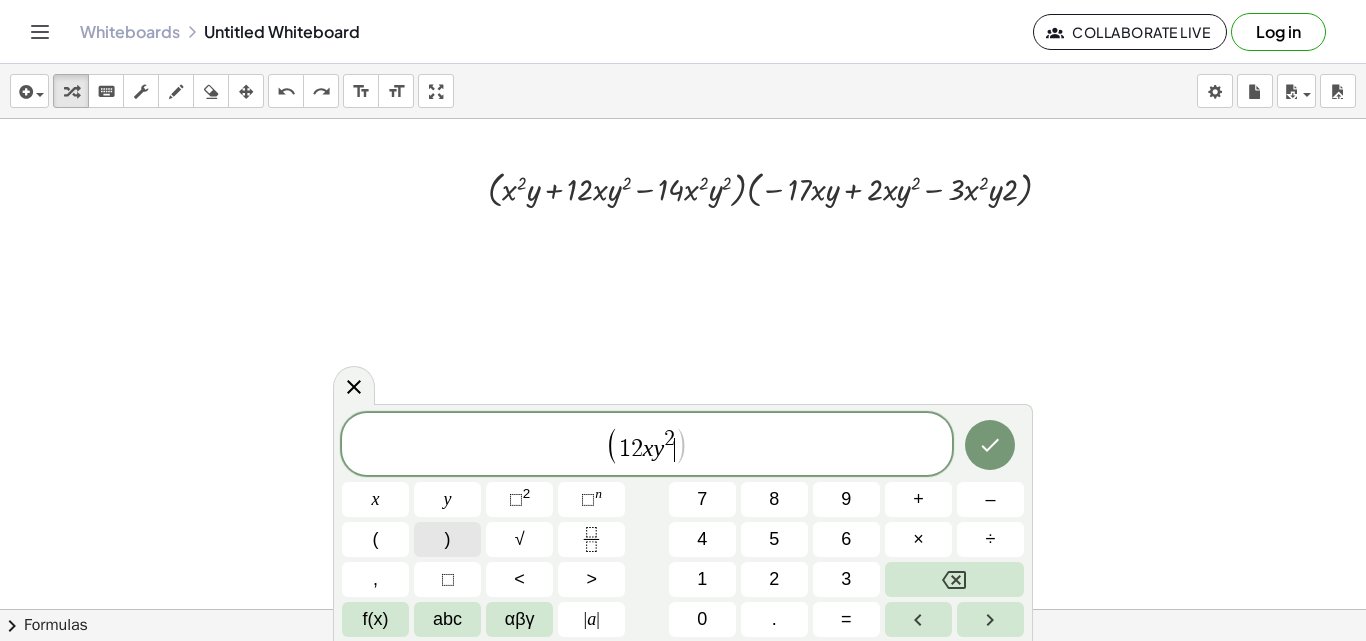 click on ")" at bounding box center (447, 539) 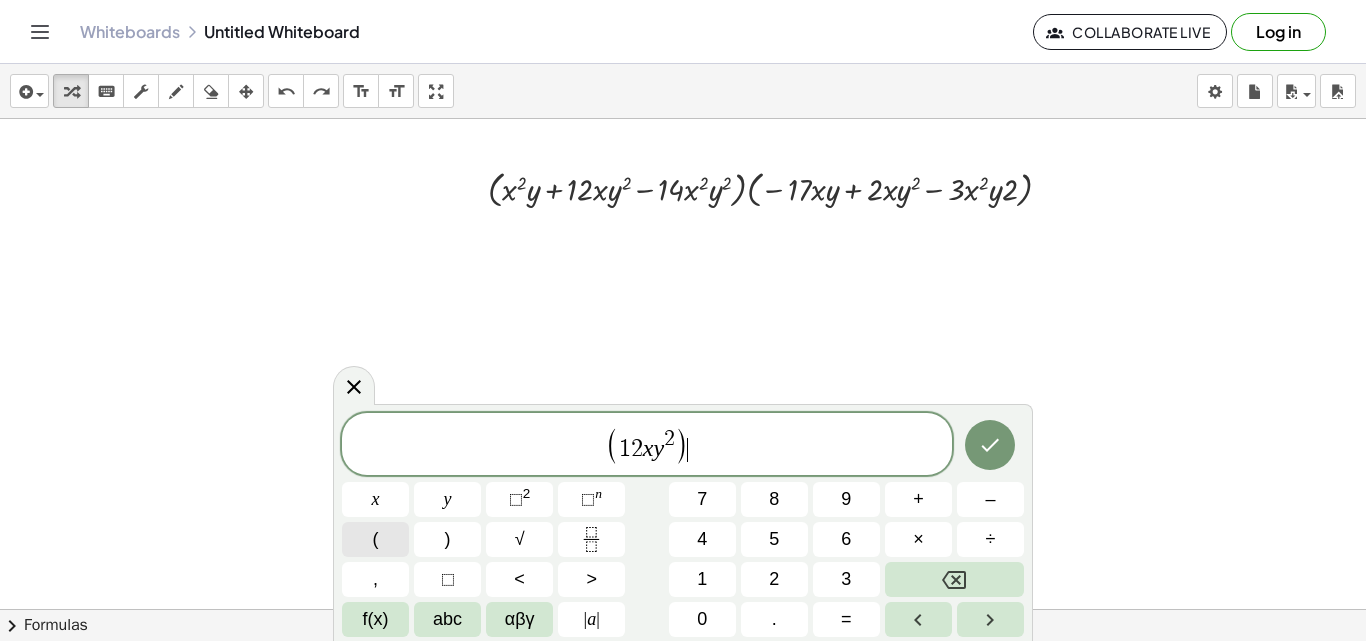 click on "(" at bounding box center [375, 539] 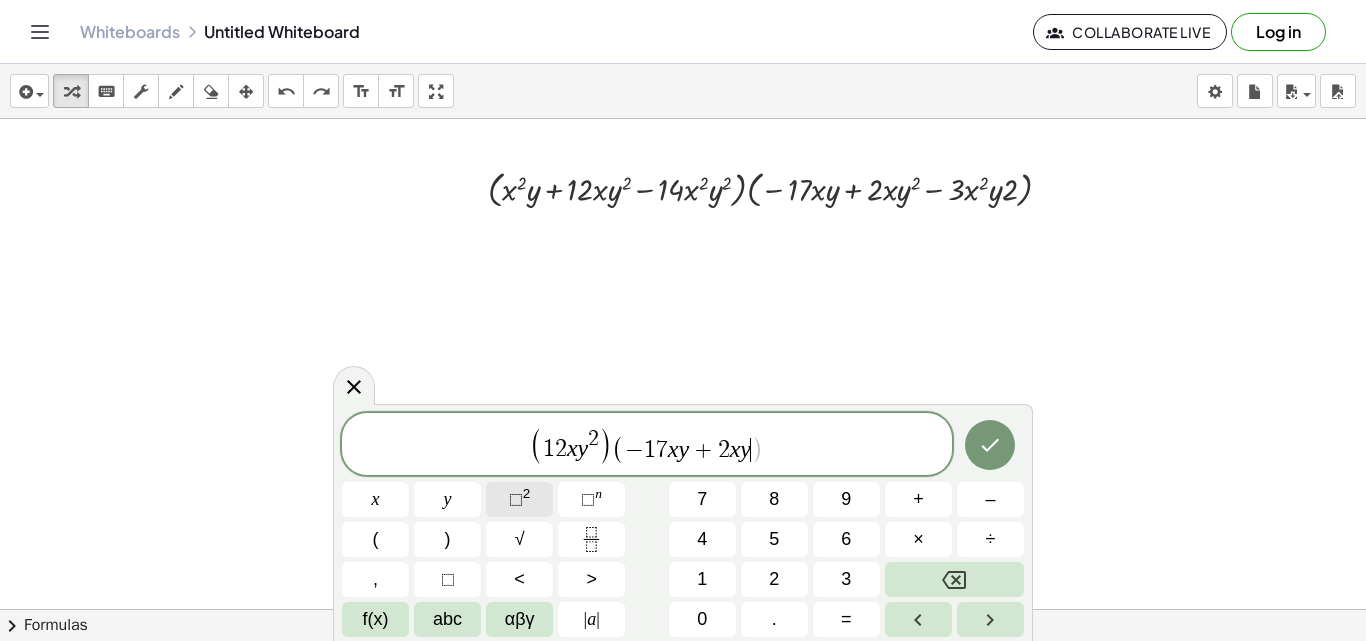 click on "⬚" at bounding box center [516, 499] 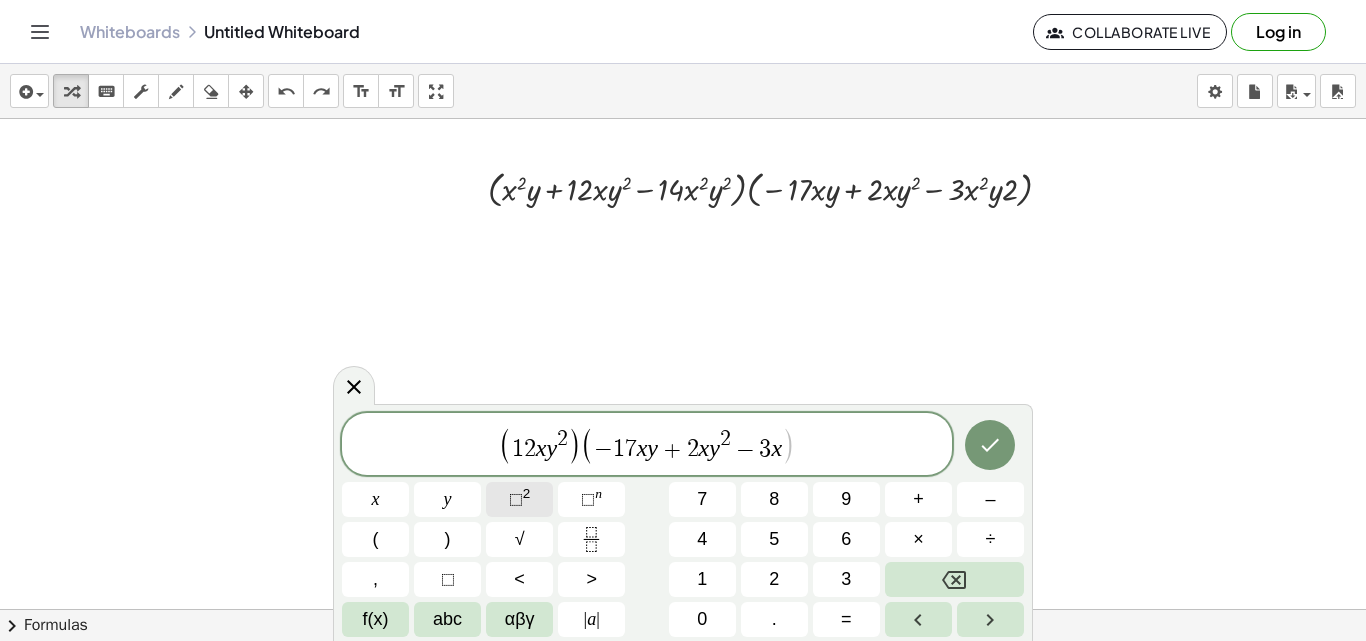 click on "⬚" at bounding box center (516, 499) 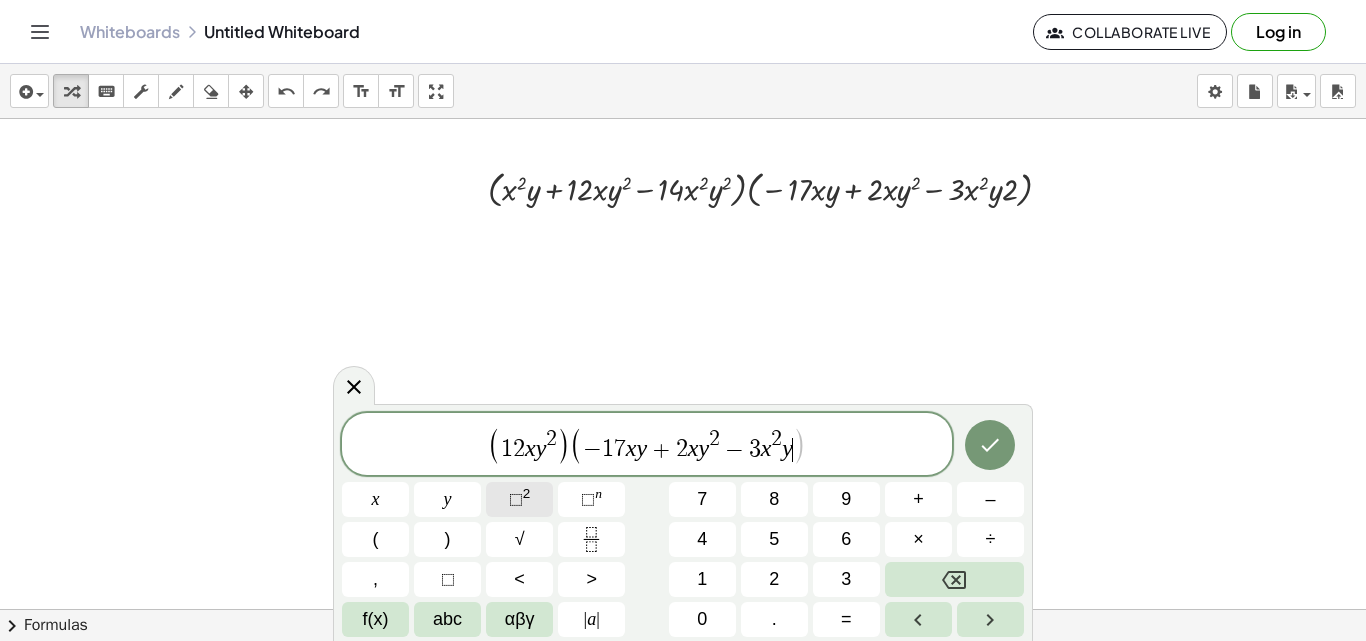 click on "⬚ 2" at bounding box center (519, 499) 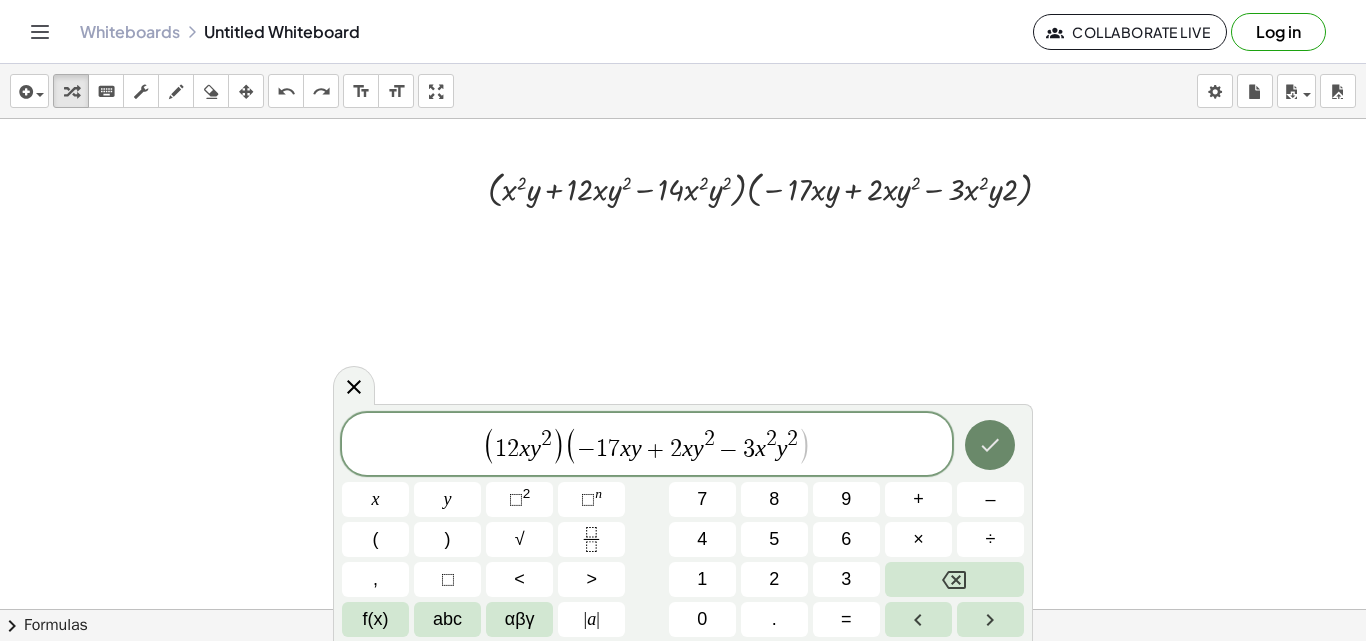 click 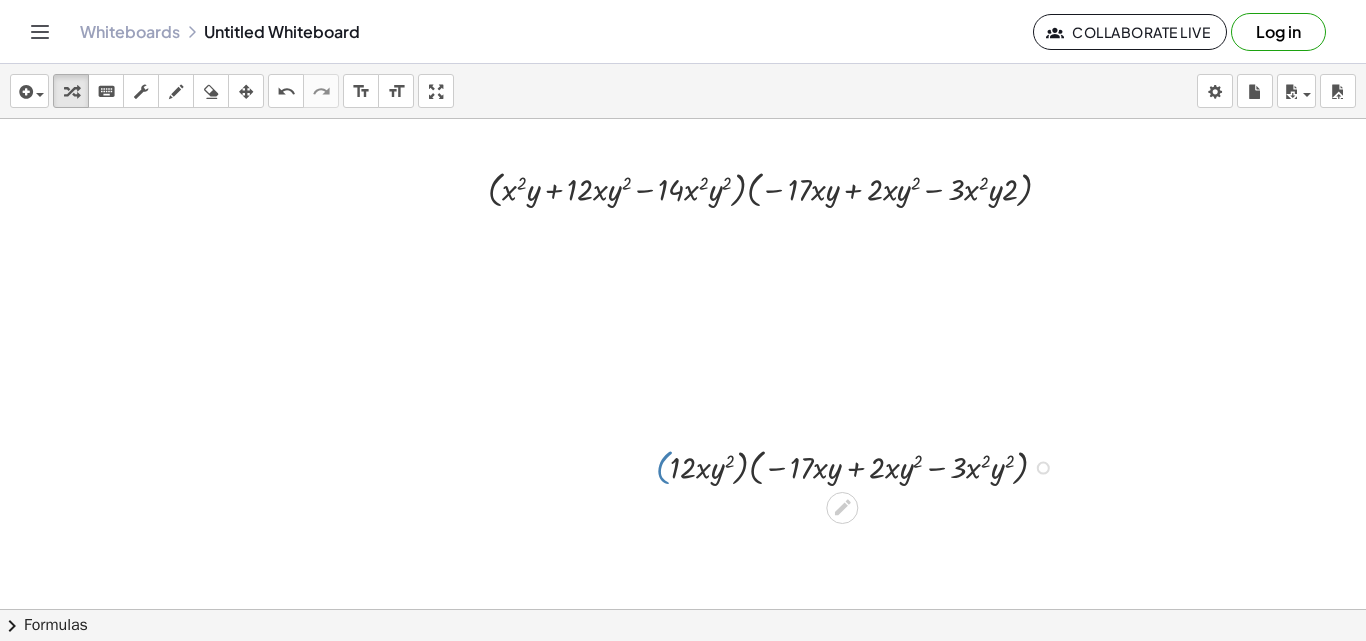 click at bounding box center (860, 466) 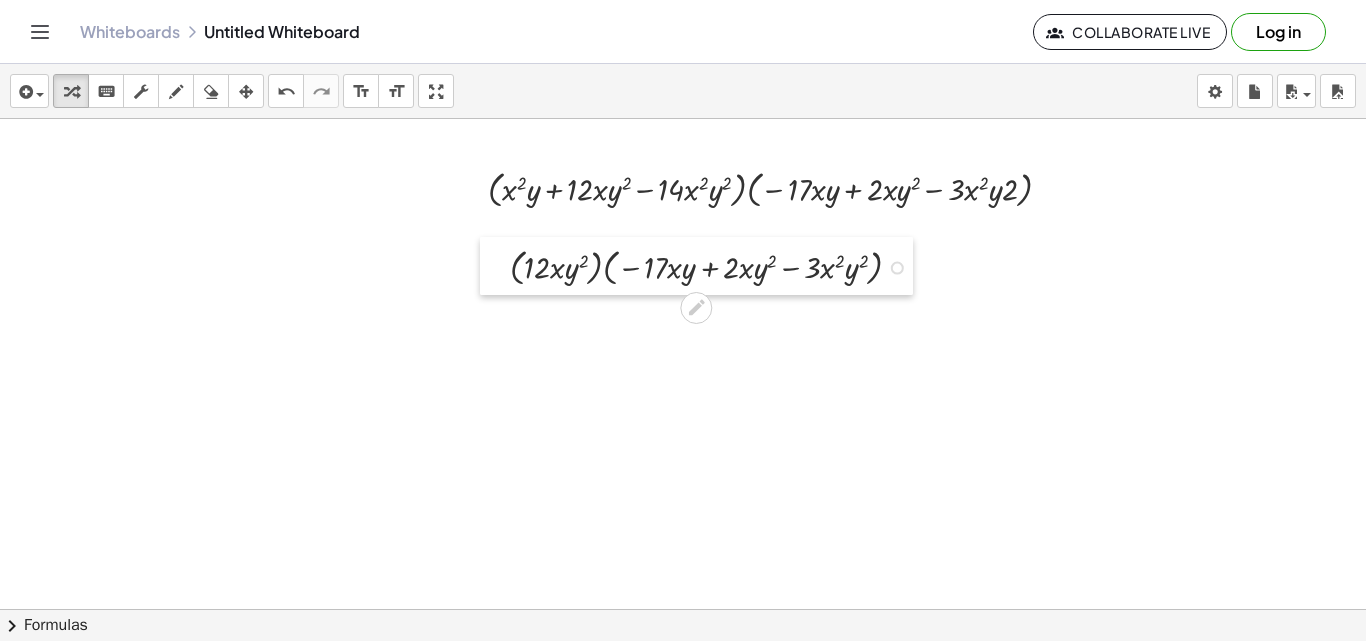 drag, startPoint x: 647, startPoint y: 465, endPoint x: 501, endPoint y: 265, distance: 247.62068 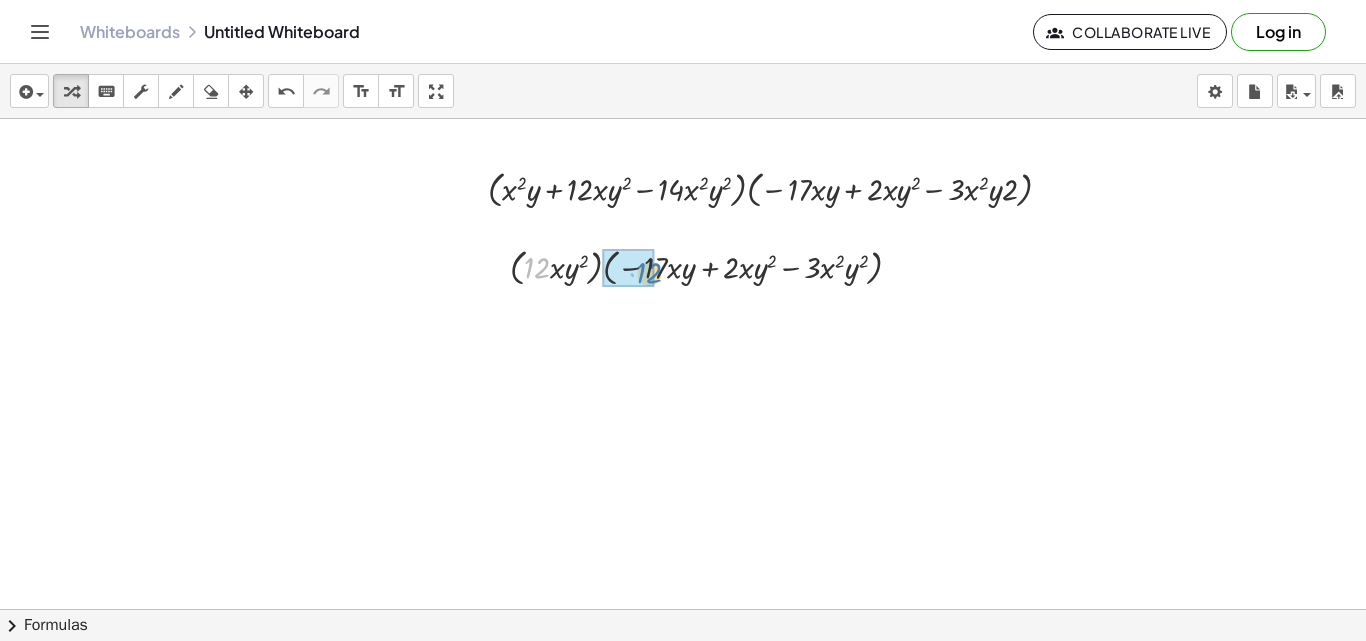 drag, startPoint x: 536, startPoint y: 269, endPoint x: 648, endPoint y: 274, distance: 112.11155 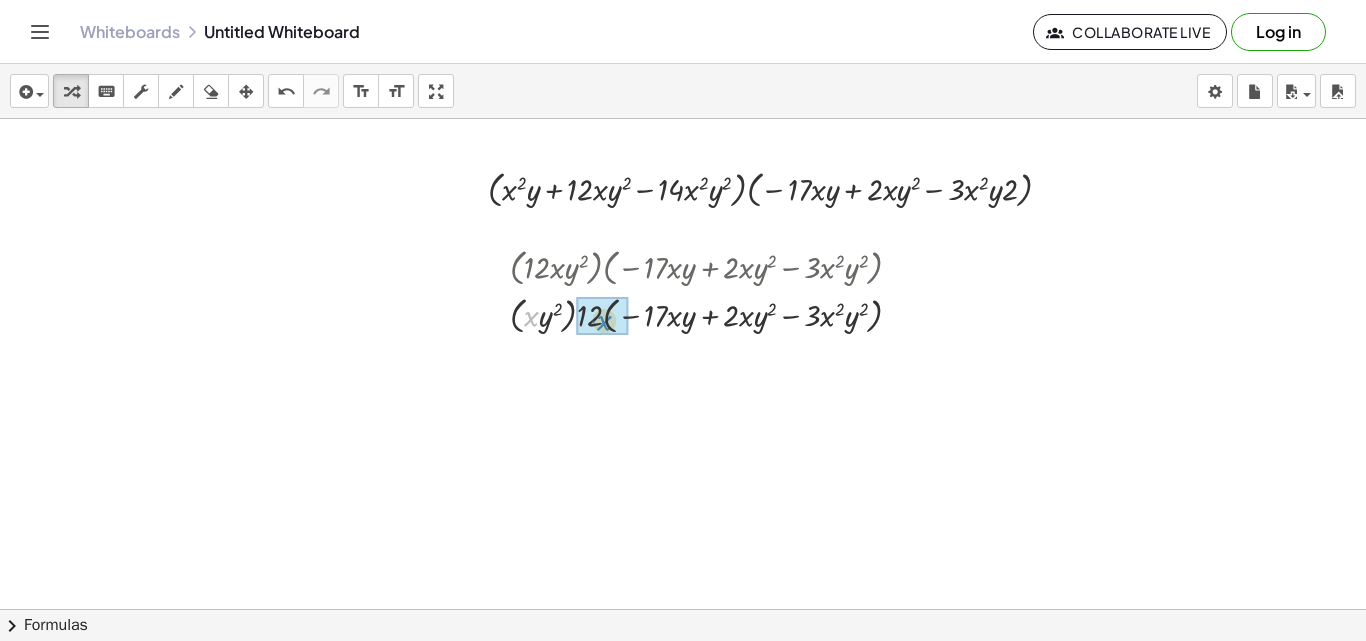 drag, startPoint x: 529, startPoint y: 320, endPoint x: 602, endPoint y: 324, distance: 73.109505 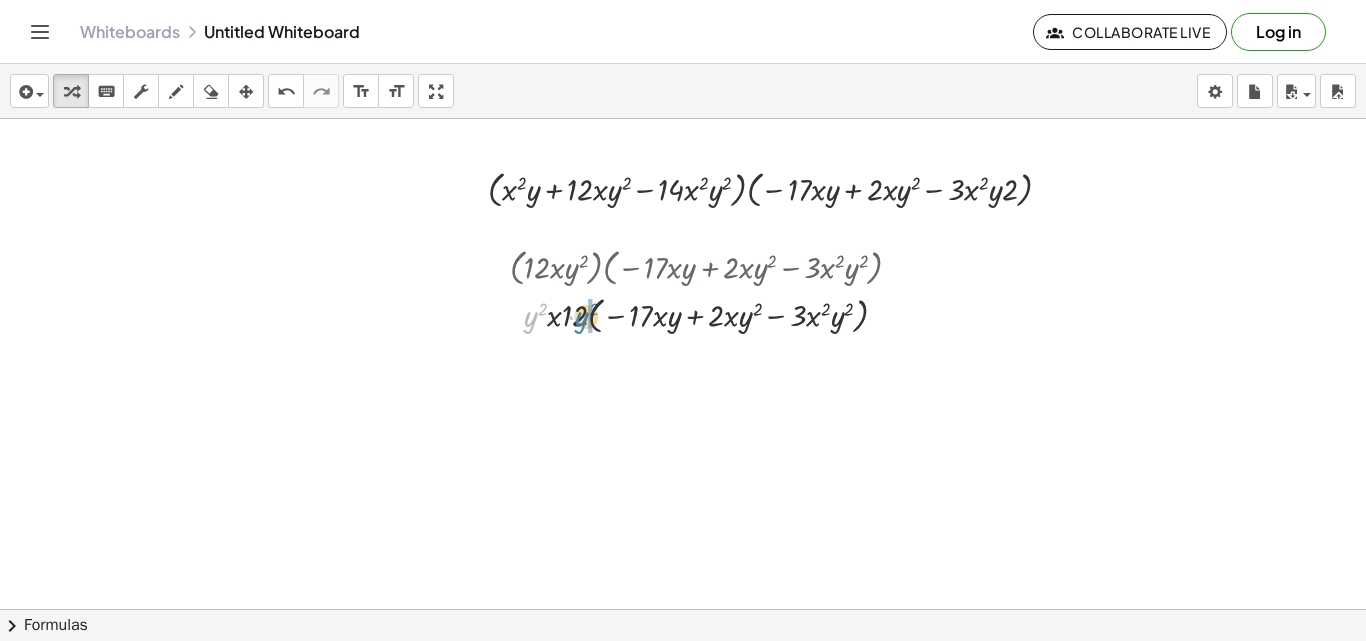 drag, startPoint x: 532, startPoint y: 316, endPoint x: 583, endPoint y: 316, distance: 51 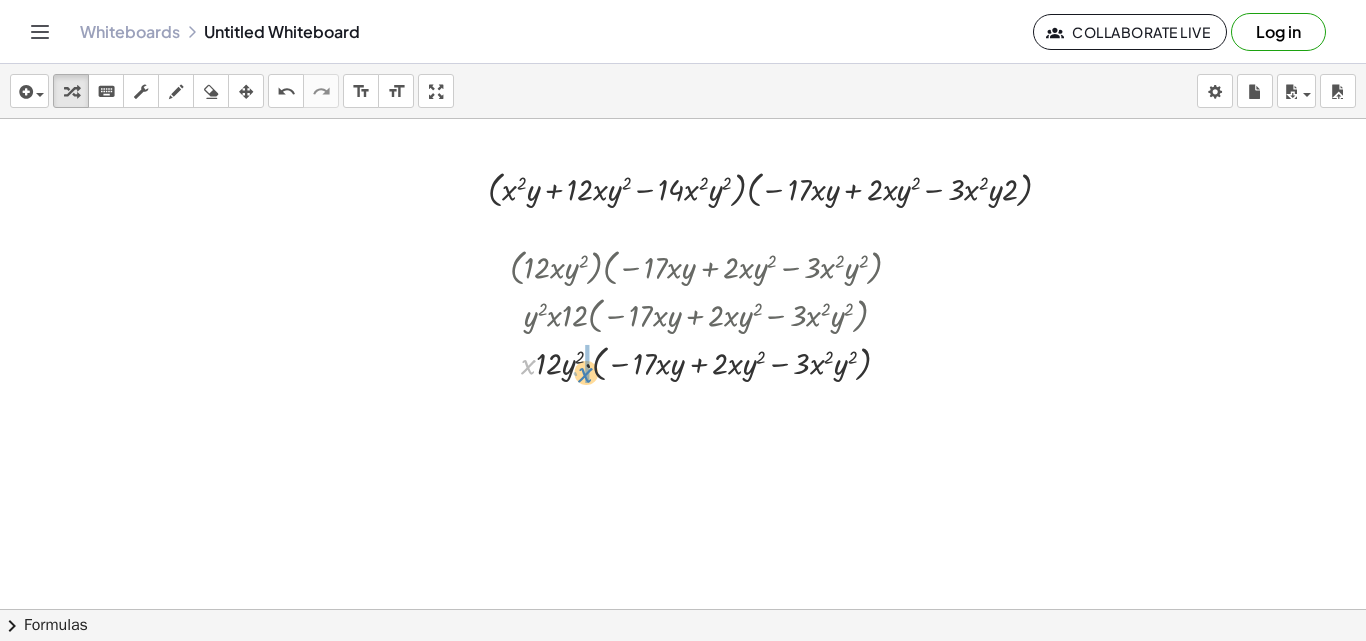 drag, startPoint x: 533, startPoint y: 362, endPoint x: 591, endPoint y: 370, distance: 58.549126 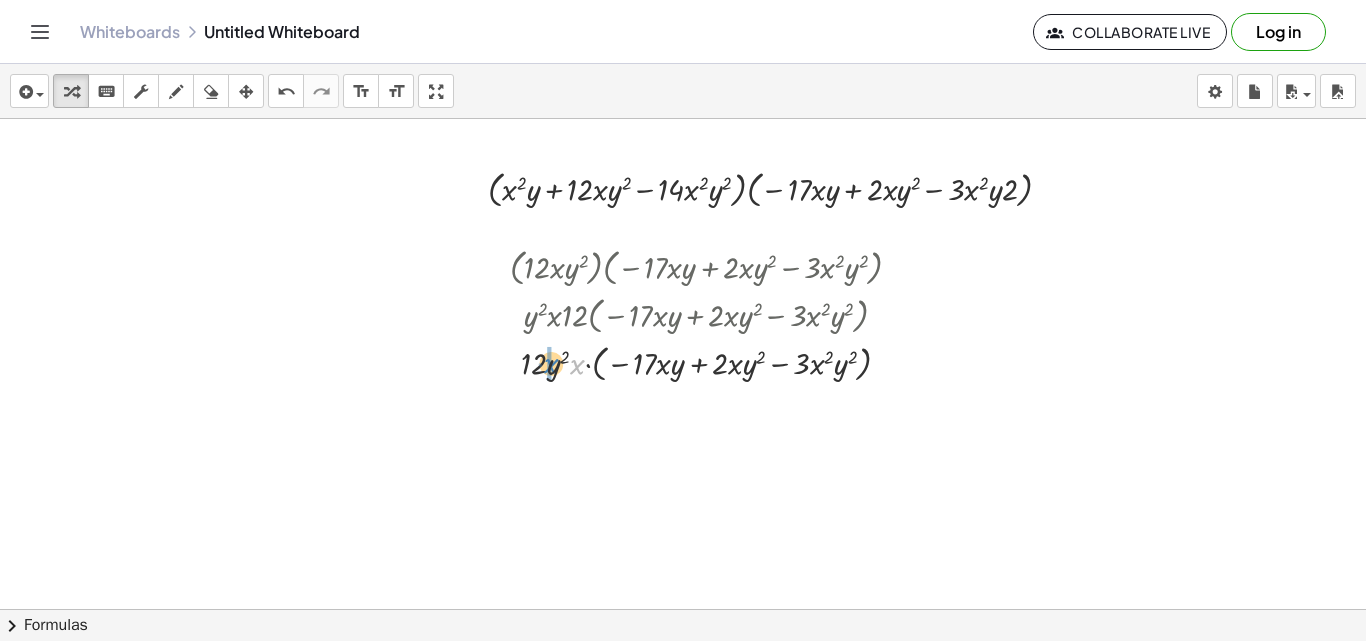 drag, startPoint x: 577, startPoint y: 372, endPoint x: 553, endPoint y: 371, distance: 24.020824 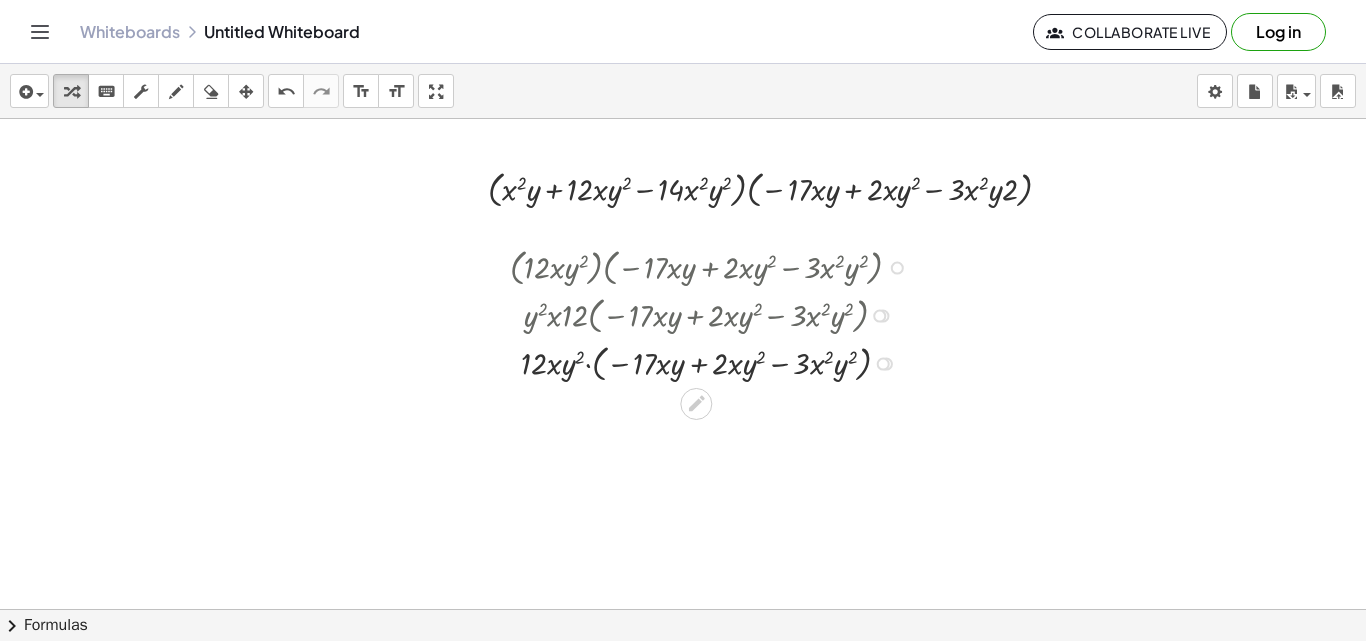 click at bounding box center [714, 362] 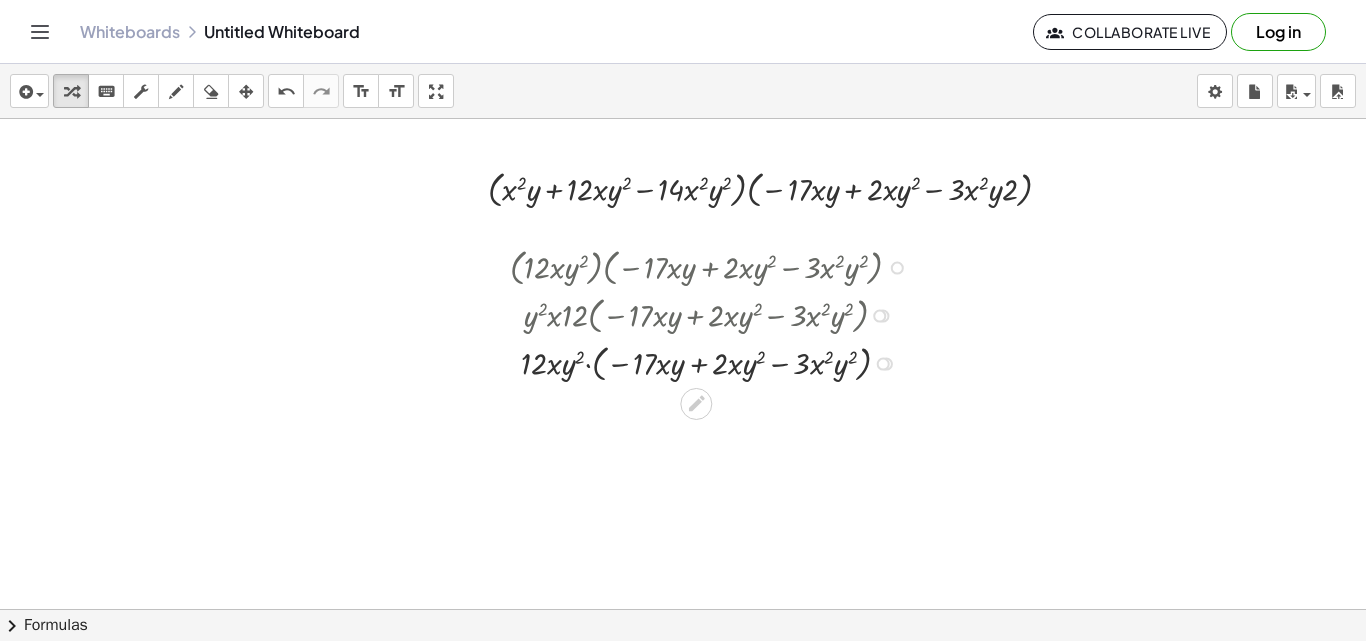 click at bounding box center [714, 362] 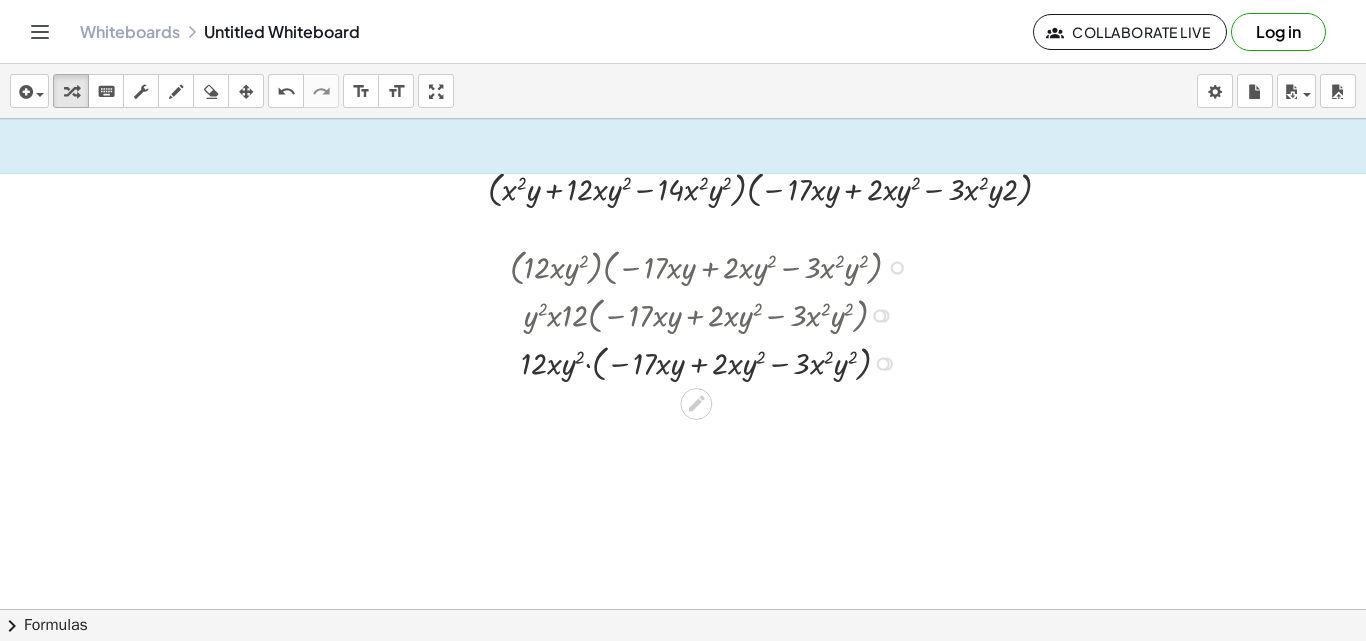 click at bounding box center [714, 362] 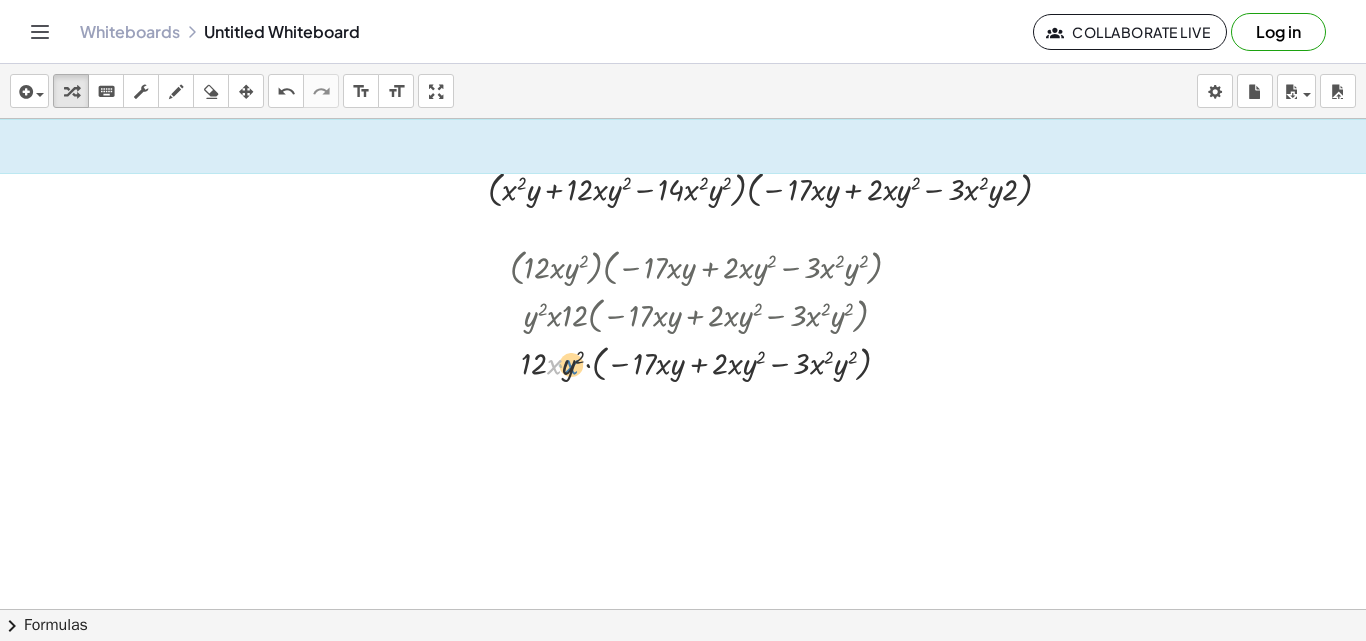click at bounding box center [714, 362] 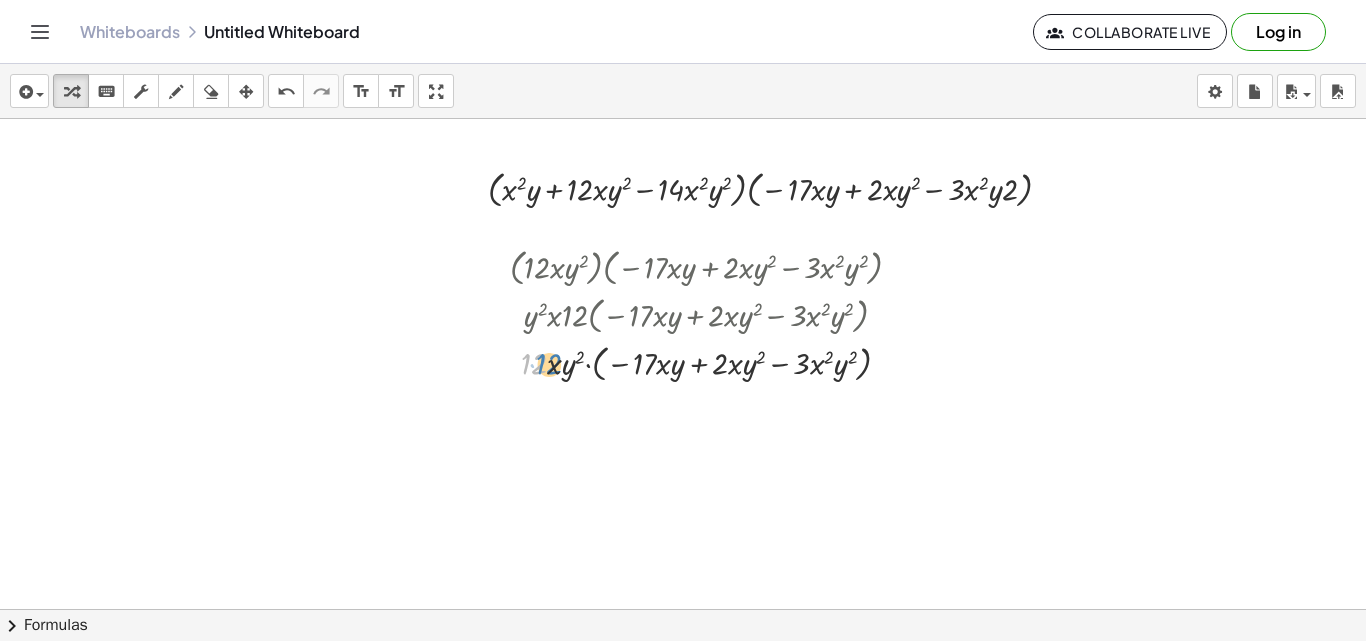 drag, startPoint x: 535, startPoint y: 373, endPoint x: 550, endPoint y: 373, distance: 15 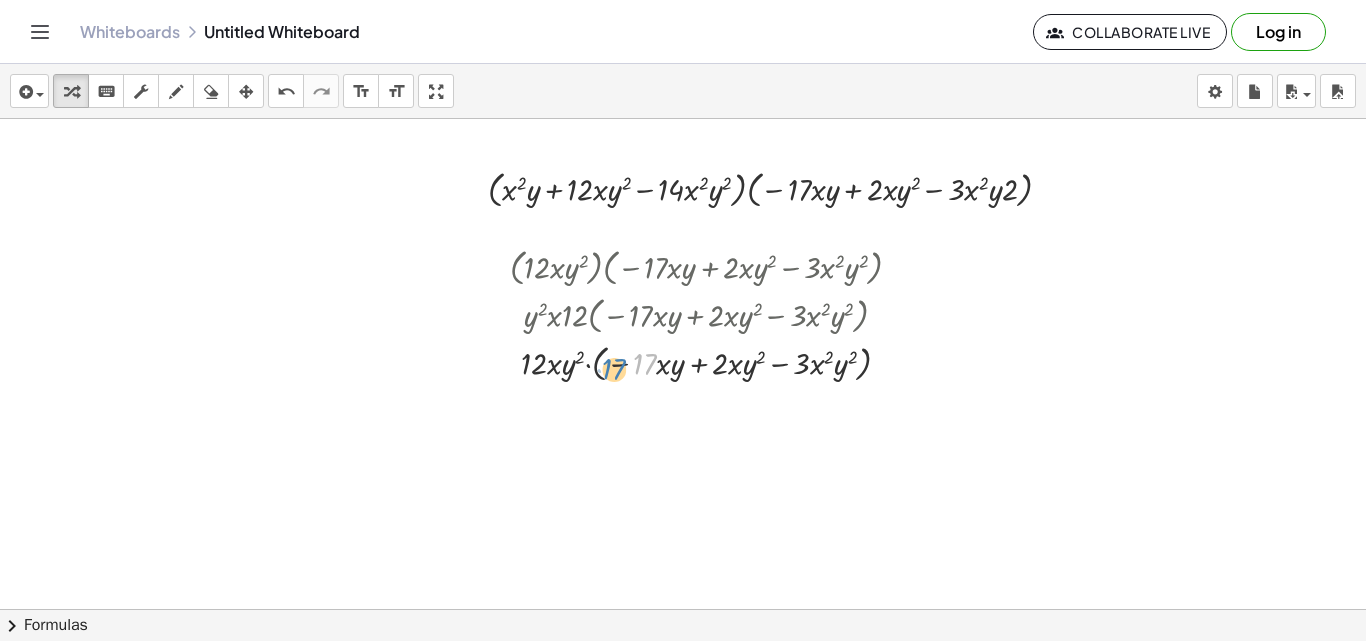 drag, startPoint x: 626, startPoint y: 374, endPoint x: 606, endPoint y: 379, distance: 20.615528 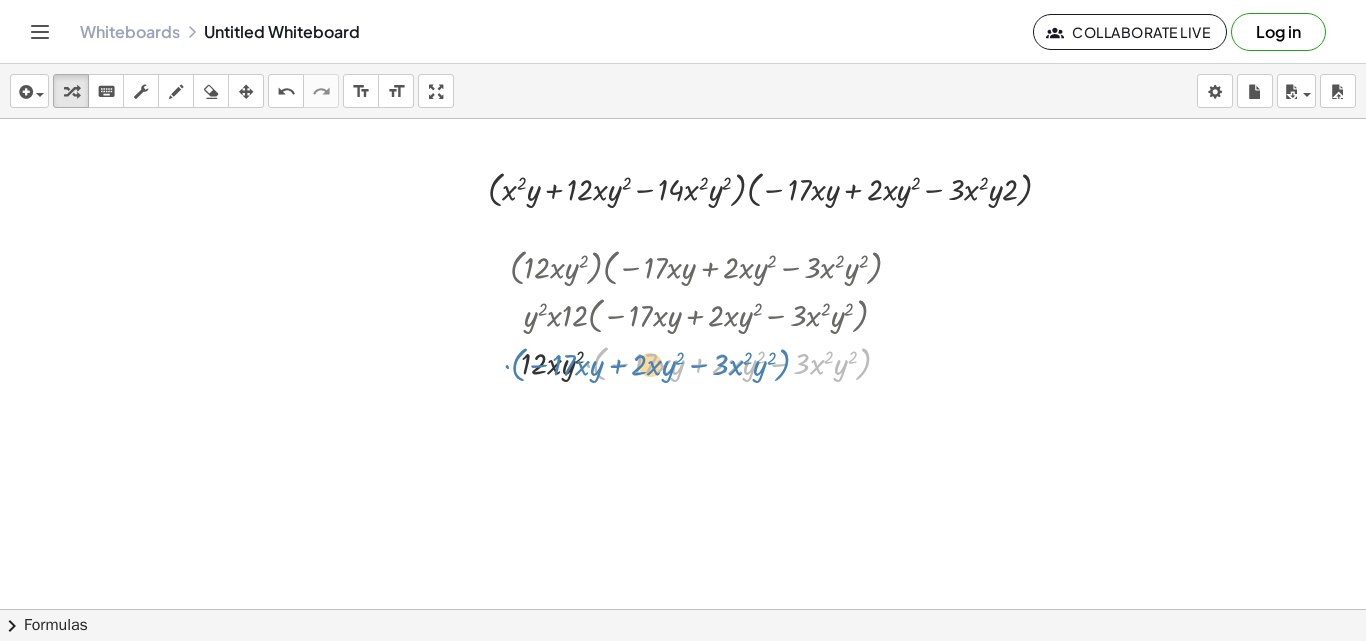 drag, startPoint x: 590, startPoint y: 367, endPoint x: 509, endPoint y: 368, distance: 81.00617 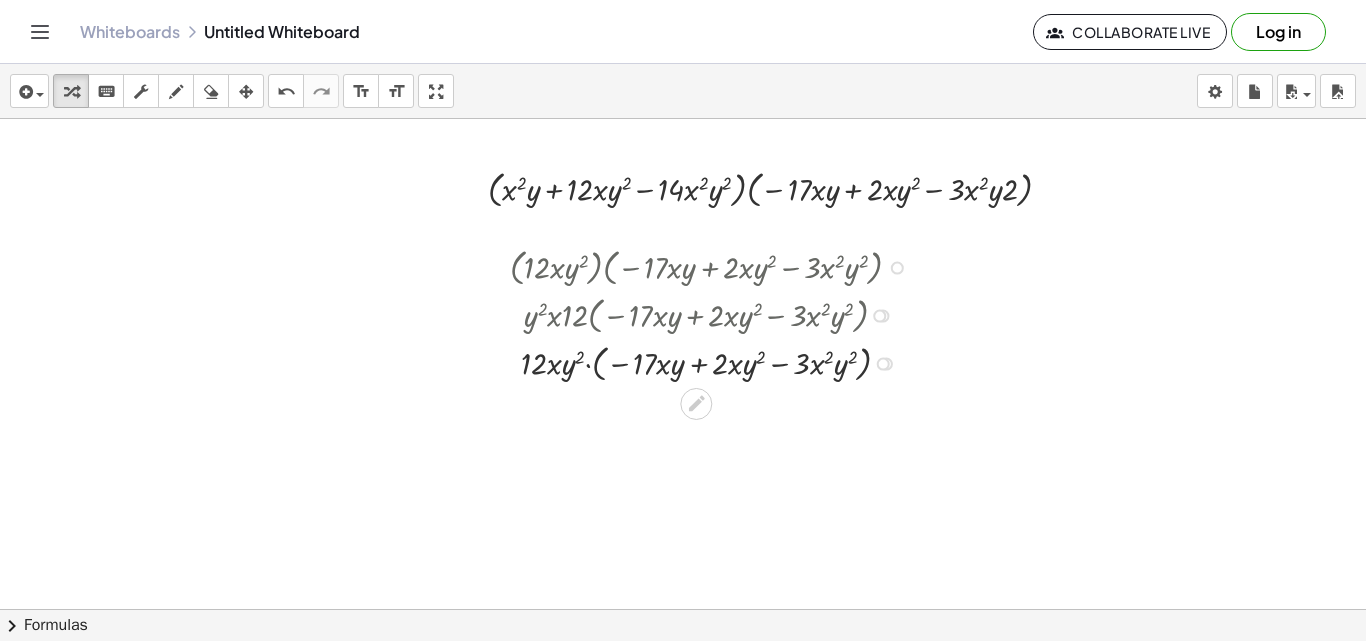 click at bounding box center (714, 362) 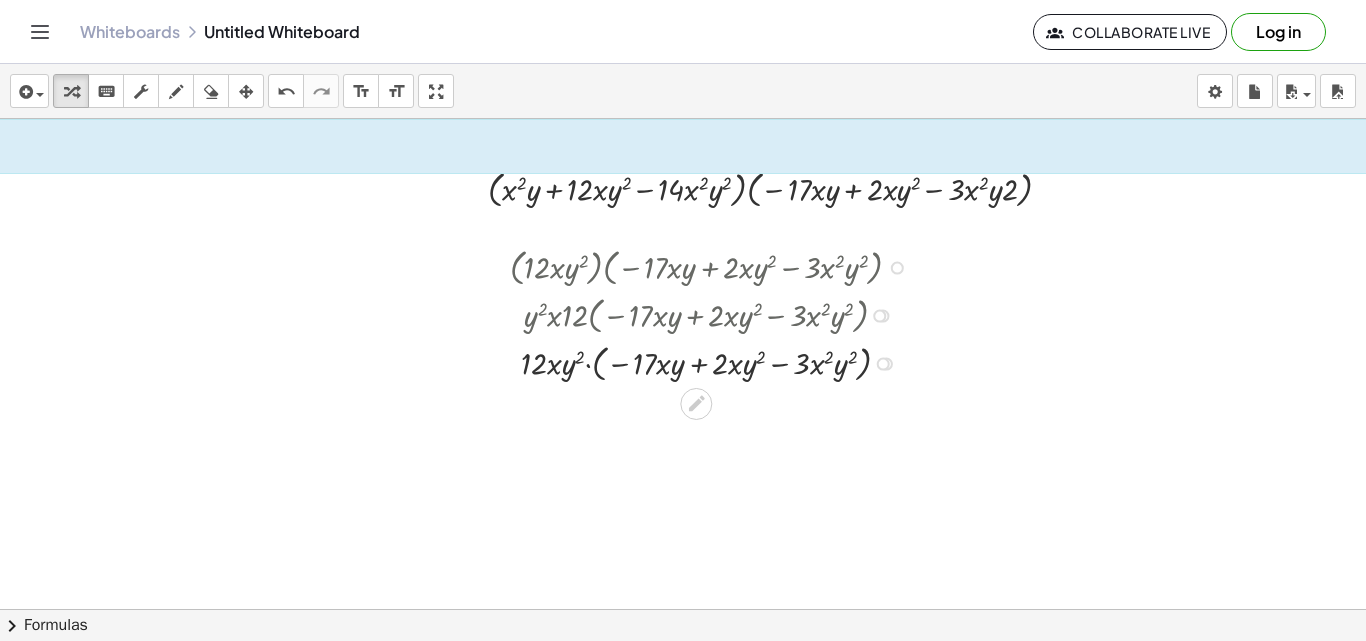 click at bounding box center [714, 362] 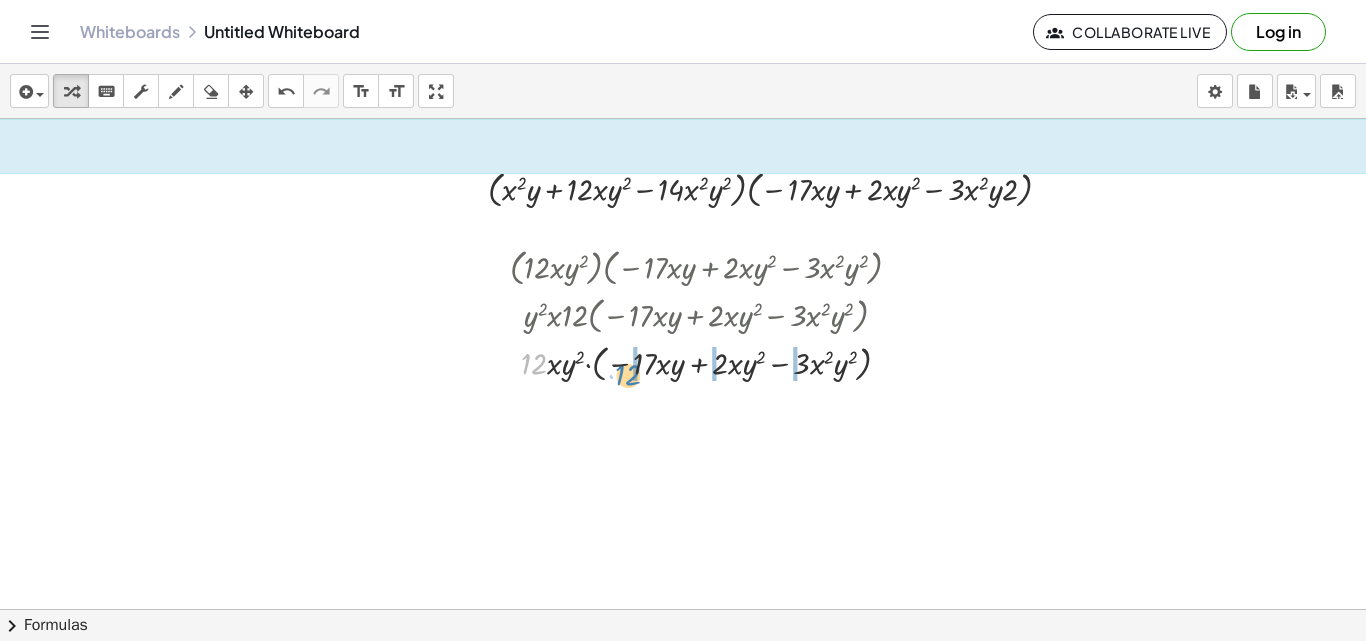 drag, startPoint x: 520, startPoint y: 367, endPoint x: 614, endPoint y: 378, distance: 94.641426 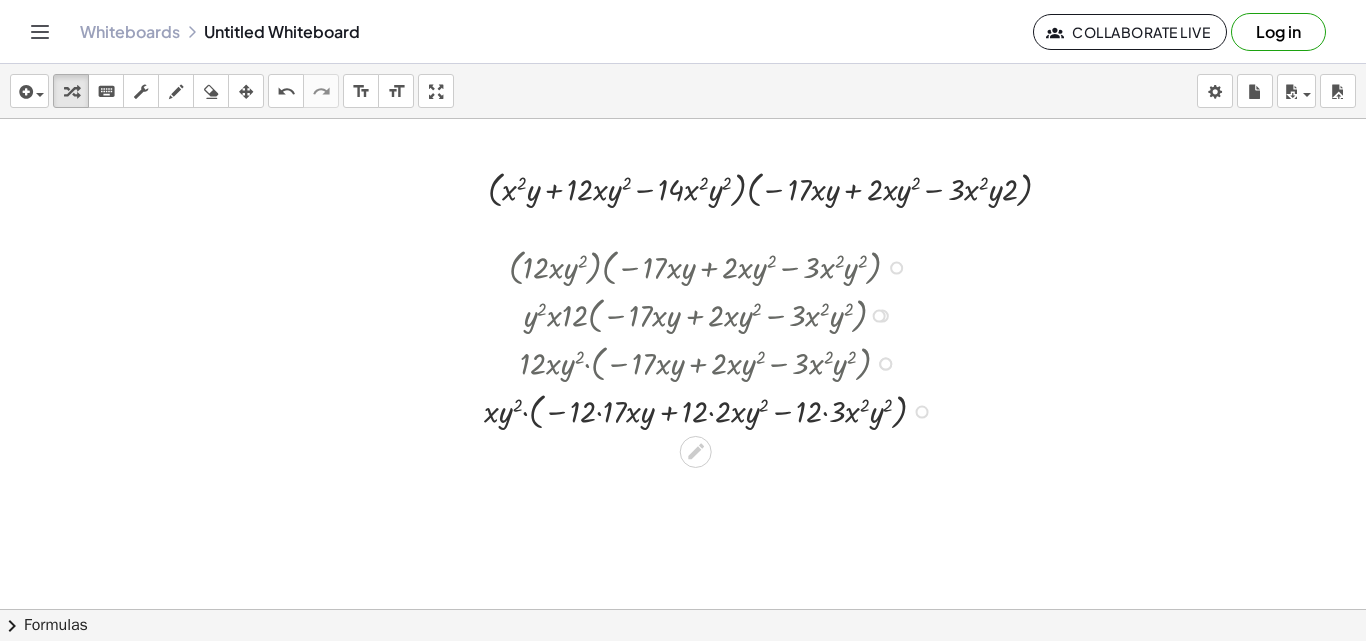 click at bounding box center (713, 410) 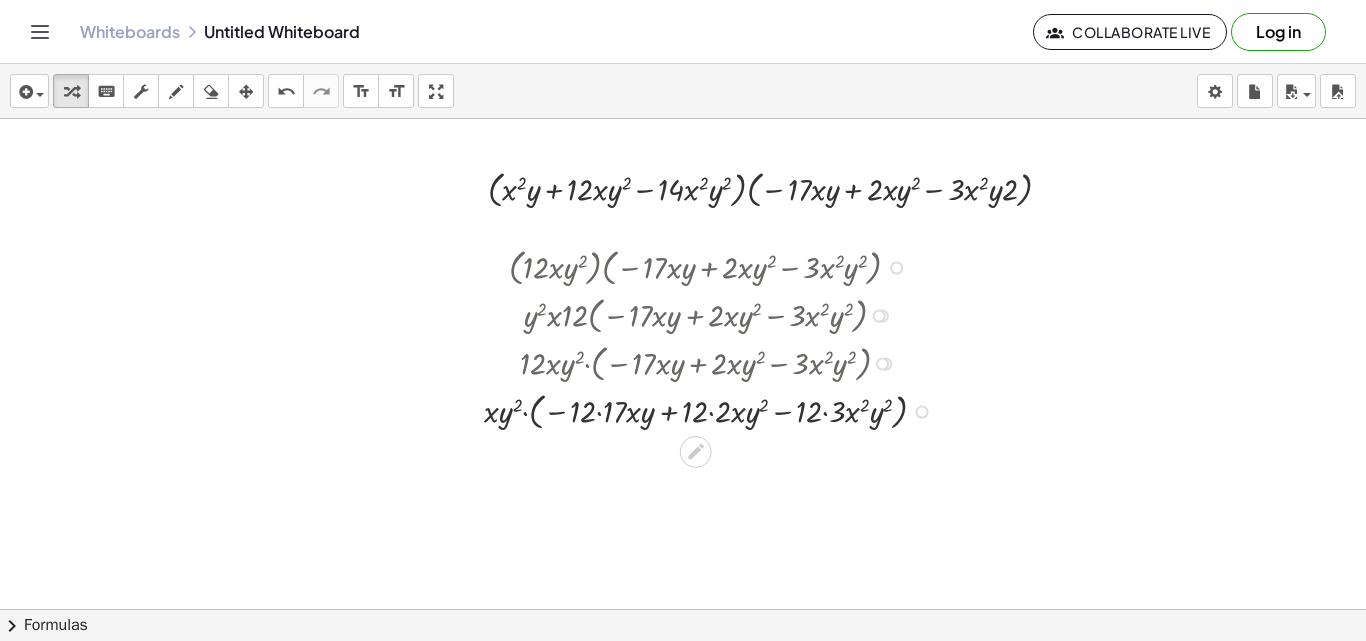 click at bounding box center (713, 410) 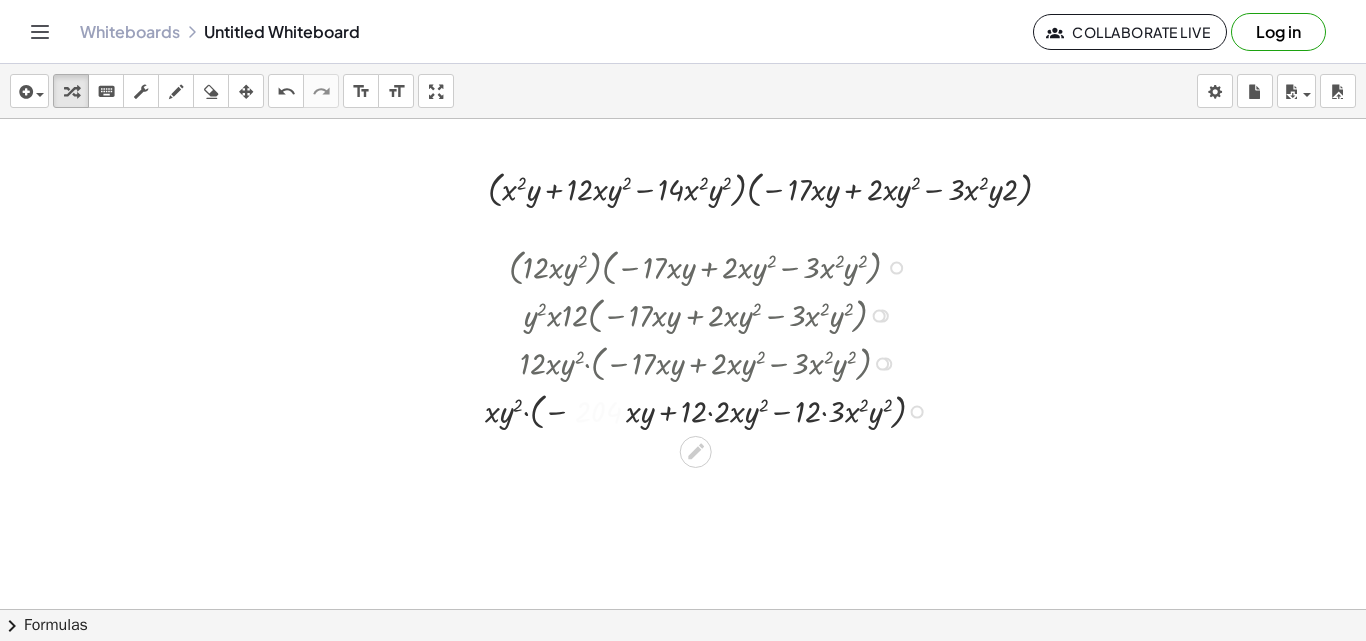 click at bounding box center (713, 410) 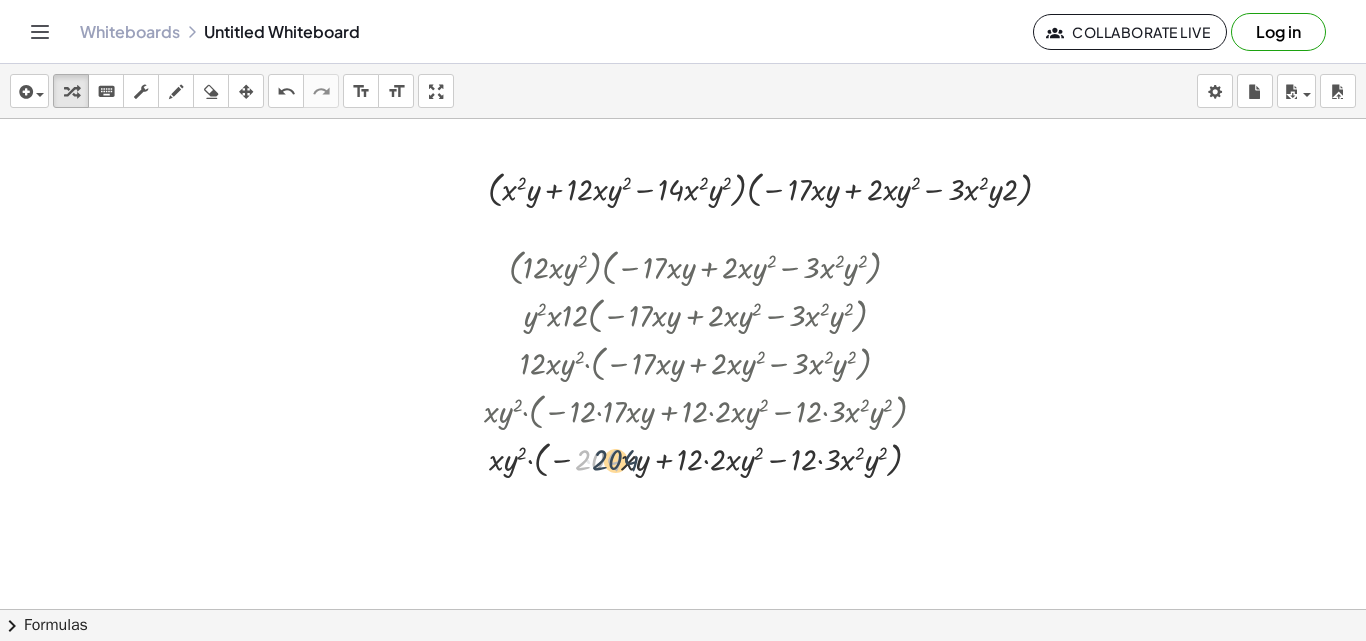 drag, startPoint x: 585, startPoint y: 413, endPoint x: 603, endPoint y: 413, distance: 18 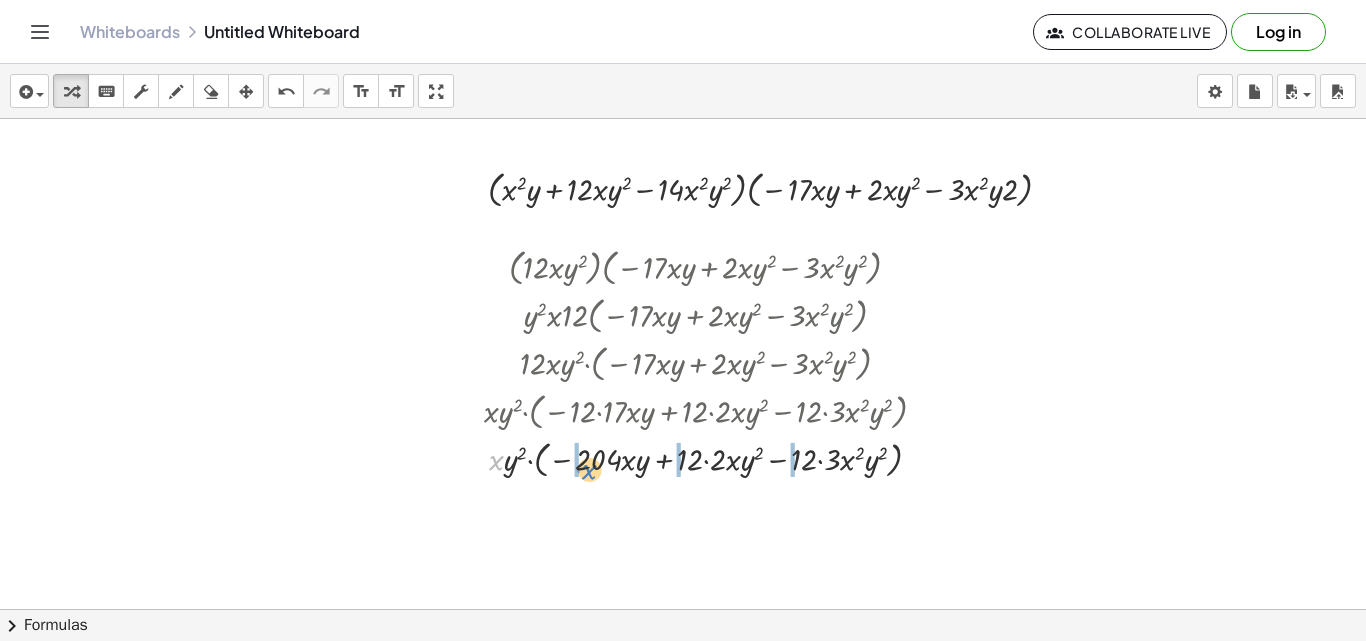 drag, startPoint x: 500, startPoint y: 469, endPoint x: 591, endPoint y: 478, distance: 91.44397 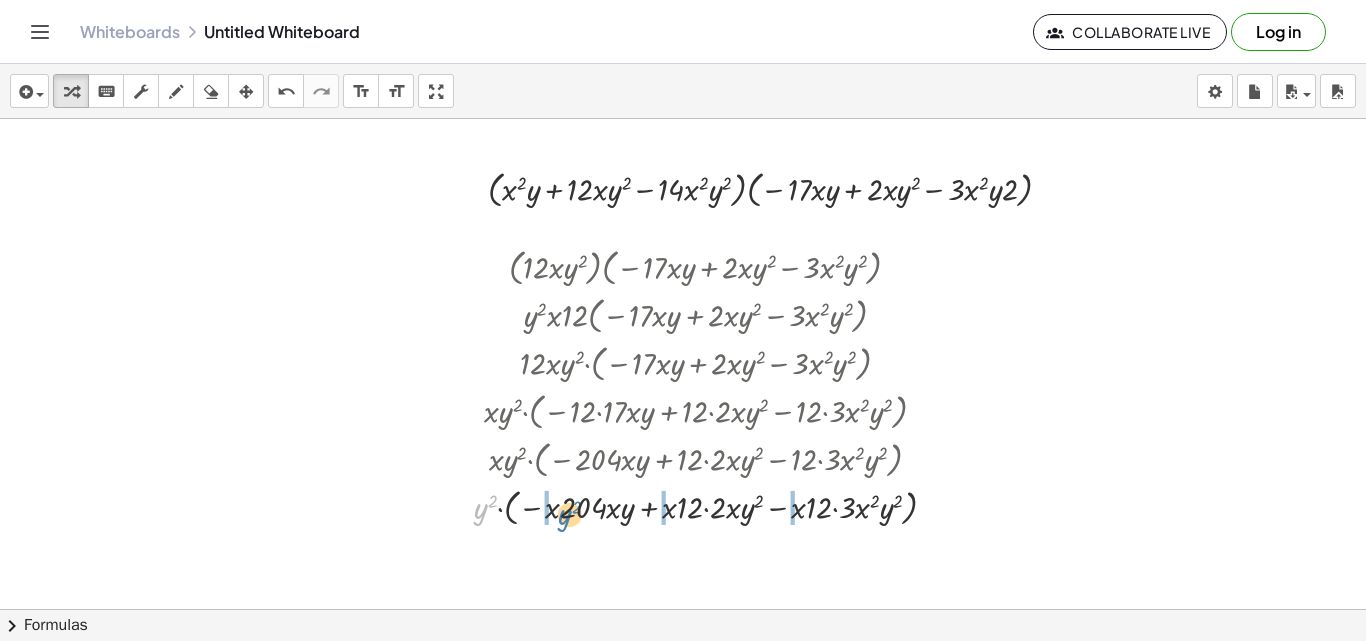 drag, startPoint x: 482, startPoint y: 513, endPoint x: 566, endPoint y: 519, distance: 84.21401 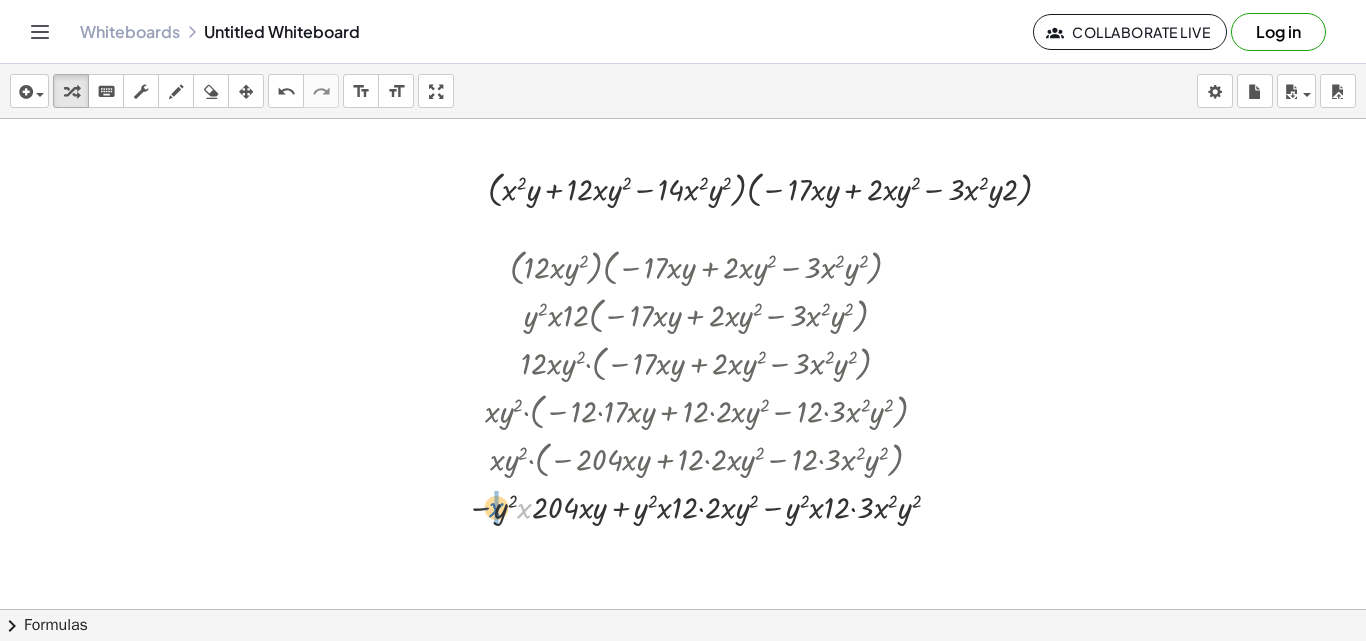 drag, startPoint x: 522, startPoint y: 511, endPoint x: 491, endPoint y: 510, distance: 31.016125 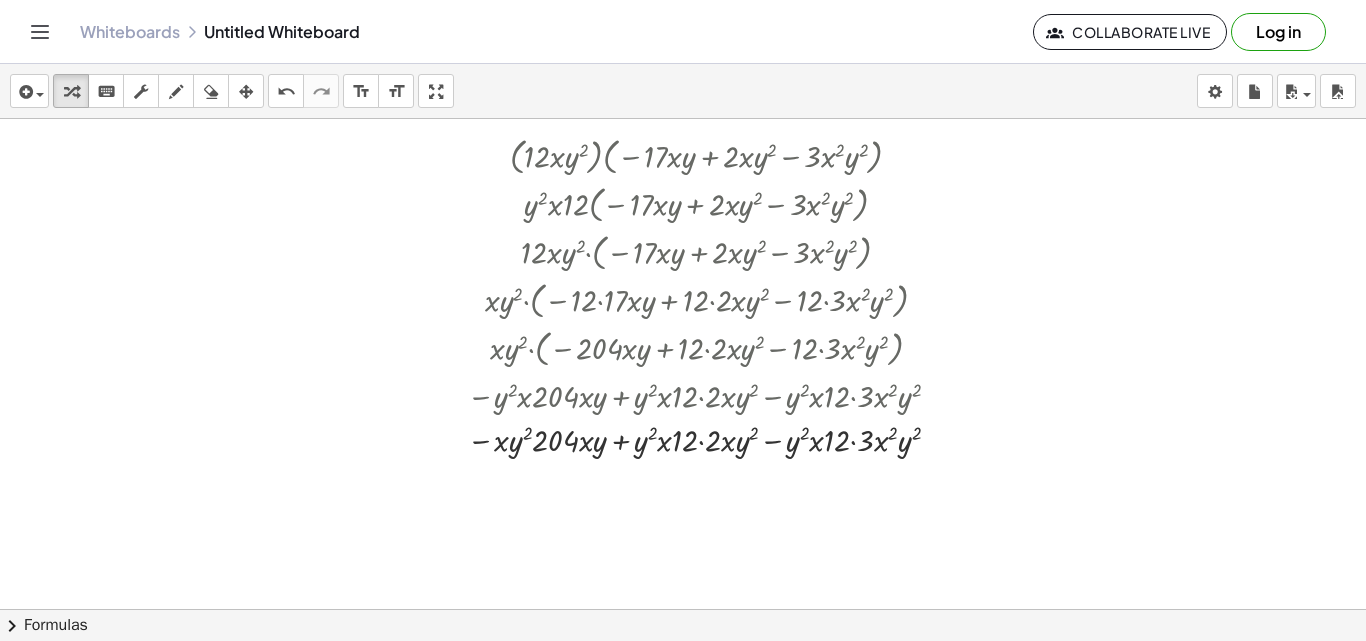 scroll, scrollTop: 892, scrollLeft: 886, axis: both 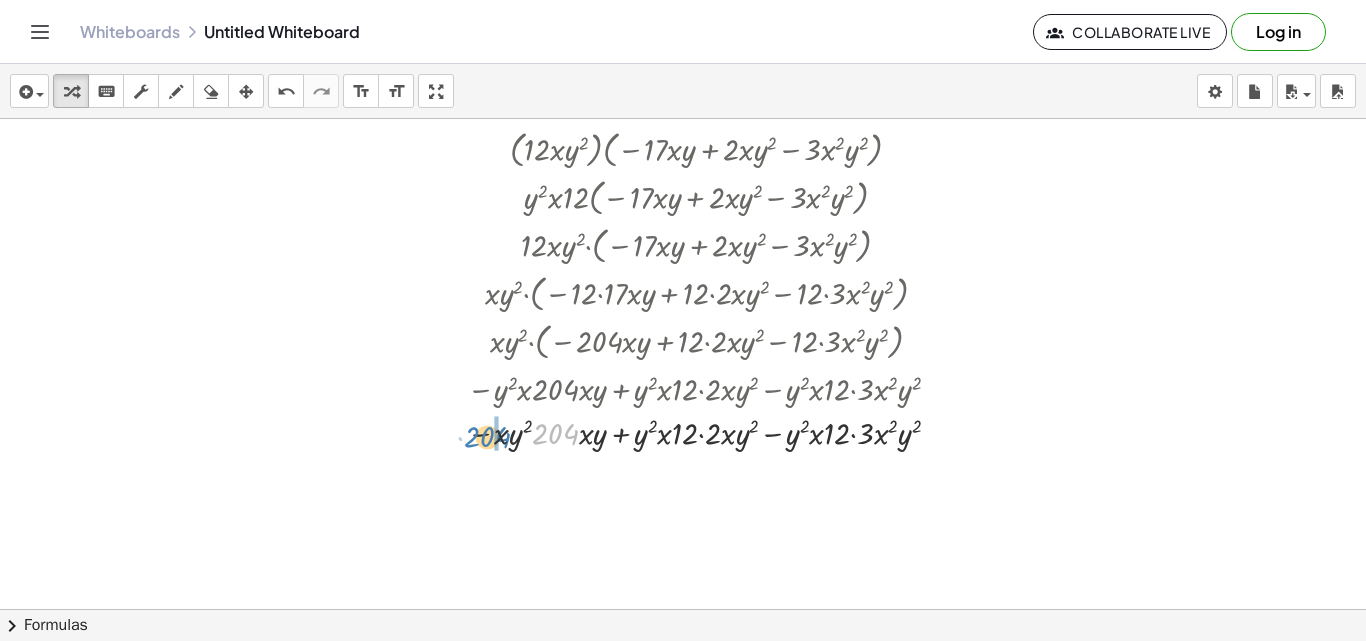 drag, startPoint x: 554, startPoint y: 437, endPoint x: 486, endPoint y: 440, distance: 68.06615 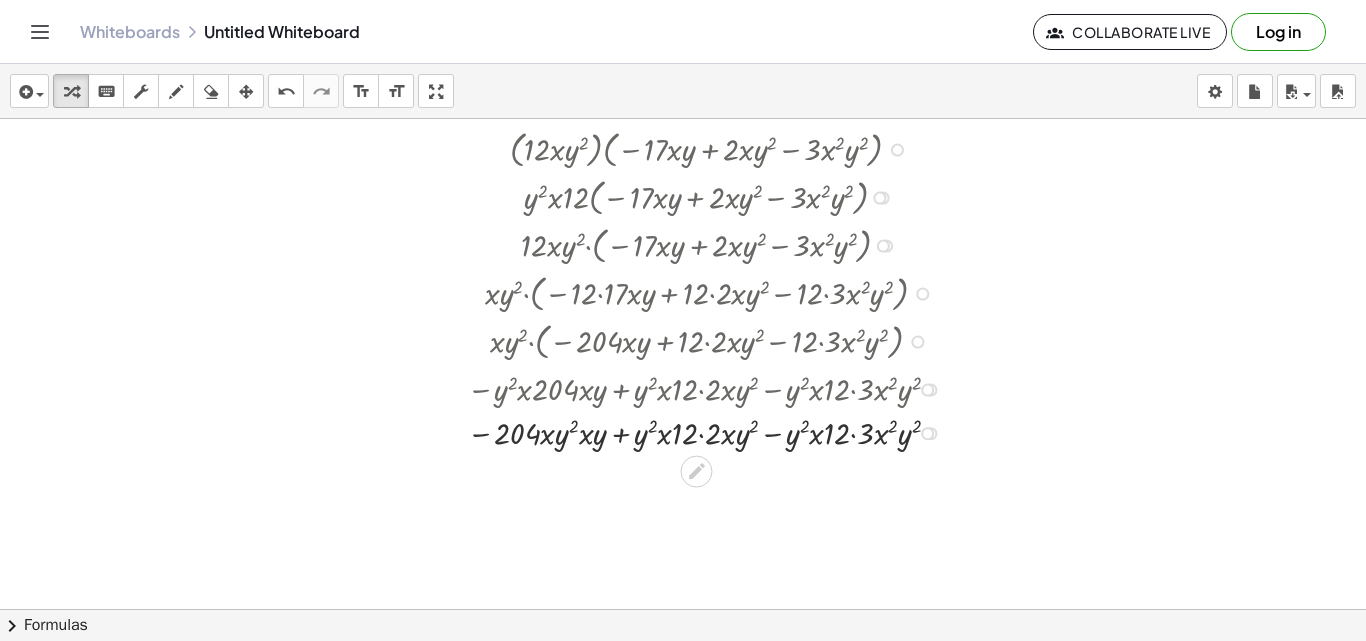 click at bounding box center (709, 432) 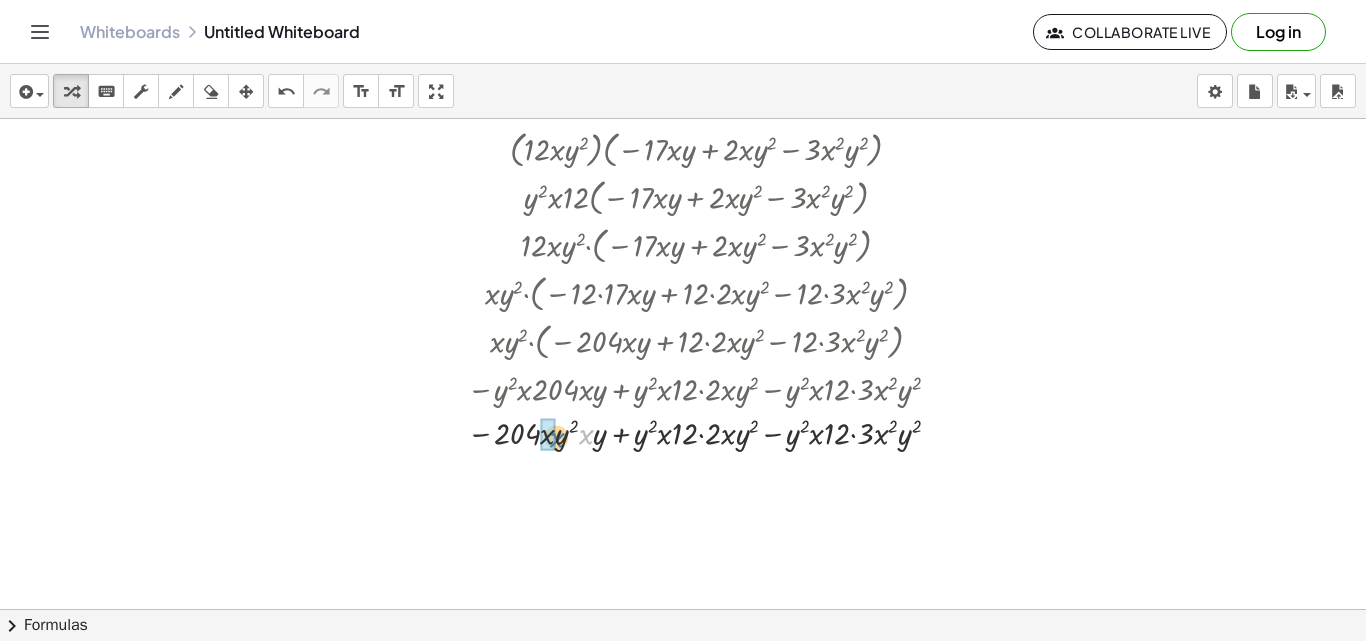 drag, startPoint x: 586, startPoint y: 438, endPoint x: 557, endPoint y: 441, distance: 29.15476 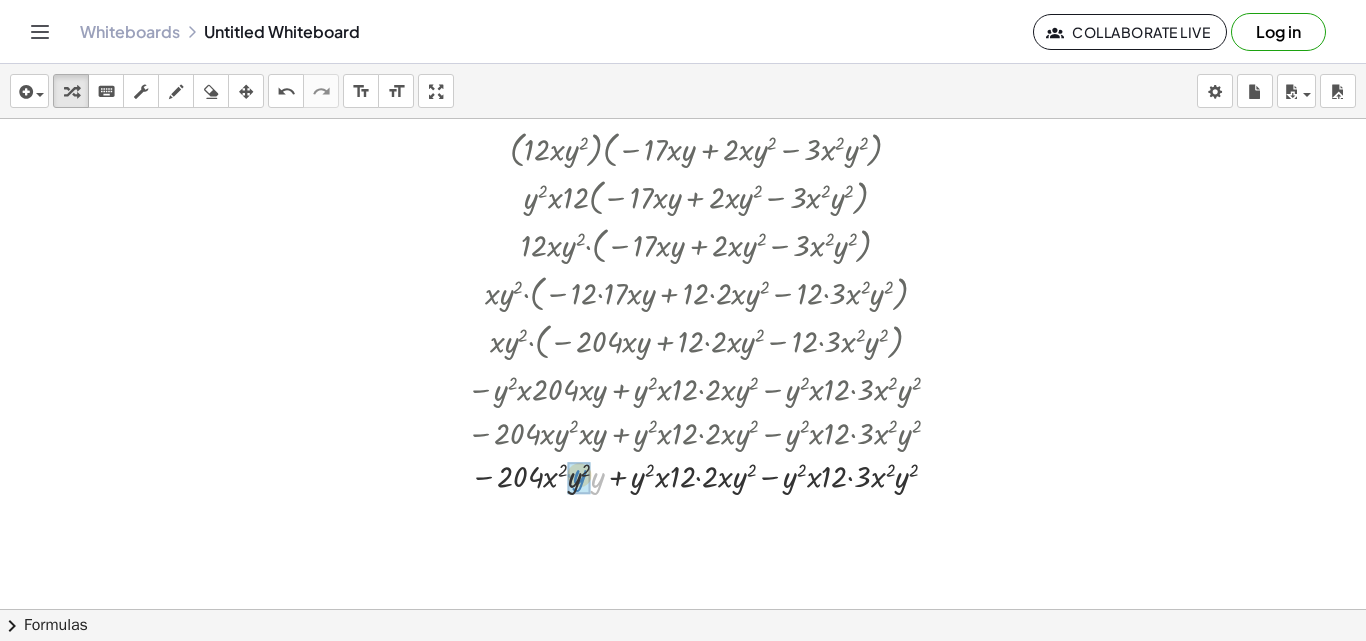 drag, startPoint x: 595, startPoint y: 484, endPoint x: 578, endPoint y: 481, distance: 17.262676 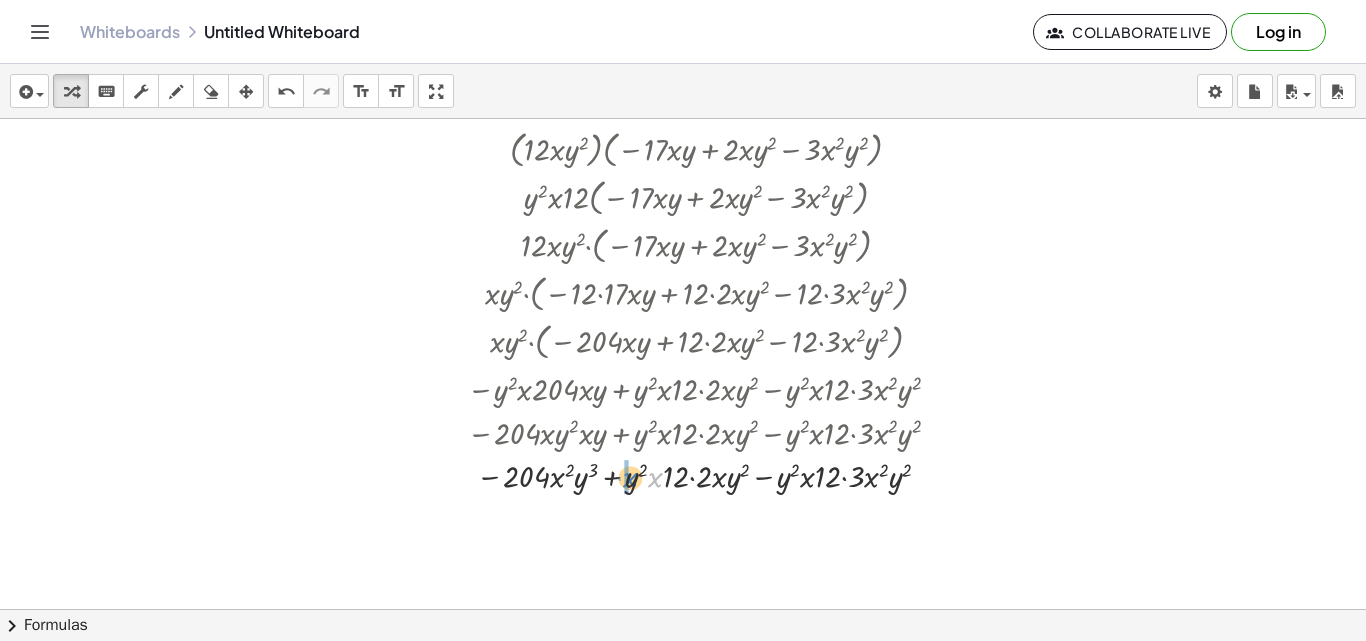 drag, startPoint x: 653, startPoint y: 483, endPoint x: 628, endPoint y: 483, distance: 25 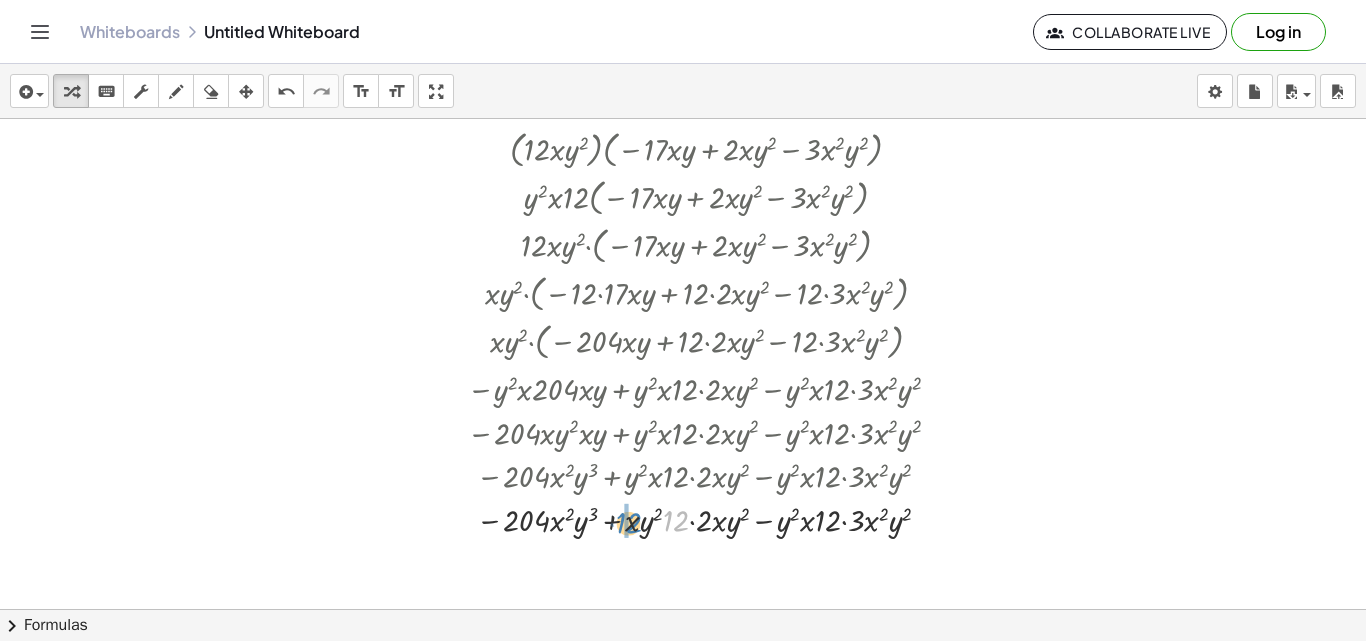 drag, startPoint x: 676, startPoint y: 517, endPoint x: 628, endPoint y: 519, distance: 48.04165 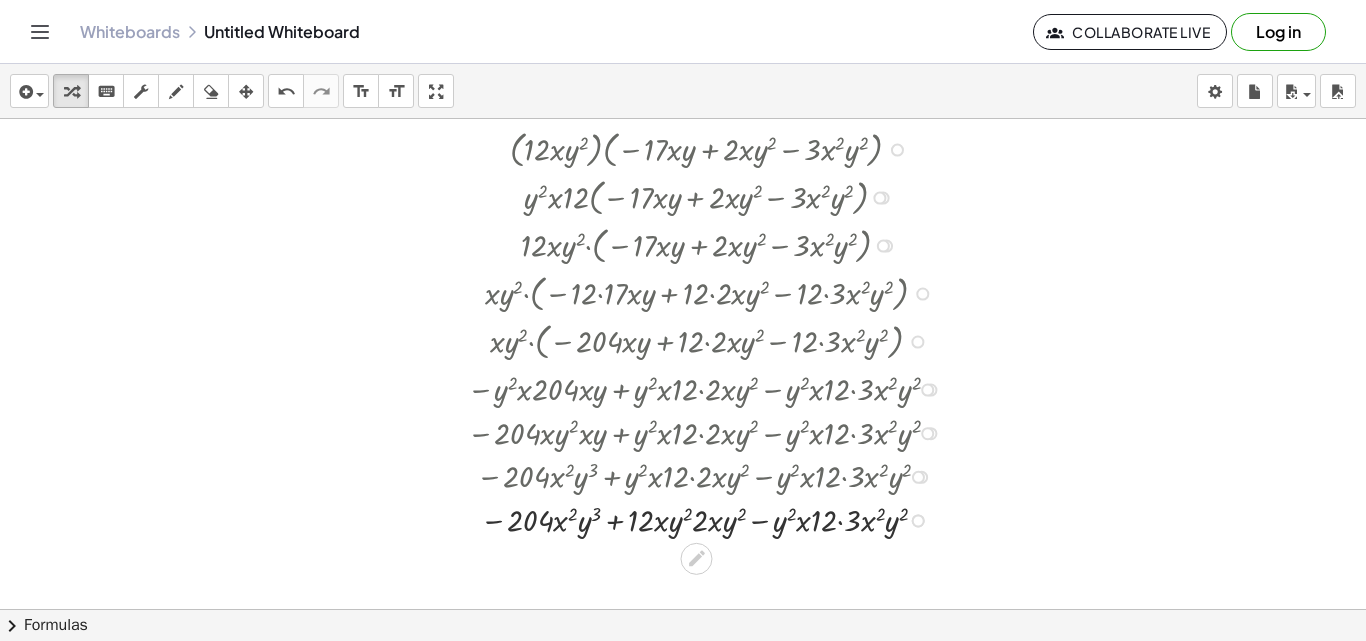 click at bounding box center [709, 519] 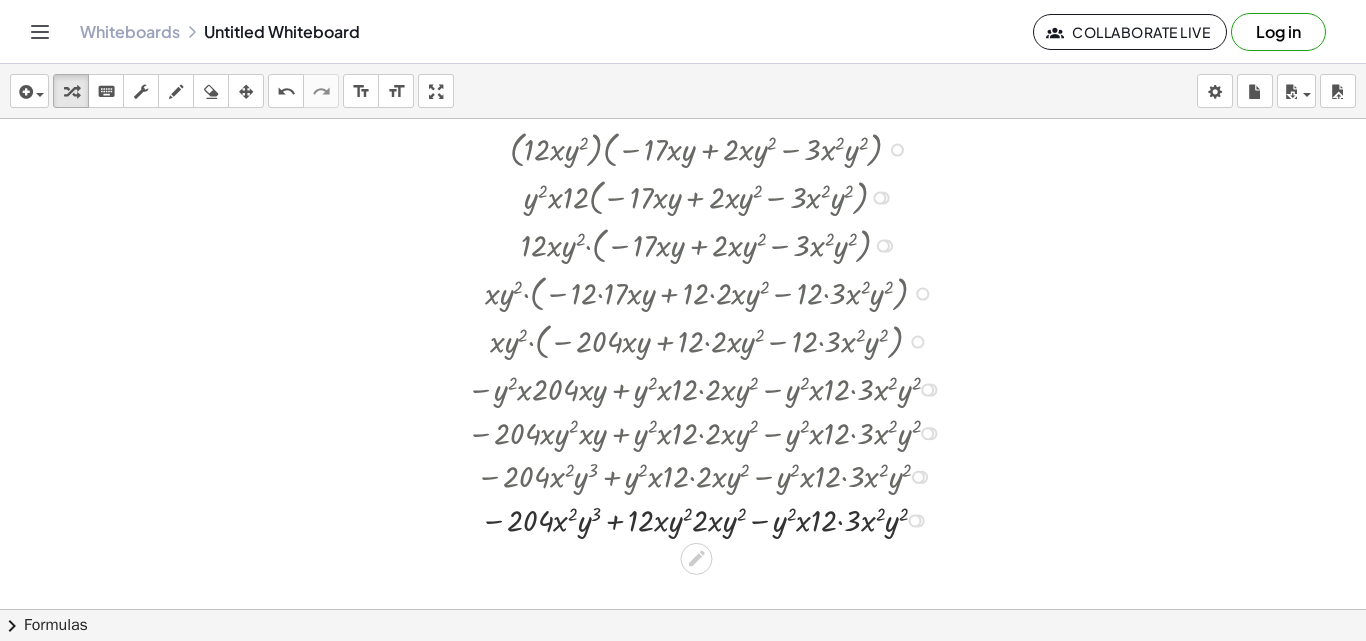 click at bounding box center (709, 519) 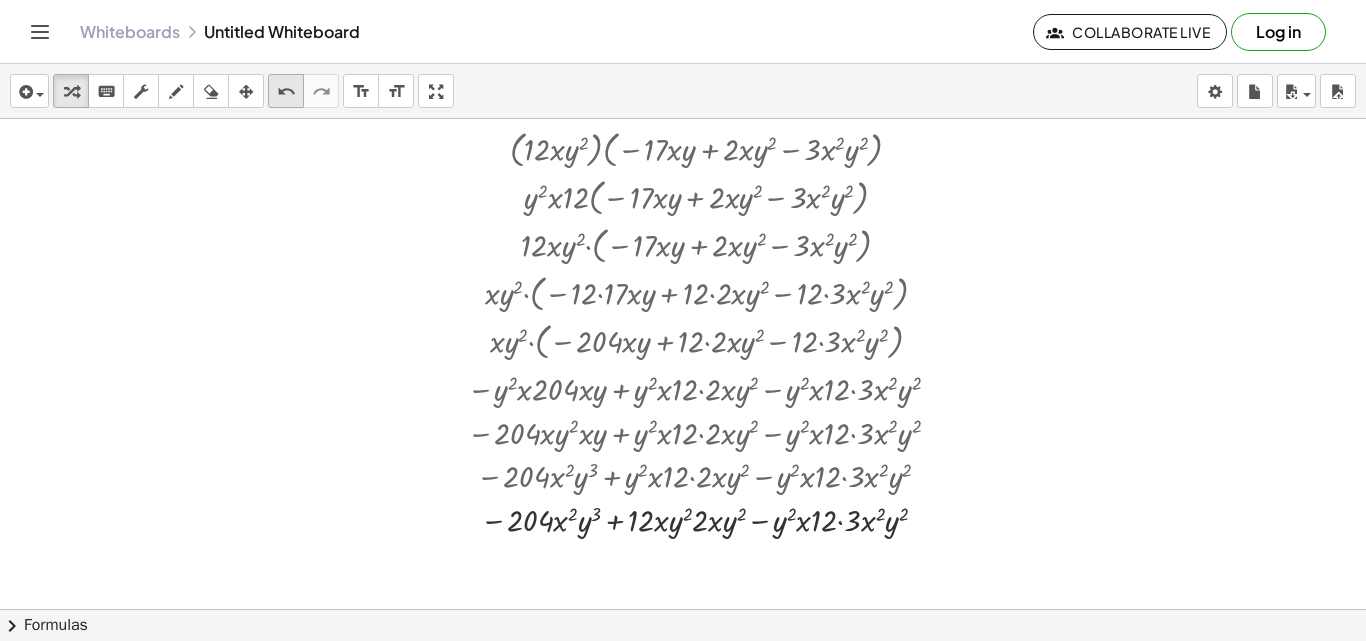 click on "undo" at bounding box center (286, 92) 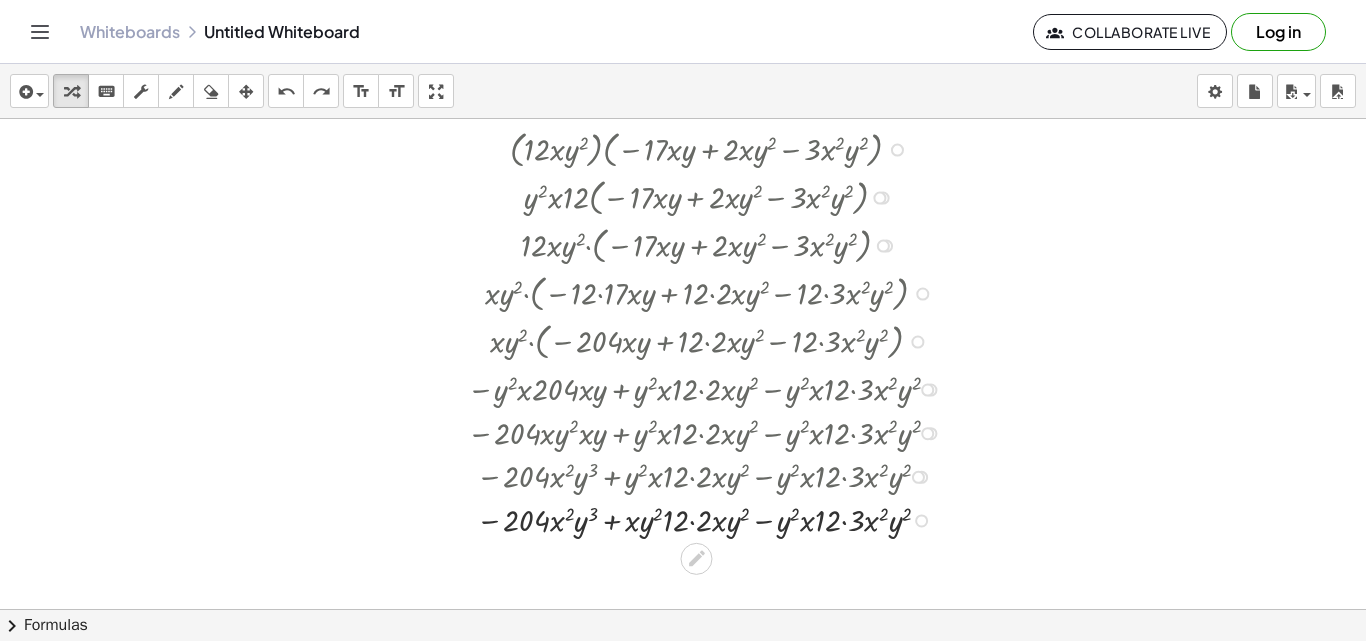 click at bounding box center [709, 519] 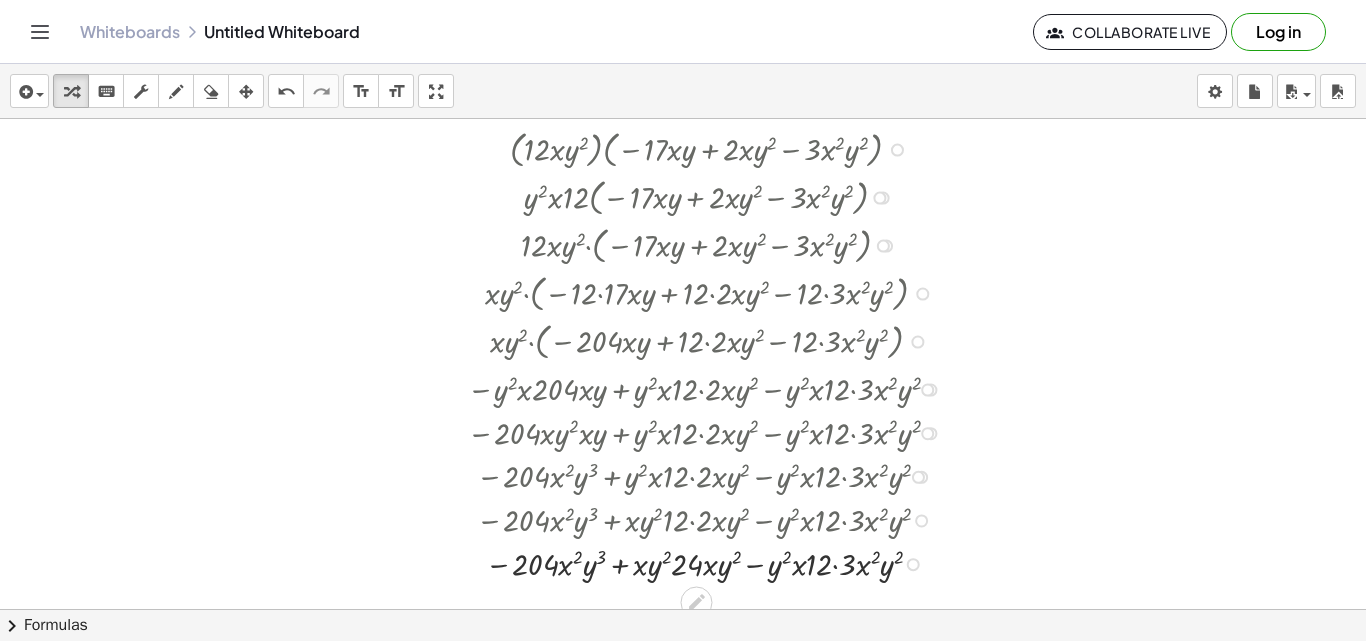 click at bounding box center [709, 563] 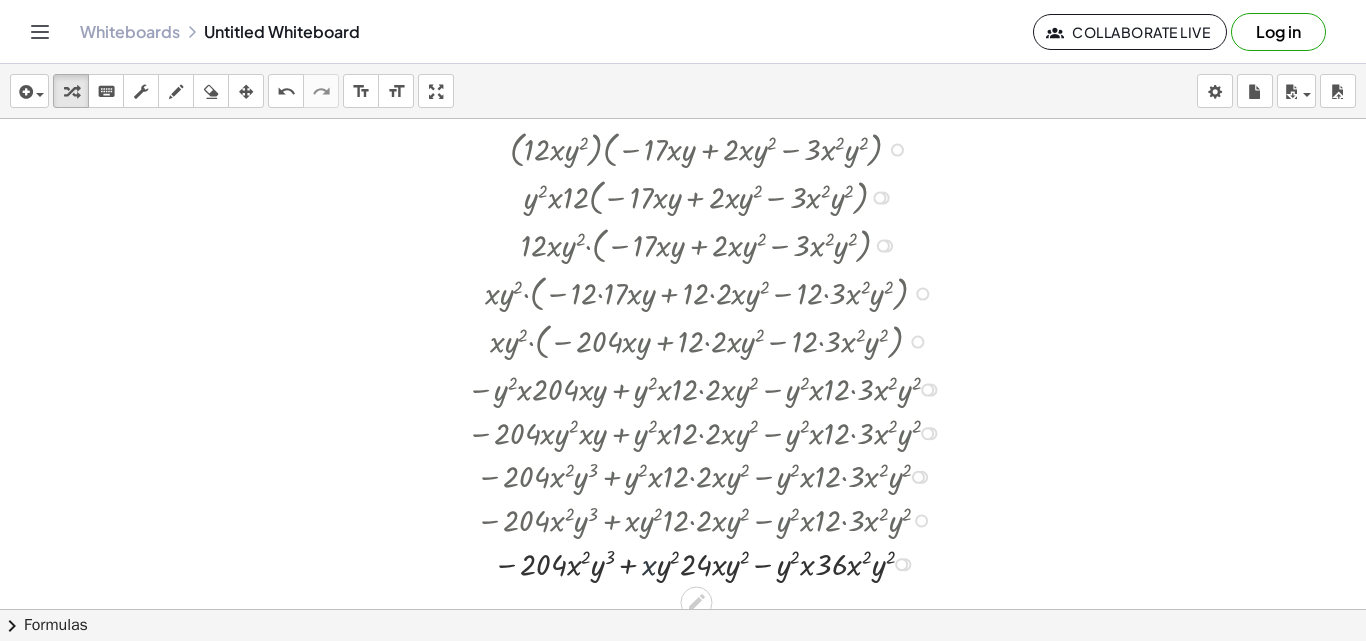 click at bounding box center (709, 563) 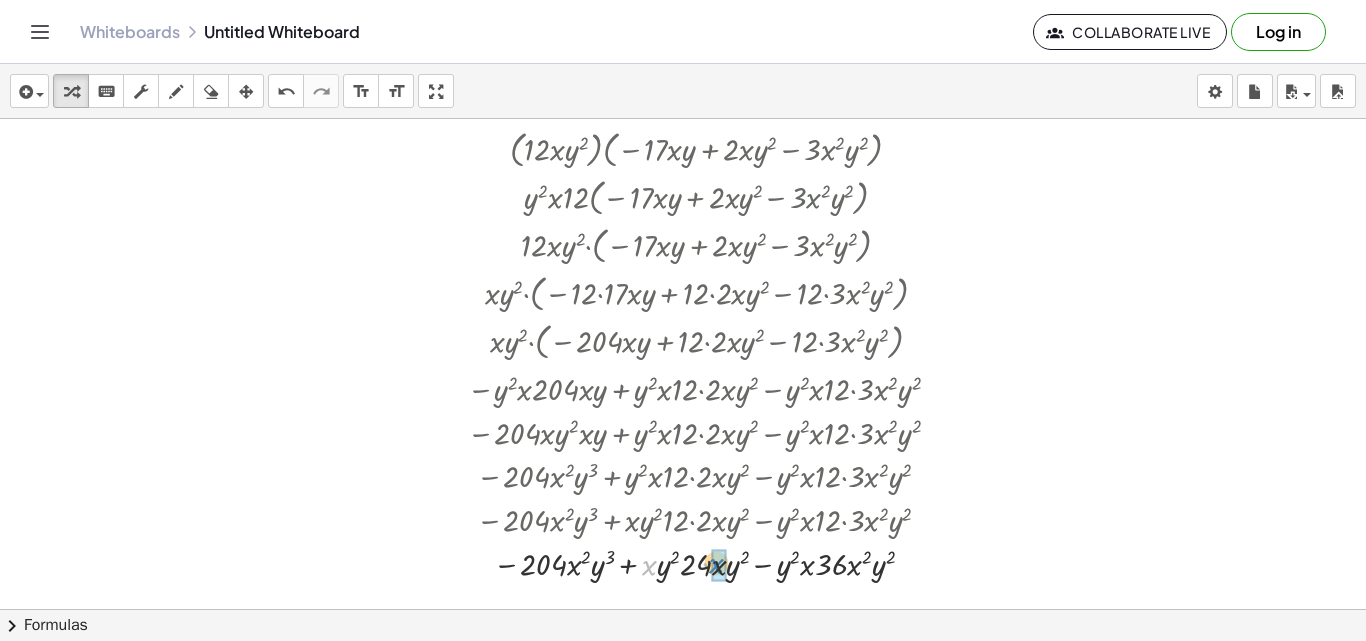 drag, startPoint x: 652, startPoint y: 567, endPoint x: 720, endPoint y: 565, distance: 68.0294 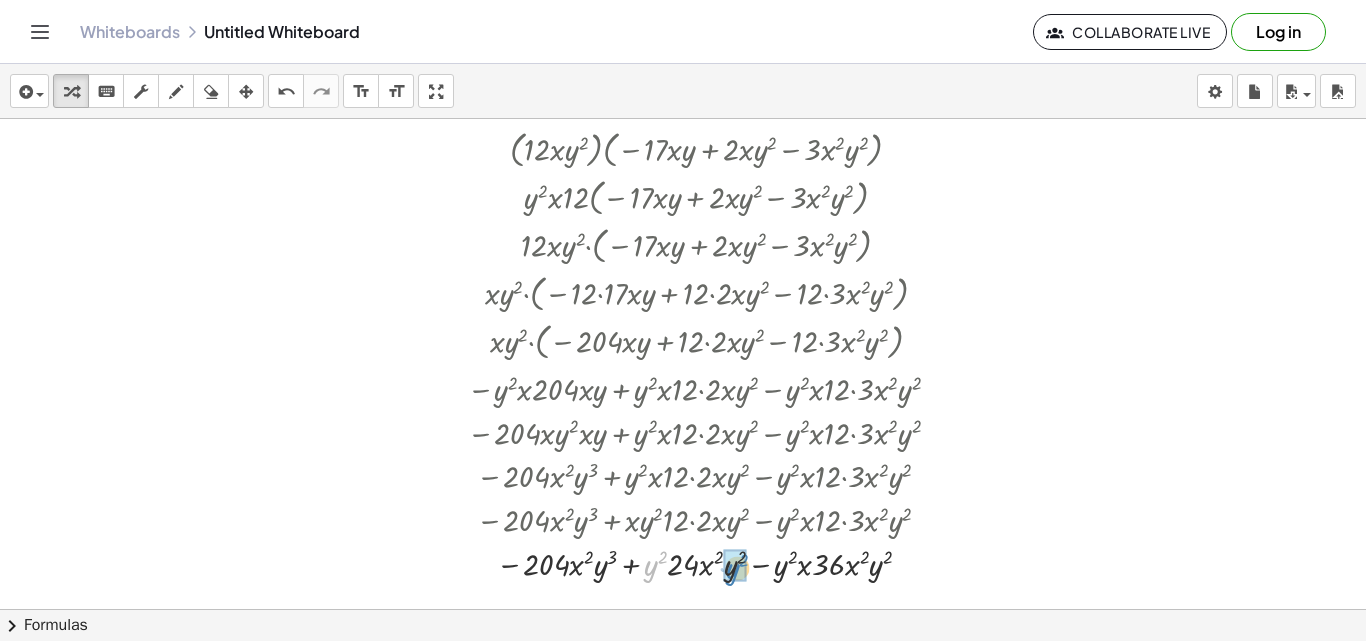 drag, startPoint x: 652, startPoint y: 571, endPoint x: 734, endPoint y: 574, distance: 82.05486 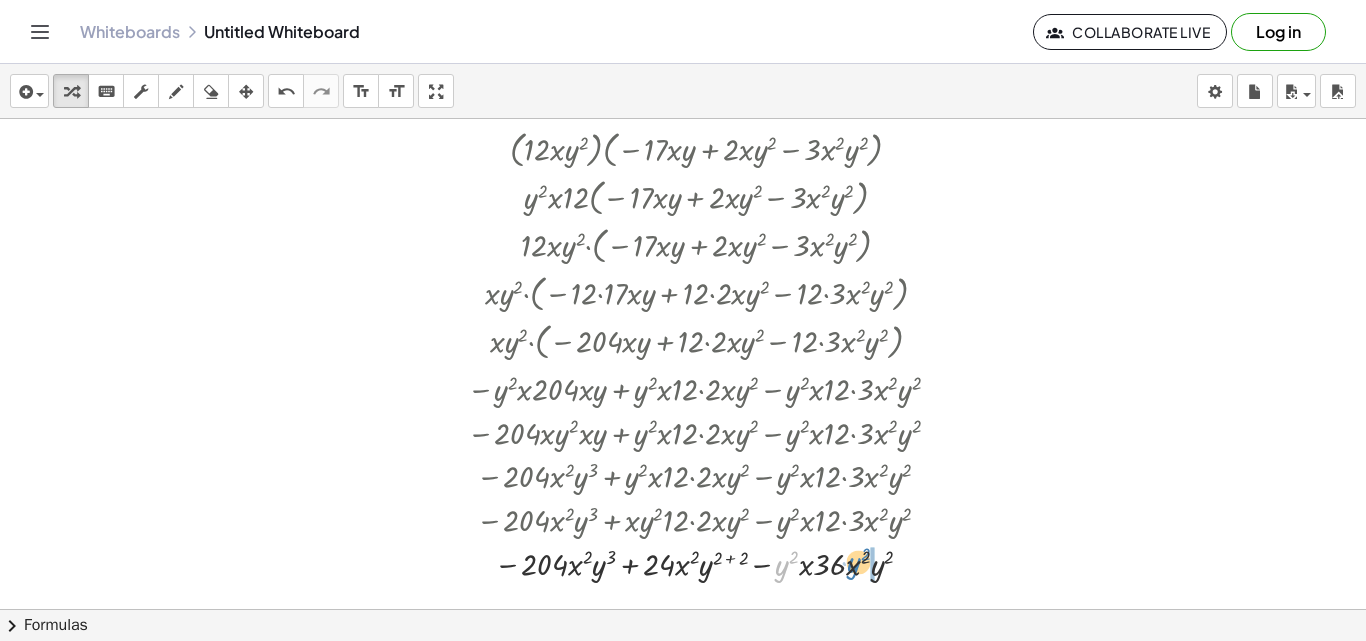drag, startPoint x: 785, startPoint y: 570, endPoint x: 857, endPoint y: 567, distance: 72.06247 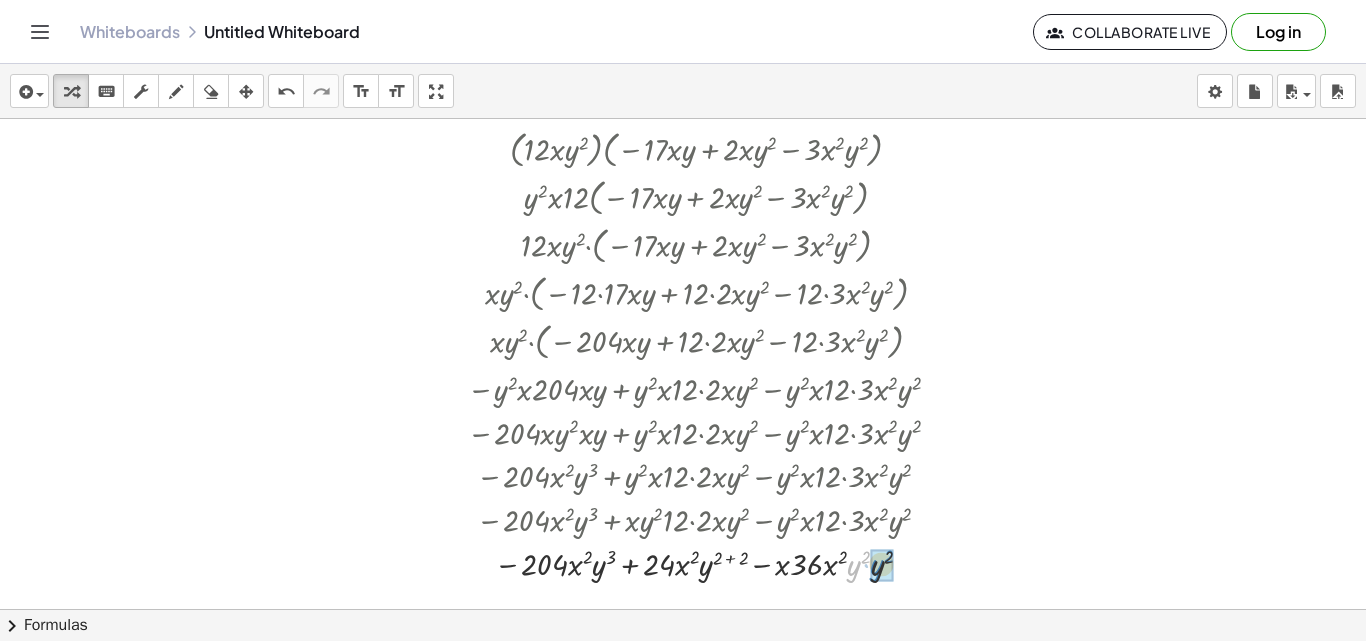 drag, startPoint x: 857, startPoint y: 567, endPoint x: 880, endPoint y: 566, distance: 23.021729 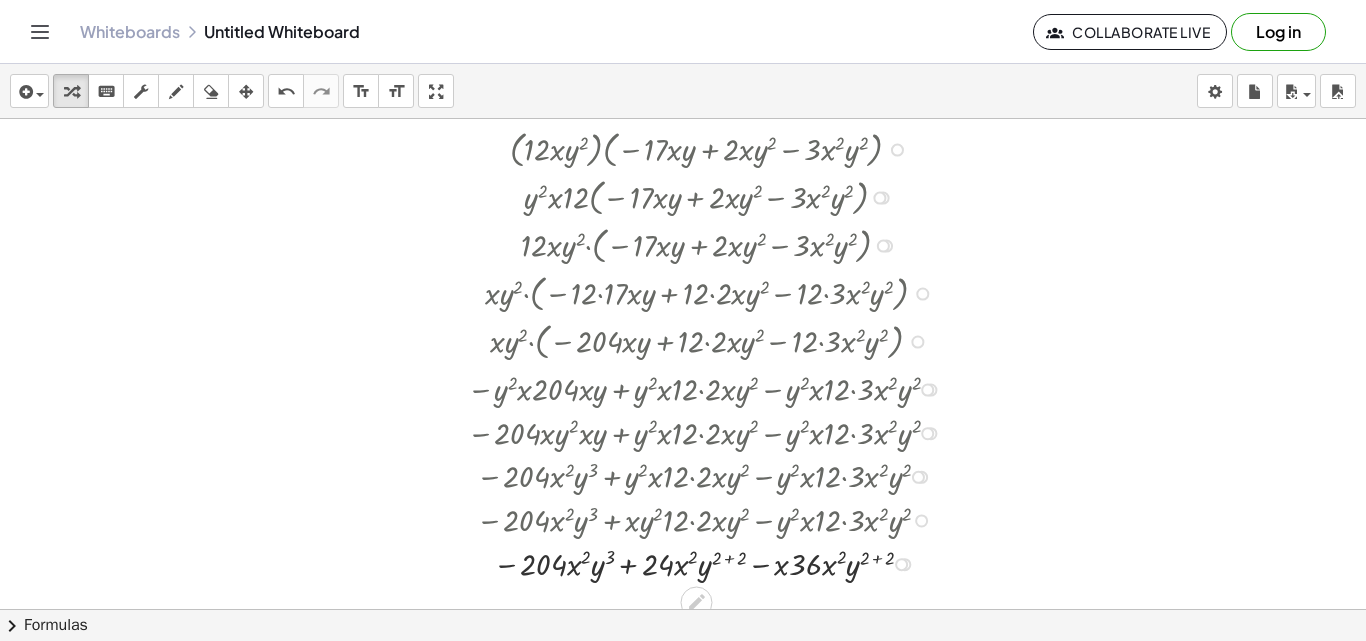 click at bounding box center [709, 563] 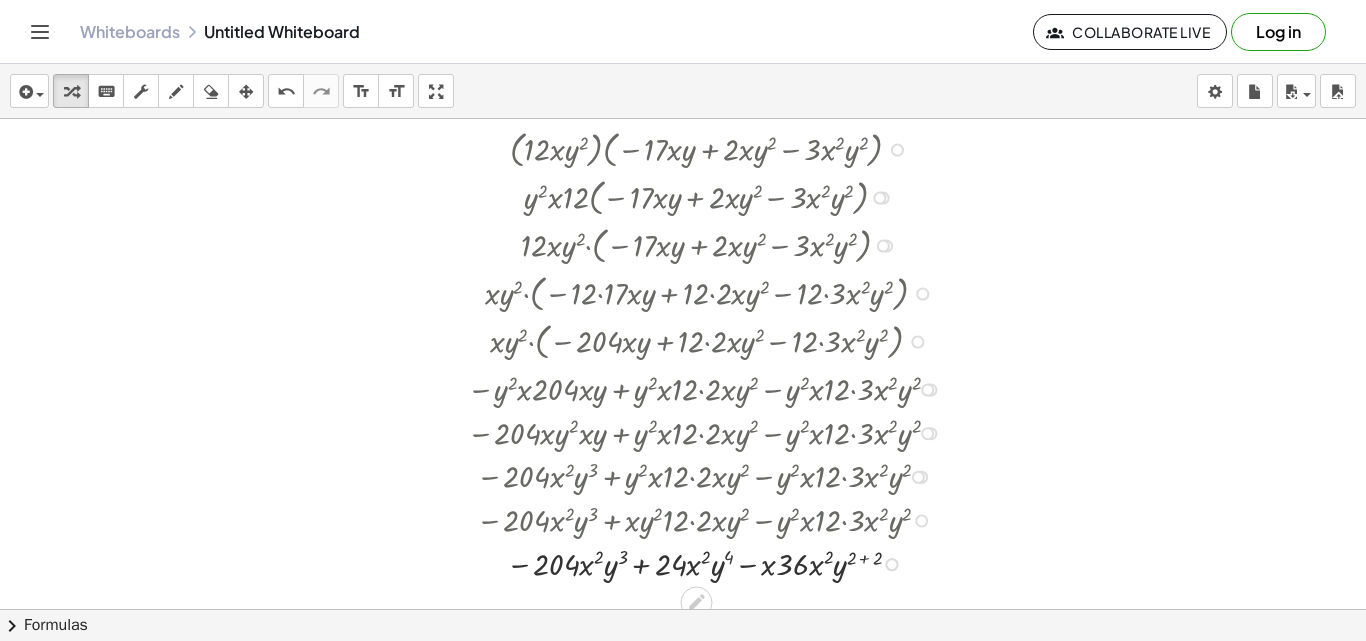 click at bounding box center [709, 563] 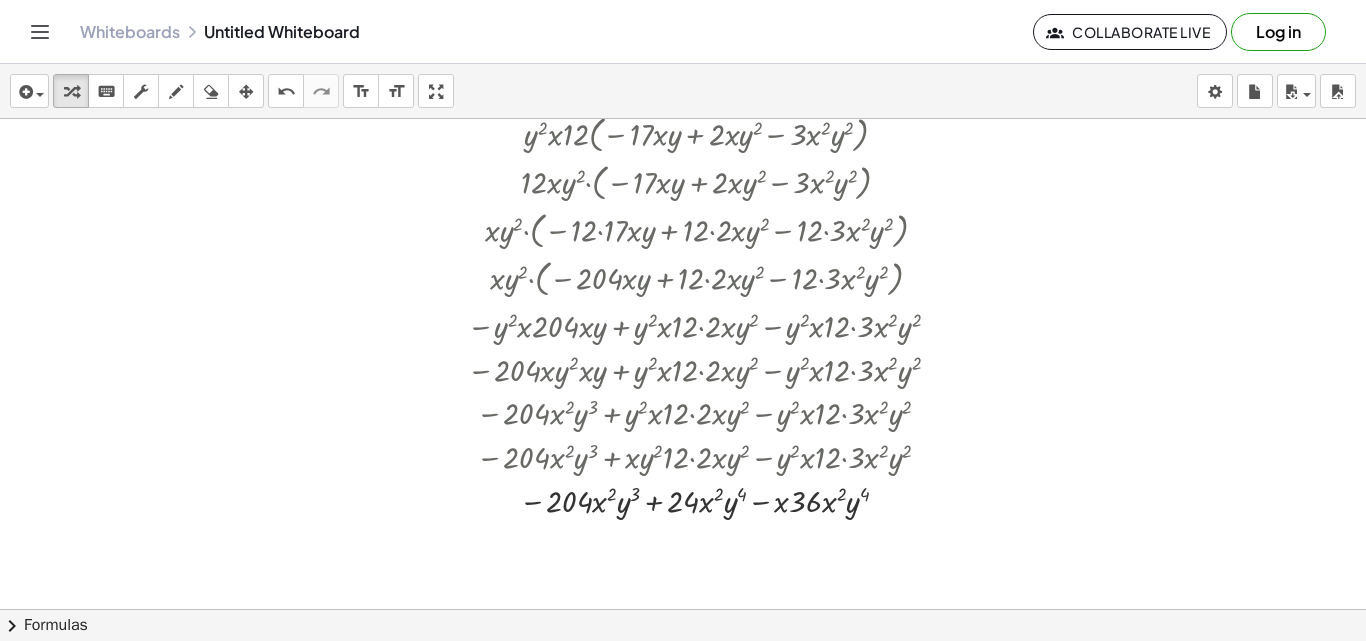 scroll, scrollTop: 962, scrollLeft: 886, axis: both 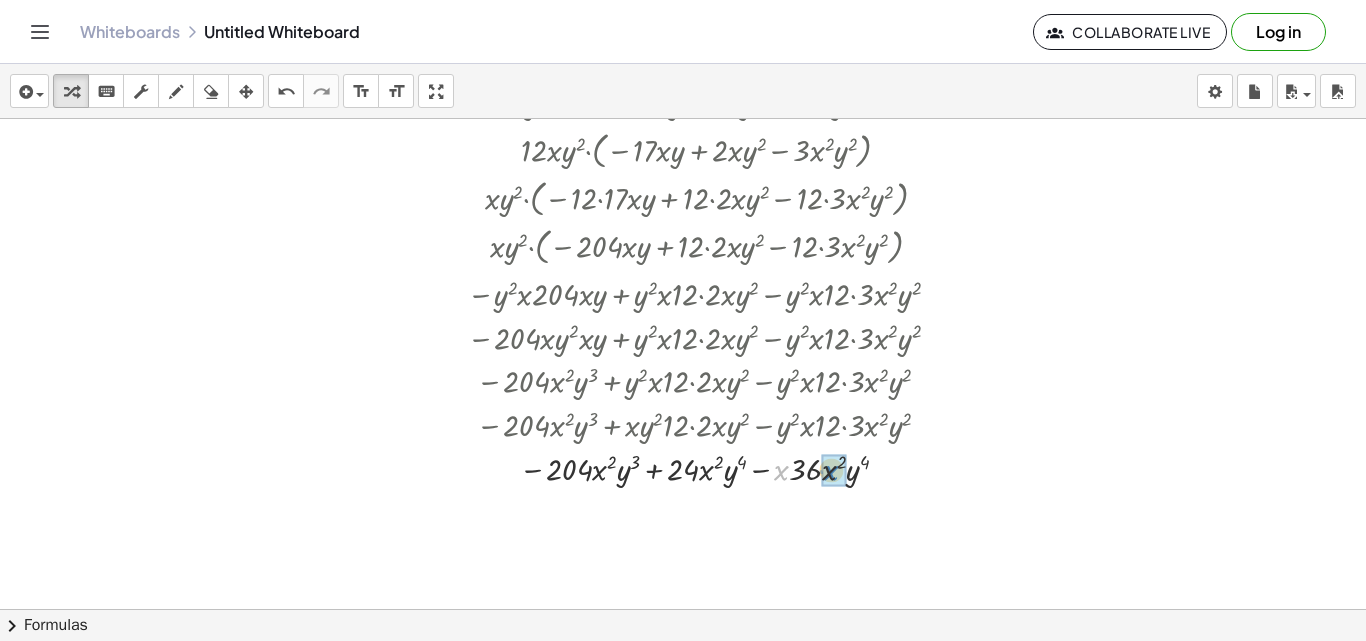 drag, startPoint x: 779, startPoint y: 474, endPoint x: 830, endPoint y: 474, distance: 51 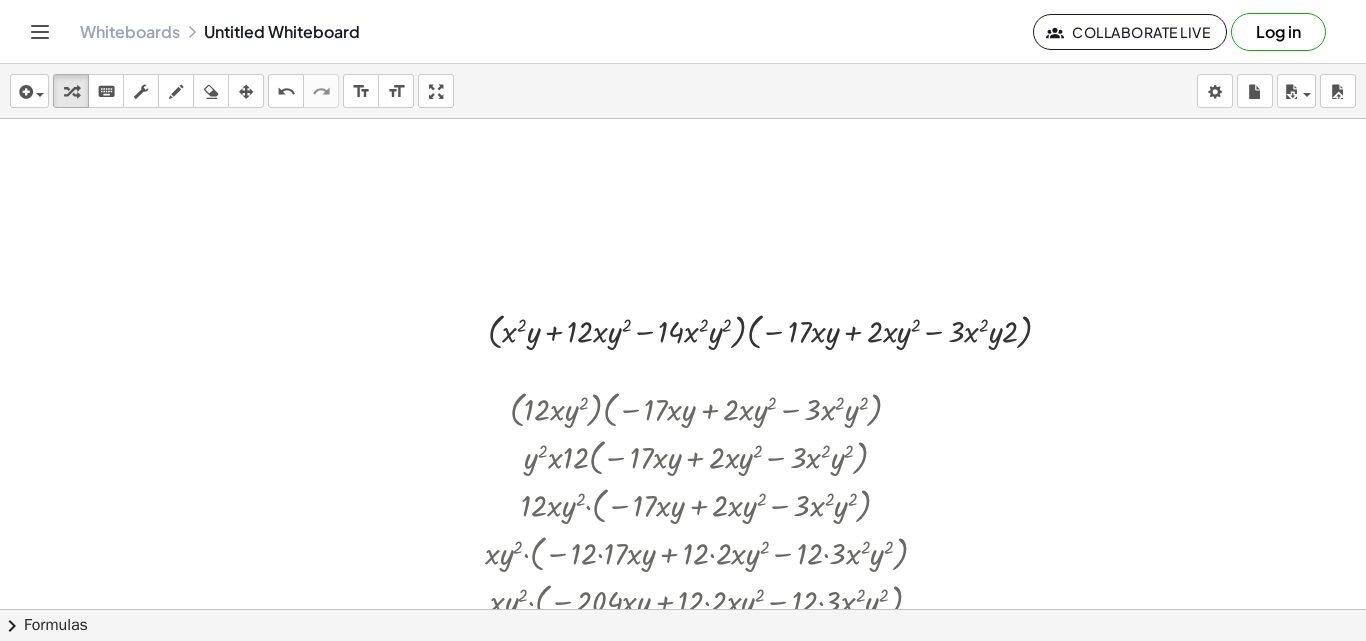 scroll, scrollTop: 628, scrollLeft: 886, axis: both 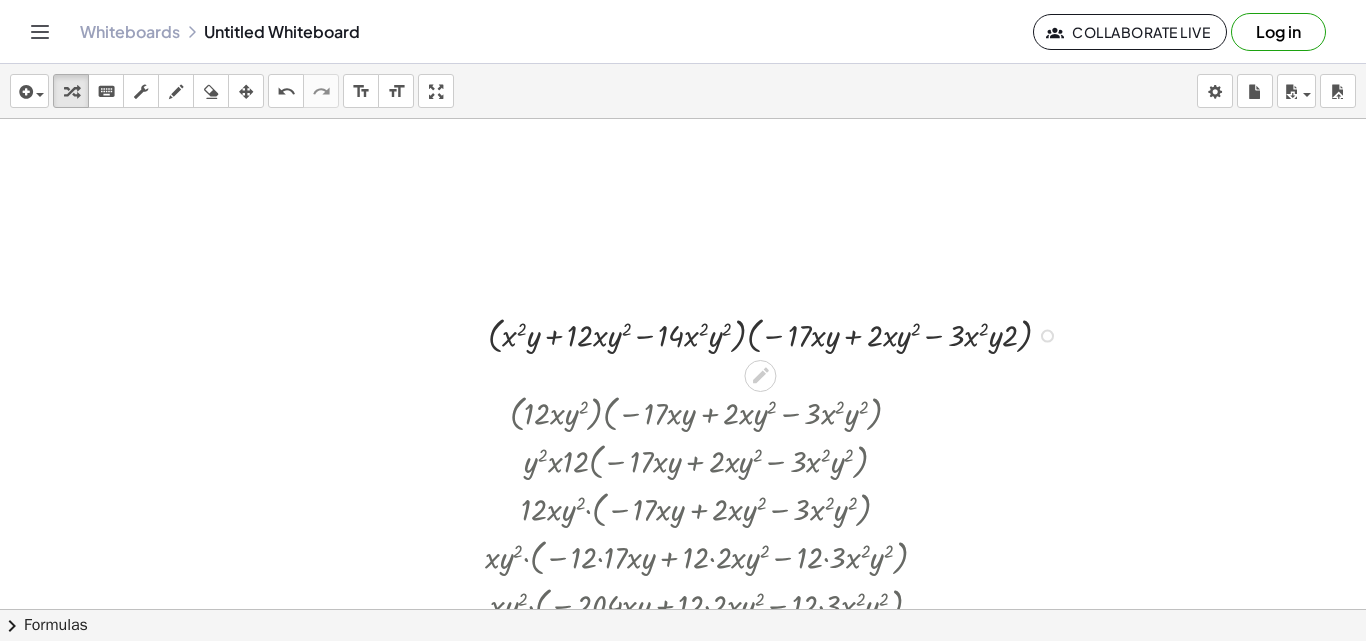 click at bounding box center [778, 334] 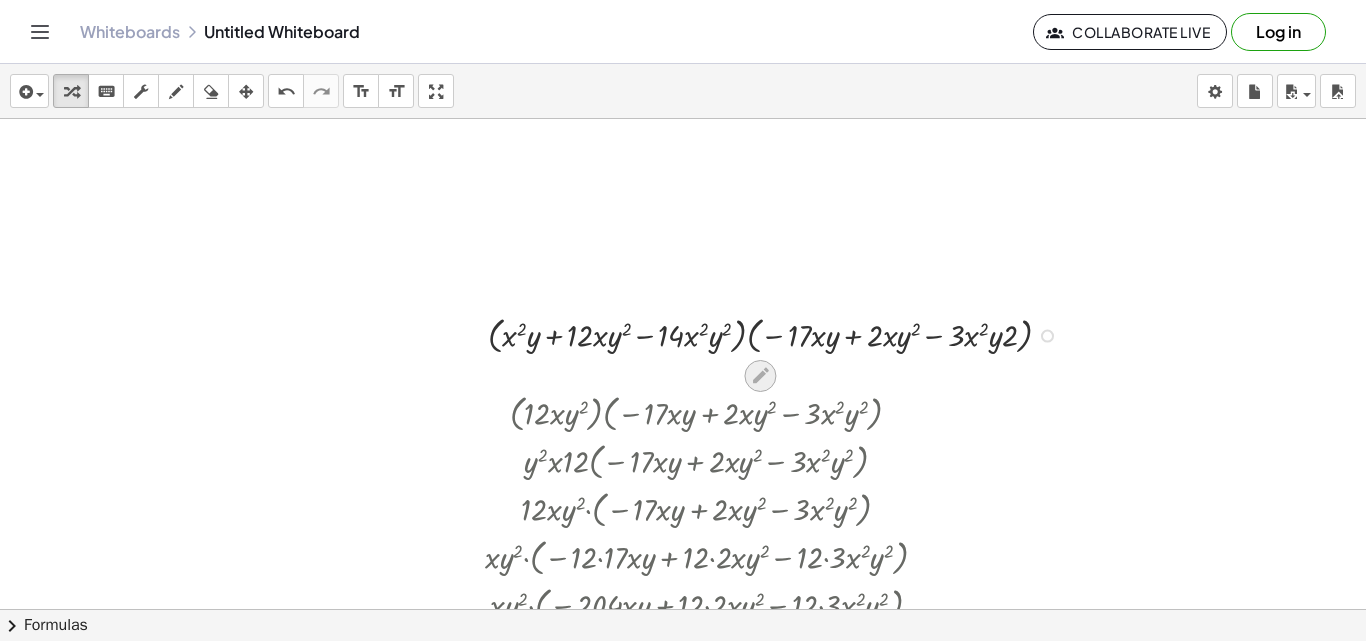 click 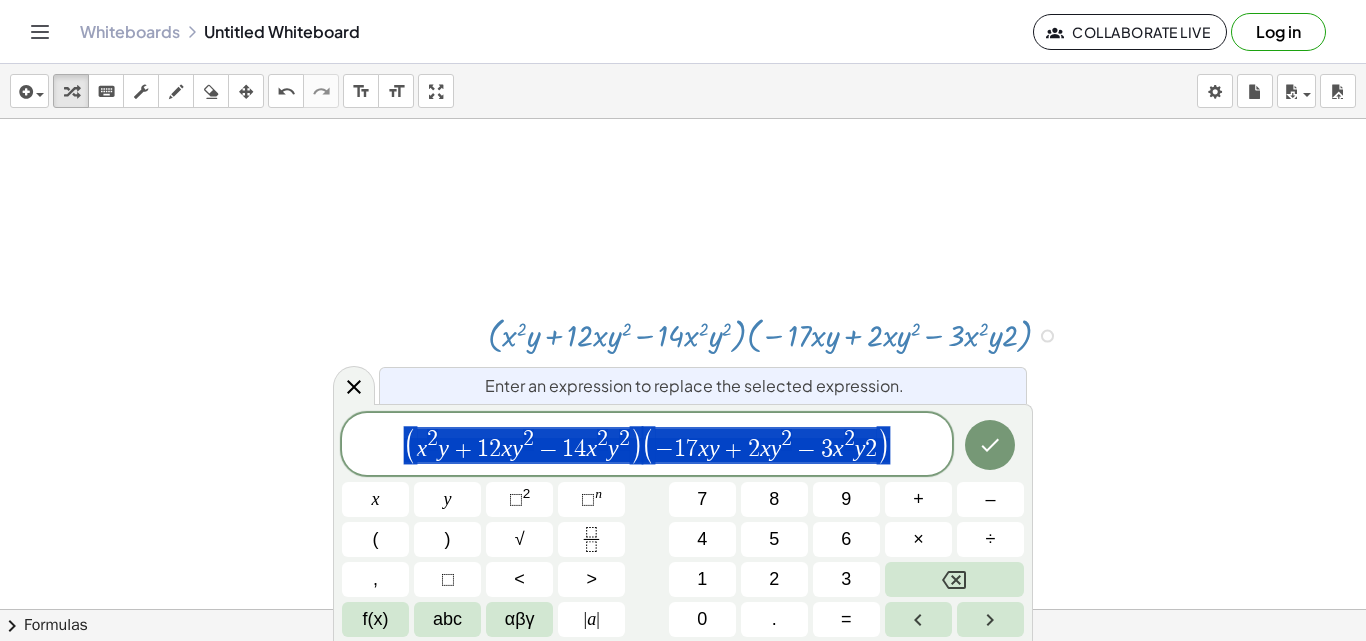 click on "Enter an expression to replace the selected expression." at bounding box center (703, 385) 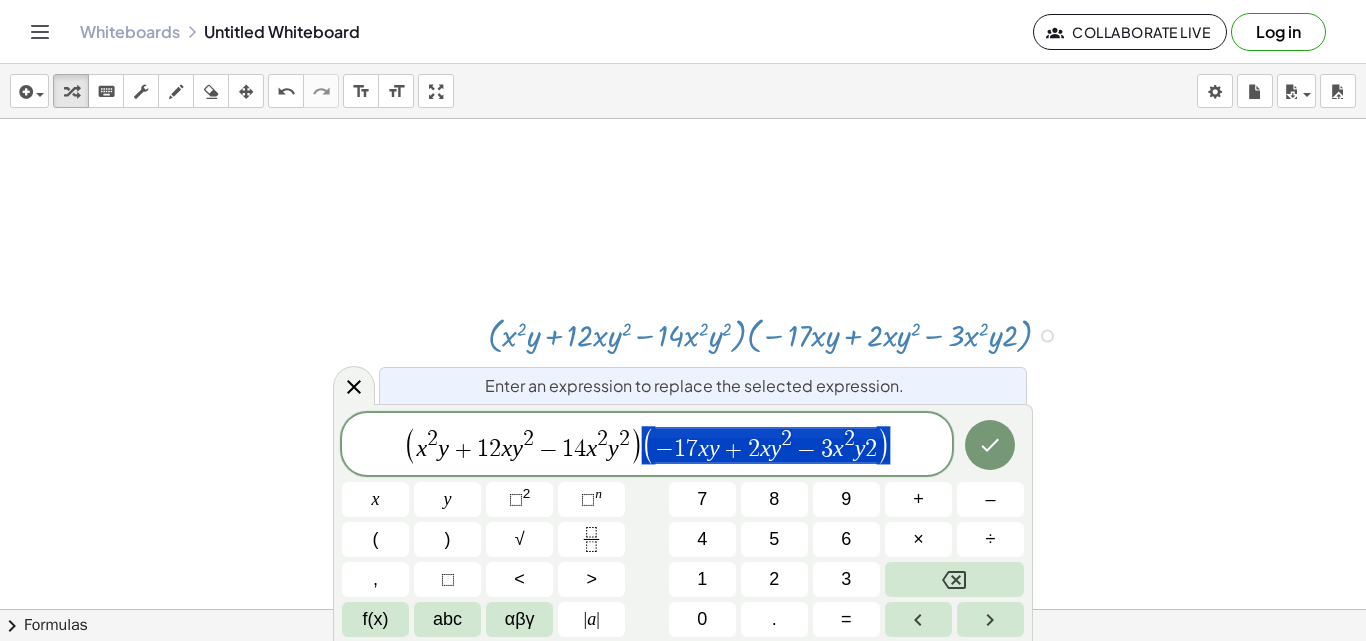drag, startPoint x: 640, startPoint y: 445, endPoint x: 716, endPoint y: 447, distance: 76.02631 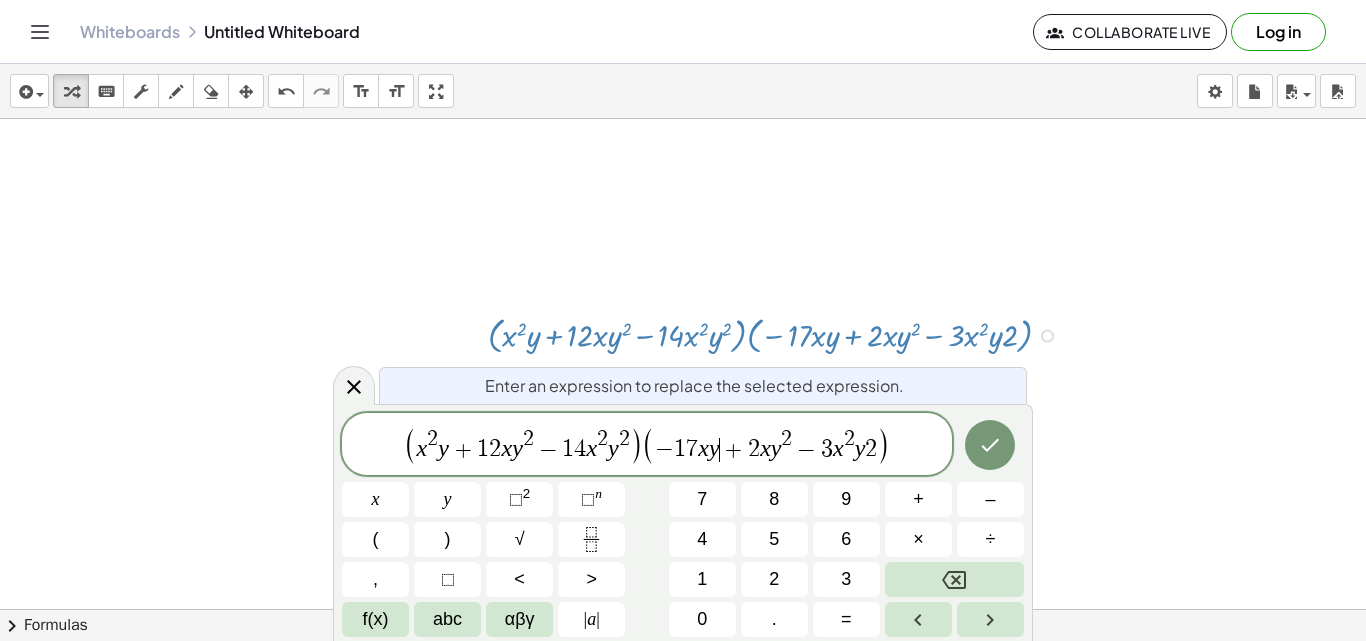 drag, startPoint x: 716, startPoint y: 447, endPoint x: 634, endPoint y: 440, distance: 82.29824 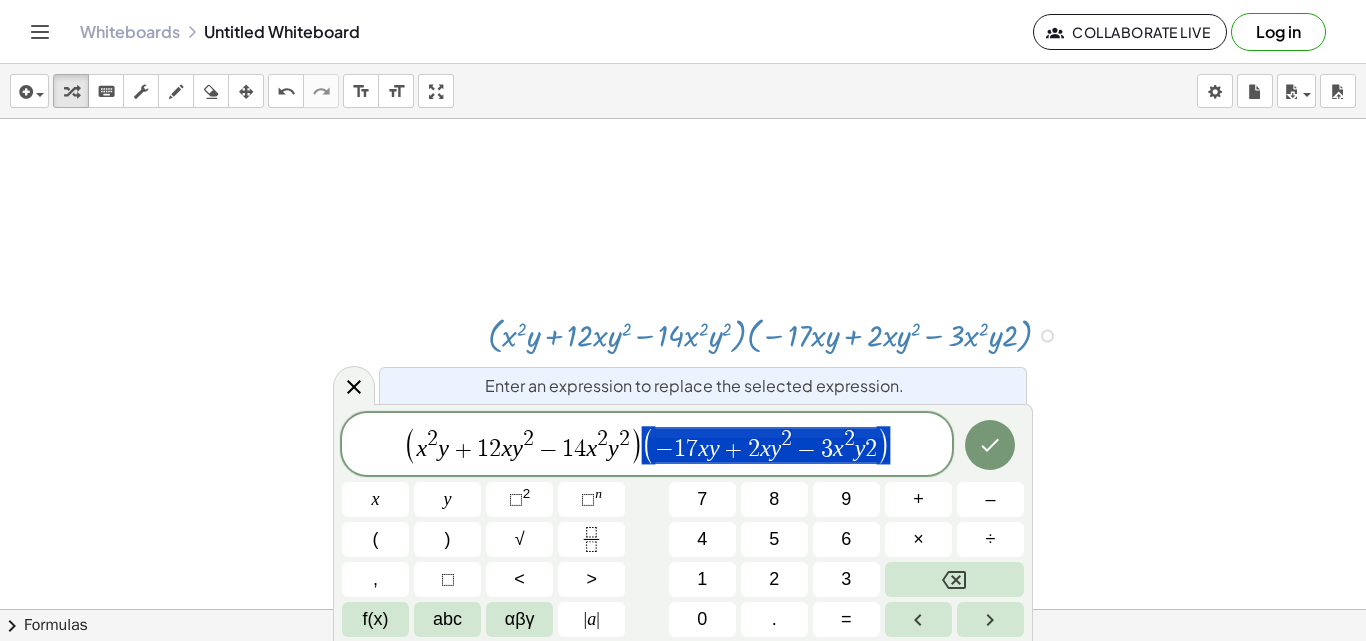 drag, startPoint x: 640, startPoint y: 440, endPoint x: 798, endPoint y: 455, distance: 158.71043 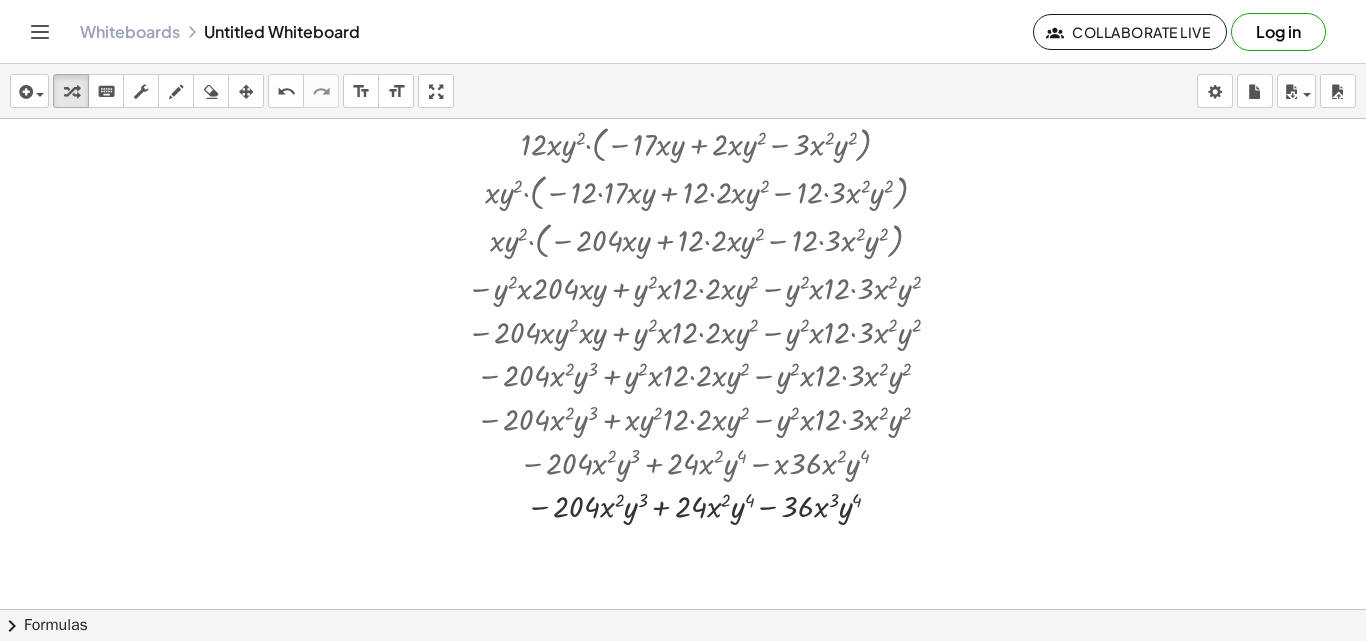 scroll, scrollTop: 1288, scrollLeft: 886, axis: both 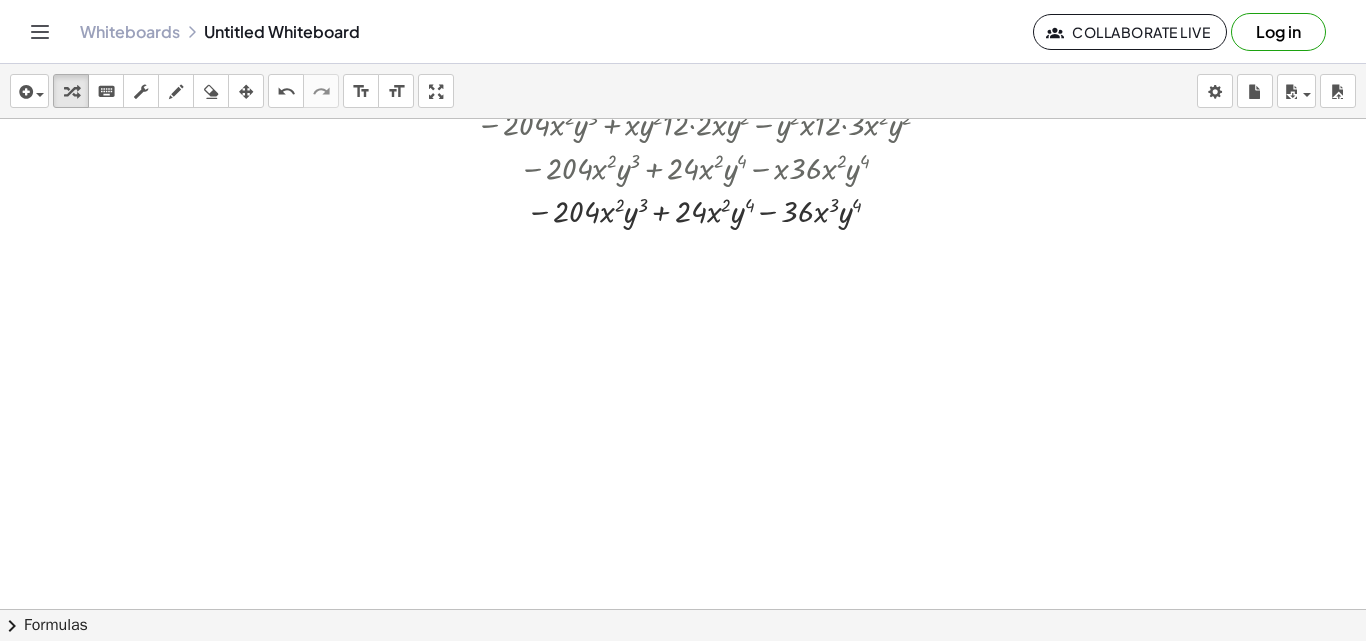 click at bounding box center (282, -189) 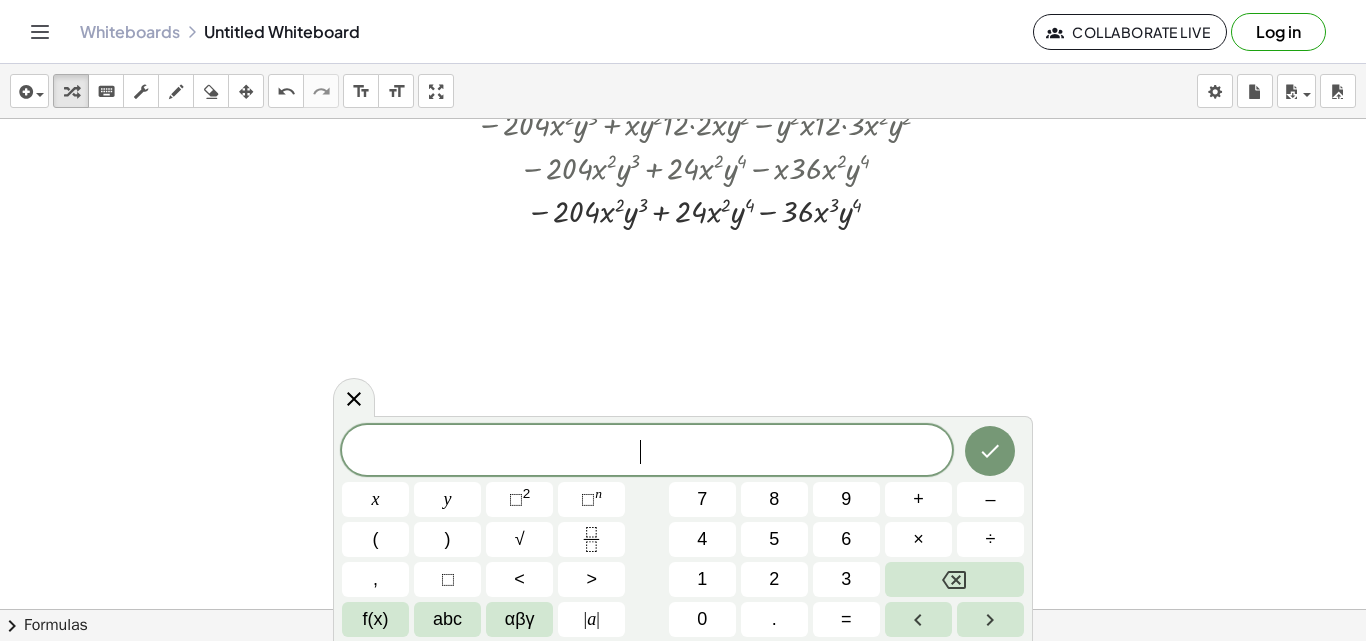 click at bounding box center (282, -189) 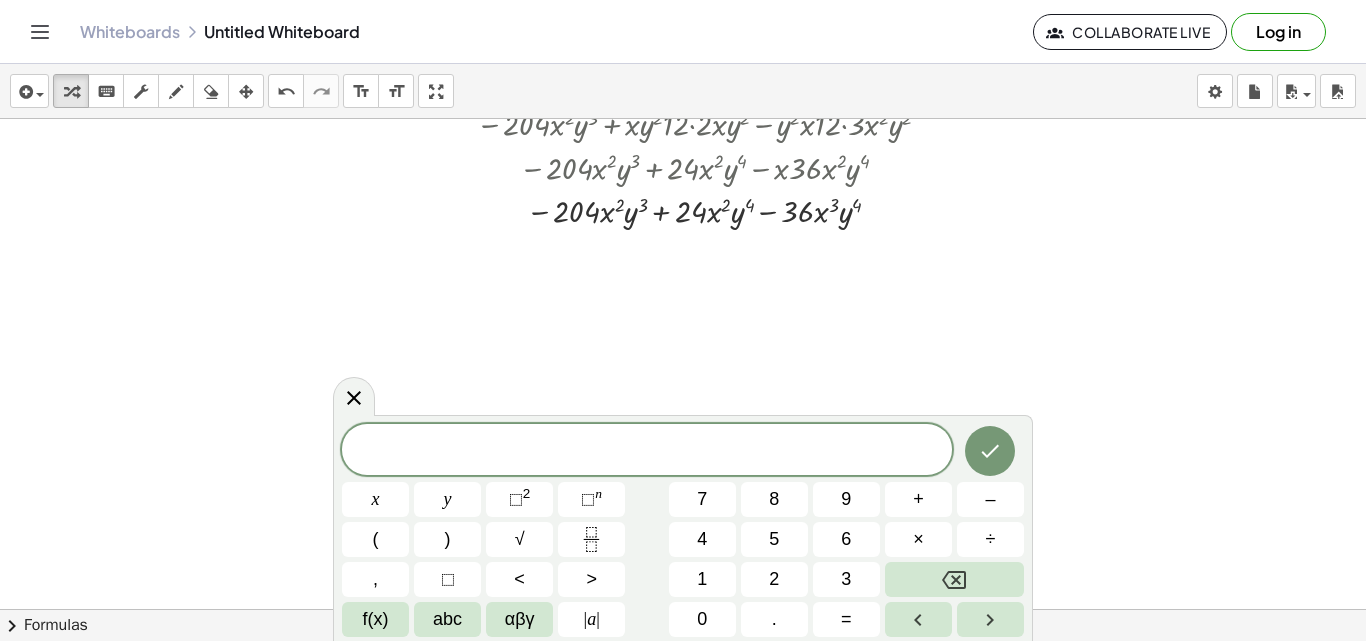 click on "**********" at bounding box center (683, 530) 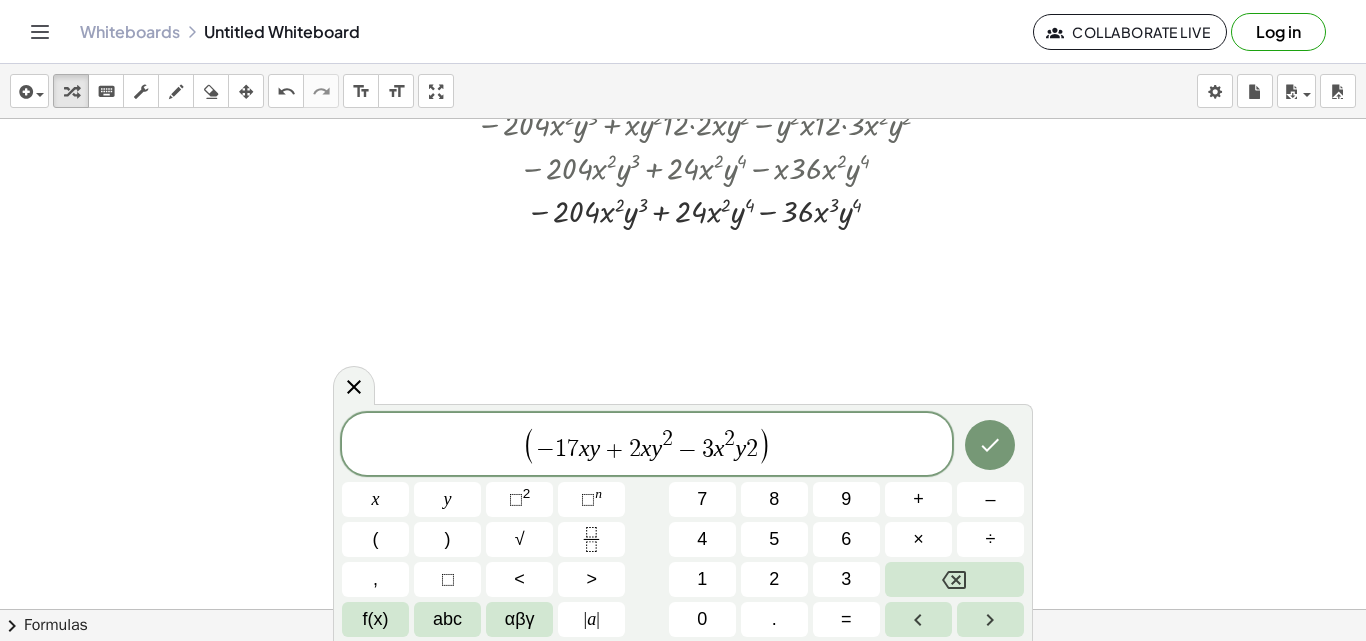 click on "2" at bounding box center (752, 450) 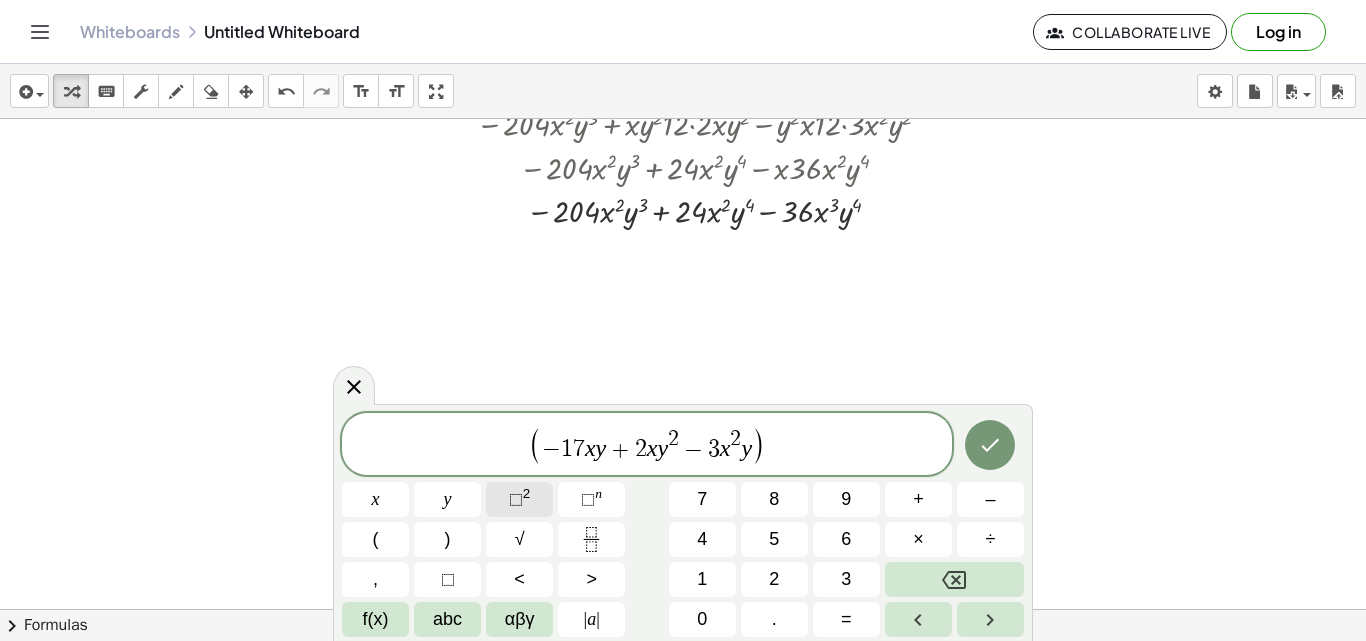 click on "⬚ 2" at bounding box center (519, 499) 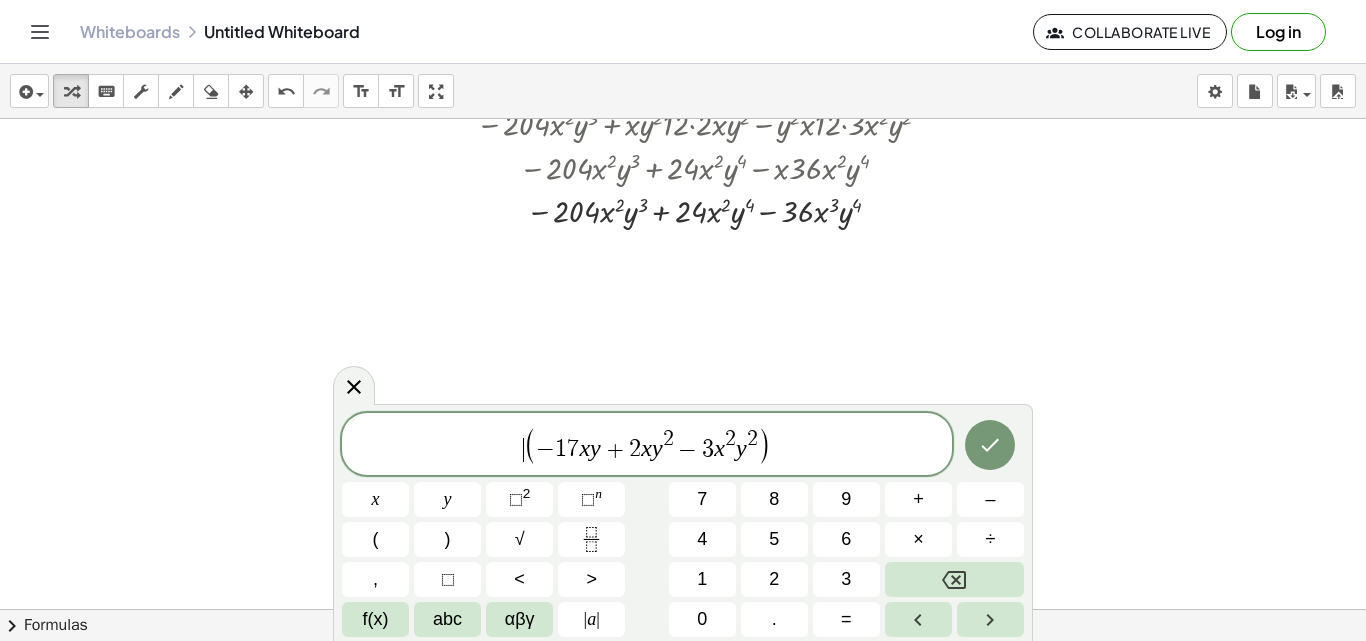 click on "​ ( − 1 7 x y + 2 x y 2 − 3 x 2 y 2 )" at bounding box center (647, 445) 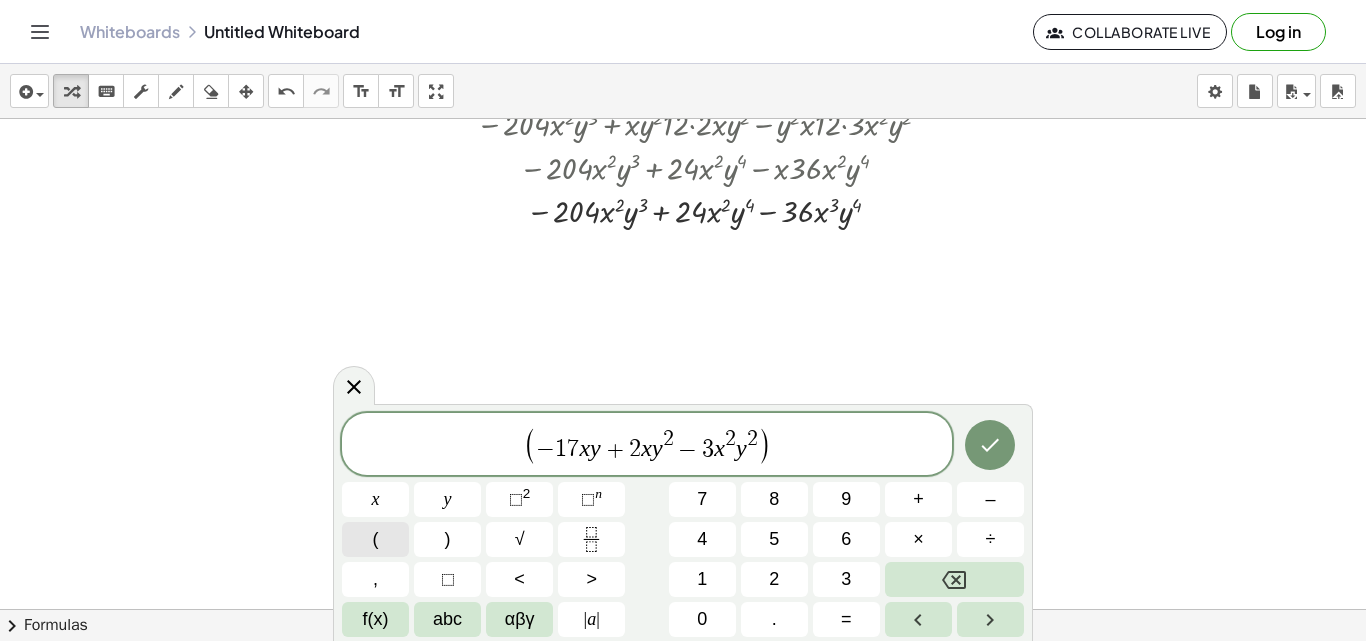 click on "(" at bounding box center (375, 539) 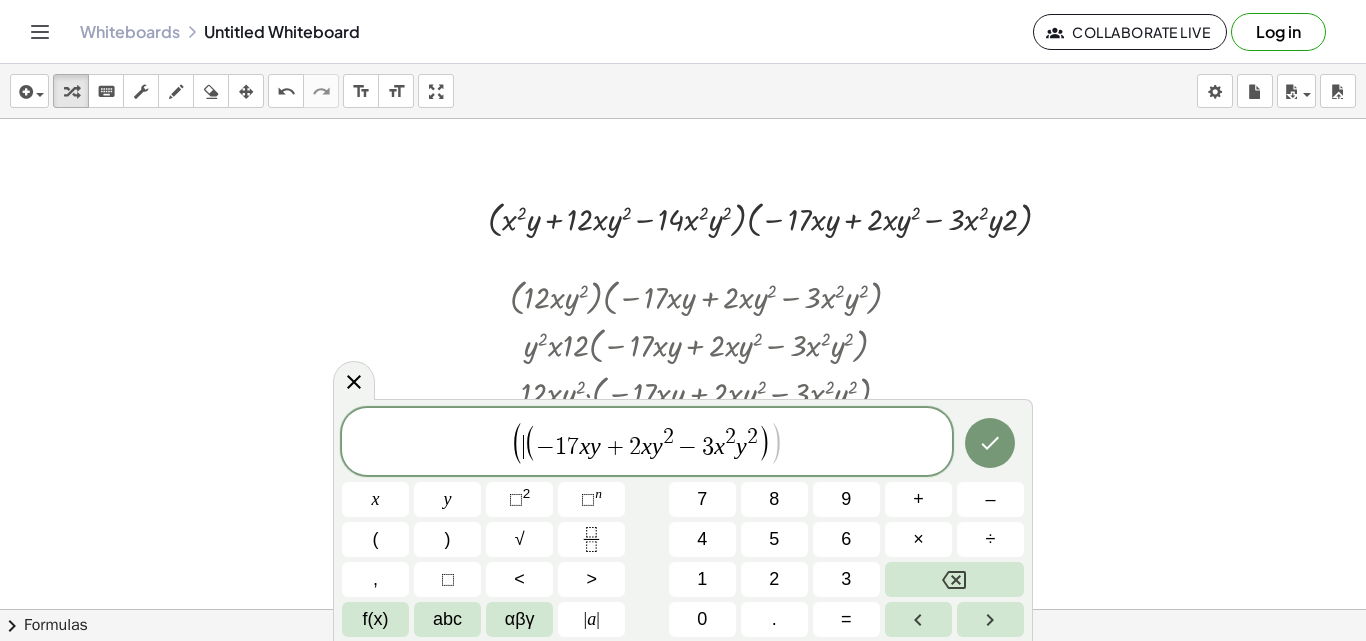scroll, scrollTop: 741, scrollLeft: 886, axis: both 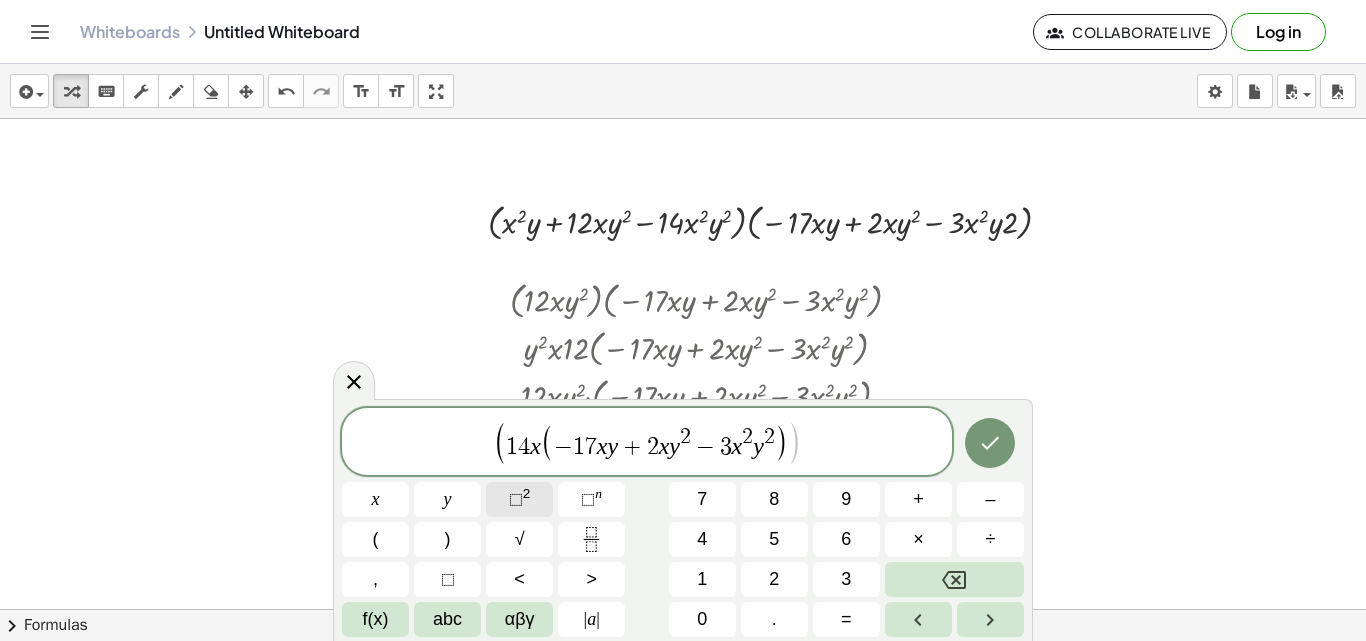 click on "⬚ 2" 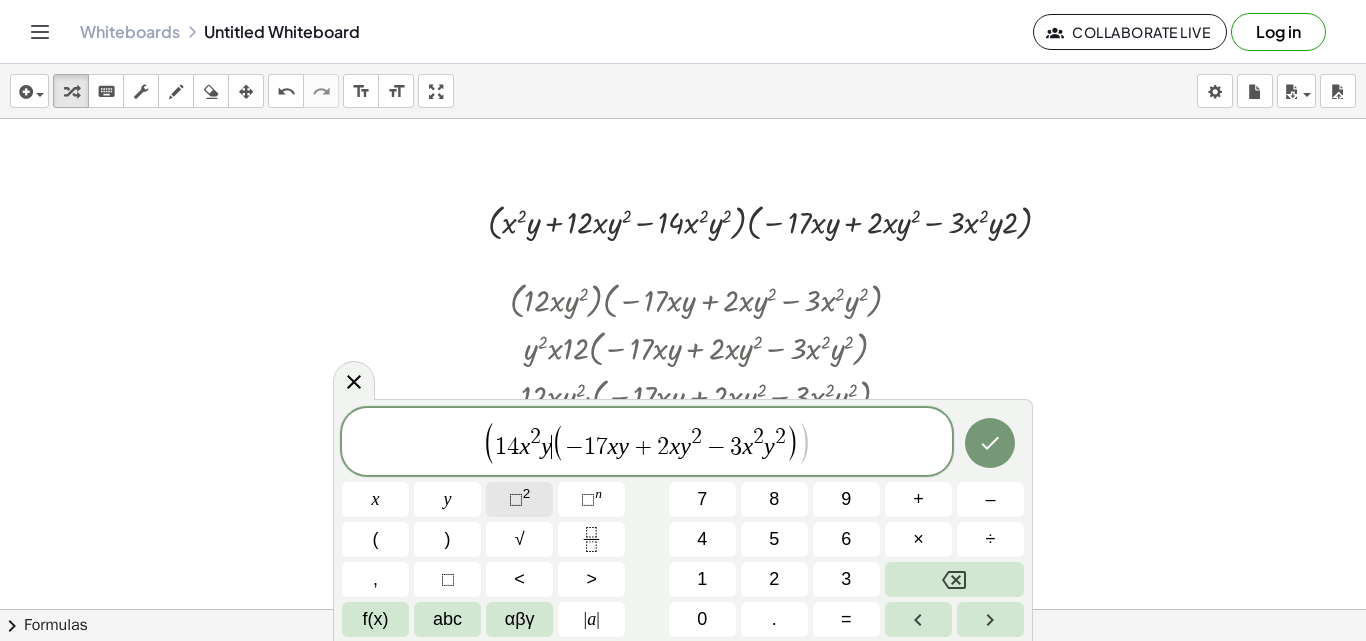 click on "⬚ 2" 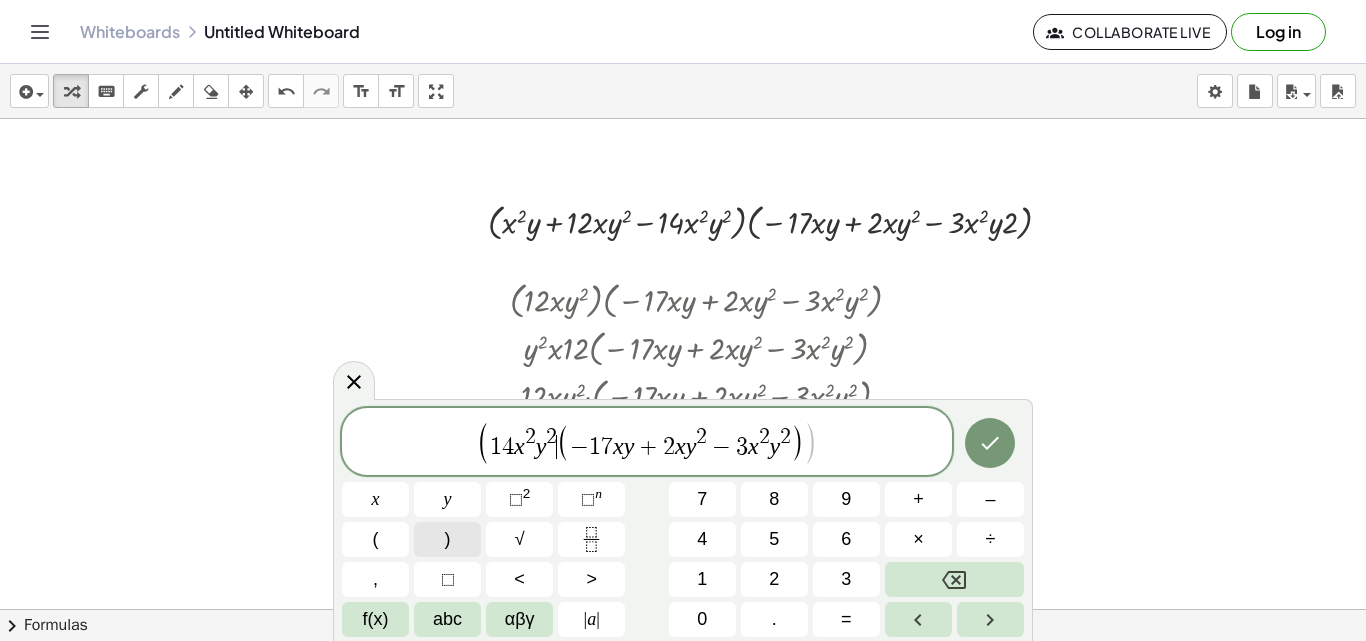 click on ")" at bounding box center (447, 539) 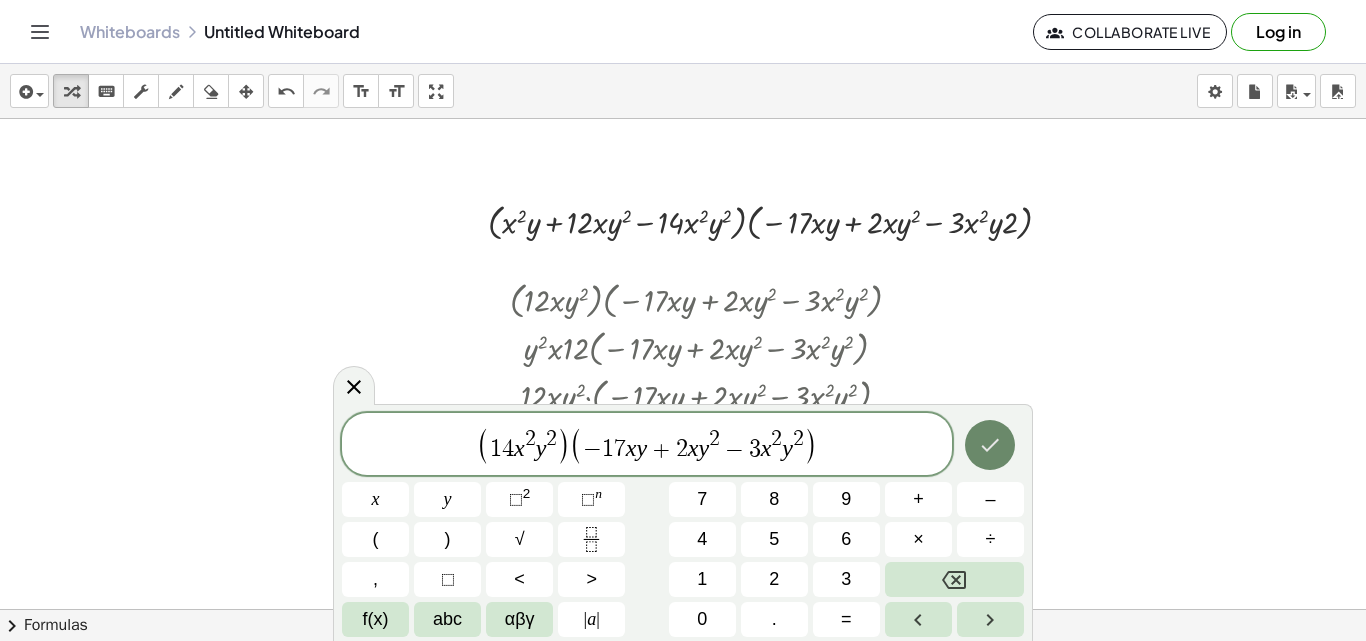 click at bounding box center (990, 445) 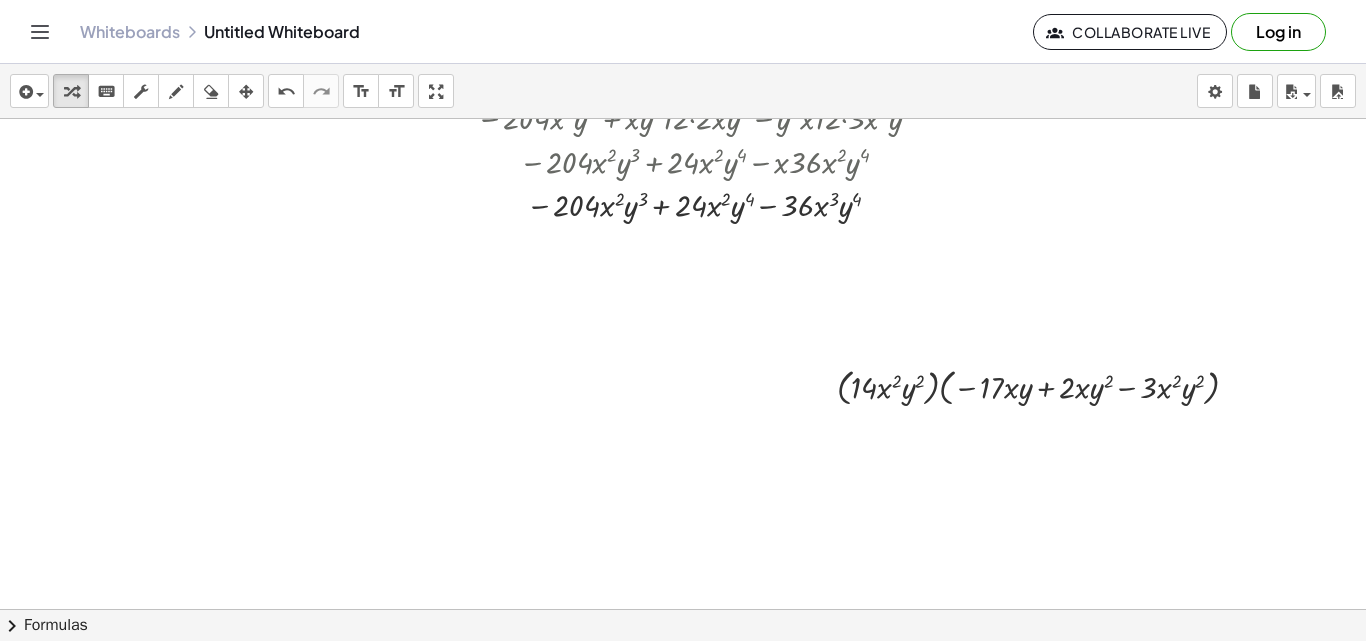 scroll, scrollTop: 1299, scrollLeft: 886, axis: both 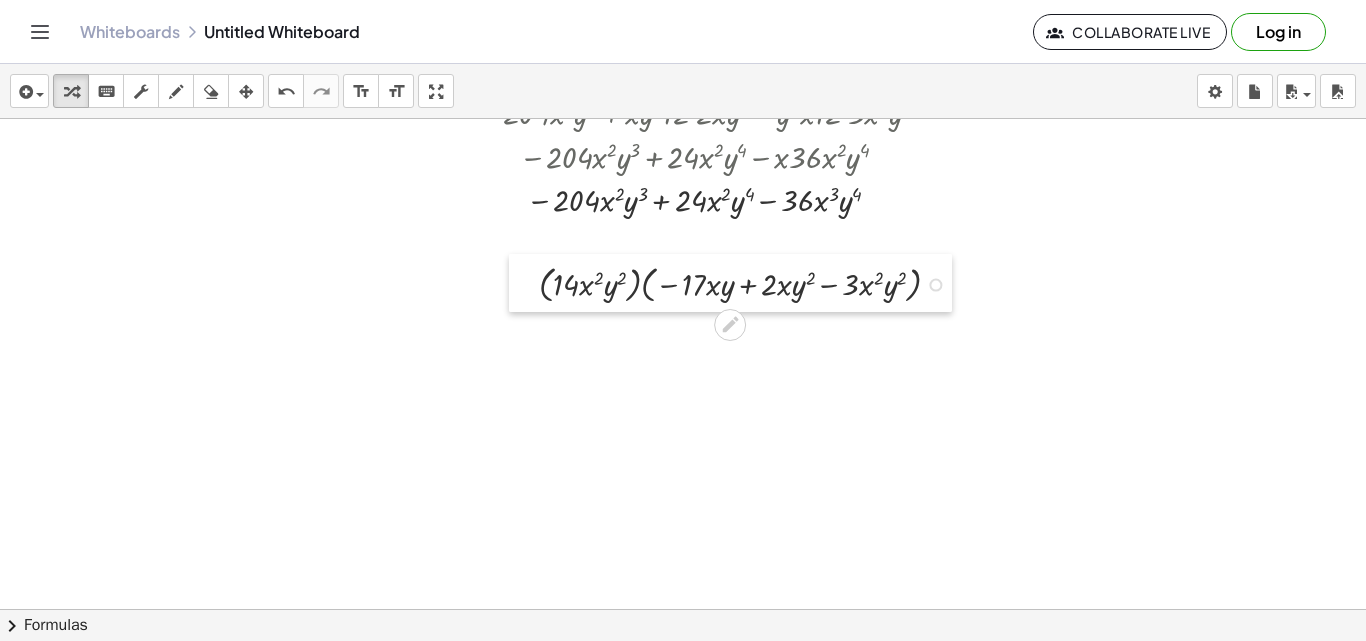 drag, startPoint x: 816, startPoint y: 388, endPoint x: 518, endPoint y: 290, distance: 313.7005 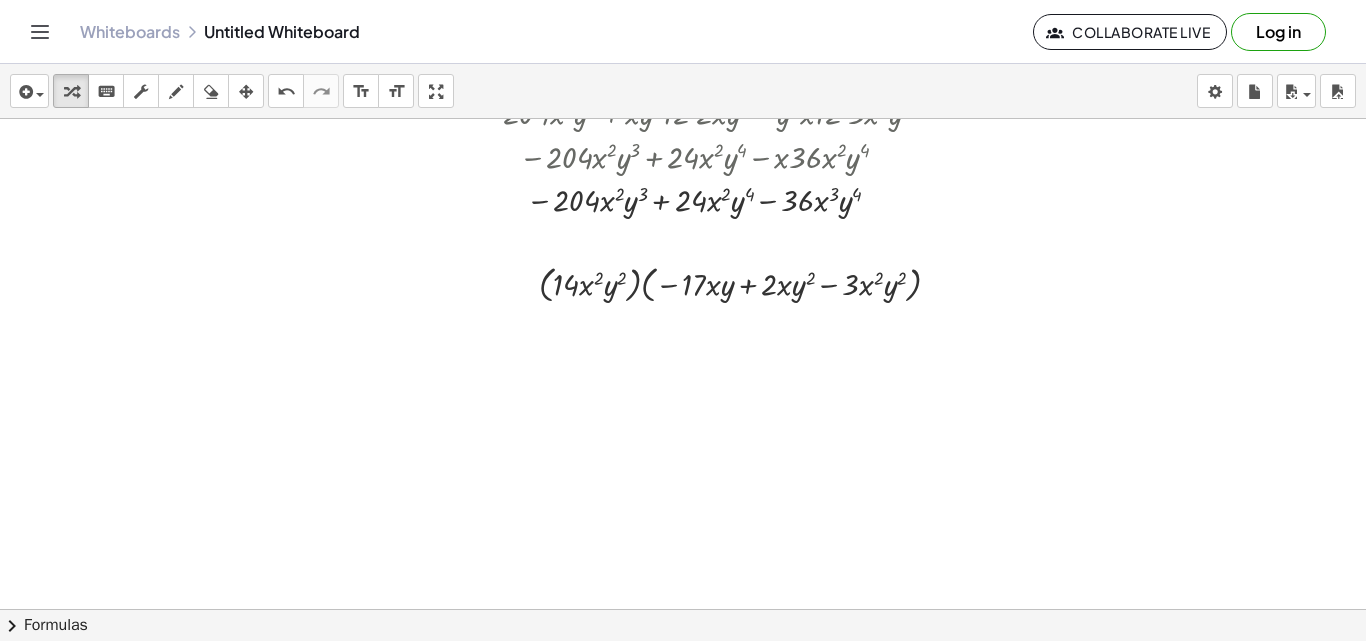 drag, startPoint x: 1348, startPoint y: 497, endPoint x: 1362, endPoint y: 493, distance: 14.56022 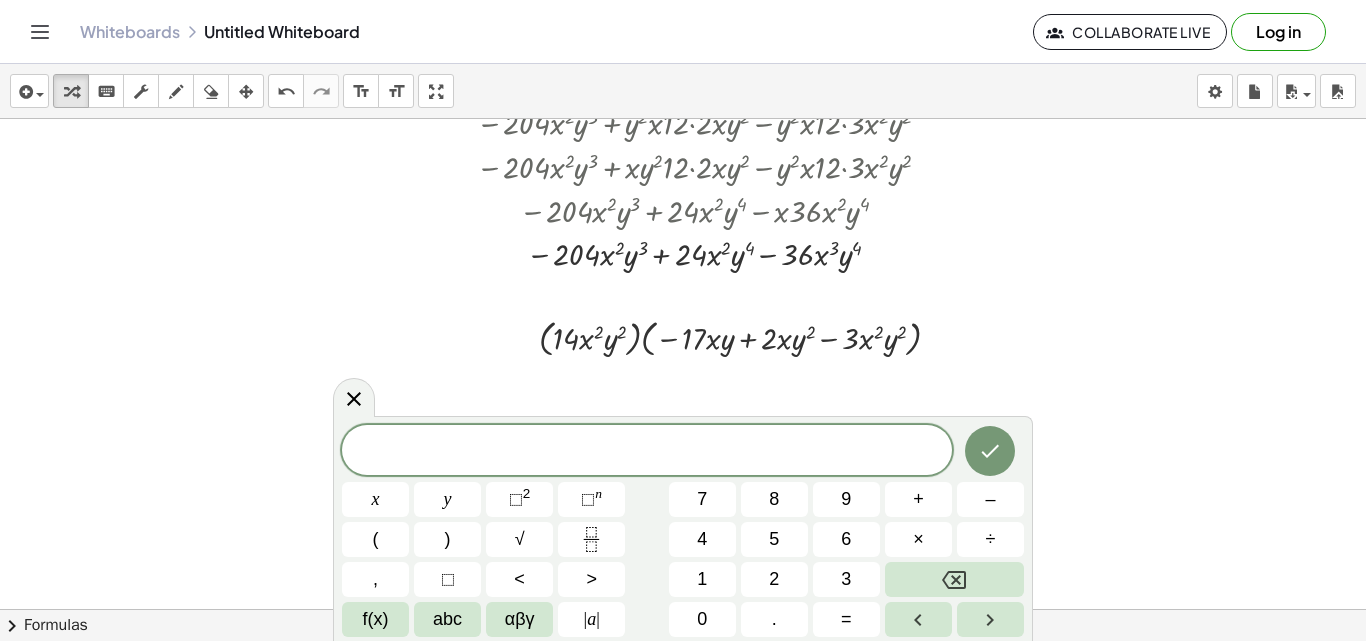 scroll, scrollTop: 1330, scrollLeft: 886, axis: both 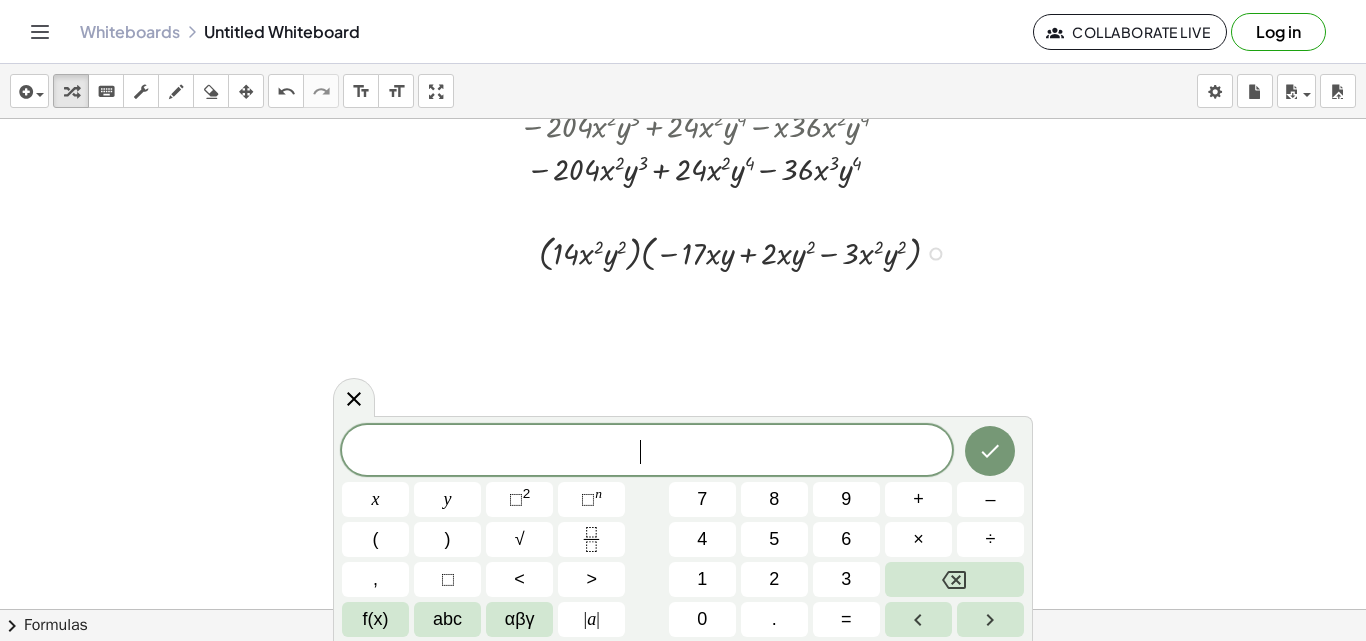 click at bounding box center [747, 252] 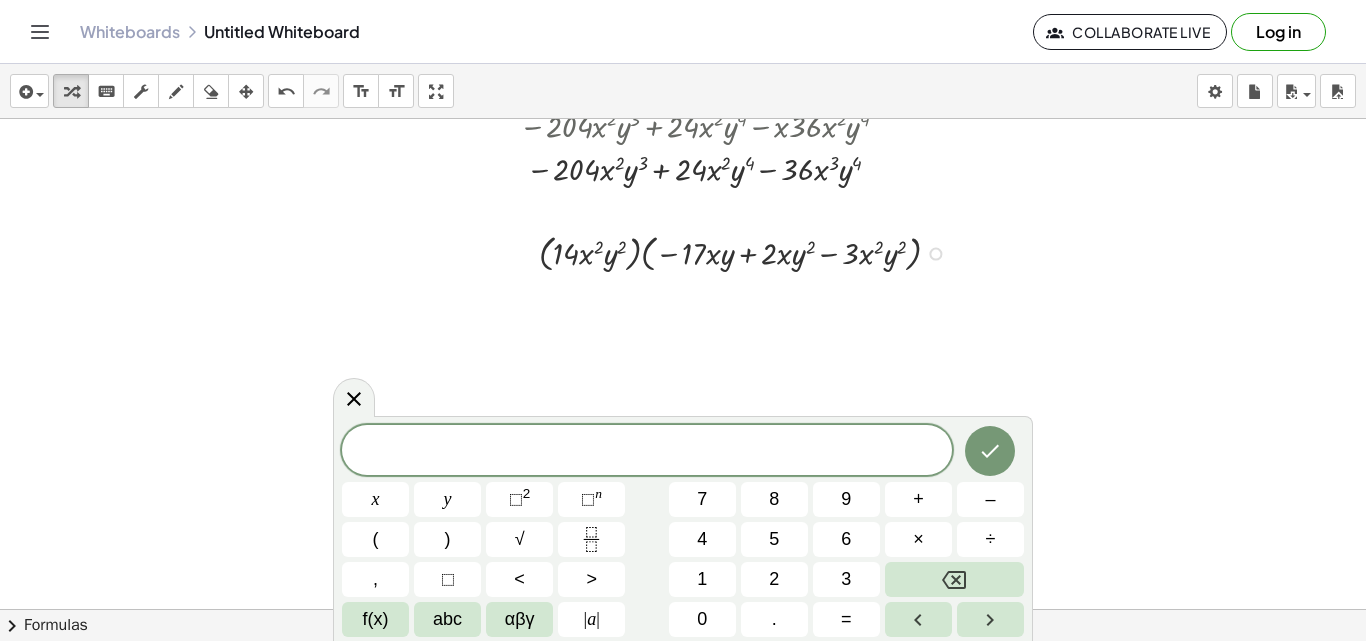 click at bounding box center [747, 252] 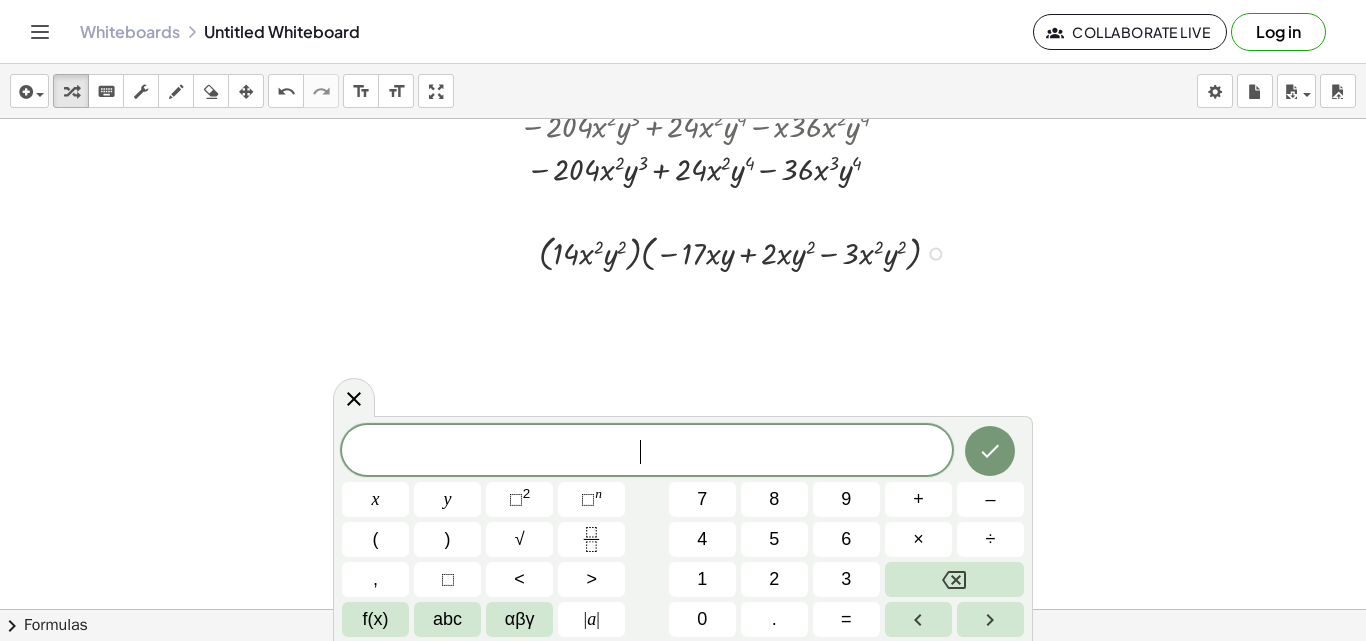 click at bounding box center (747, 252) 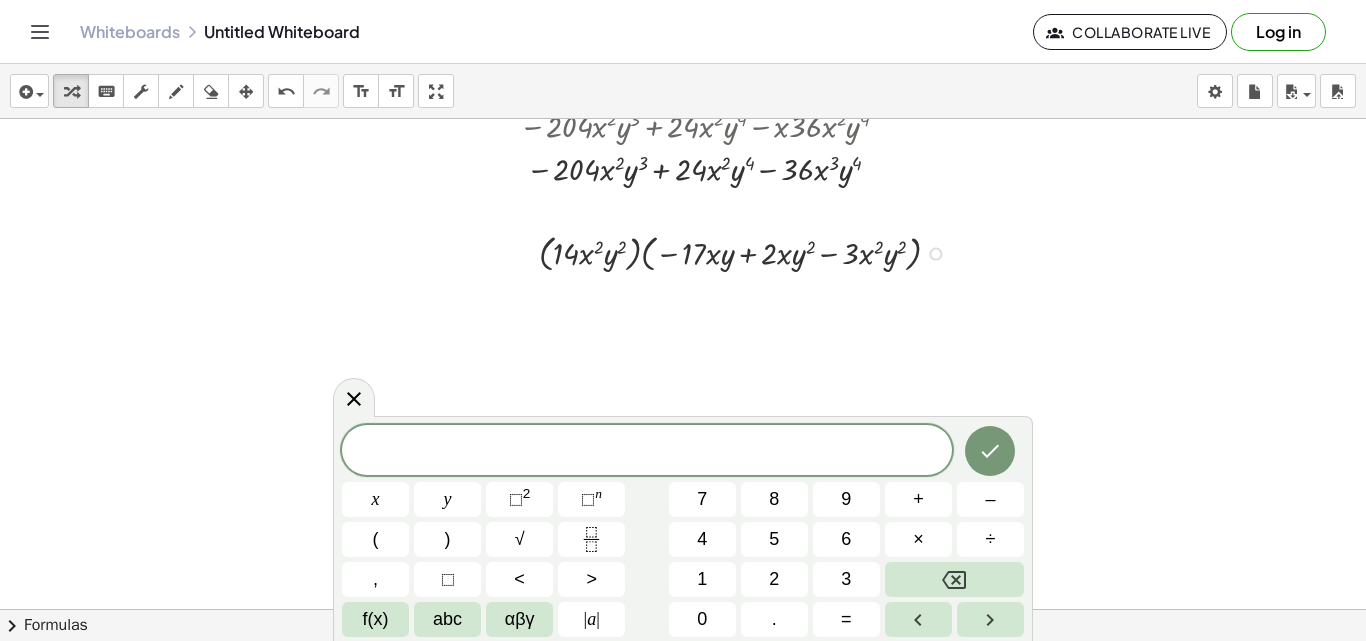 click at bounding box center (747, 252) 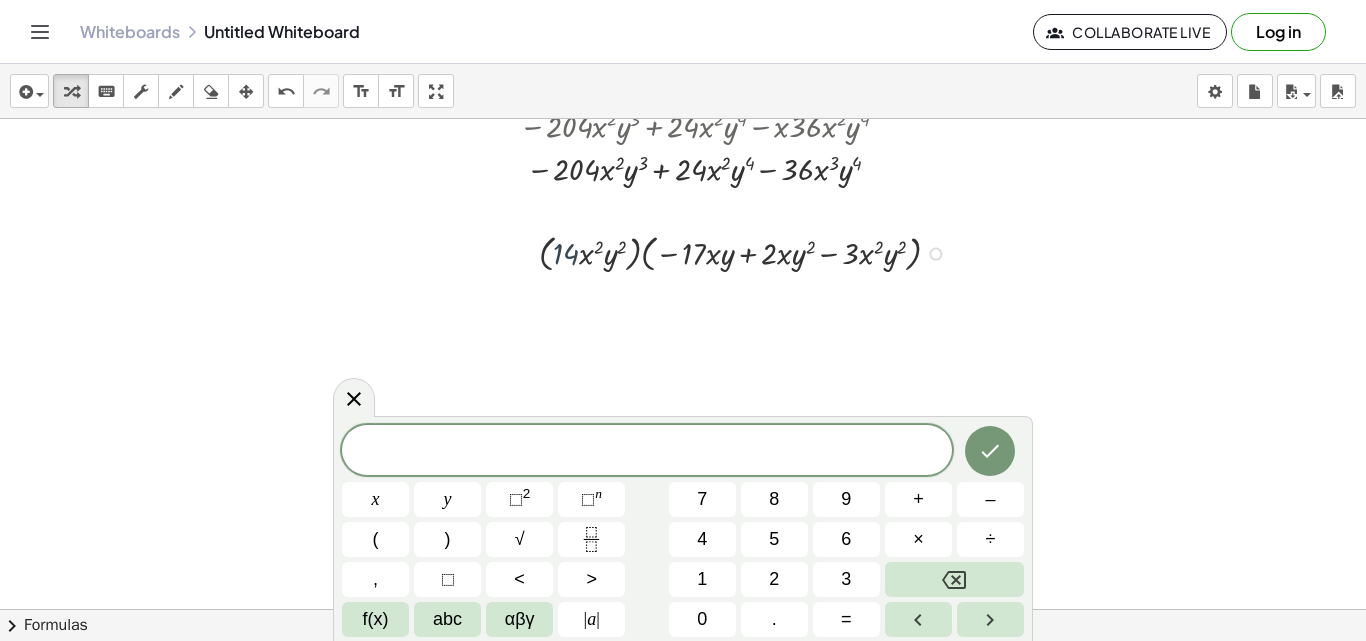 click at bounding box center [747, 252] 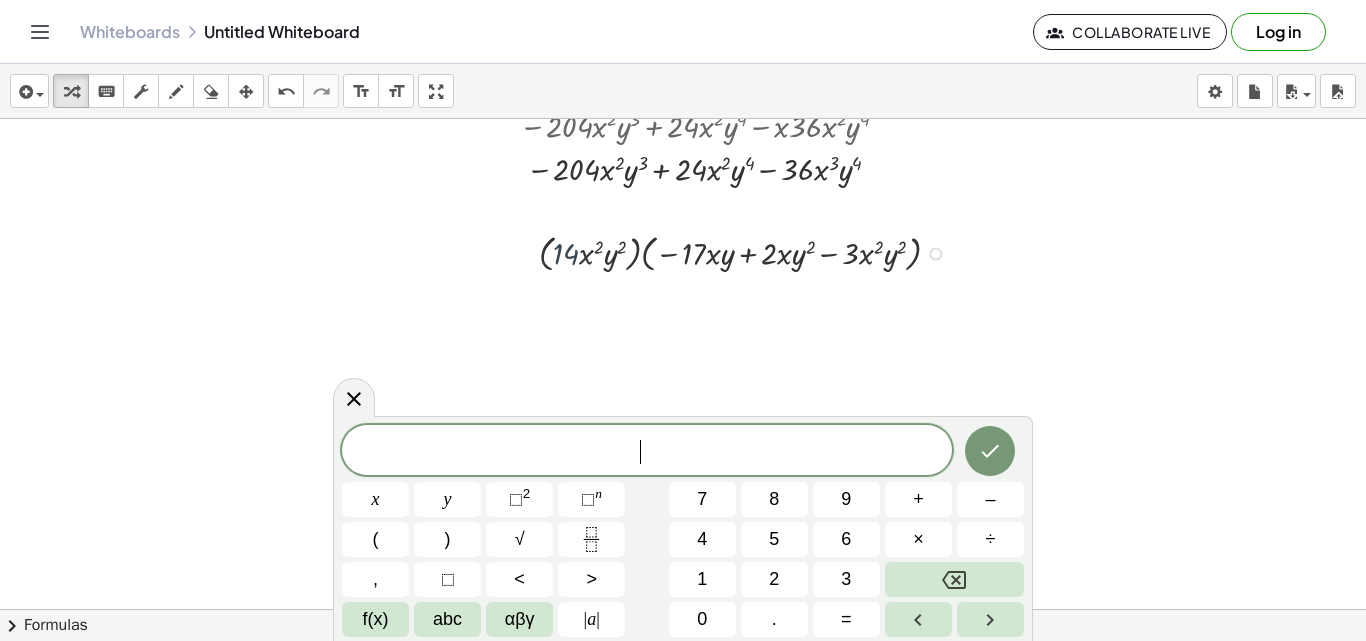 click at bounding box center (747, 252) 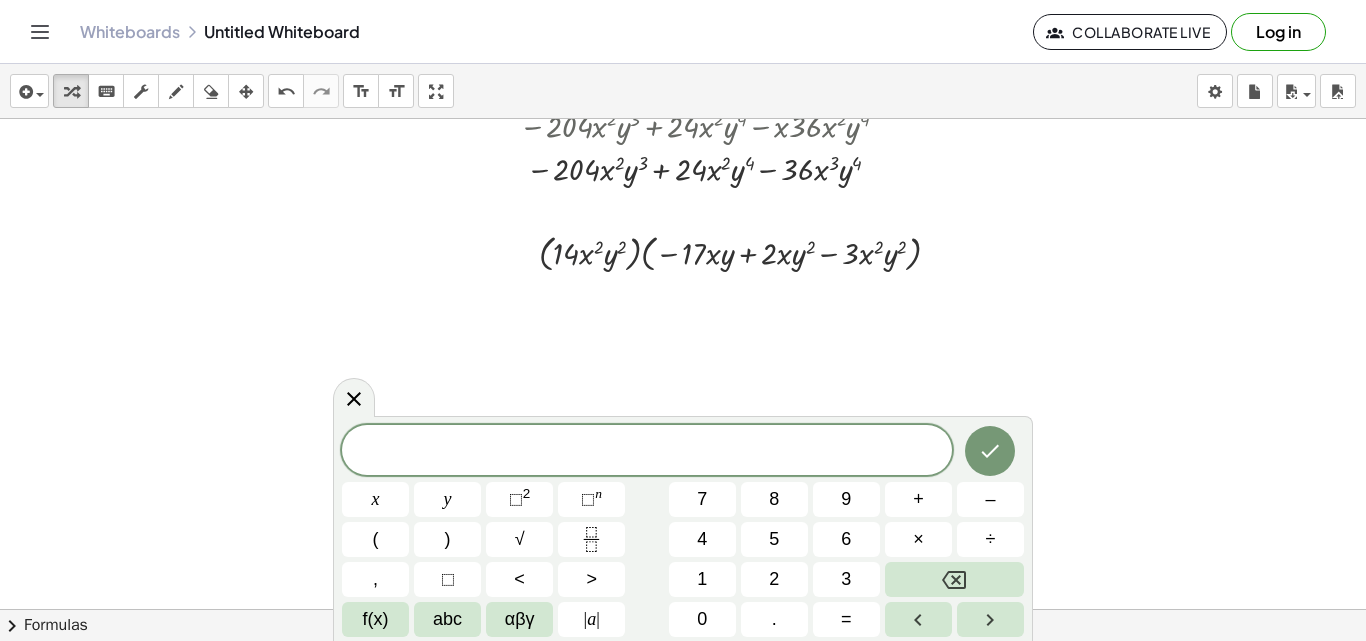 click at bounding box center [282, -231] 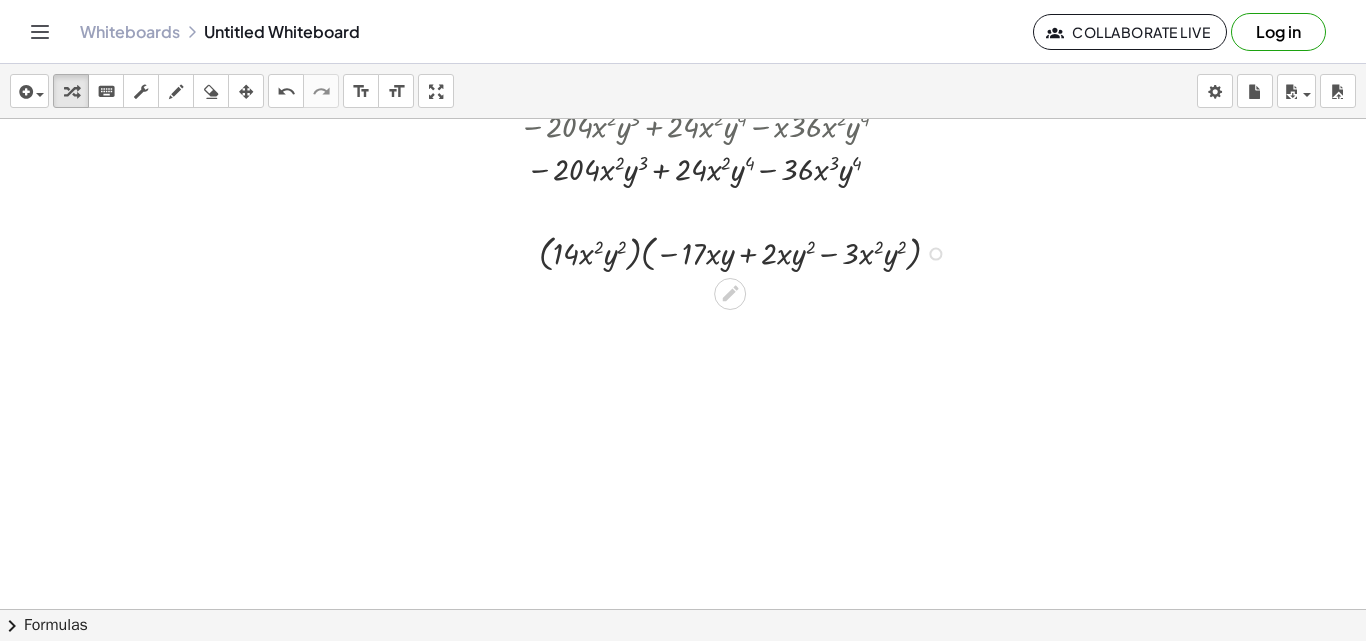 click at bounding box center (747, 252) 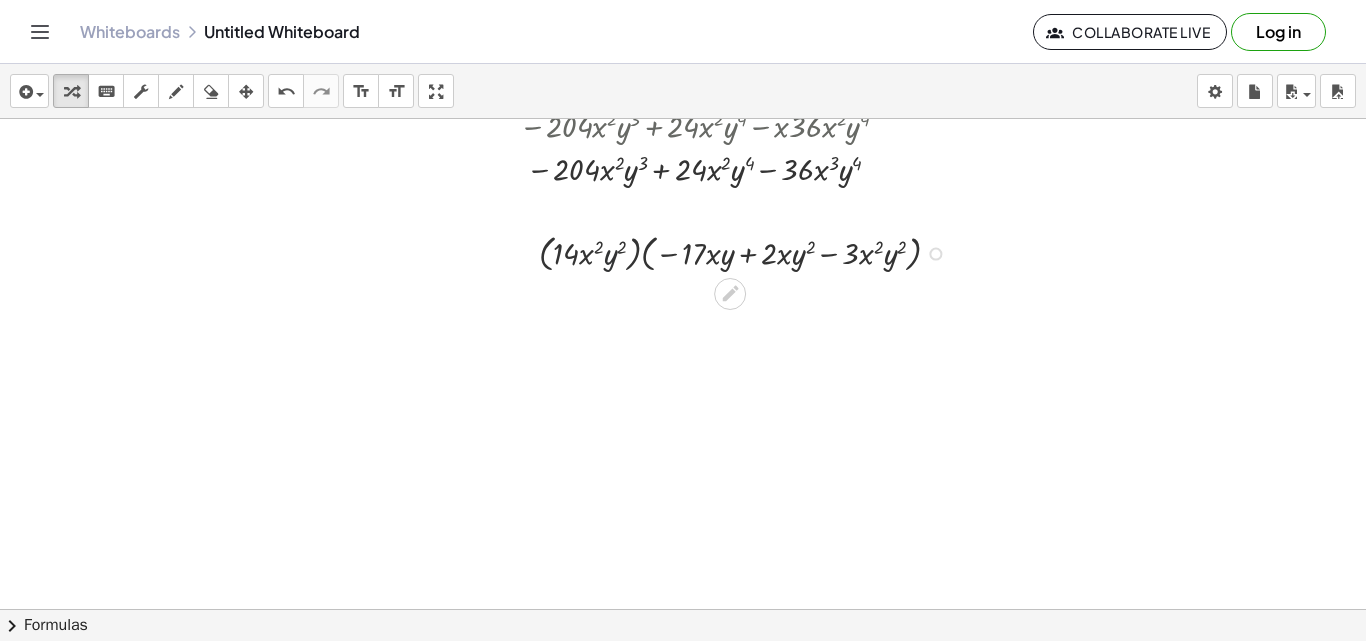 click at bounding box center [747, 252] 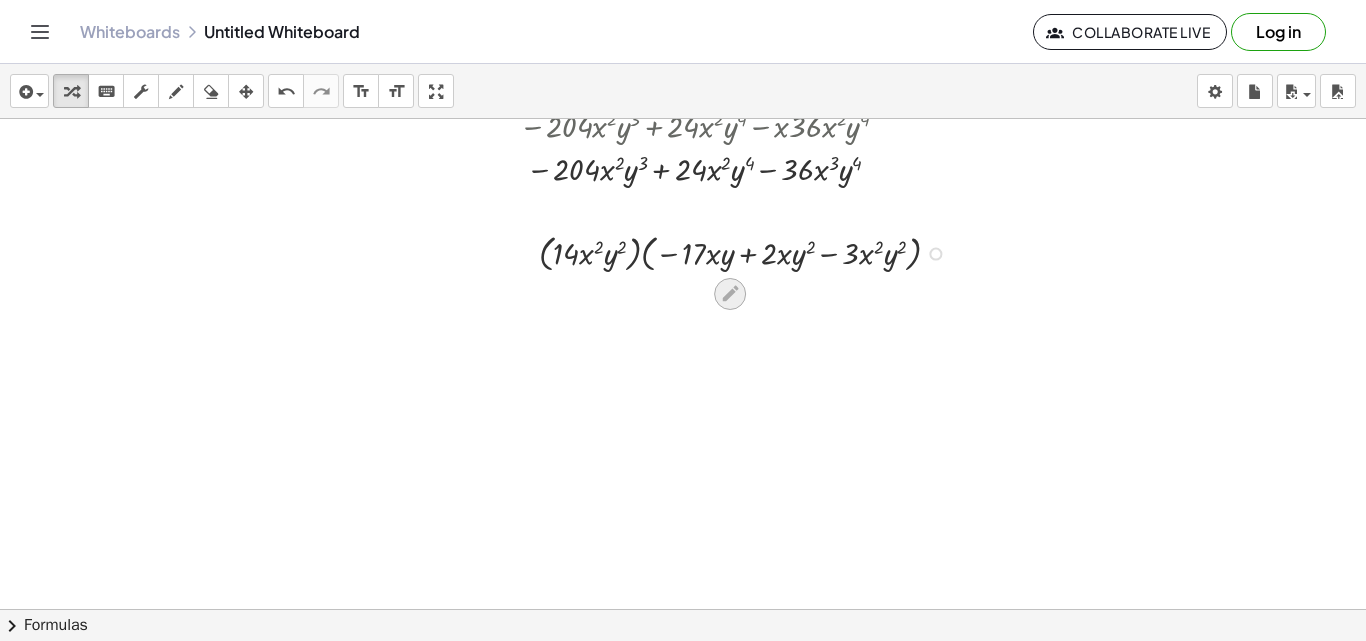 click 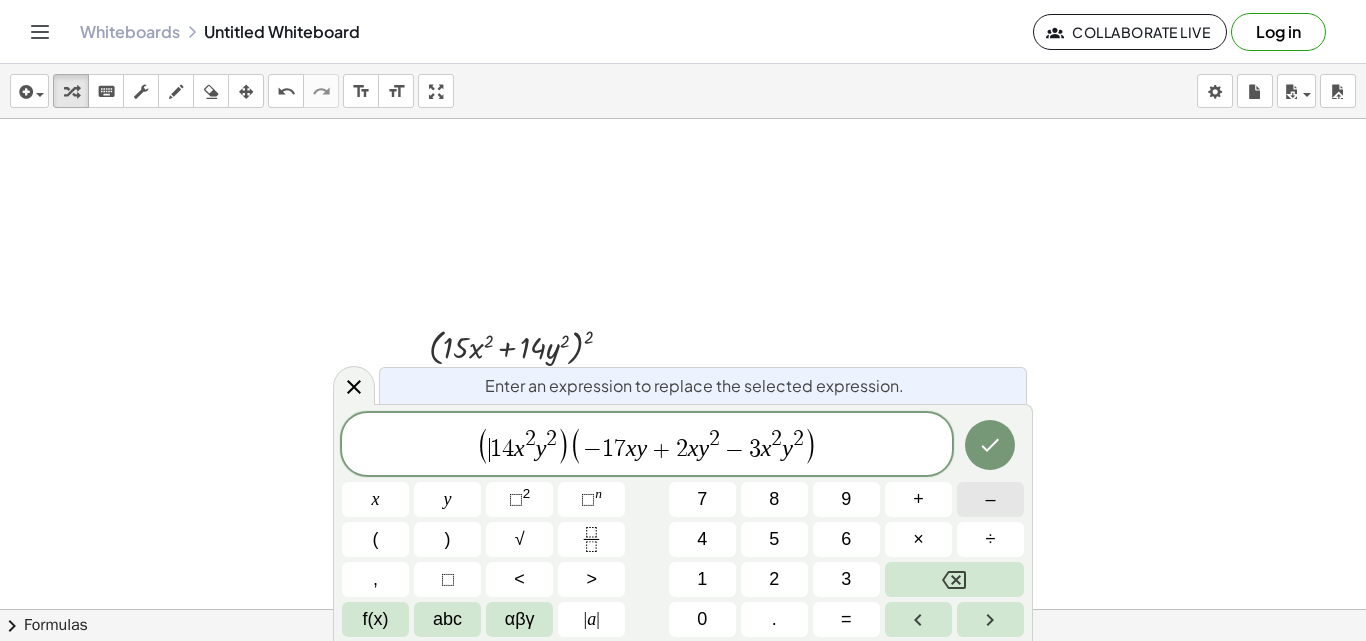 scroll, scrollTop: 0, scrollLeft: 0, axis: both 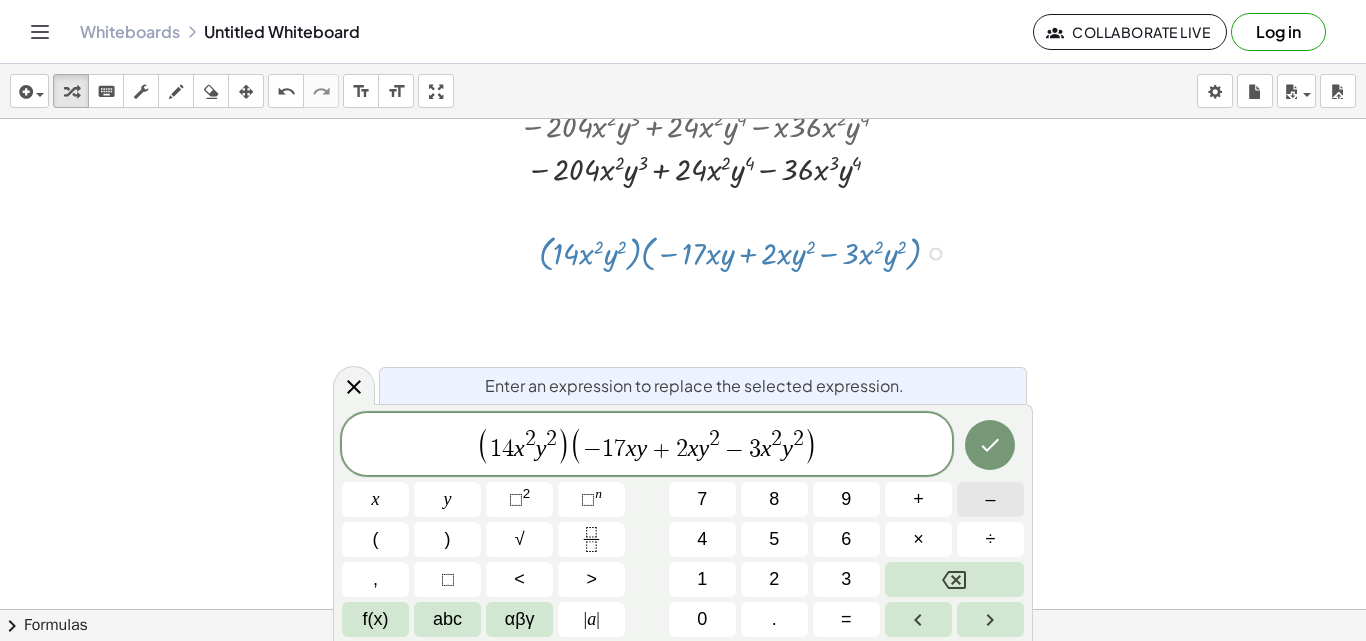 click on "–" at bounding box center [990, 499] 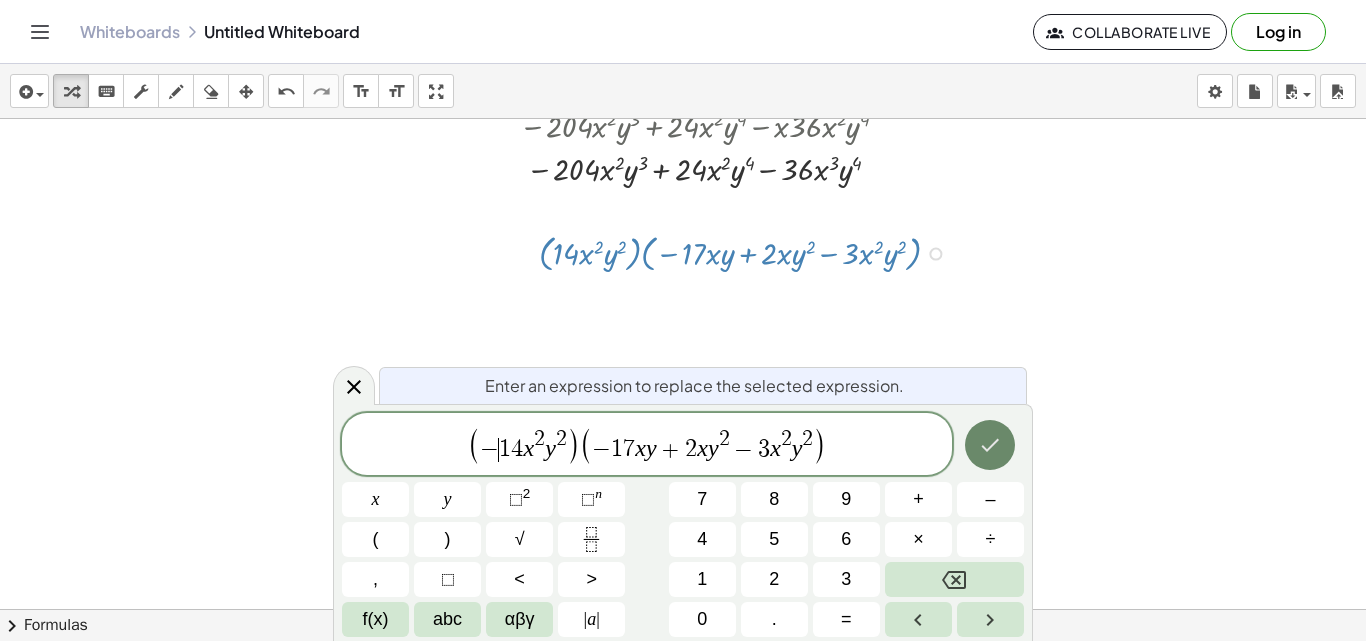 click 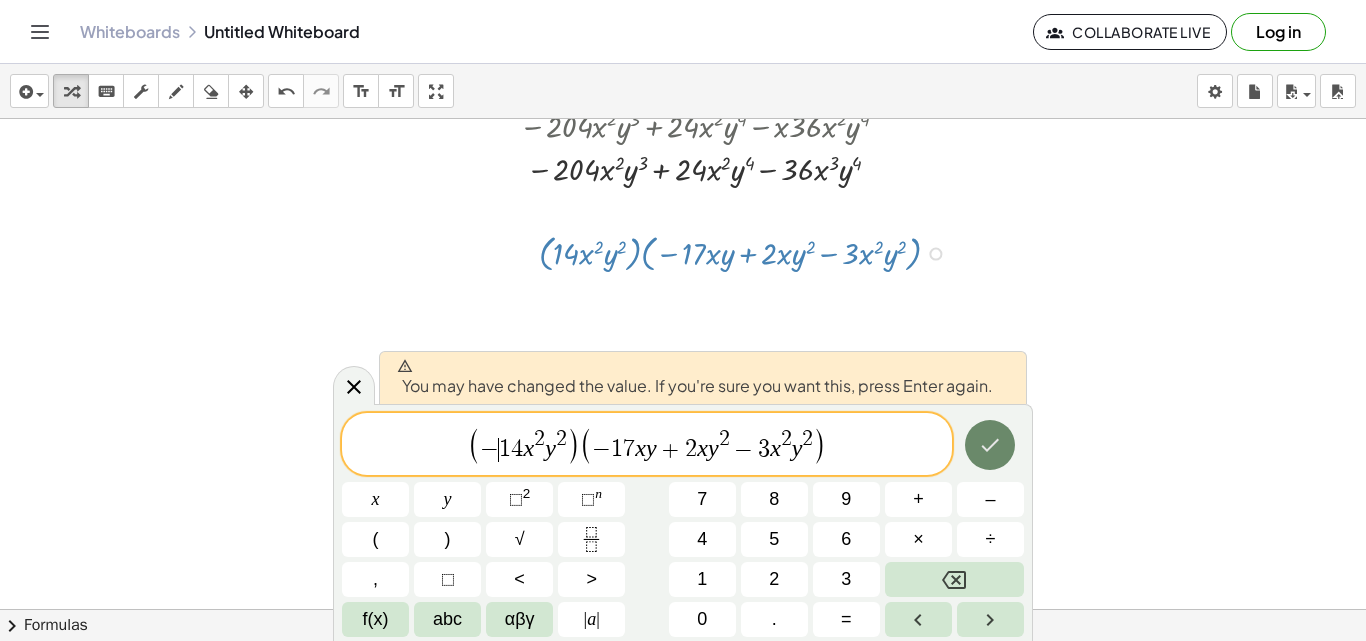 click 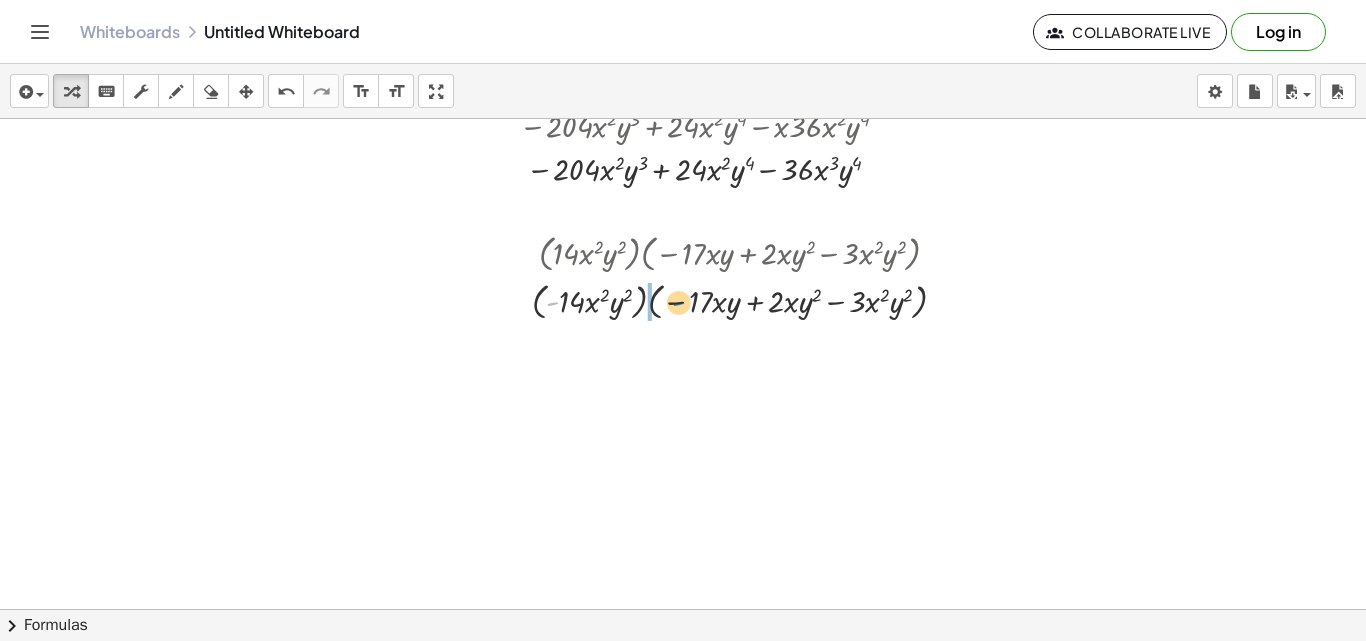 drag, startPoint x: 549, startPoint y: 308, endPoint x: 675, endPoint y: 308, distance: 126 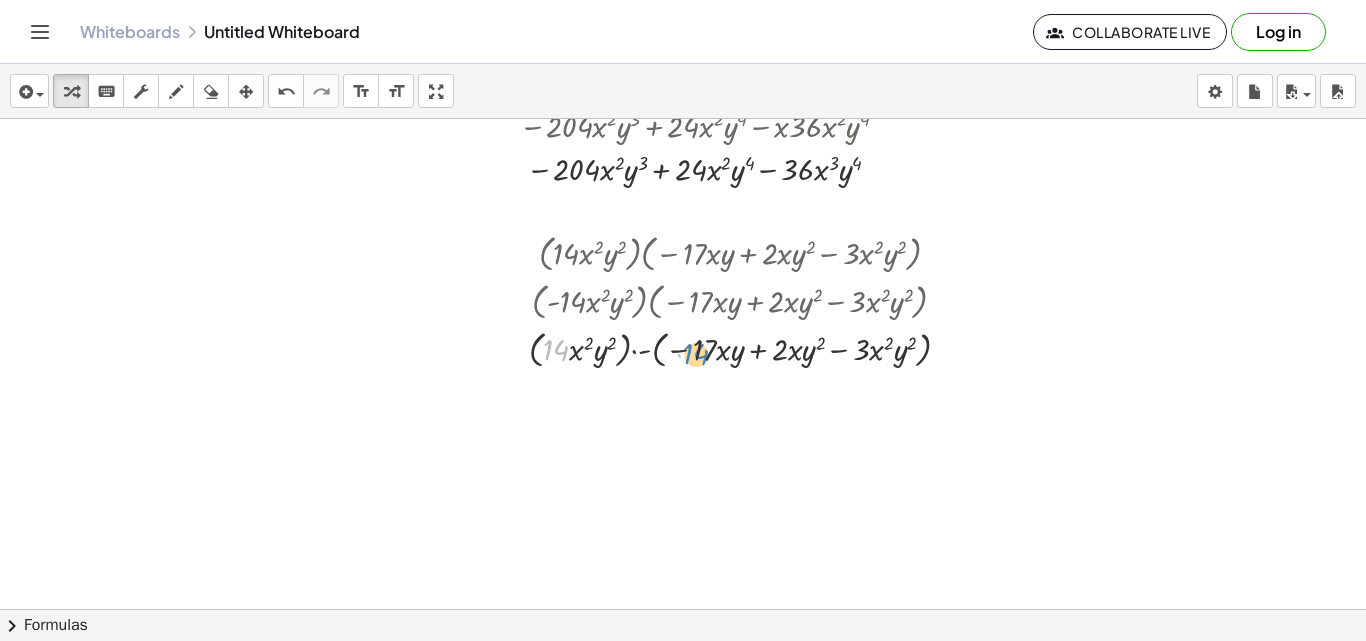 drag, startPoint x: 557, startPoint y: 347, endPoint x: 697, endPoint y: 351, distance: 140.05713 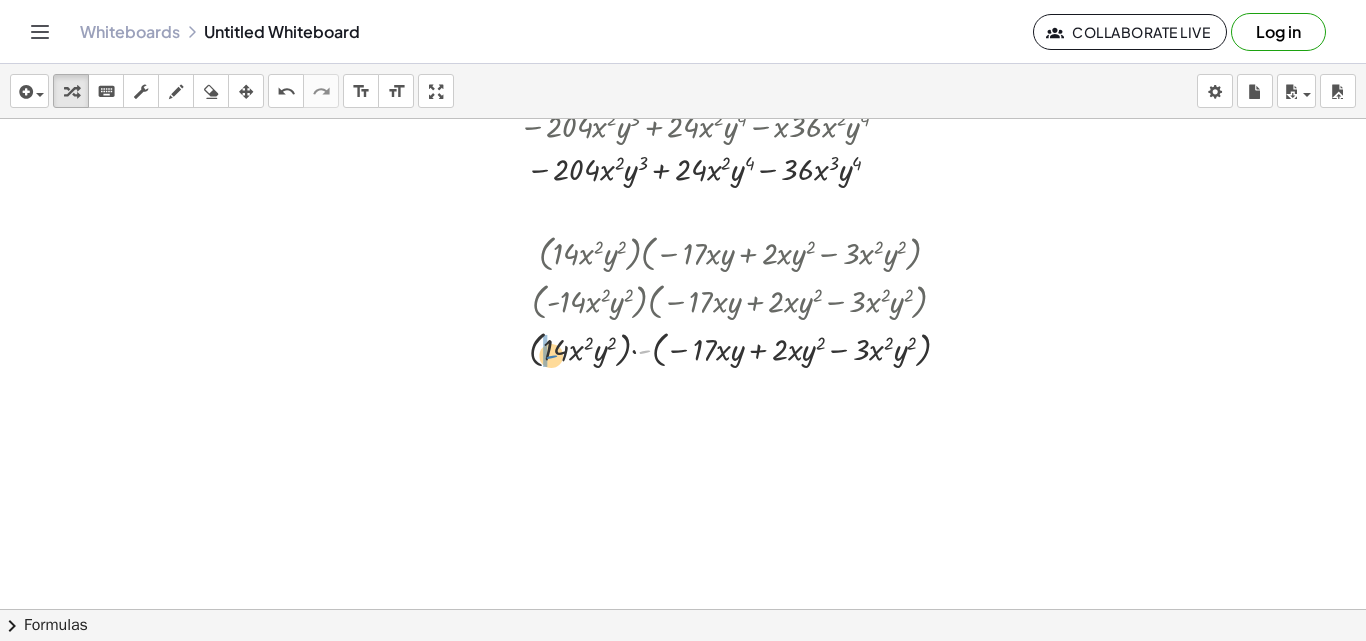 drag, startPoint x: 643, startPoint y: 350, endPoint x: 548, endPoint y: 355, distance: 95.131485 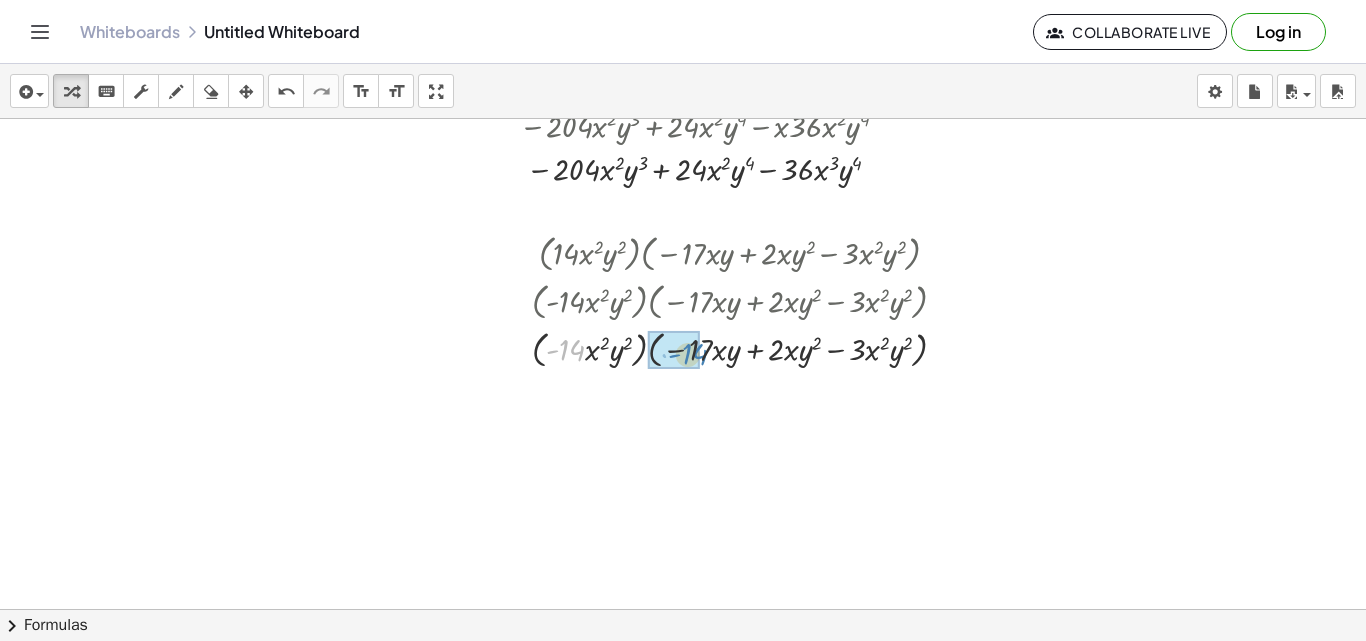 drag, startPoint x: 583, startPoint y: 352, endPoint x: 705, endPoint y: 356, distance: 122.06556 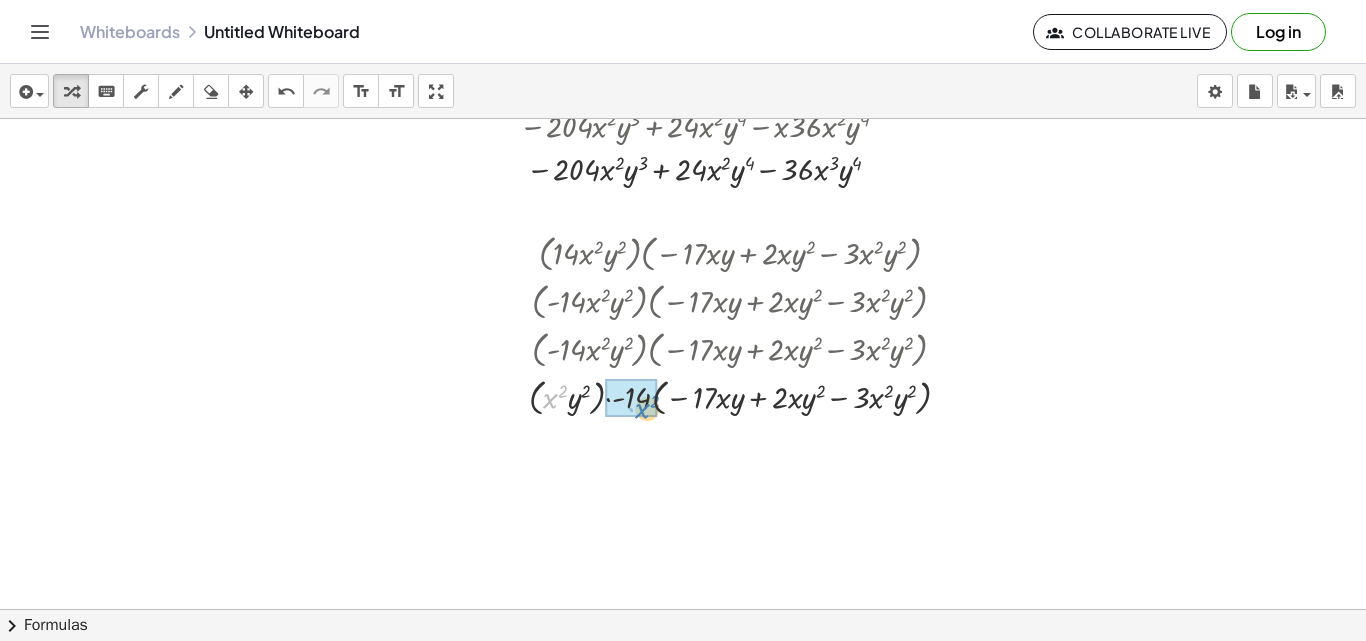 drag, startPoint x: 553, startPoint y: 397, endPoint x: 645, endPoint y: 407, distance: 92.541885 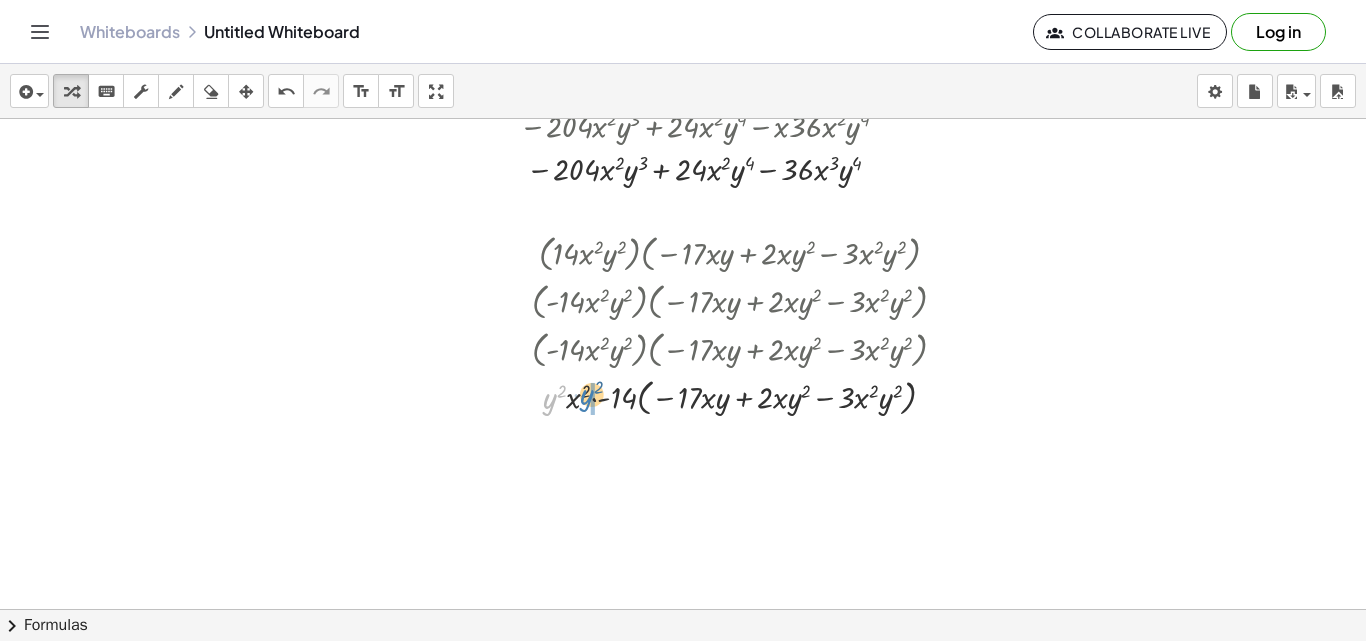 drag, startPoint x: 551, startPoint y: 404, endPoint x: 589, endPoint y: 400, distance: 38.209946 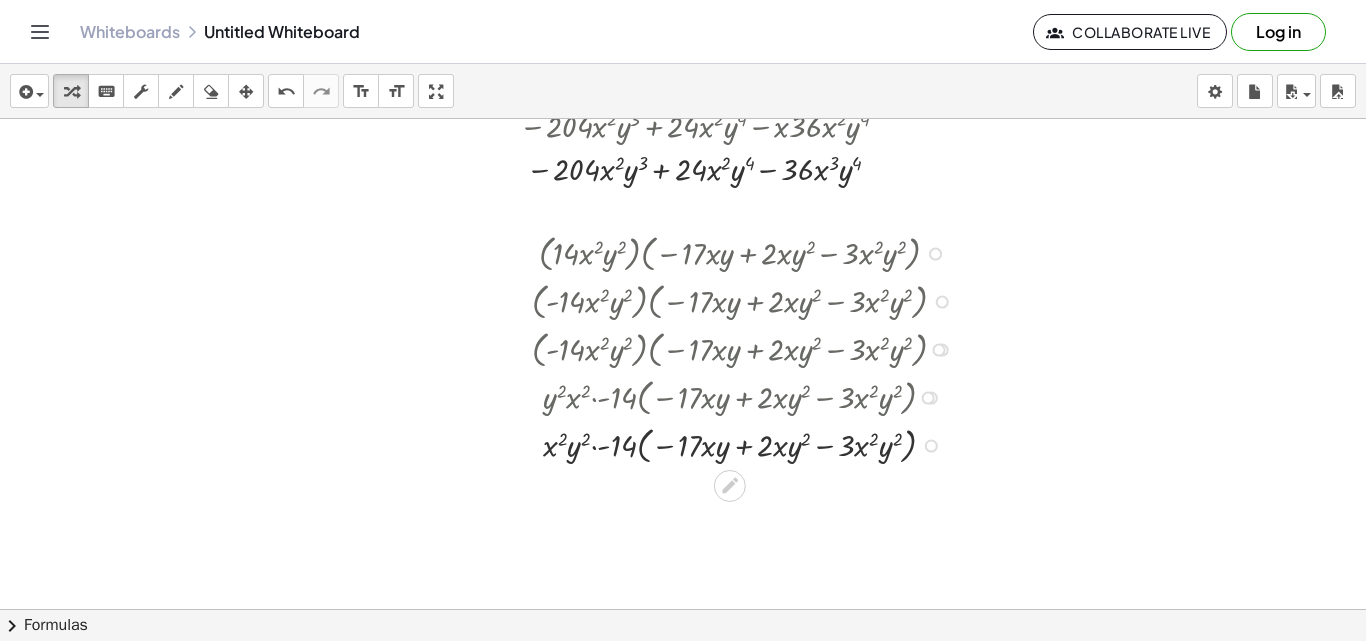 click at bounding box center [747, 444] 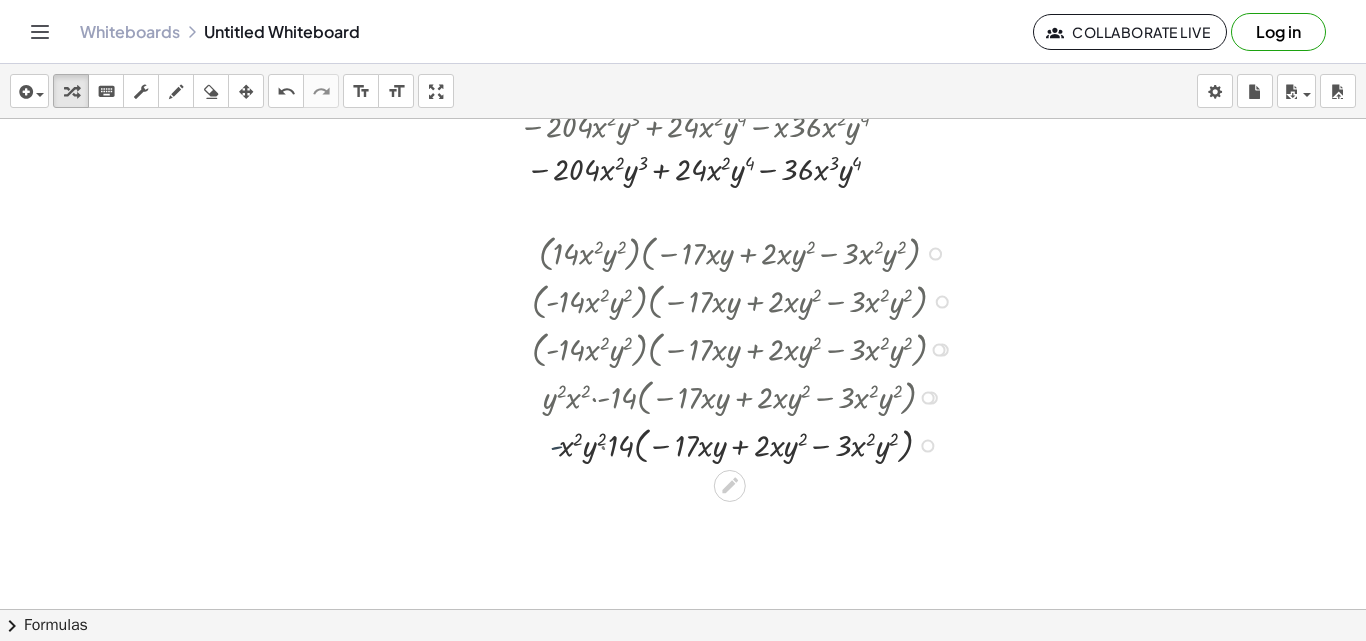 click at bounding box center [747, 444] 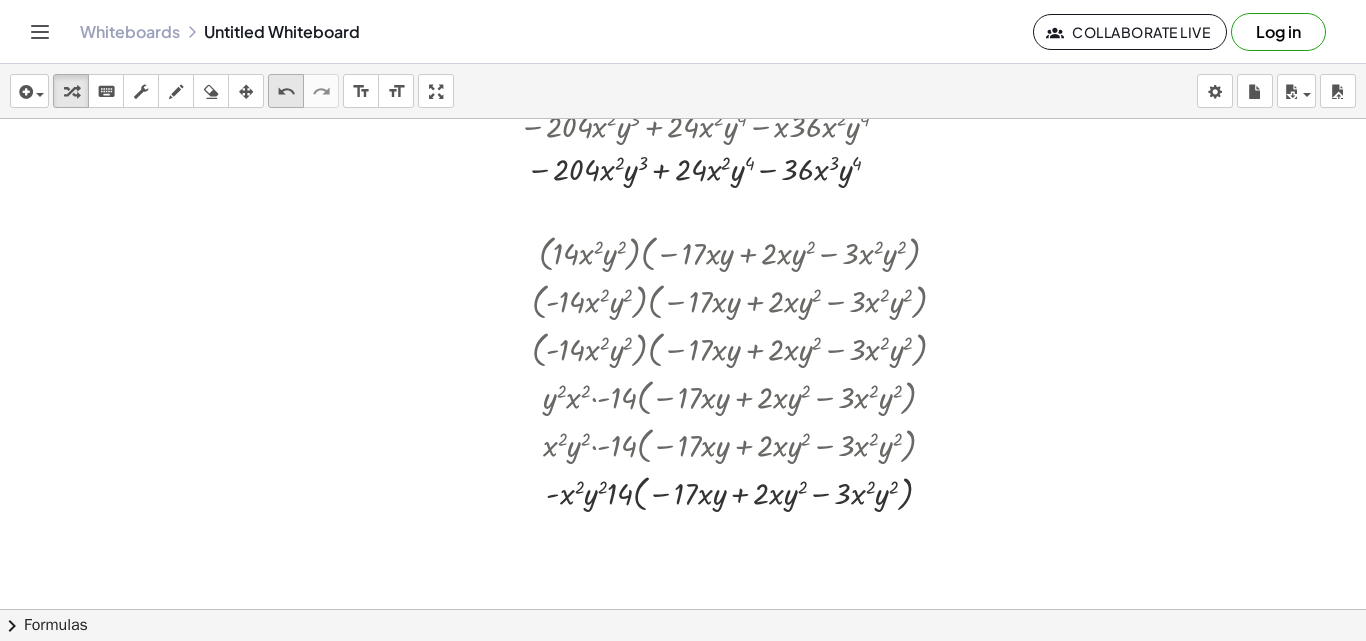 click on "undo" at bounding box center [286, 92] 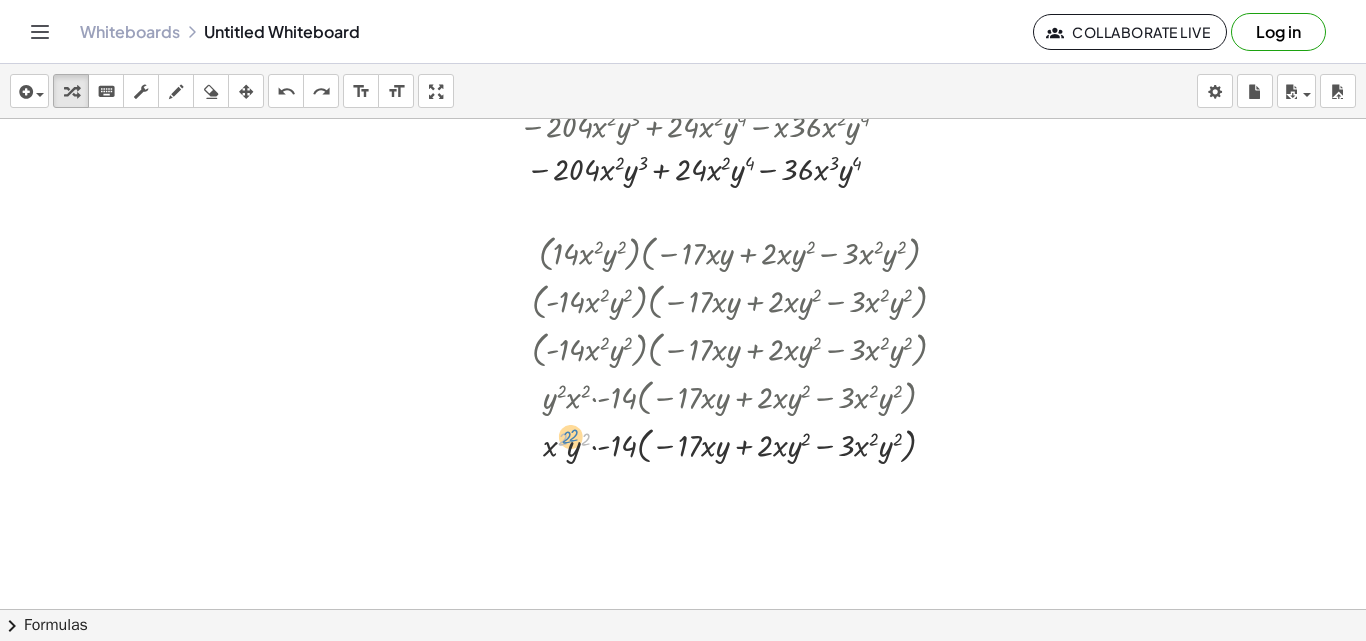 click at bounding box center (747, 444) 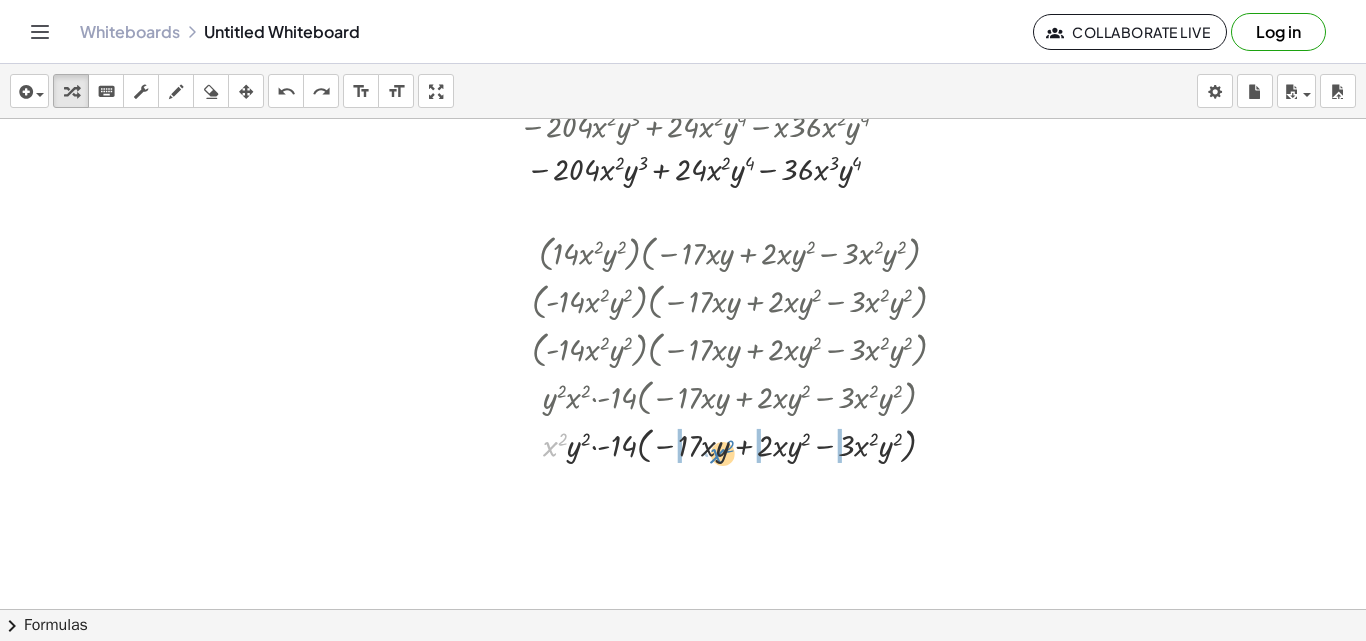 drag, startPoint x: 546, startPoint y: 450, endPoint x: 712, endPoint y: 457, distance: 166.14752 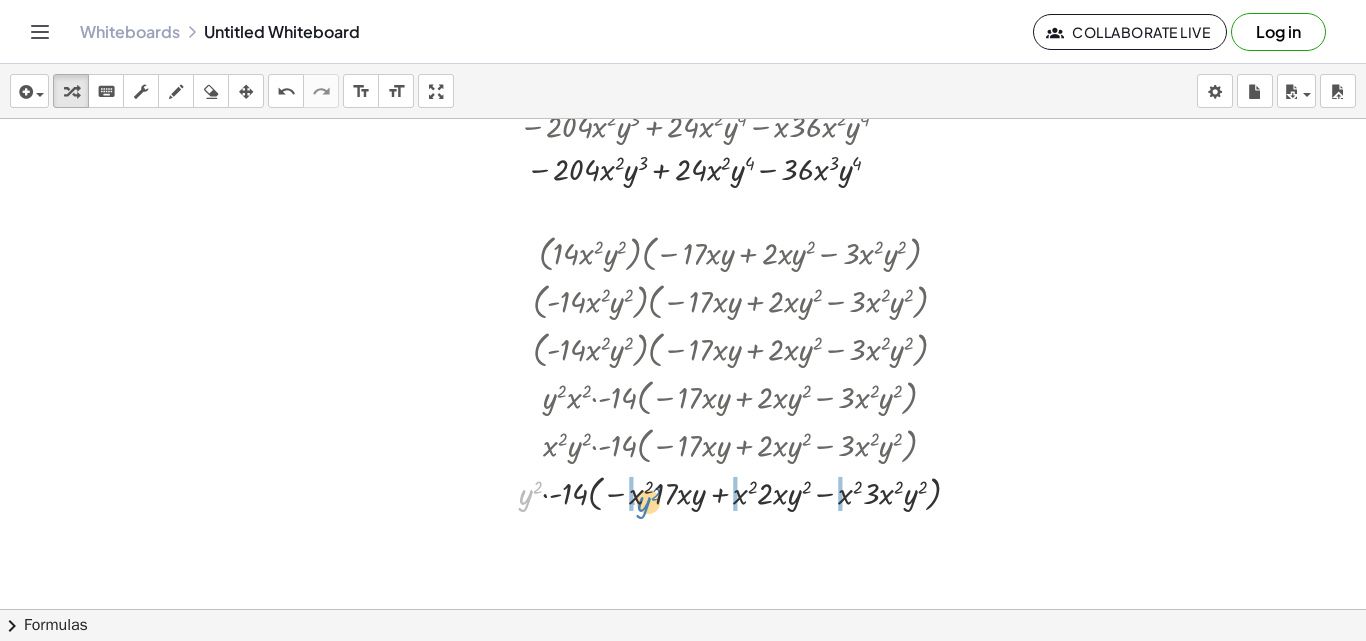 drag, startPoint x: 524, startPoint y: 499, endPoint x: 642, endPoint y: 506, distance: 118.20744 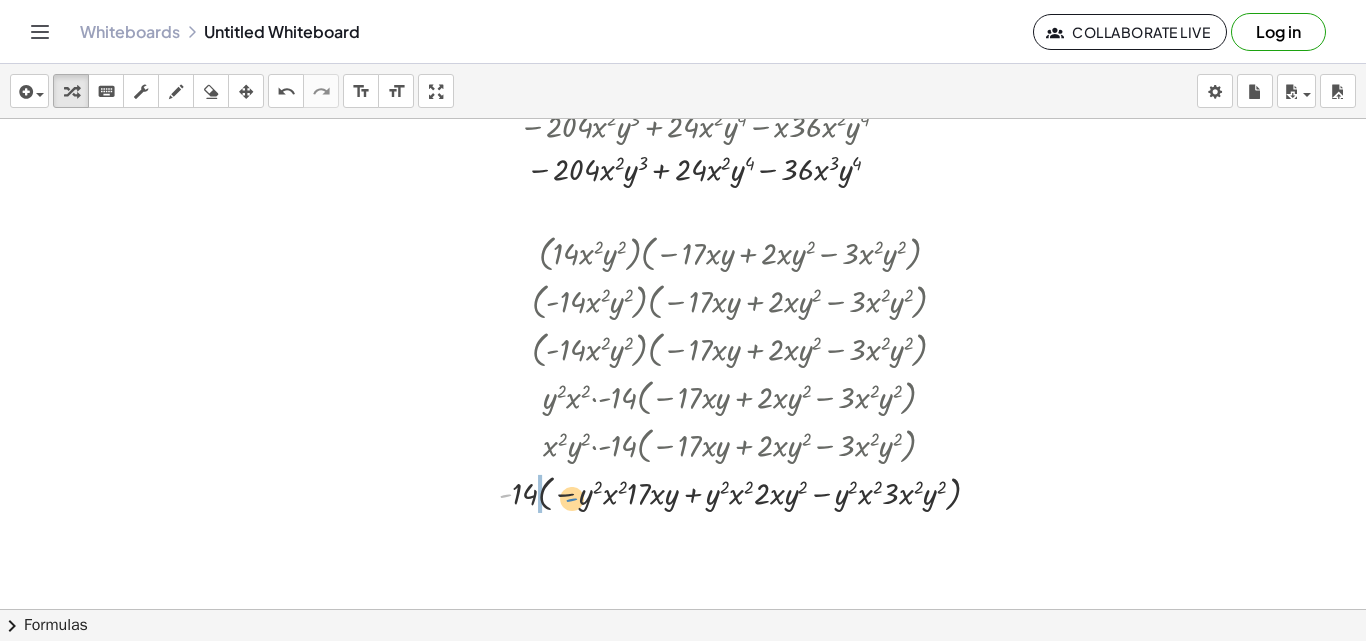 drag, startPoint x: 511, startPoint y: 497, endPoint x: 577, endPoint y: 501, distance: 66.1211 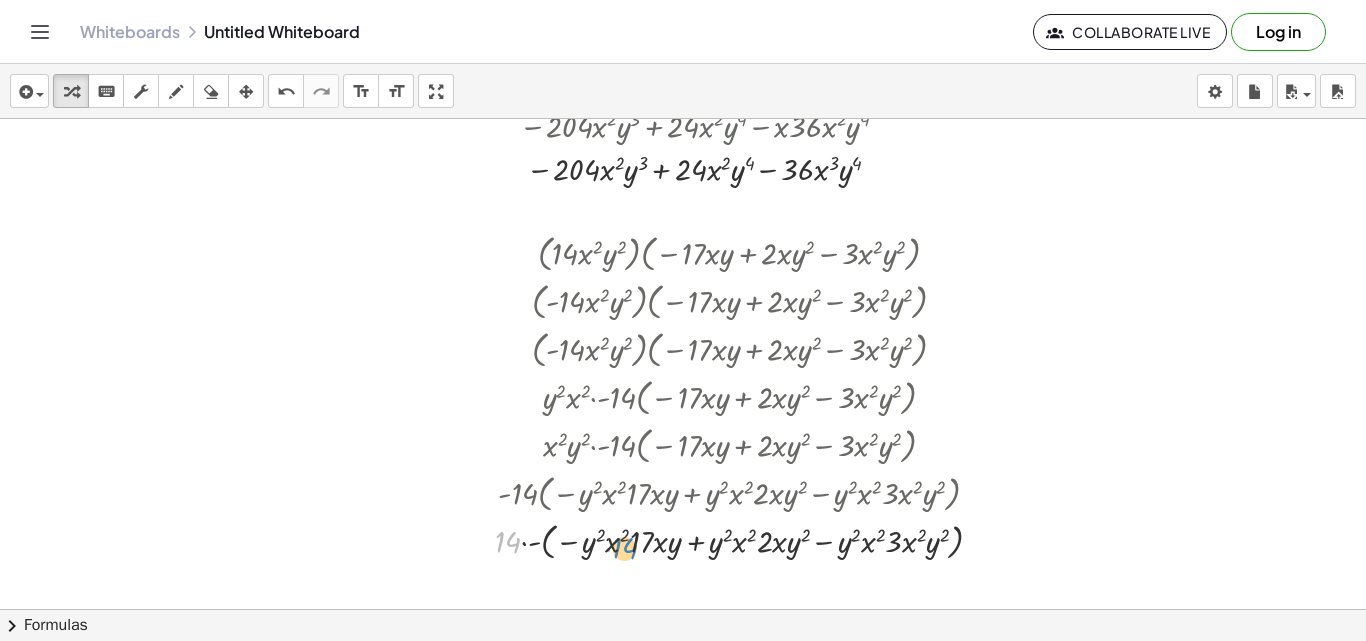 drag, startPoint x: 507, startPoint y: 544, endPoint x: 624, endPoint y: 550, distance: 117.15375 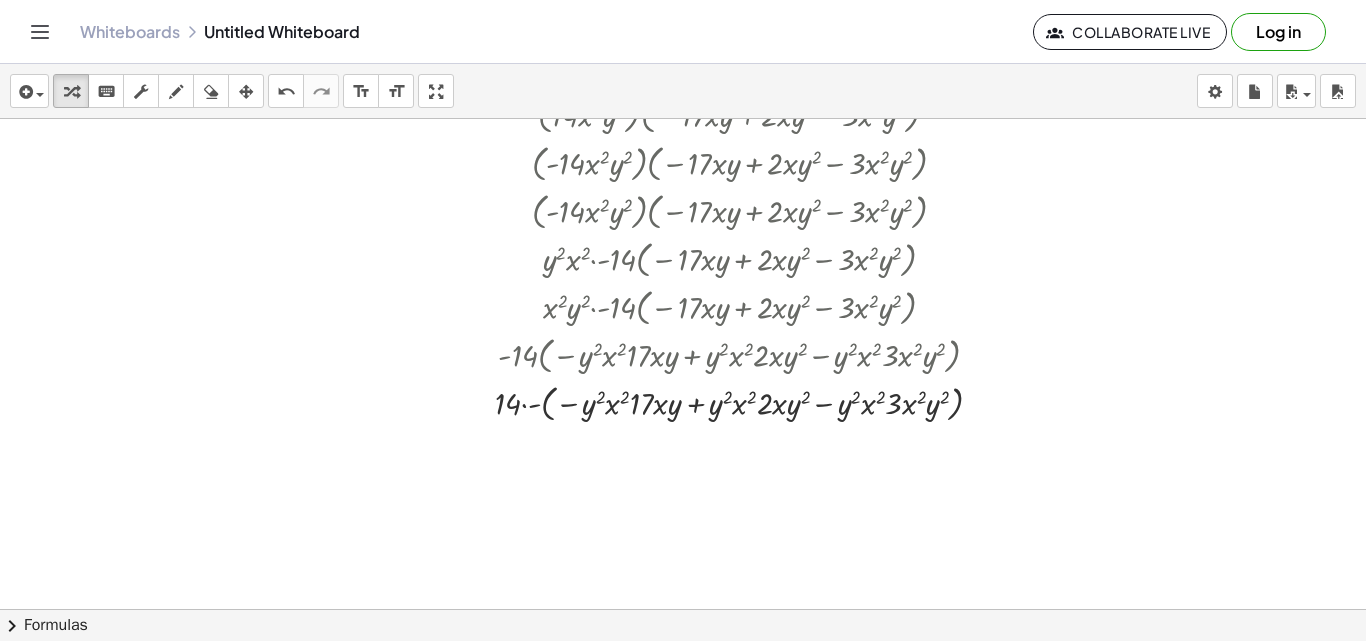 scroll, scrollTop: 1477, scrollLeft: 886, axis: both 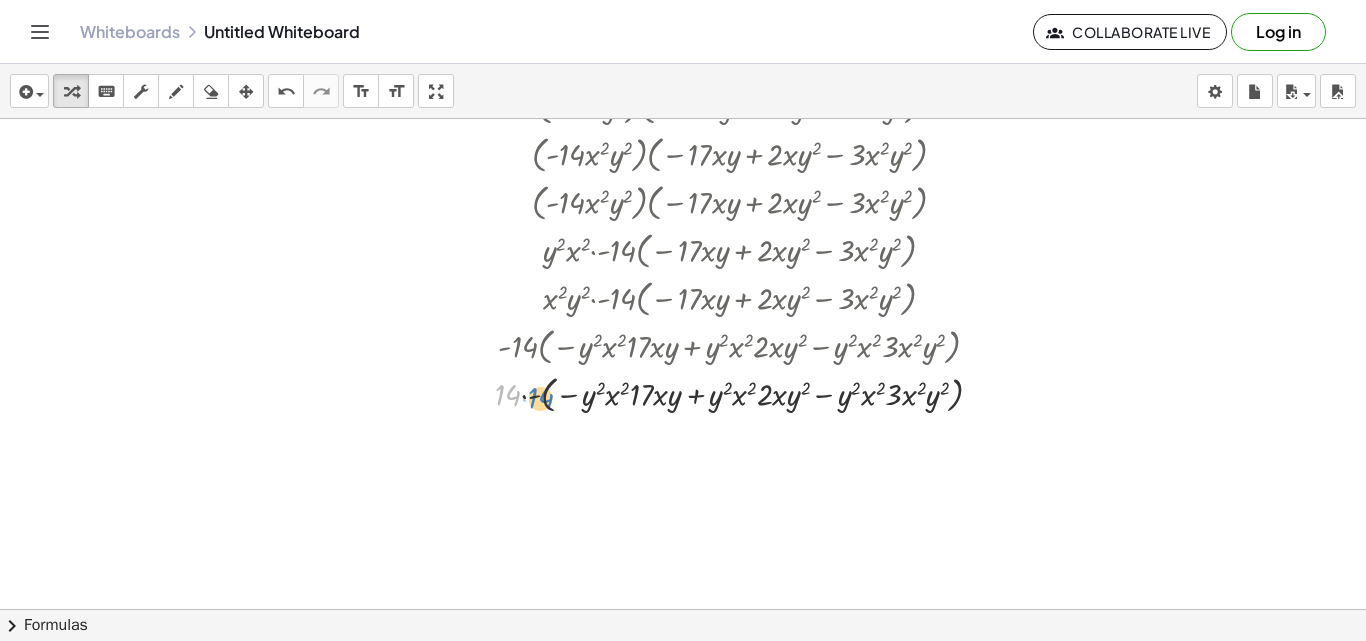 click at bounding box center [747, 393] 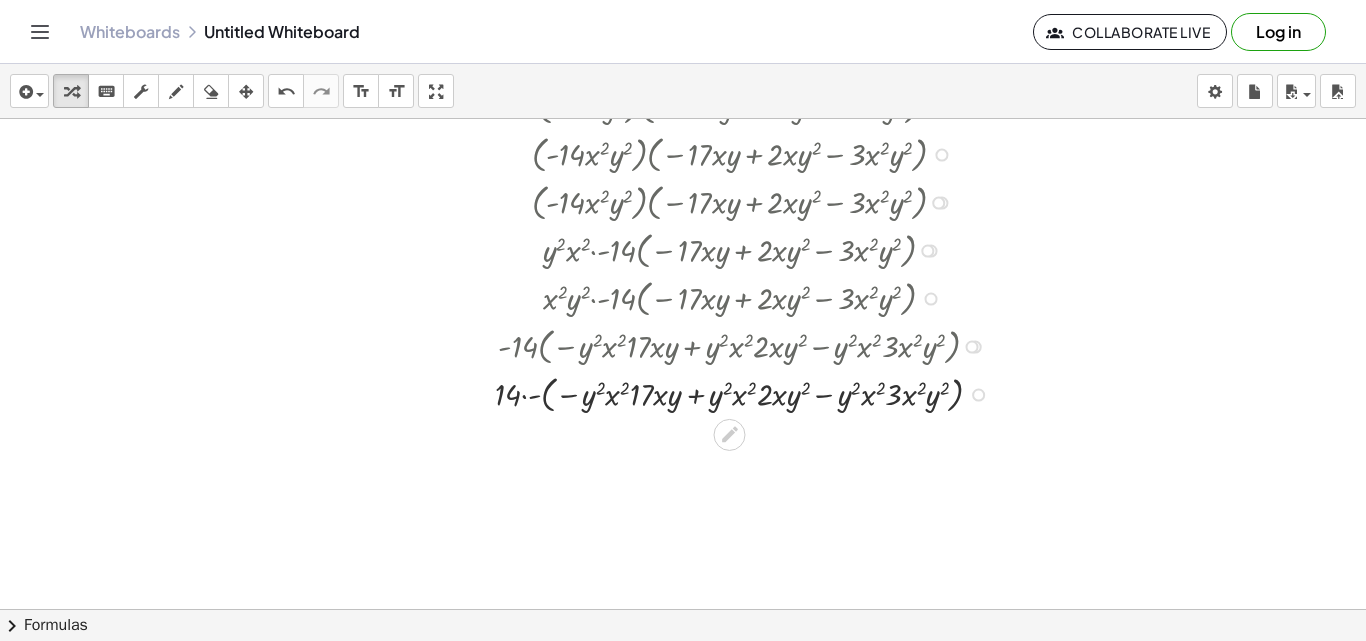 click at bounding box center [747, 393] 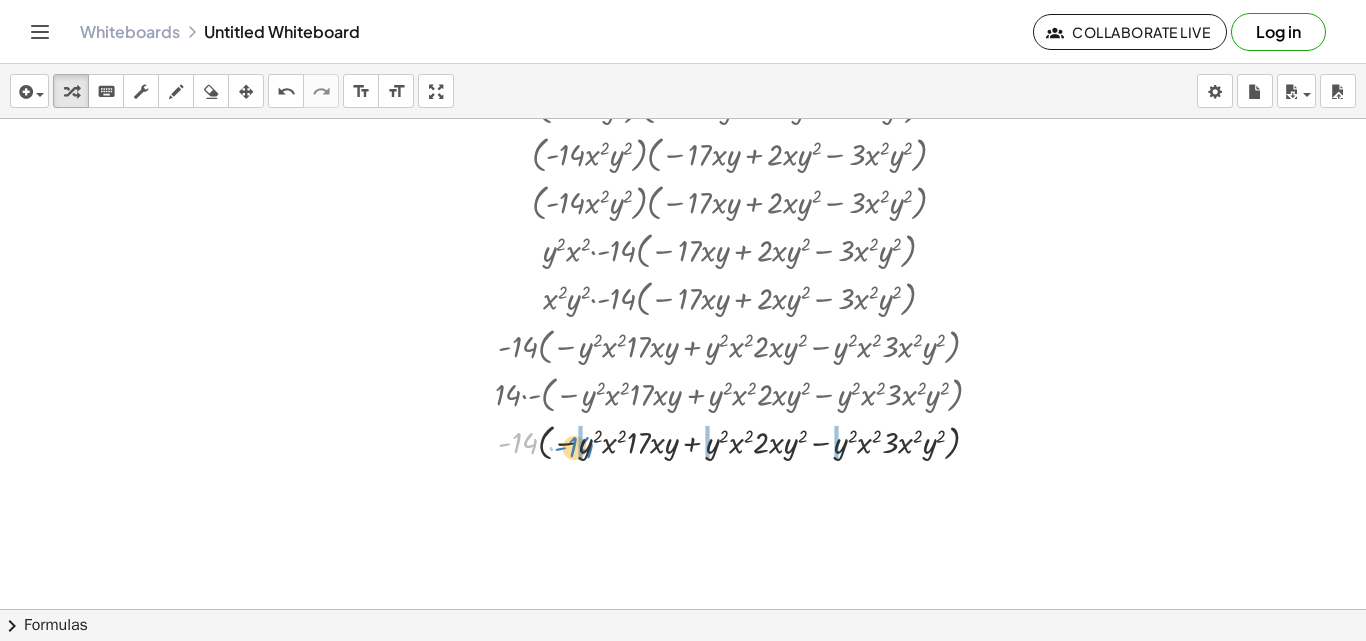drag, startPoint x: 519, startPoint y: 448, endPoint x: 575, endPoint y: 452, distance: 56.142673 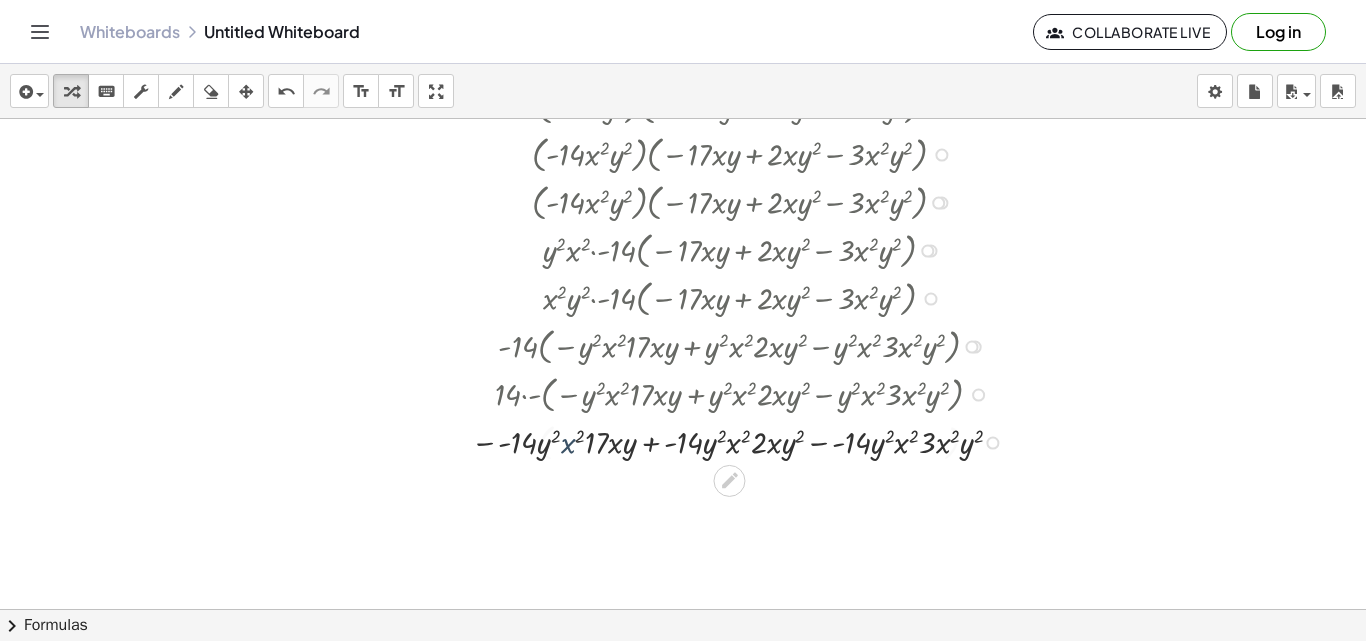 click at bounding box center [742, 441] 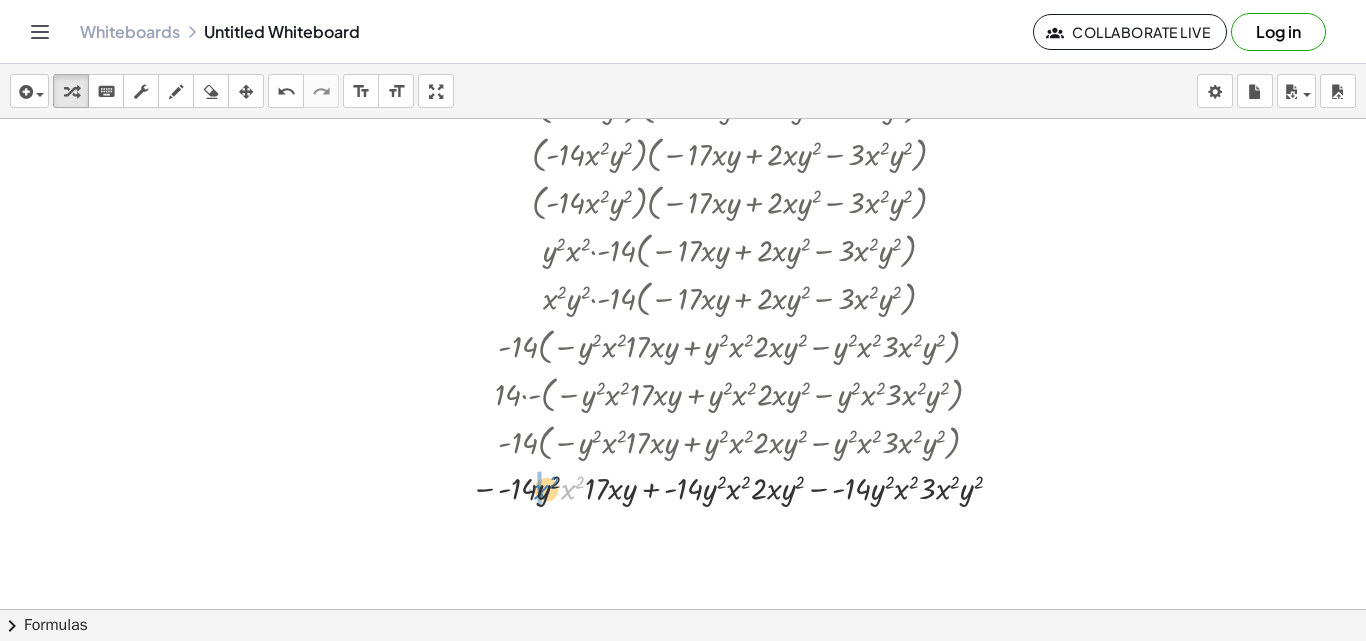 drag, startPoint x: 564, startPoint y: 494, endPoint x: 537, endPoint y: 494, distance: 27 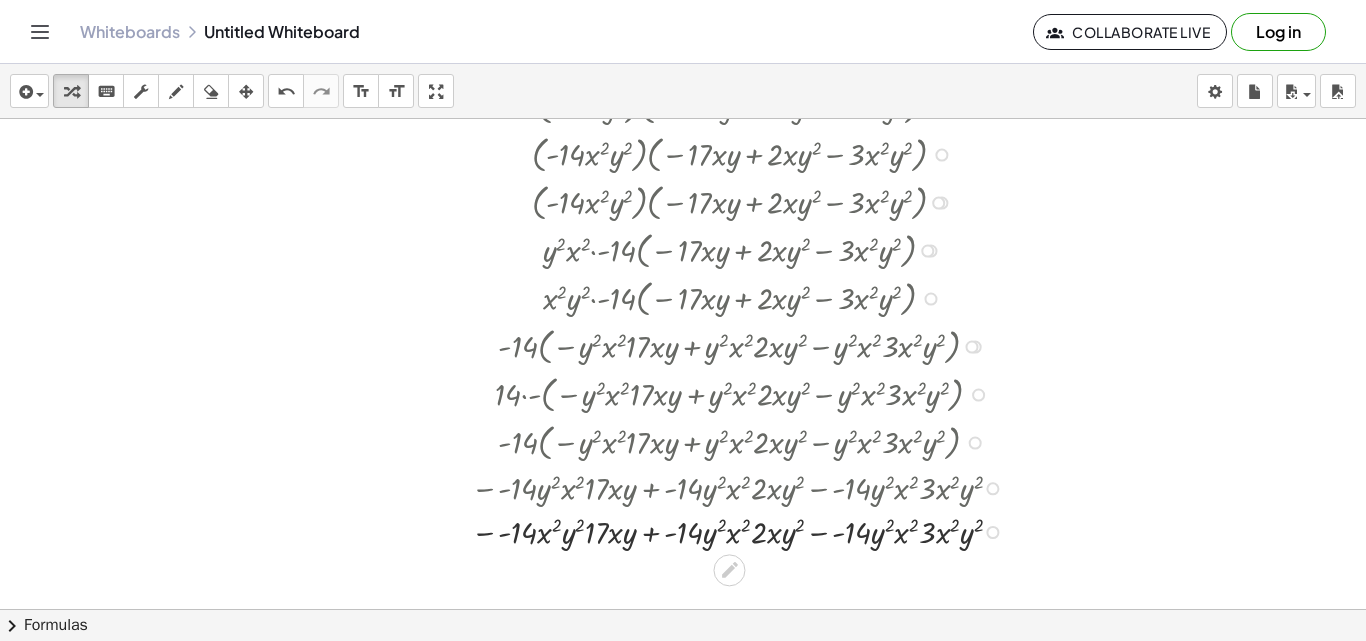 click at bounding box center [742, 531] 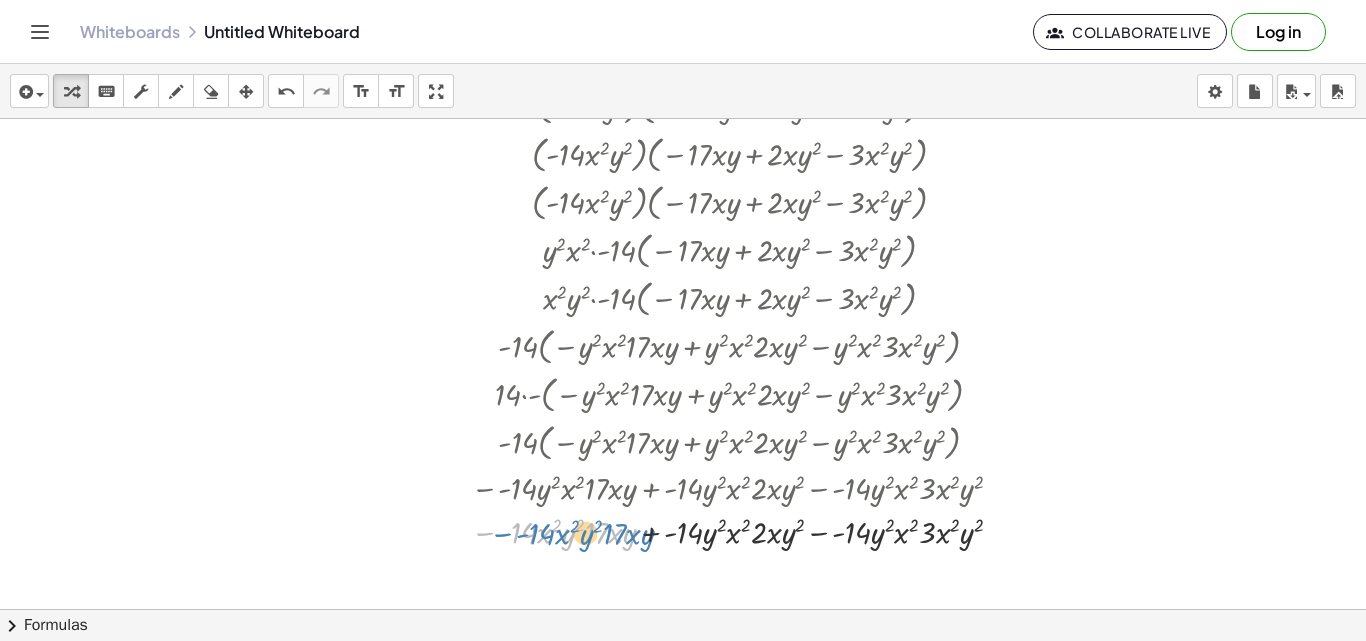 drag, startPoint x: 491, startPoint y: 533, endPoint x: 503, endPoint y: 532, distance: 12.0415945 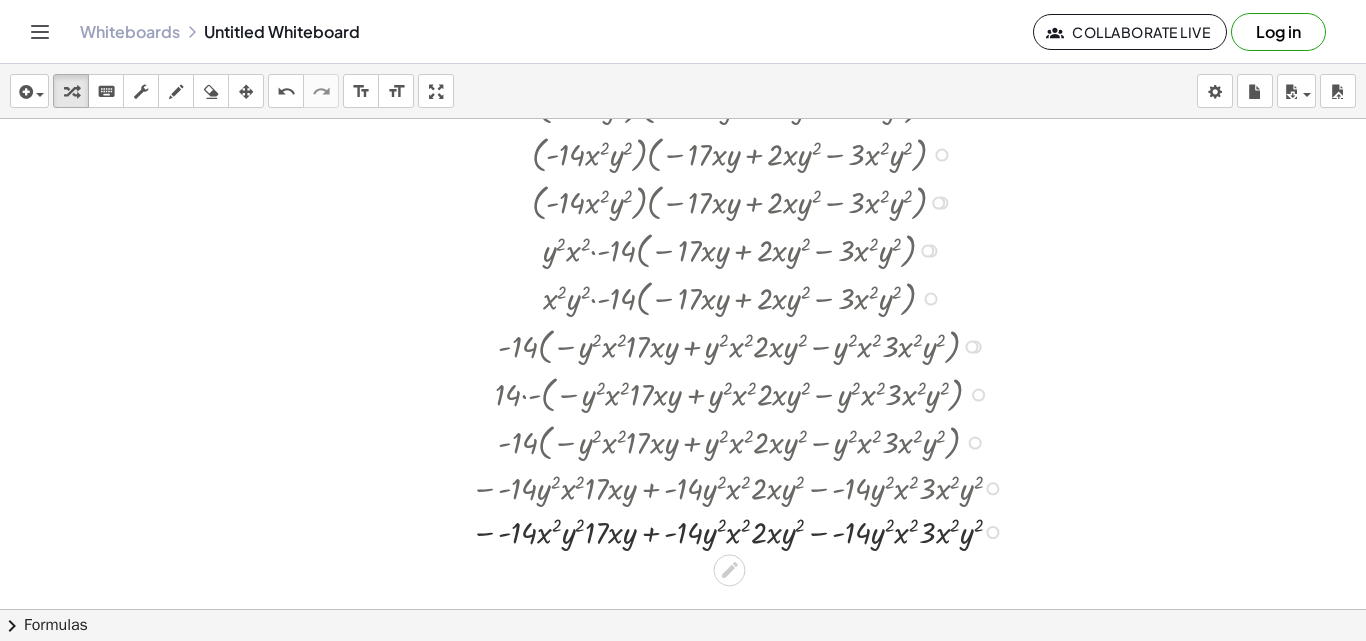 click at bounding box center (742, 531) 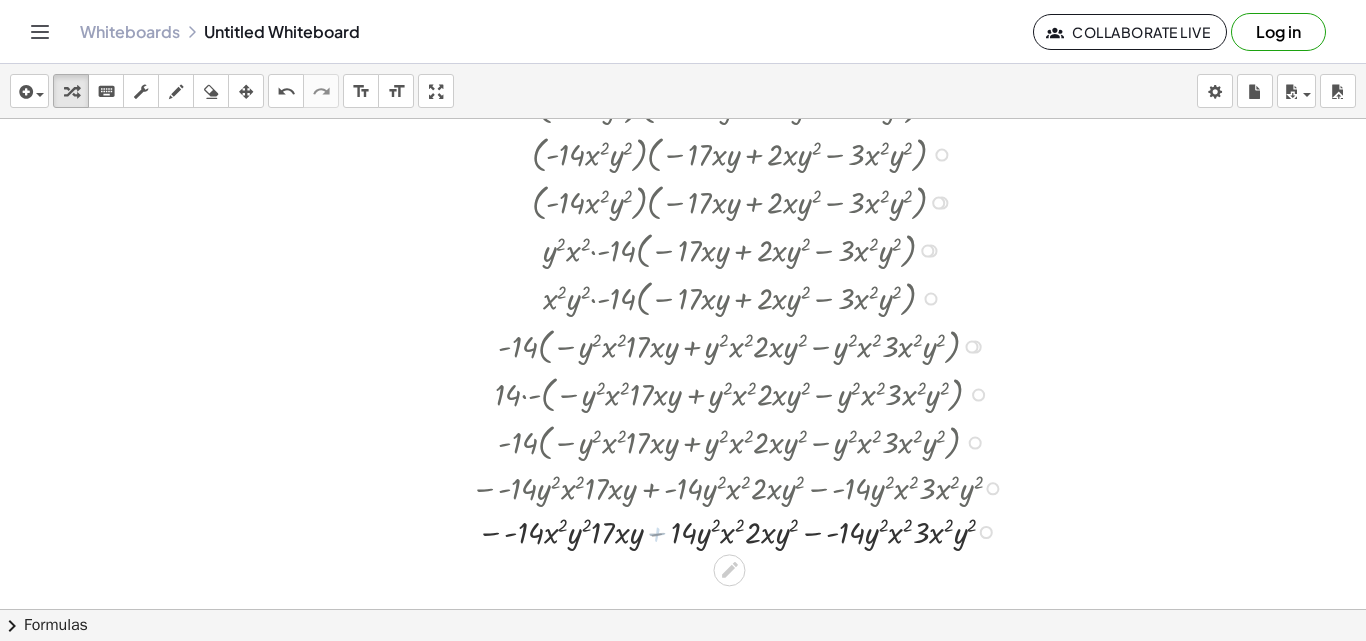 click at bounding box center (742, 531) 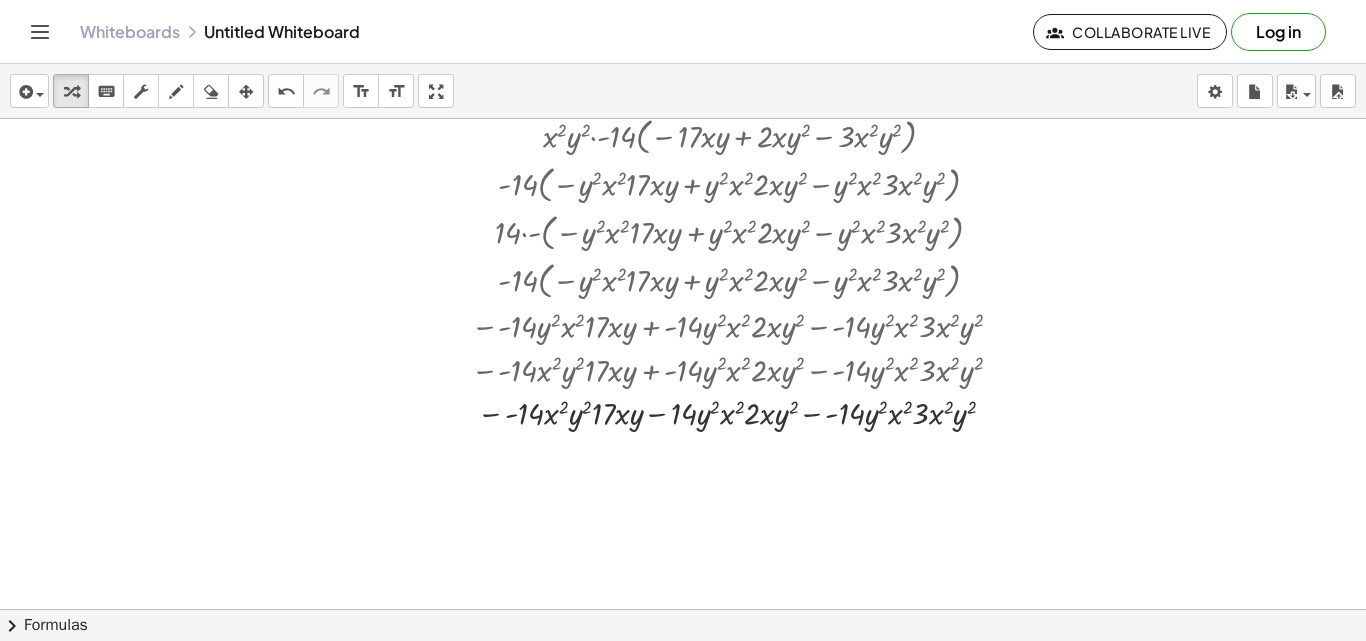 scroll, scrollTop: 1645, scrollLeft: 886, axis: both 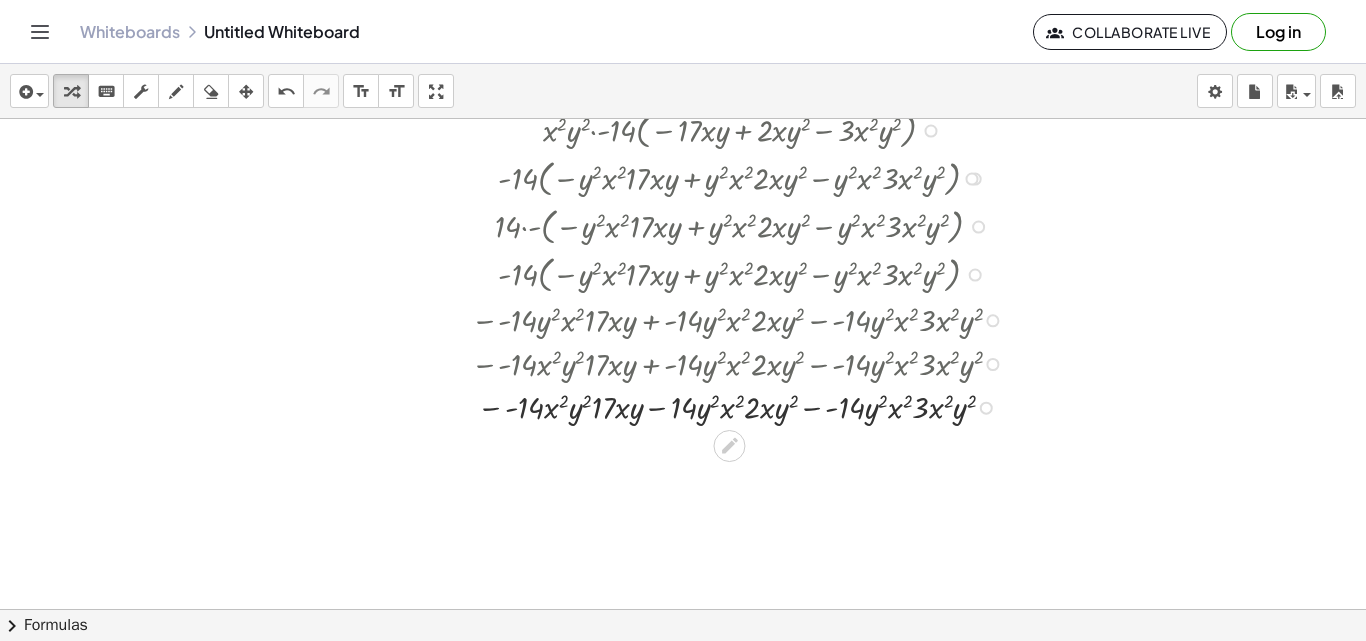 click at bounding box center [742, 406] 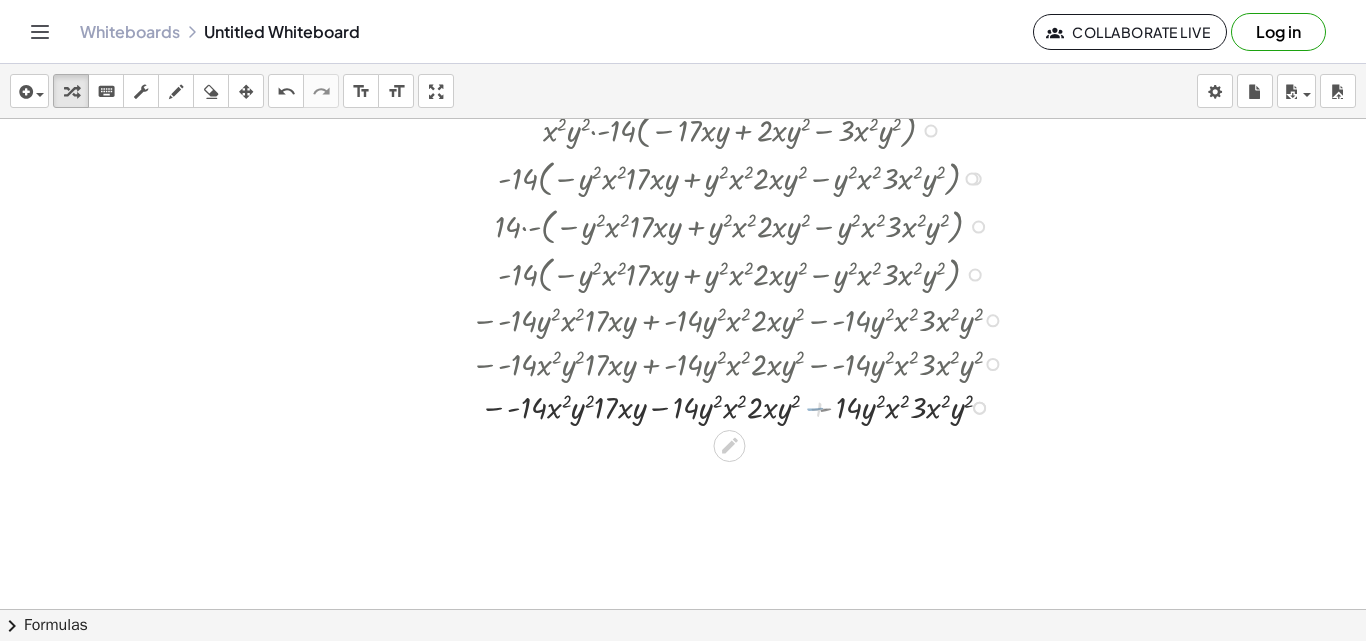 click at bounding box center [742, 406] 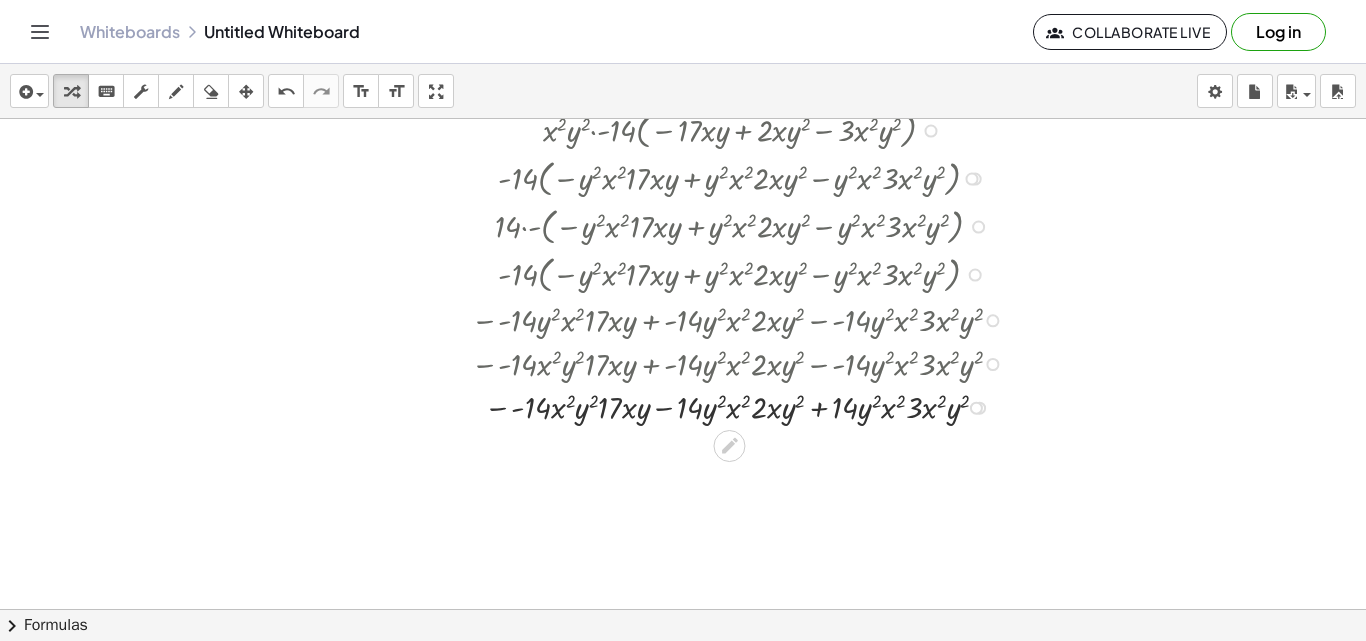 click at bounding box center [742, 406] 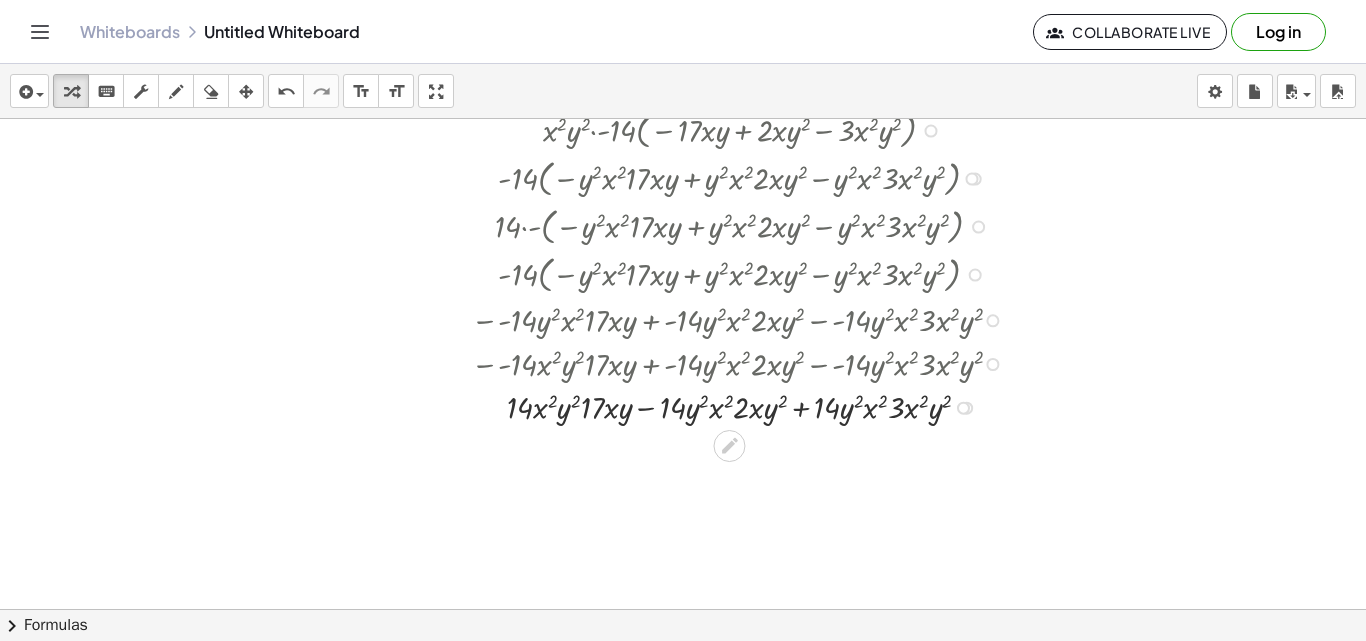 click at bounding box center (742, 406) 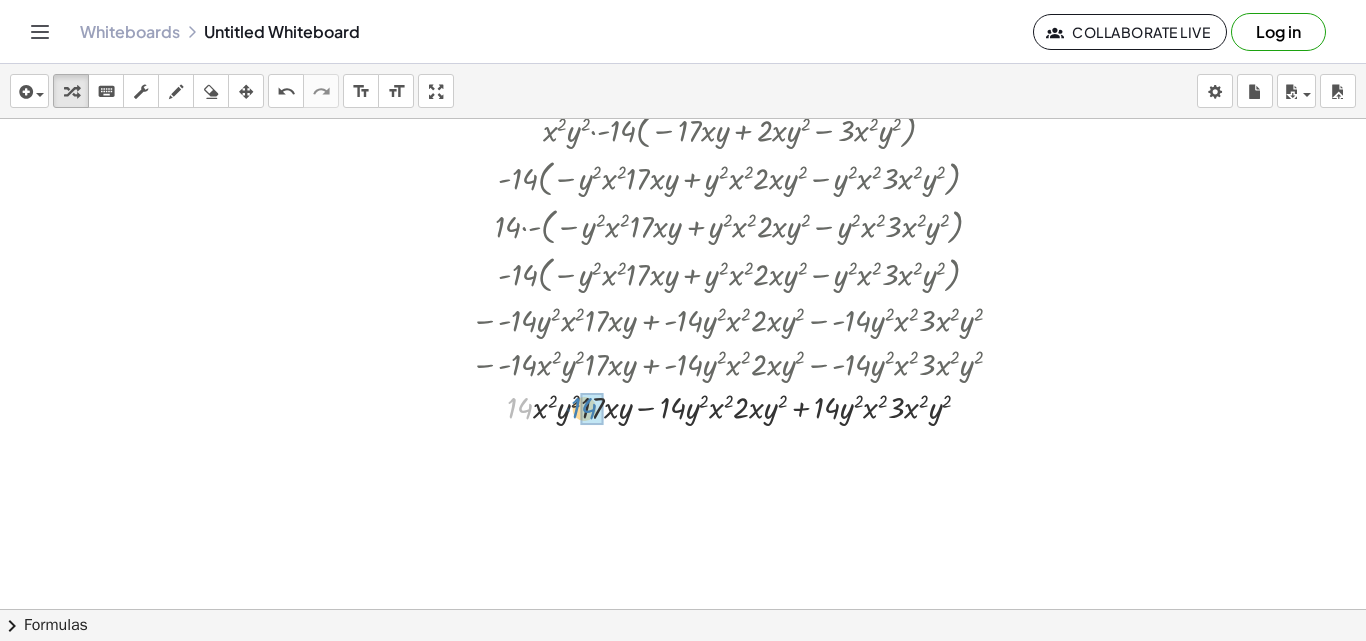 drag, startPoint x: 525, startPoint y: 411, endPoint x: 590, endPoint y: 411, distance: 65 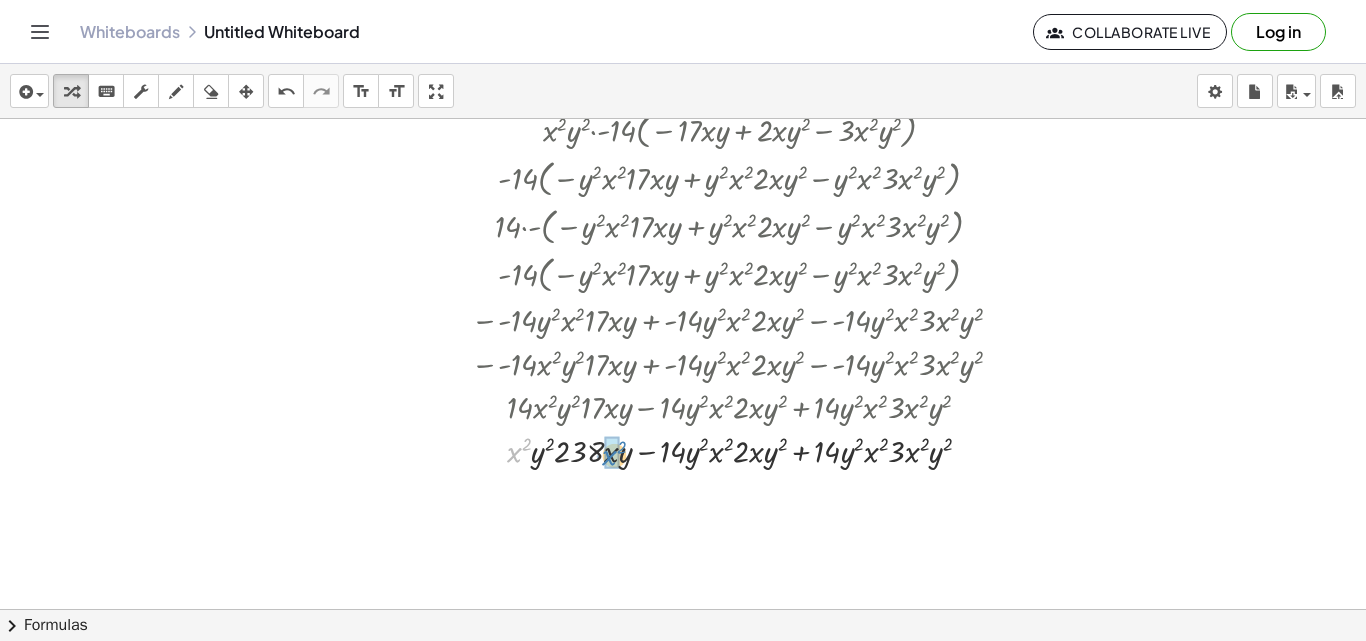 drag, startPoint x: 518, startPoint y: 452, endPoint x: 614, endPoint y: 455, distance: 96.04687 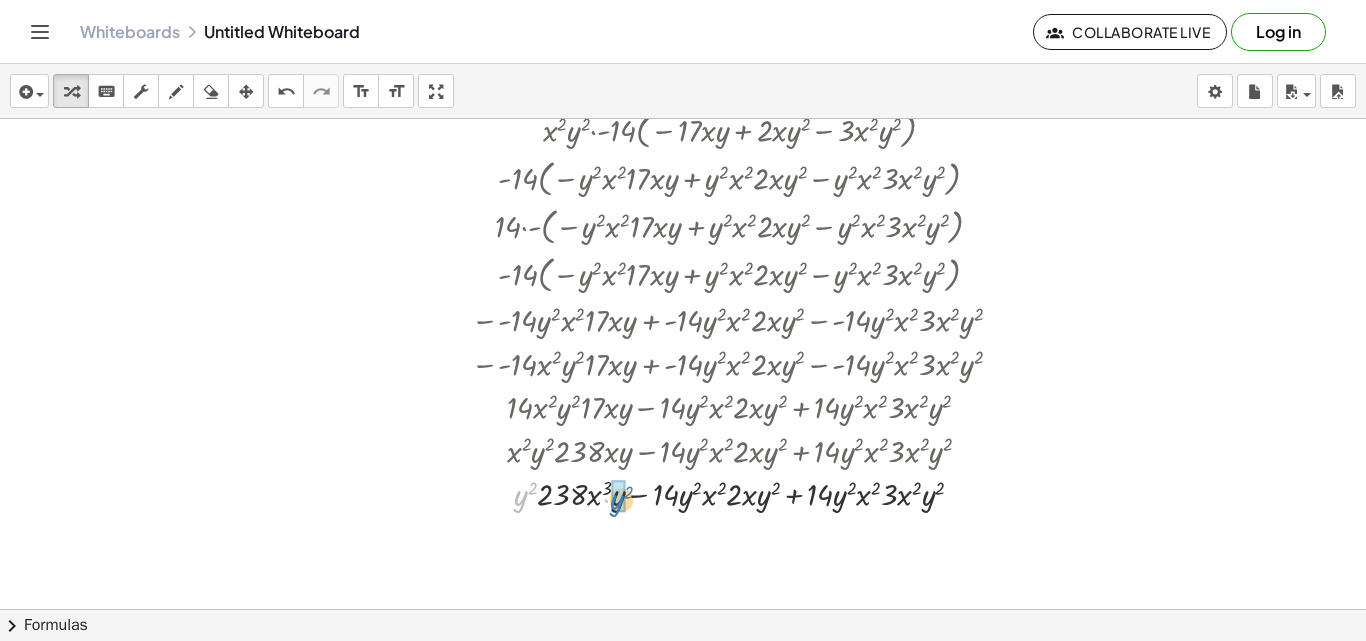 drag, startPoint x: 526, startPoint y: 496, endPoint x: 623, endPoint y: 500, distance: 97.082436 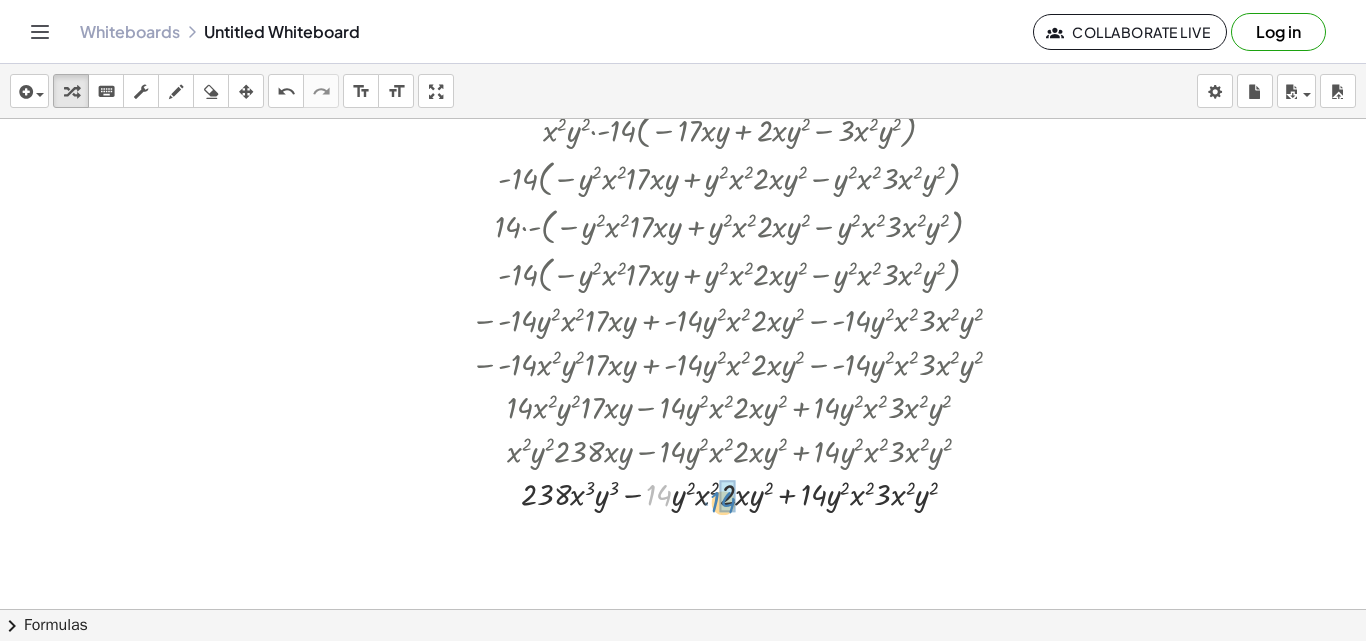 drag, startPoint x: 659, startPoint y: 496, endPoint x: 723, endPoint y: 503, distance: 64.381676 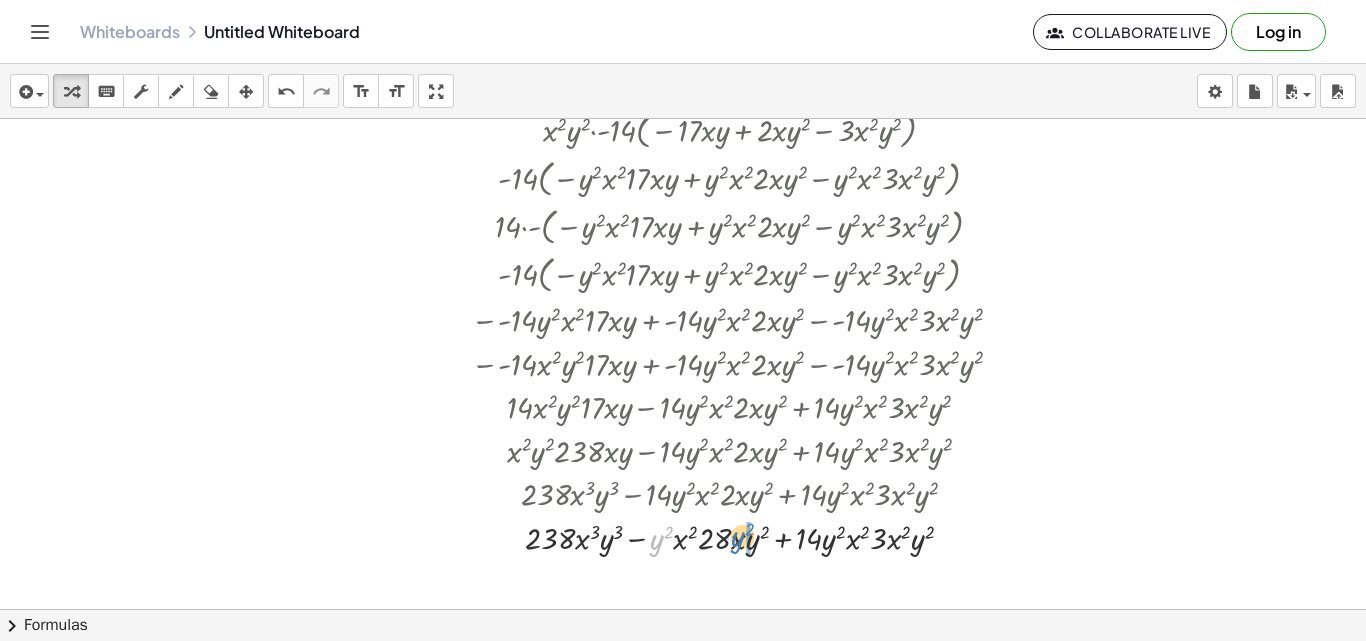 drag, startPoint x: 658, startPoint y: 546, endPoint x: 739, endPoint y: 543, distance: 81.055534 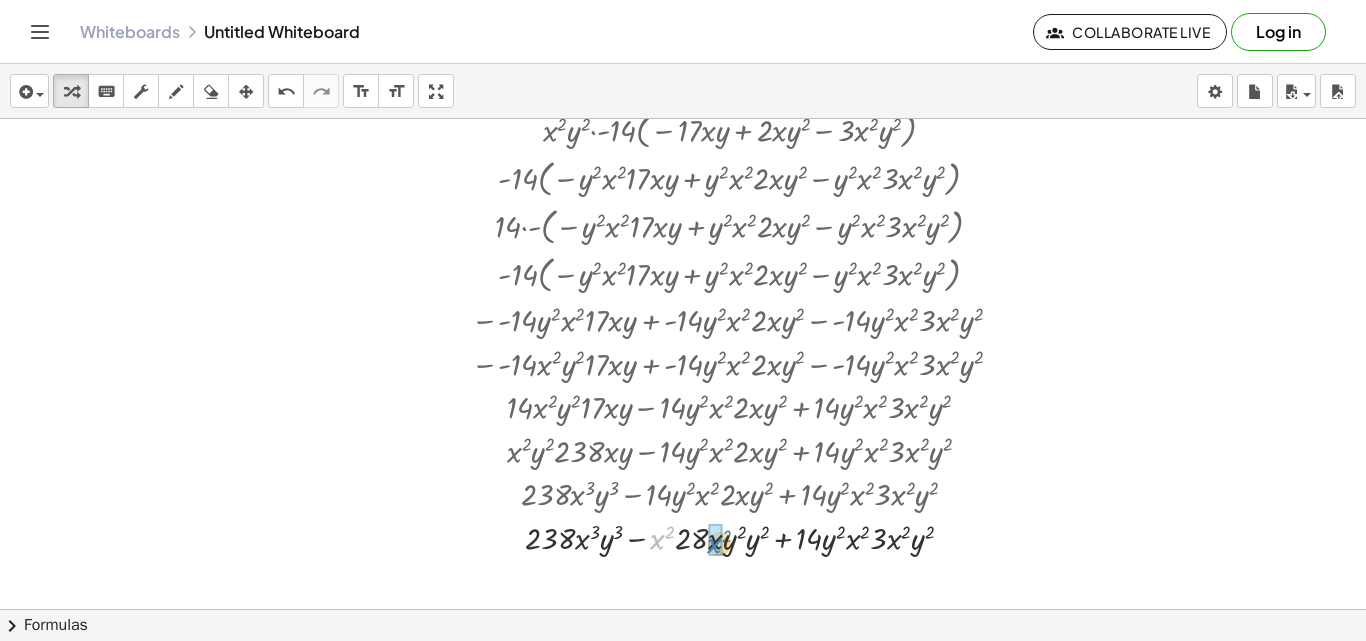 drag, startPoint x: 662, startPoint y: 546, endPoint x: 719, endPoint y: 550, distance: 57.14018 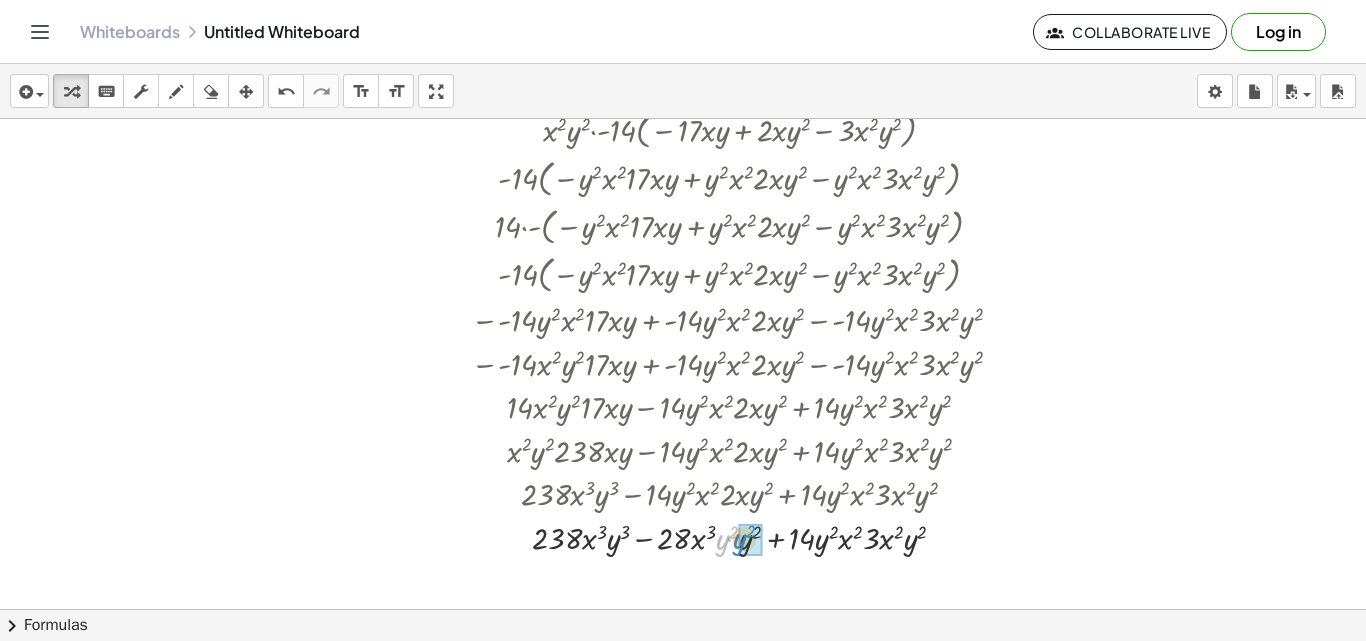 drag, startPoint x: 722, startPoint y: 545, endPoint x: 739, endPoint y: 544, distance: 17.029387 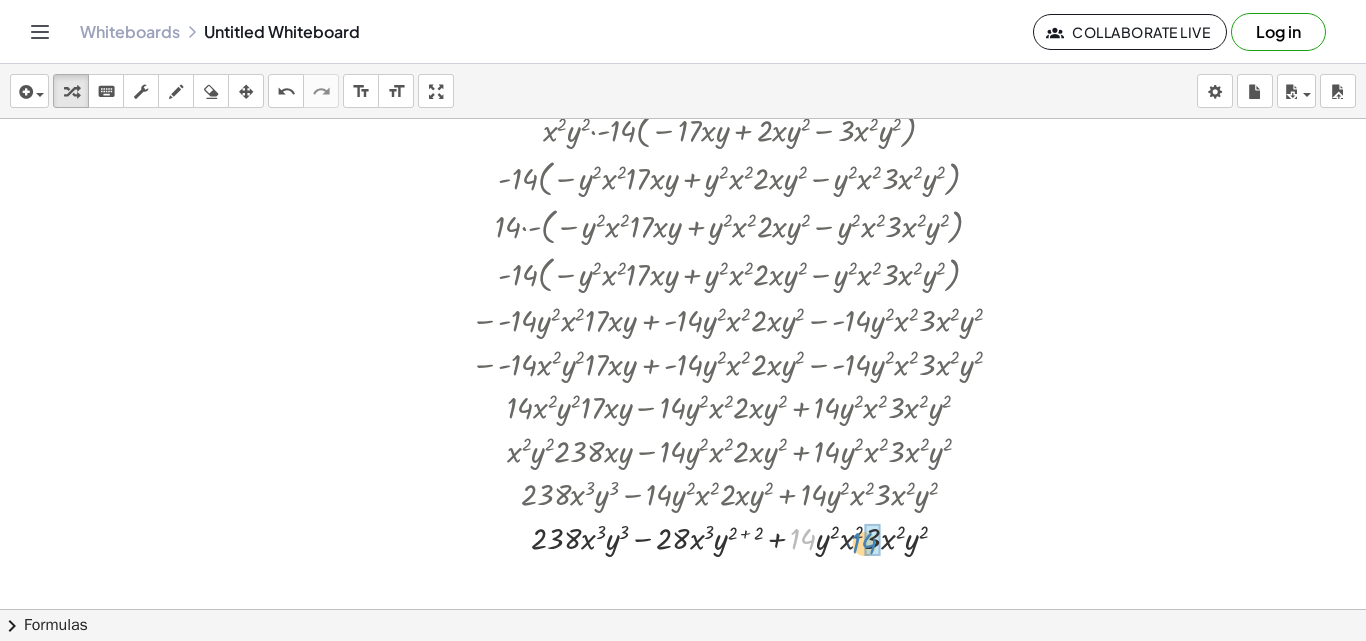 drag, startPoint x: 804, startPoint y: 545, endPoint x: 865, endPoint y: 549, distance: 61.13101 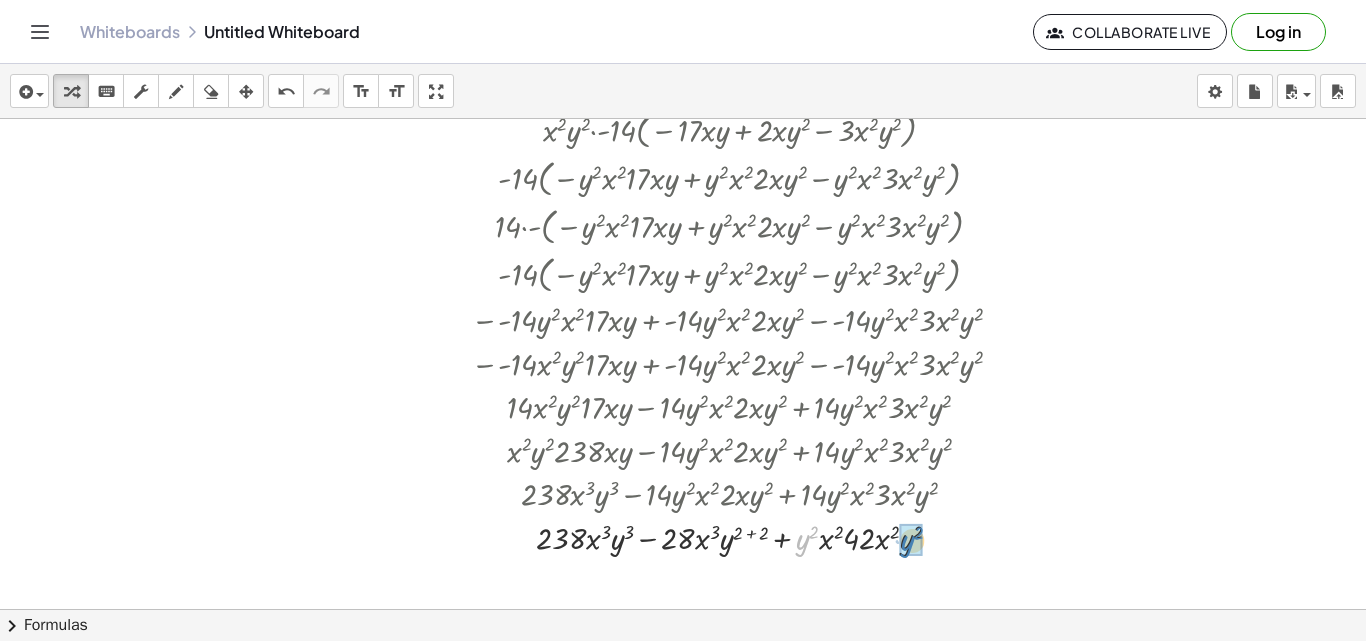 drag, startPoint x: 804, startPoint y: 546, endPoint x: 911, endPoint y: 547, distance: 107.00467 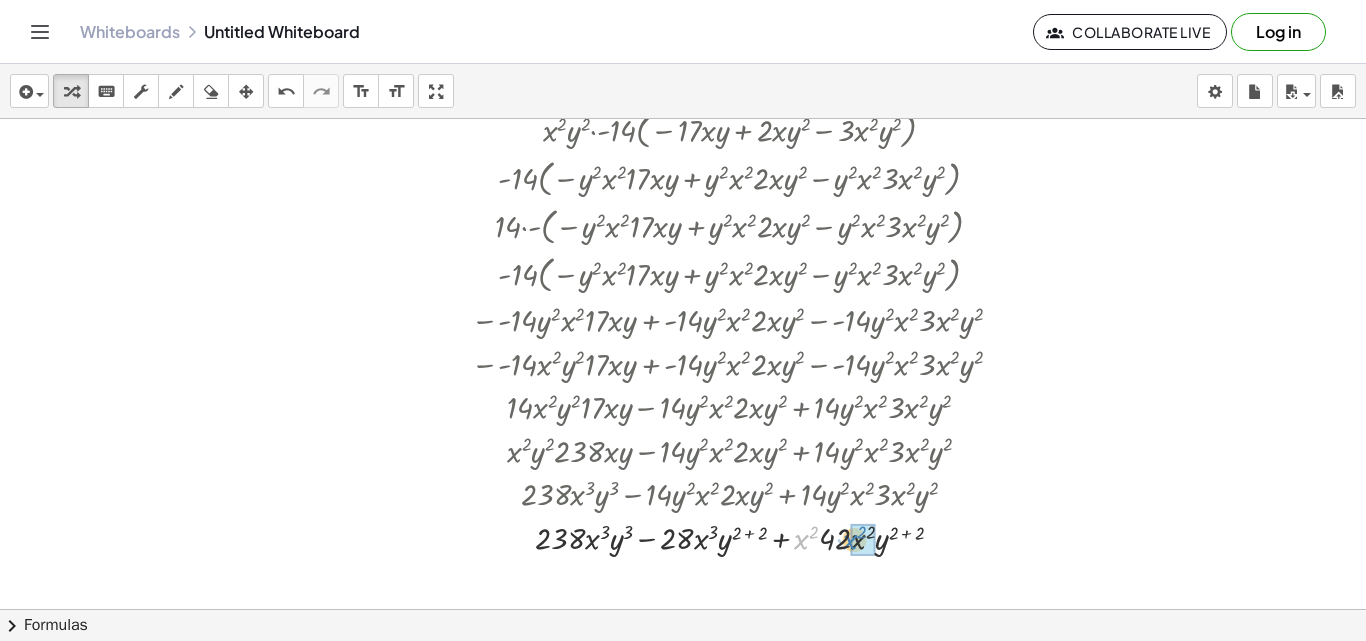 drag, startPoint x: 795, startPoint y: 545, endPoint x: 845, endPoint y: 545, distance: 50 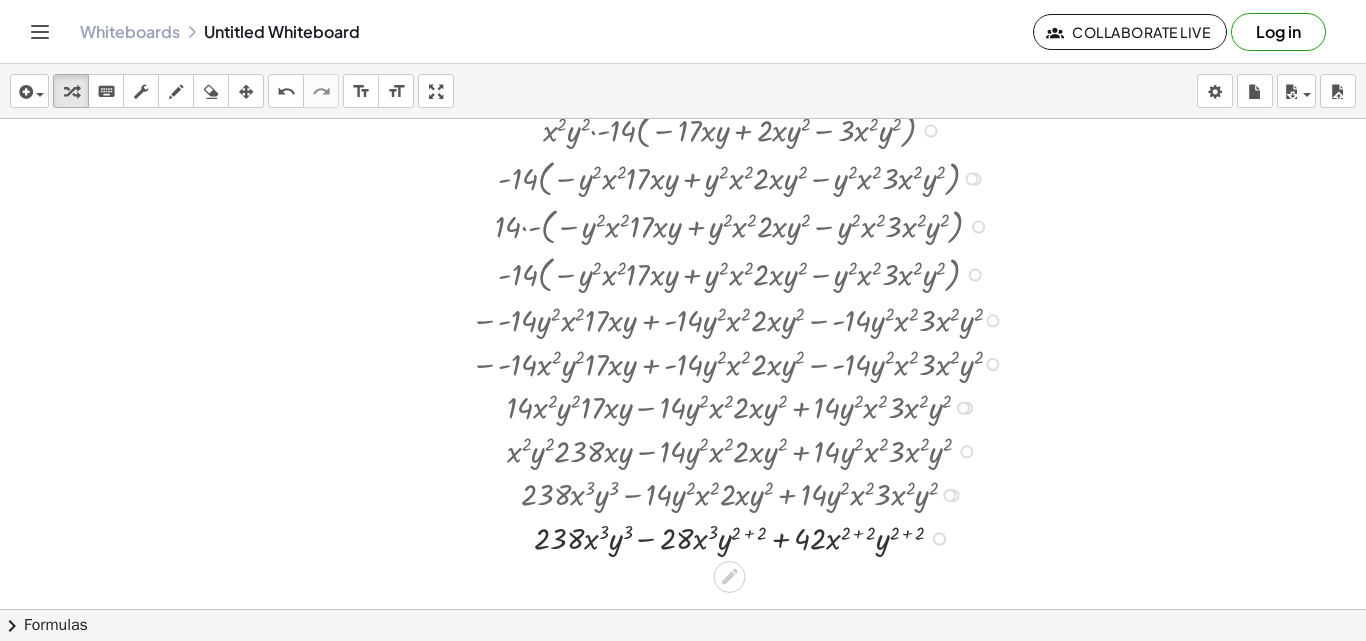click at bounding box center [742, 537] 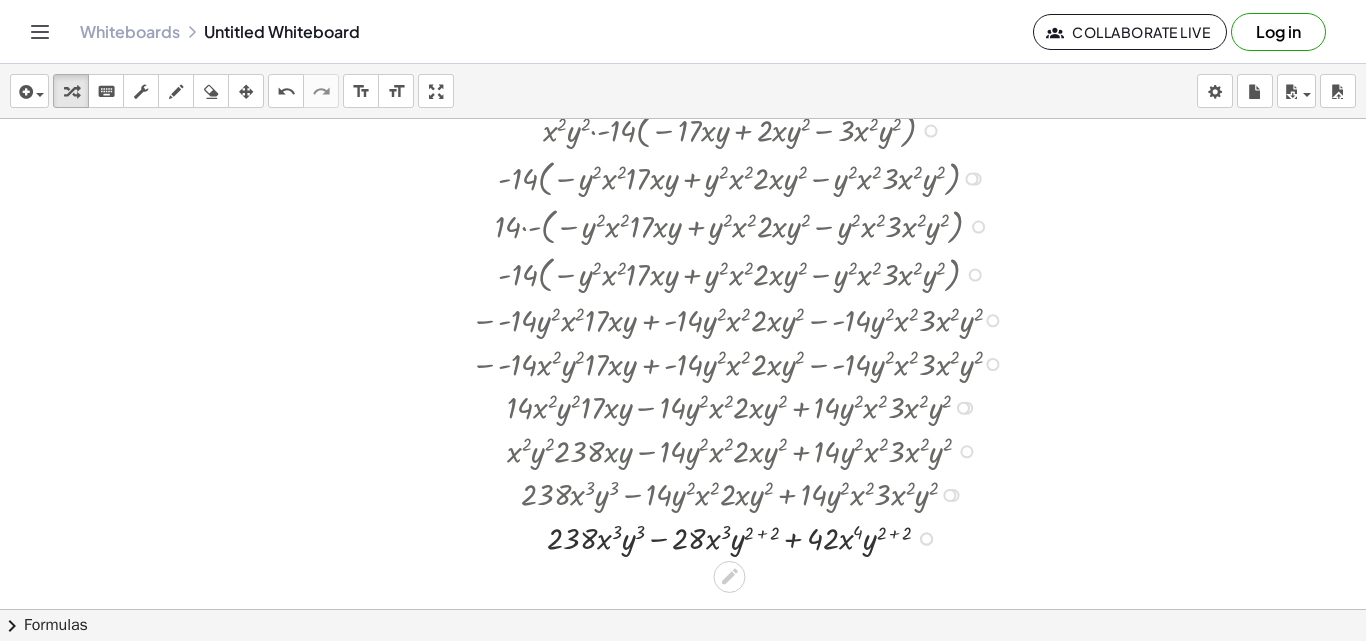 click at bounding box center (742, 537) 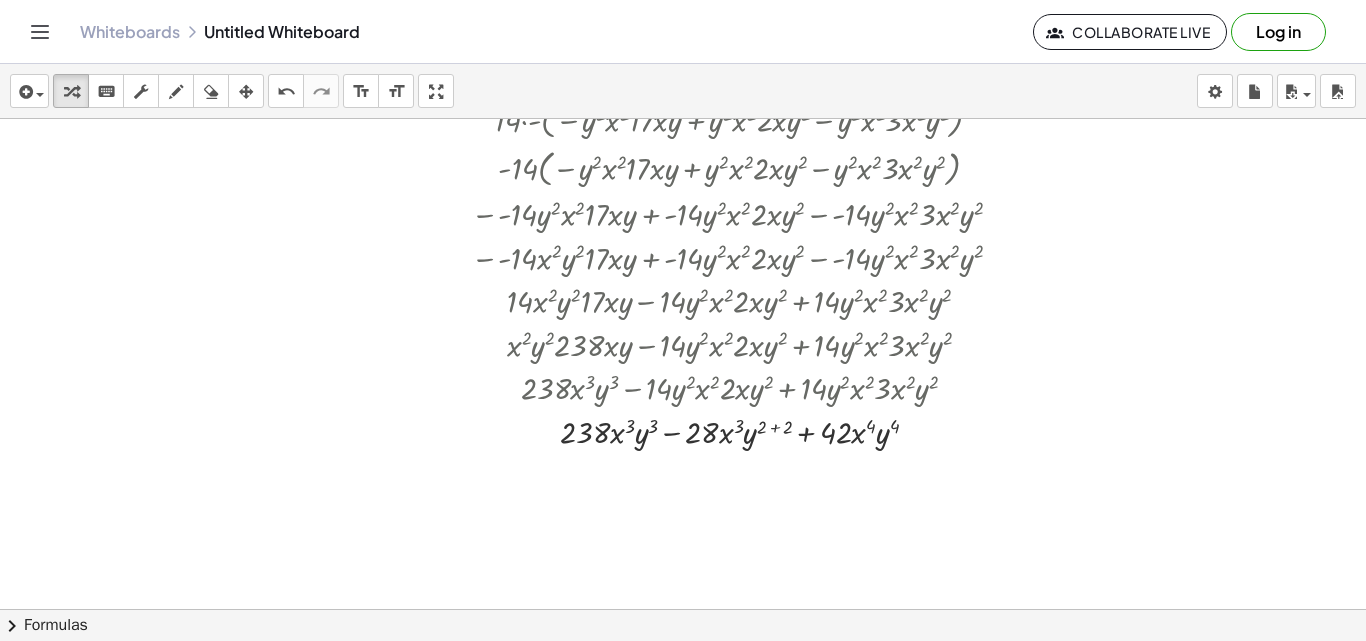 scroll, scrollTop: 1762, scrollLeft: 886, axis: both 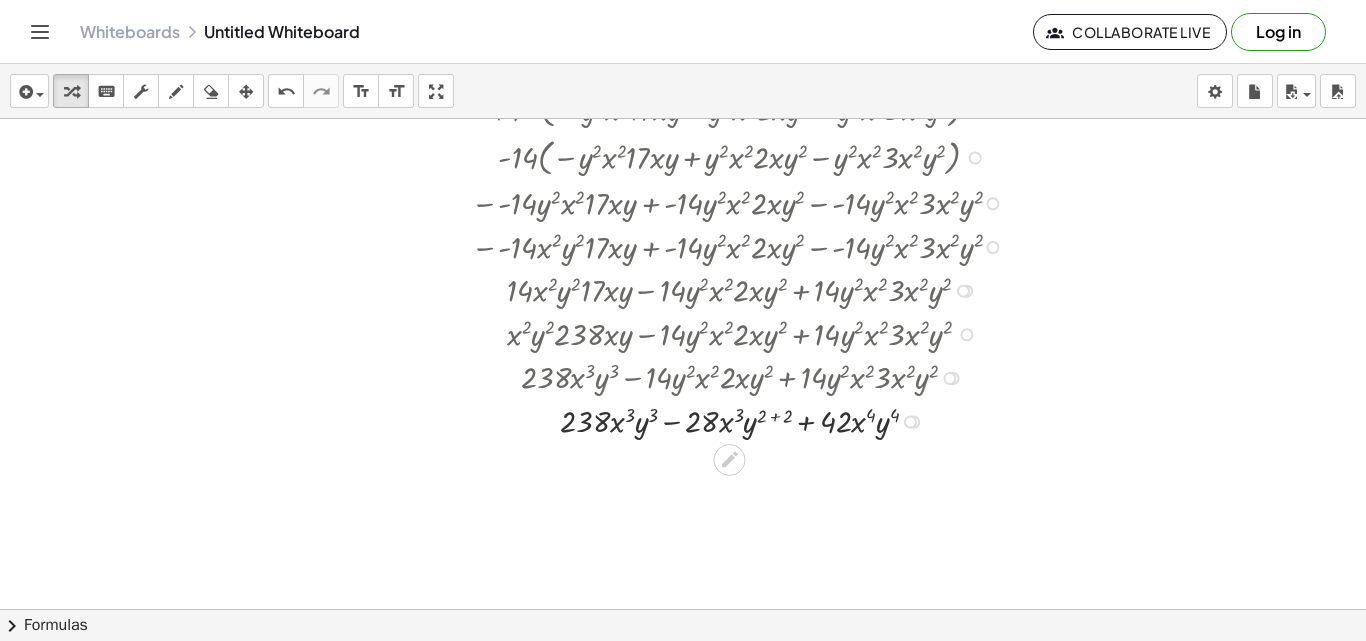click at bounding box center (742, 420) 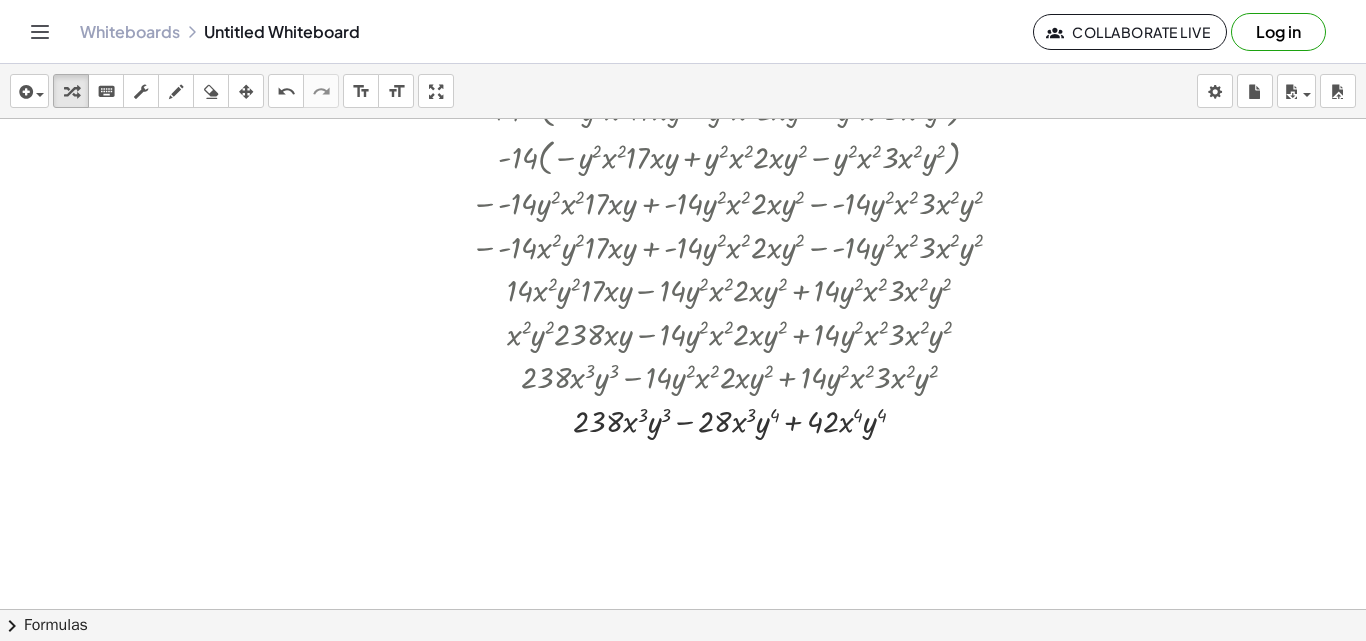 click at bounding box center [282, -418] 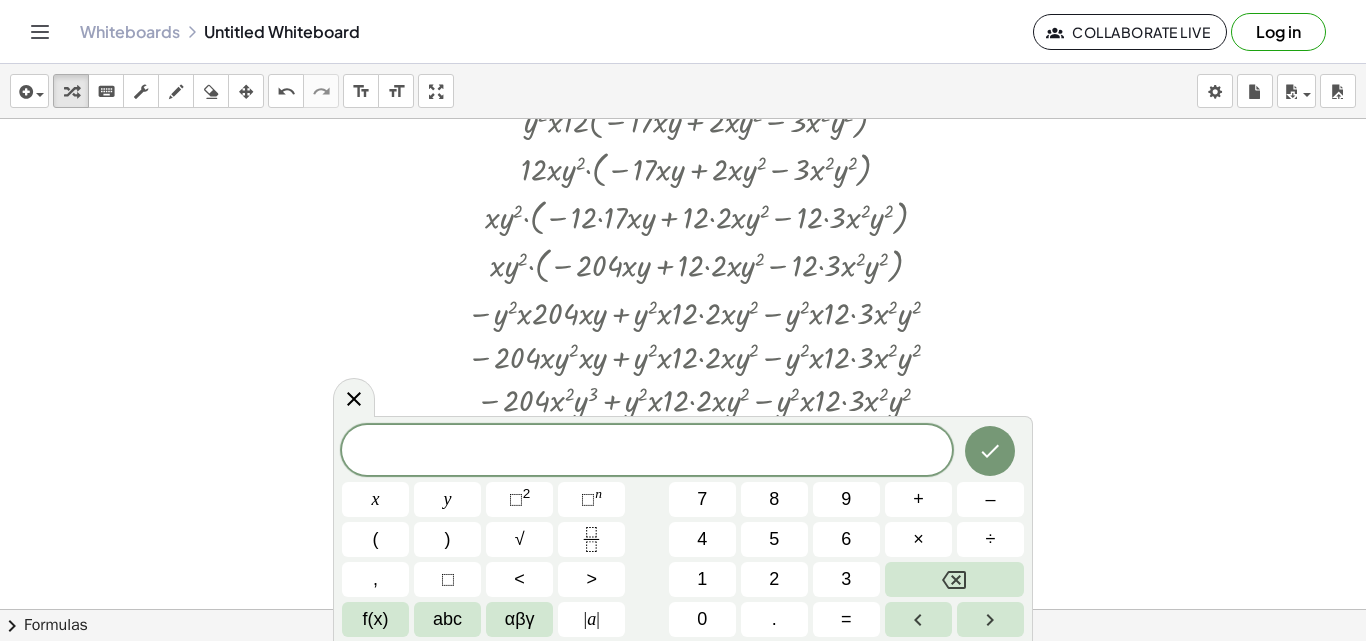 scroll, scrollTop: 744, scrollLeft: 886, axis: both 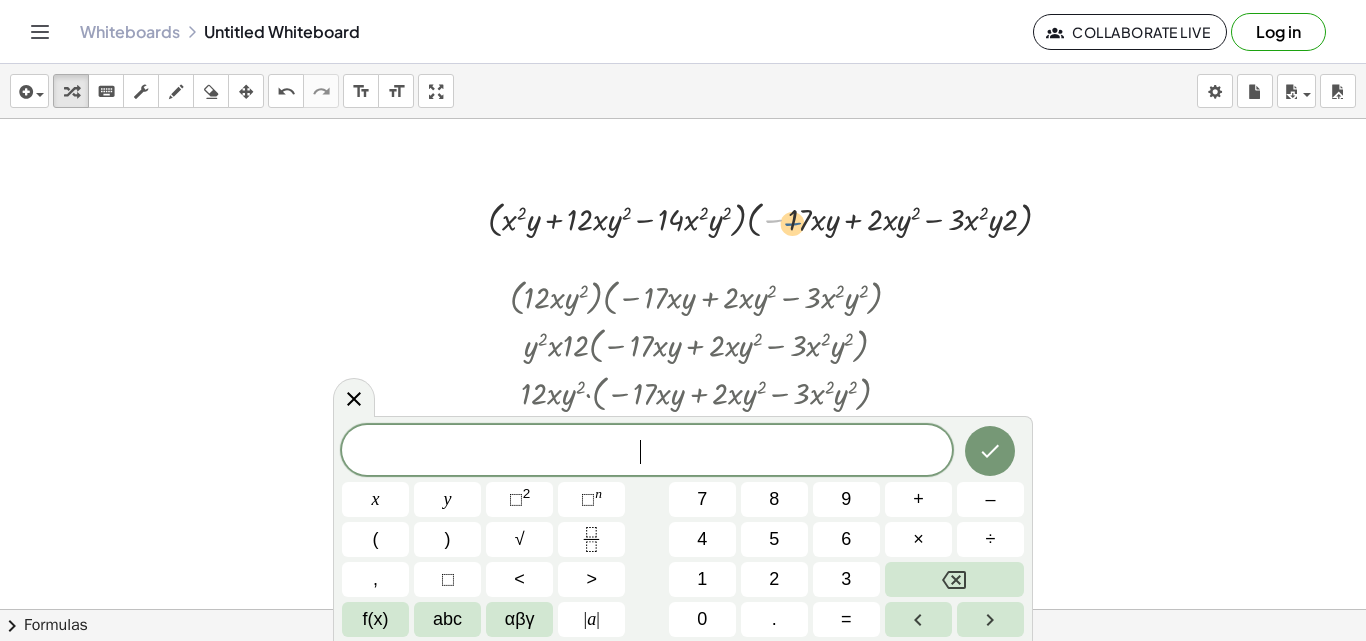 drag, startPoint x: 787, startPoint y: 218, endPoint x: 808, endPoint y: 221, distance: 21.213203 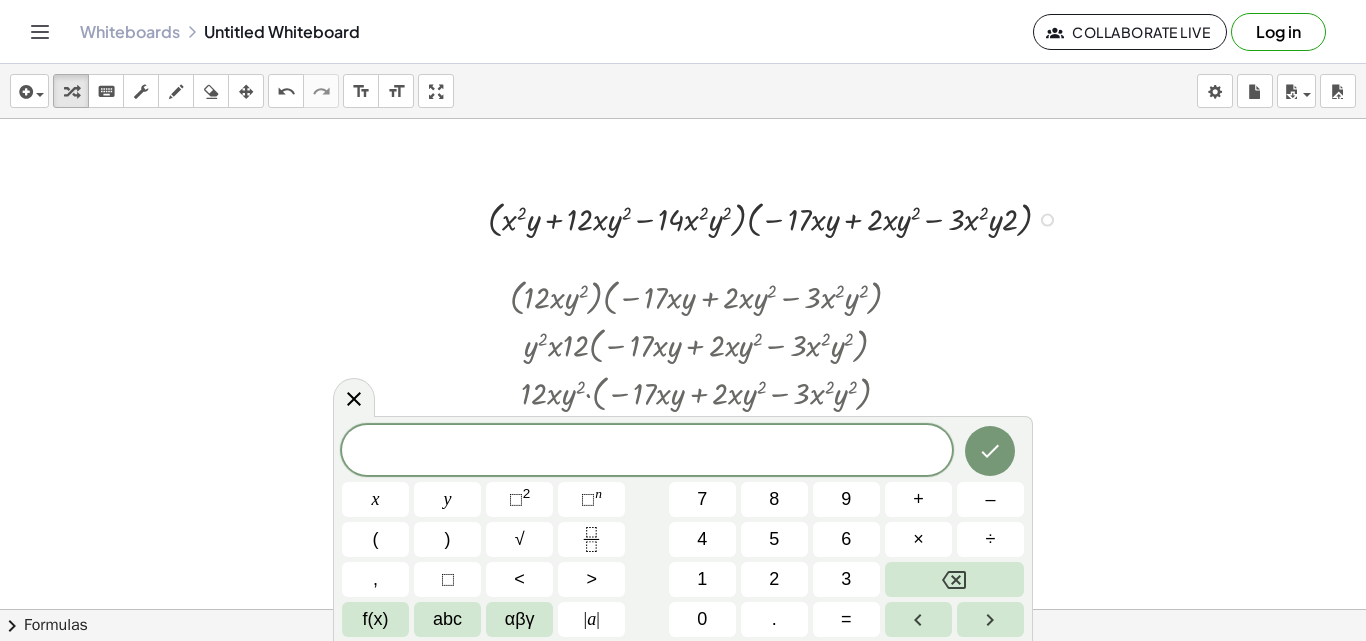 click at bounding box center (778, 218) 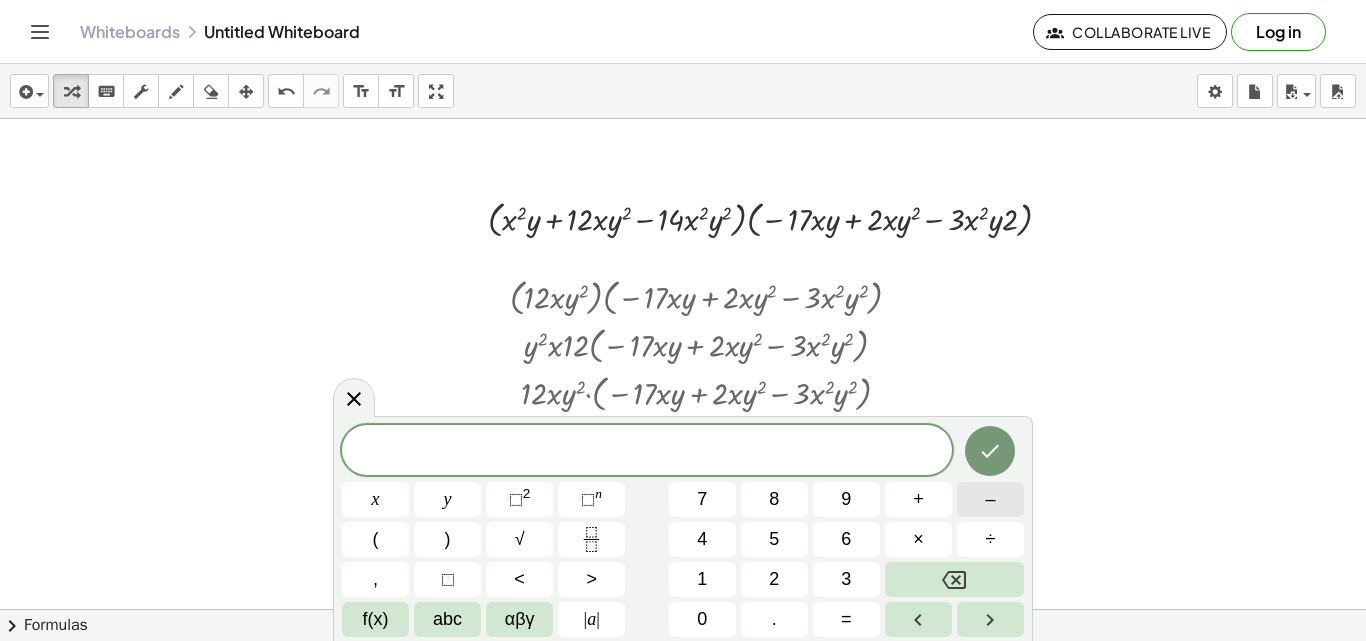 click on "–" at bounding box center [990, 499] 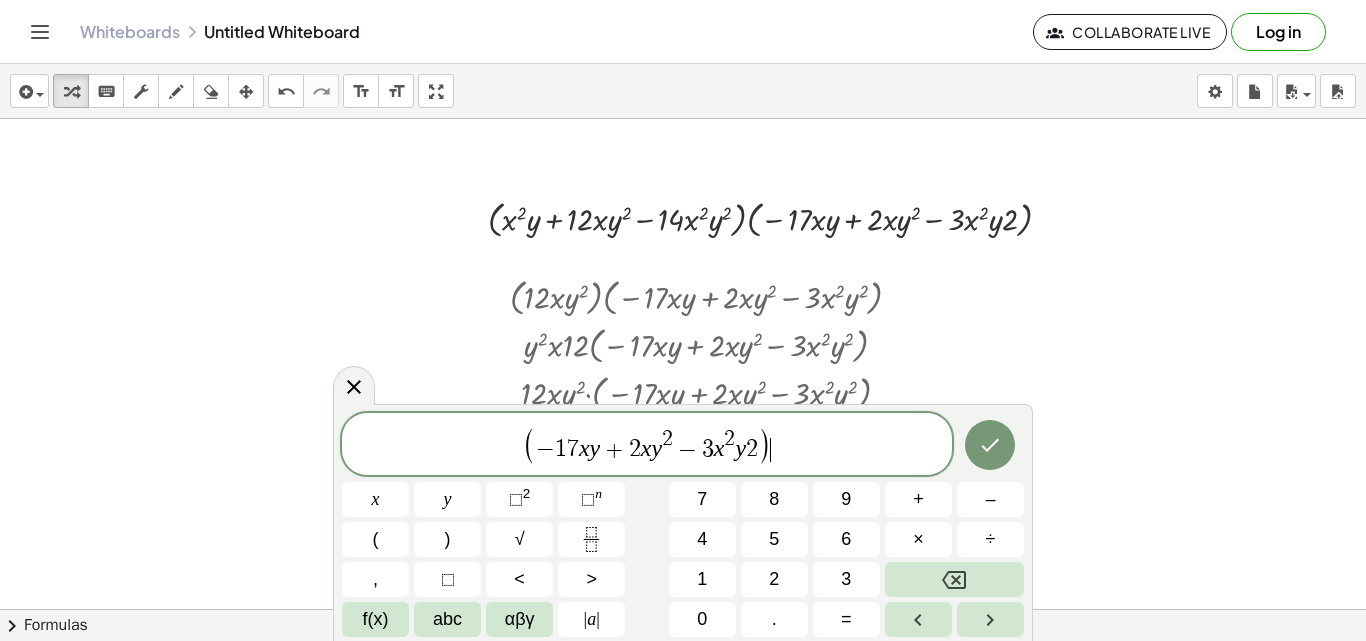 click on ")" at bounding box center [765, 445] 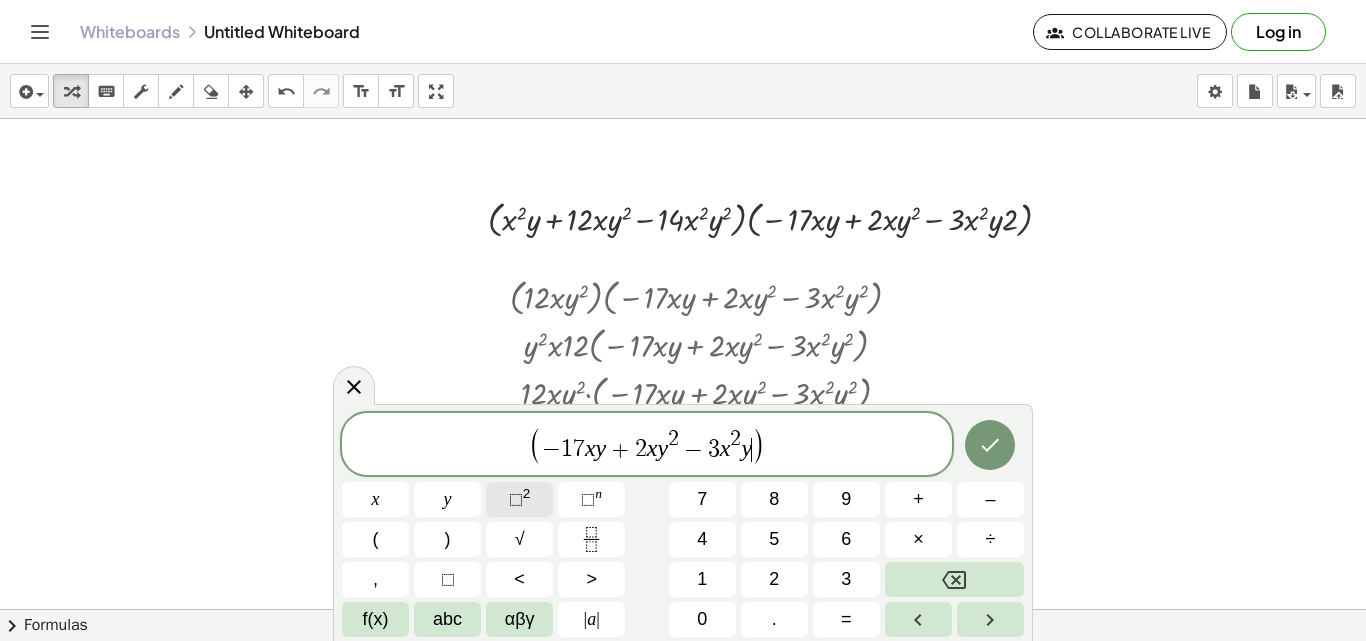 click on "⬚ 2" 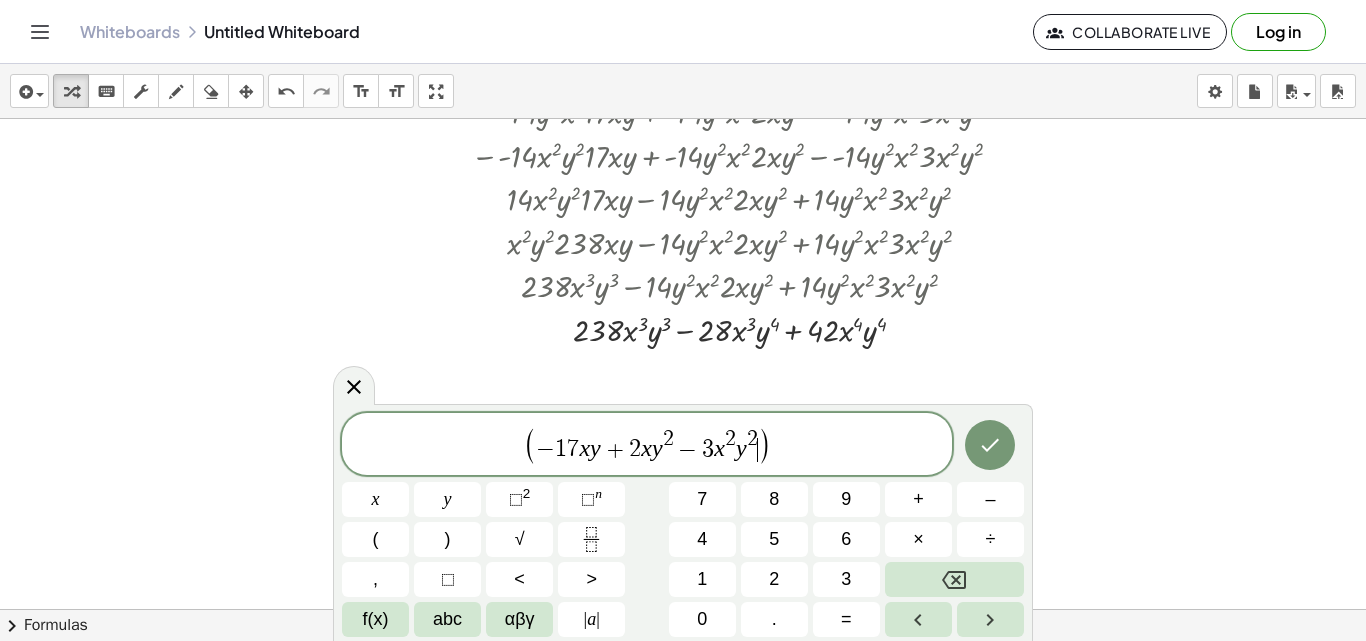 scroll, scrollTop: 1859, scrollLeft: 886, axis: both 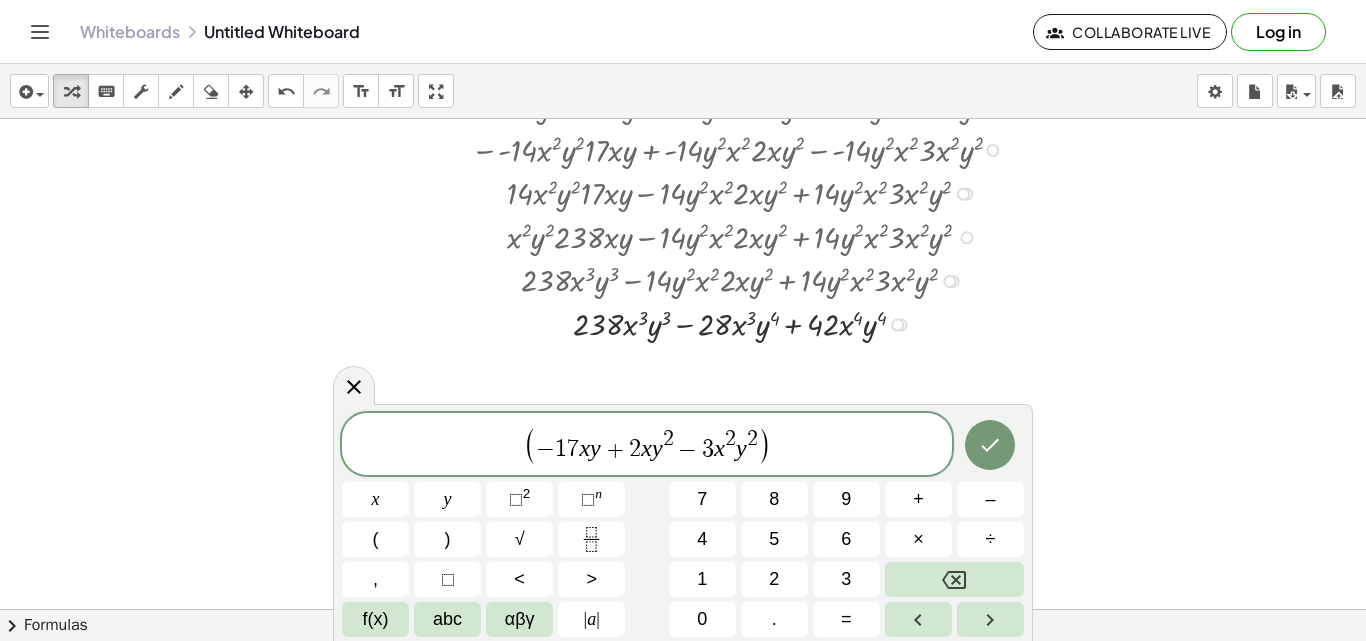 click at bounding box center [742, 323] 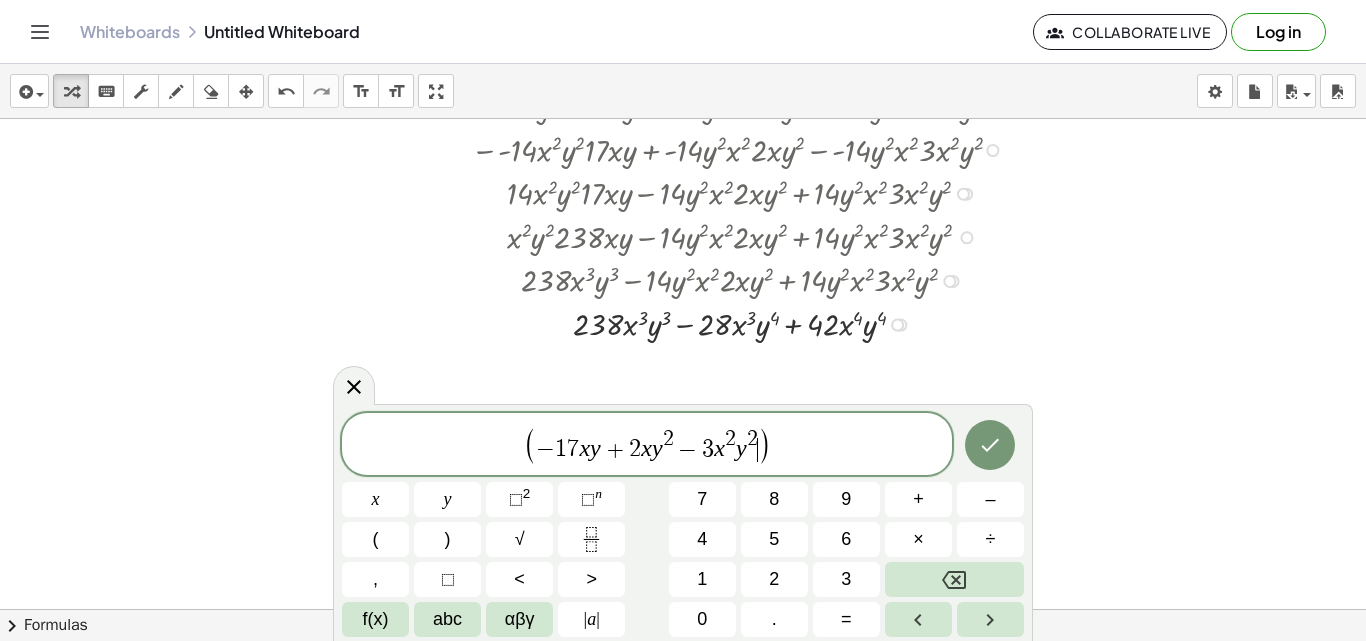 click at bounding box center [742, 323] 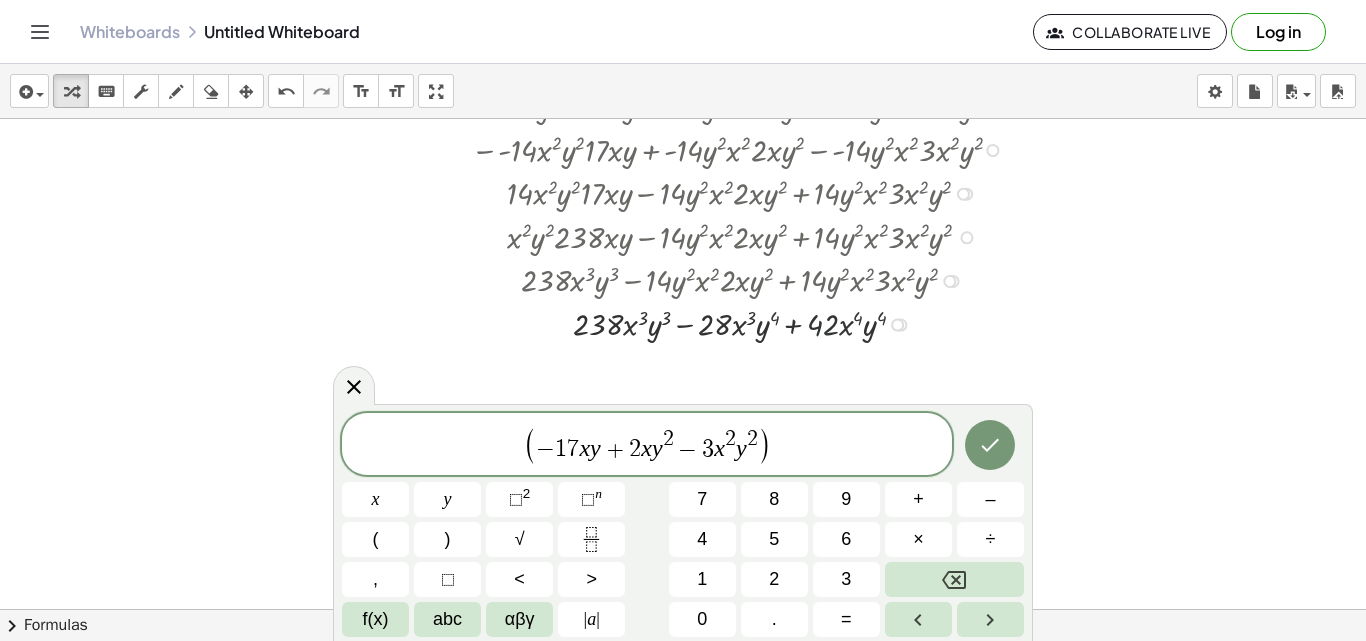 click at bounding box center (742, 323) 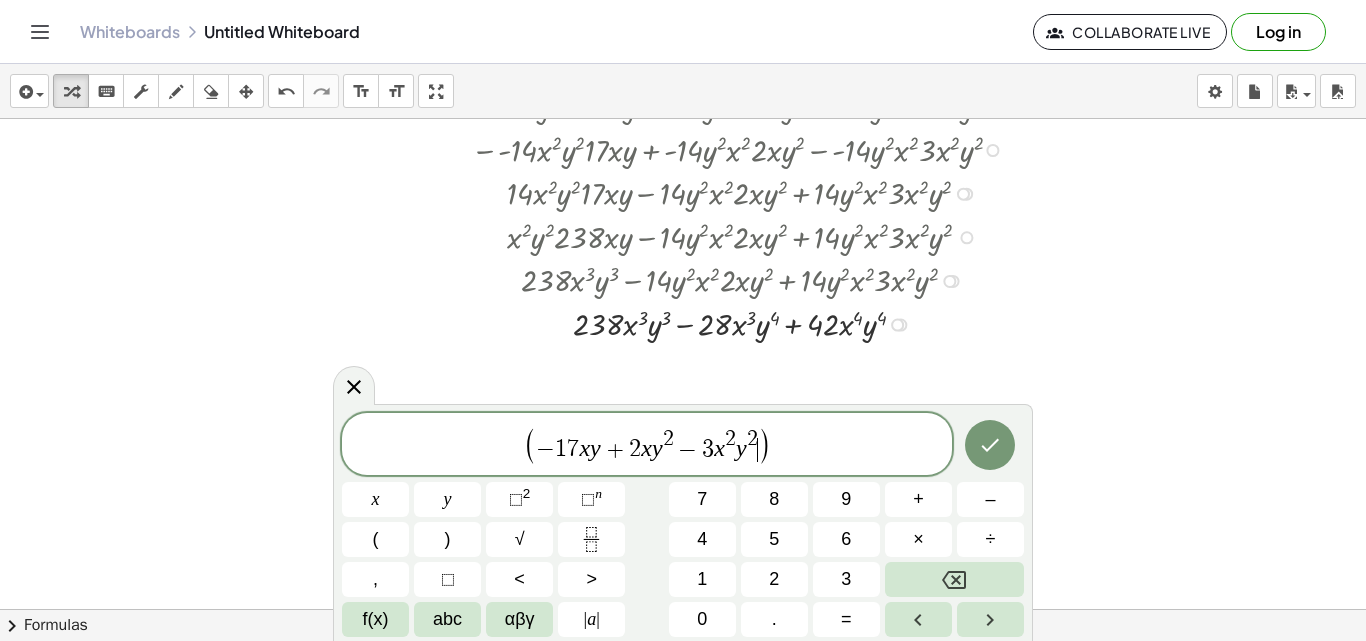 click at bounding box center [897, 325] 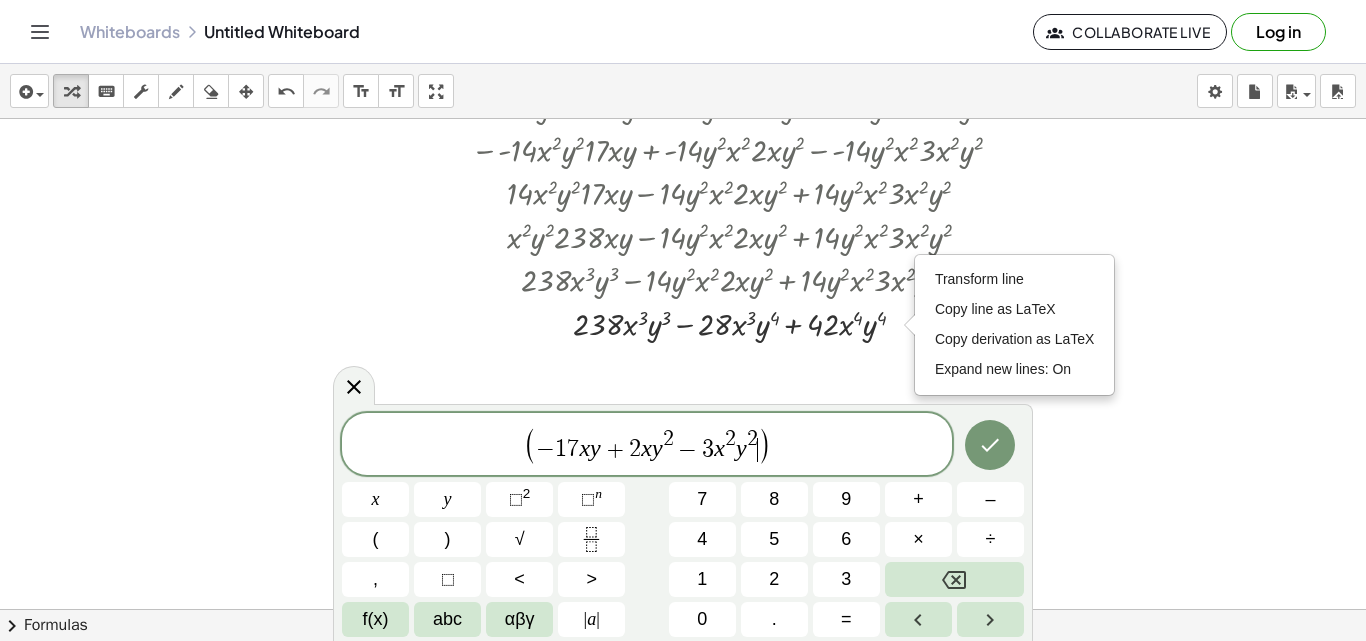click at bounding box center [282, -515] 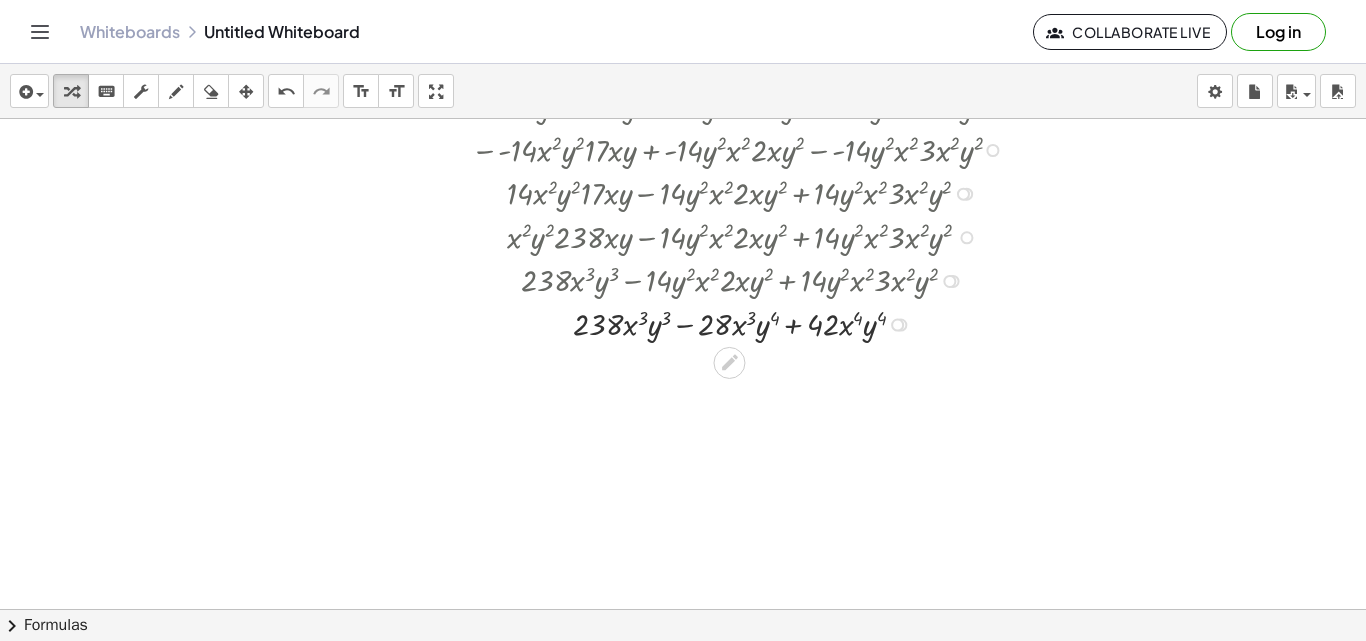 click at bounding box center [742, 323] 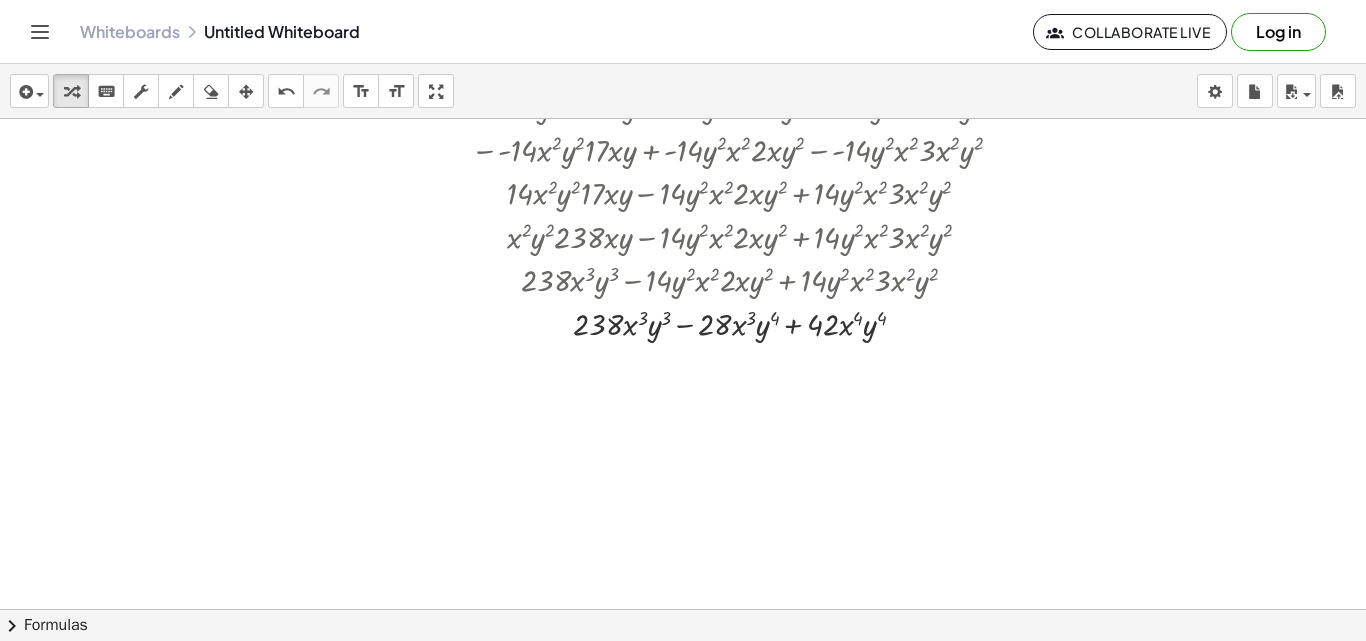 click at bounding box center [282, -515] 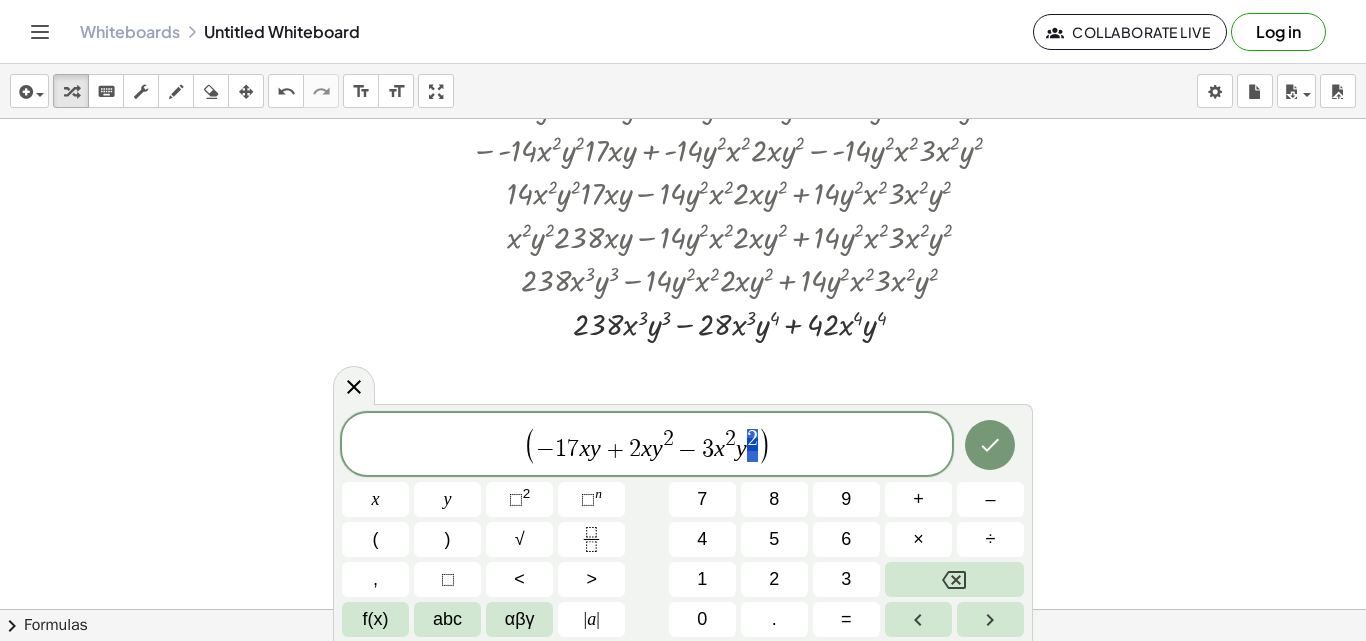 click on "( − 1 7 x y + 2 x y 2 − 3 x 2 y 2 )" at bounding box center (647, 445) 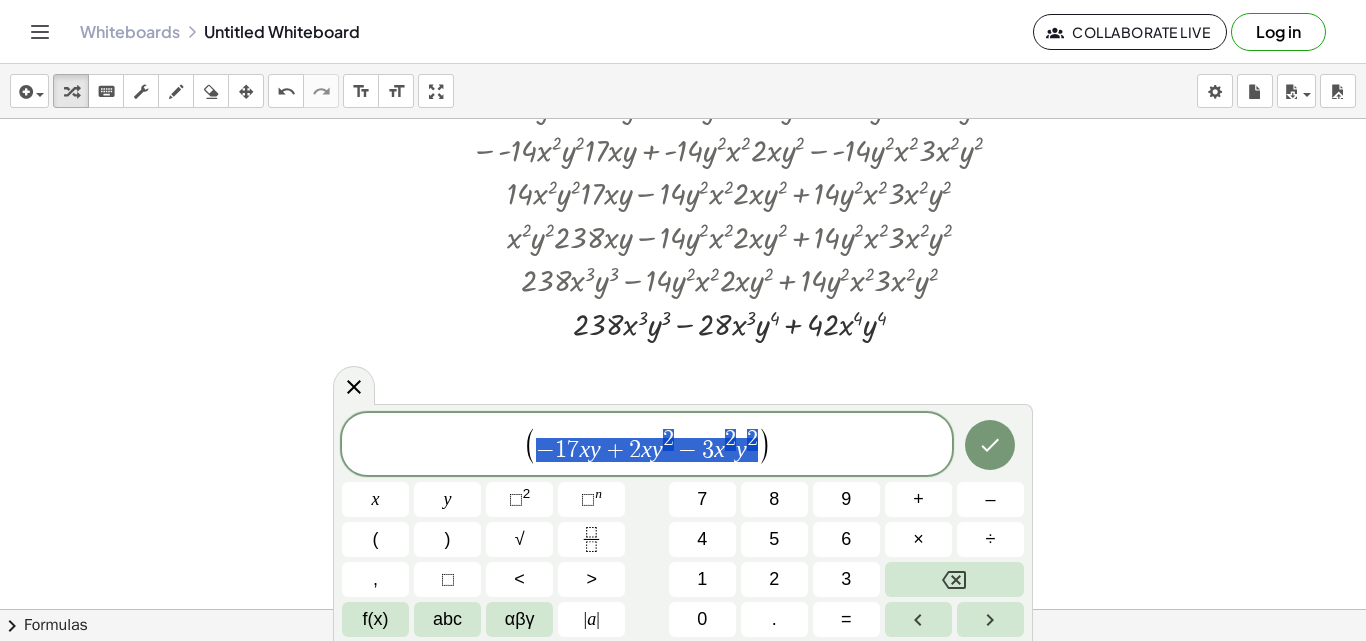 drag, startPoint x: 763, startPoint y: 448, endPoint x: 536, endPoint y: 465, distance: 227.63568 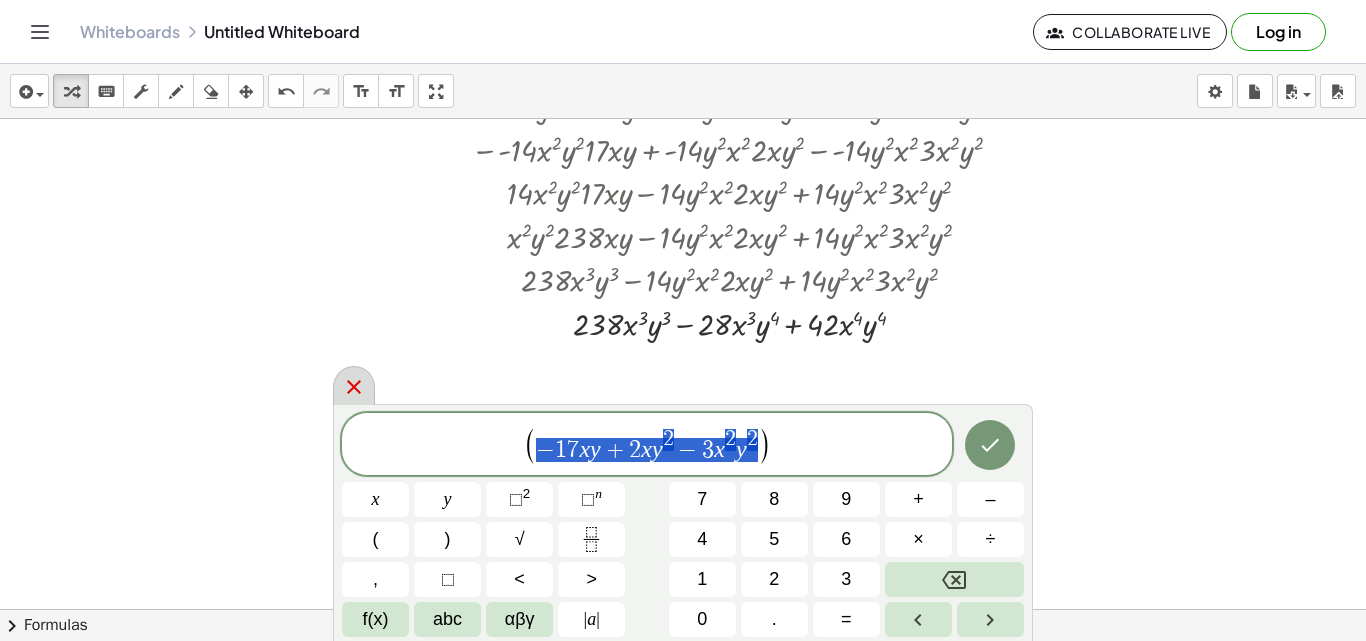 click 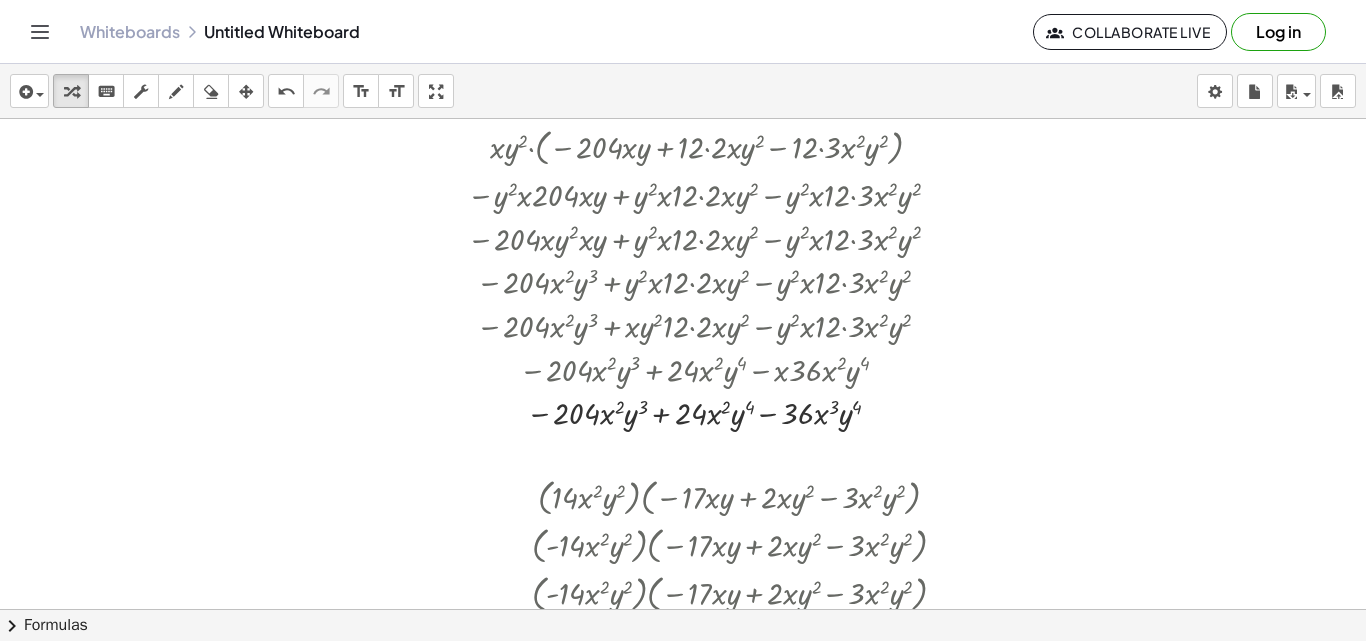 scroll, scrollTop: 1091, scrollLeft: 886, axis: both 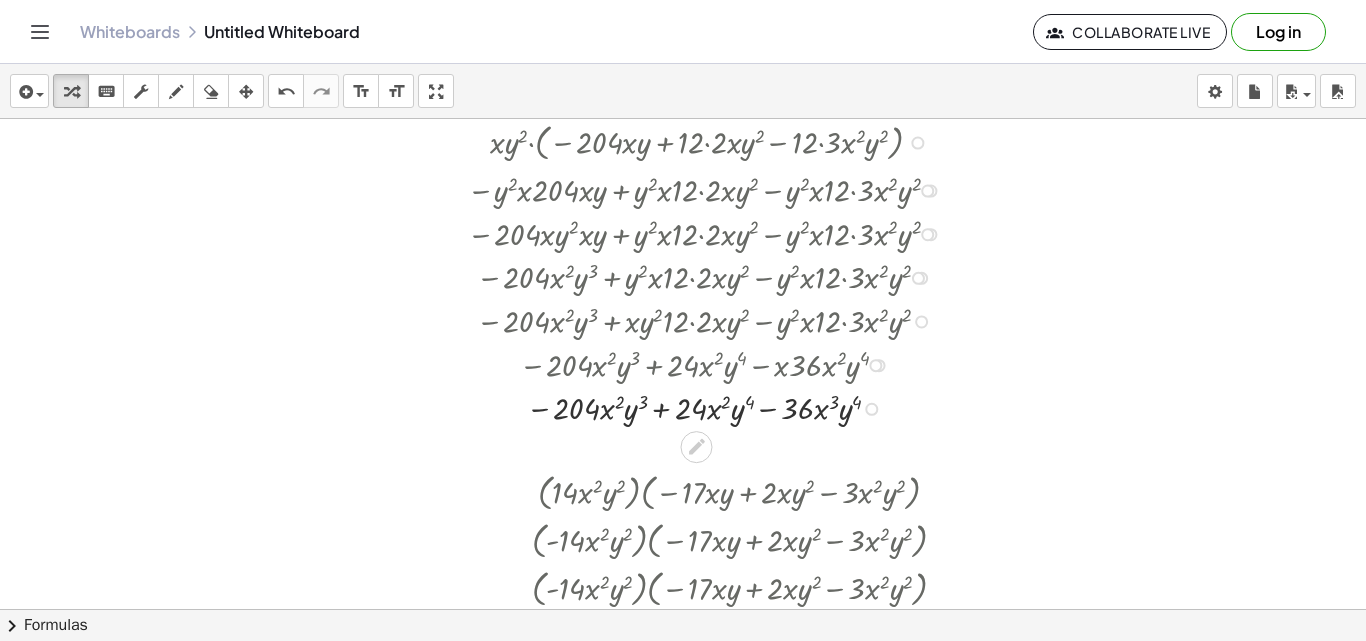 click at bounding box center [709, 407] 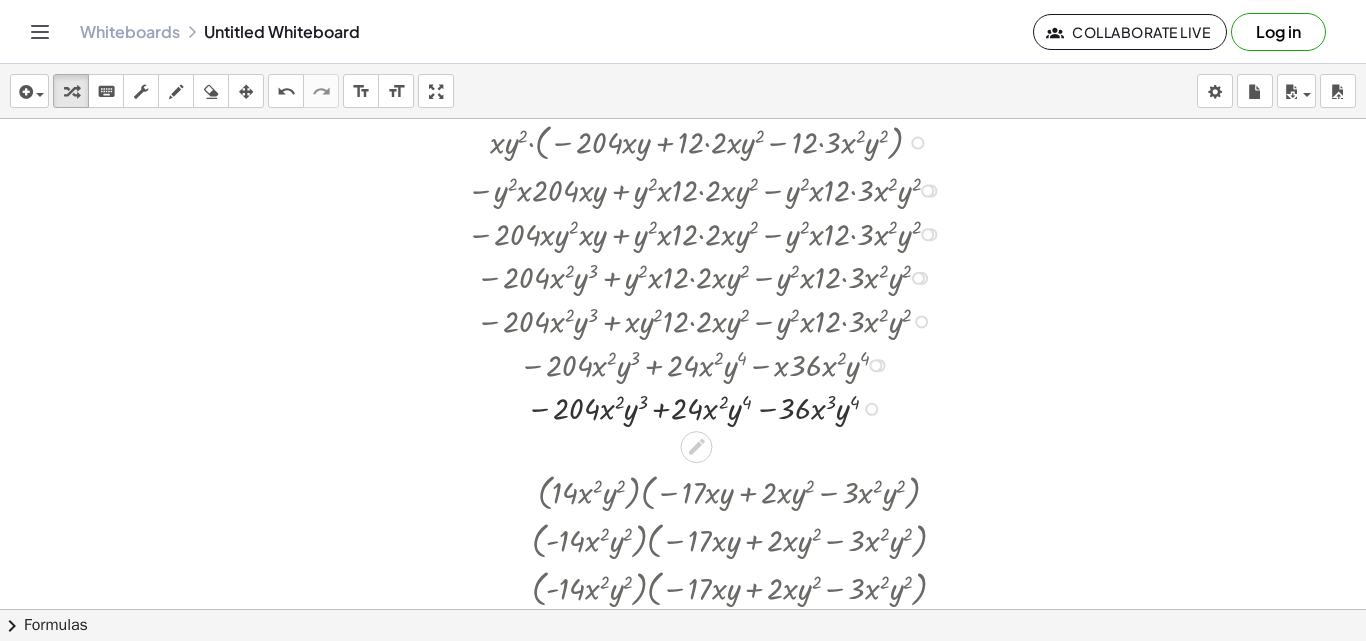 click at bounding box center (709, 407) 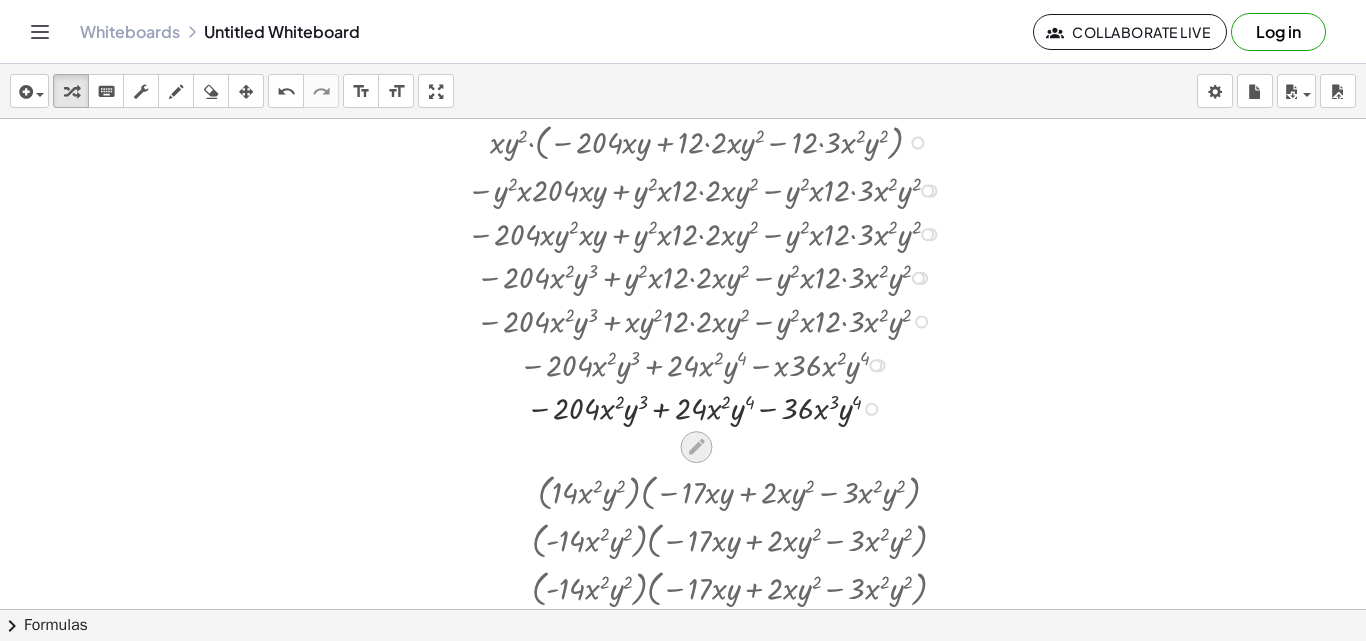 click 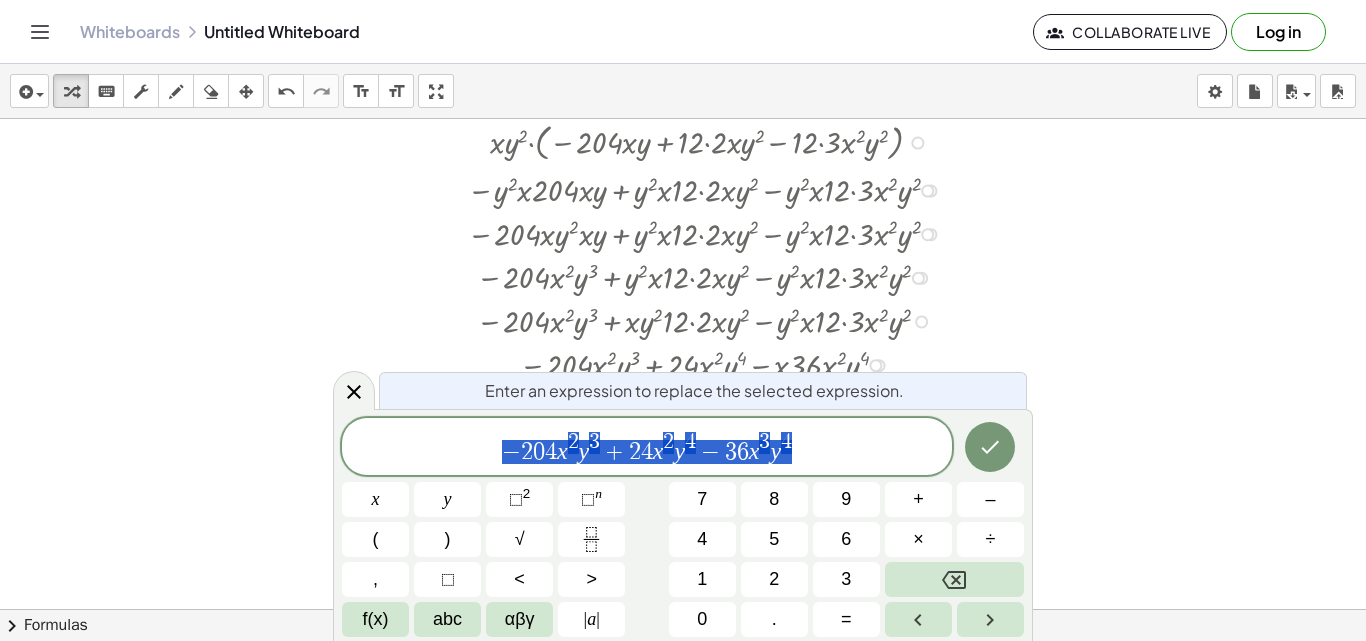 click at bounding box center [282, 8] 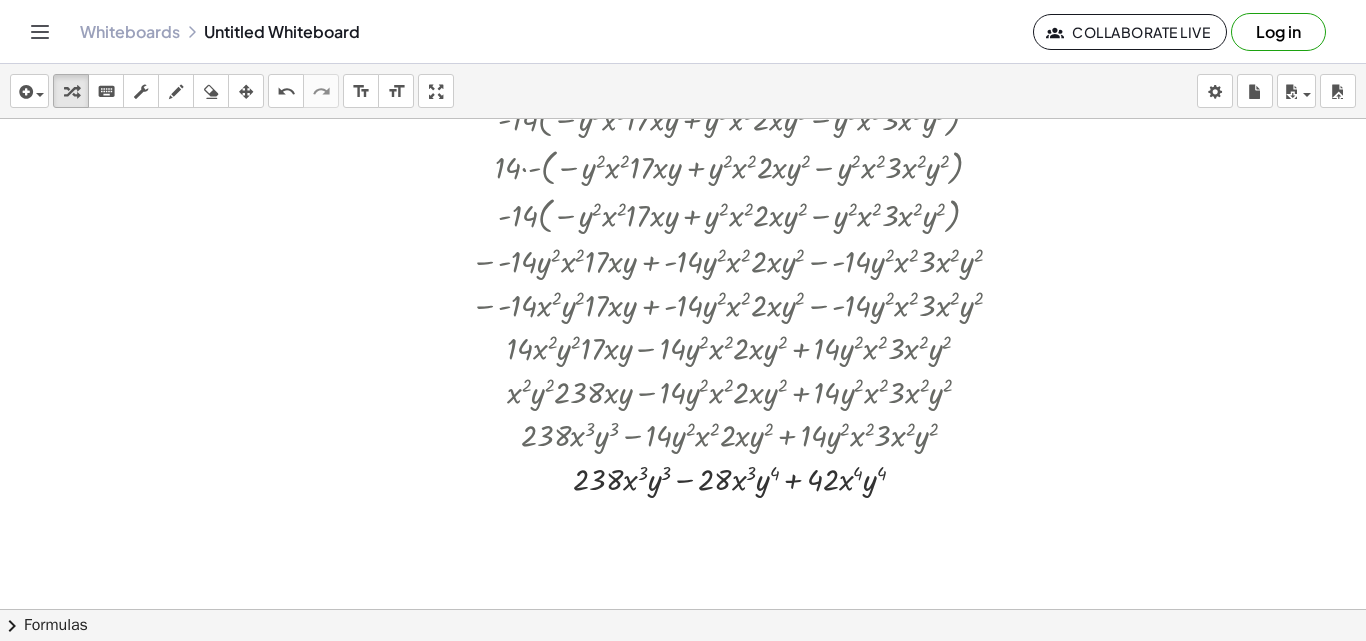 scroll, scrollTop: 1709, scrollLeft: 886, axis: both 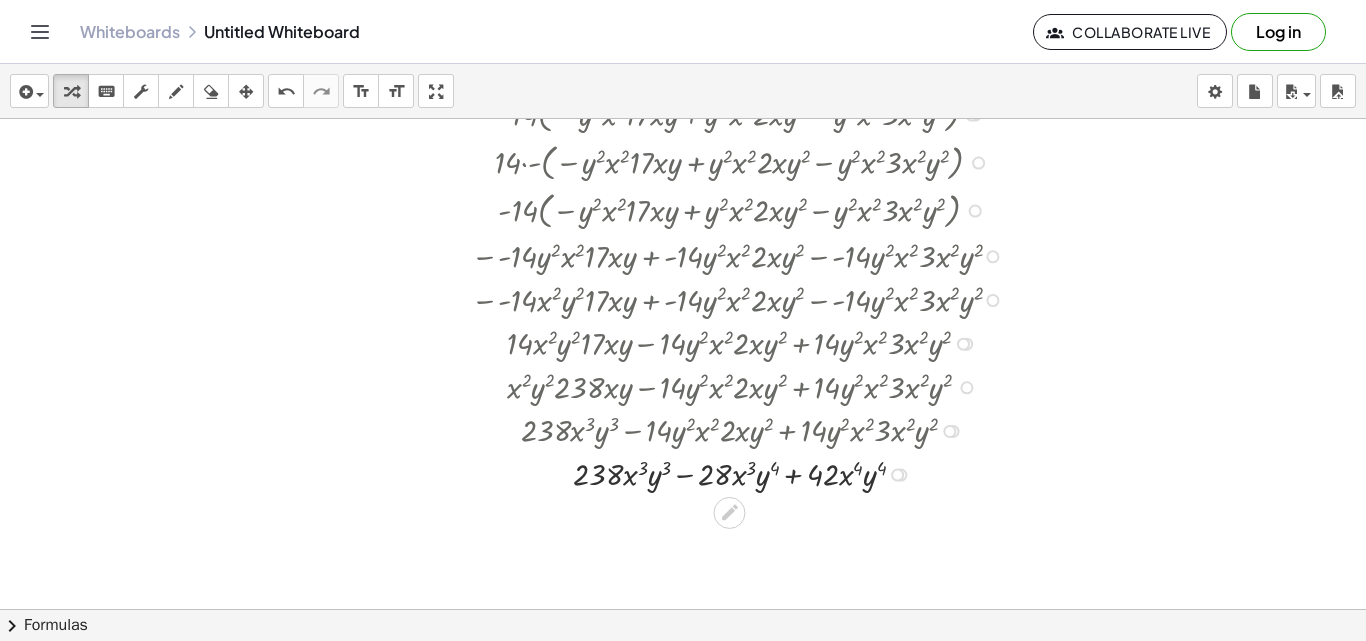 click at bounding box center [742, 473] 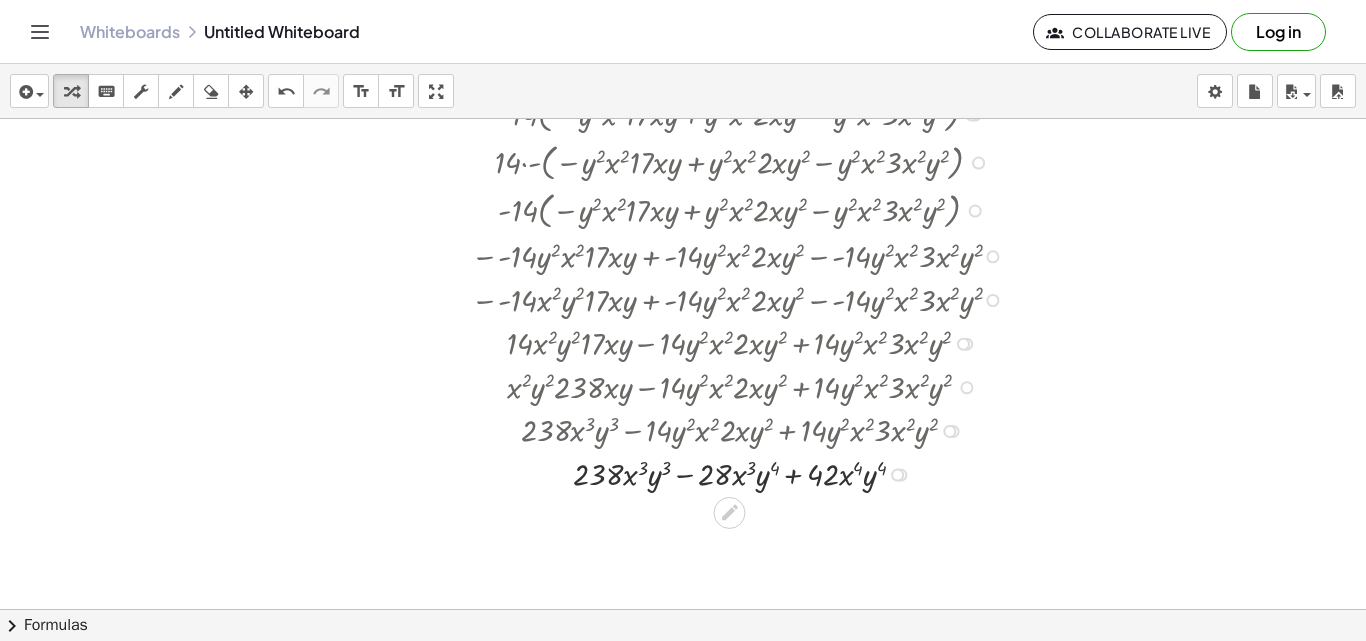 click at bounding box center (742, 473) 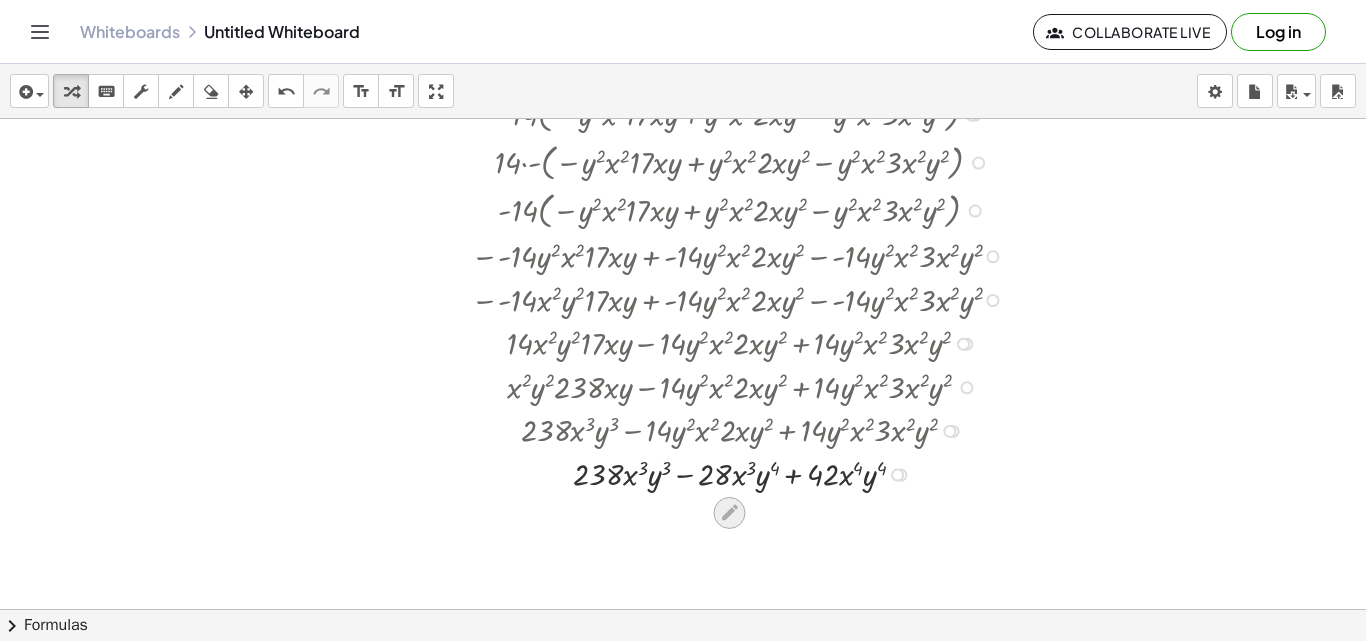 click 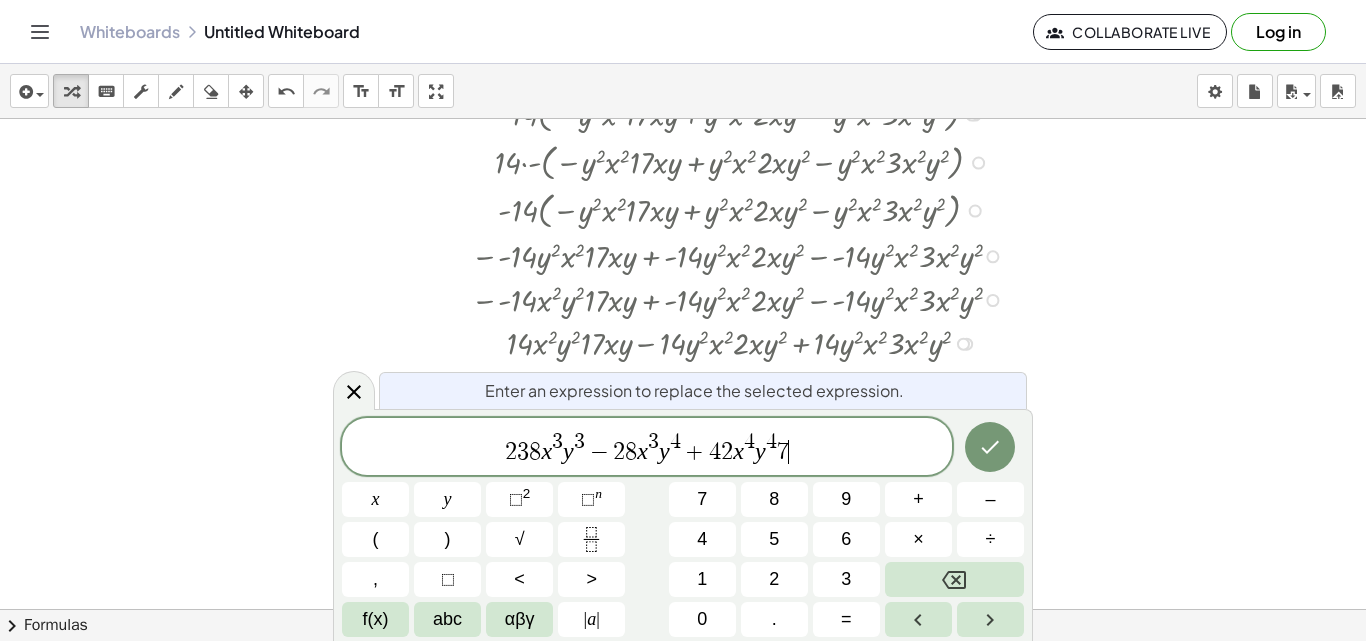 click on "2 3 8 x 3 y 3 − 2 8 x 3 y 4 + 4 2 x 4 y 4 7 ​" at bounding box center [647, 448] 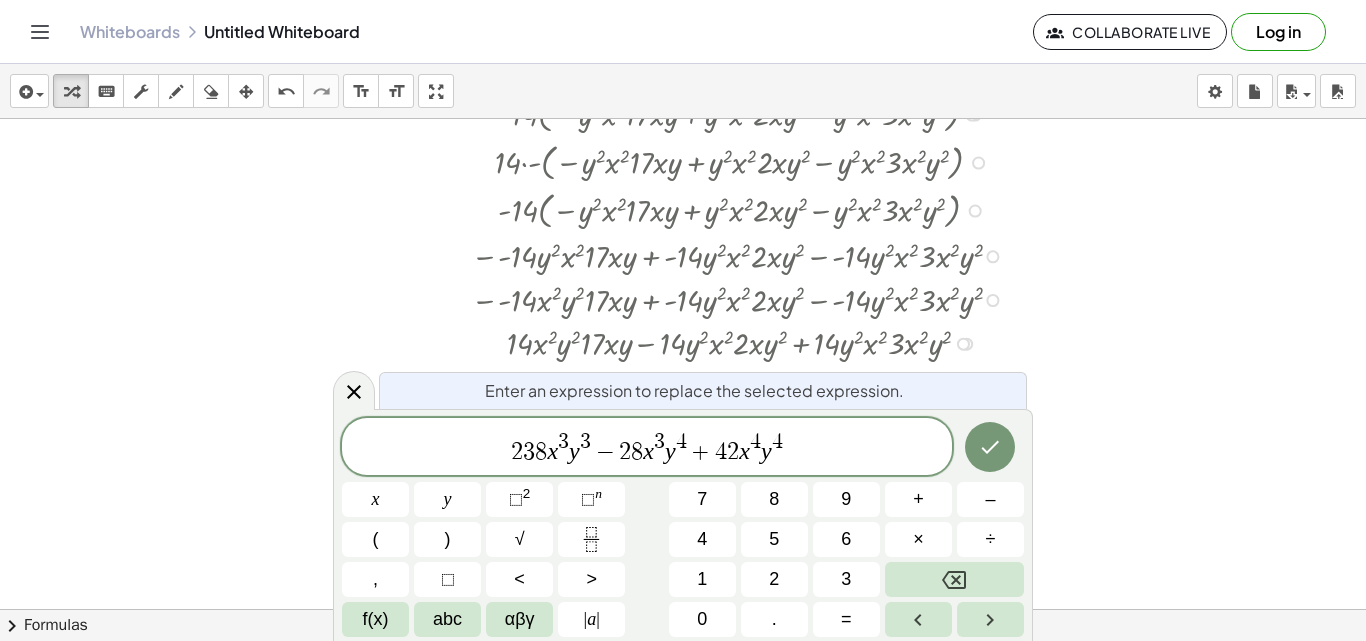 click on "2 3 8 x 3 y 3 − 2 8 x 3 y 4 + 4 2 x 4 y 4 ​" at bounding box center (647, 448) 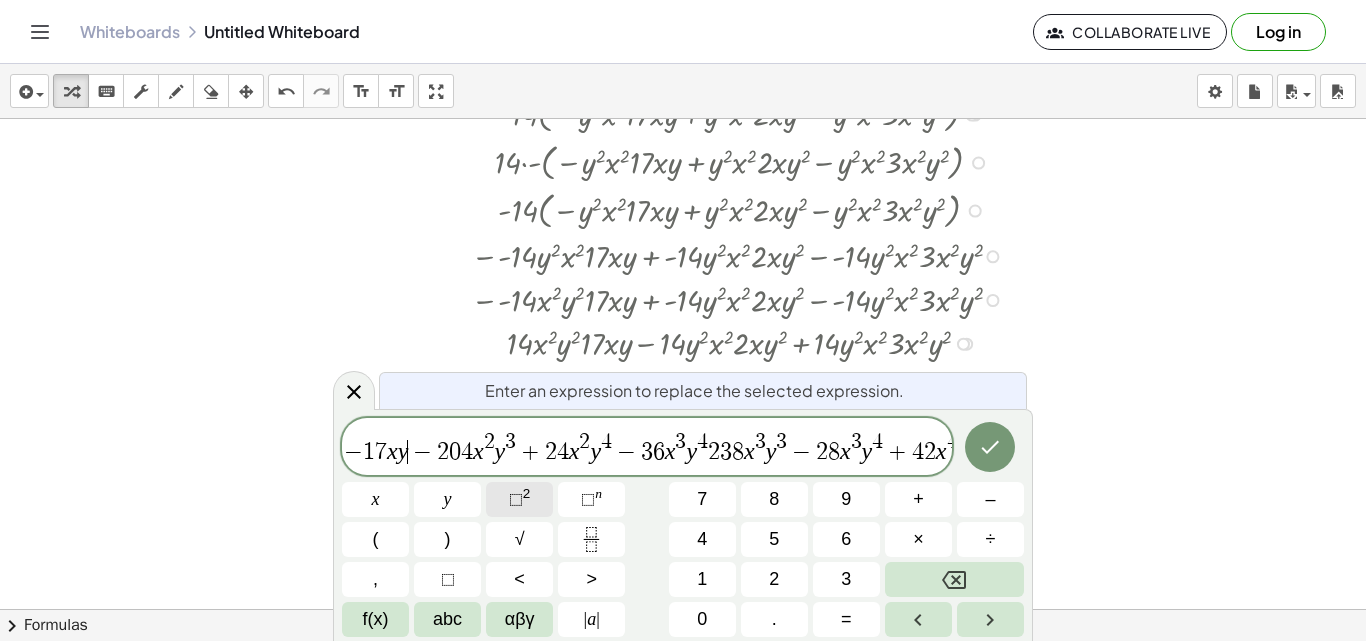 click on "⬚" at bounding box center [516, 499] 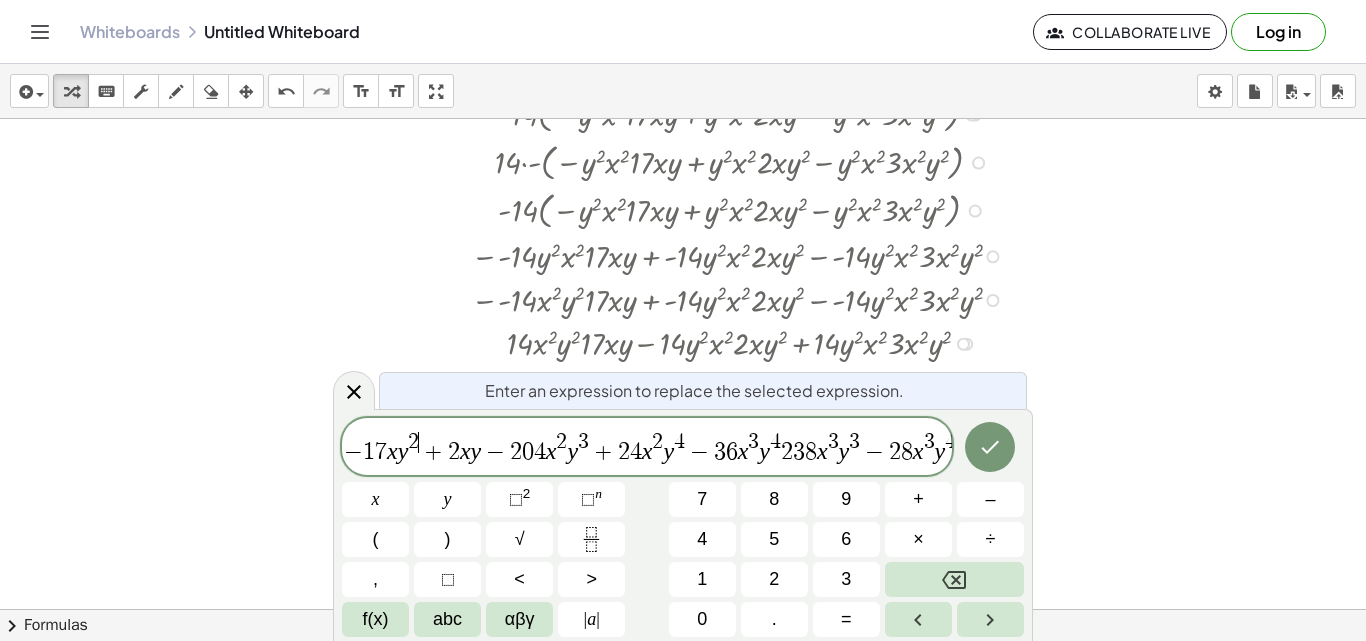 click on "2" at bounding box center (413, 442) 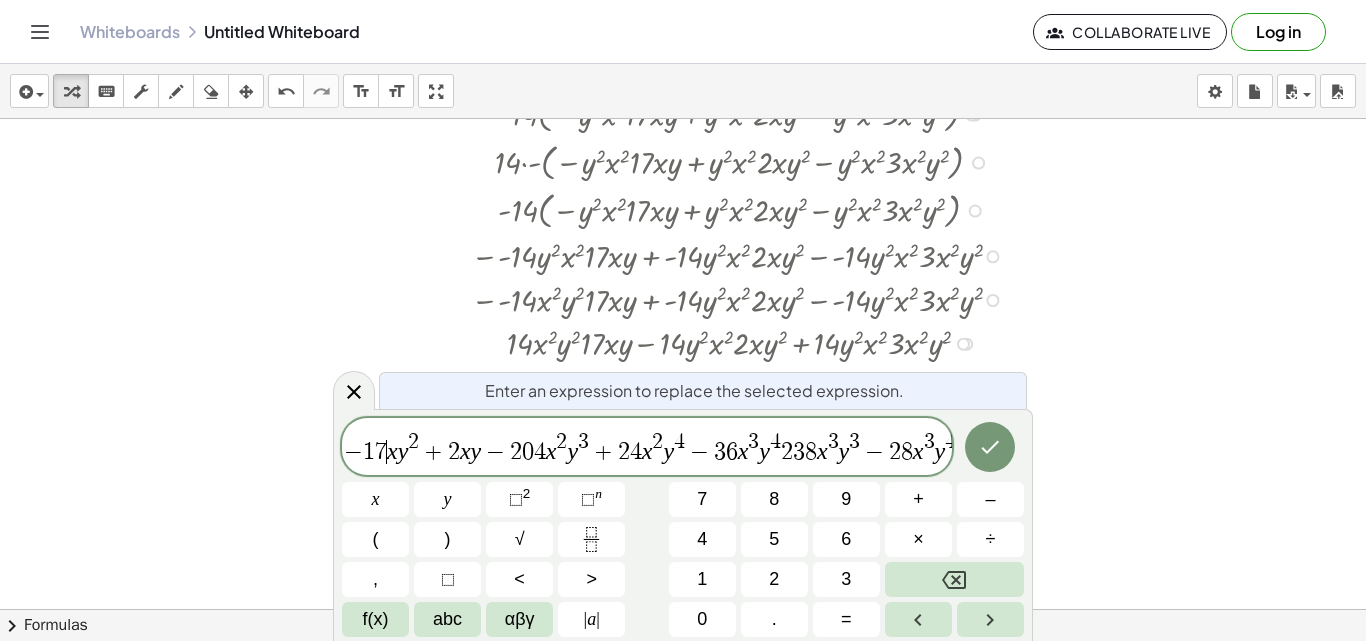 click on "x" at bounding box center (392, 451) 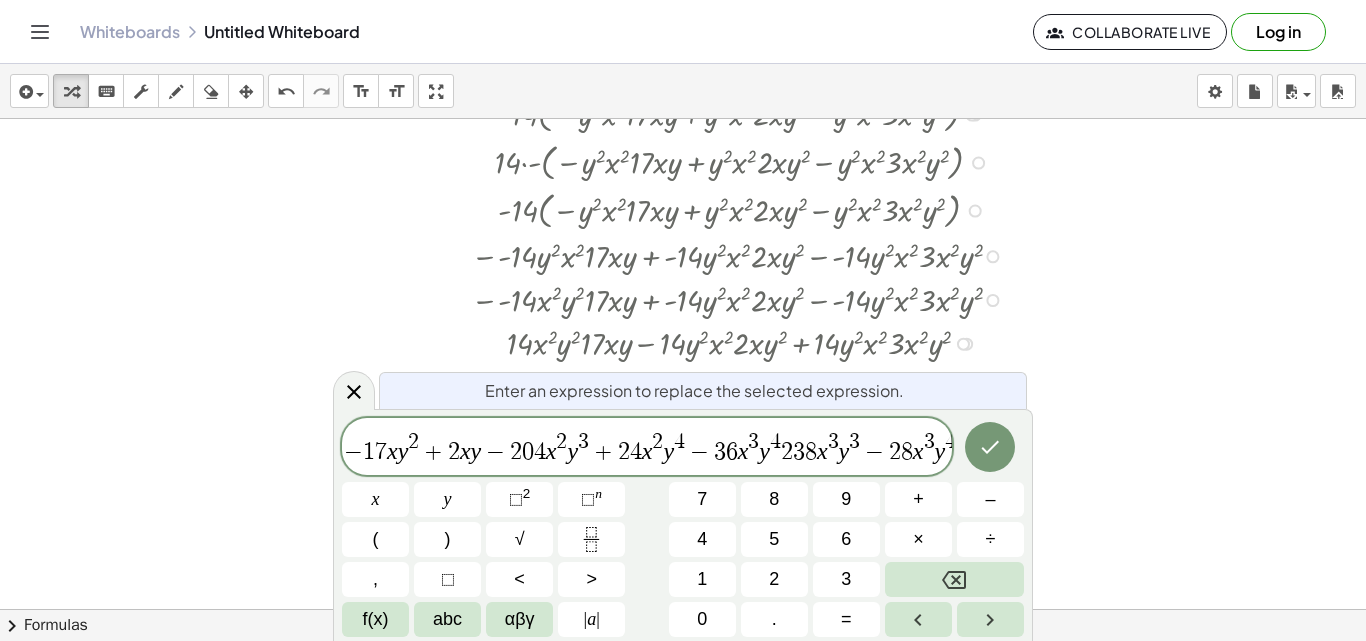 click on "x" at bounding box center [392, 451] 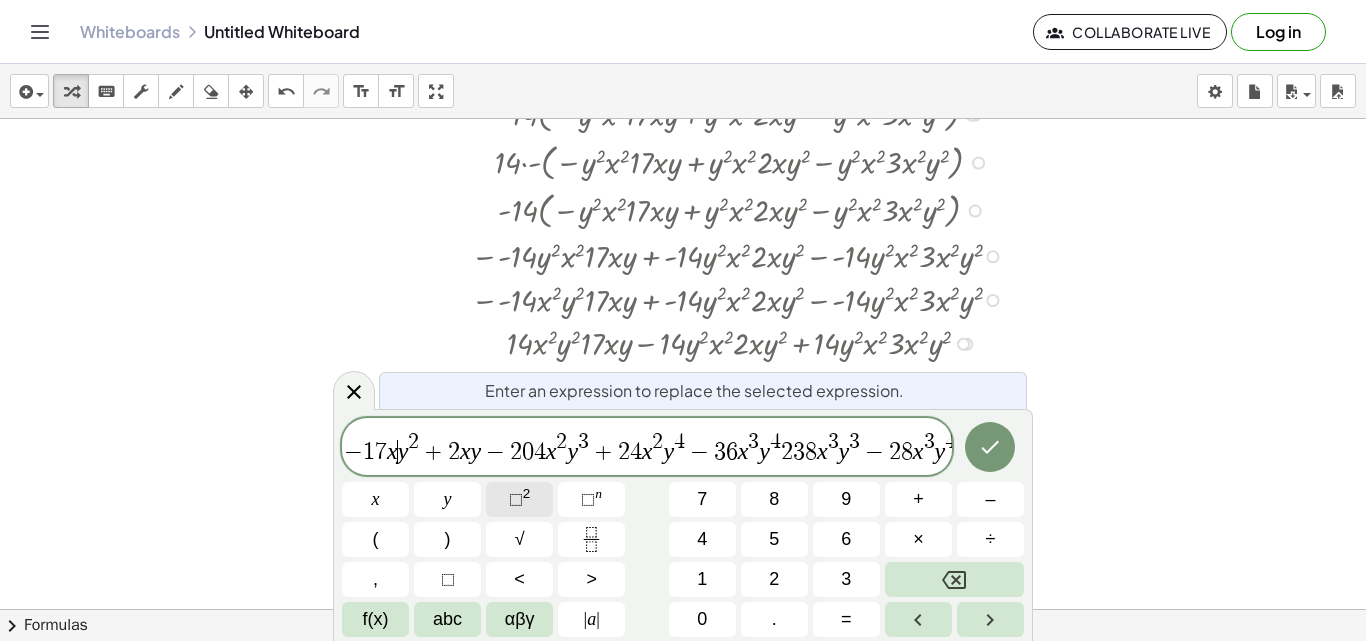 click on "⬚ 2" at bounding box center [519, 499] 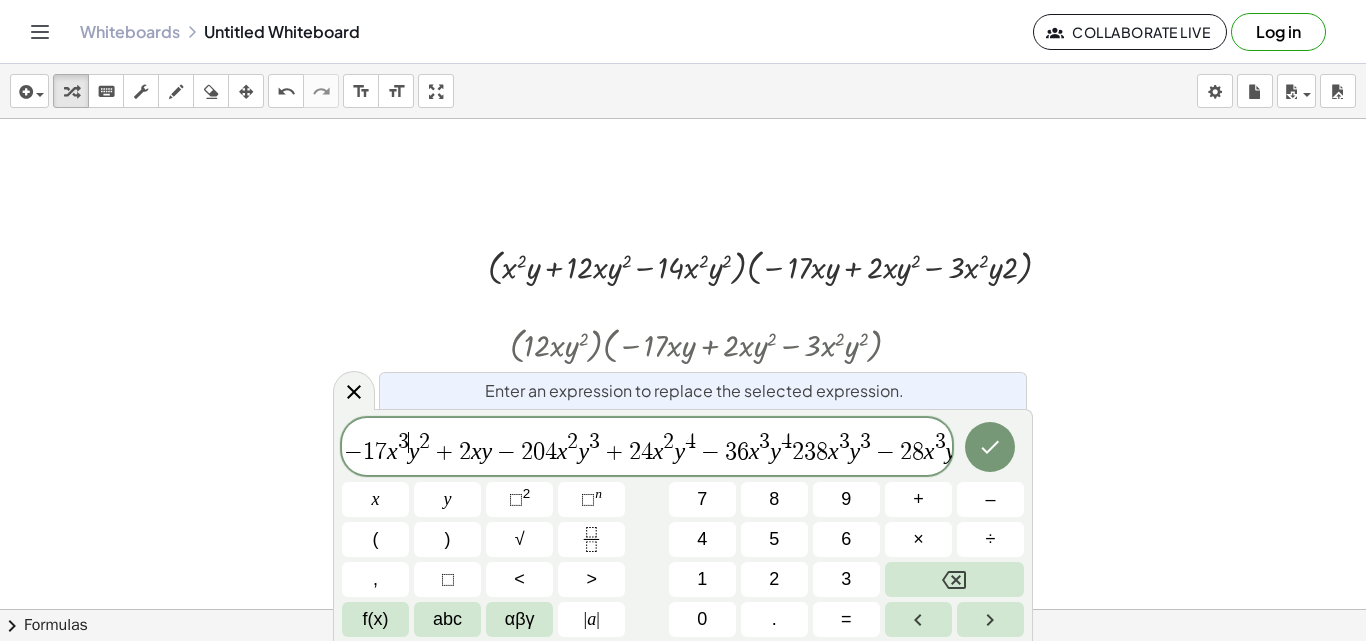 scroll, scrollTop: 700, scrollLeft: 886, axis: both 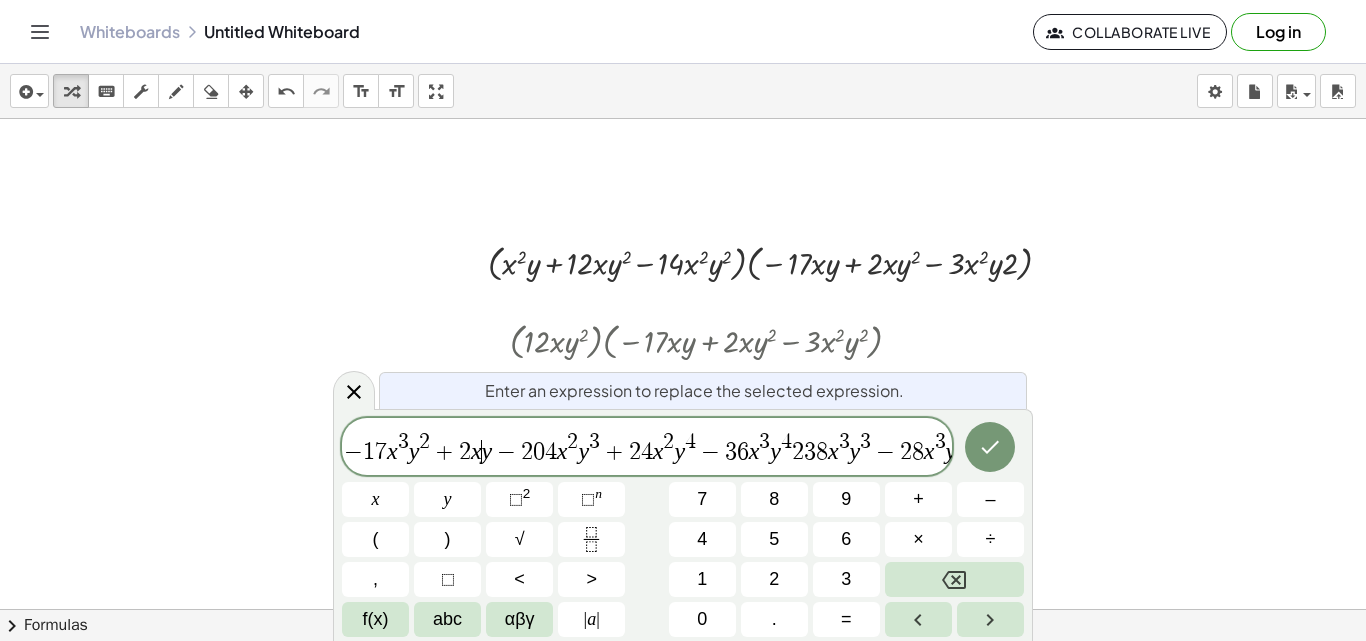 click on "− 1 7 x 3 y 2 + 2 x ​ y − 2 0 4 x 2 y 3 + 2 4 x 2 y 4 − 3 6 x 3 y 4 2 3 8 x 3 y 3 − 2 8 x 3 y 4 + 4 2 x 4 y 4" at bounding box center [647, 448] 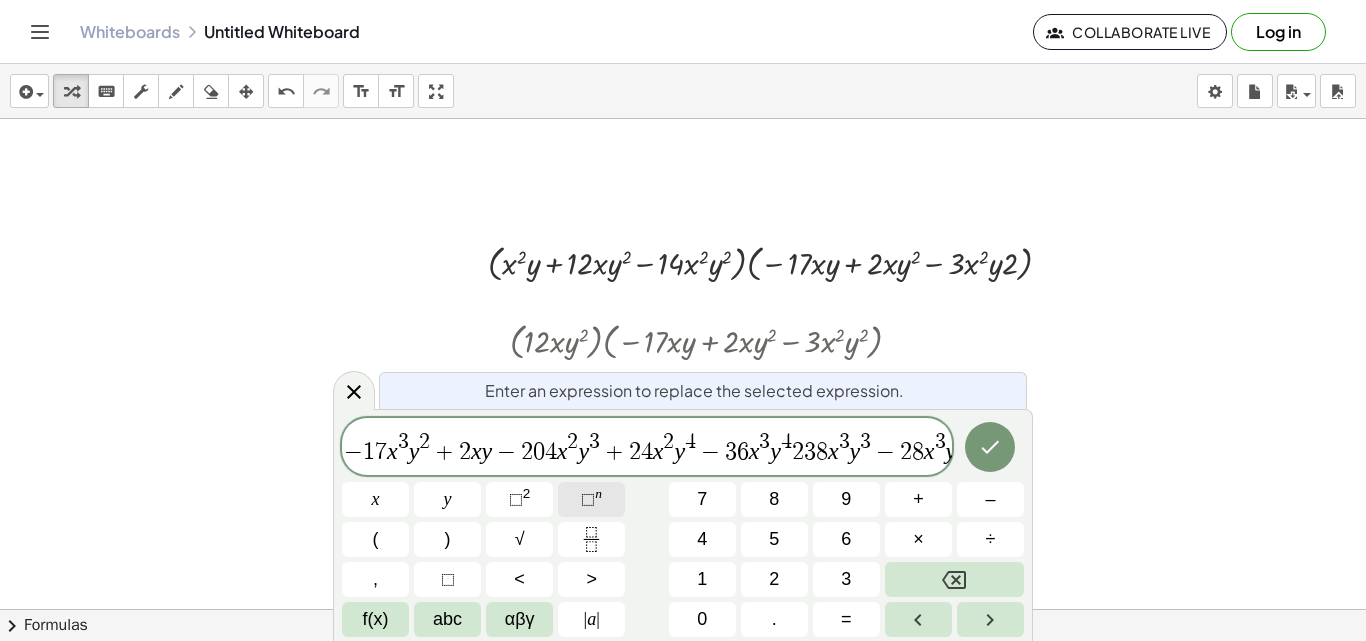 click on "⬚" at bounding box center [588, 499] 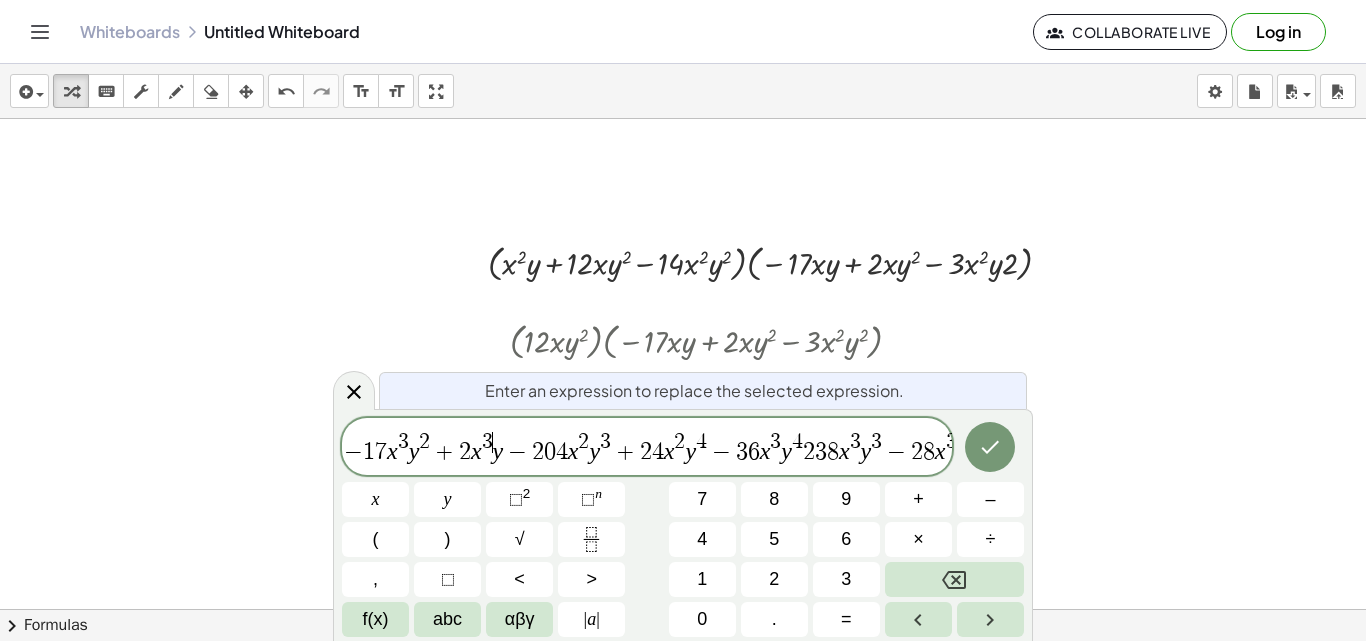 click on "− 1 7 x 3 y 2 + 2 x 3 ​ y − 2 0 4 x 2 y 3 + 2 4 x 2 y 4 − 3 6 x 3 y 4 2 3 8 x 3 y 3 − 2 8 x 3 y 4 + 4 2 x 4 y 4" at bounding box center [647, 448] 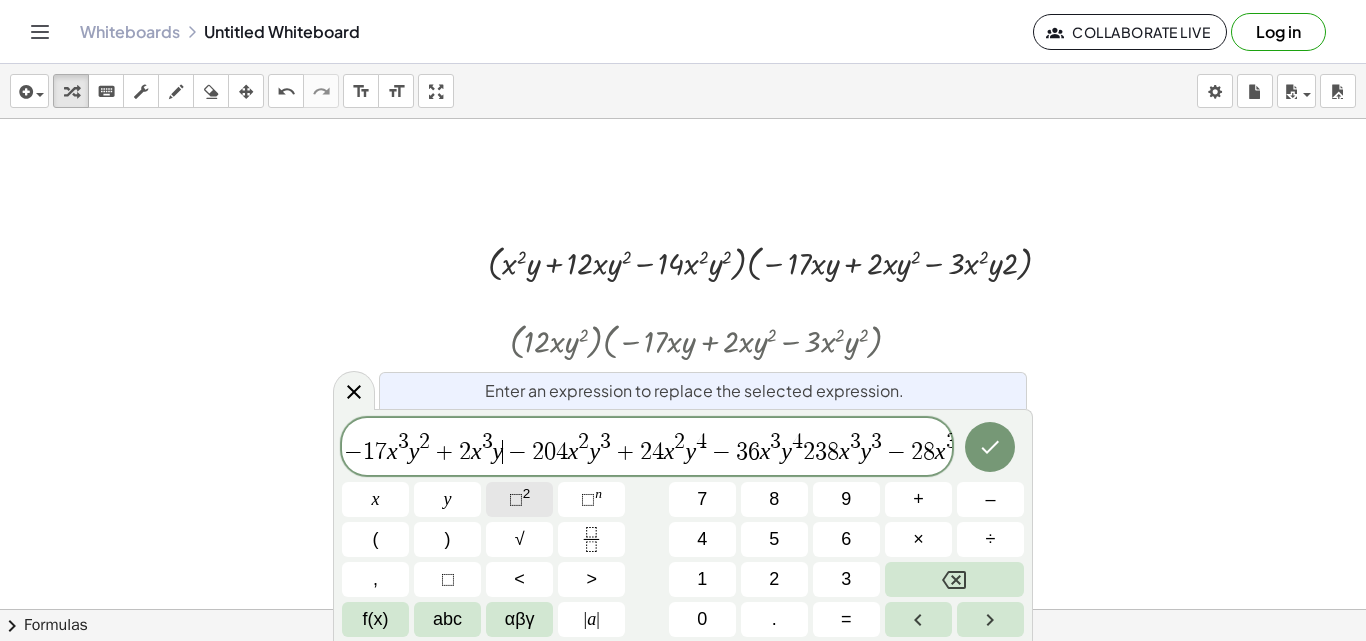 click on "2" at bounding box center [527, 493] 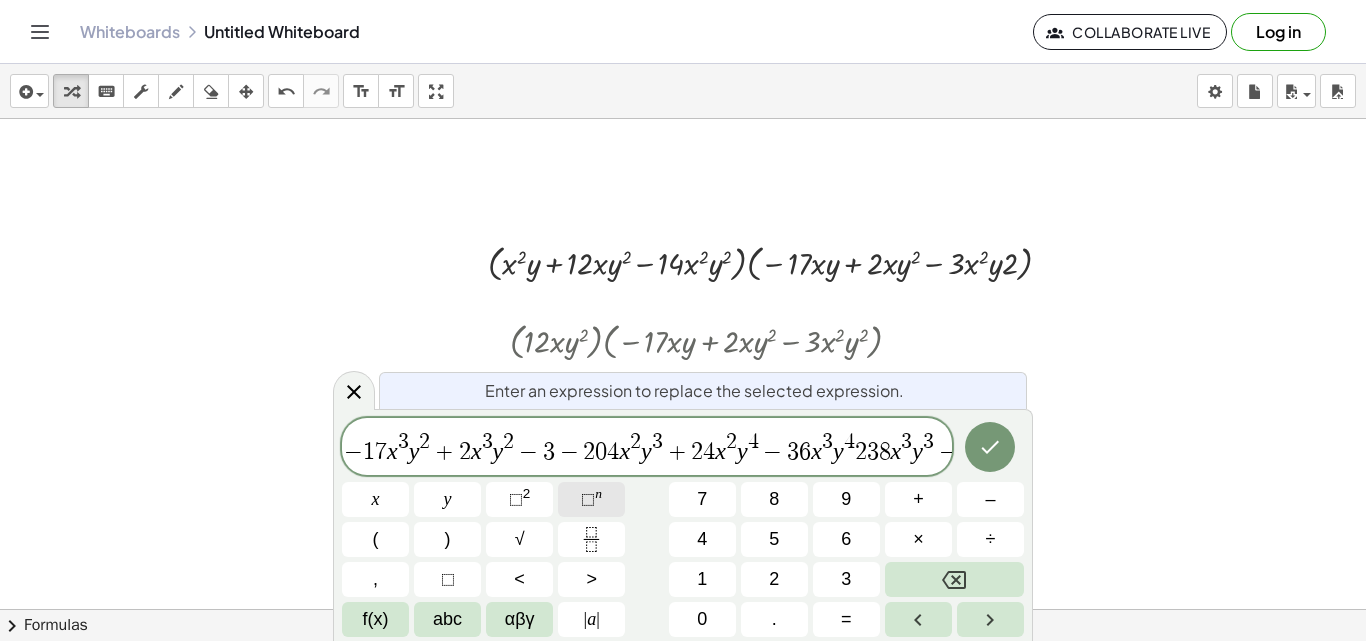 click on "⬚ n" 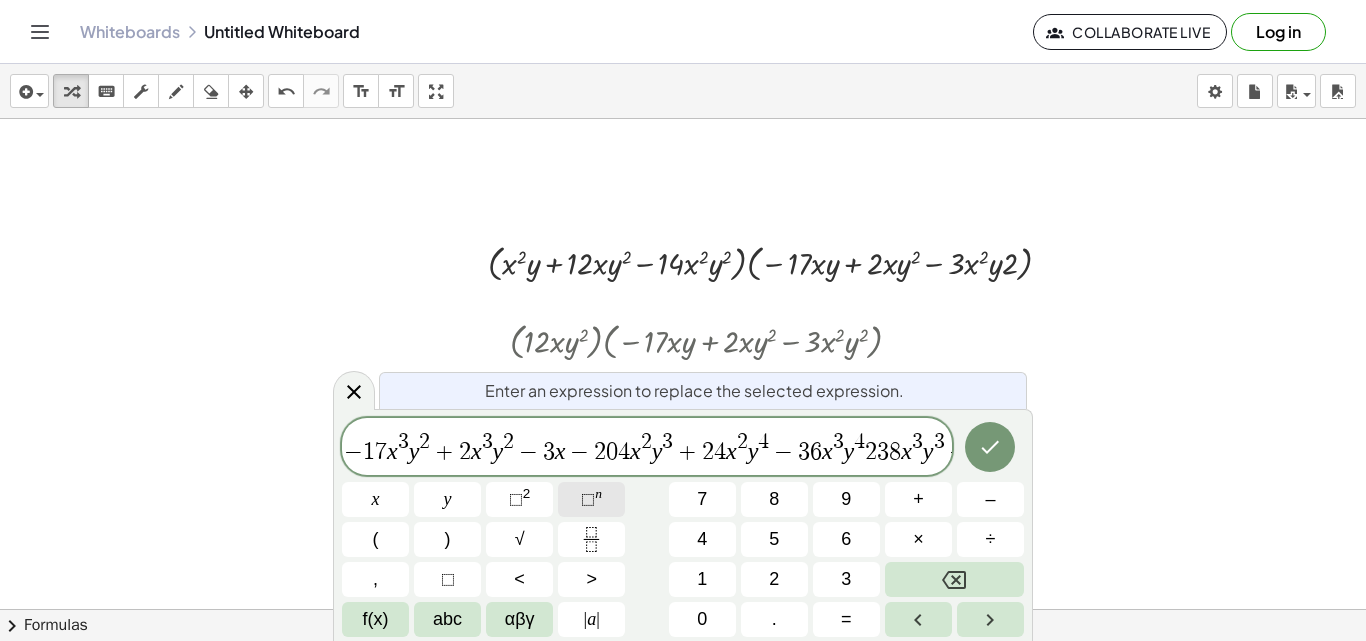 click on "⬚ n" 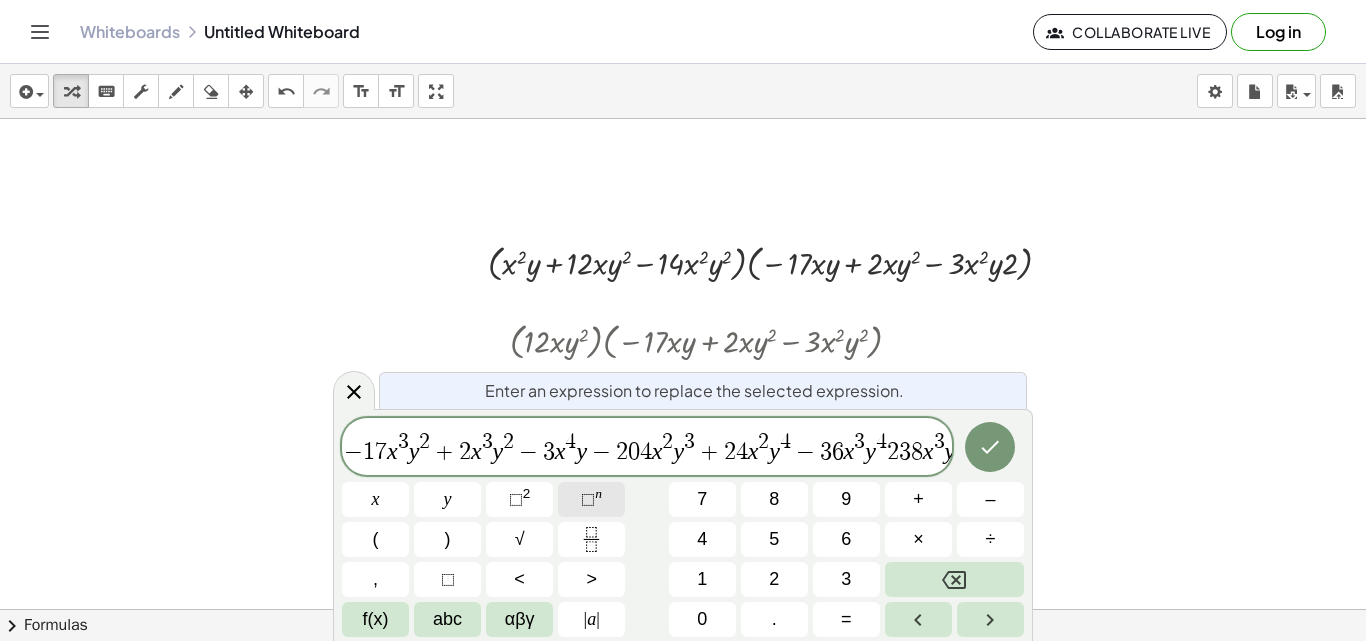 click on "⬚ n" 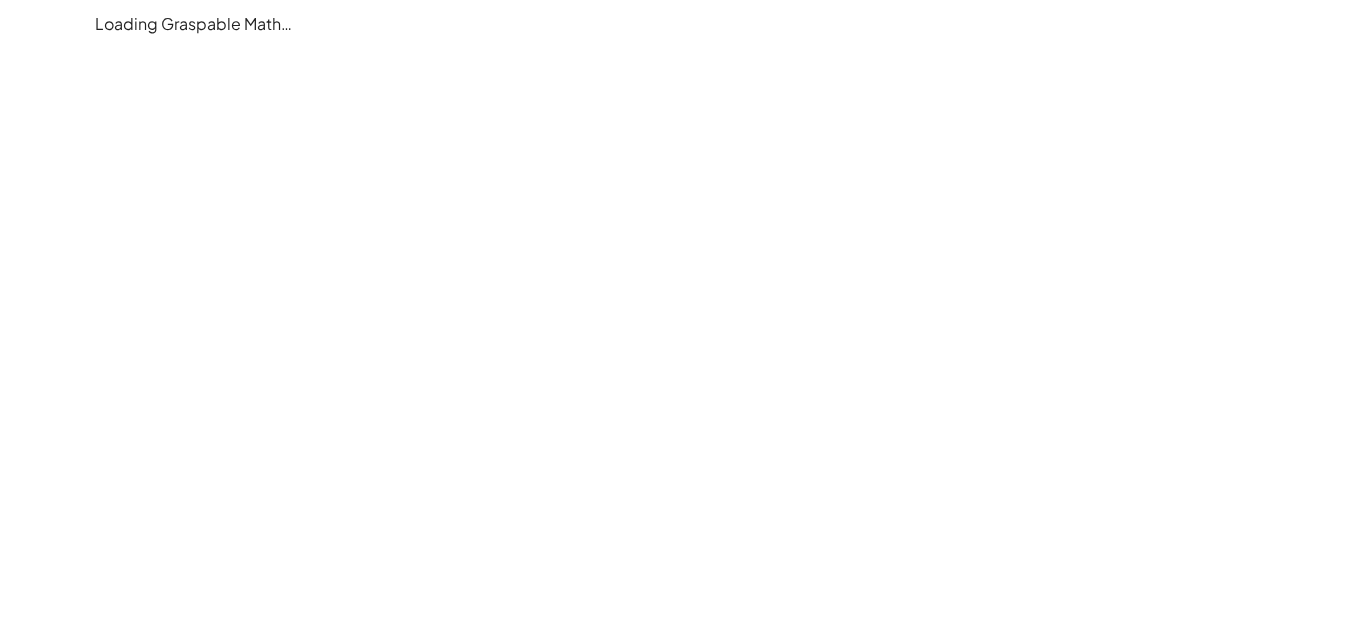 scroll, scrollTop: 0, scrollLeft: 0, axis: both 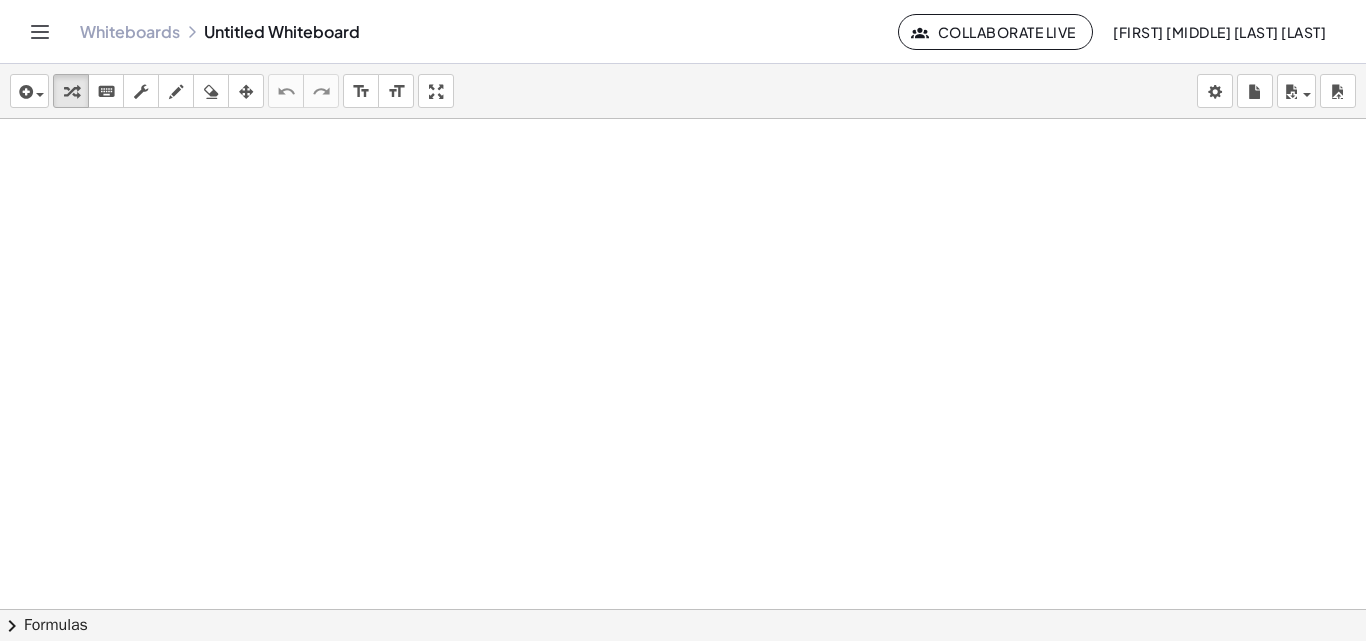 click at bounding box center [683, 609] 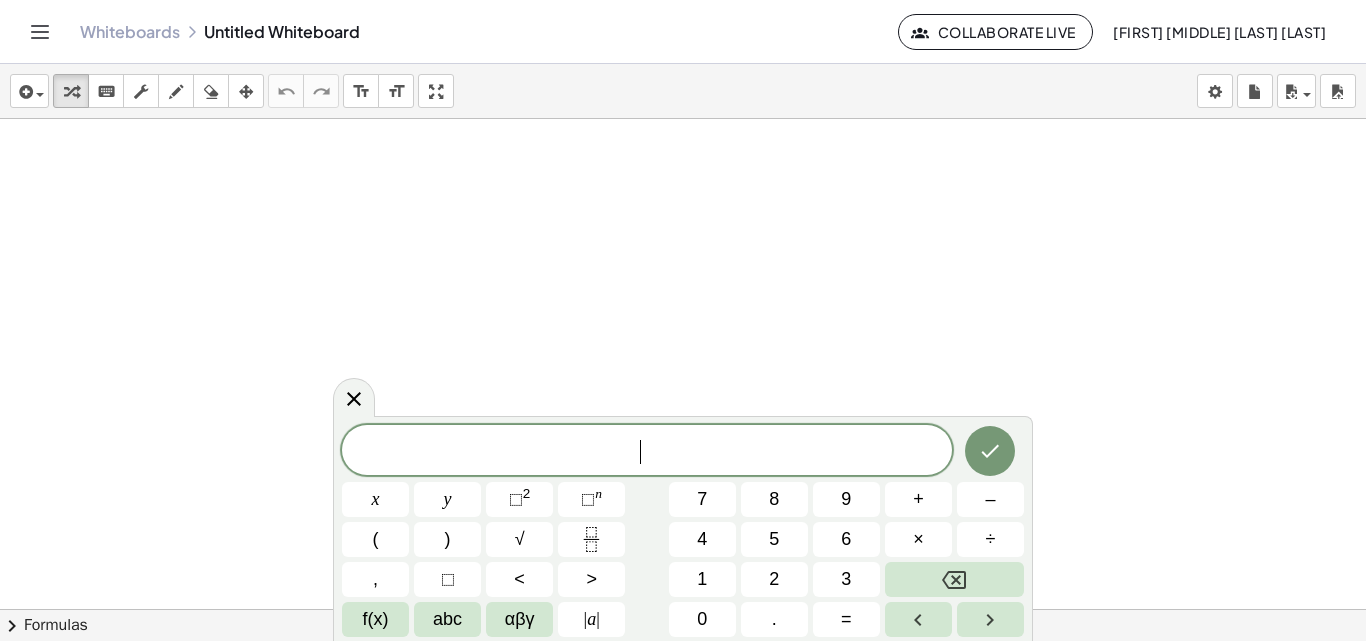 click at bounding box center [683, 609] 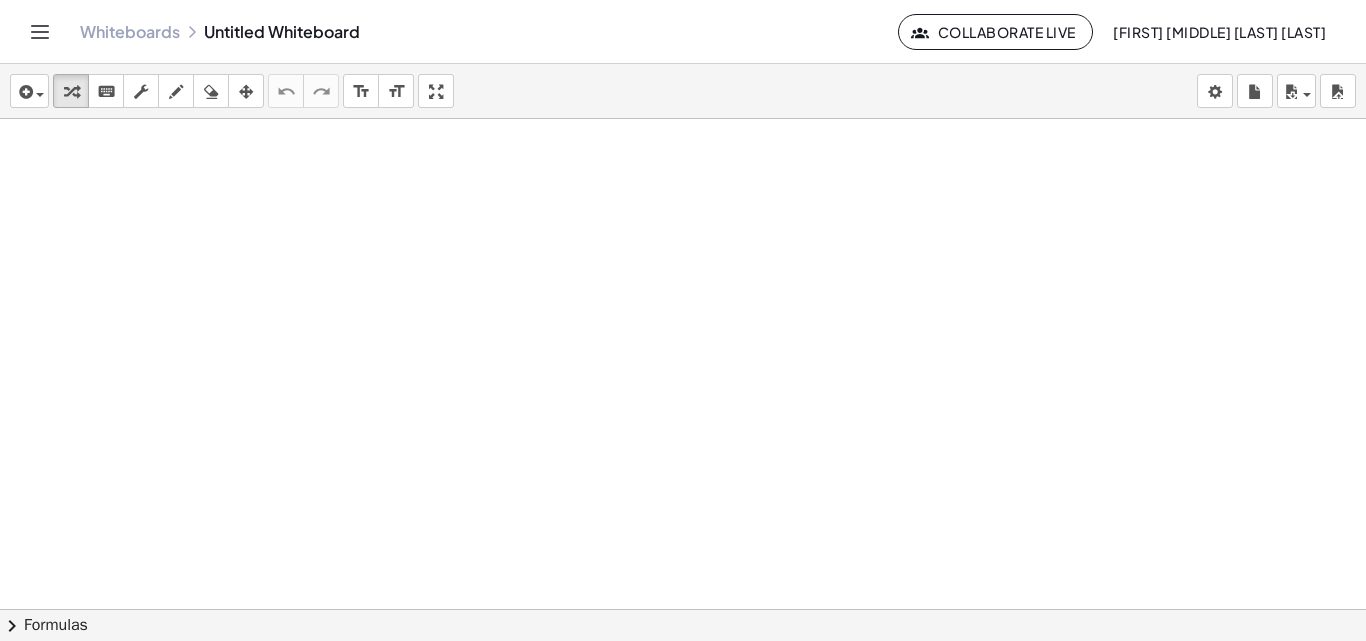 click at bounding box center [683, 609] 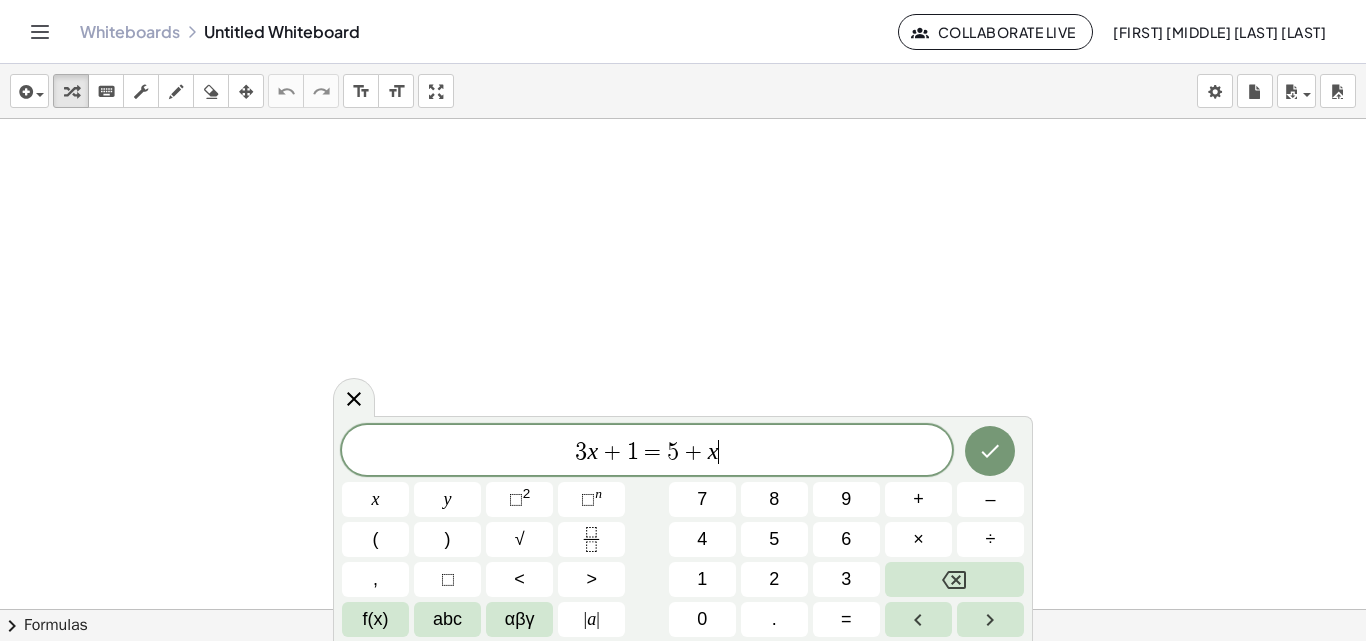 click at bounding box center (683, 609) 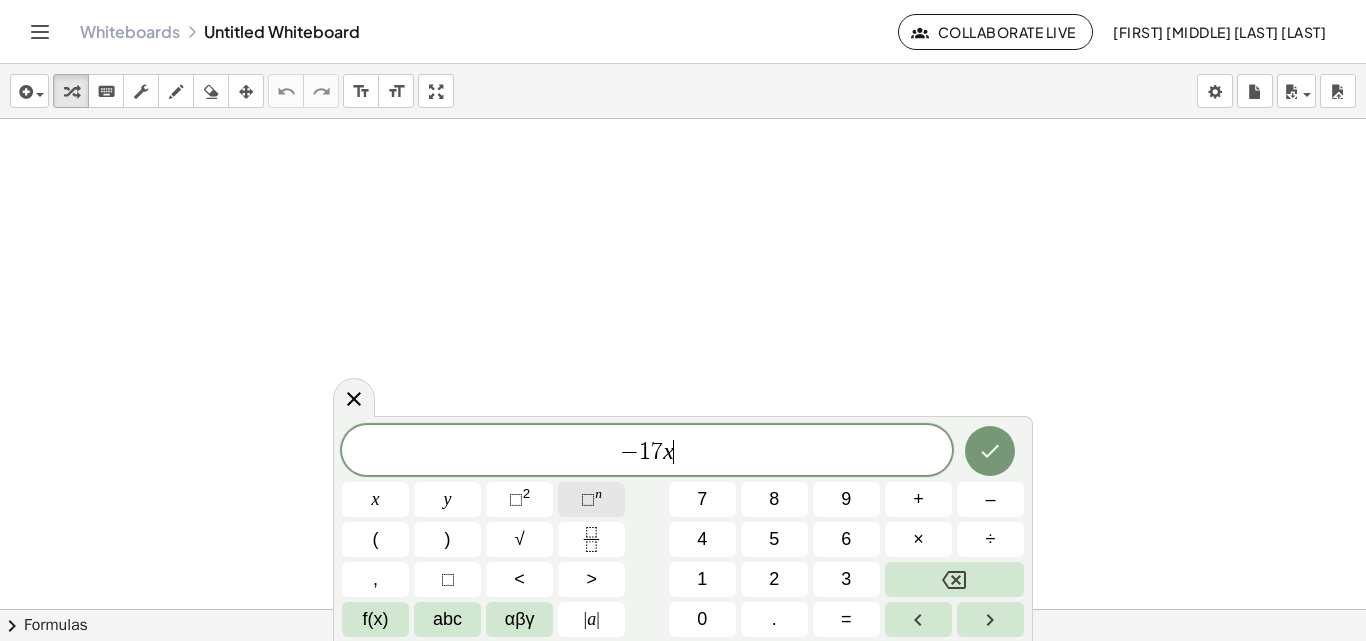click on "⬚" at bounding box center (588, 499) 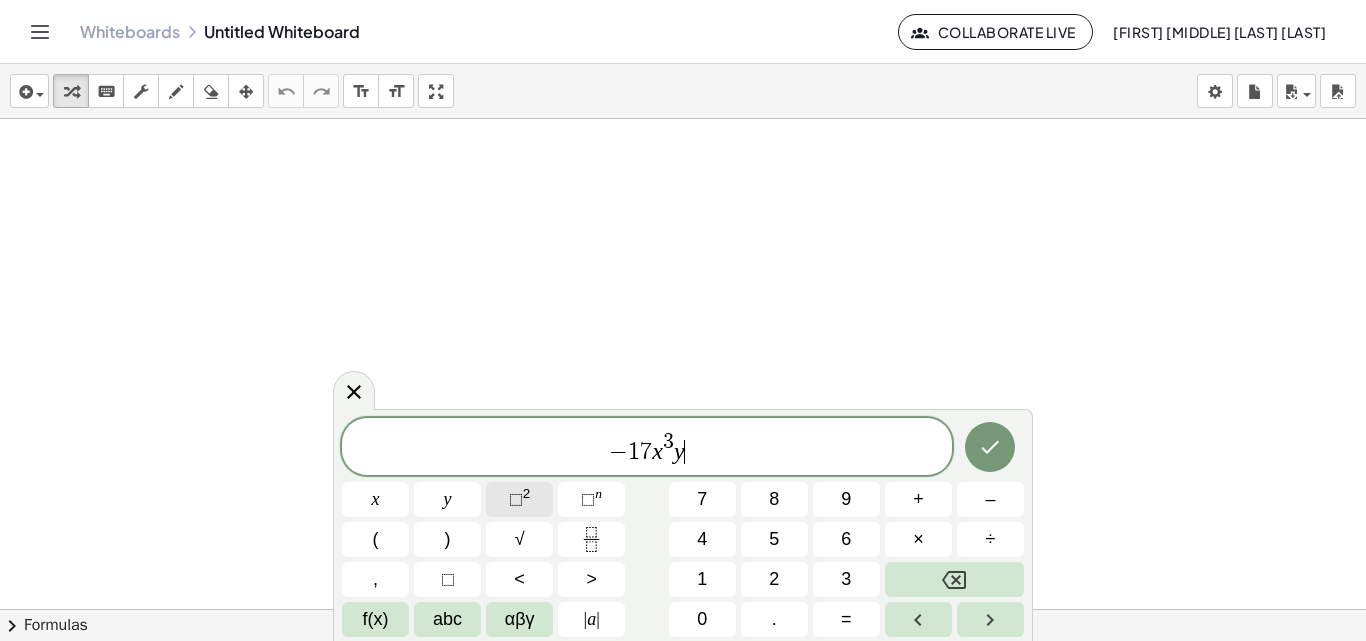 click on "2" at bounding box center (527, 493) 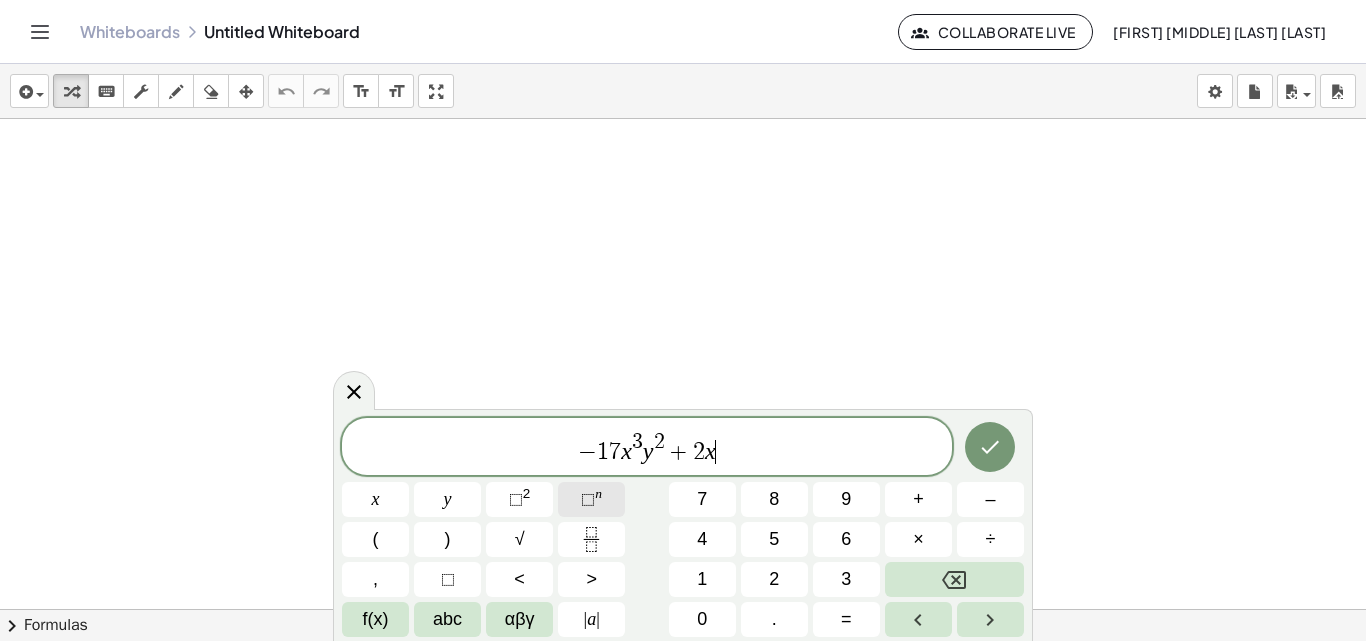 click on "⬚ n" at bounding box center [591, 499] 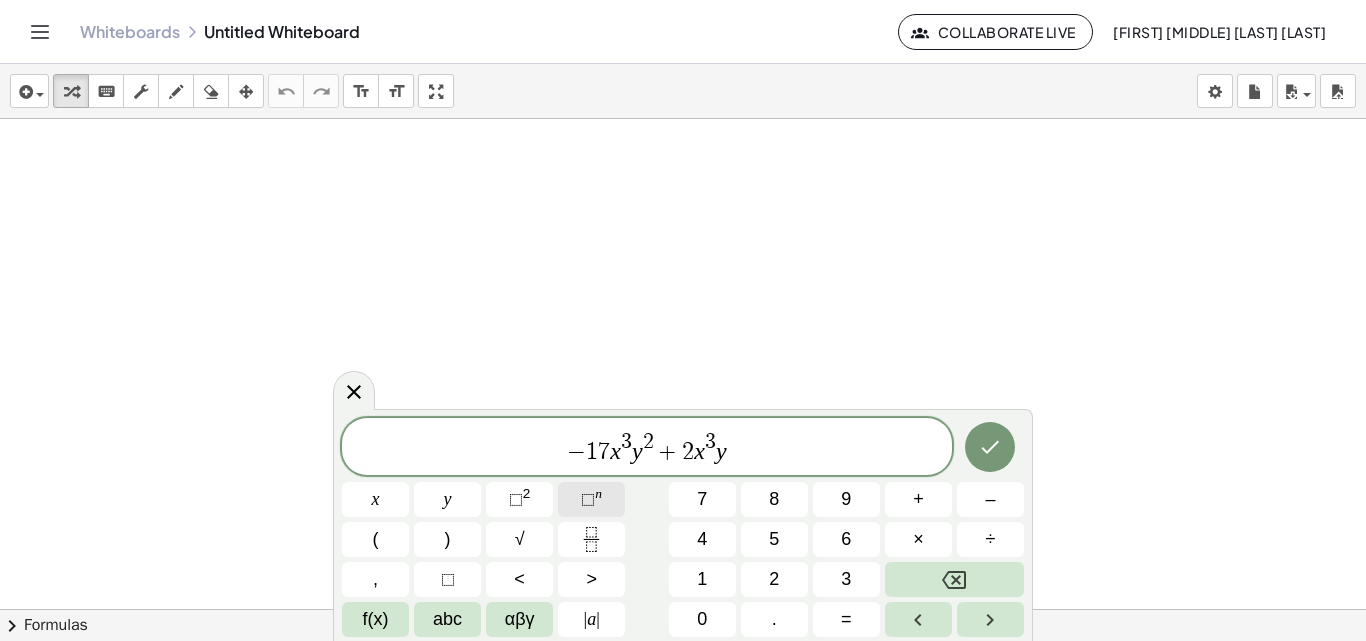click on "⬚ n" at bounding box center (591, 499) 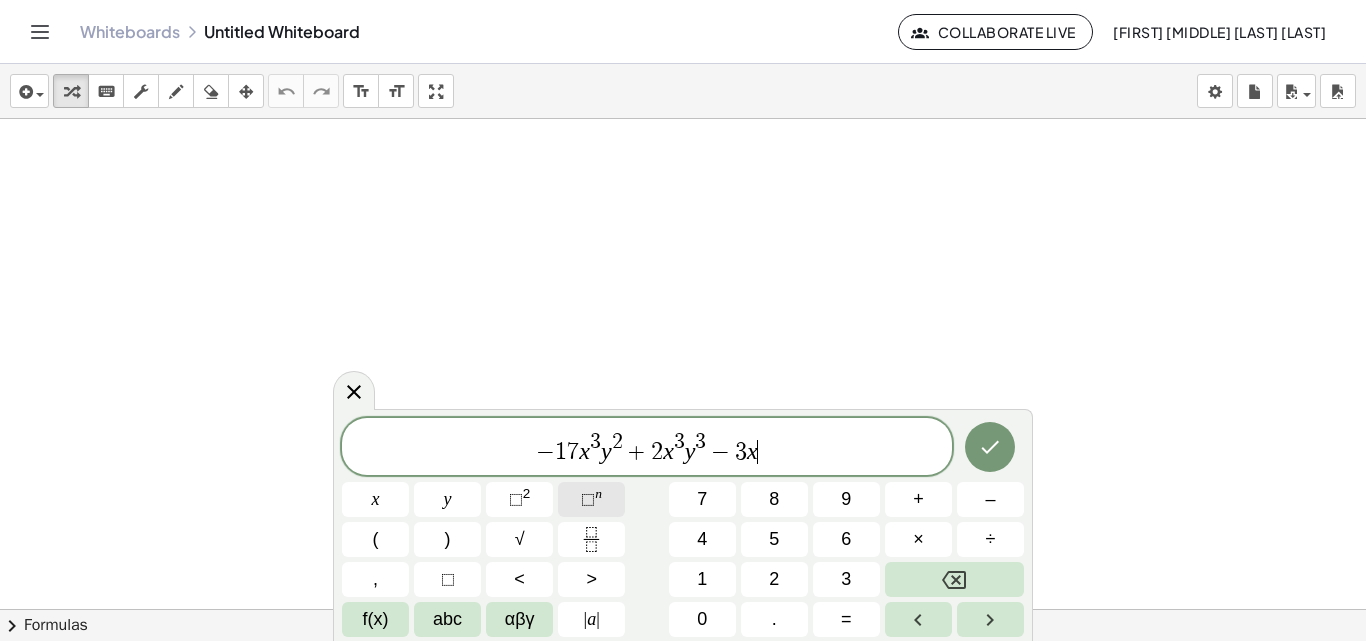 click on "⬚ n" at bounding box center [591, 499] 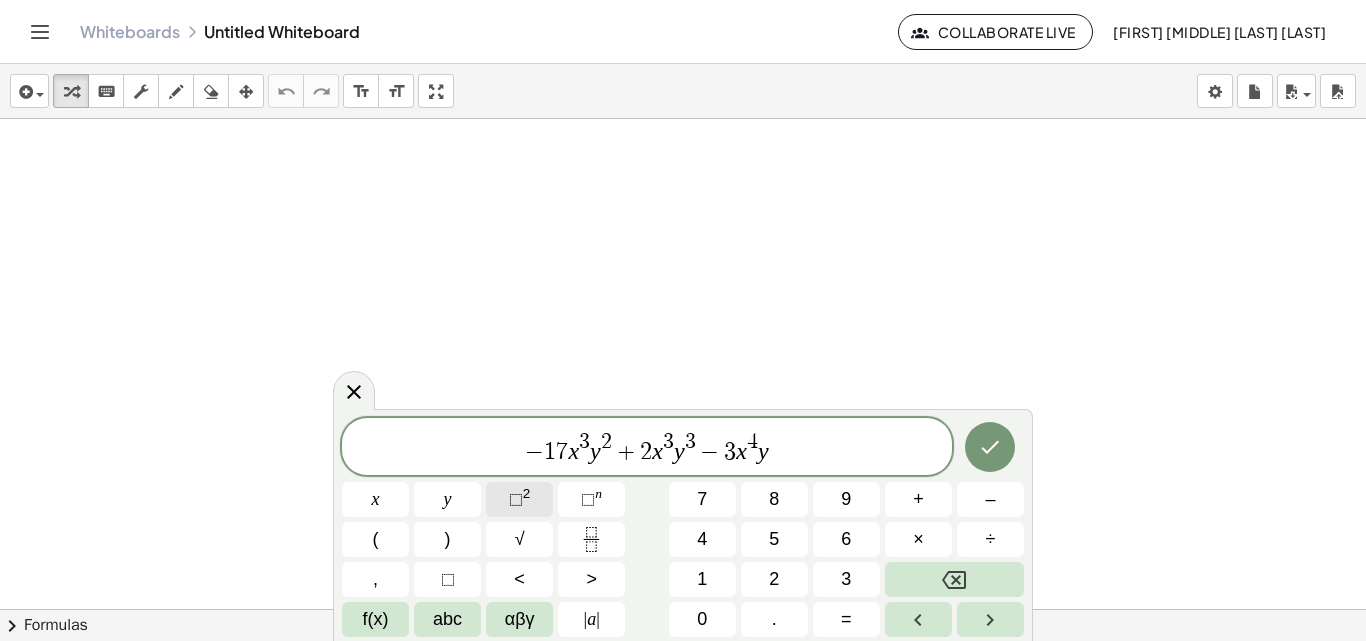 click on "⬚ 2" at bounding box center [519, 499] 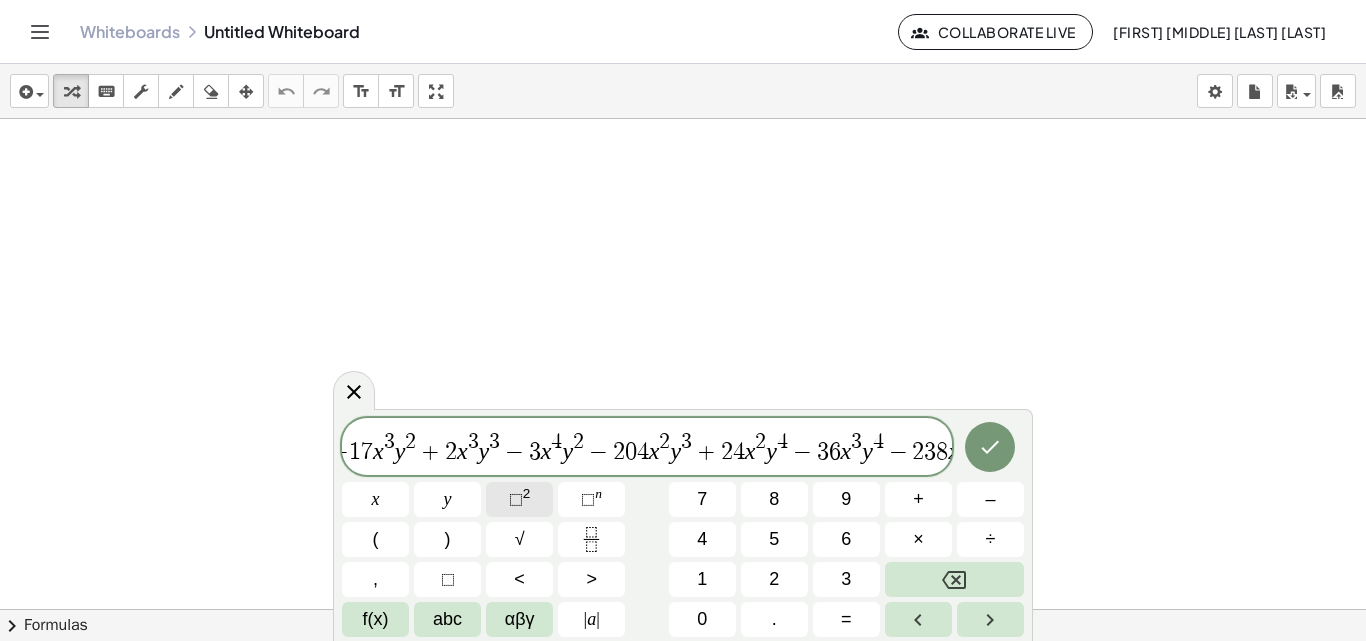 scroll, scrollTop: 0, scrollLeft: 24, axis: horizontal 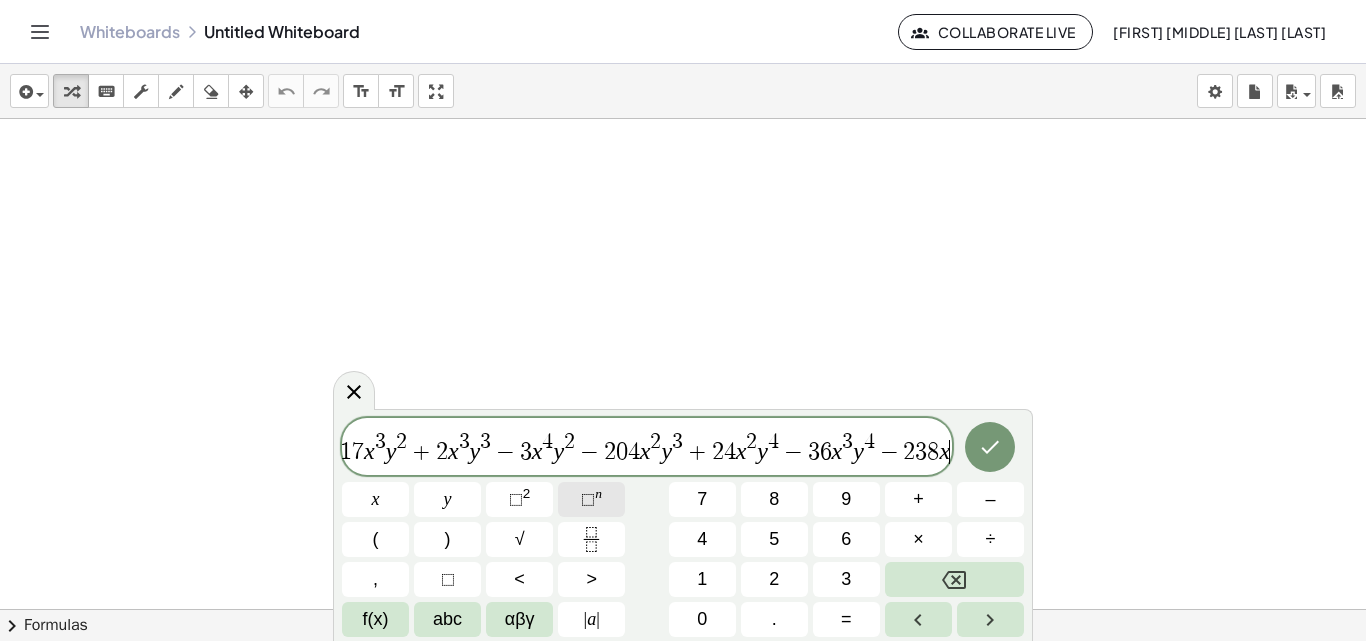click on "⬚" at bounding box center (588, 499) 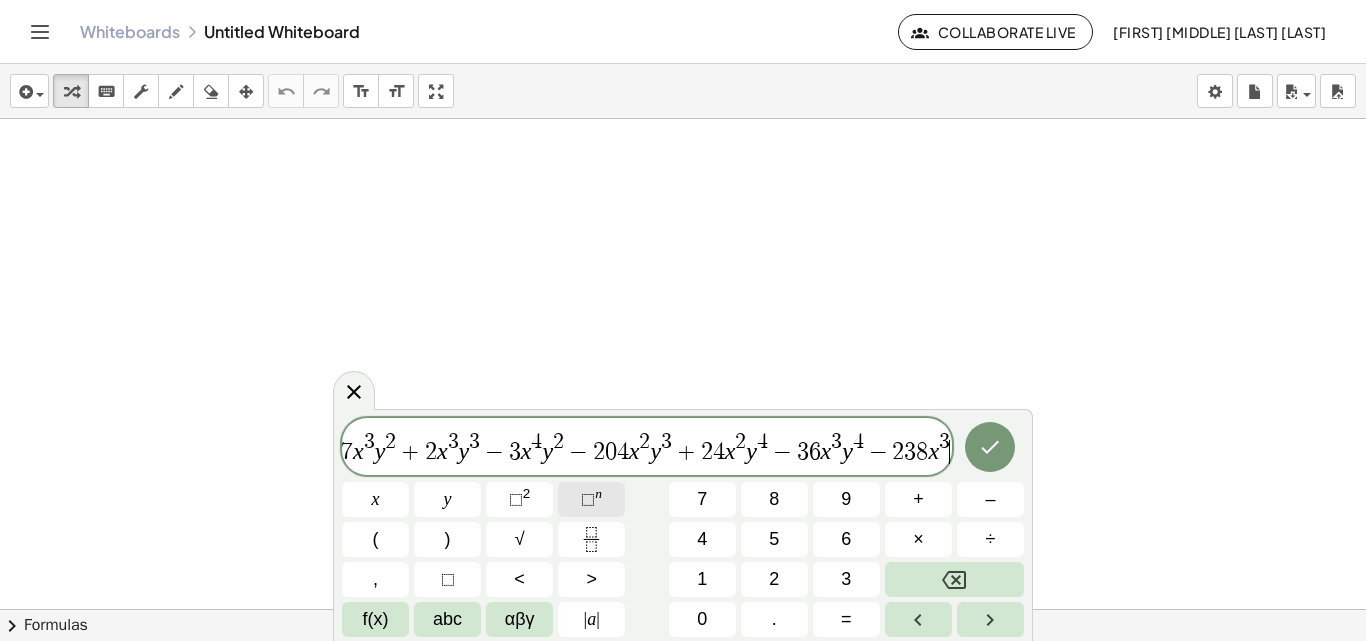 scroll, scrollTop: 0, scrollLeft: 46, axis: horizontal 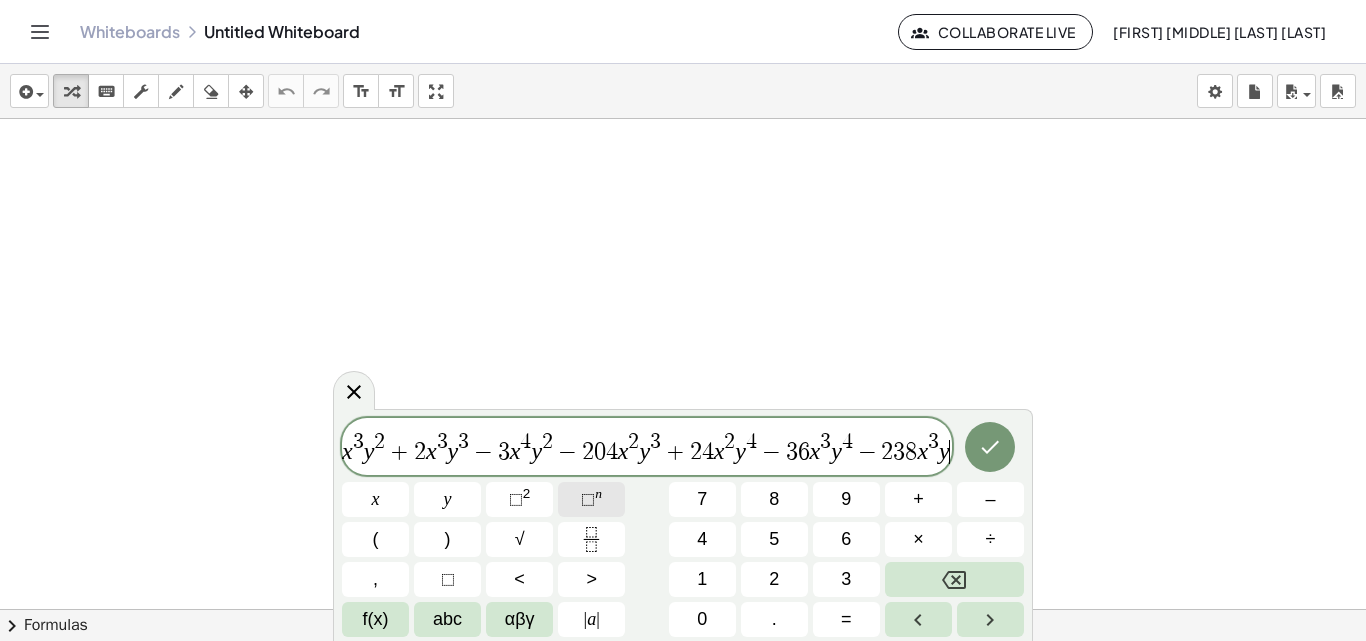 click on "⬚" at bounding box center [588, 499] 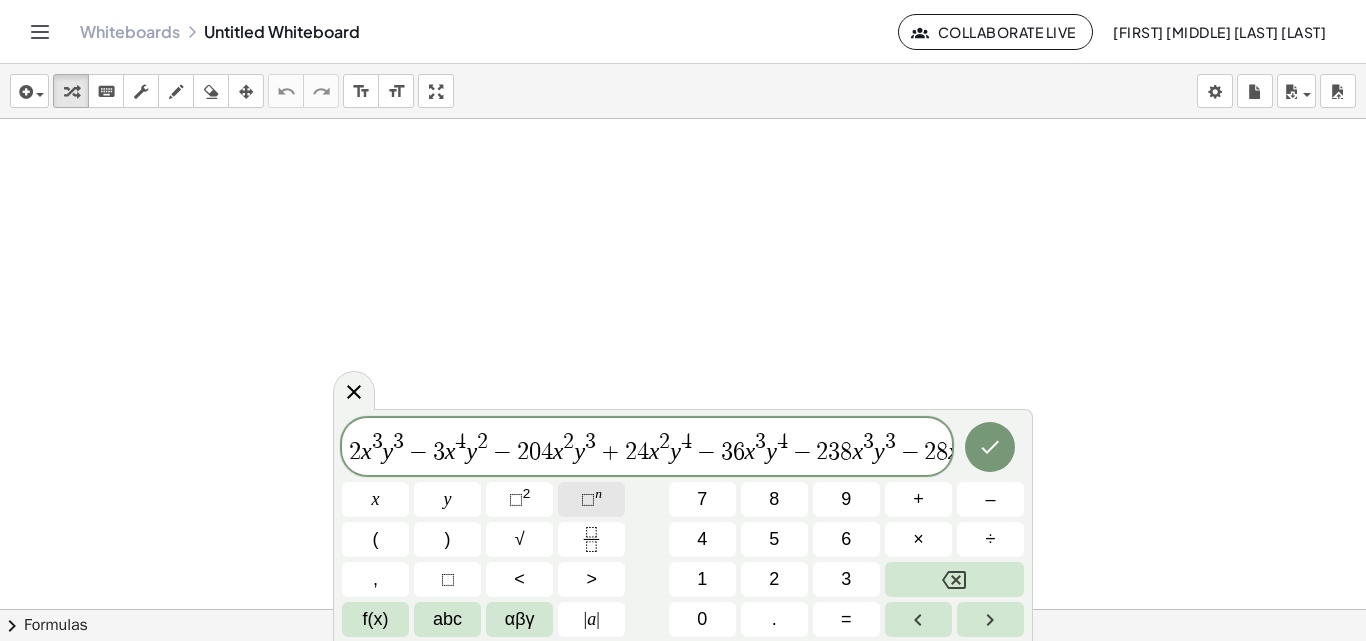 scroll, scrollTop: 0, scrollLeft: 120, axis: horizontal 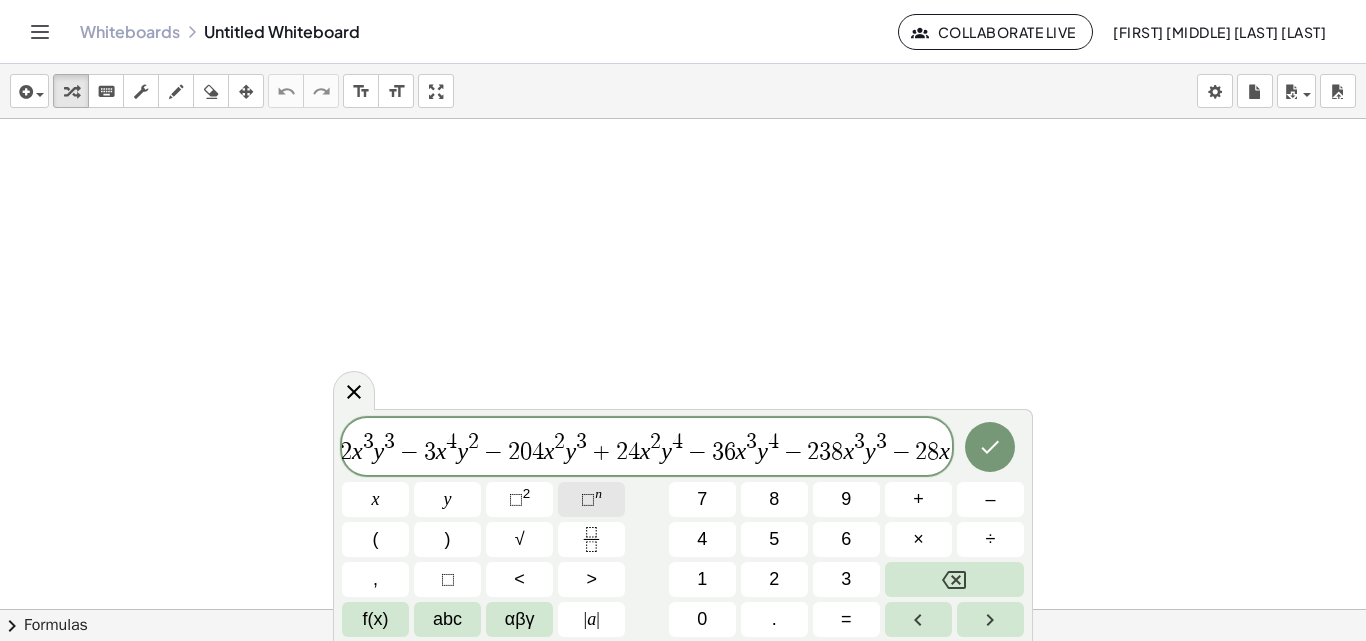 click on "⬚" at bounding box center (588, 499) 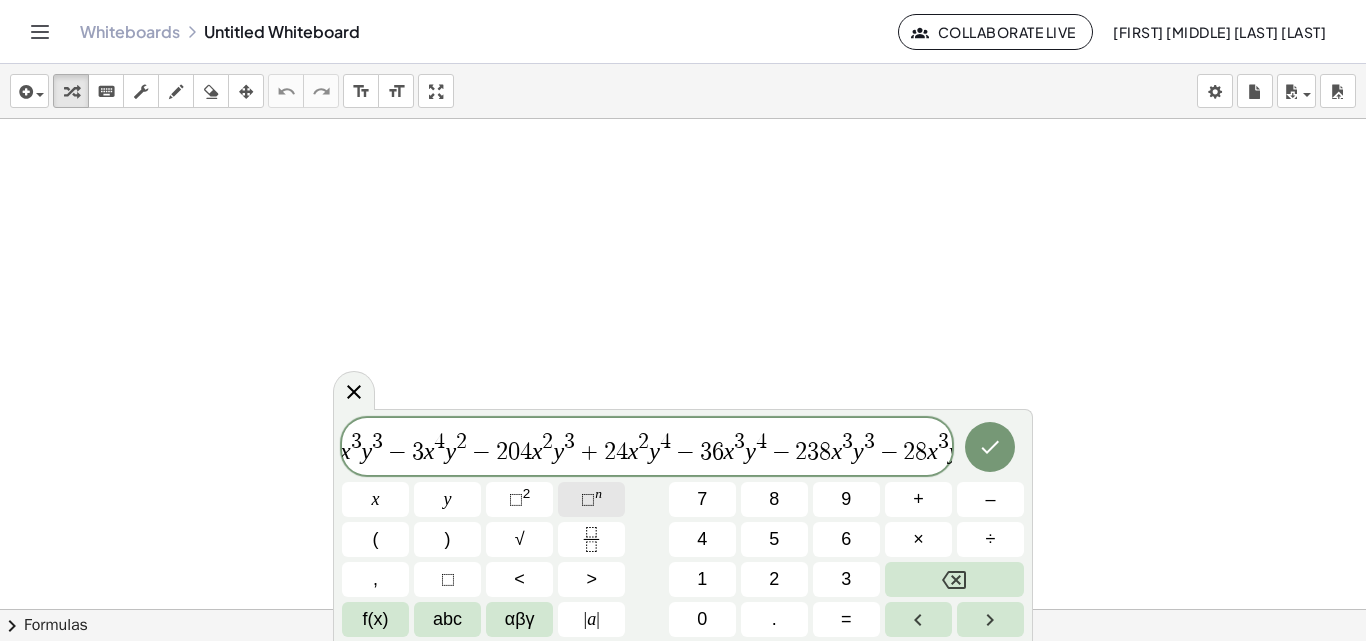 scroll, scrollTop: 0, scrollLeft: 142, axis: horizontal 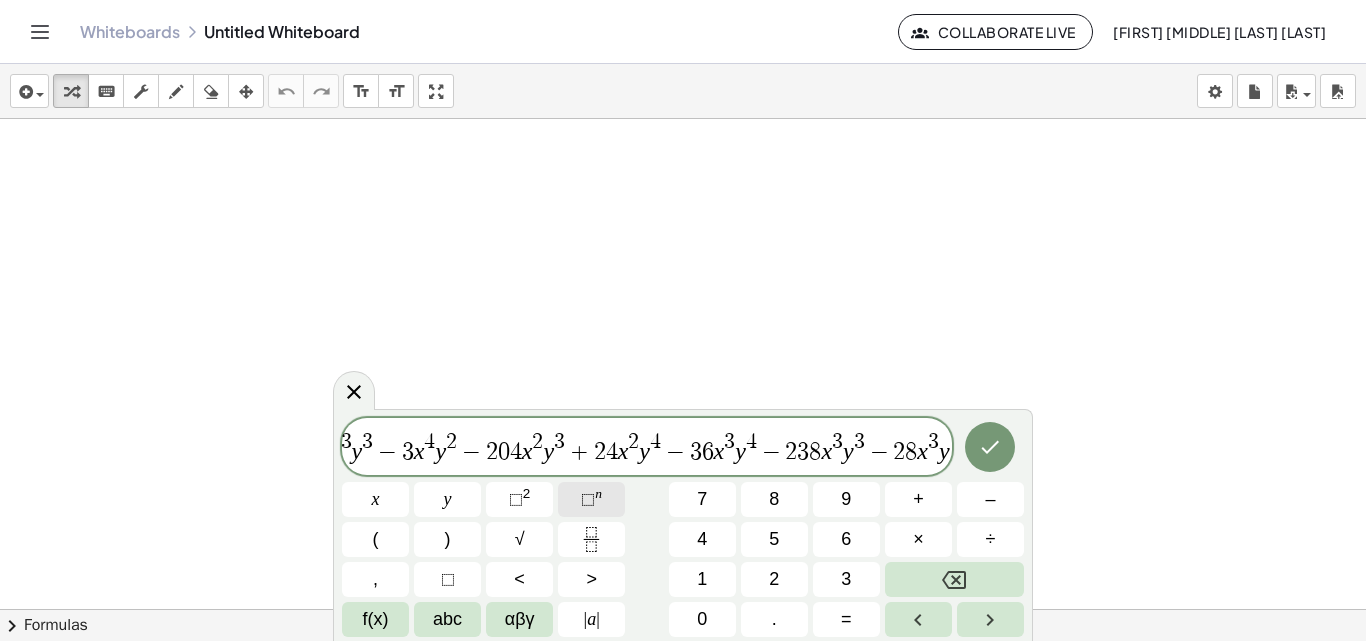 click on "⬚" at bounding box center (588, 499) 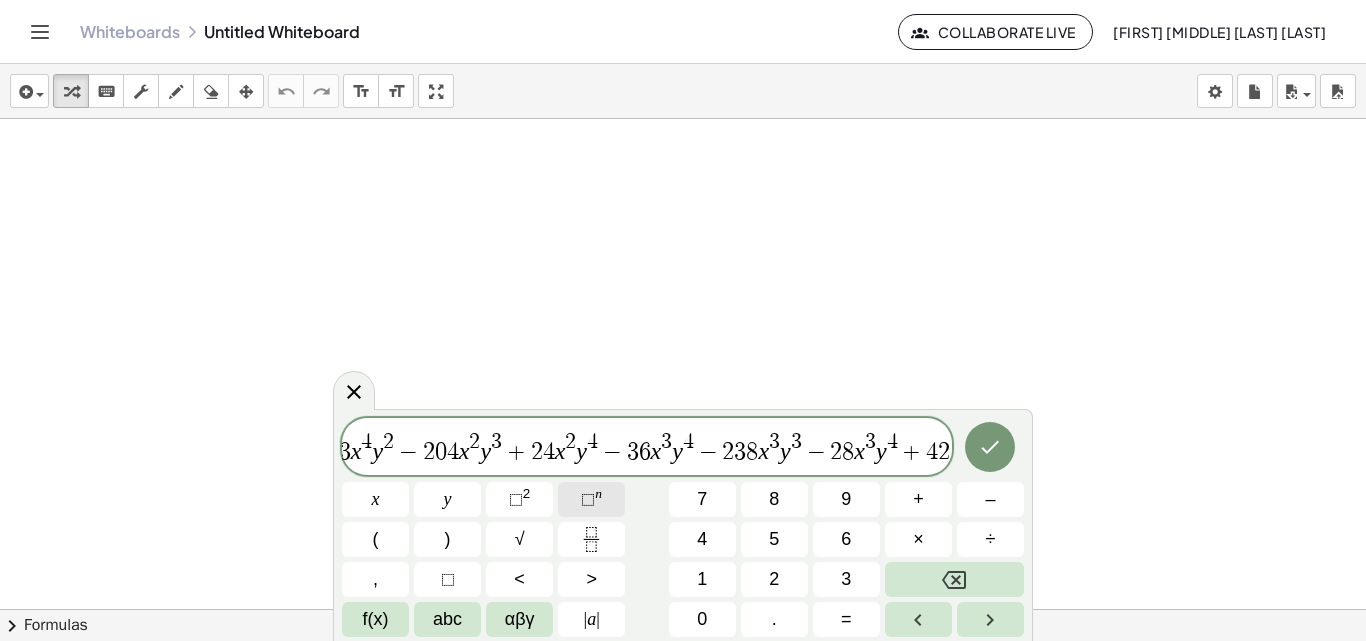 scroll, scrollTop: 0, scrollLeft: 216, axis: horizontal 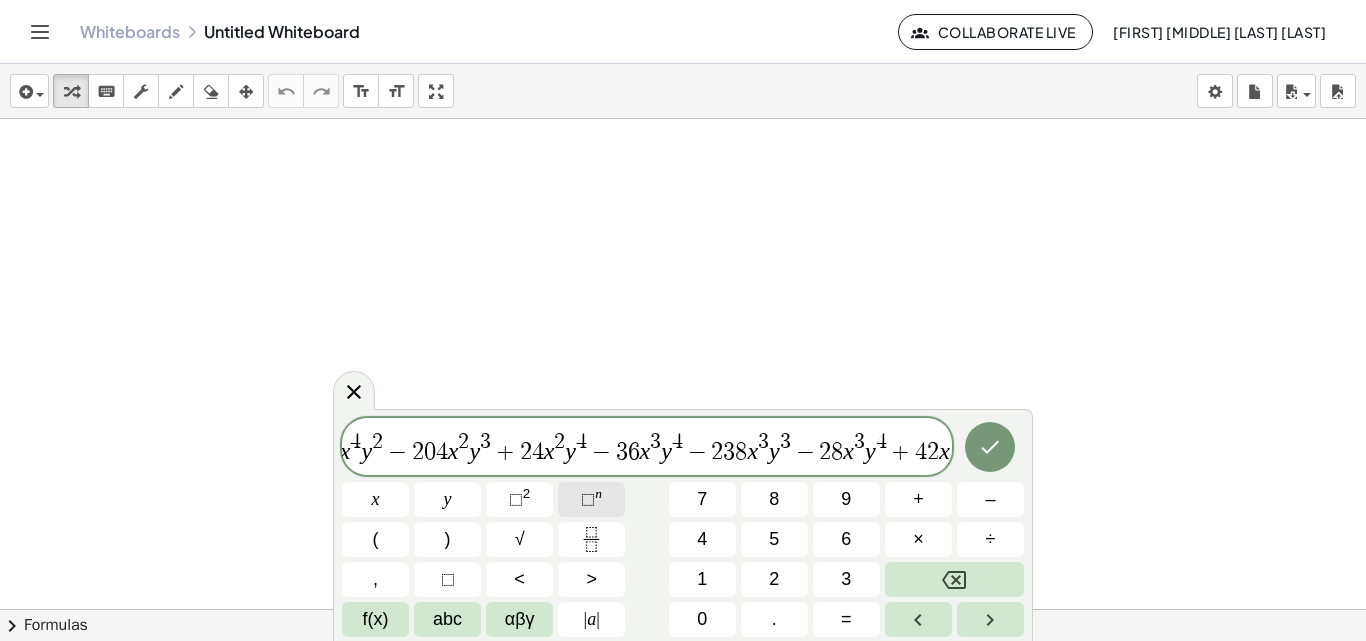 click on "⬚" at bounding box center (588, 499) 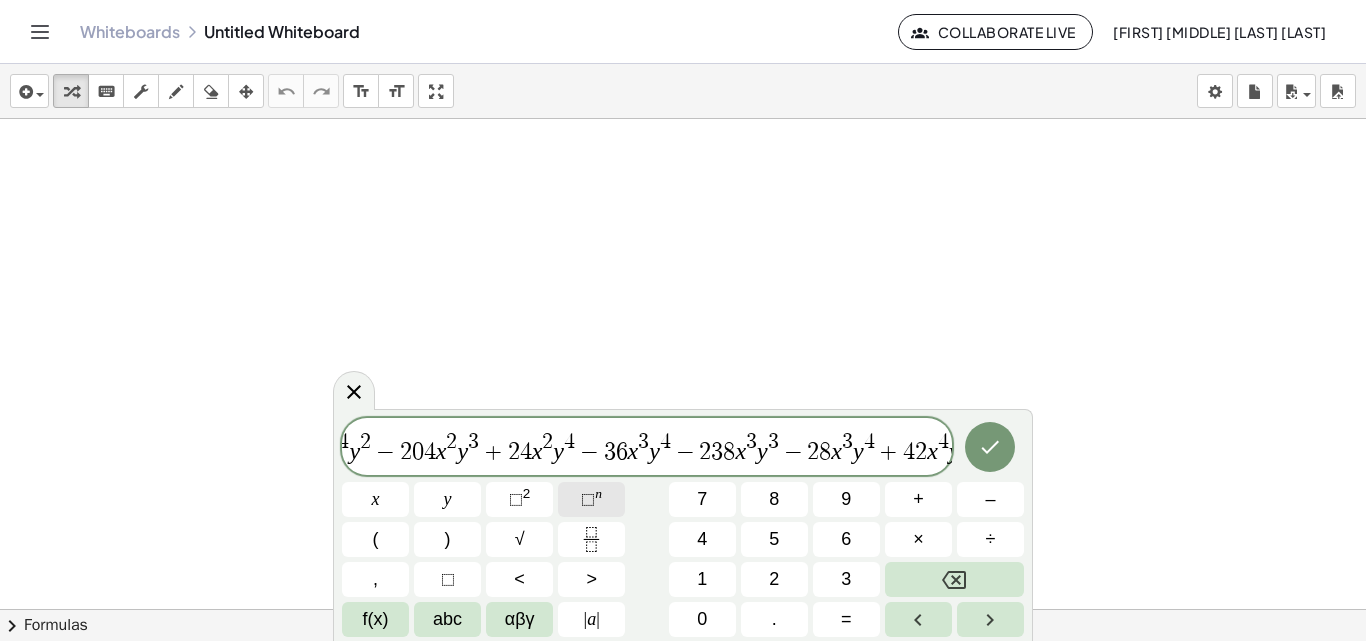 scroll, scrollTop: 0, scrollLeft: 238, axis: horizontal 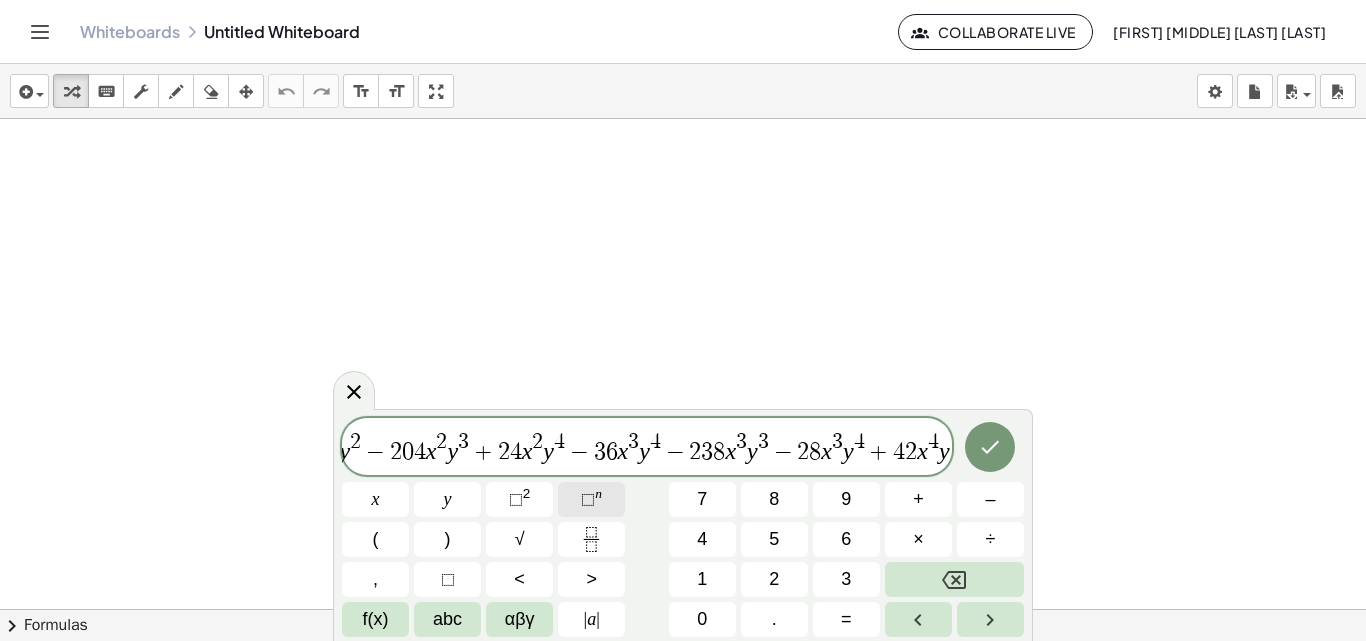 click on "⬚" at bounding box center [588, 499] 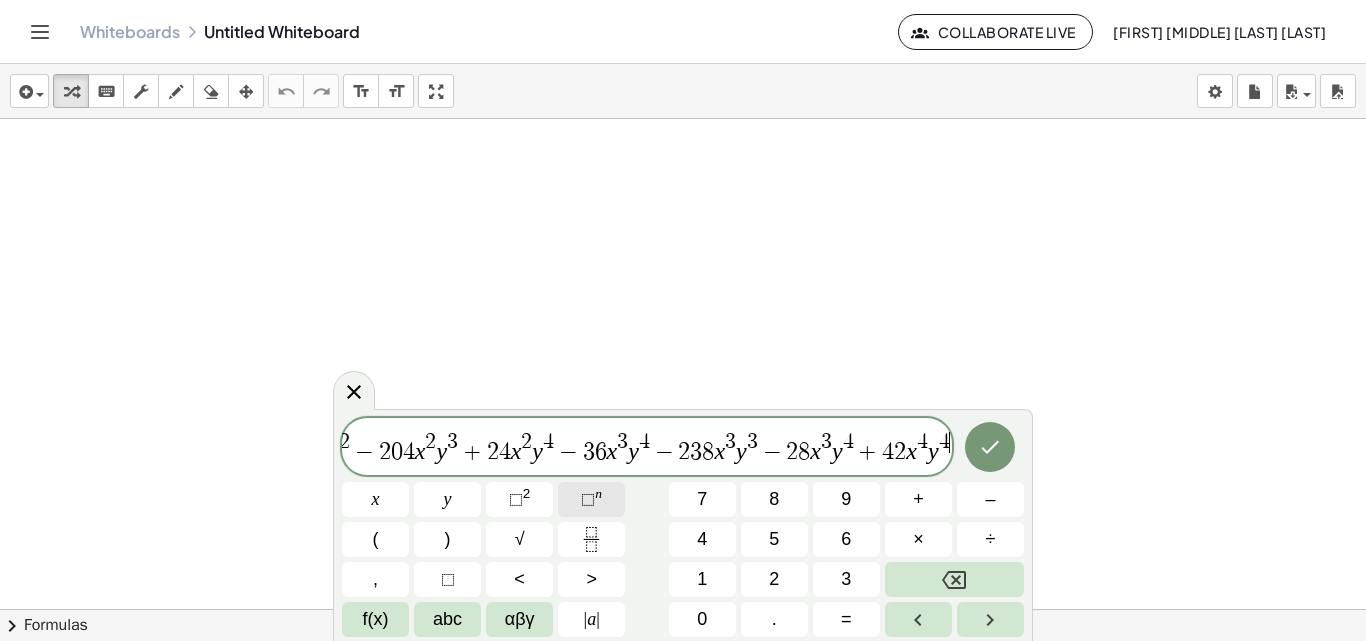 scroll, scrollTop: 0, scrollLeft: 249, axis: horizontal 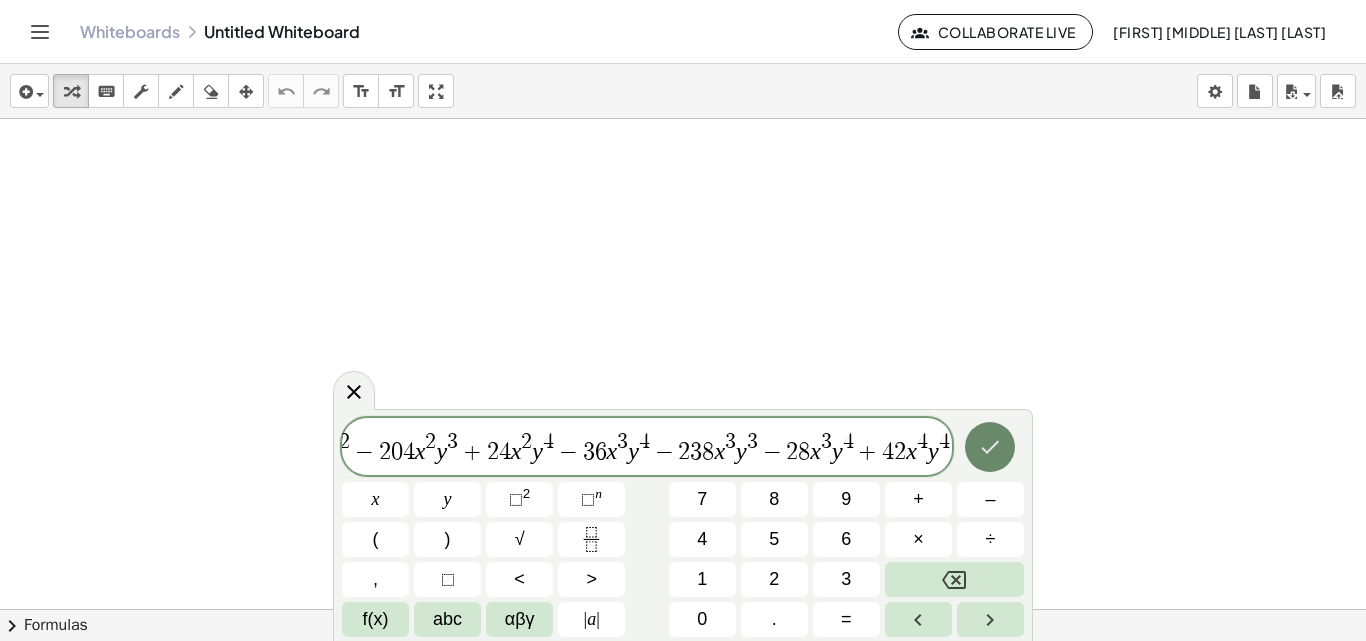 click 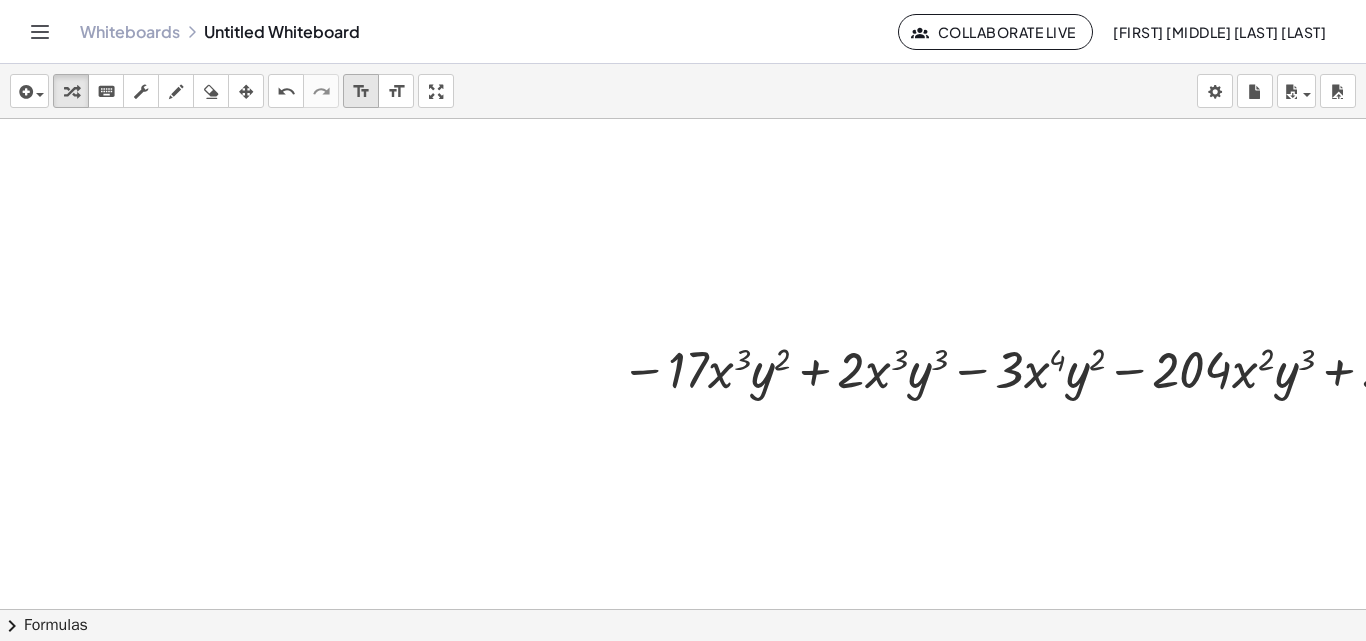 click on "format_size" at bounding box center (361, 92) 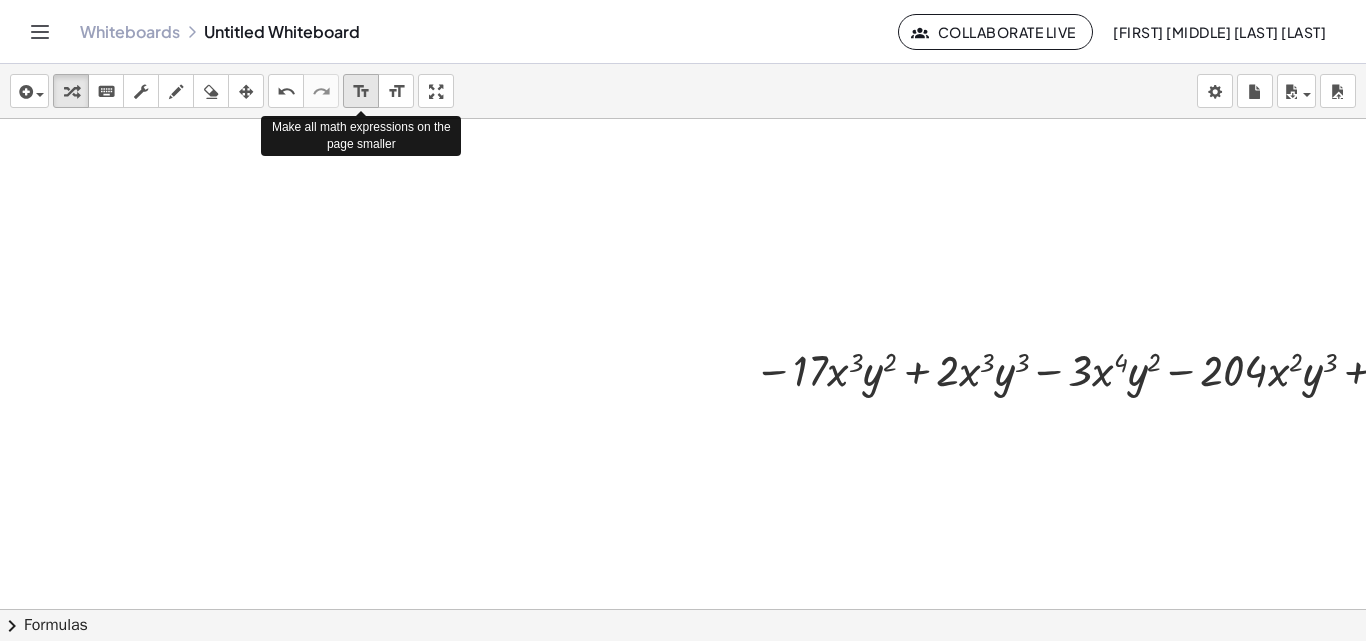 click on "format_size" at bounding box center [361, 92] 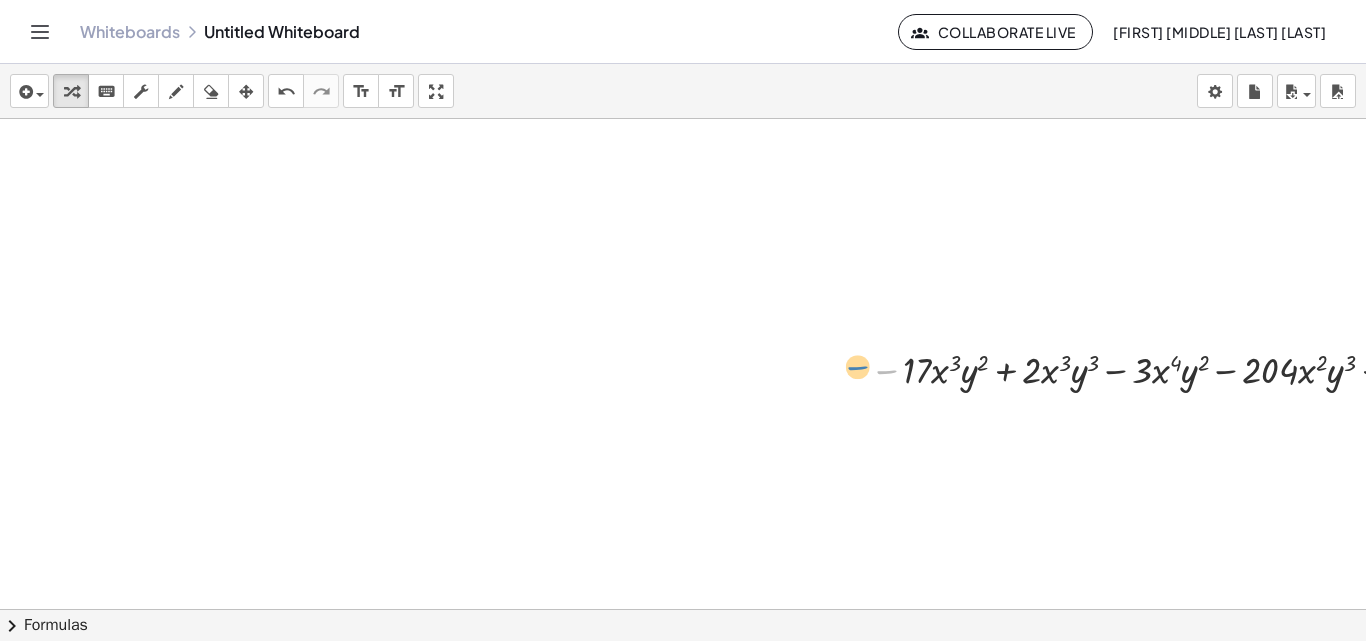 drag, startPoint x: 883, startPoint y: 356, endPoint x: 865, endPoint y: 384, distance: 33.286633 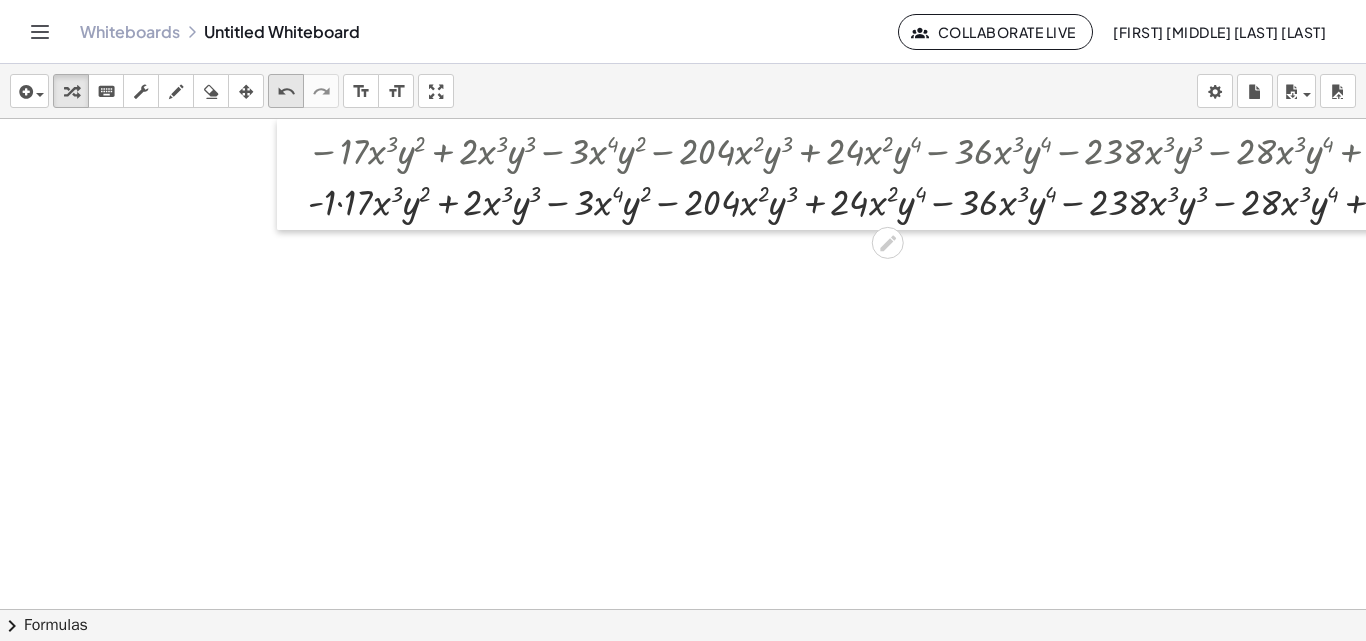 drag, startPoint x: 868, startPoint y: 387, endPoint x: 300, endPoint y: 104, distance: 634.59674 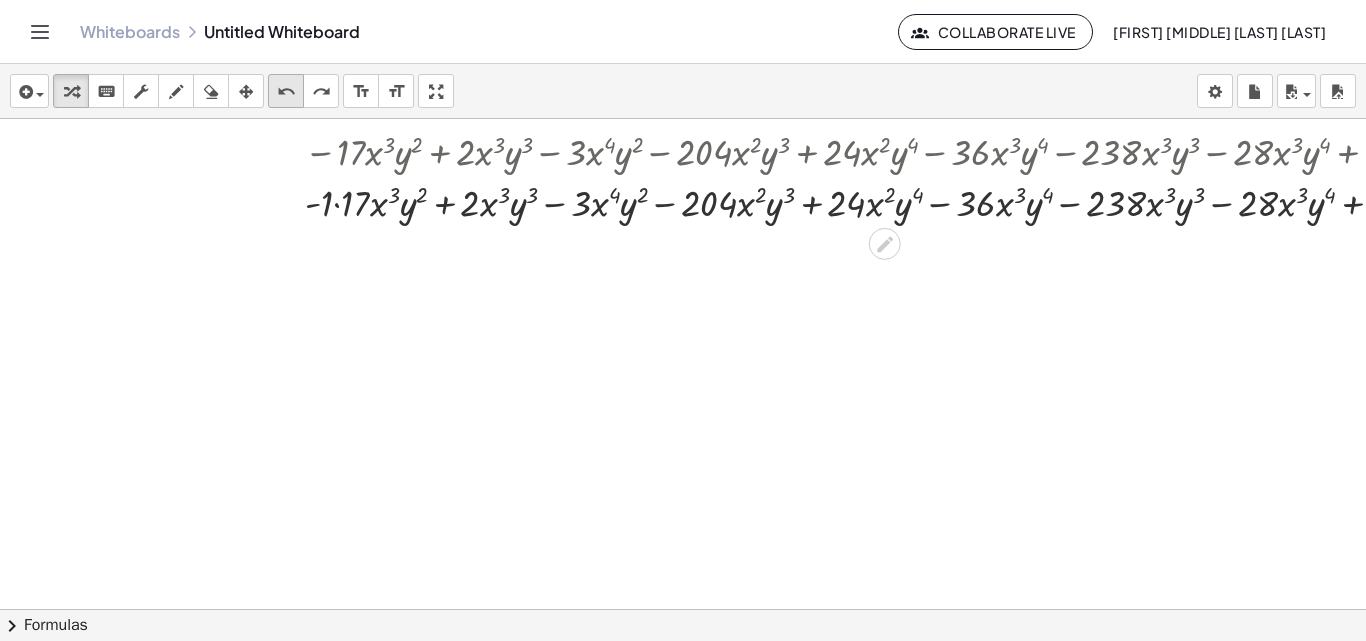 click on "undo" at bounding box center [286, 92] 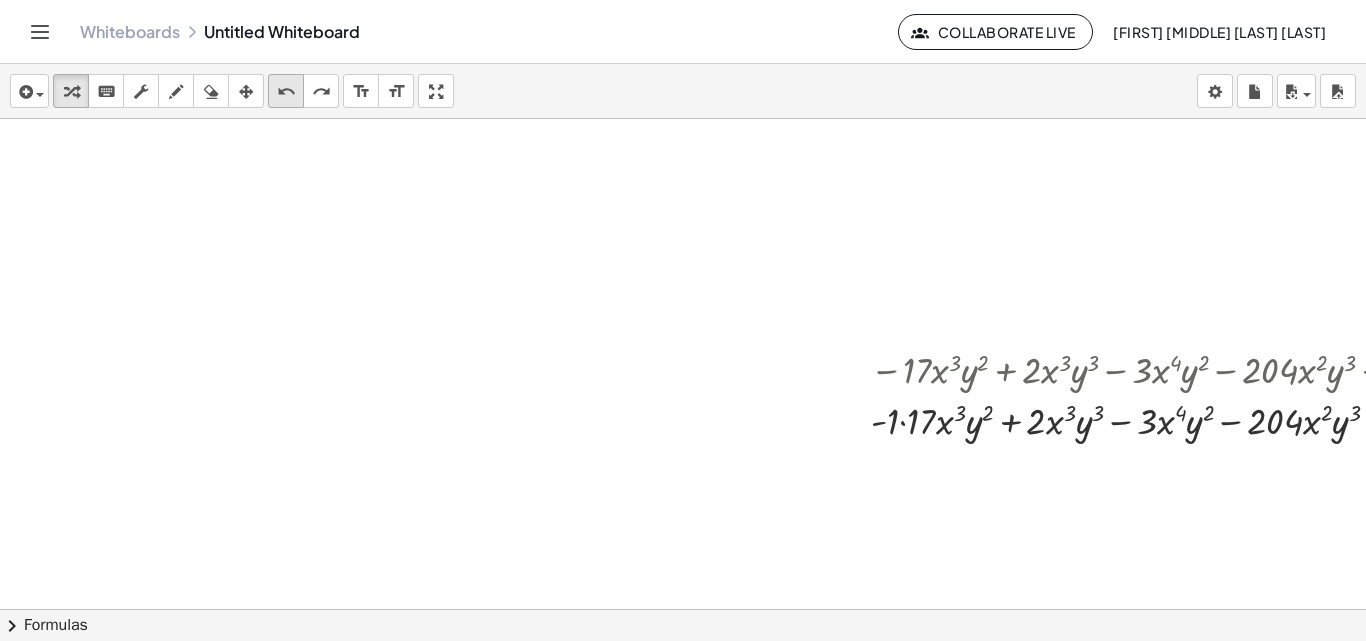 click on "undo" at bounding box center [286, 92] 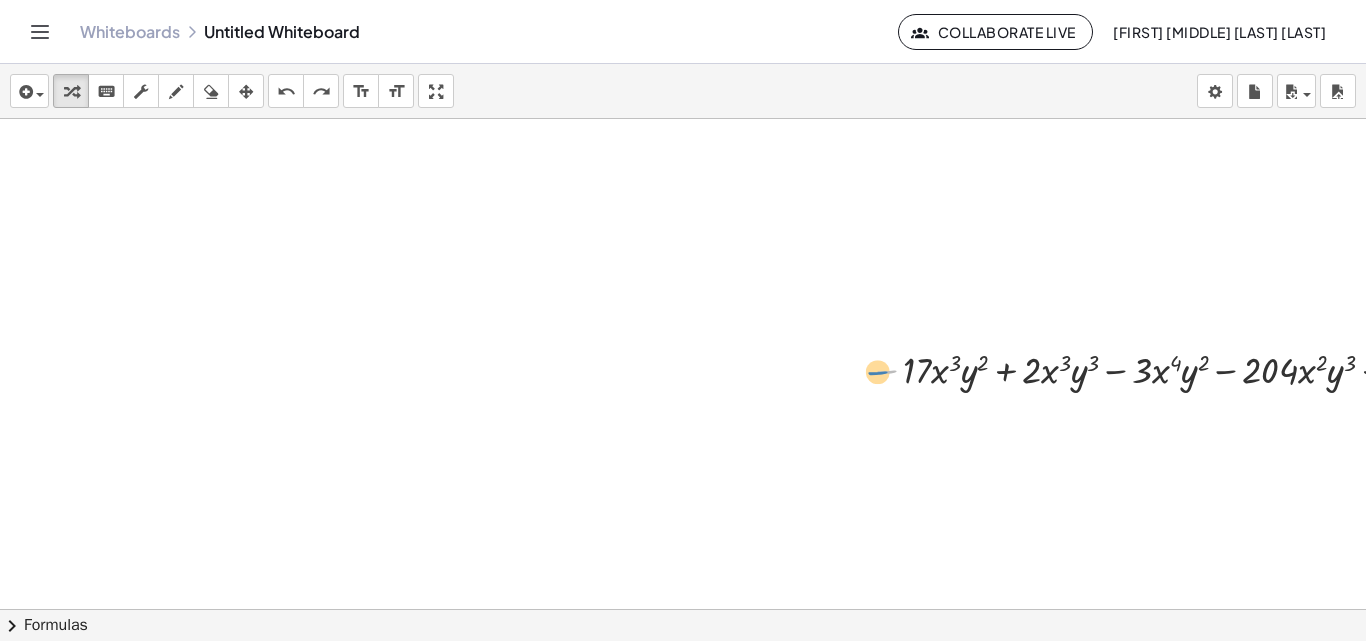 click at bounding box center [1462, 368] 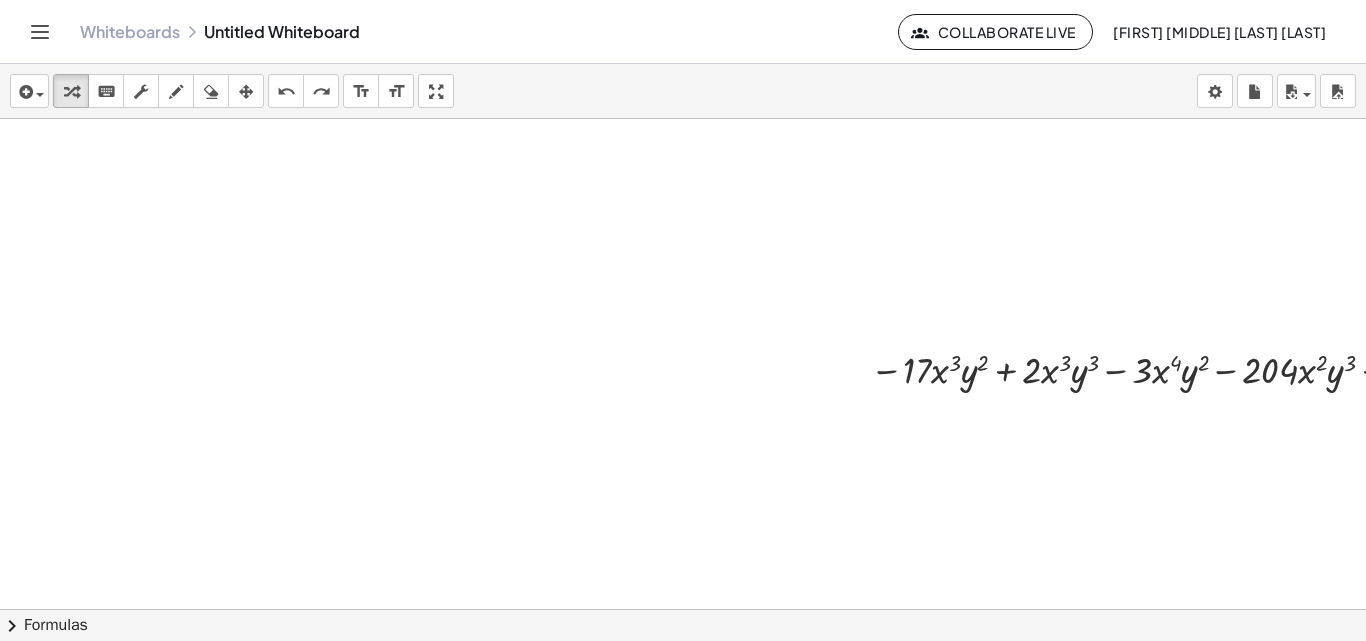 click at bounding box center (855, 368) 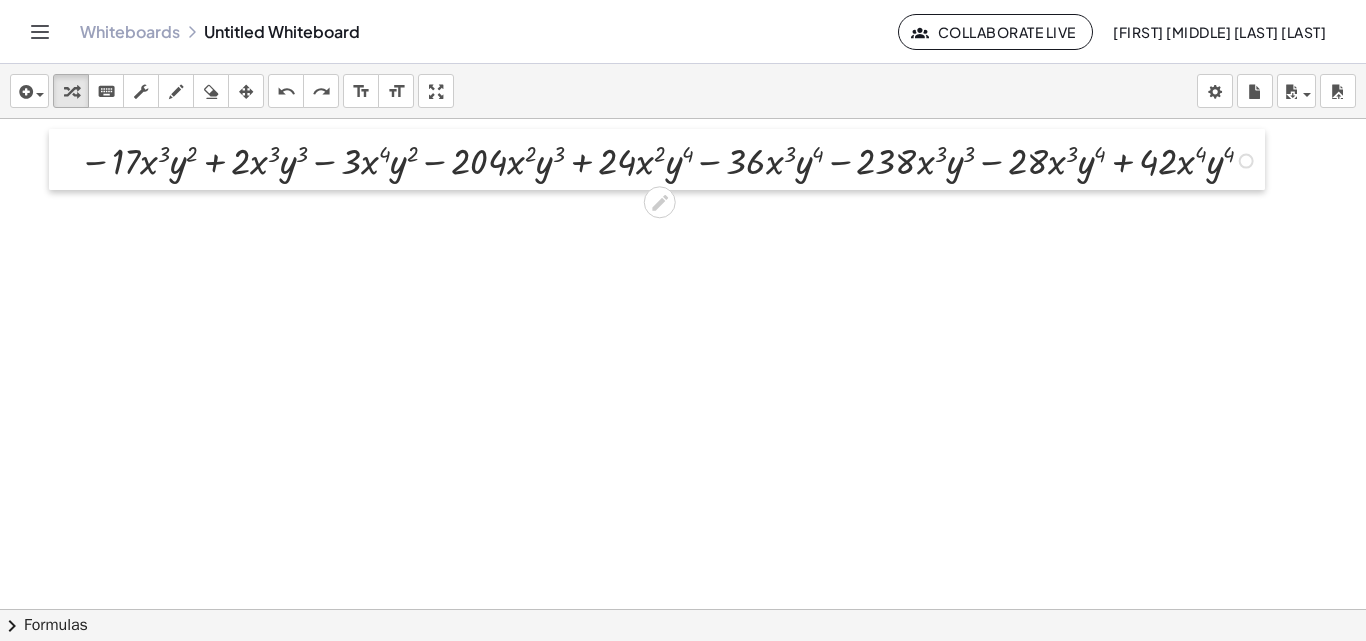 drag, startPoint x: 864, startPoint y: 379, endPoint x: 73, endPoint y: 170, distance: 818.14545 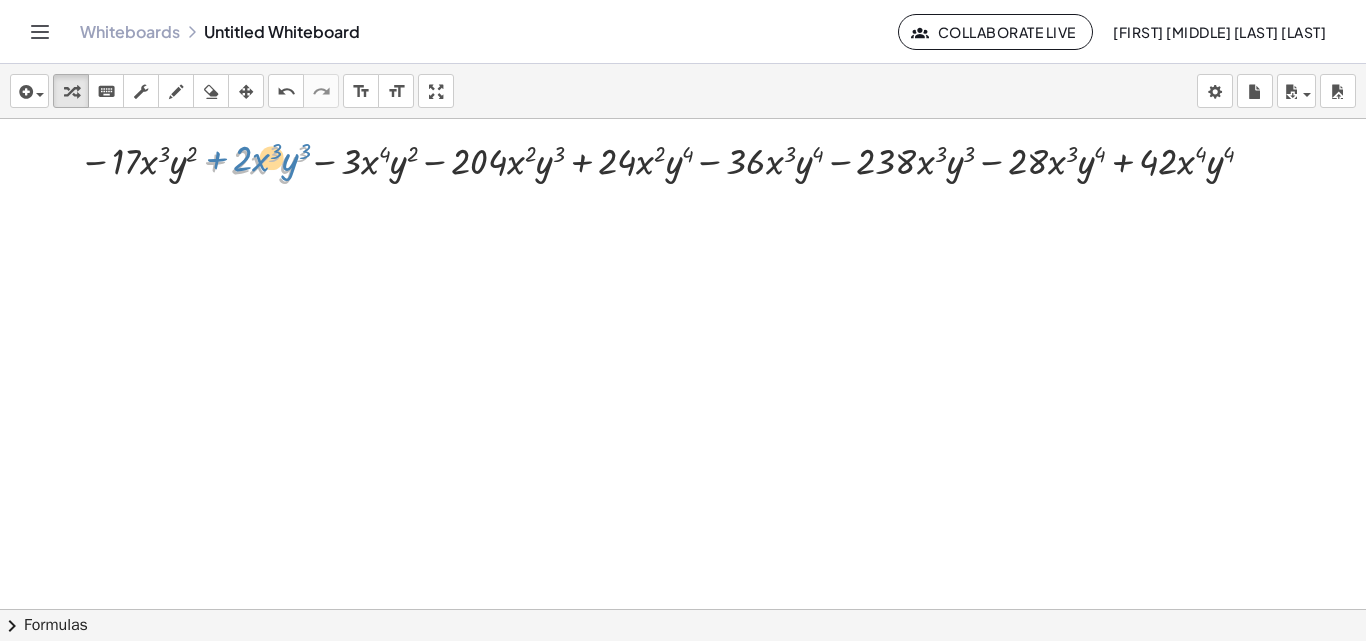 click at bounding box center (671, 159) 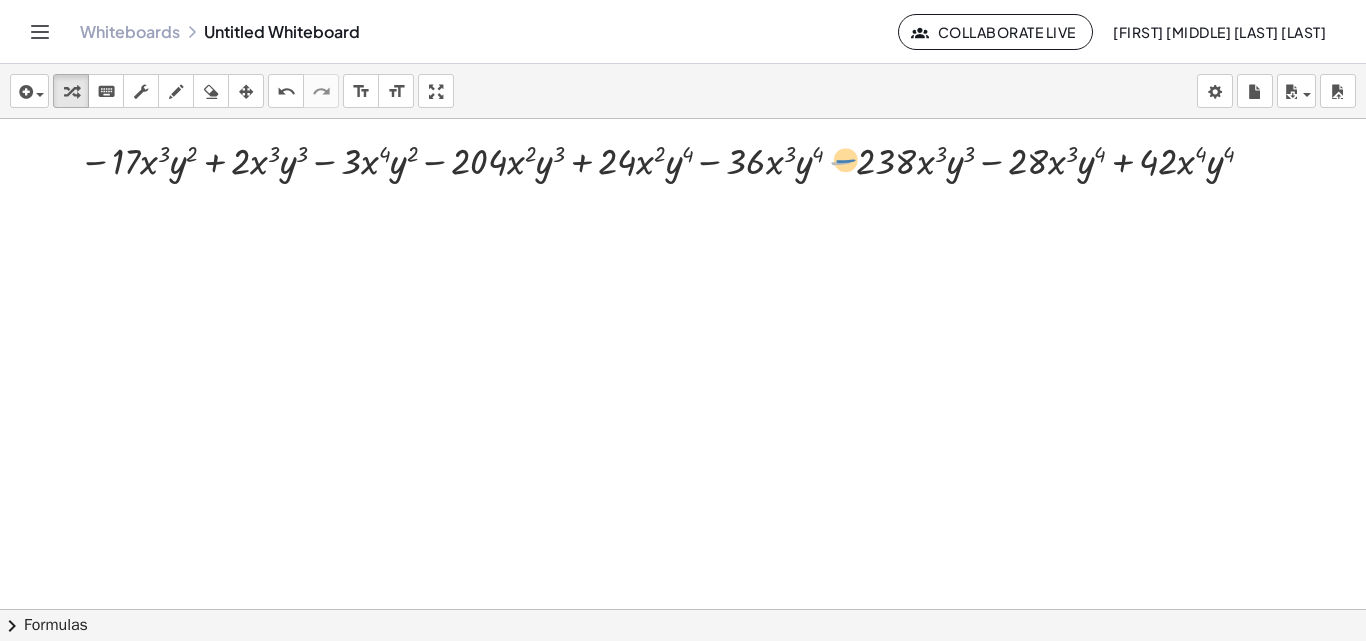 click at bounding box center (671, 159) 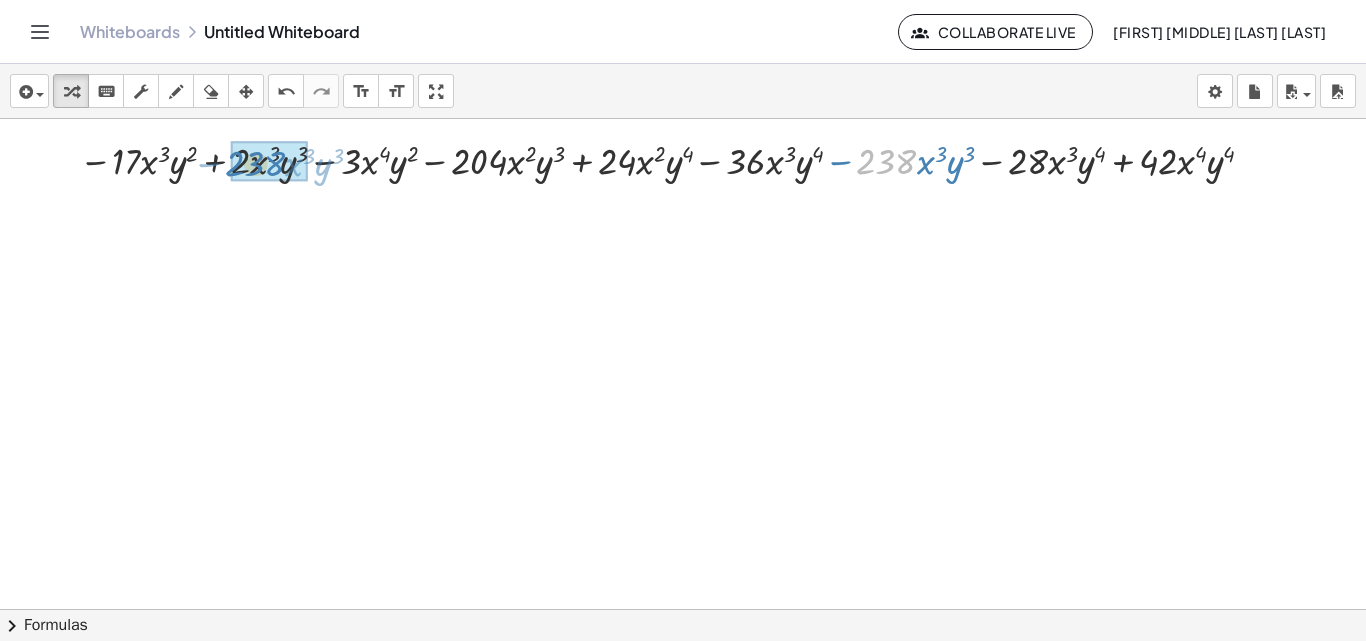 drag, startPoint x: 873, startPoint y: 155, endPoint x: 242, endPoint y: 157, distance: 631.0032 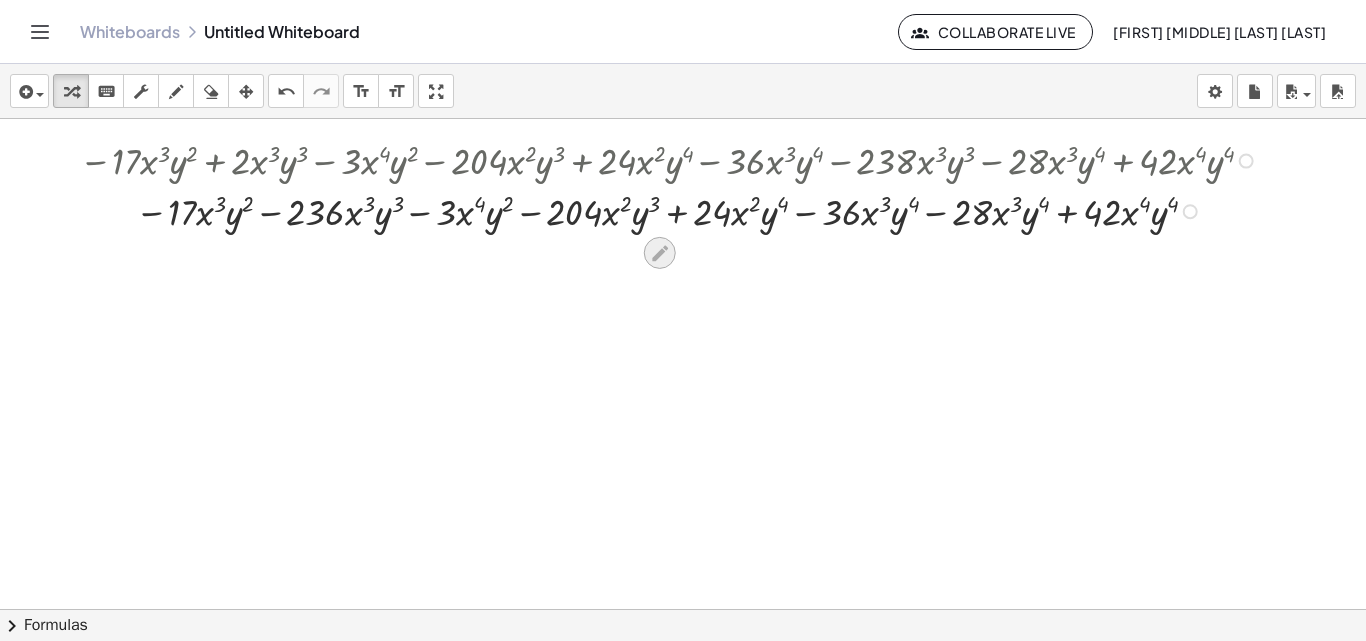 click 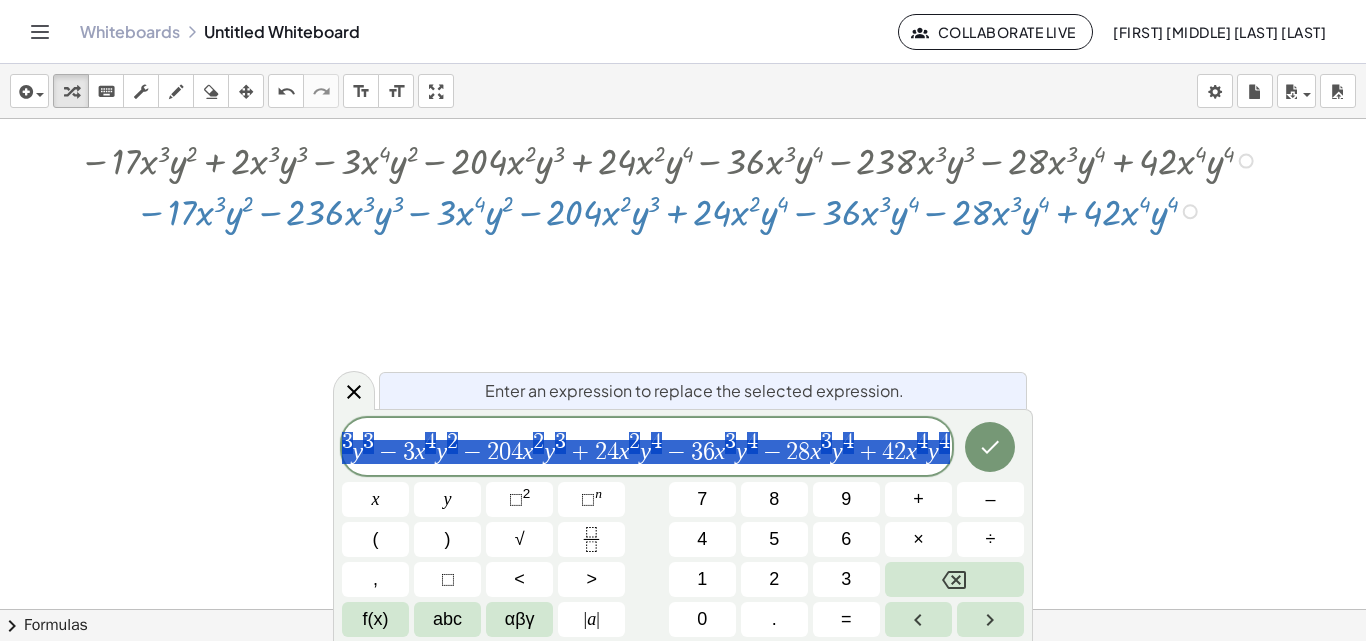scroll, scrollTop: 0, scrollLeft: 165, axis: horizontal 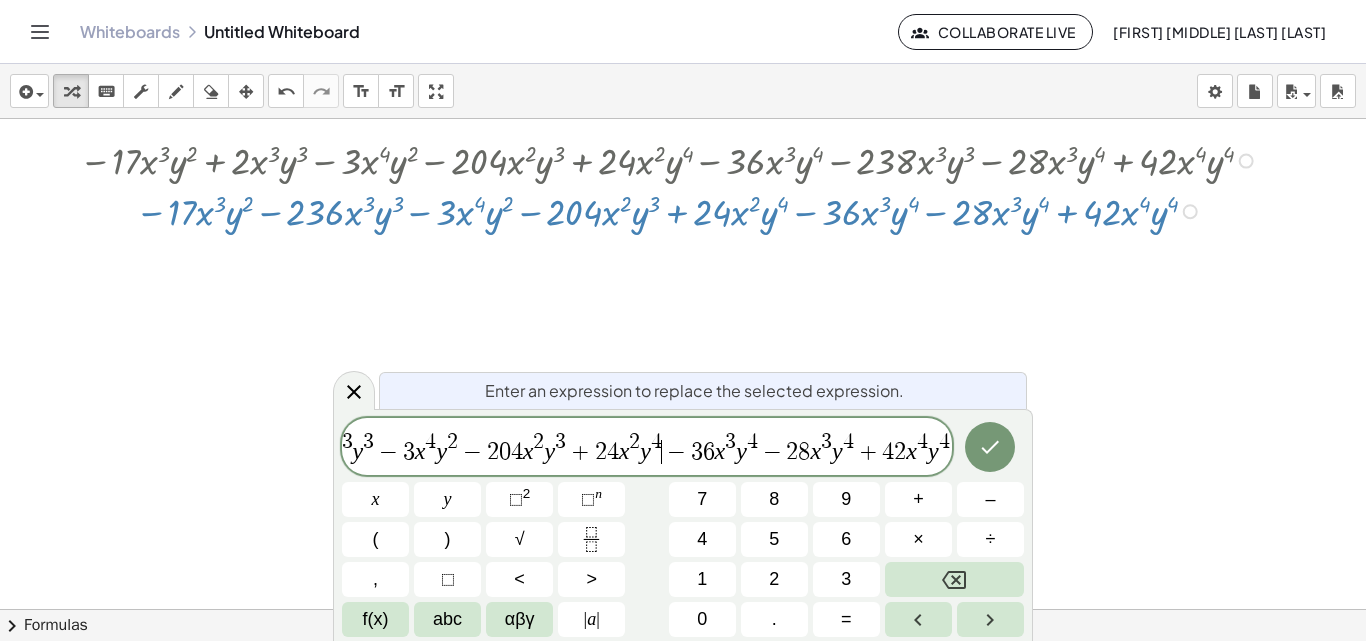 click on "− 1 7 x 3 y 2 − 2 3 6 x 3 y 3 − 3 x 4 y 2 − 2 0 4 x 2 y 3 + 2 4 x 2 y 4 ​ − 3 6 x 3 y 4 − 2 8 x 3 y 4 + 4 2 x 4 y 4" at bounding box center [647, 448] 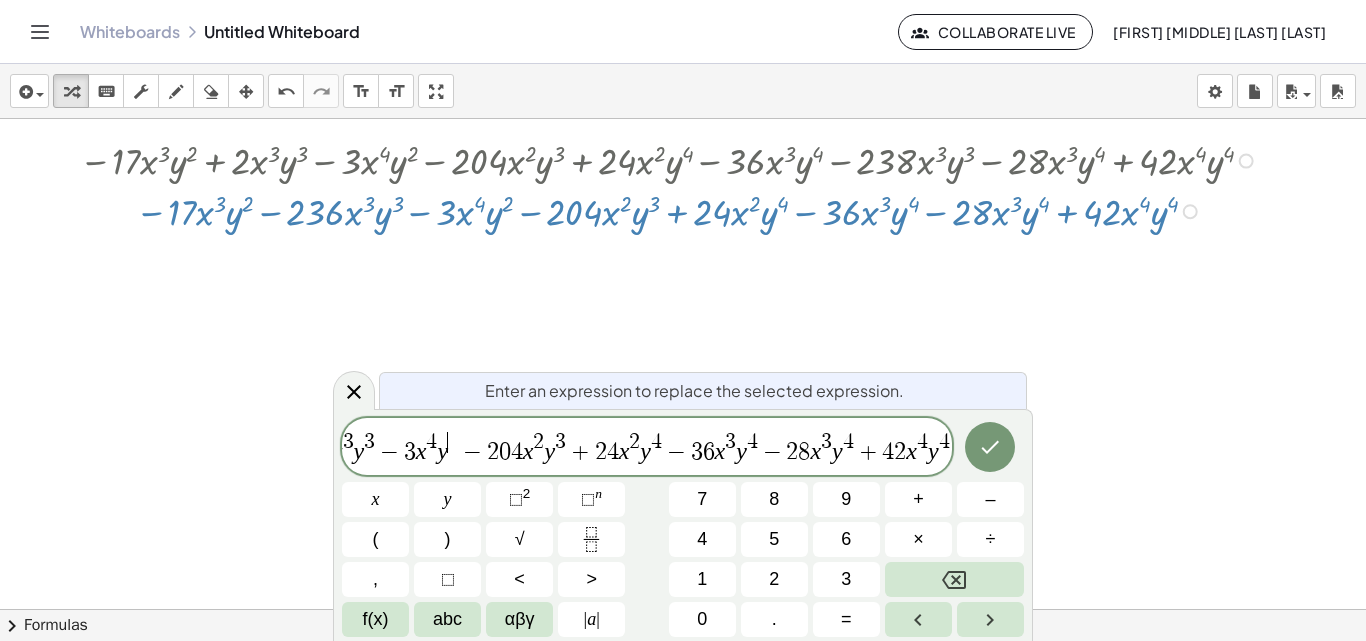 scroll, scrollTop: 0, scrollLeft: 164, axis: horizontal 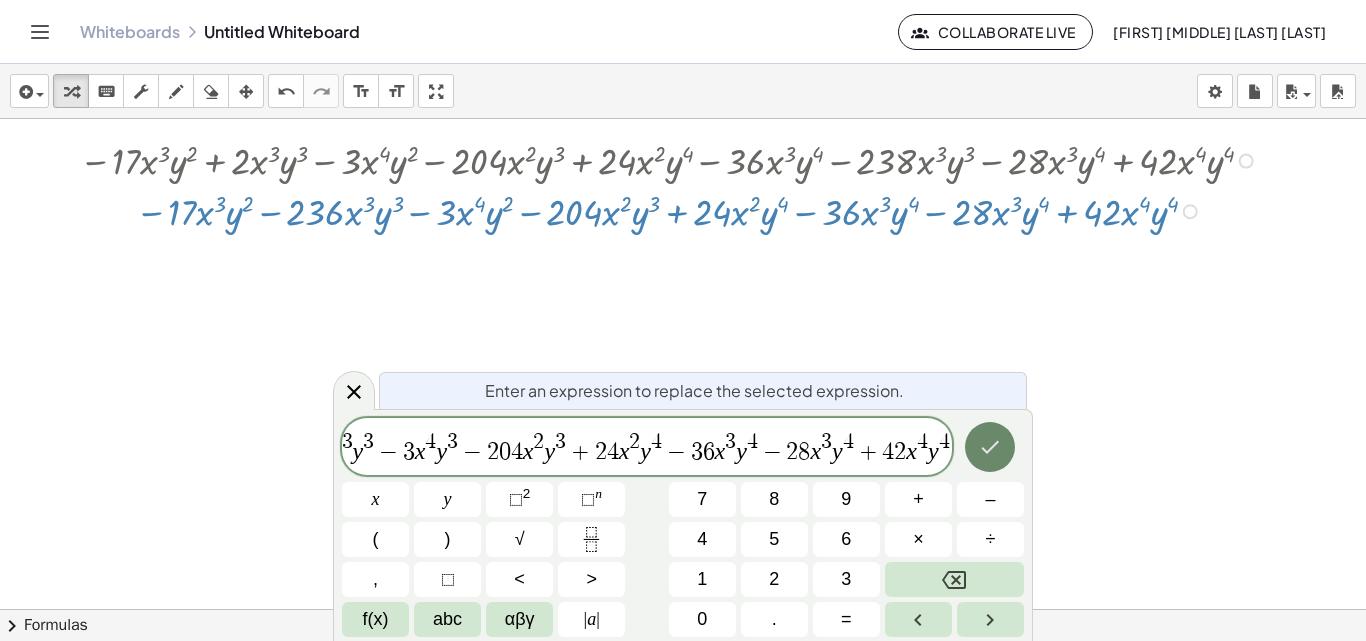 click at bounding box center [990, 447] 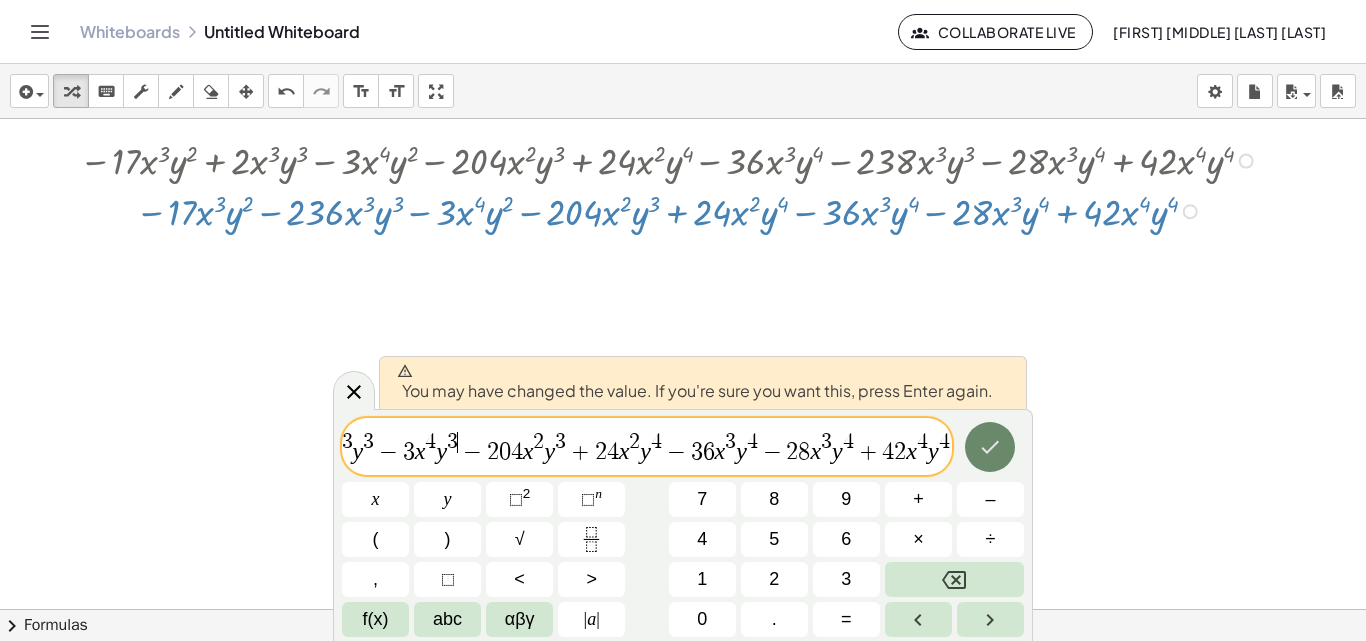 click 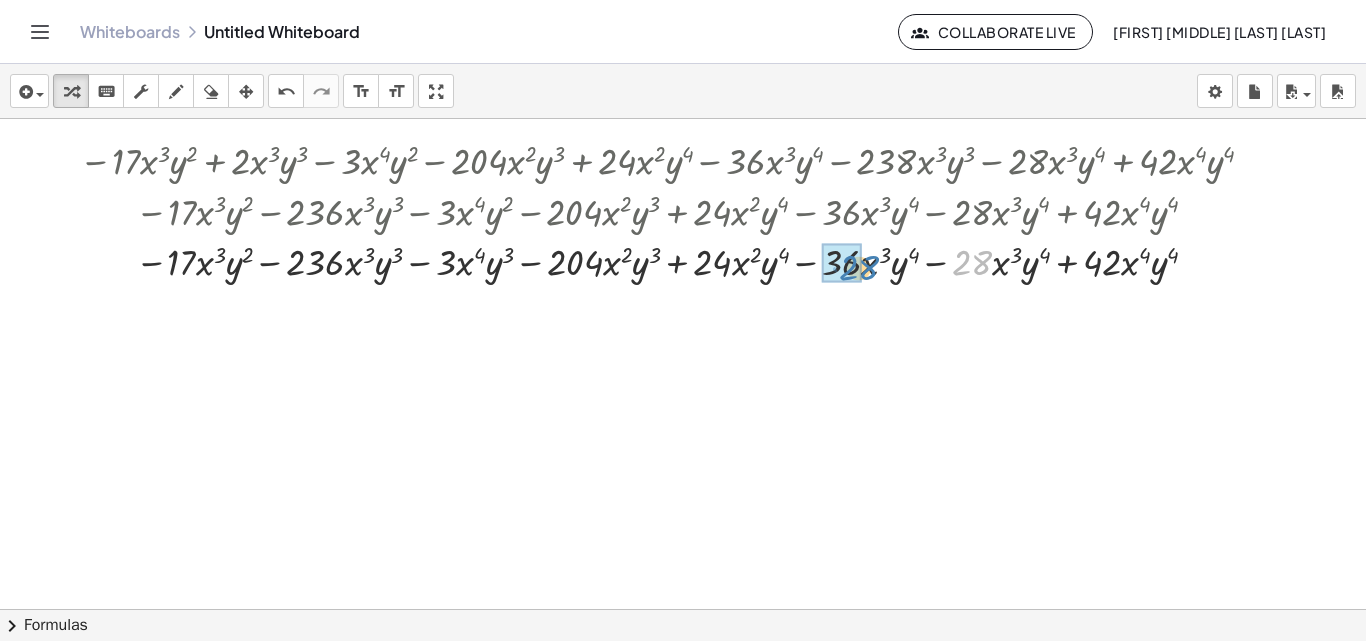 drag, startPoint x: 973, startPoint y: 268, endPoint x: 860, endPoint y: 273, distance: 113.110565 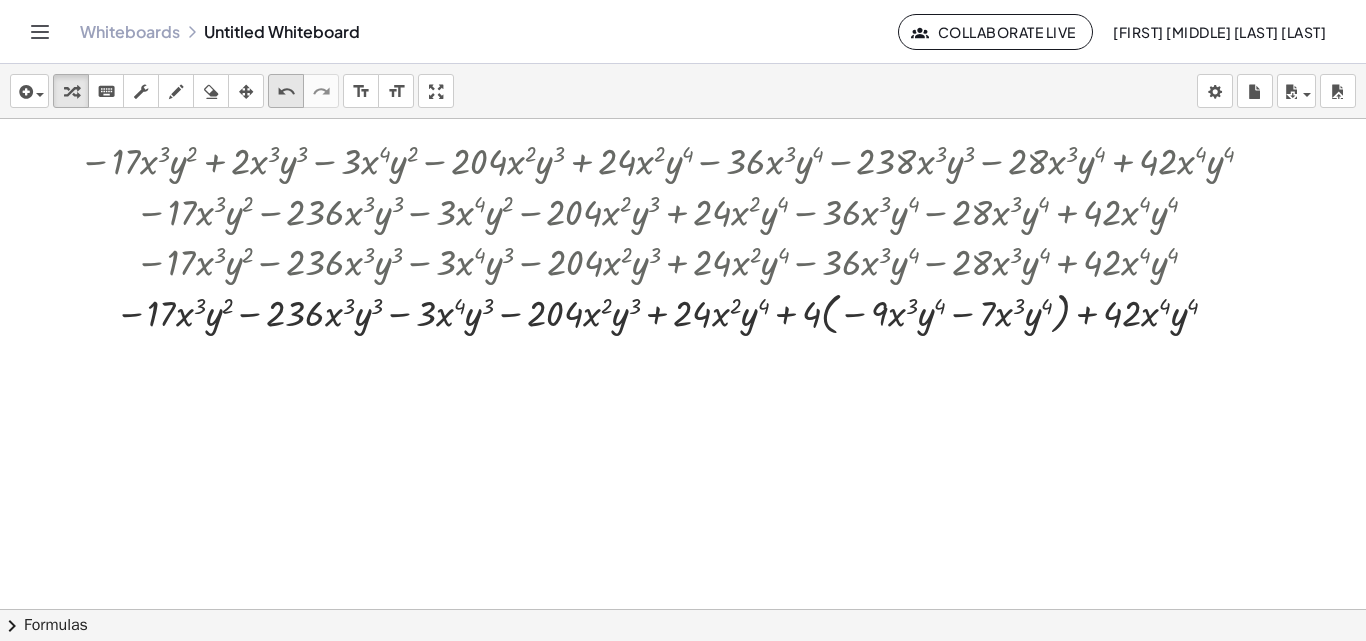 click on "undo" at bounding box center [286, 92] 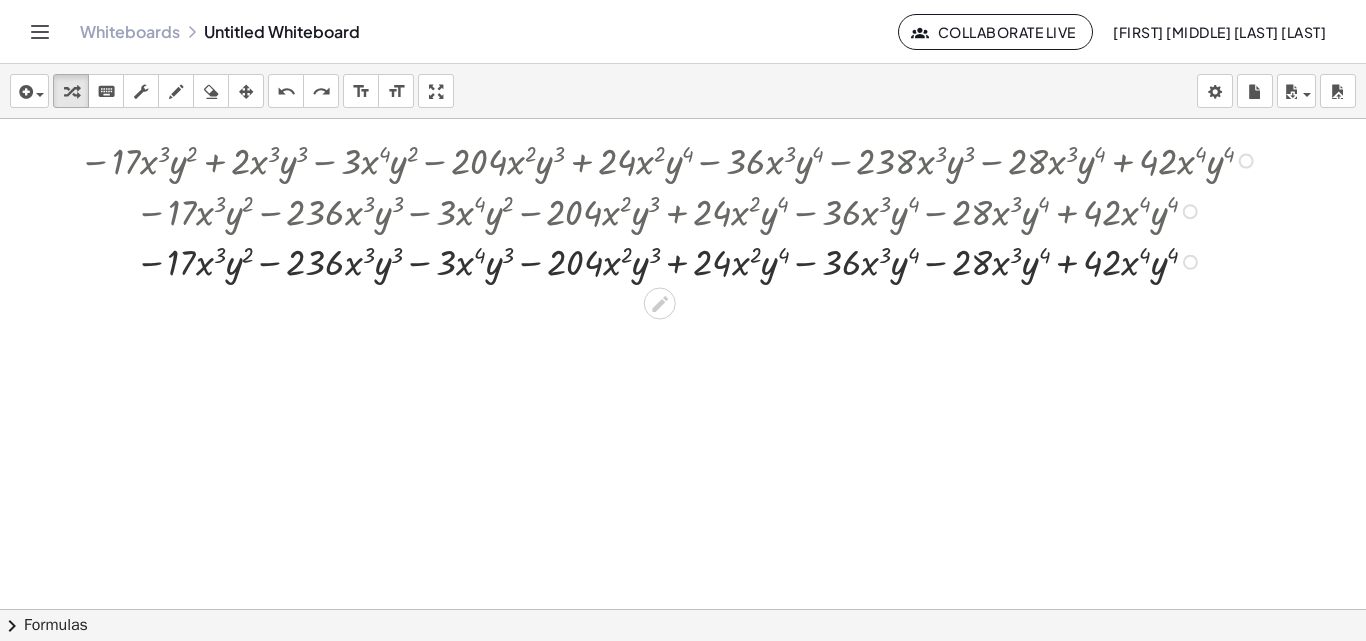 click on "− · 17 · x 3 · y 2 + · 2 · x 3 · y 3 − · 3 · x 4 · y 2 − · 204 · x 2 · y 3 + · 24 · x 2 · y 4 − · 36 · x 3 · y 4 − · 238 · x 3 · y 3 − · 28 · x 3 · y 4 + · 42 · x 4 · y 4 − · 17 · x 3 · y 2 − · 236 · x 3 · y 3 − · 3 · x 4 · y 2 − · 204 · x 2 · y 3 + · 24 · x 2 · y 4 − · 36 · x 3 · y 4 − · 28 · x 3 · y 4 + · 42 · x 4 · y 4 − · 17 · x 3 · y 2 − · 236 · x 3 · y 3 − · 3 · x 4 · y 3 − · 204 · x 2 · y 3 + · 24 · x 2 · y 4 − · 36 · x 3 · y 4 − · 28 · x 3 · y 4 + · 42 · x 4 · y 4" at bounding box center [657, 210] 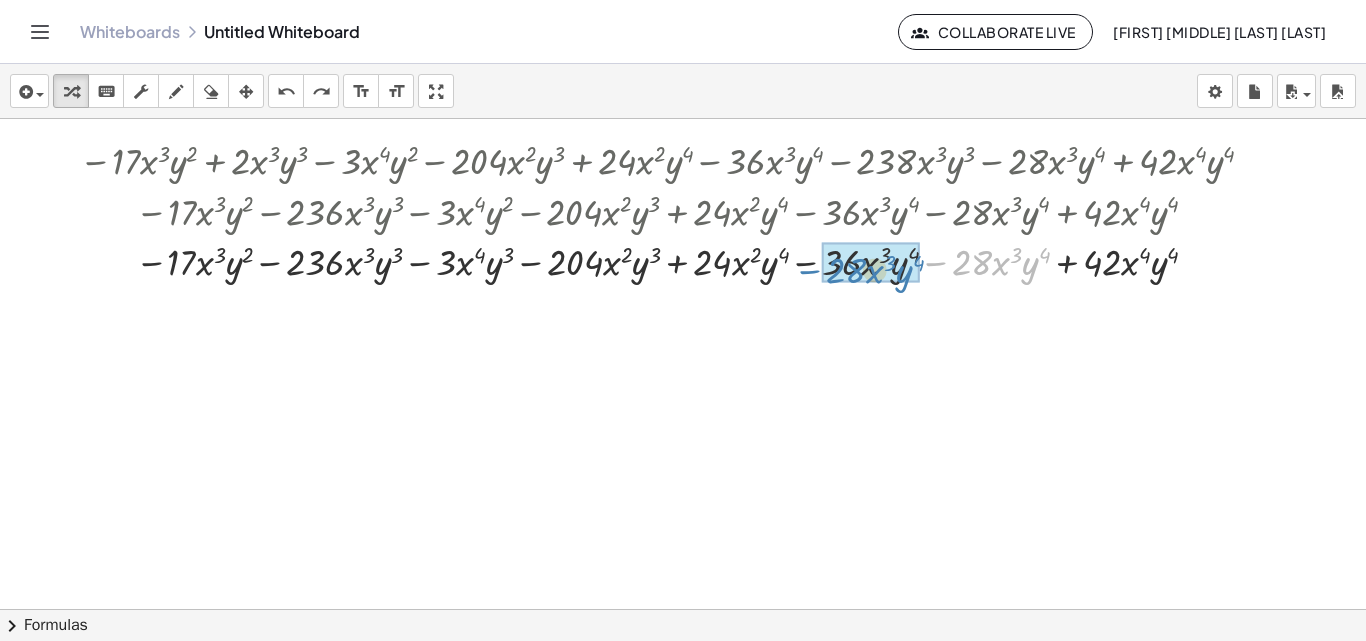 drag, startPoint x: 911, startPoint y: 279, endPoint x: 815, endPoint y: 272, distance: 96.25487 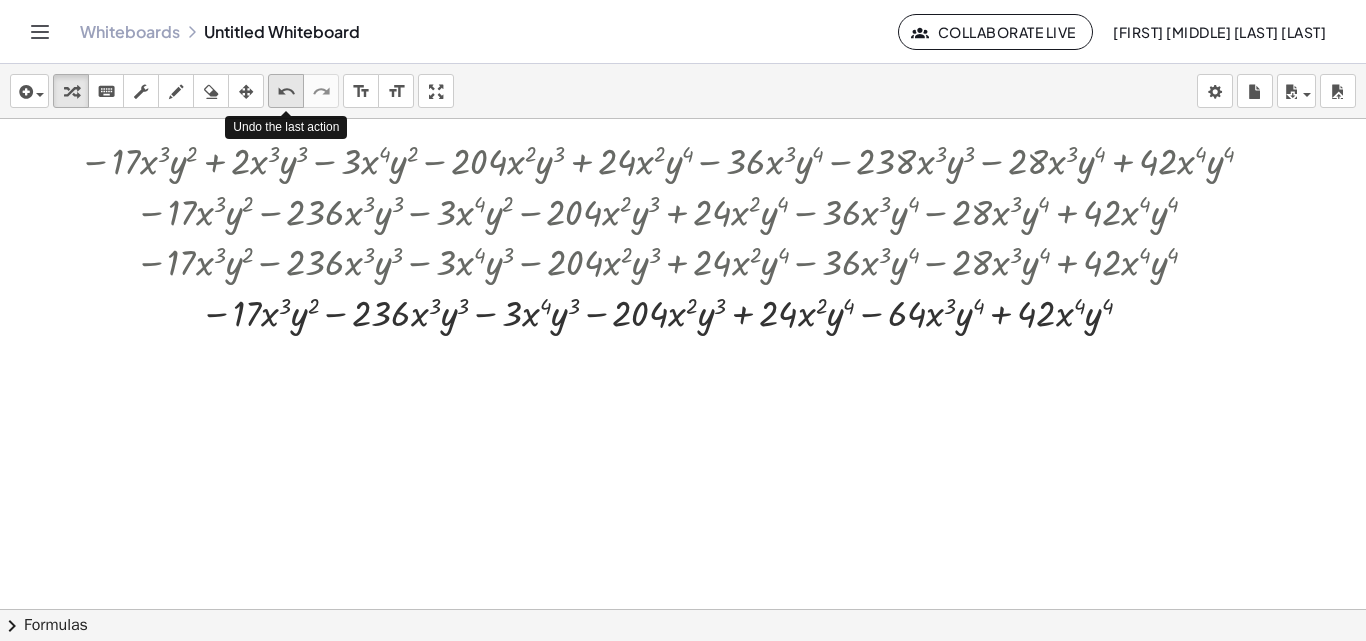 click on "undo" at bounding box center (286, 92) 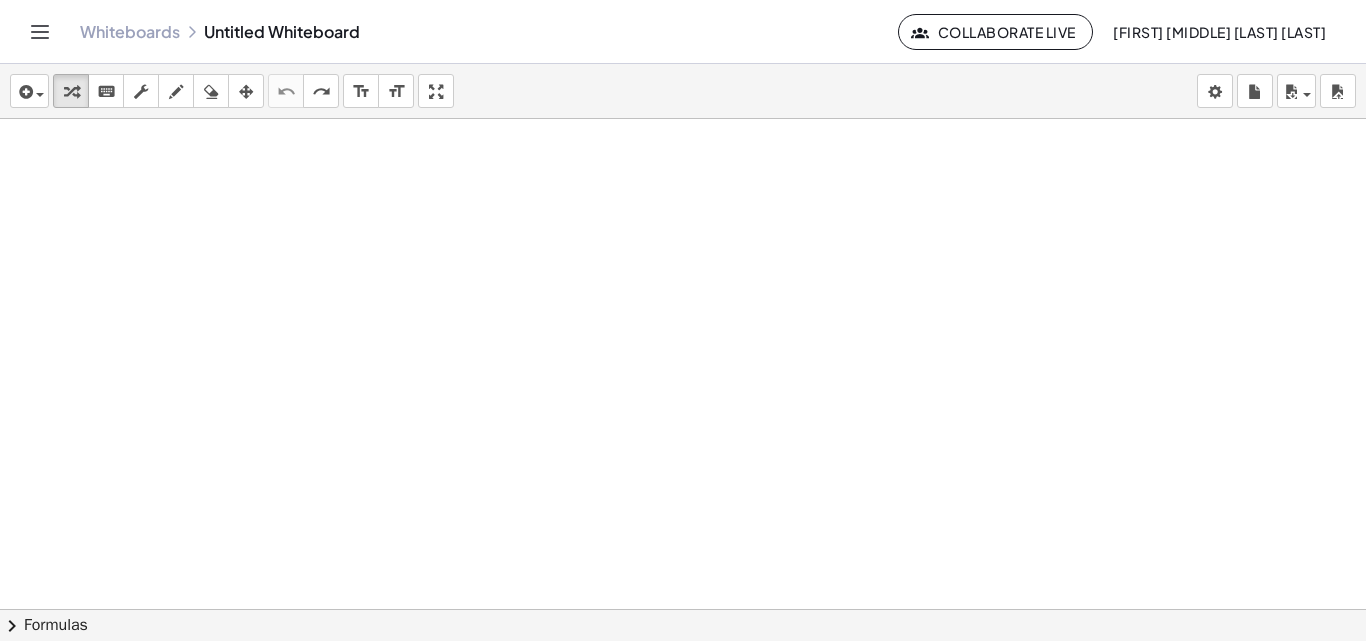 click at bounding box center [1159, 609] 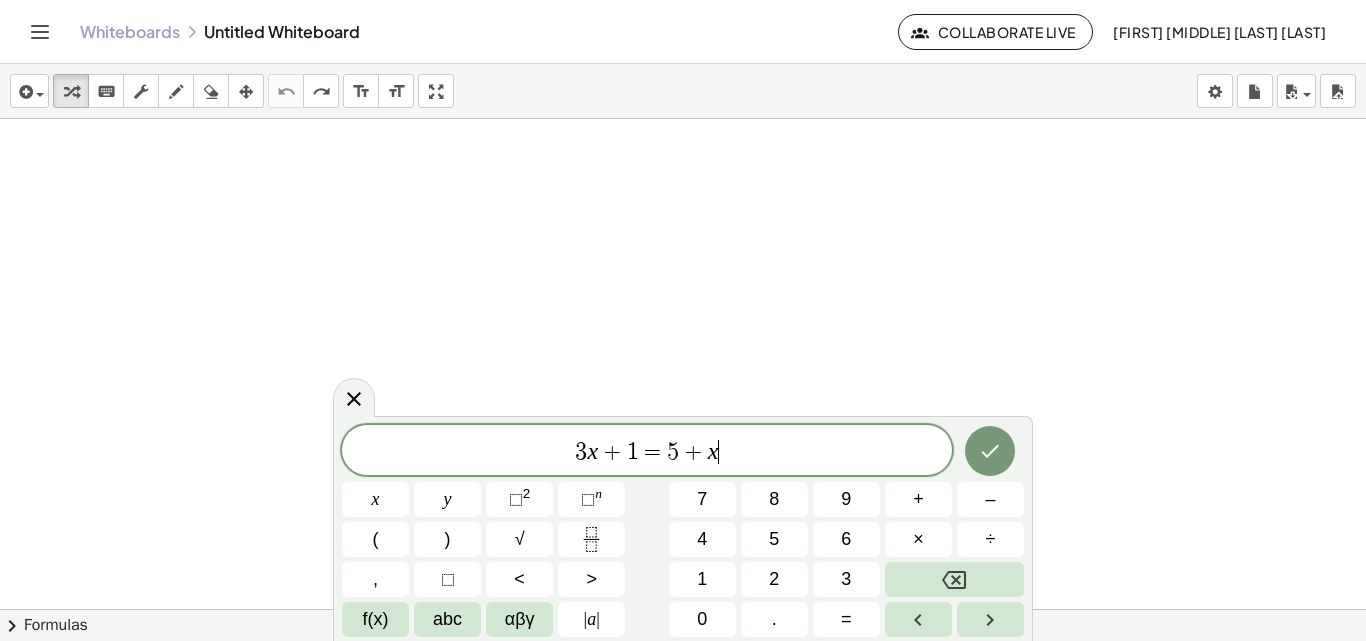click at bounding box center [1159, 609] 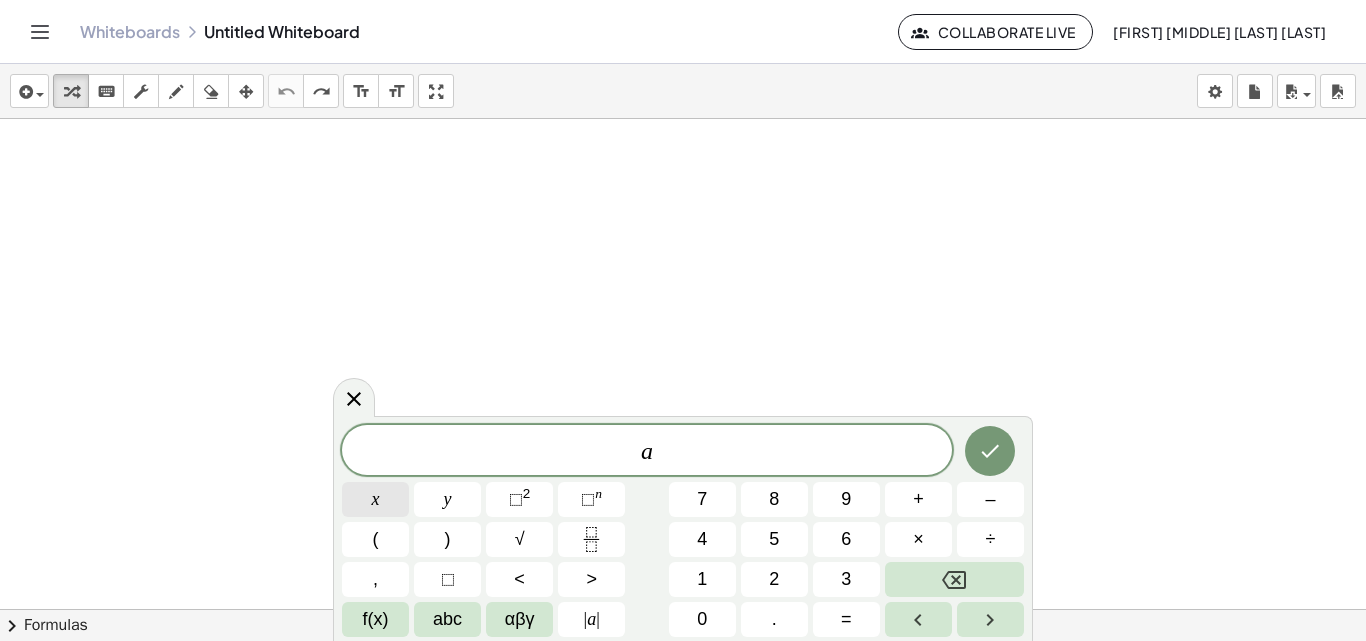 click on "x" at bounding box center (376, 499) 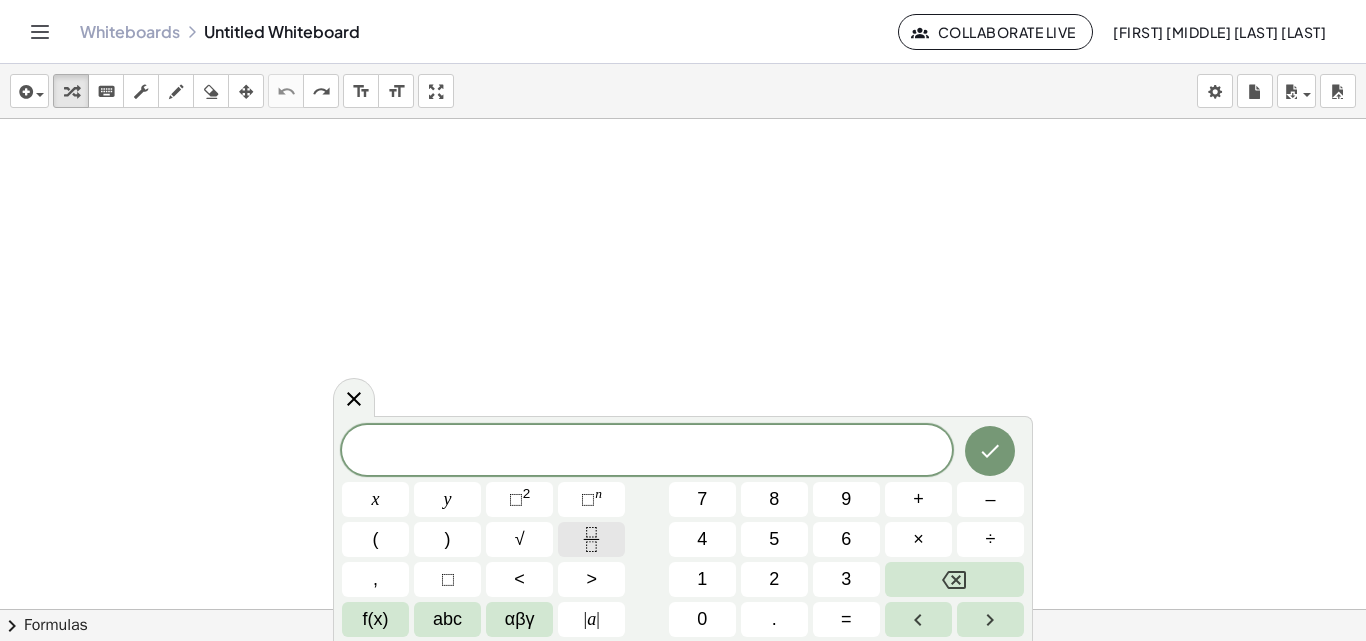 click 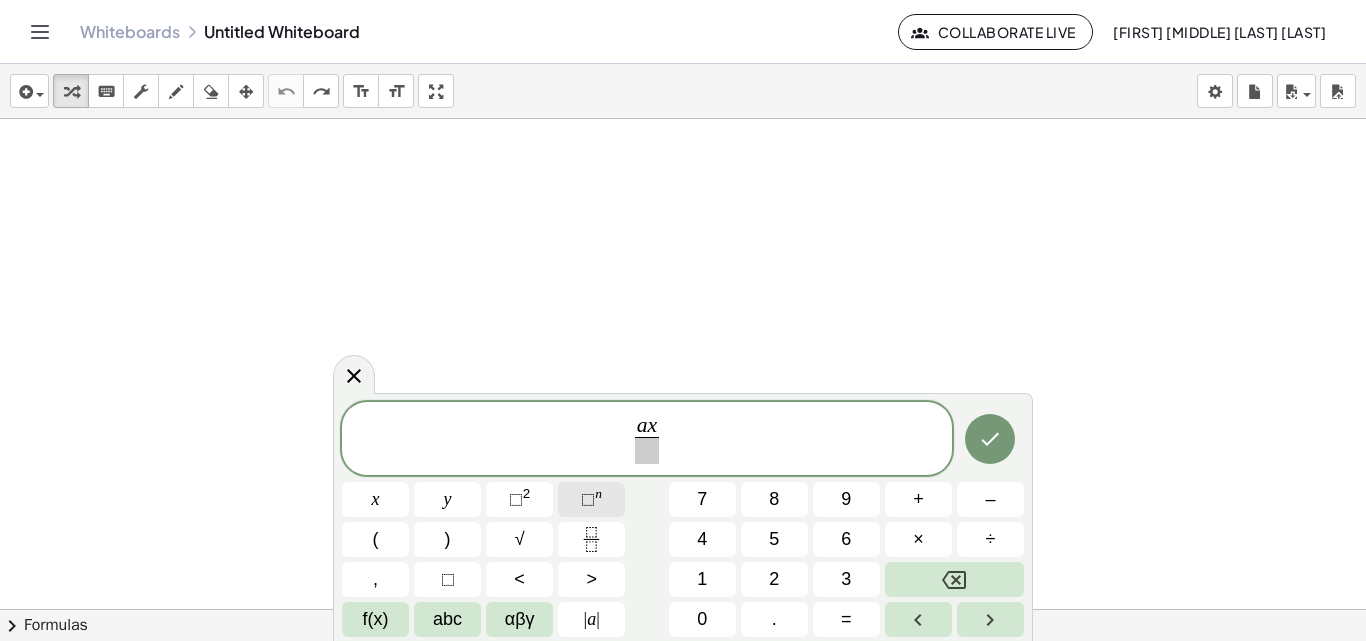 click on "⬚" at bounding box center [588, 499] 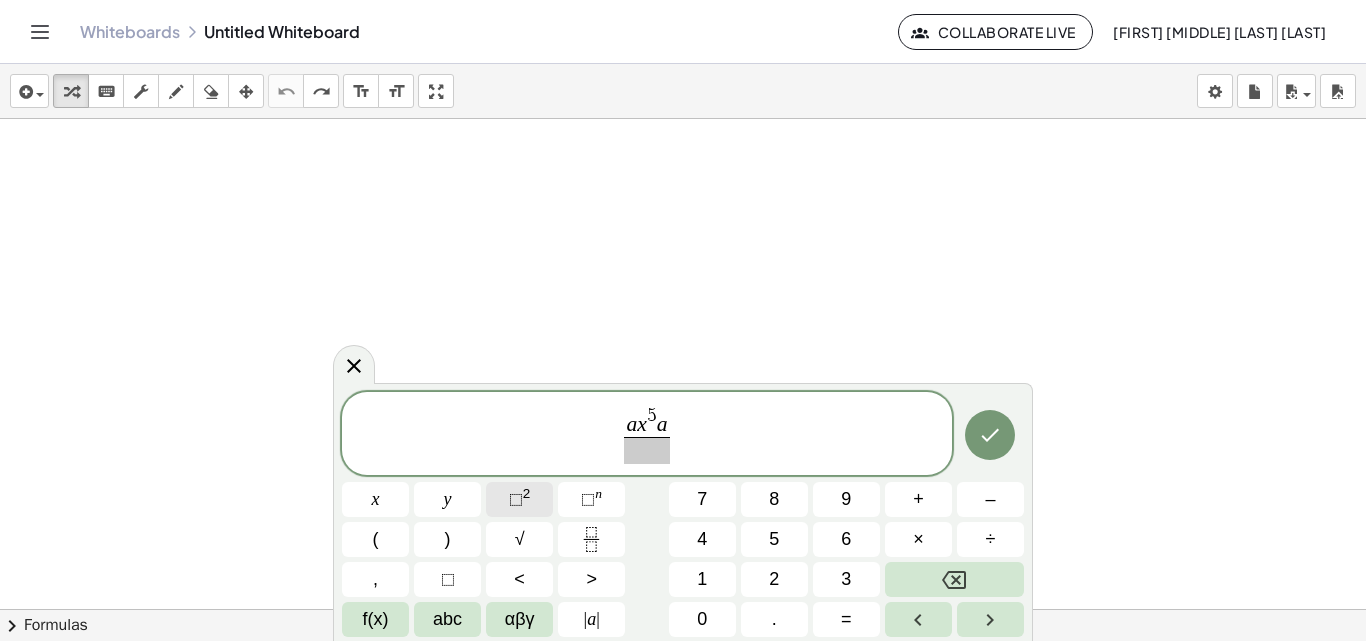 click on "⬚ 2" at bounding box center [519, 499] 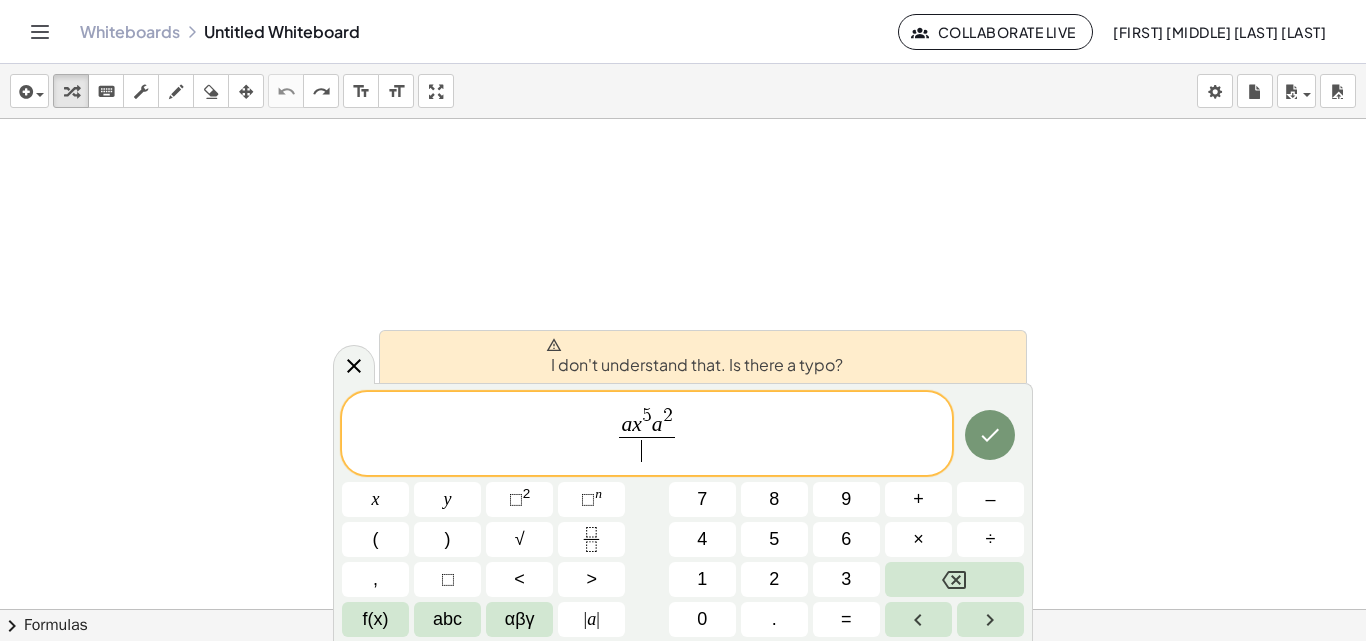 click on "​" at bounding box center (647, 450) 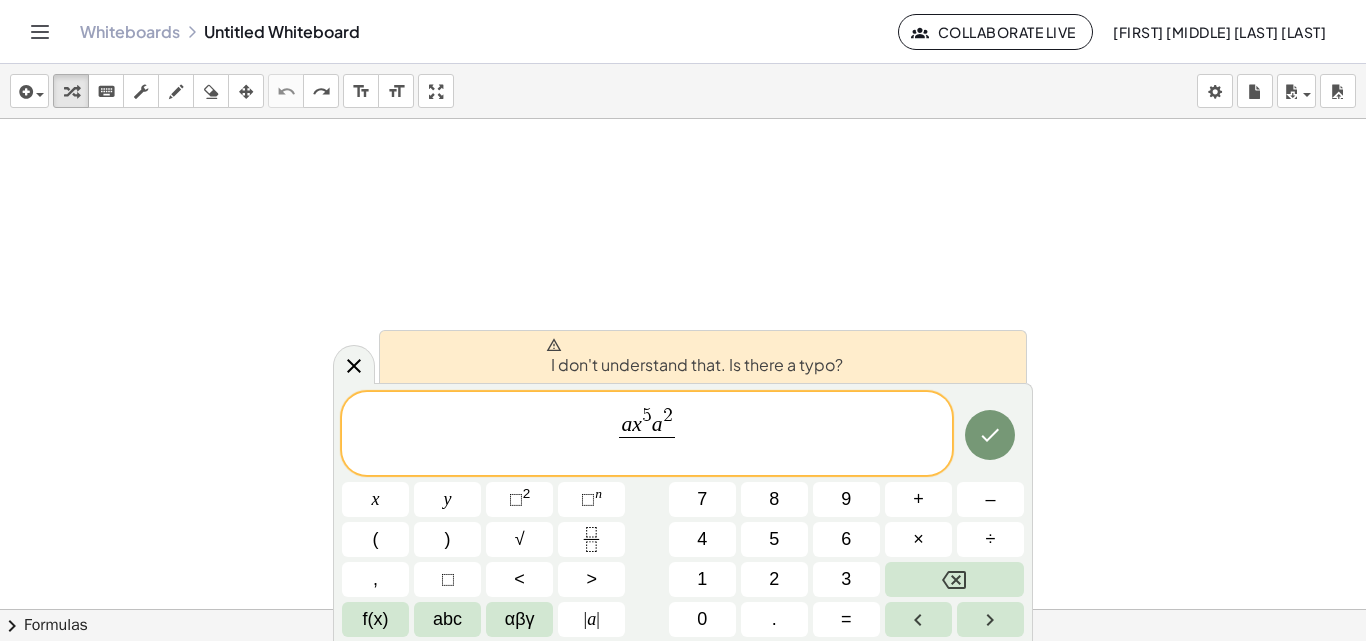 click on "a x 5 a 2" at bounding box center (647, 421) 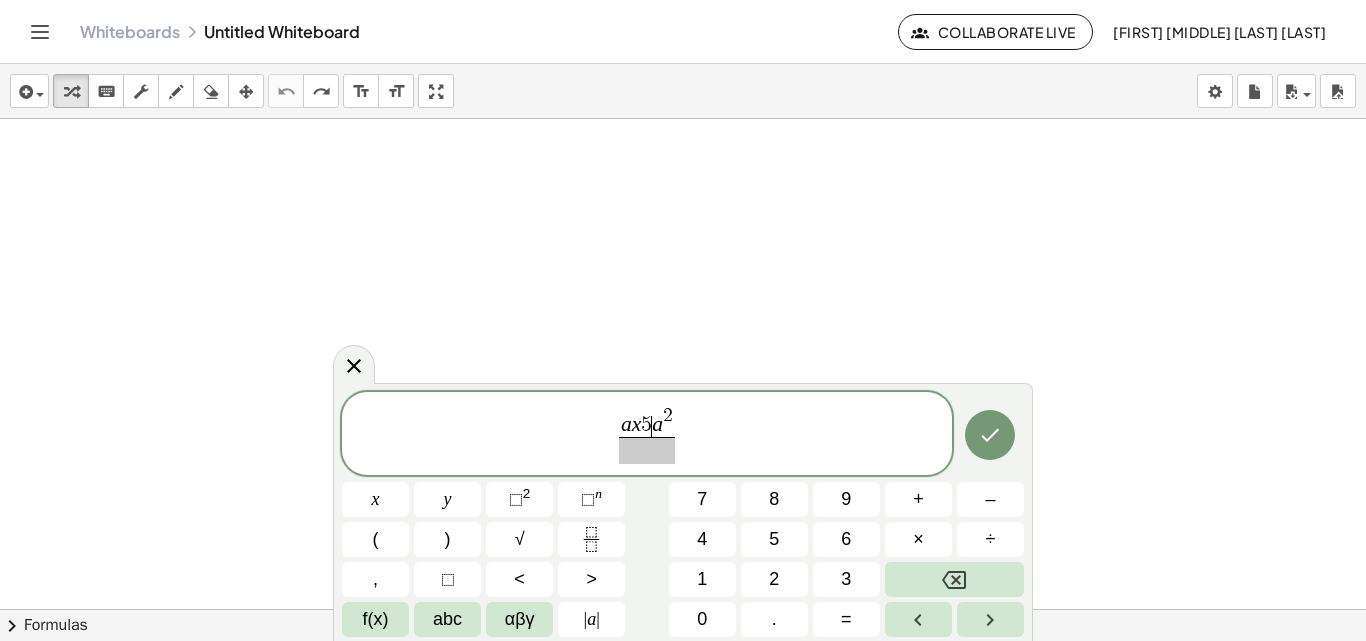 click on "a x 5 ​ a 2" at bounding box center [647, 421] 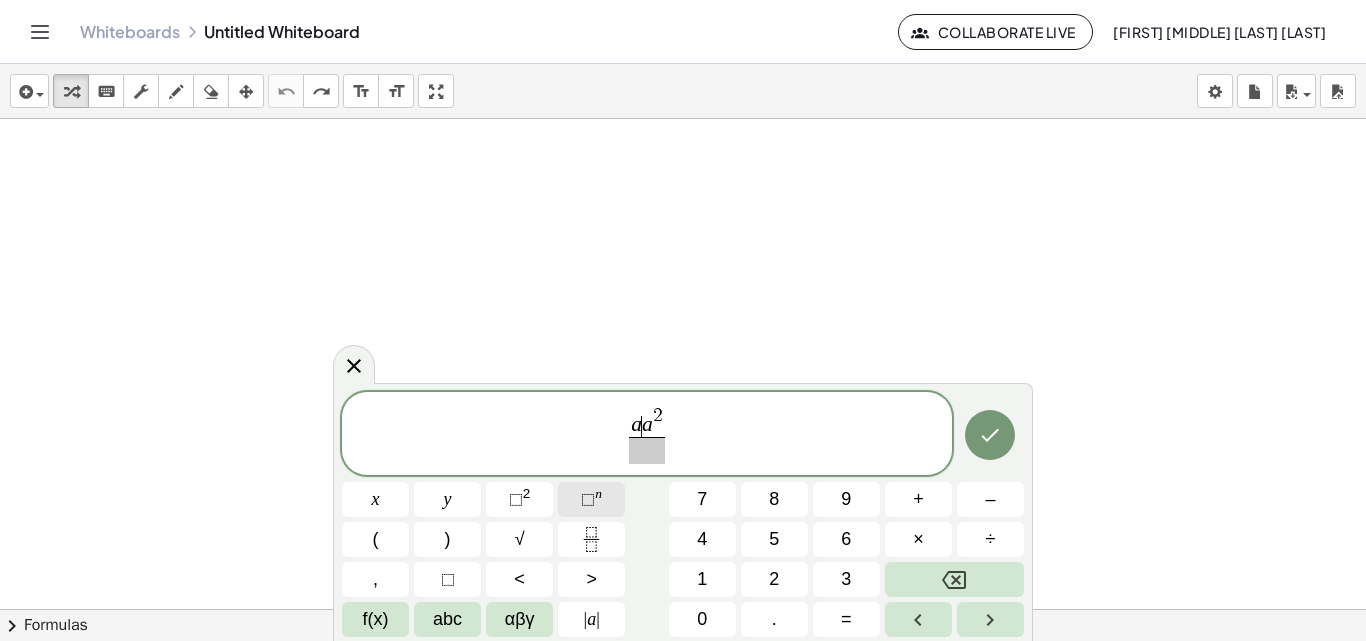 click on "⬚" at bounding box center (588, 499) 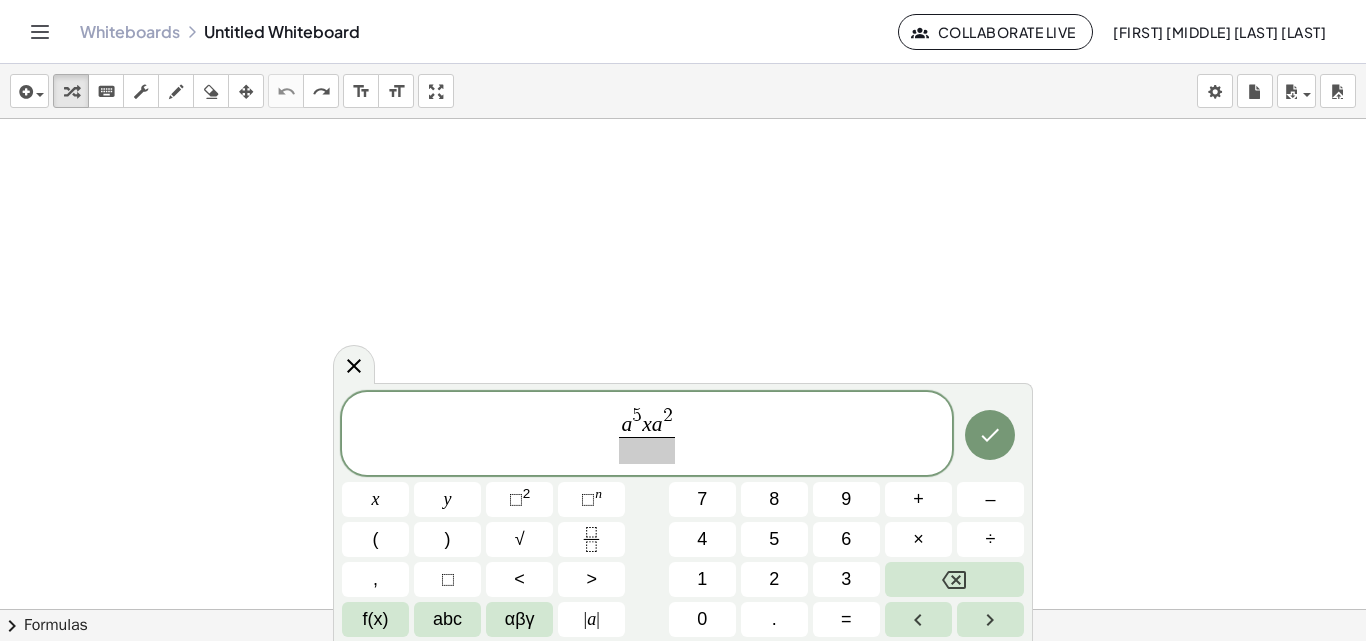 click at bounding box center [647, 450] 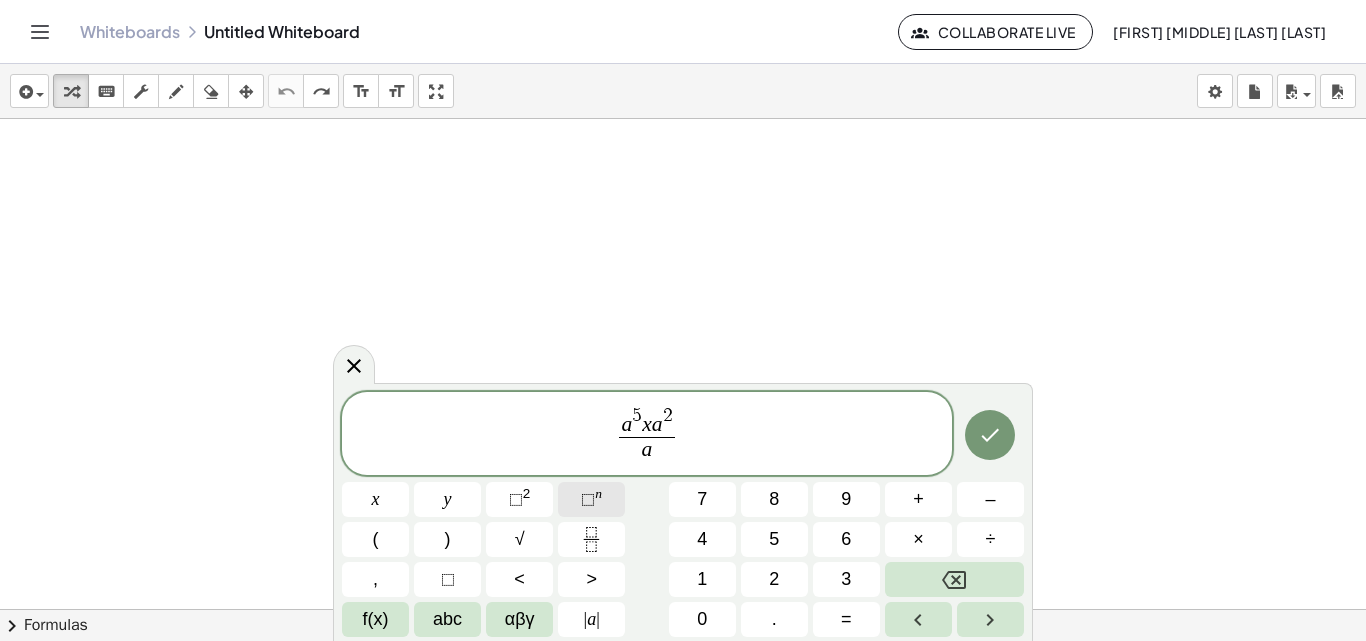 click on "⬚" at bounding box center [588, 499] 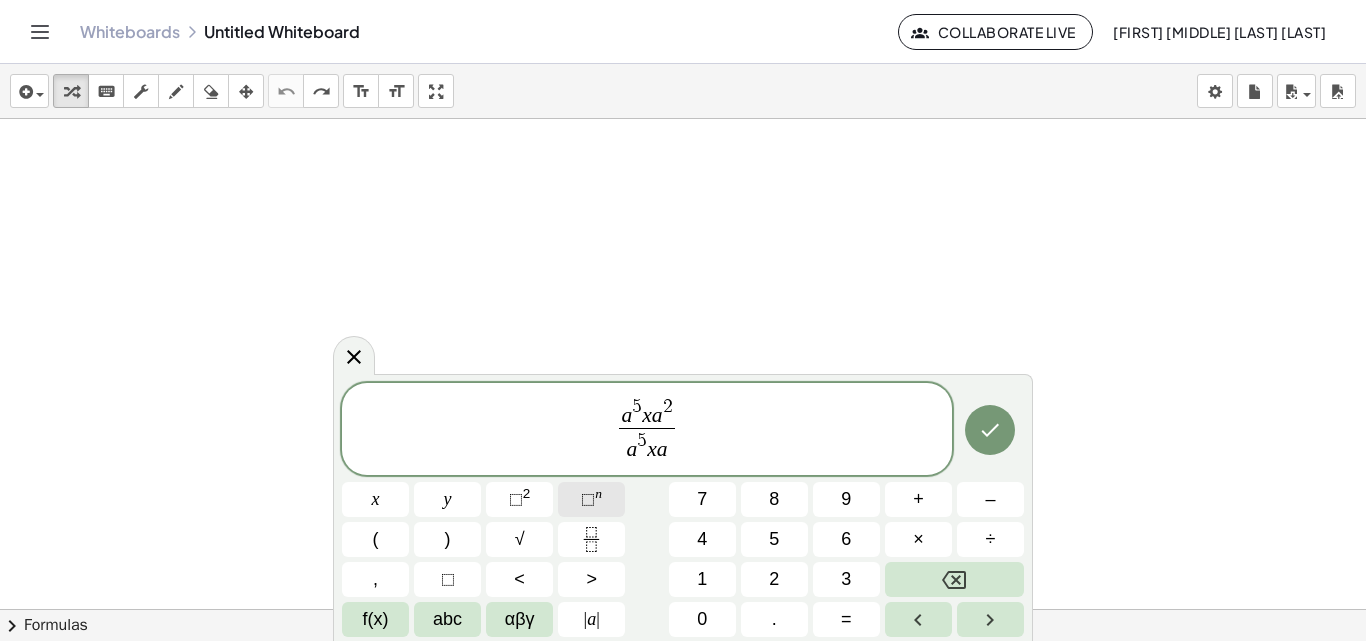 click on "⬚" at bounding box center (588, 499) 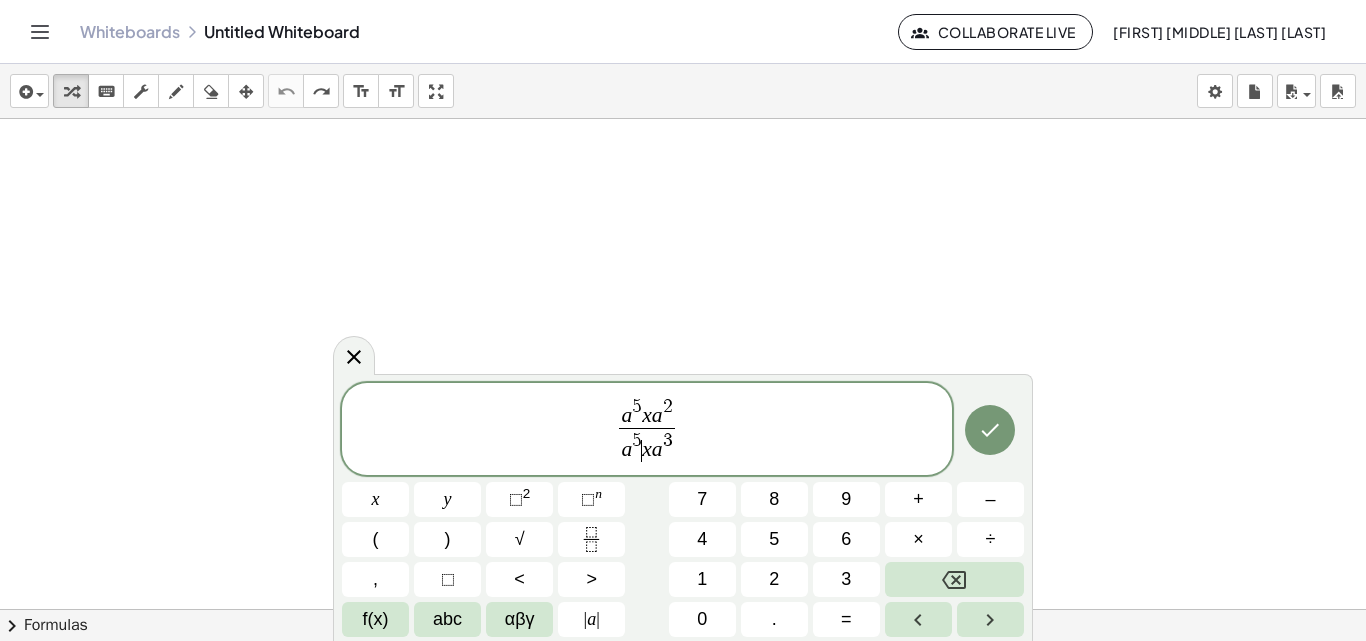 click on "a 5 ​ x a 3" at bounding box center (647, 446) 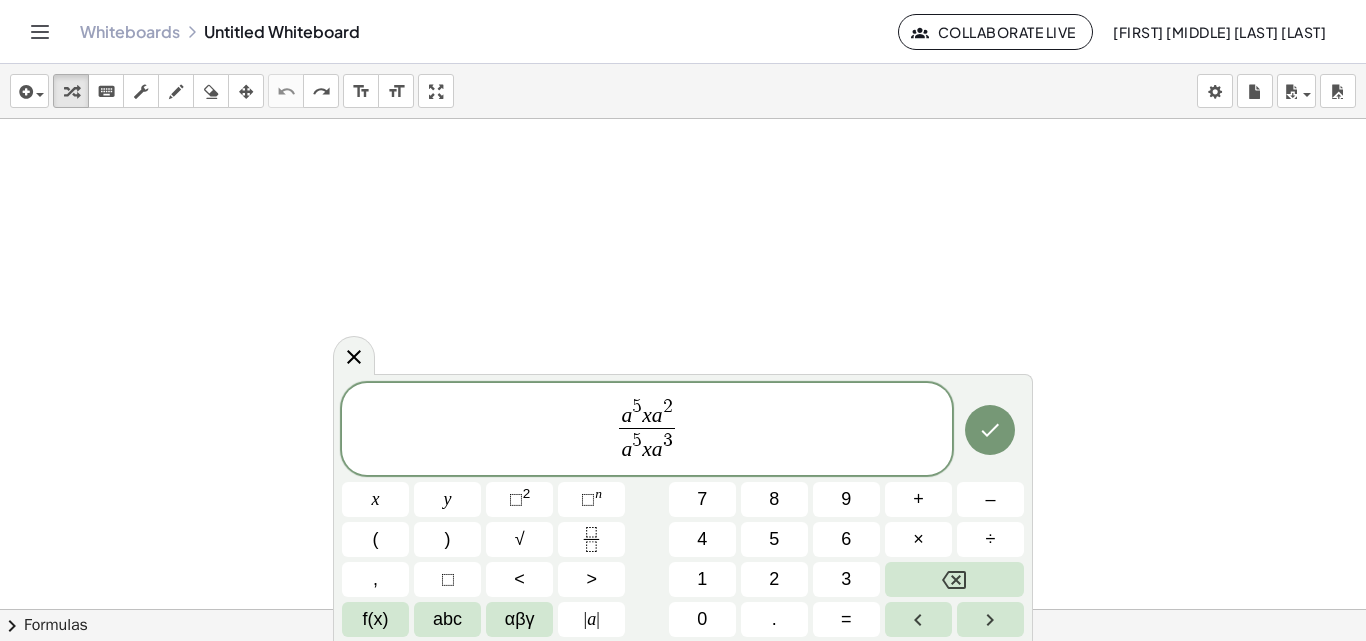 click on "5" at bounding box center (637, 440) 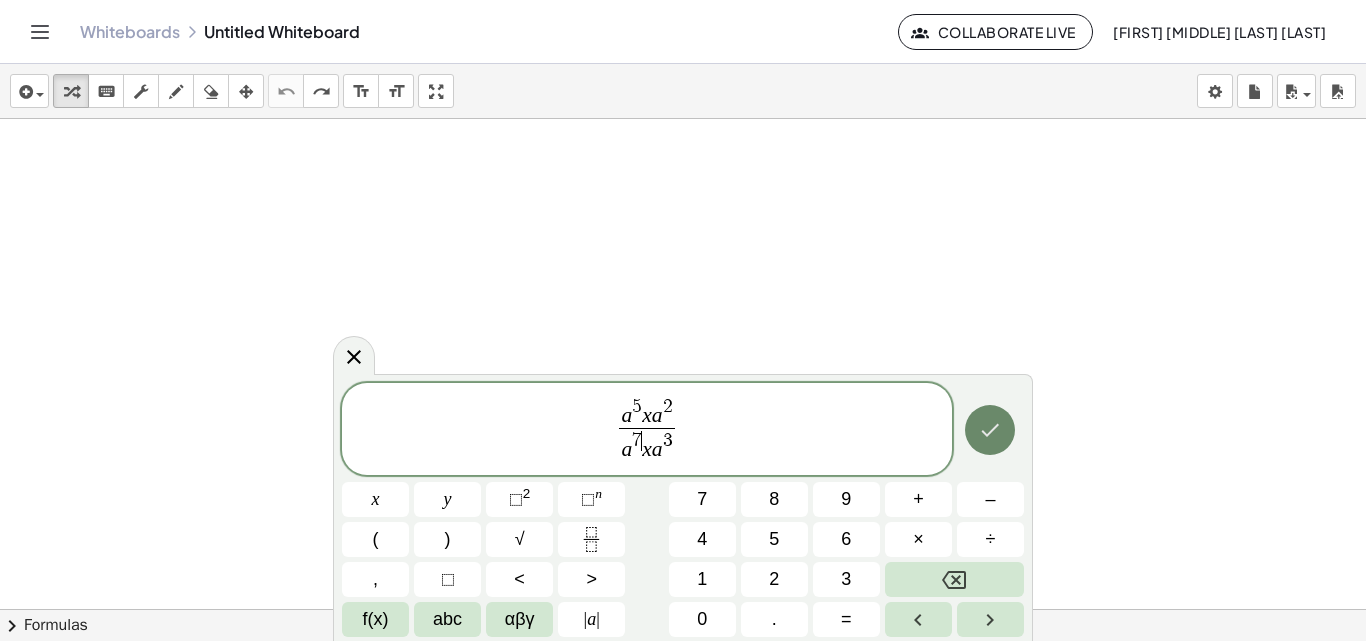click 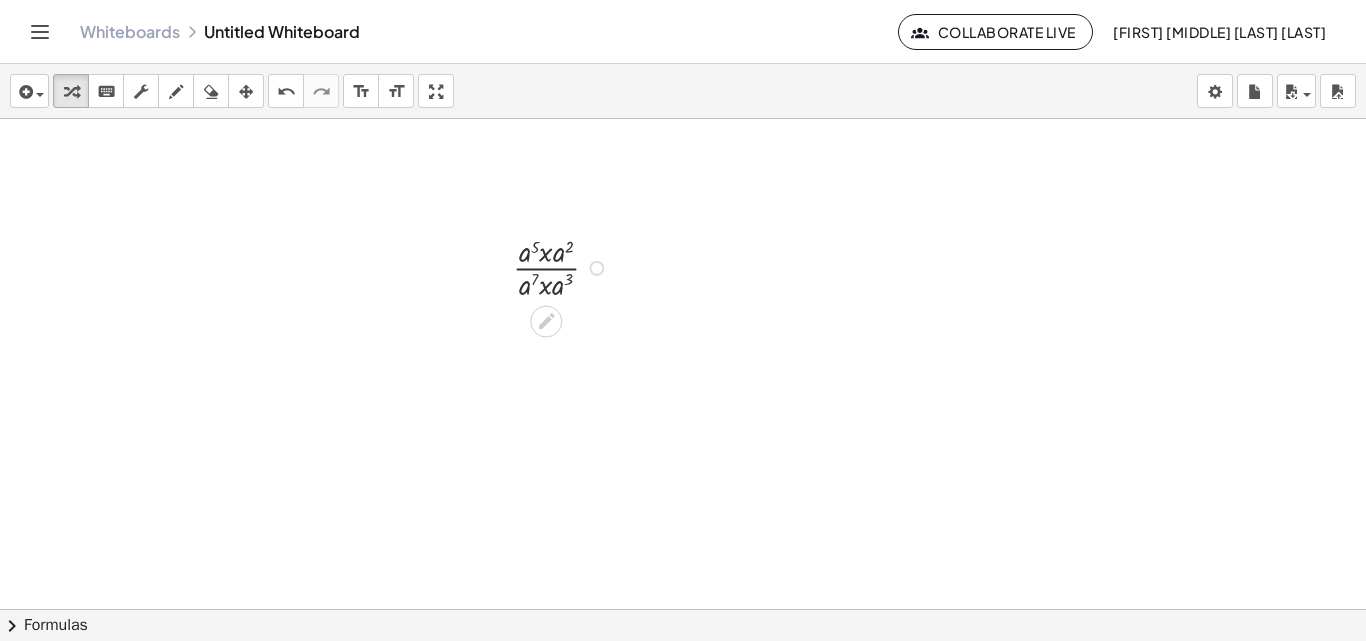 click at bounding box center [564, 266] 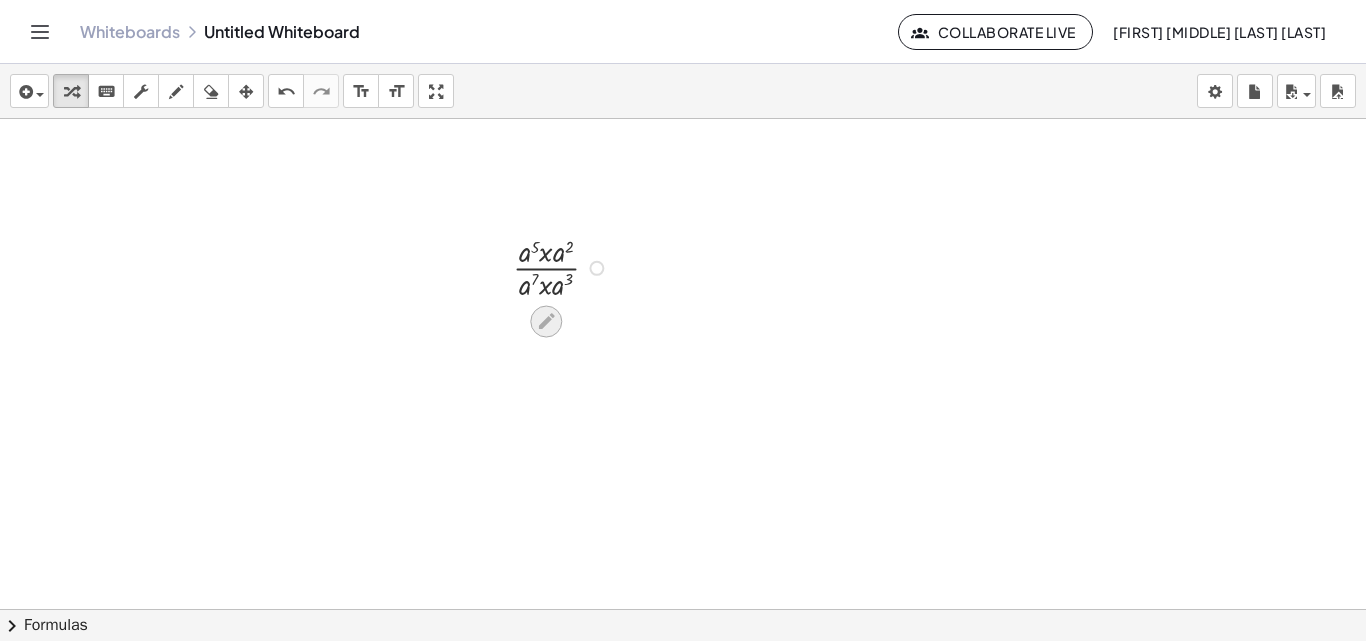 click 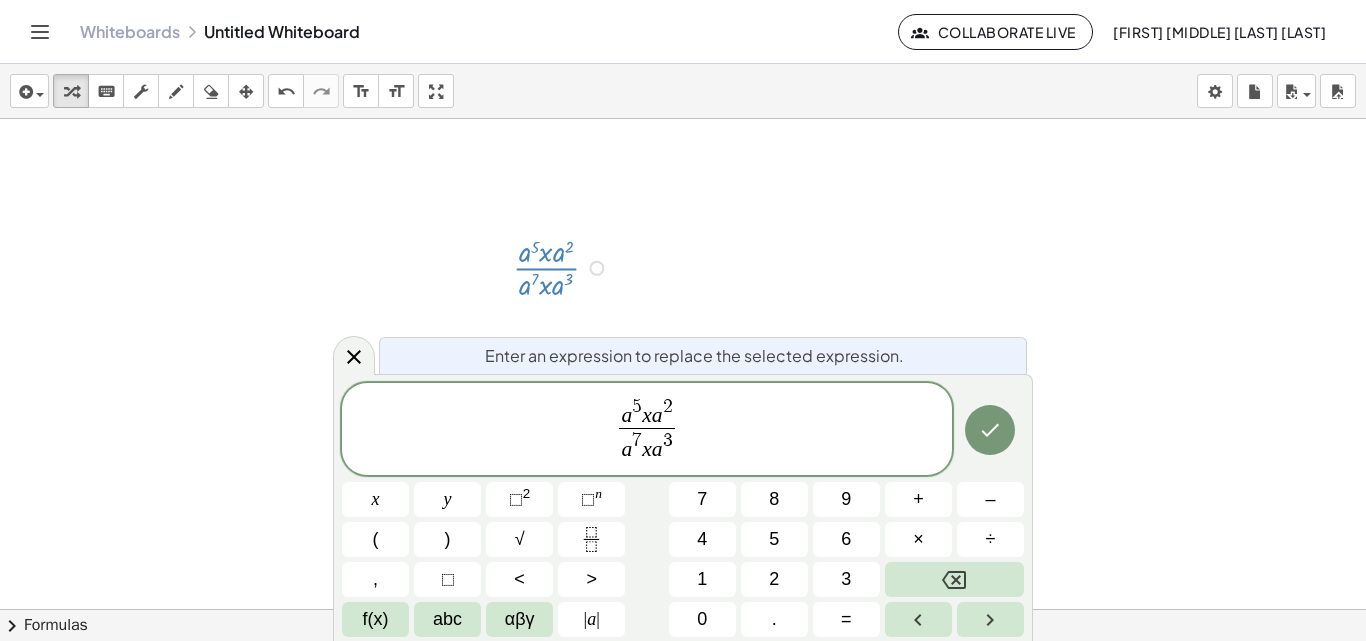 drag, startPoint x: 655, startPoint y: 437, endPoint x: 677, endPoint y: 453, distance: 27.202942 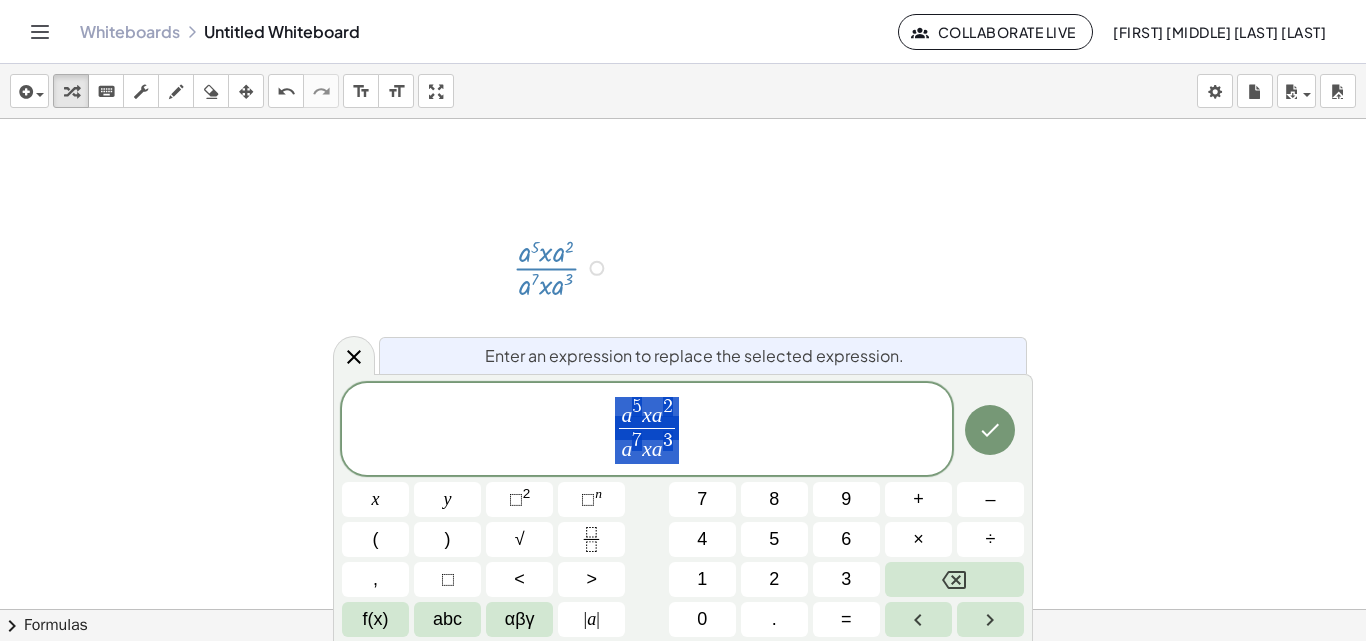 drag, startPoint x: 674, startPoint y: 450, endPoint x: 611, endPoint y: 414, distance: 72.56032 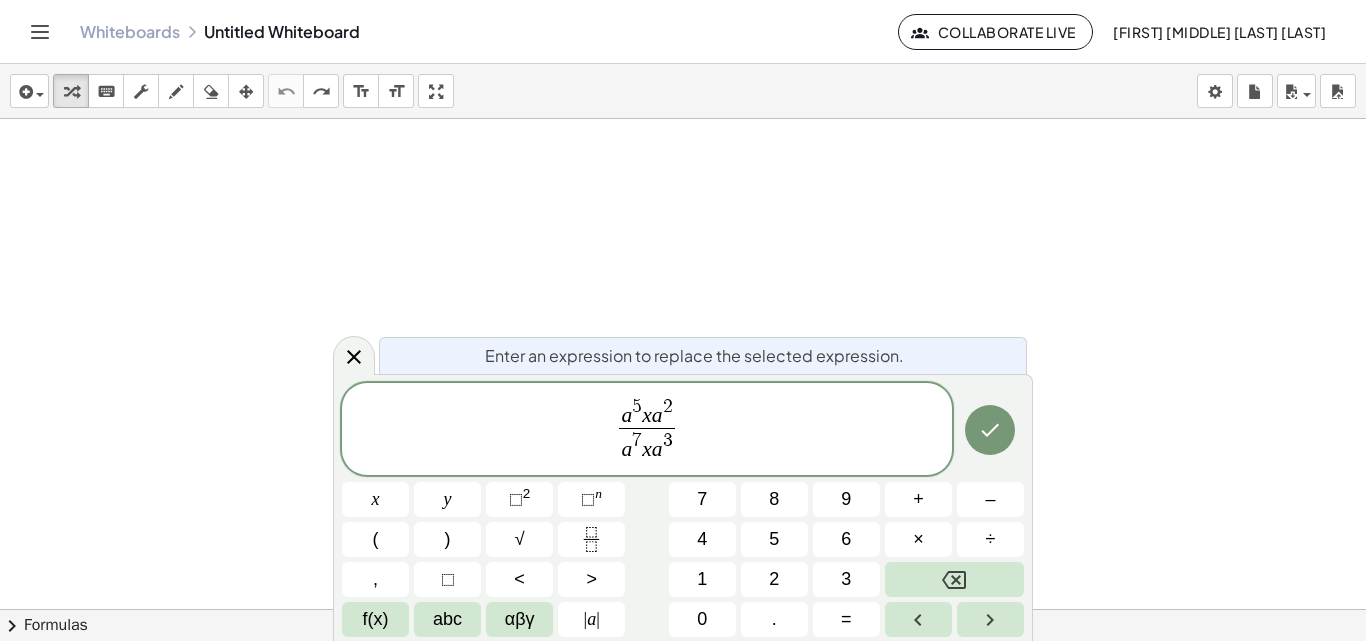 click on "a 5 x a 2 a 7 x a 3 ​" at bounding box center [647, 430] 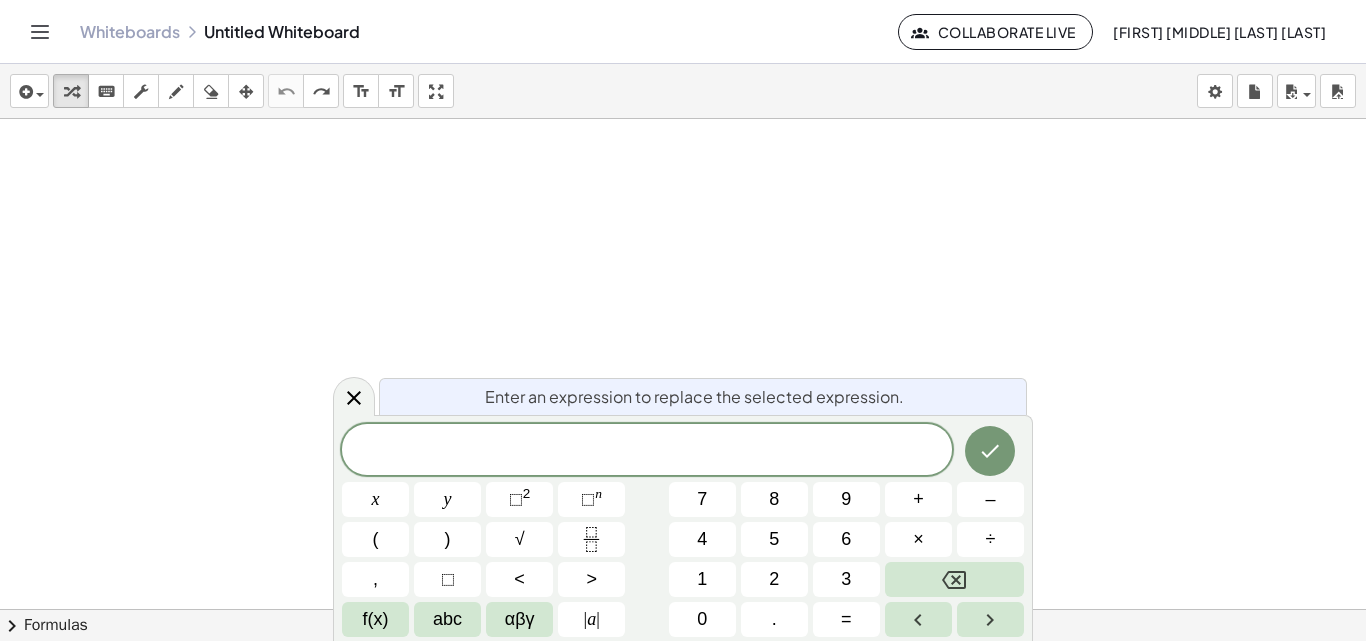 scroll, scrollTop: 0, scrollLeft: 0, axis: both 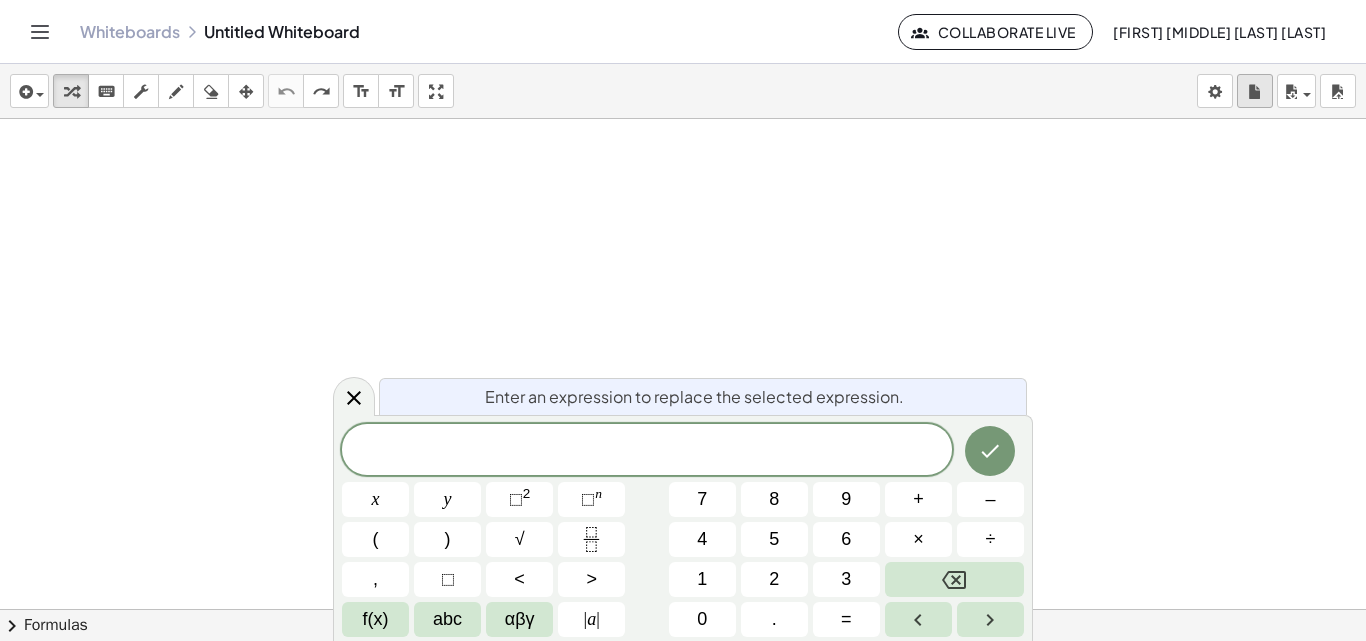 click at bounding box center [1255, 92] 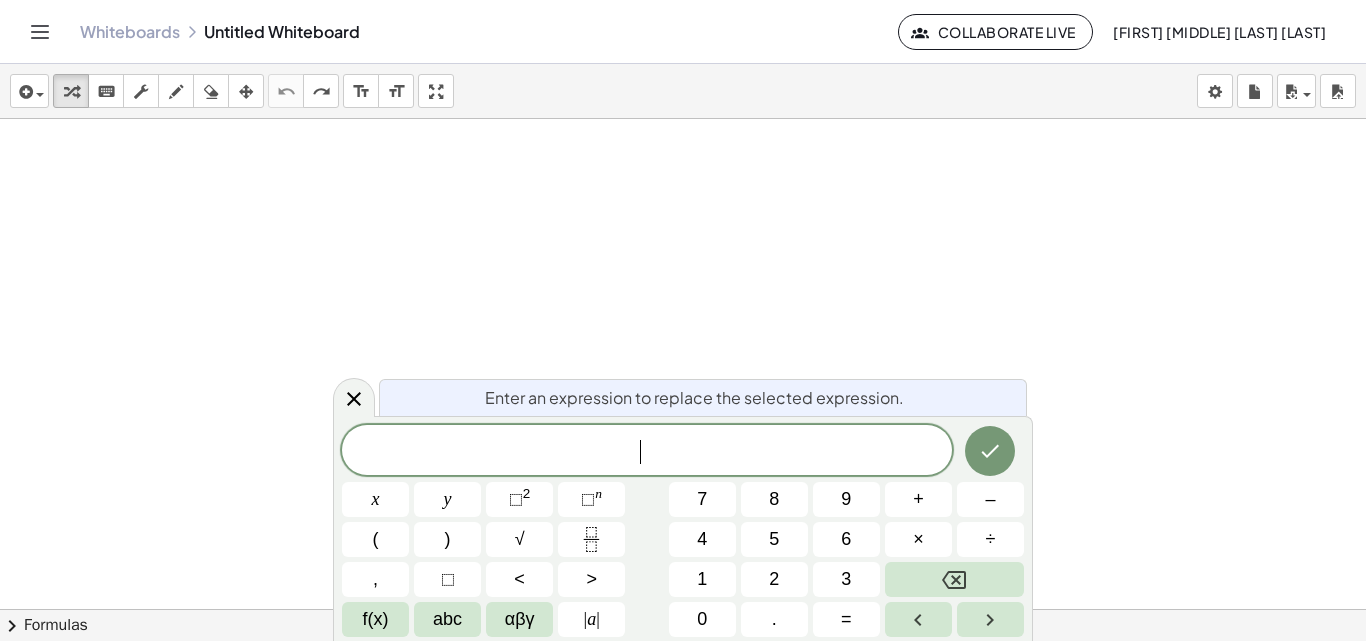 click on "​" at bounding box center [647, 452] 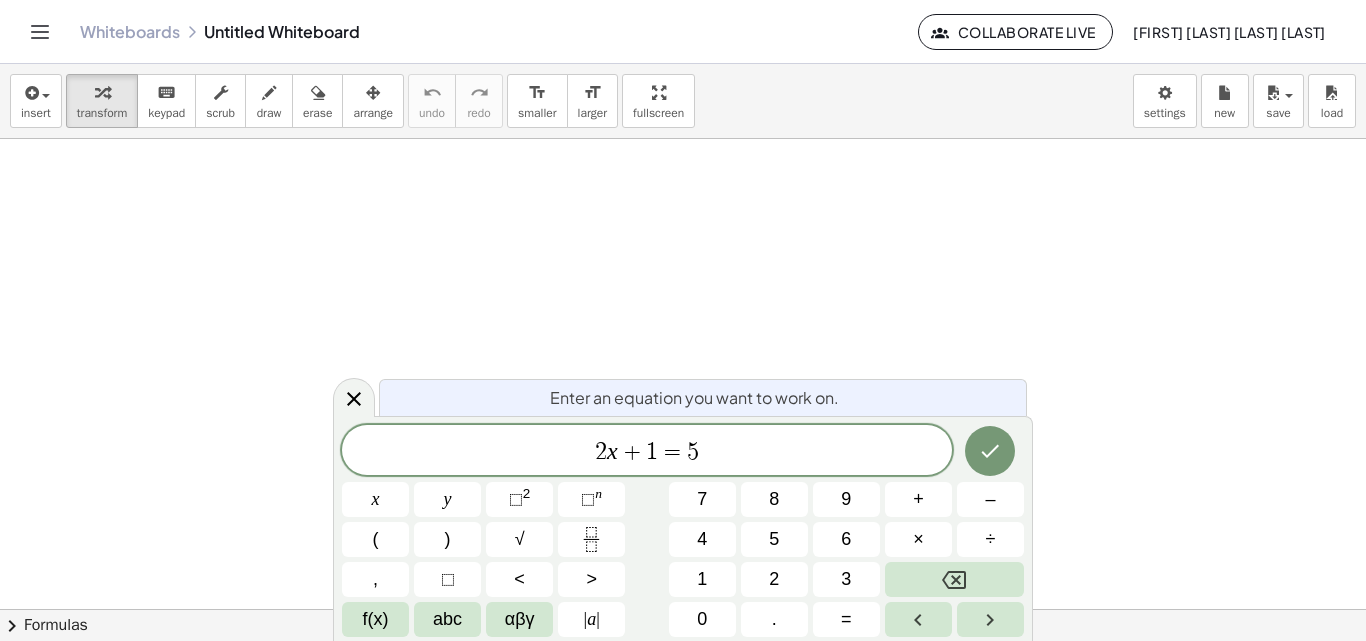 scroll, scrollTop: 0, scrollLeft: 0, axis: both 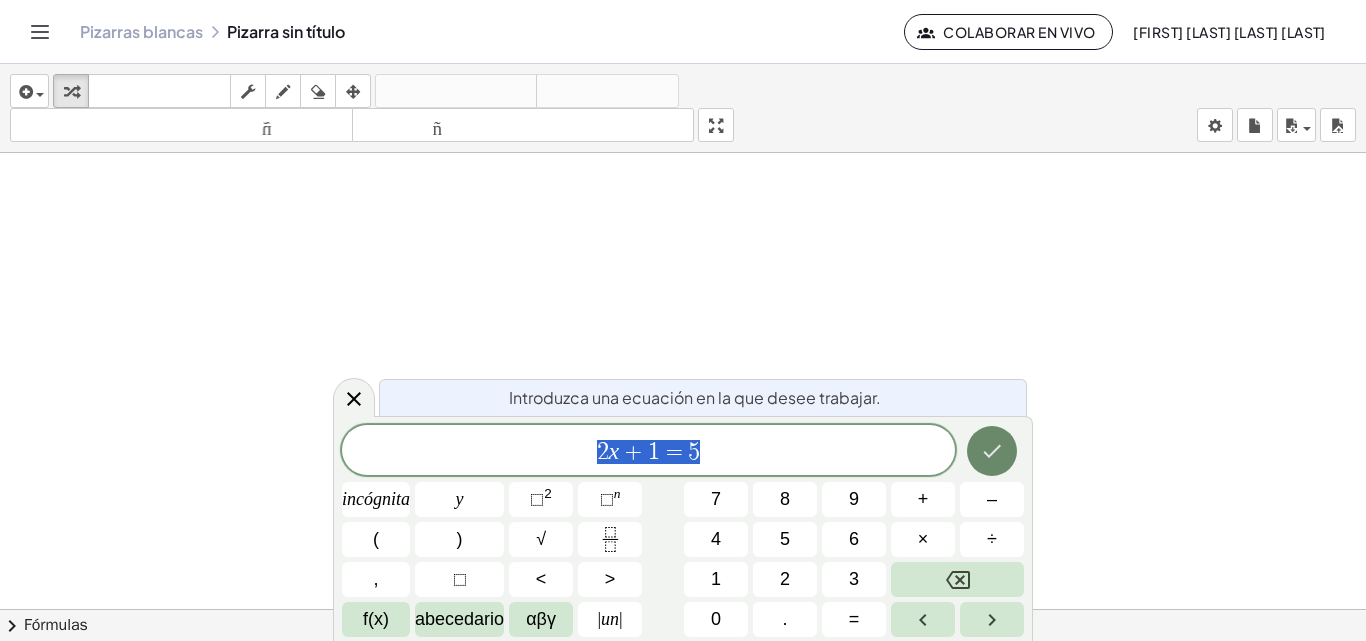 click 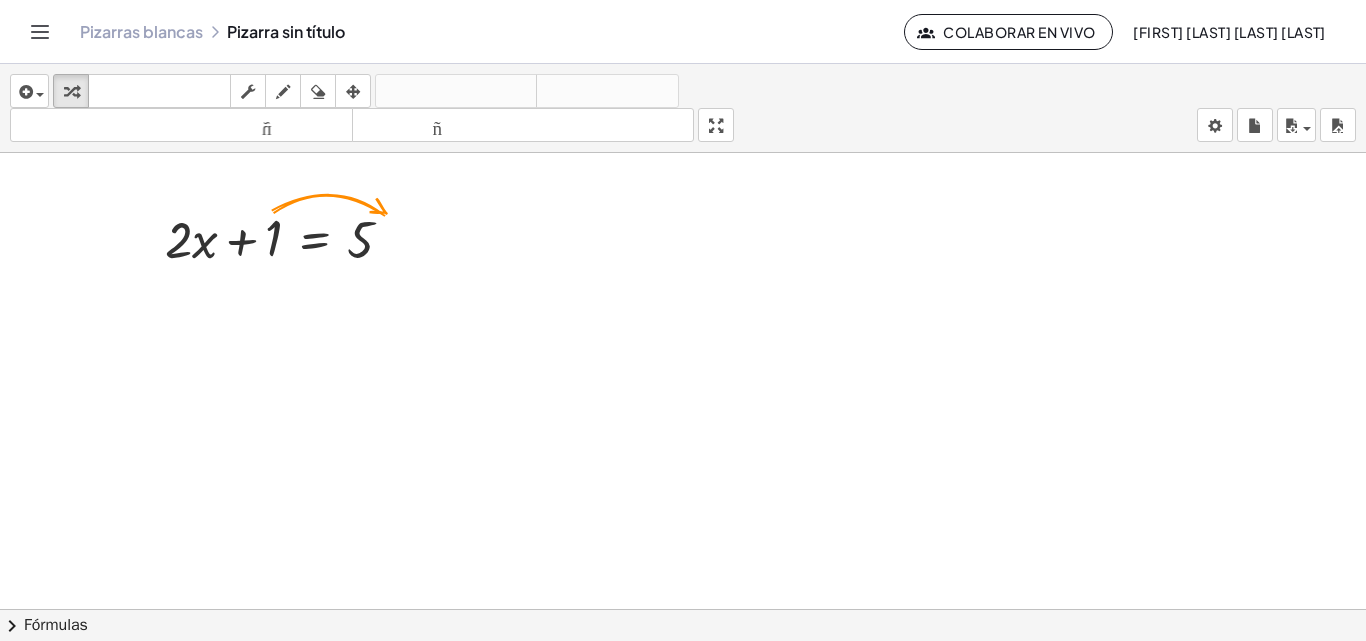 click at bounding box center [683, 623] 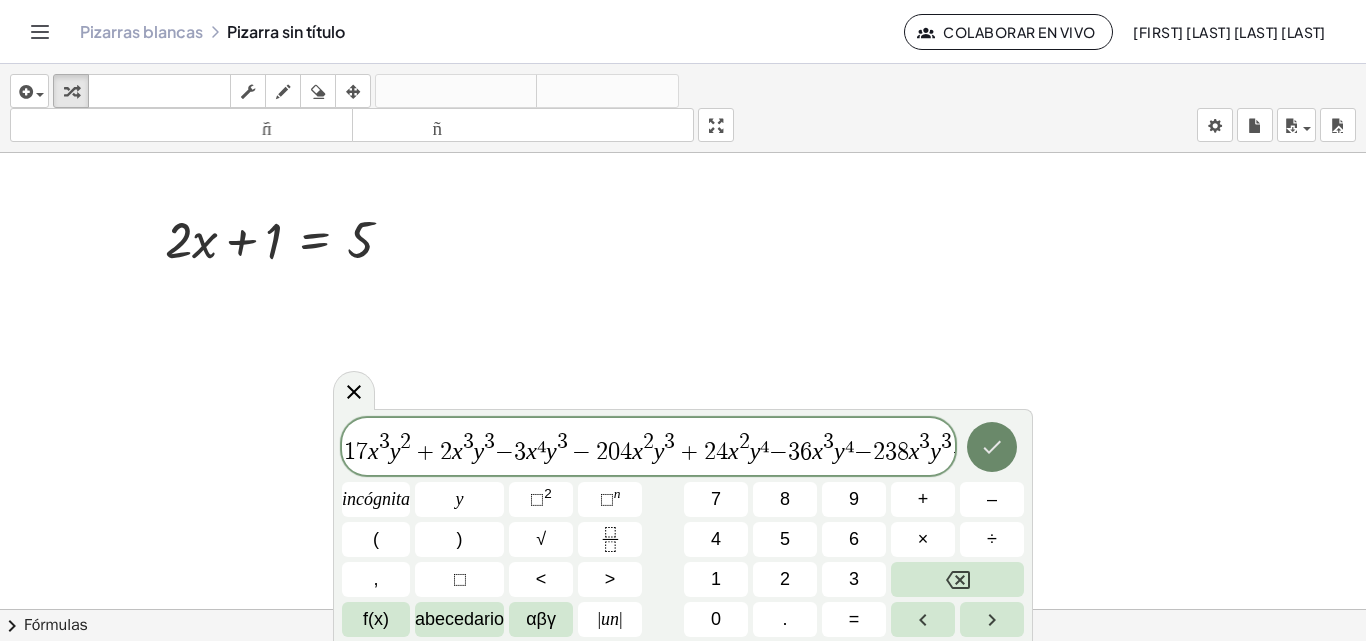 click at bounding box center [992, 447] 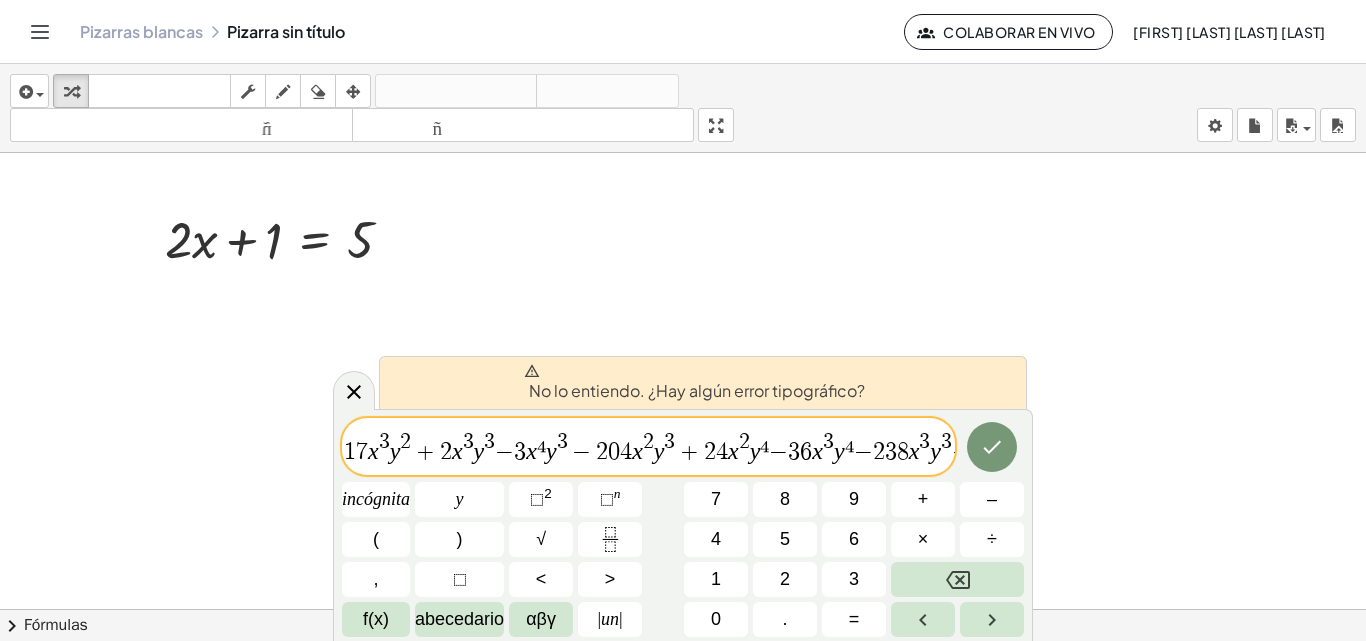 click on "−" at bounding box center [863, 452] 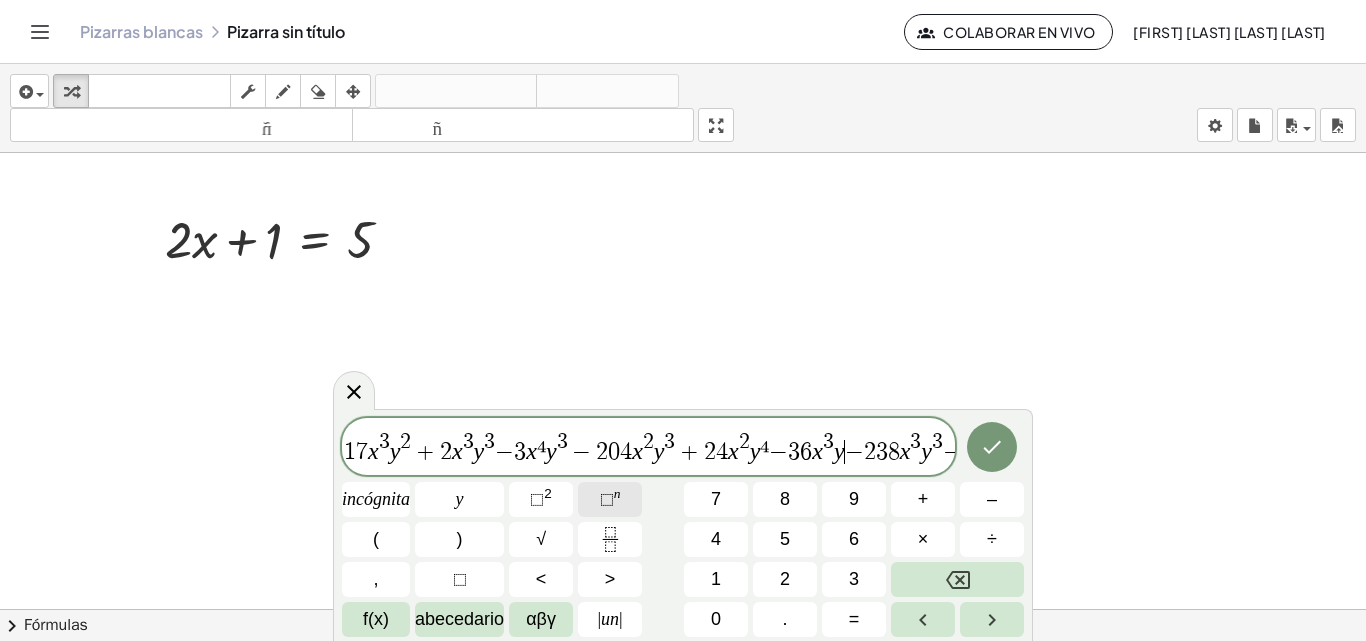 click on "n" at bounding box center (617, 493) 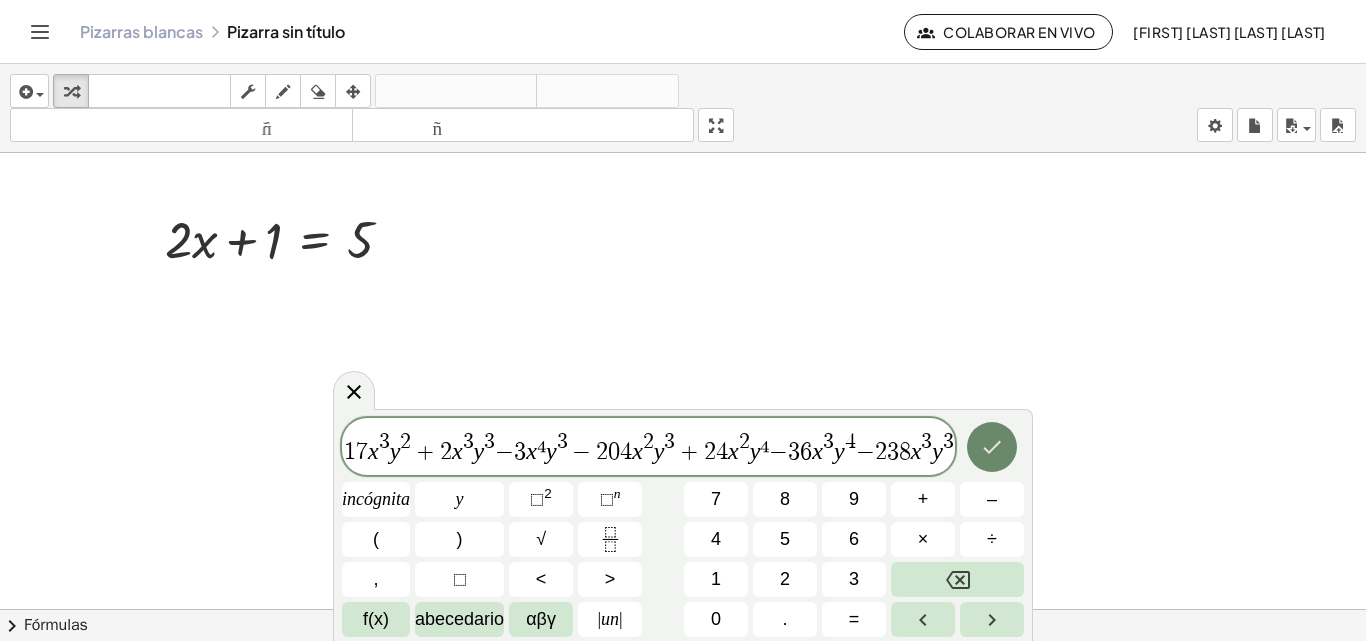 click at bounding box center (992, 447) 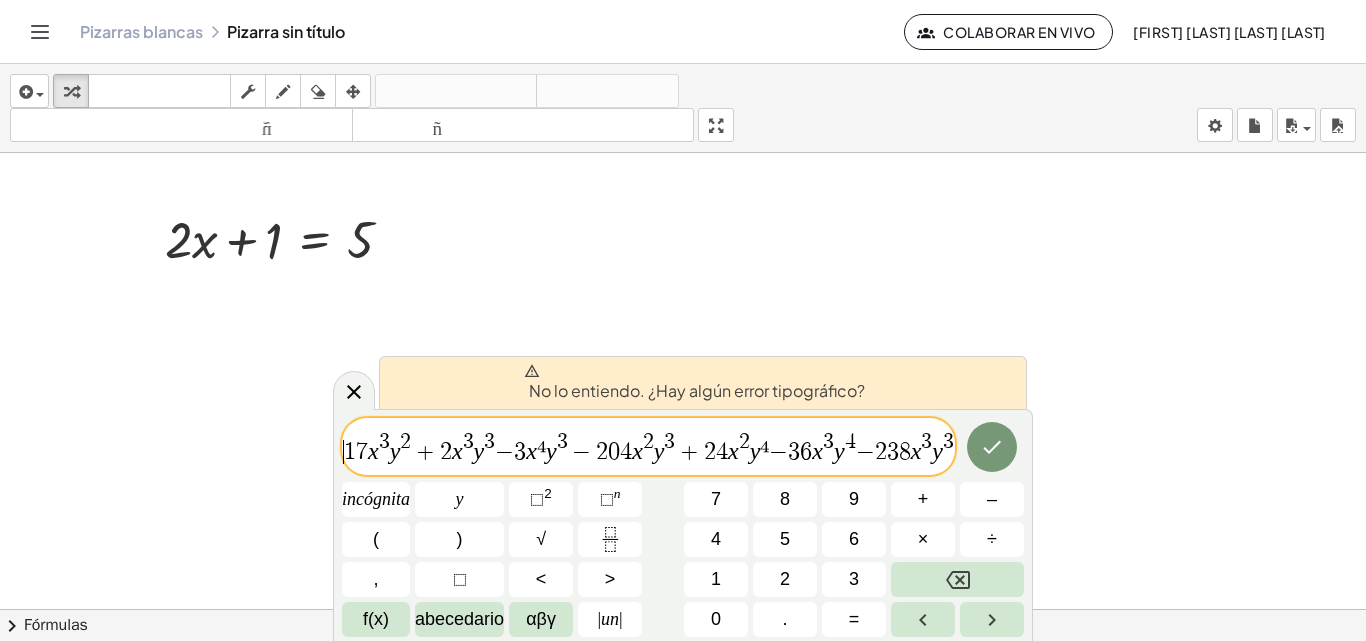 click on "8" at bounding box center (905, 452) 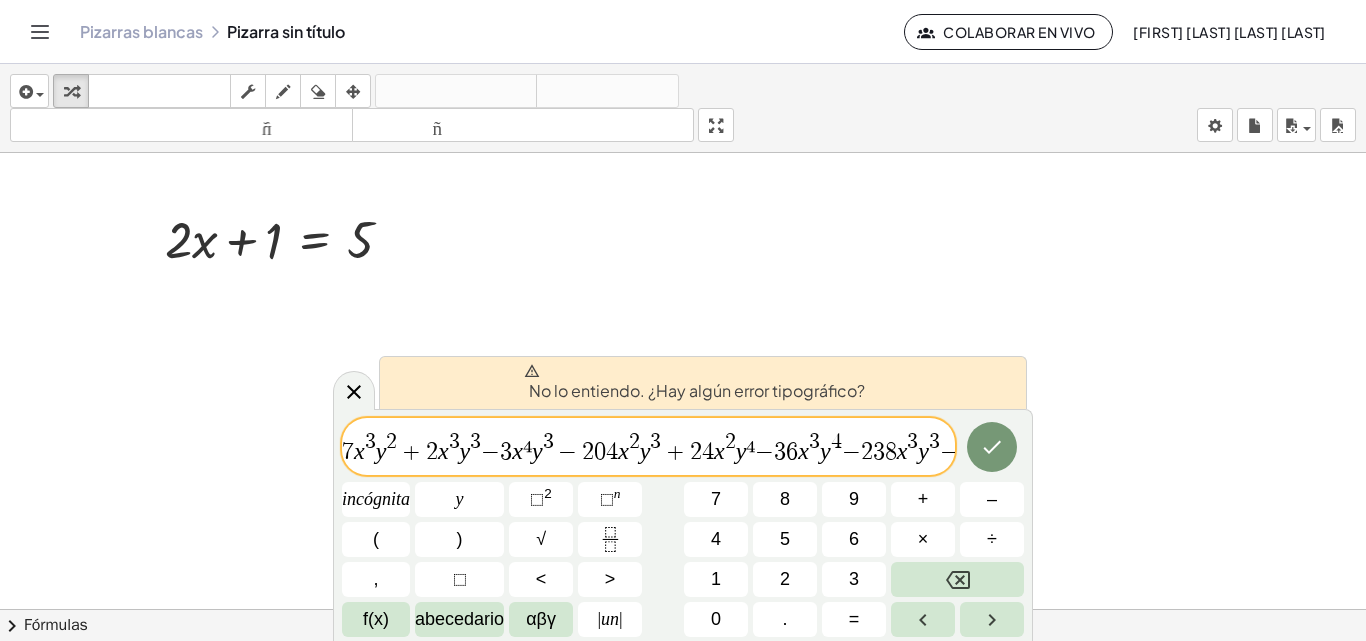 scroll, scrollTop: 0, scrollLeft: 0, axis: both 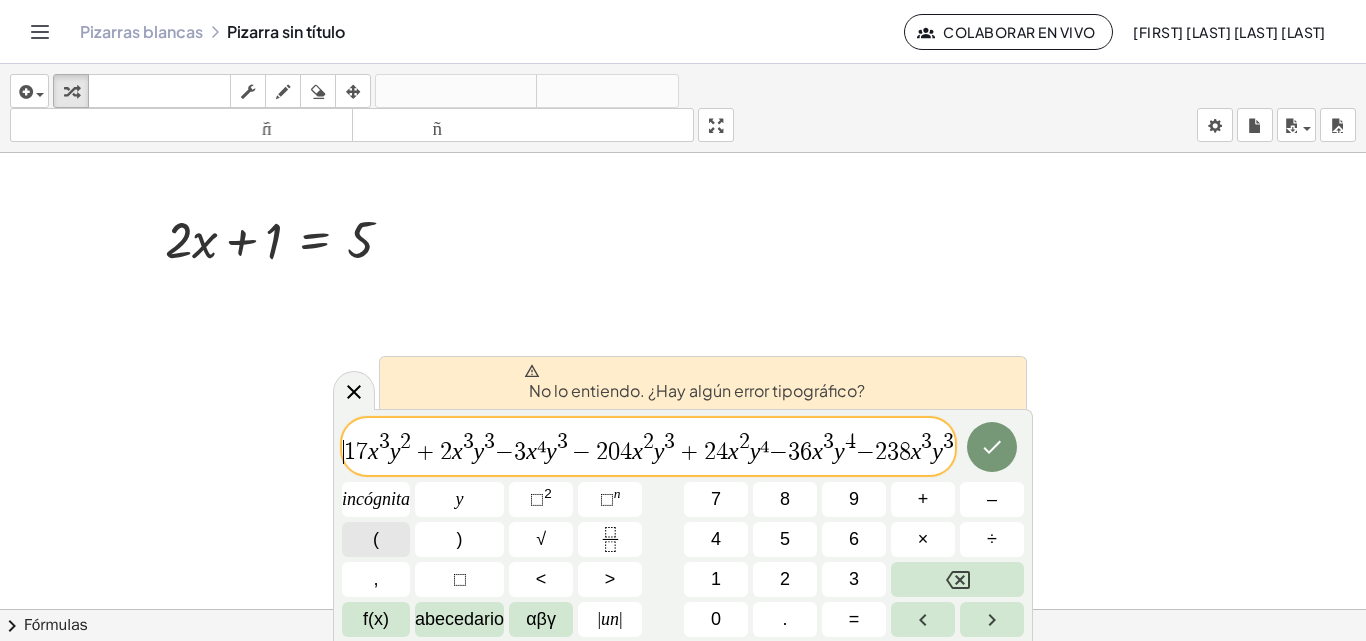 click on "(" at bounding box center (376, 539) 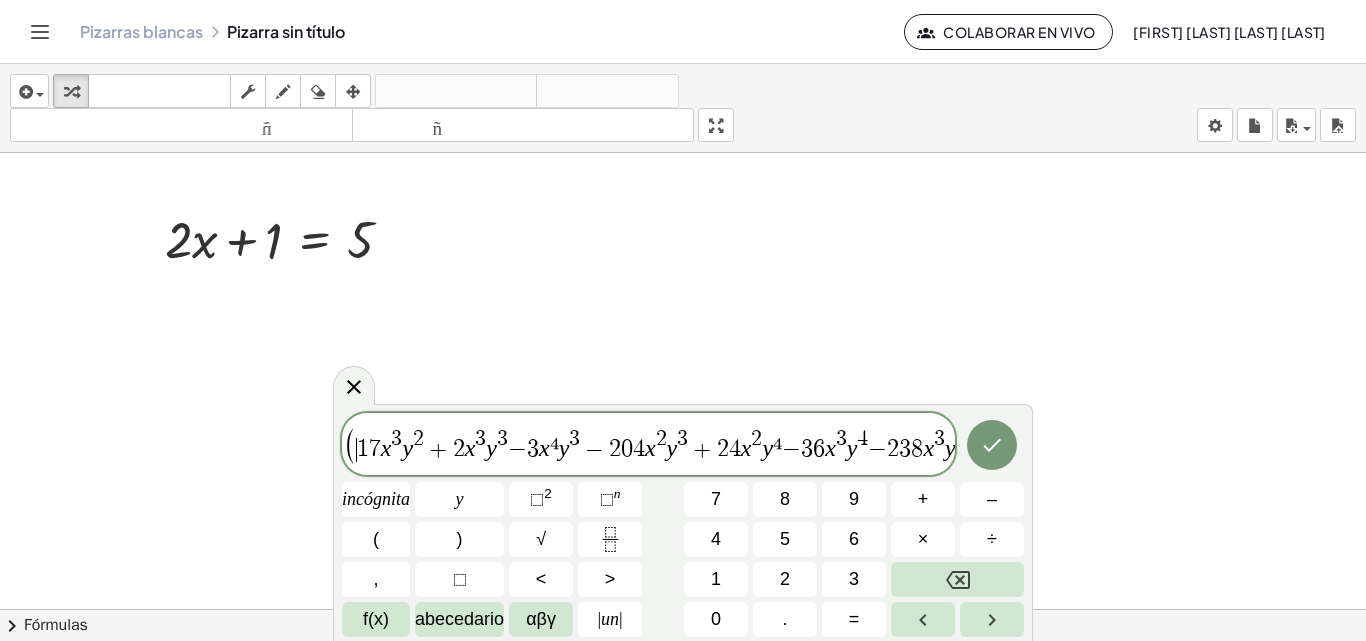 click on "​ 1 7 x 3 y 2 + 2 x 3 y 3 − 3 x ⁴ y 3 − 2 0 4 x 2 y 3 + 2 4 x 2 y ⁴ − 3 6 x 3 y 4 − 2 3 8 x 3 y 3 − 2 8 x 3 y ⁴ + 4 2 x ⁴ y ⁴" at bounding box center (750, 445) 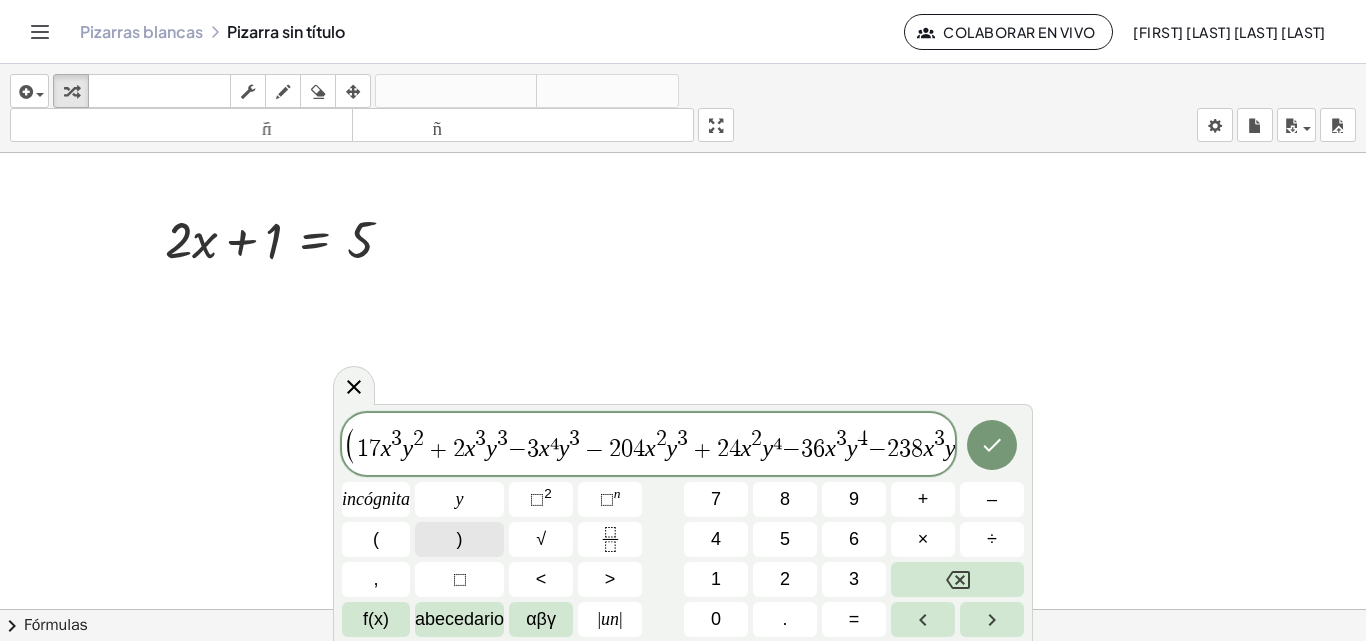 click on ")" at bounding box center [459, 539] 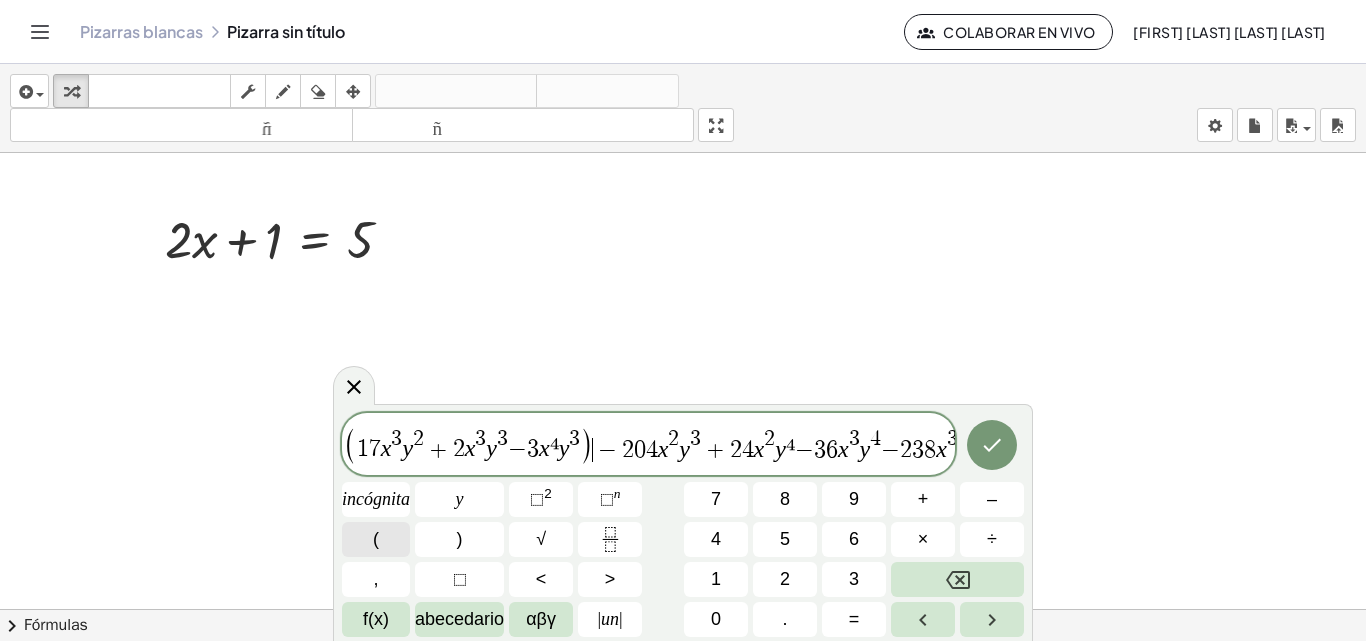 click on "(" at bounding box center [376, 539] 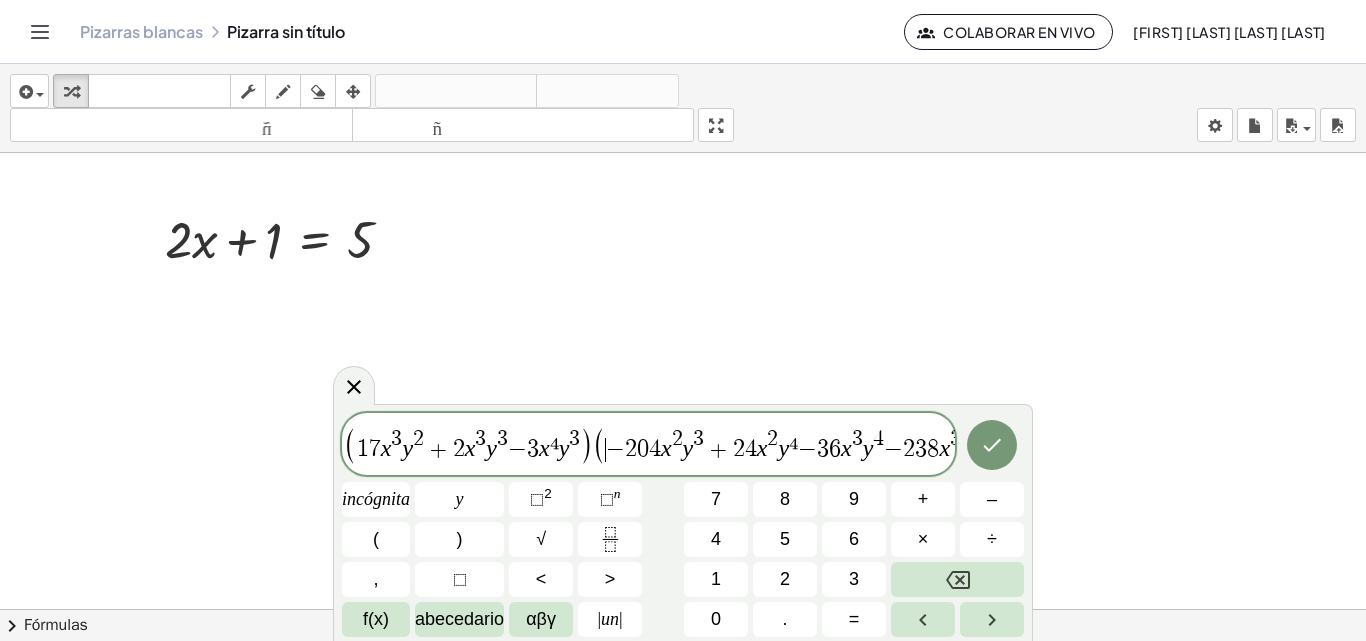 click on "4" at bounding box center (878, 439) 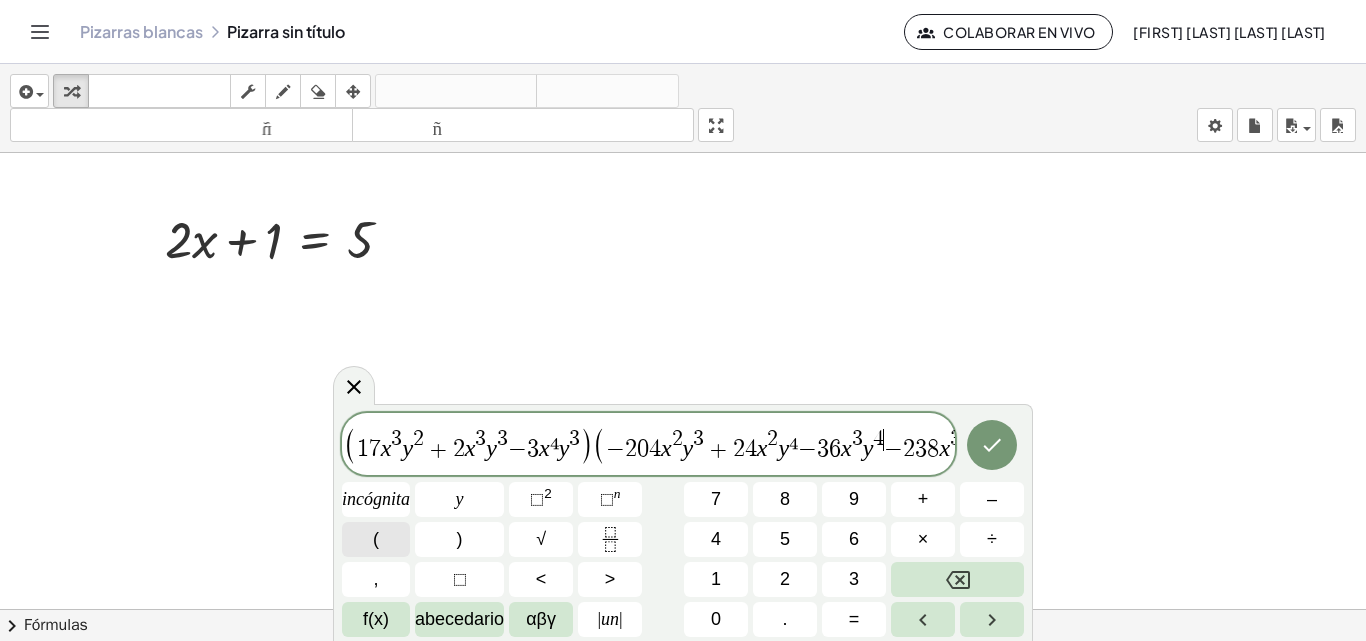 click on "(" at bounding box center (376, 539) 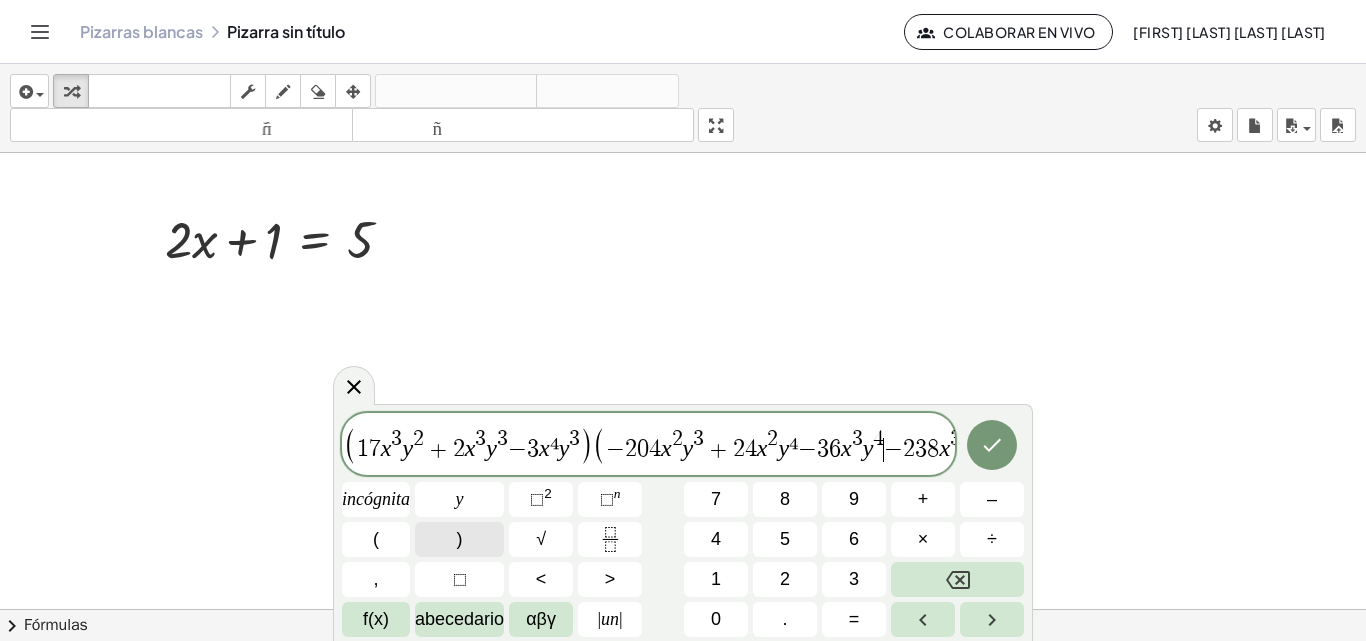 click on ")" at bounding box center (459, 539) 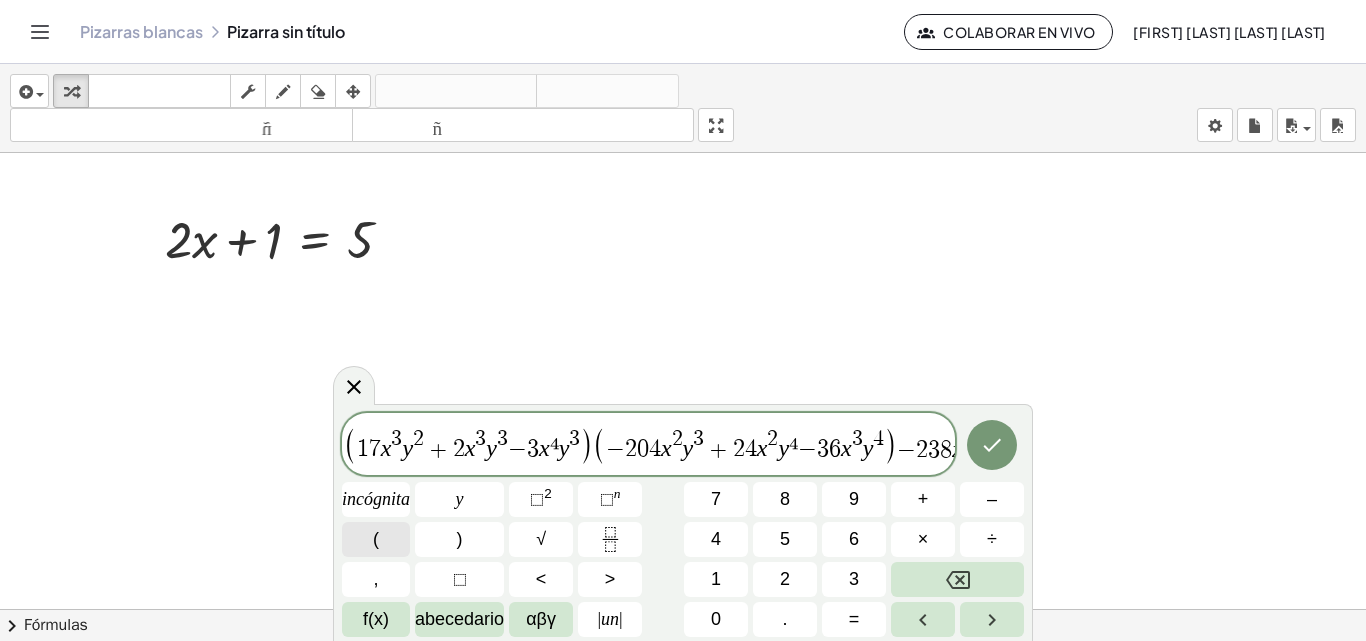 click on "(" at bounding box center [376, 539] 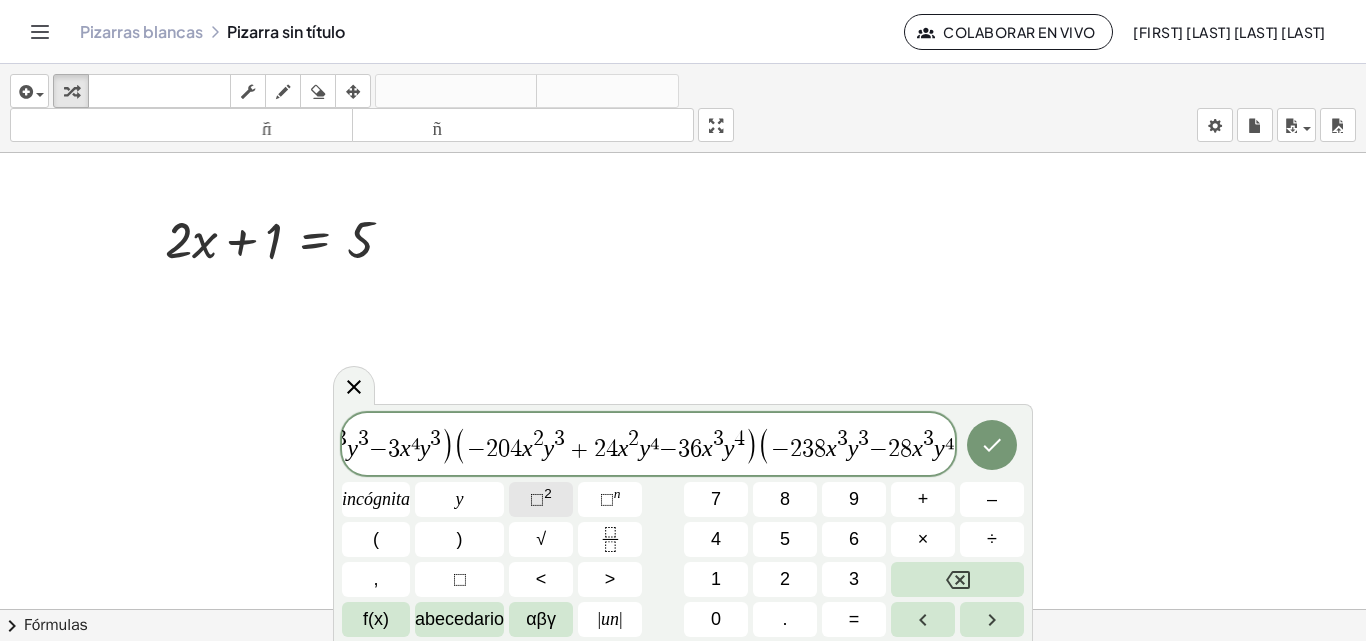 scroll, scrollTop: 0, scrollLeft: 248, axis: horizontal 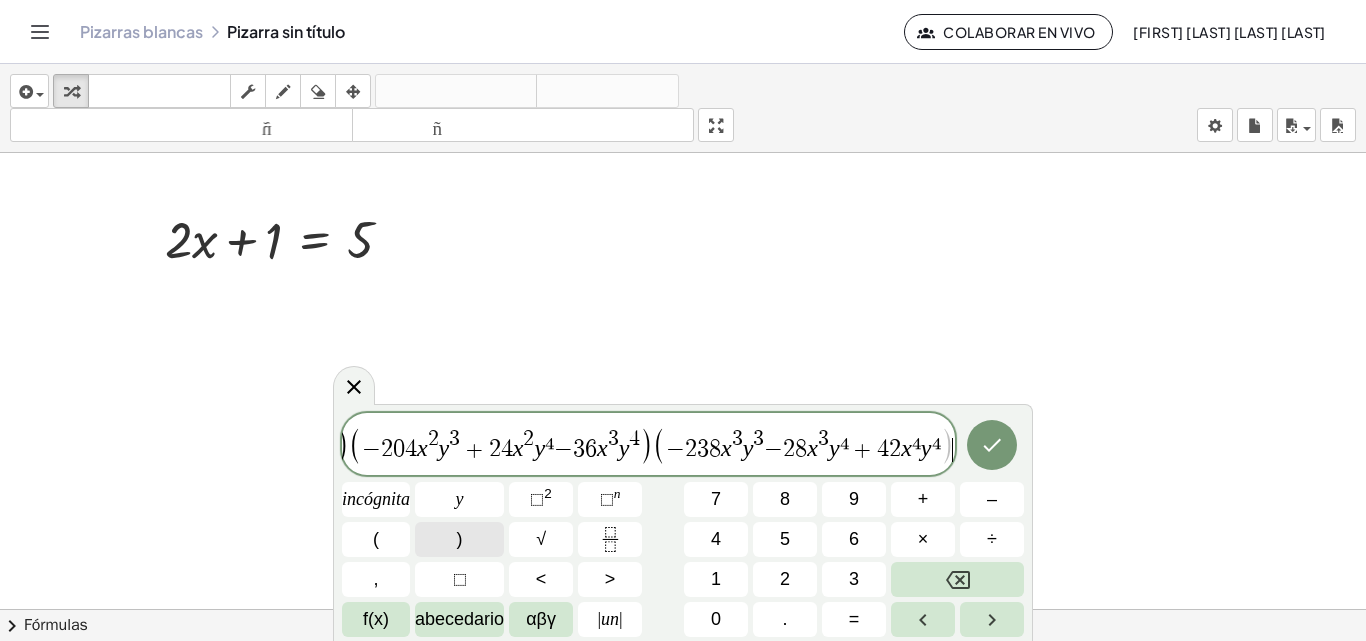 click on ")" at bounding box center (460, 539) 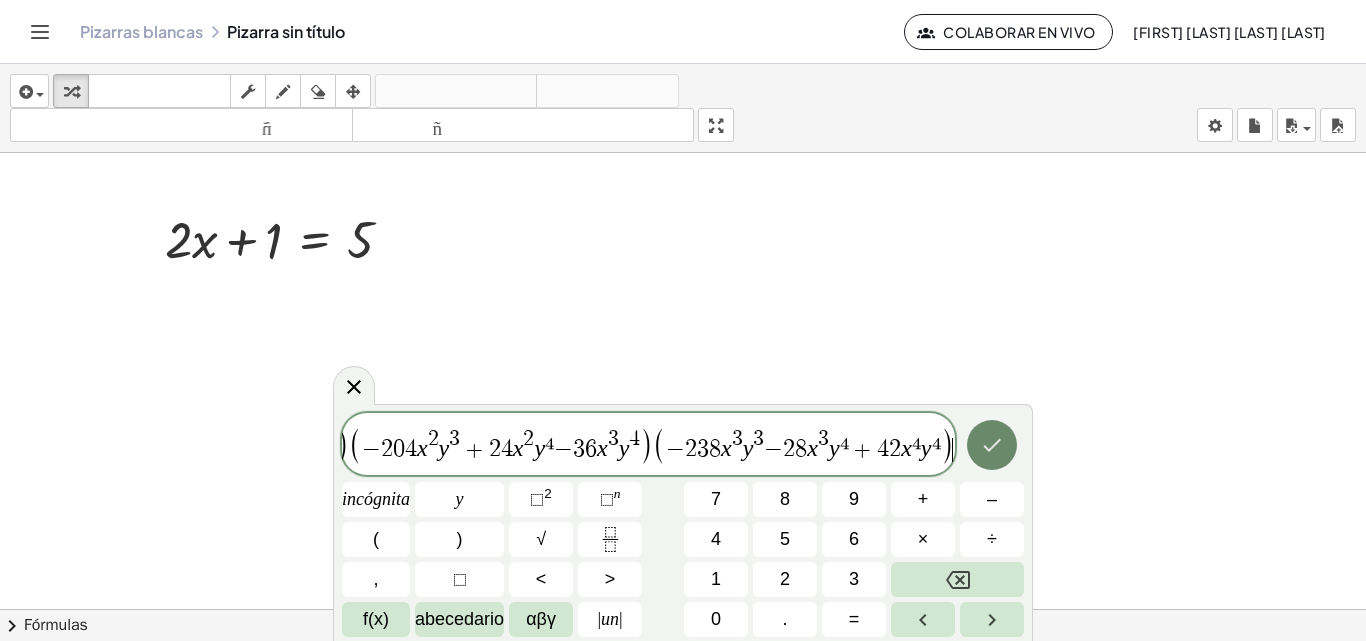 click 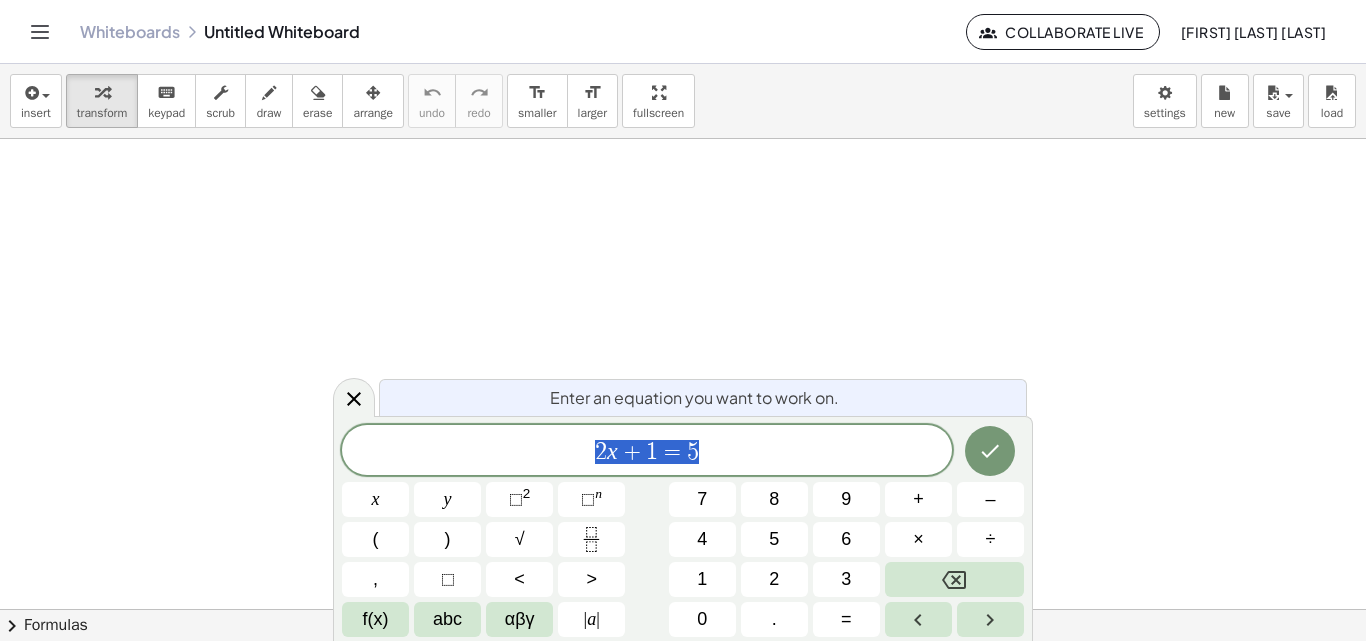 scroll, scrollTop: 0, scrollLeft: 0, axis: both 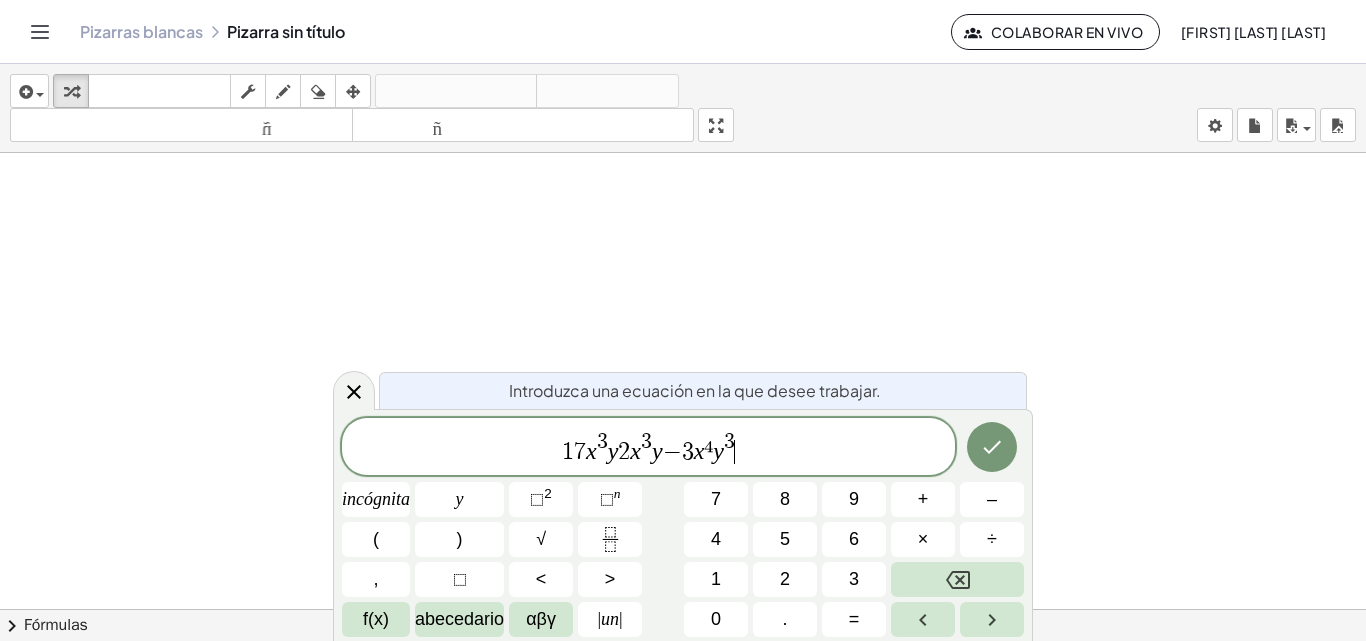 click on "3" at bounding box center [602, 442] 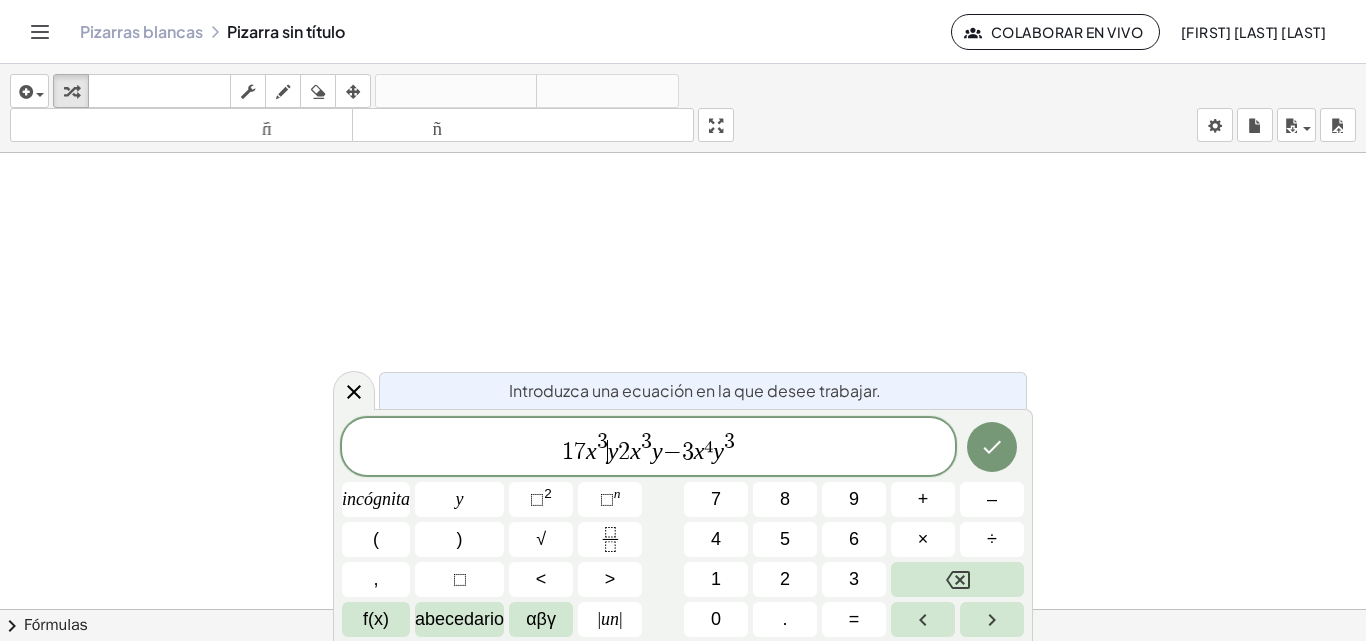 click on "2" at bounding box center [624, 452] 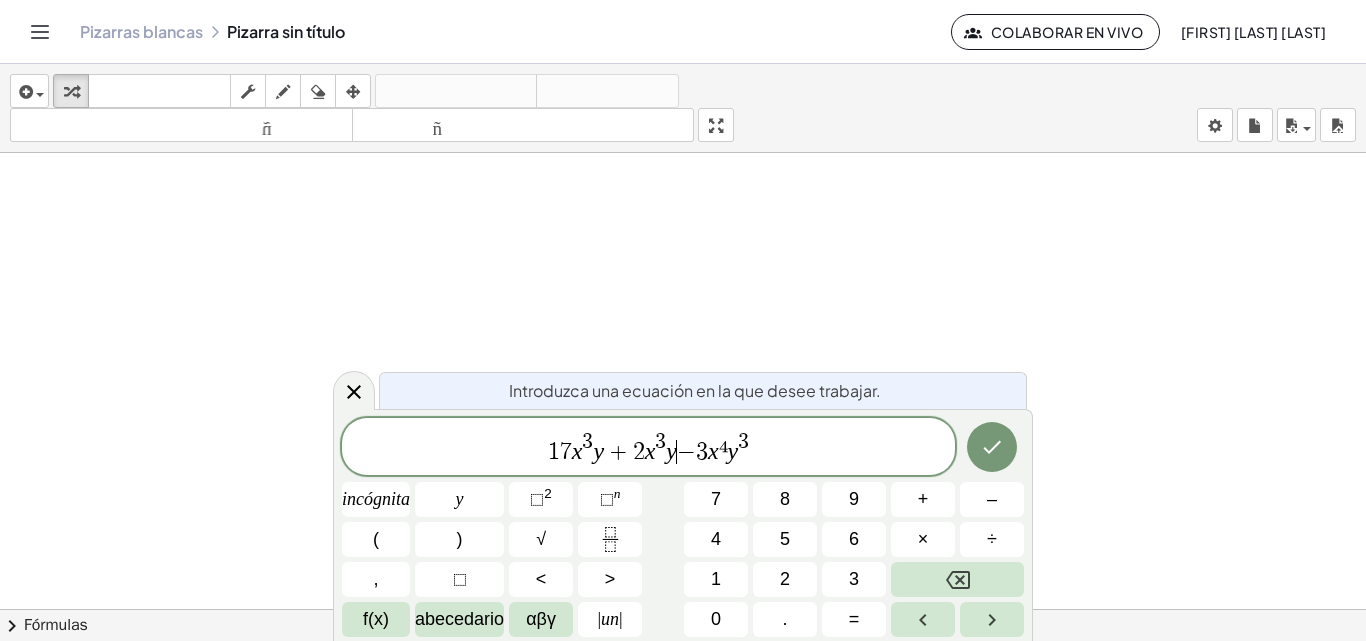 click on "−" at bounding box center [686, 452] 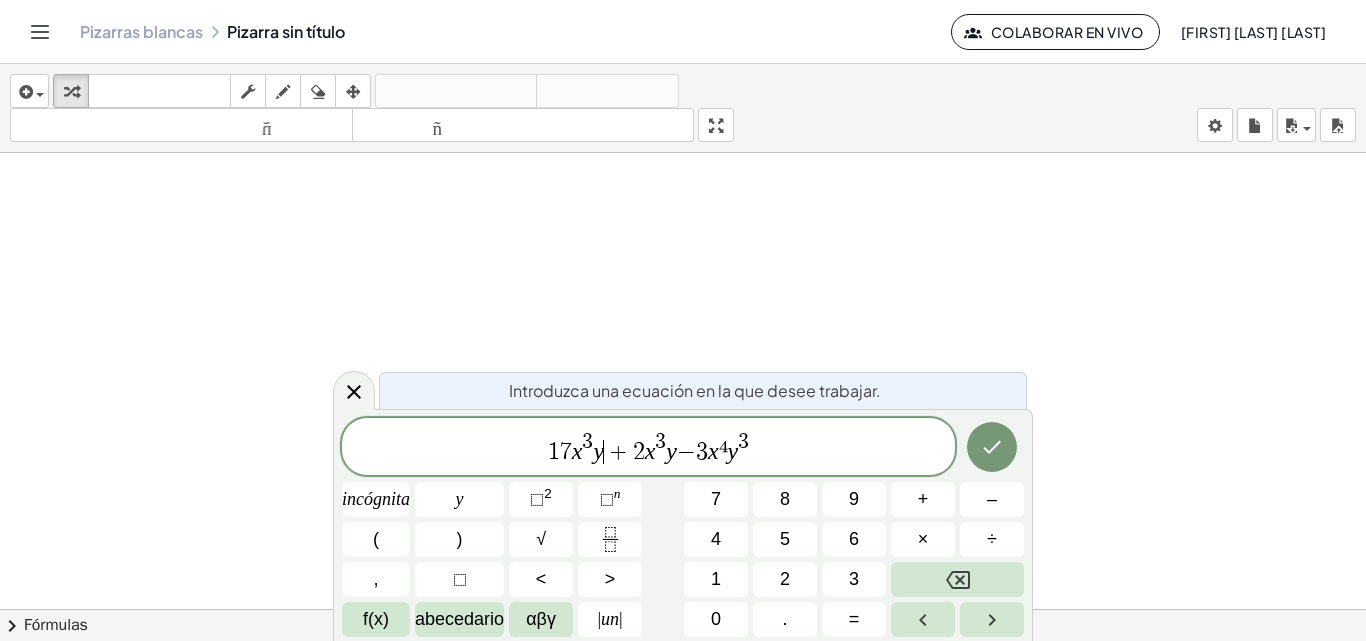 drag, startPoint x: 606, startPoint y: 450, endPoint x: 615, endPoint y: 457, distance: 11.401754 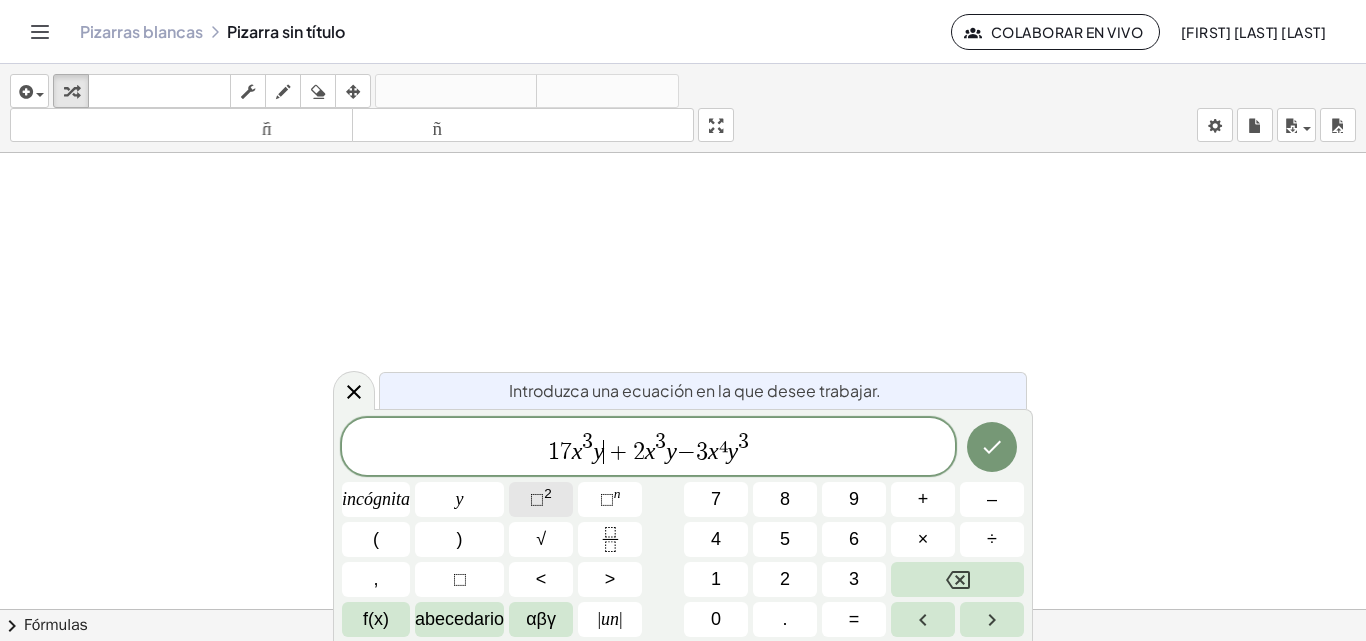 click on "2" at bounding box center [548, 493] 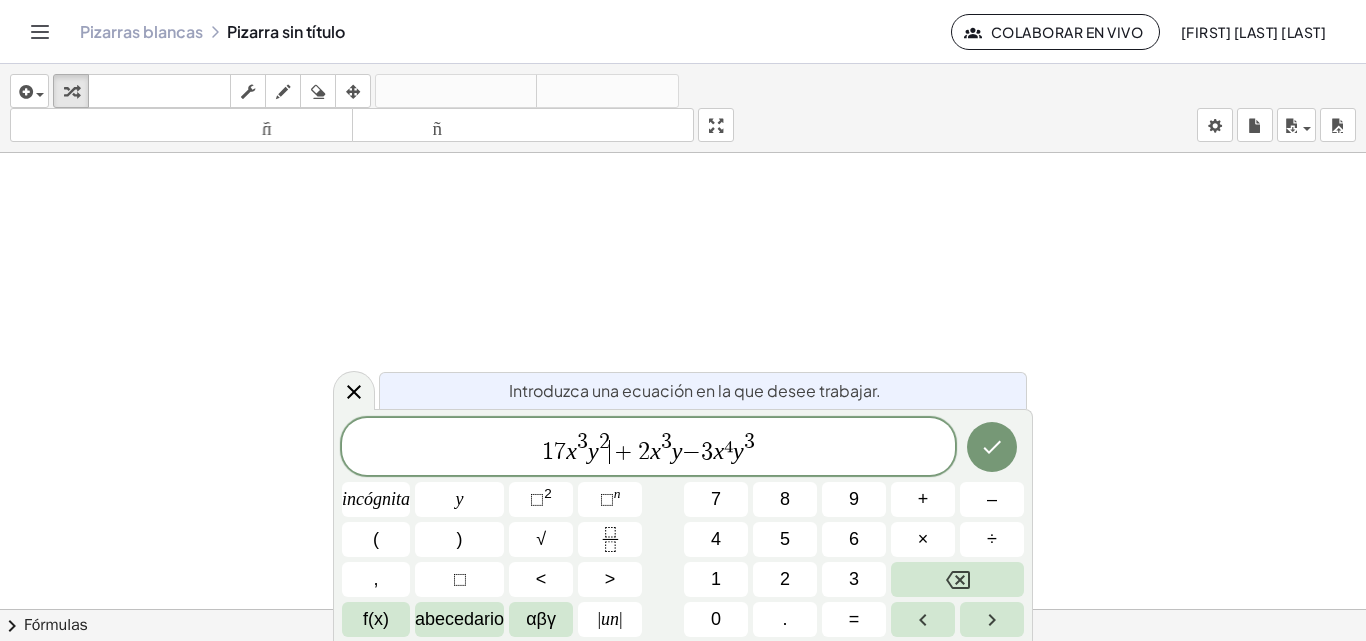 click on "−" at bounding box center (691, 452) 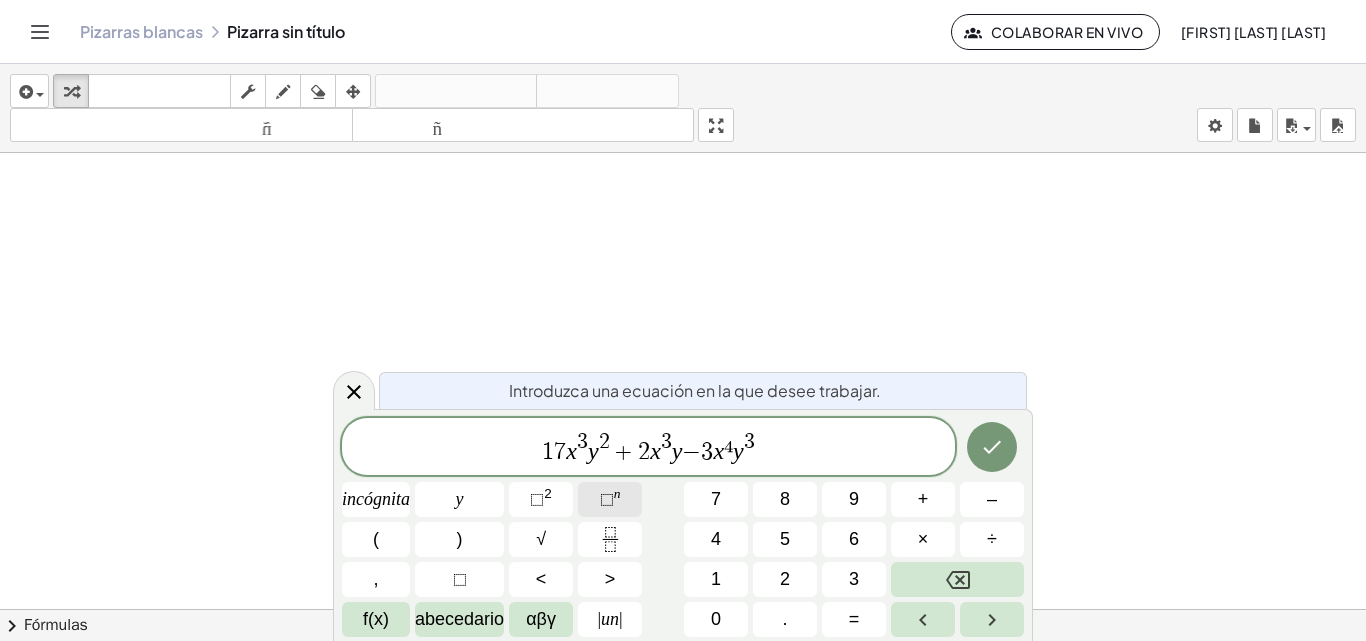 click on "⬚" at bounding box center [607, 499] 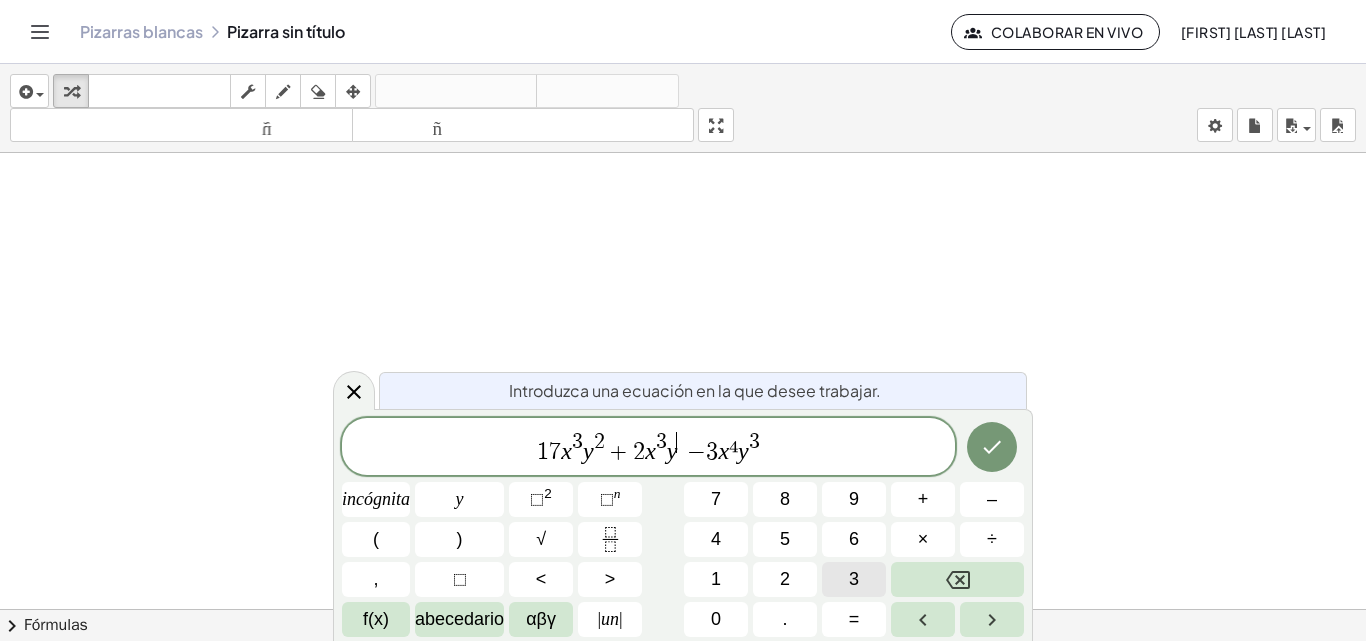click on "3" at bounding box center (854, 579) 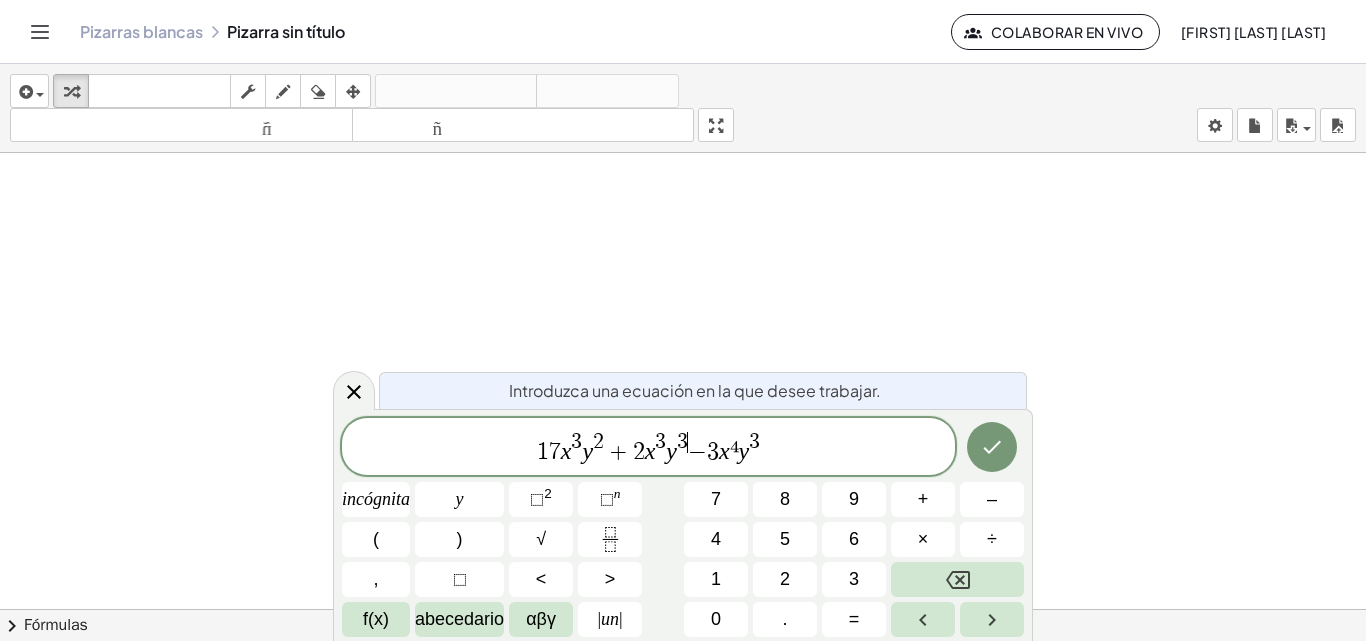 click on "1 7 x 3 y 2 + 2 x 3 y 3 ​ − 3 x ⁴ y 3" at bounding box center (648, 448) 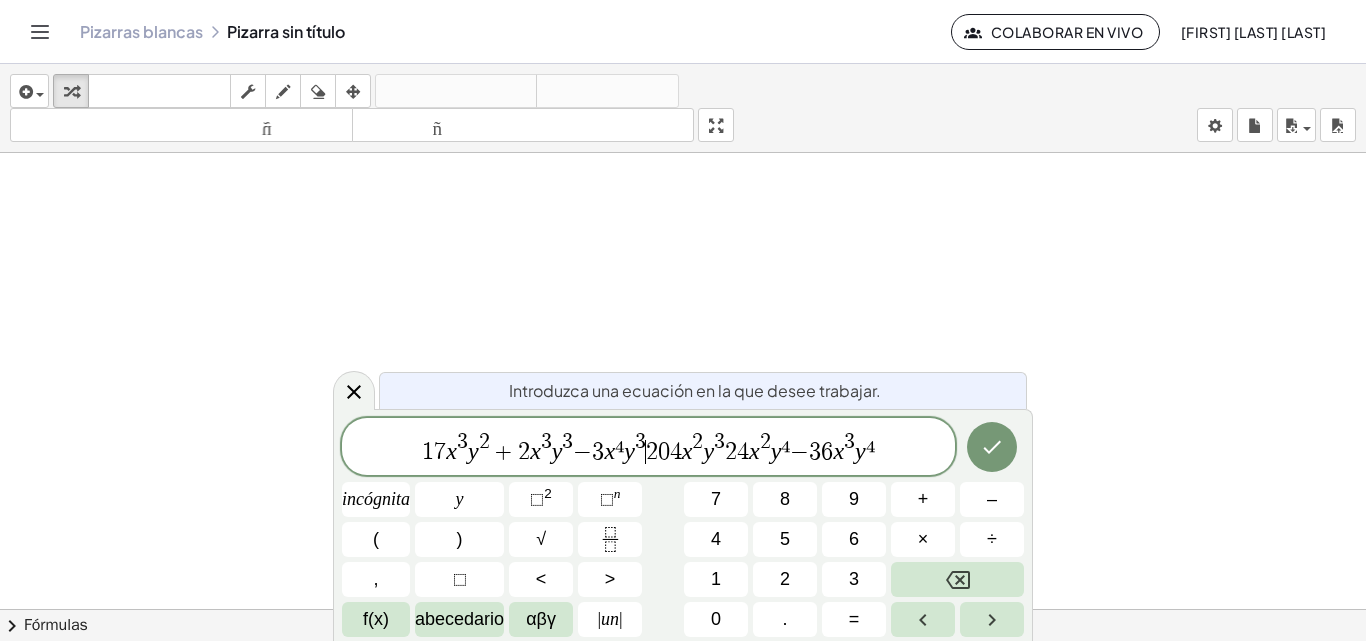 click on "2" at bounding box center (652, 452) 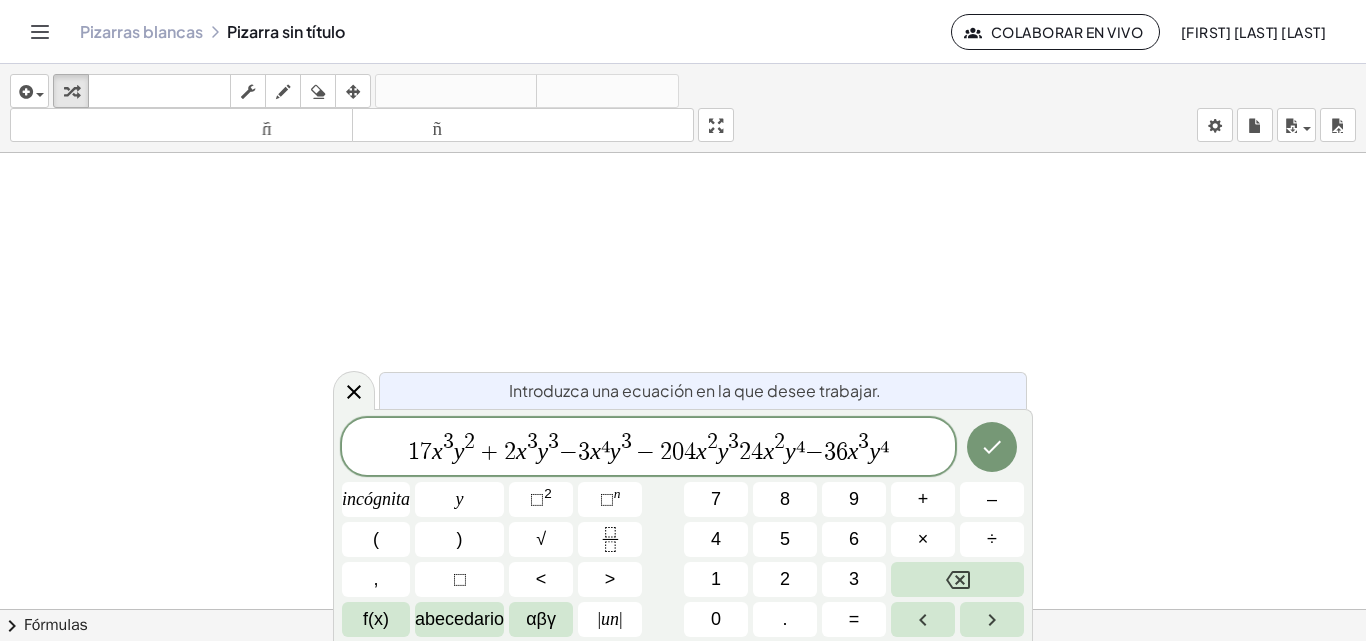 click on "2" at bounding box center [745, 452] 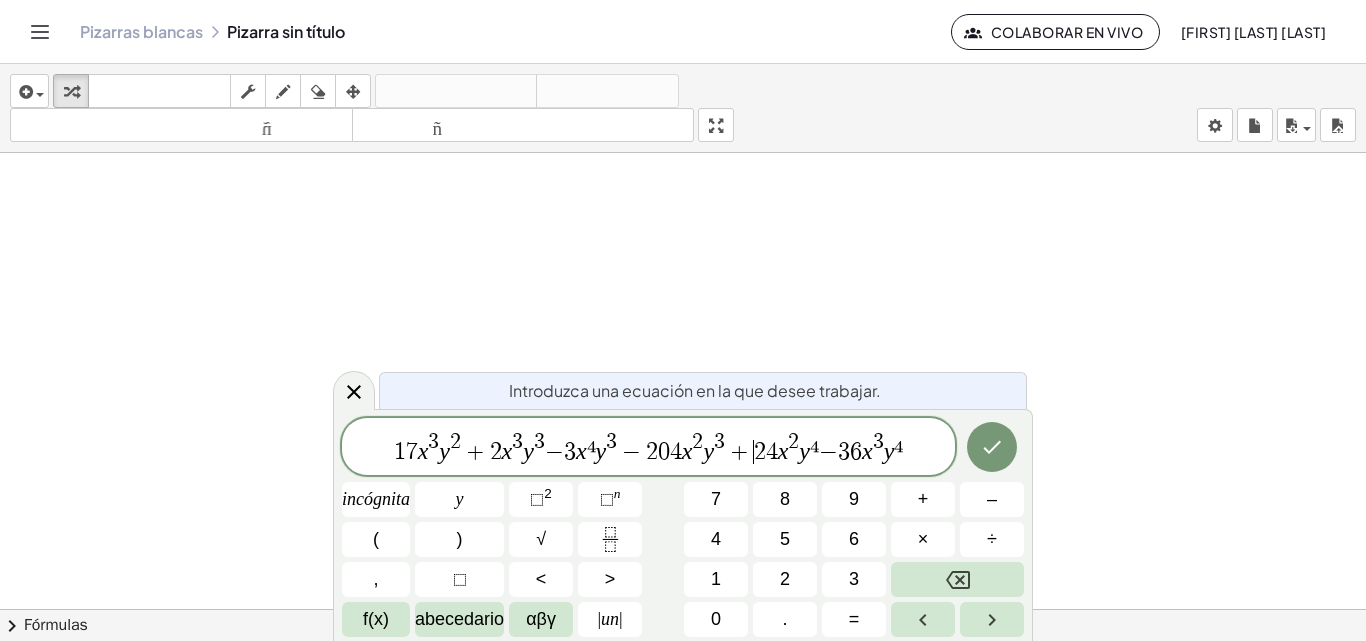 click on "1 7 x 3 y 2 + 2 x 3 y 3 − 3 x ⁴ y 3 − 2 0 4 x 2 y 3 + ​ 2 4 x 2 y ⁴ − 3 6 x 3 y ⁴" at bounding box center (648, 448) 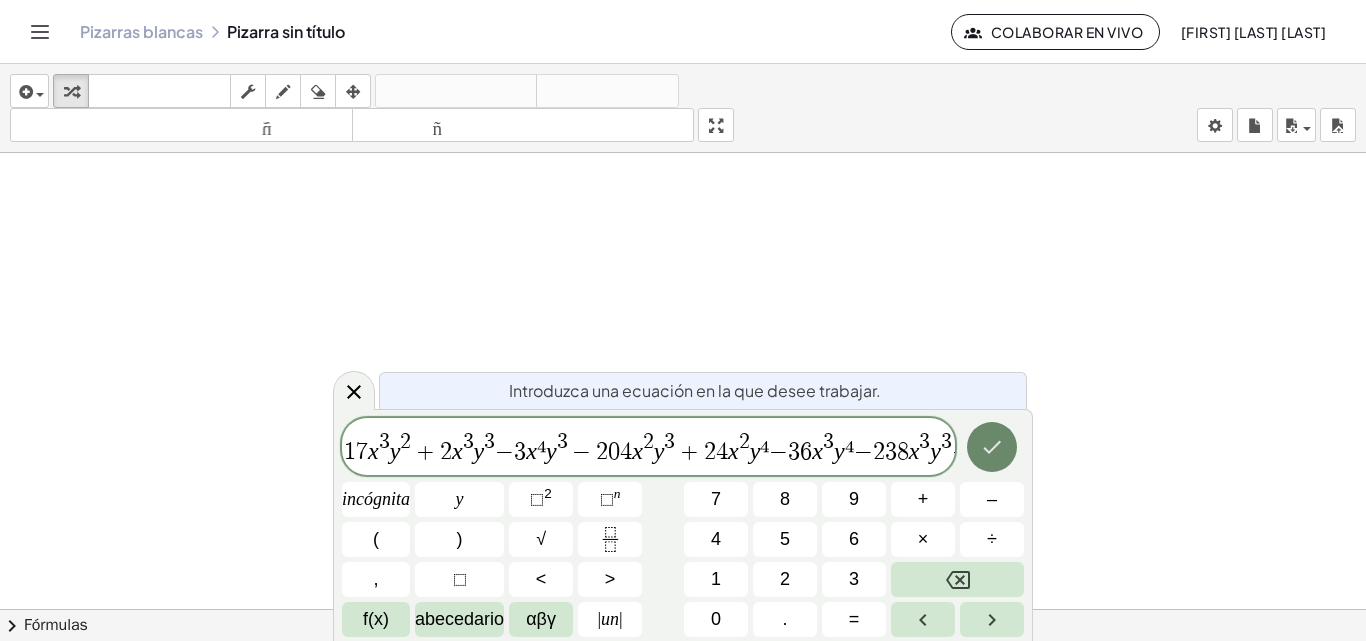 click 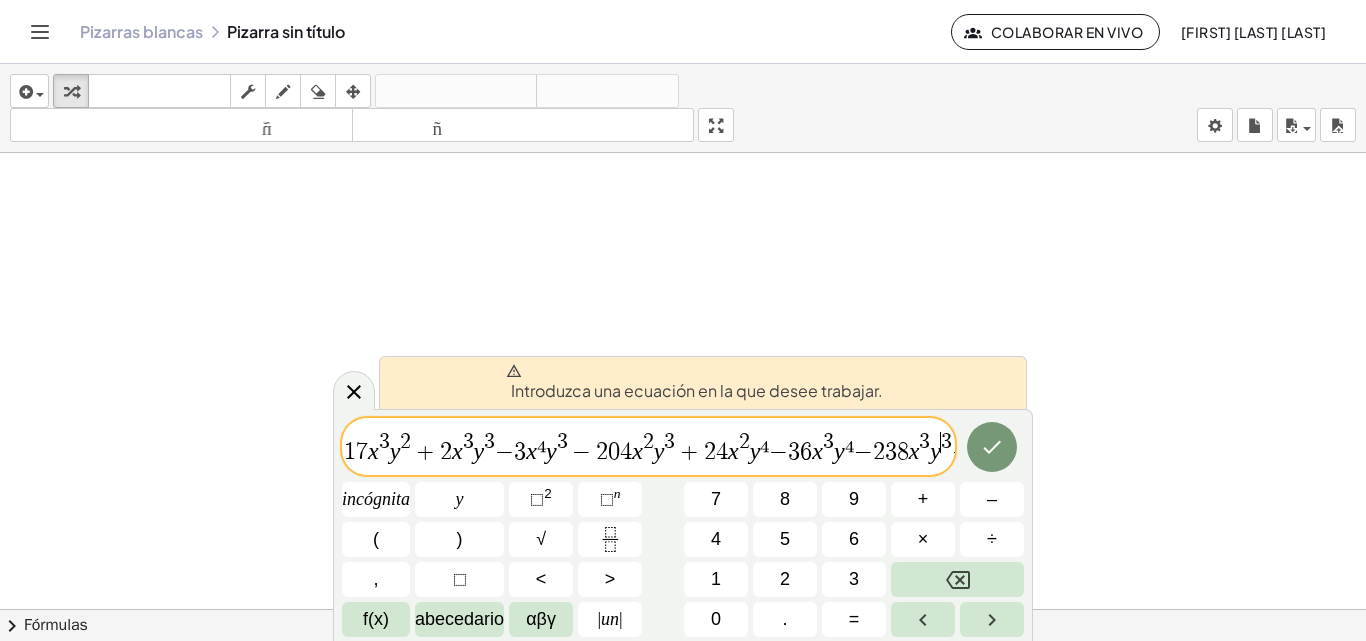 click on "1 7 x 3 y 2 + 2 x 3 y 3 − 3 x ⁴ y 3 − 2 0 4 x 2 y 3 + 2 4 x 2 y ⁴ − 3 6 x 3 y ⁴ − 2 3 8 x 3 y ​ 3 − 2 8 x 3 y ⁴ + 4 2 x ⁴ y ⁴" at bounding box center [648, 448] 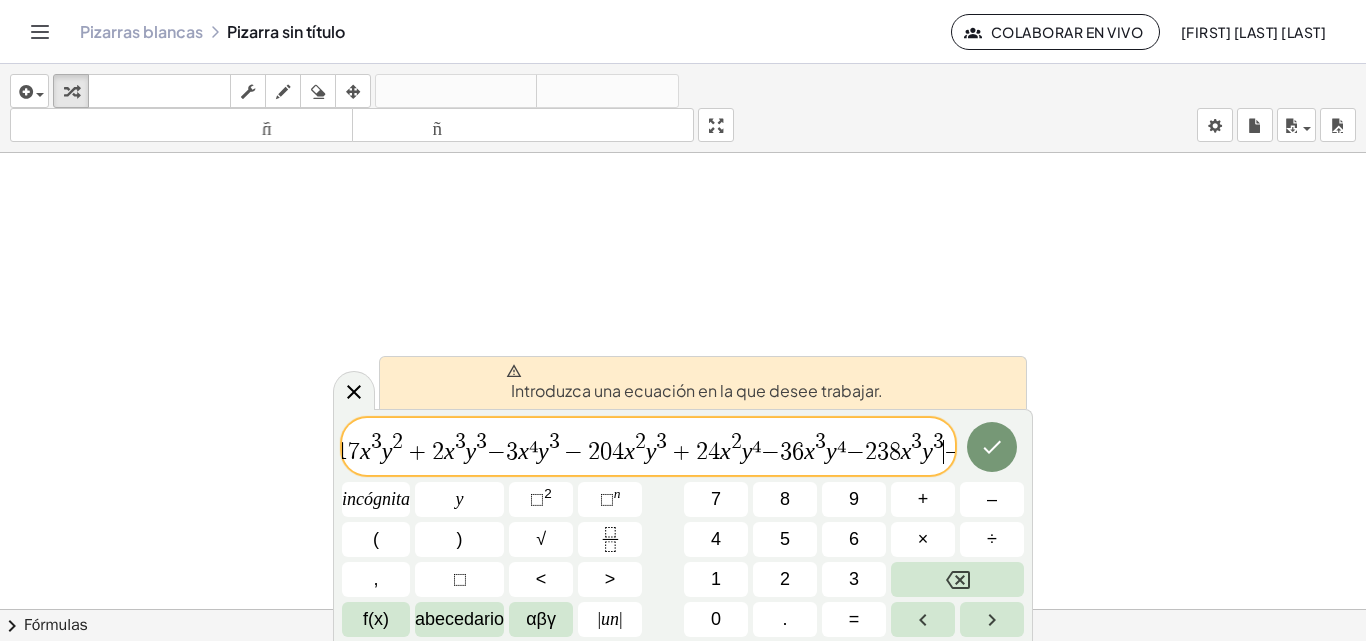click on "−" at bounding box center [953, 452] 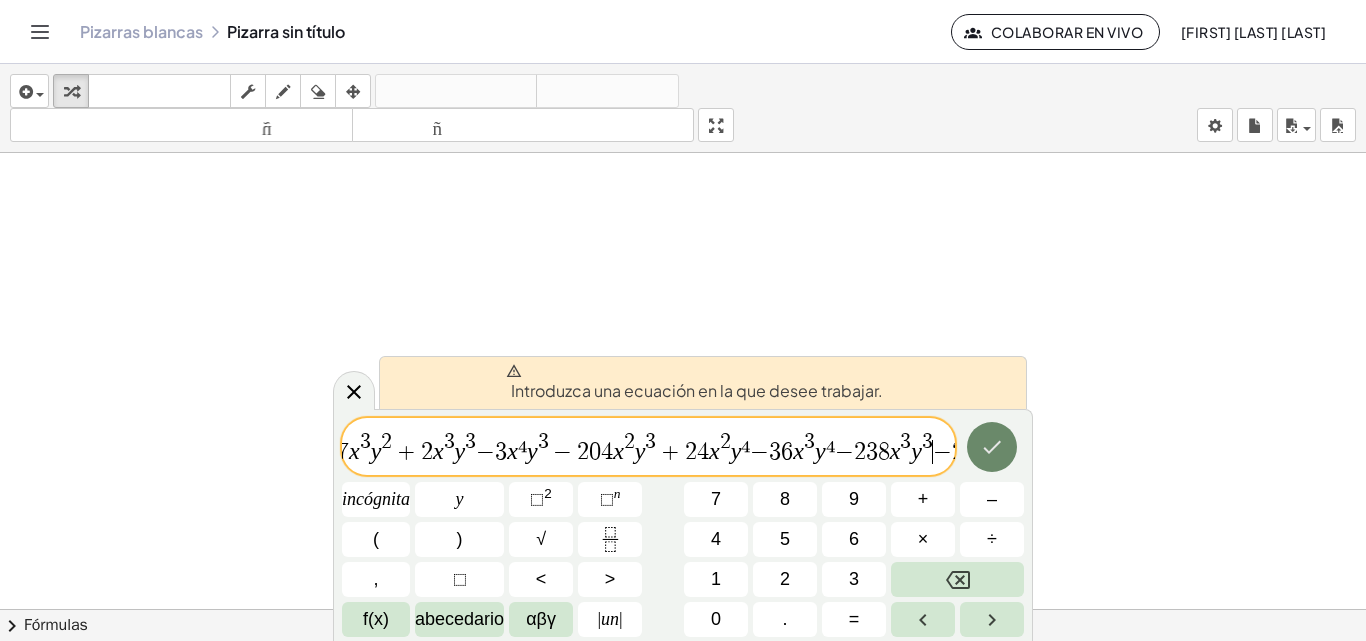 click 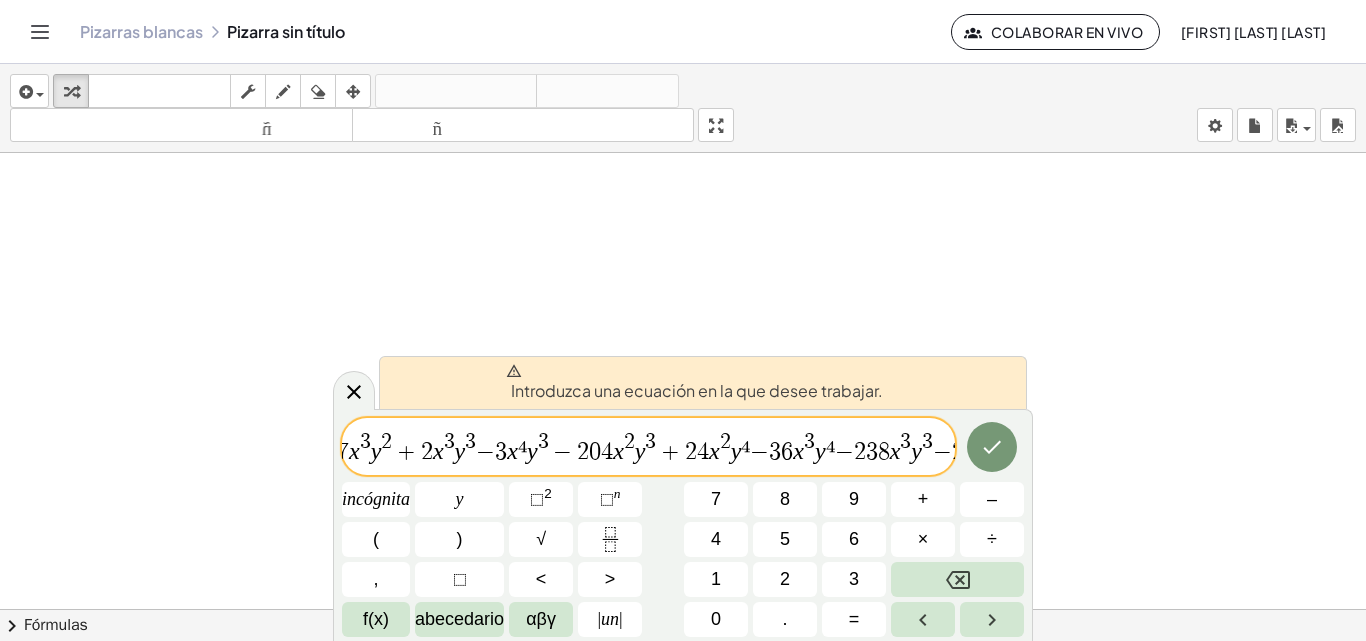 click on "1 7 x 3 y 2 + 2 x 3 y 3 − 3 x ⁴ y 3 − 2 0 4 x 2 y 3 + 2 4 x 2 y ⁴ − 3 6 x 3 y ⁴ − 2 3 8 x 3 y 3 ​ − 2 8 x 3 y ⁴ + 4 2 x ⁴ y ⁴" at bounding box center [648, 448] 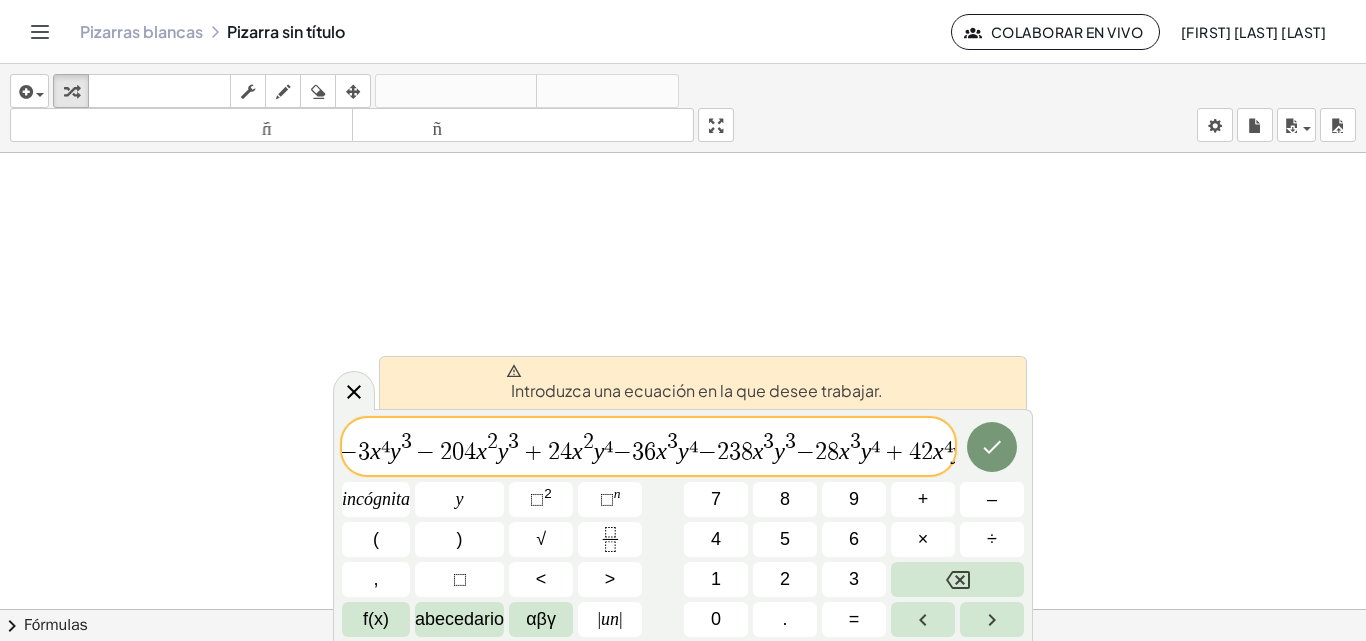 scroll, scrollTop: 0, scrollLeft: 179, axis: horizontal 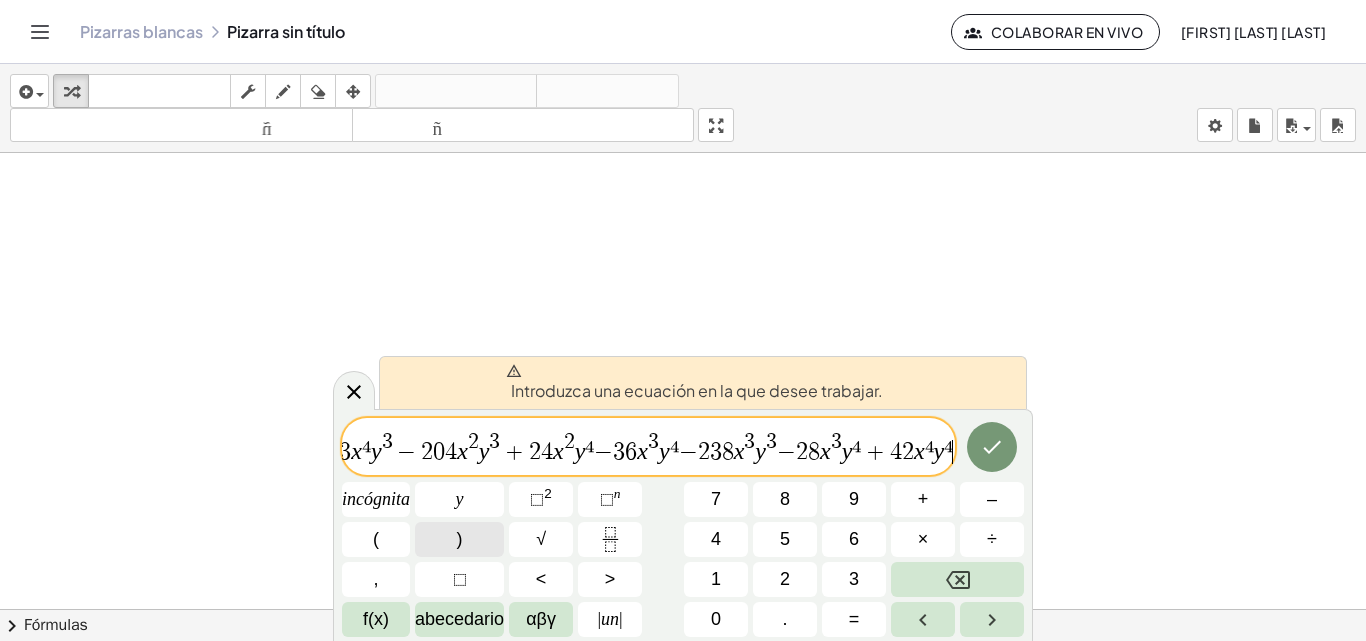 click on ")" at bounding box center (459, 539) 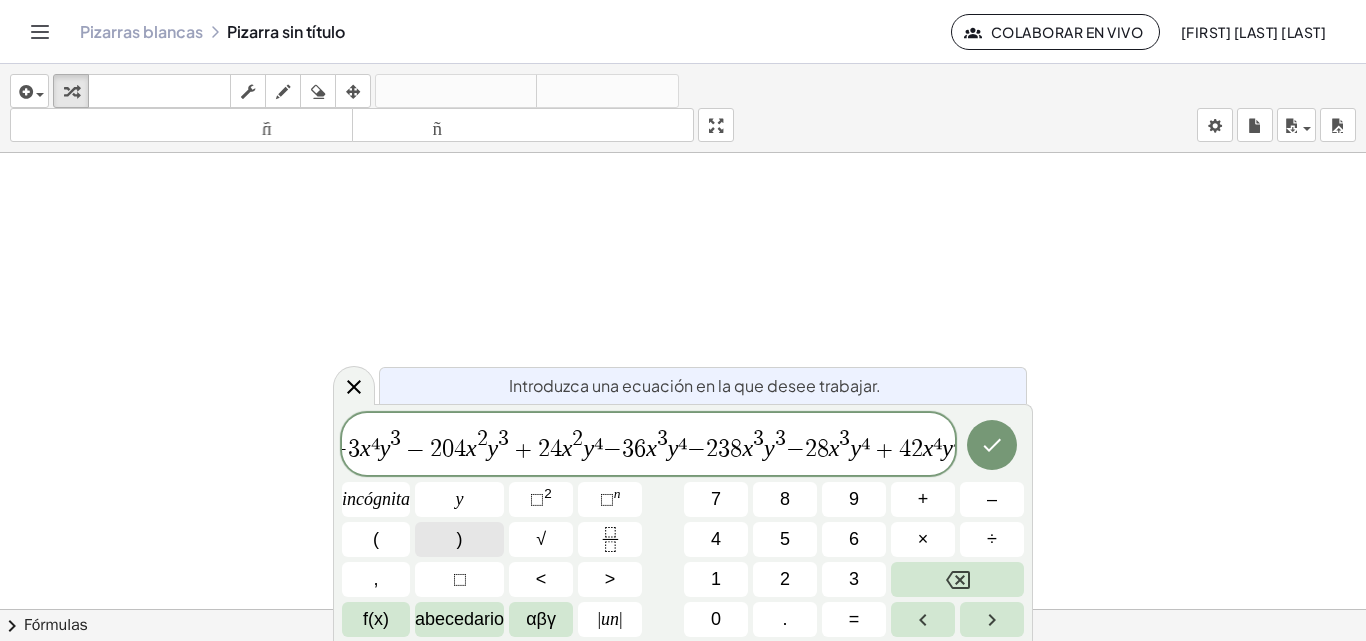 scroll, scrollTop: 0, scrollLeft: 205, axis: horizontal 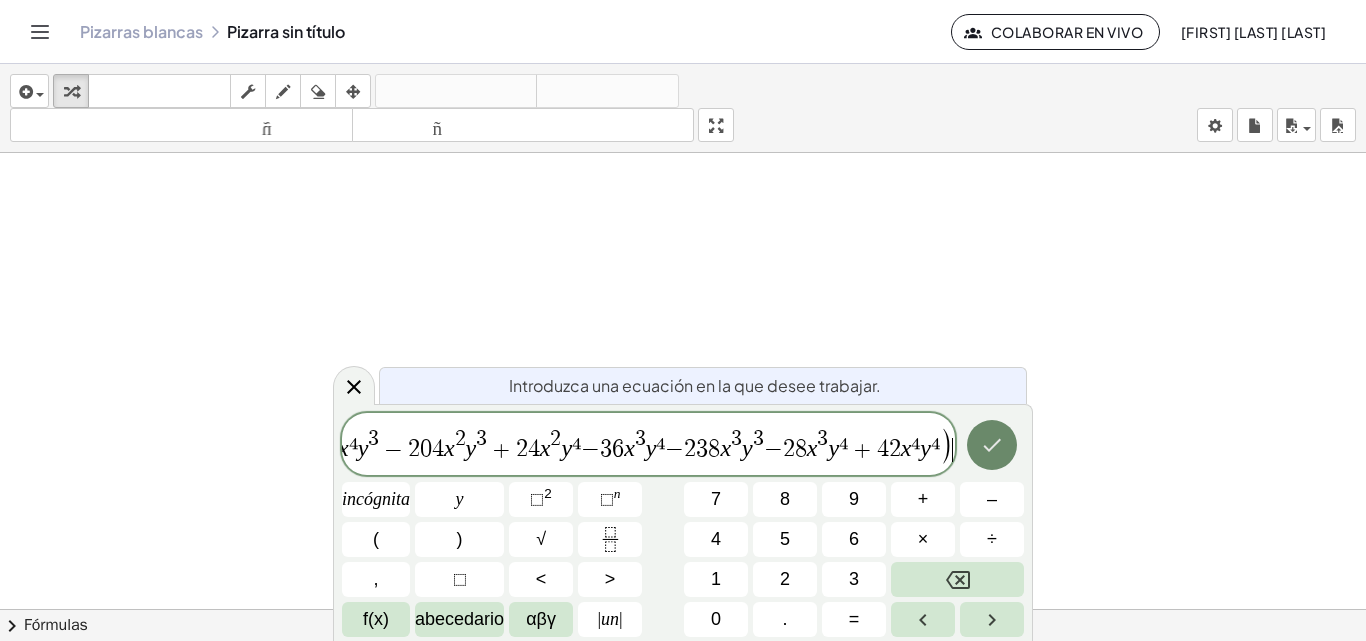 click 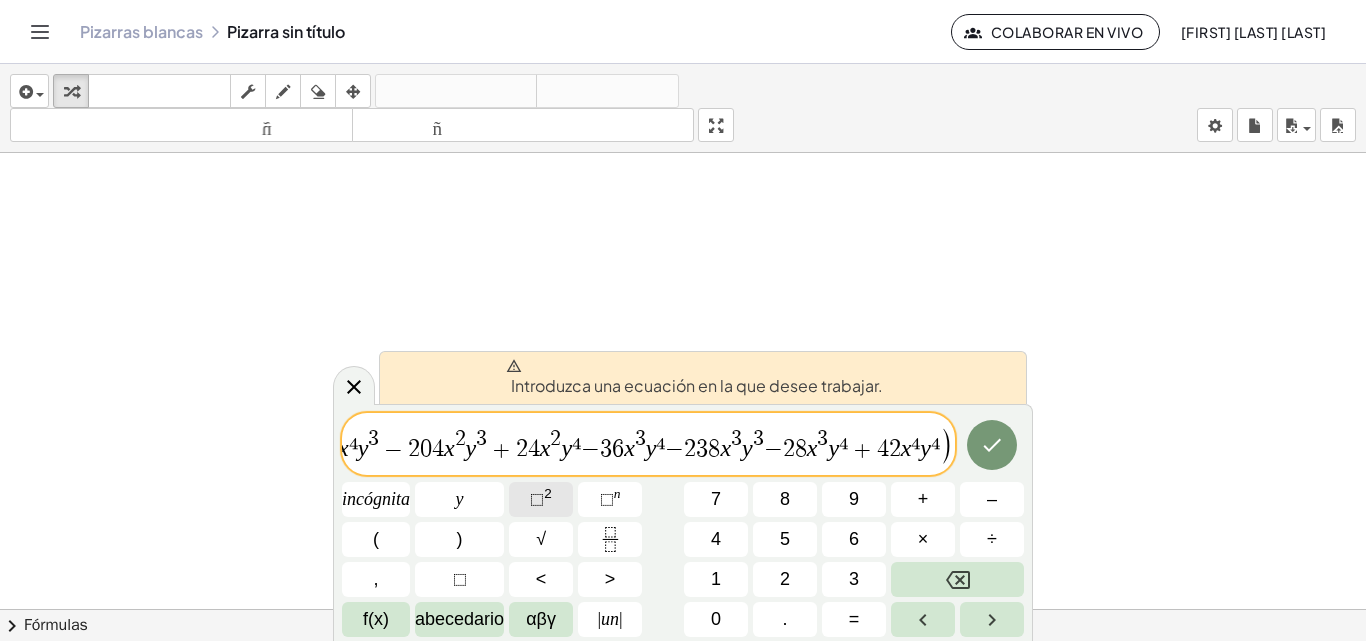 scroll, scrollTop: 0, scrollLeft: 0, axis: both 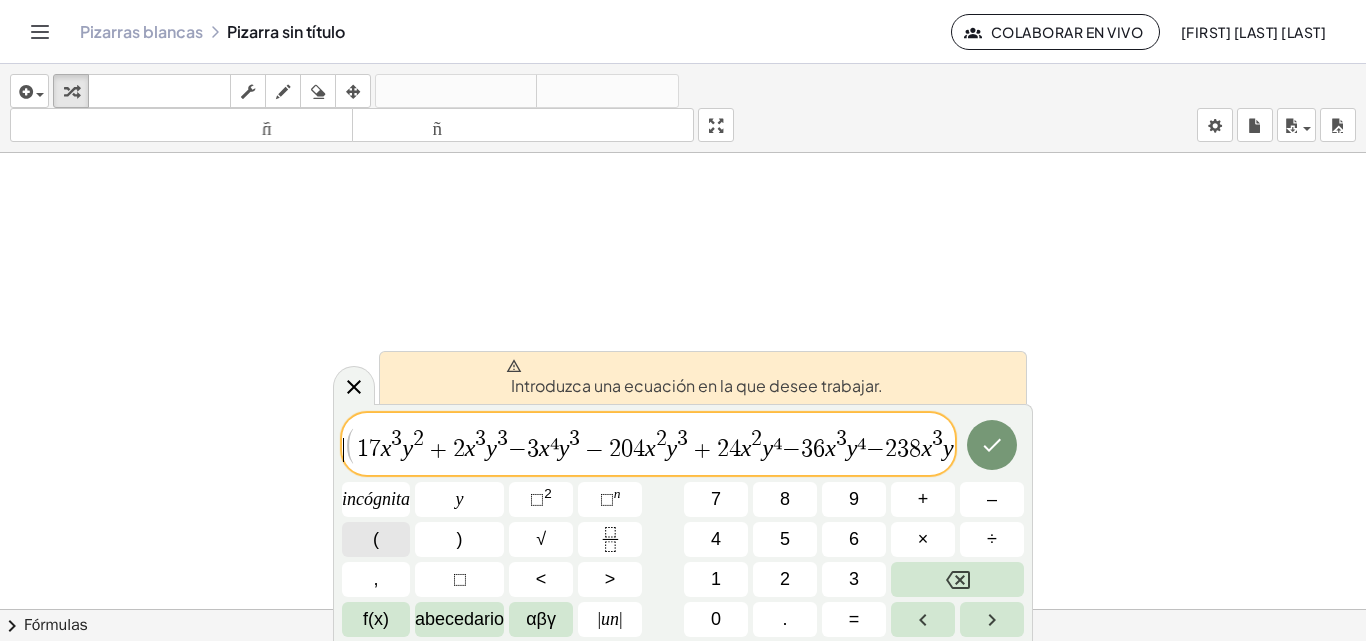 click on "(" at bounding box center [376, 539] 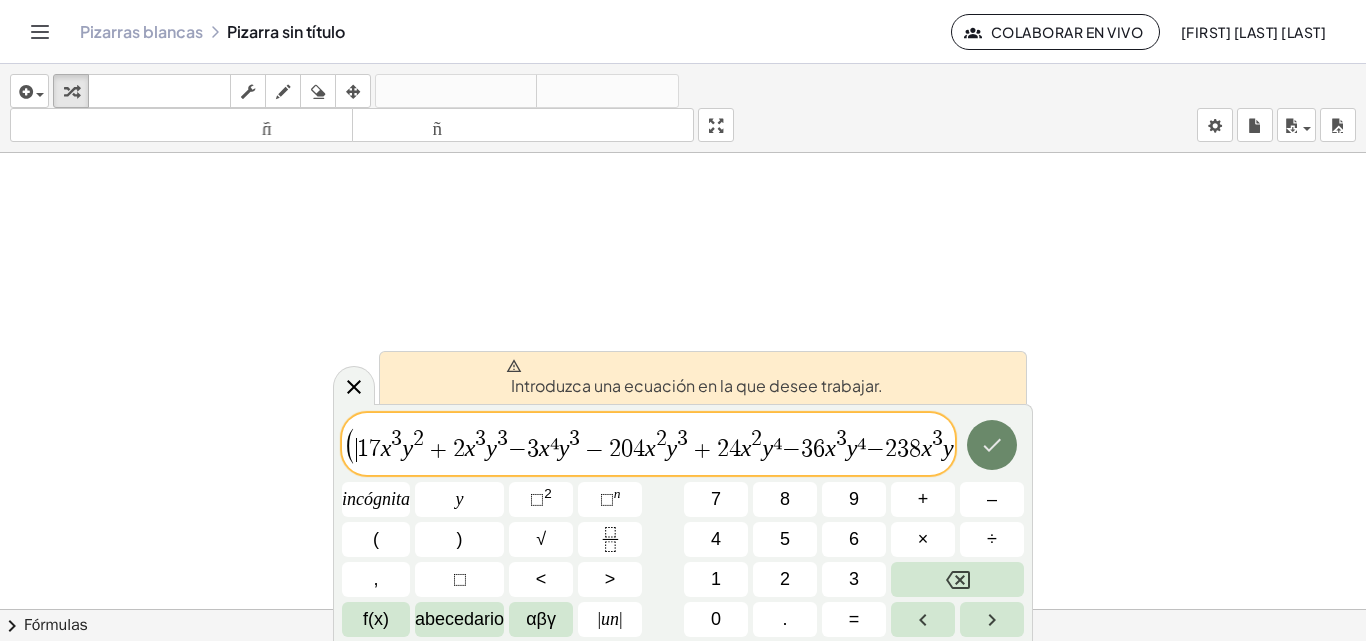 click 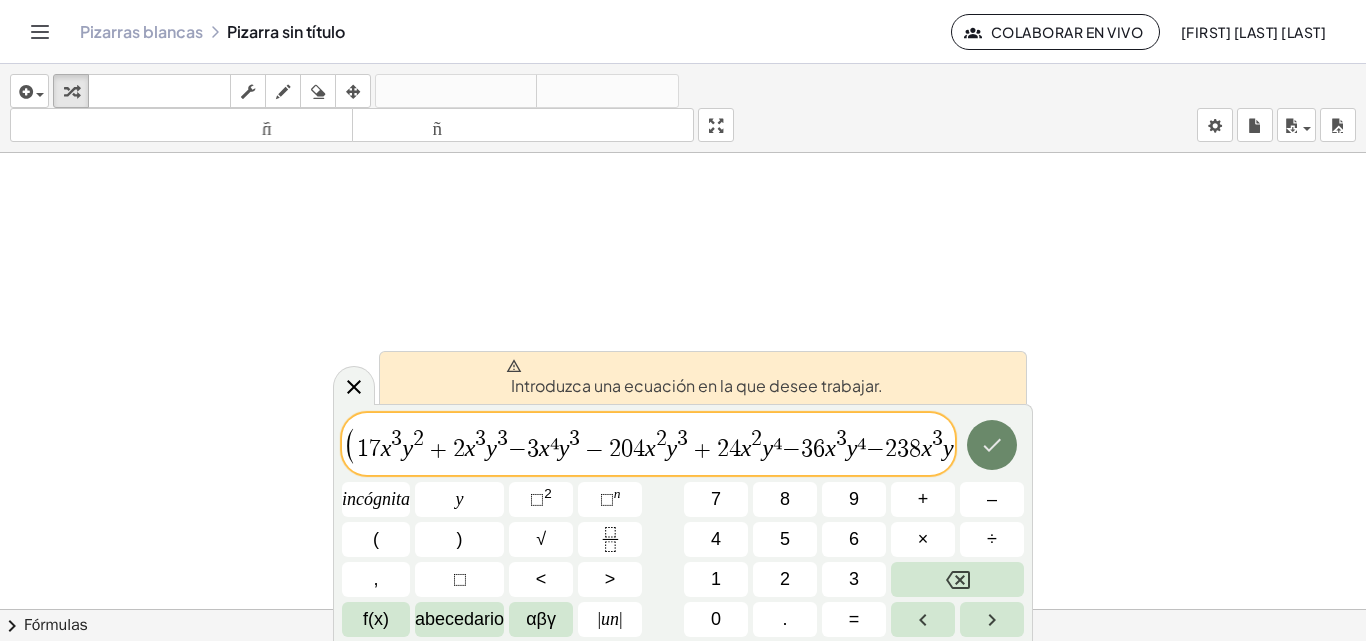 click 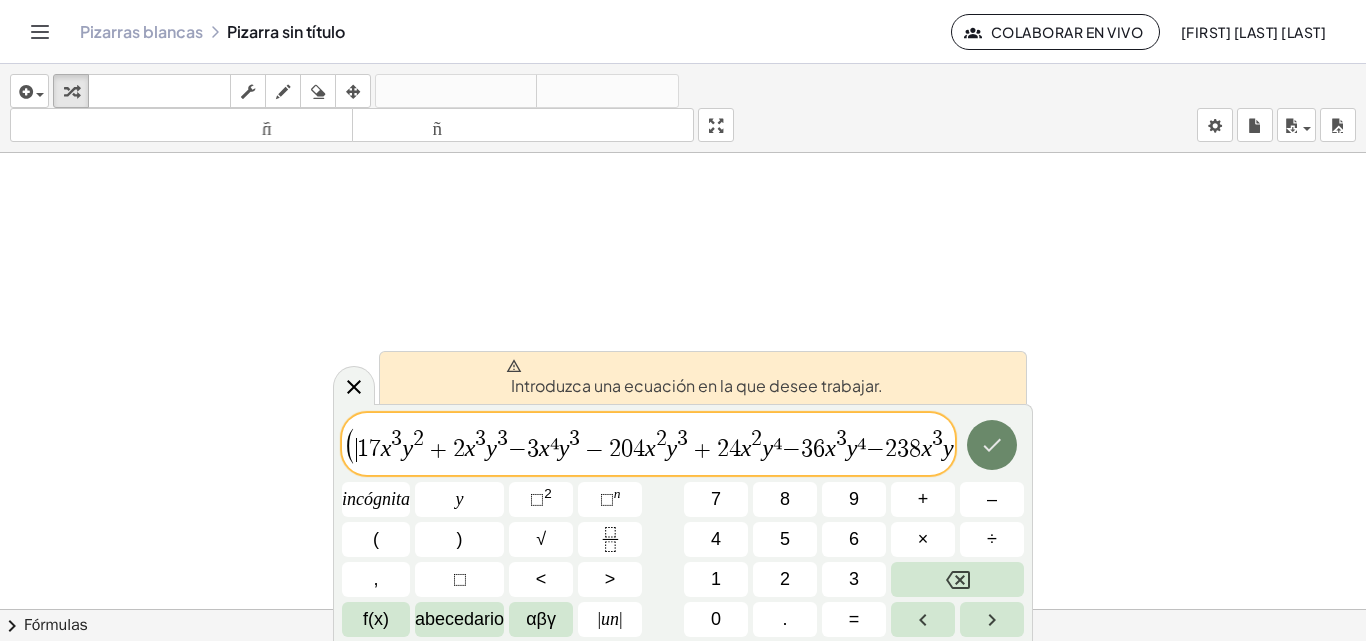 click 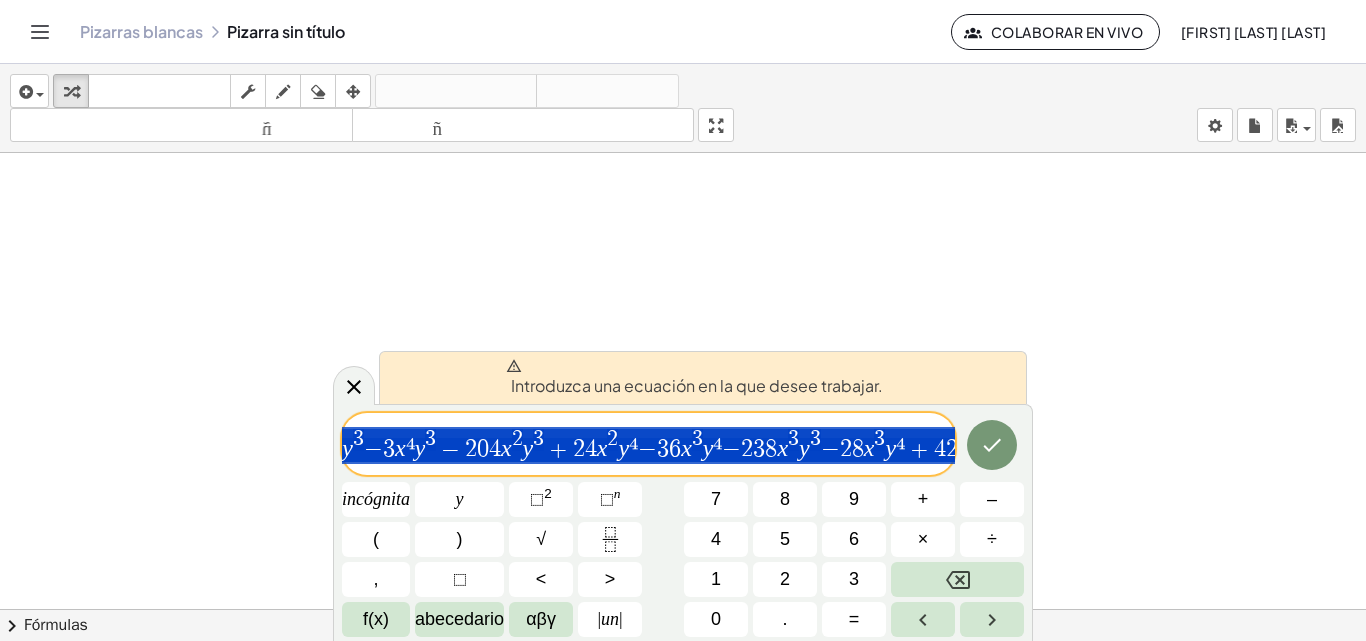 scroll, scrollTop: 0, scrollLeft: 205, axis: horizontal 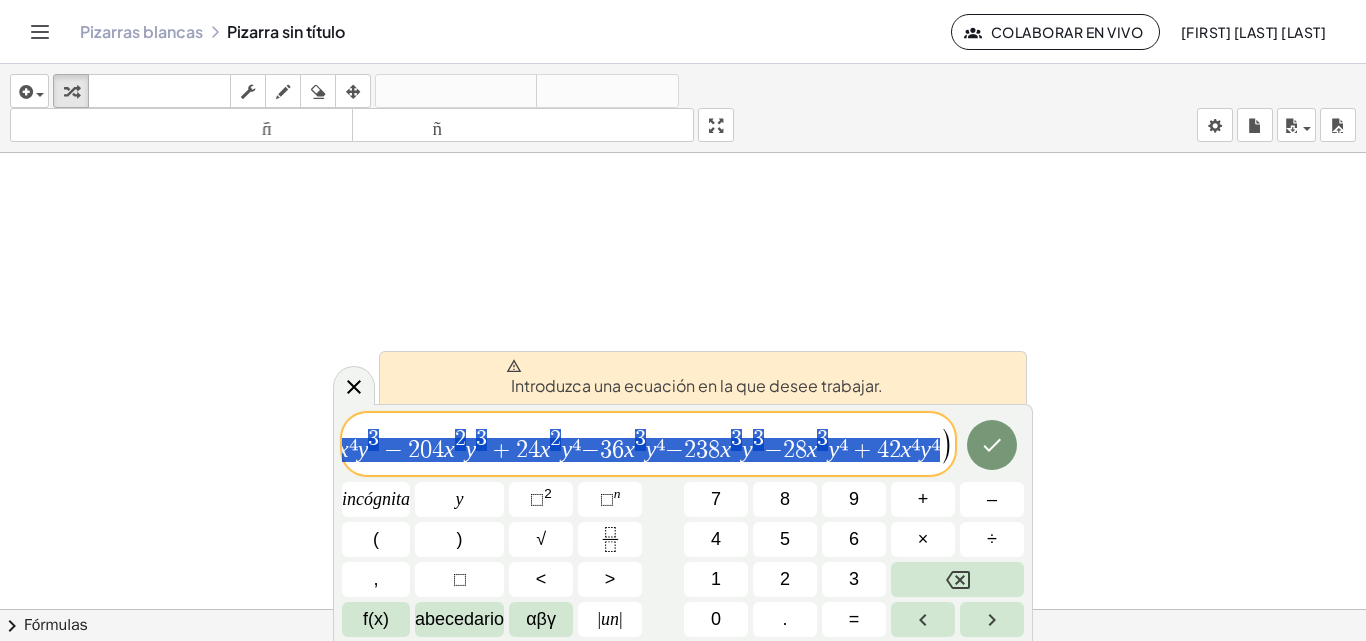 drag, startPoint x: 361, startPoint y: 452, endPoint x: 942, endPoint y: 450, distance: 581.0034 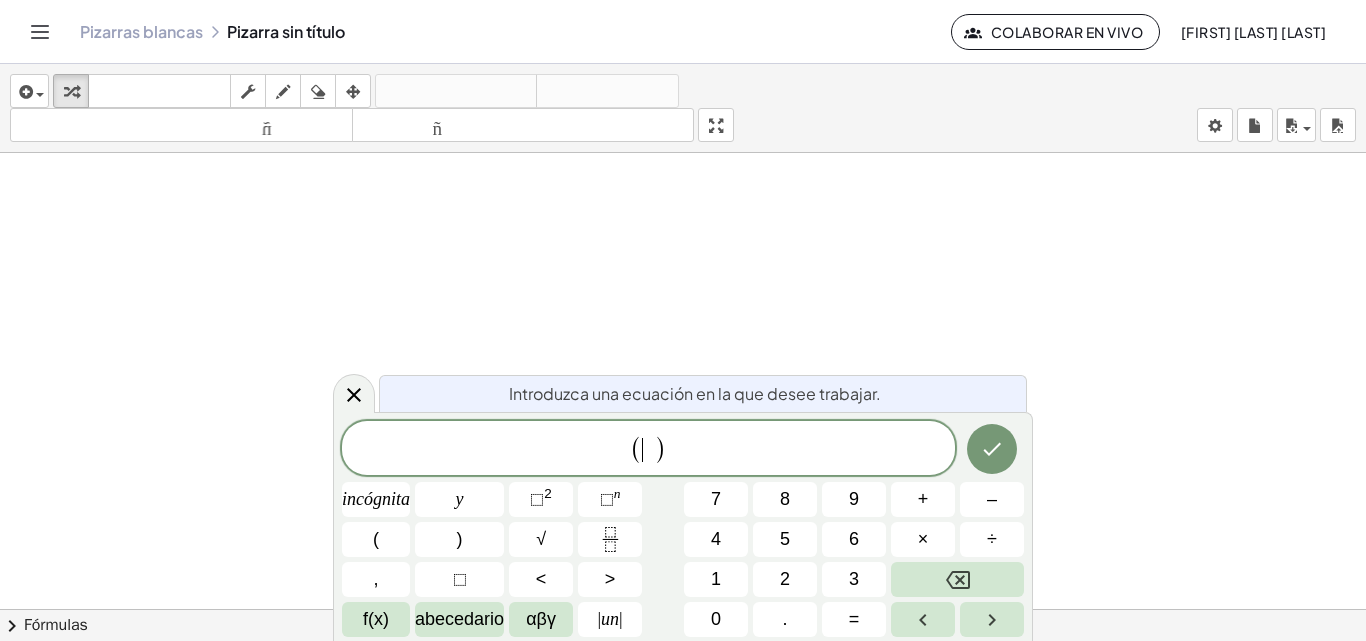 scroll, scrollTop: 0, scrollLeft: 0, axis: both 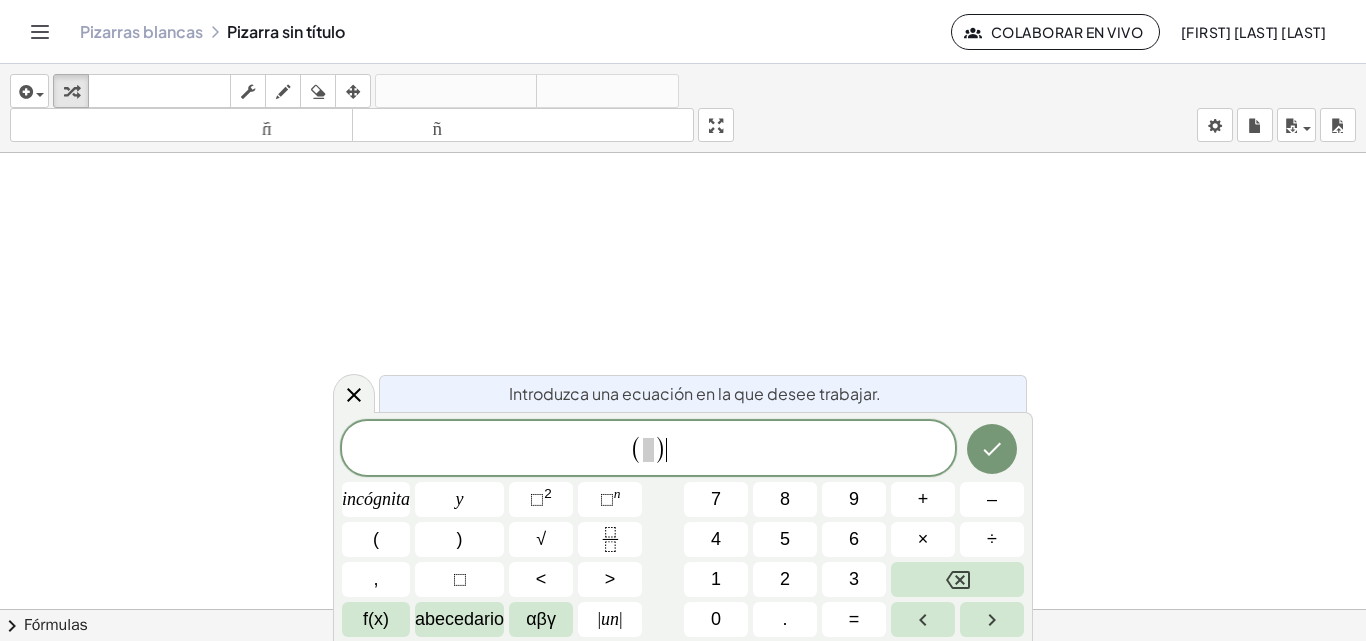 click on "( ) ​" at bounding box center (648, 449) 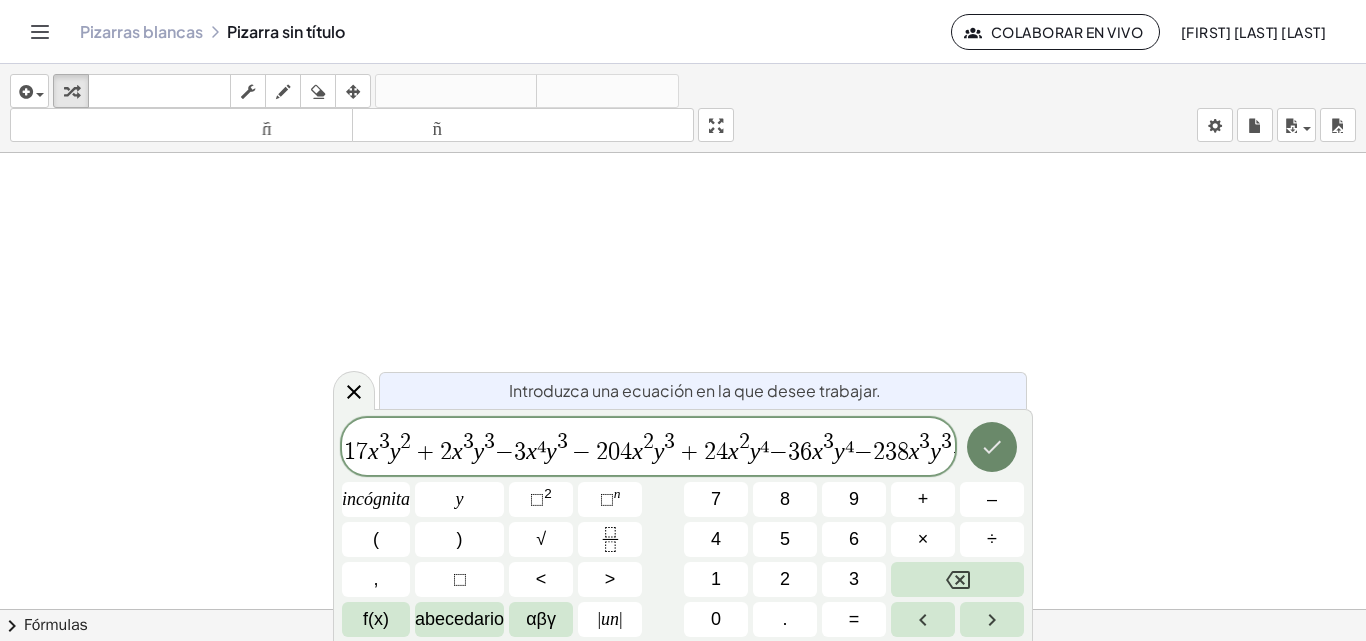 click 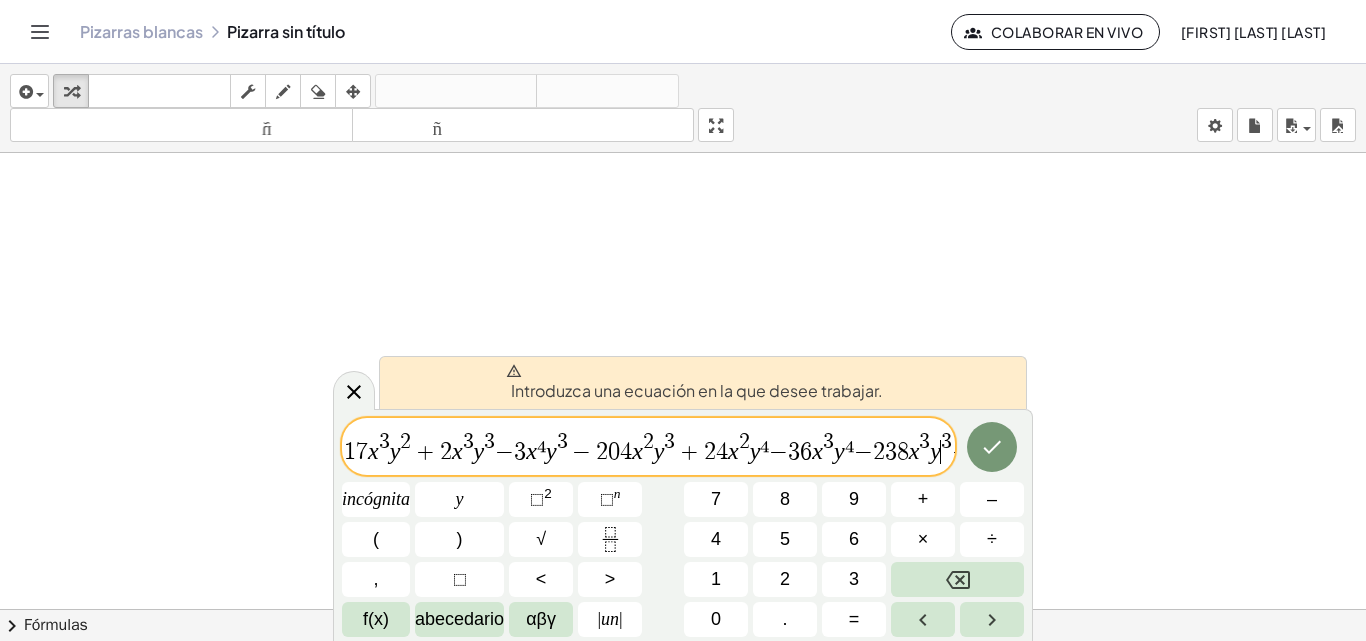 click on "1 7 x 3 y 2 + 2 x 3 y 3 − 3 x ⁴ y 3 − 2 0 4 x 2 y 3 + 2 4 x 2 y ⁴ − 3 6 x 3 y ⁴ − 2 3 8 x 3 y ​ 3 − 2 8 x 3 y ⁴ + 4 2 x ⁴ y ⁴" at bounding box center [648, 448] 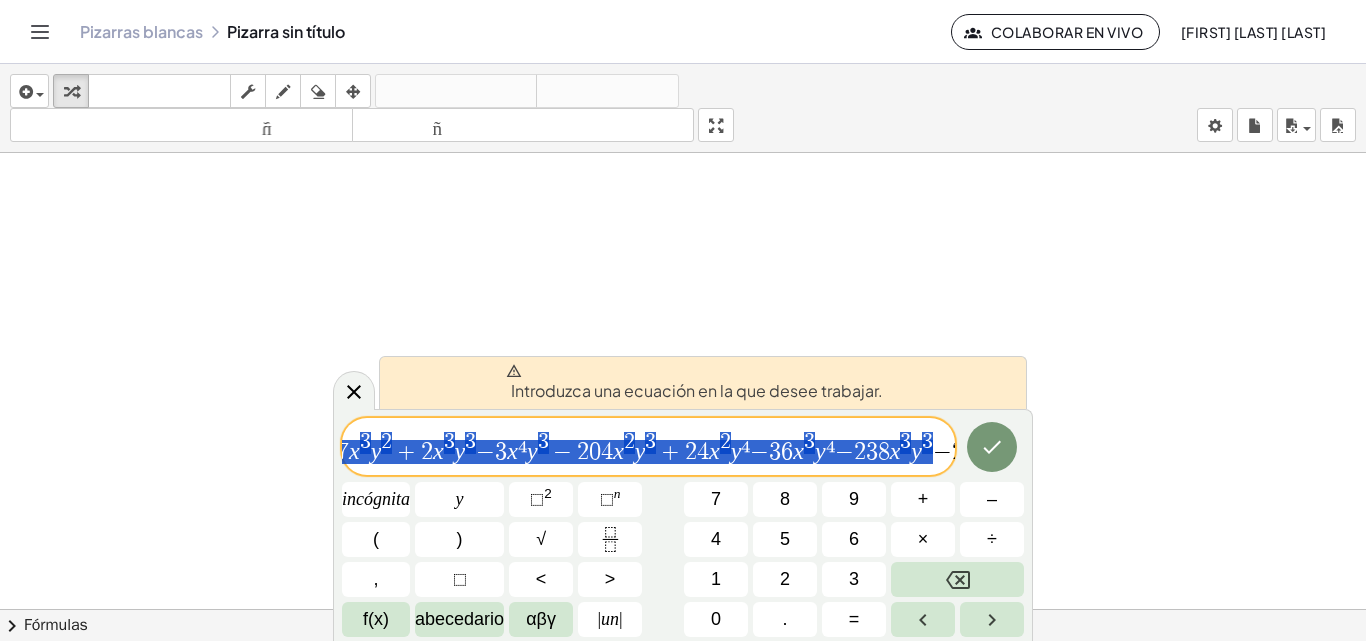 scroll, scrollTop: 0, scrollLeft: 0, axis: both 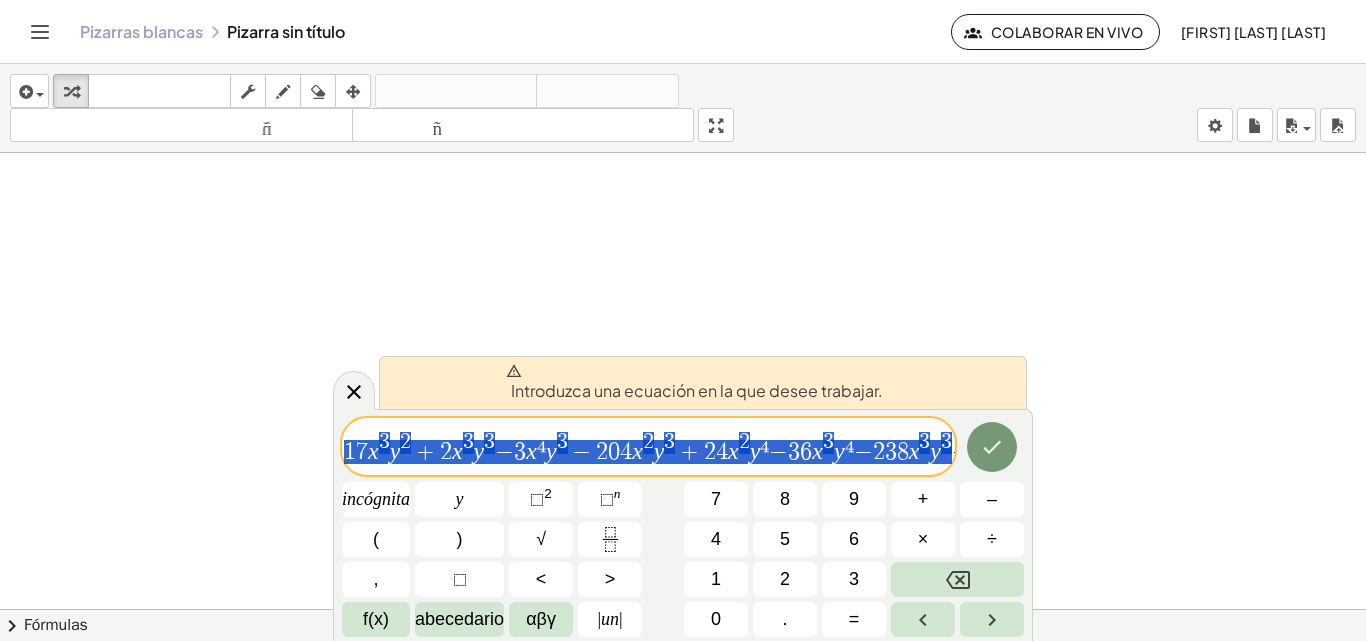 drag, startPoint x: 949, startPoint y: 456, endPoint x: 291, endPoint y: 467, distance: 658.0919 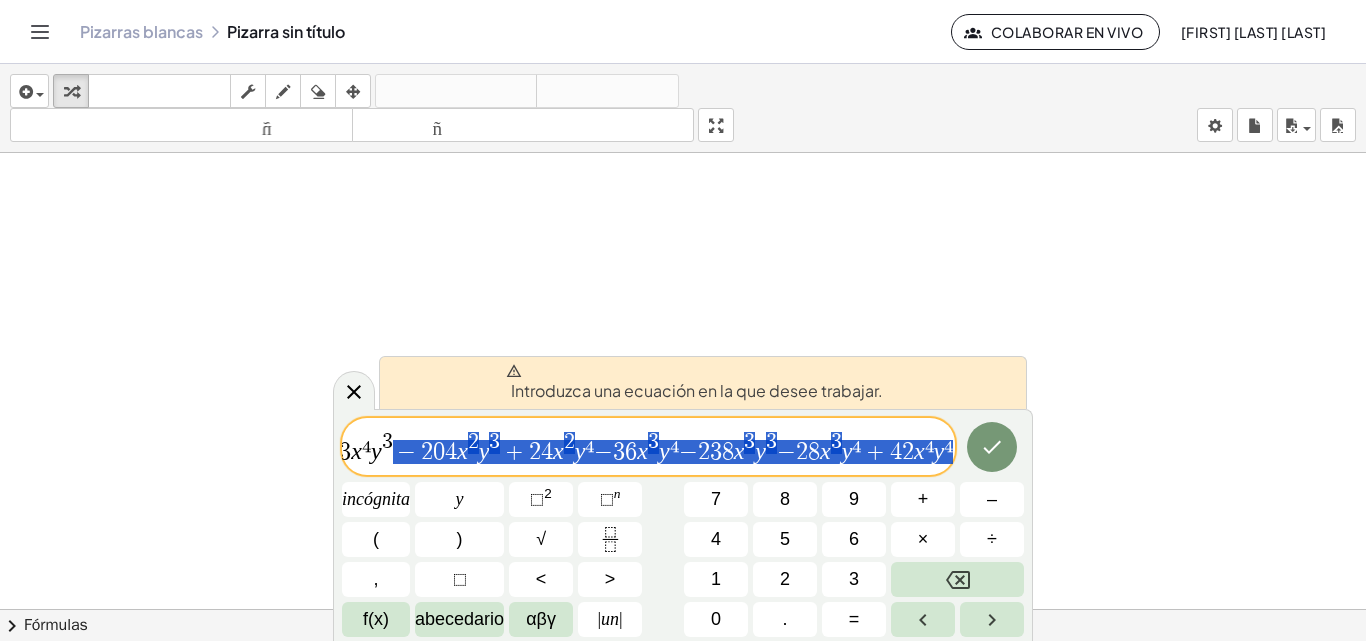 scroll, scrollTop: 0, scrollLeft: 179, axis: horizontal 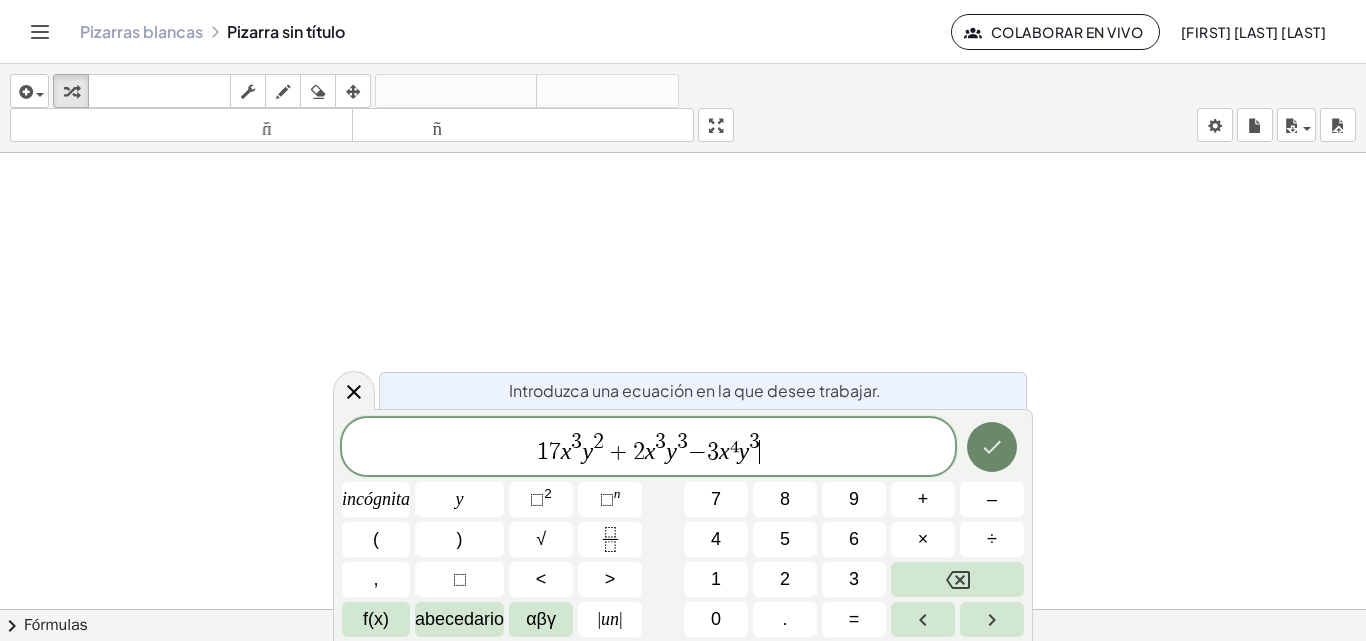 click at bounding box center (992, 447) 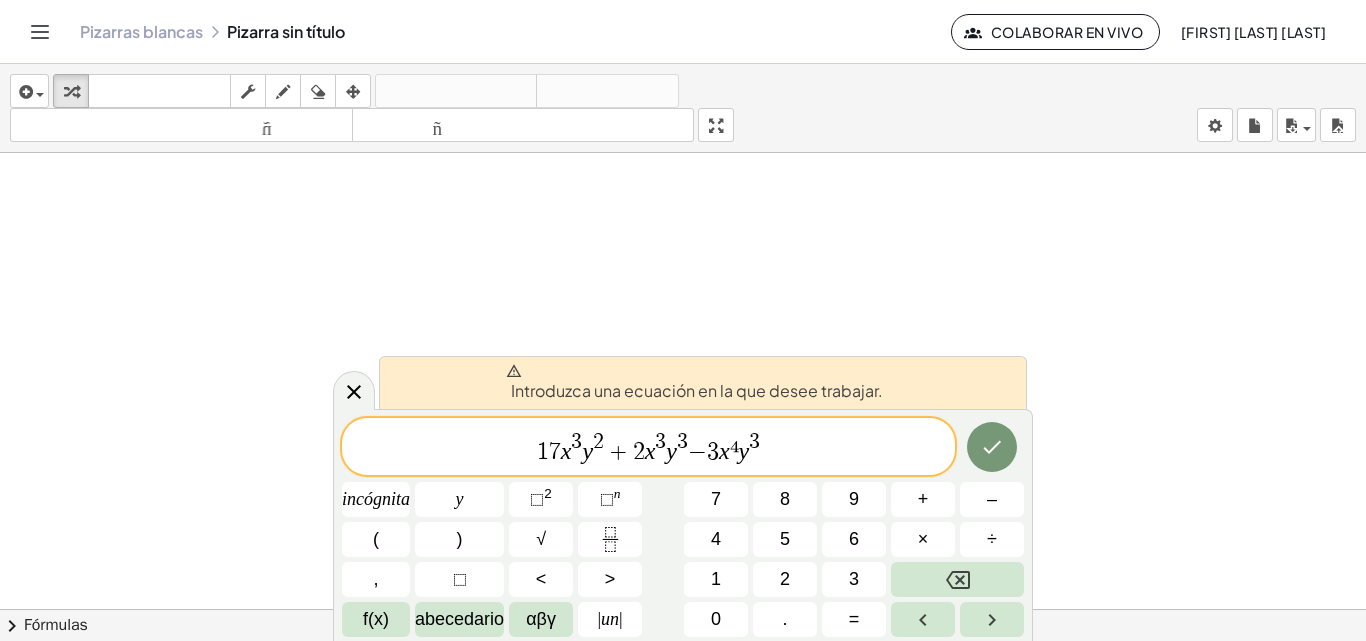 click on "1 7 x 3 y 2 + 2 x 3 y 3 − 3 x ⁴ y 3 ​" at bounding box center (648, 448) 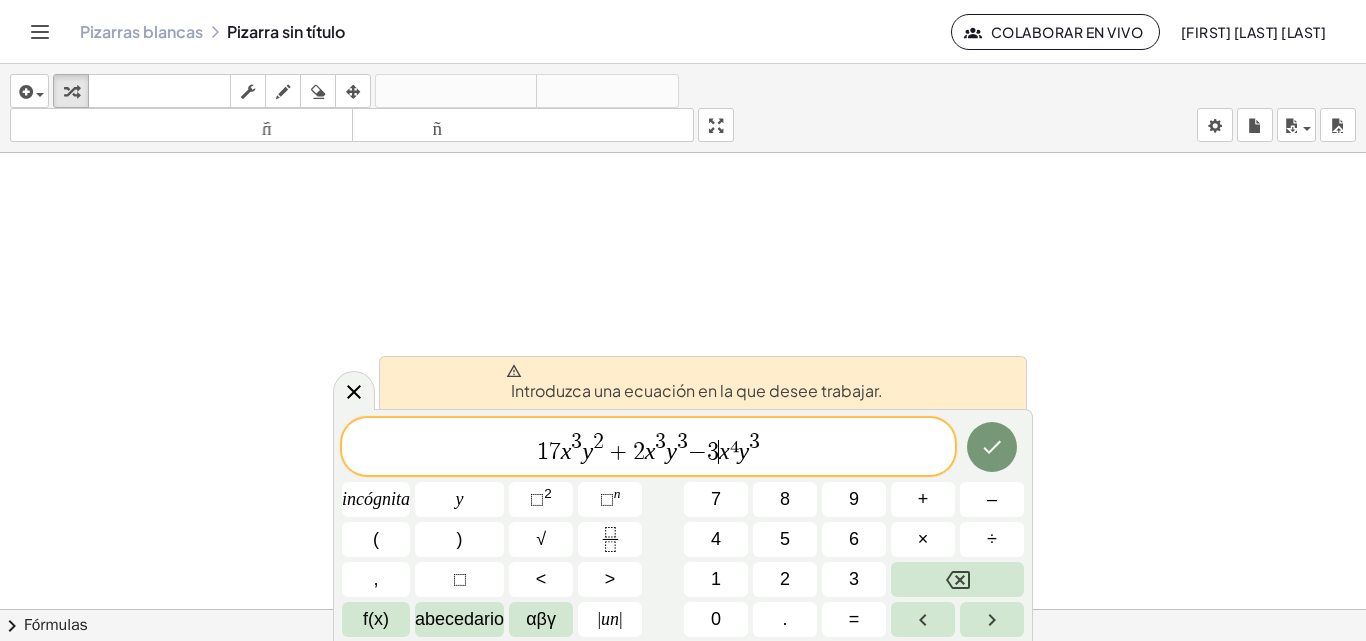 click on "1 7 x 3 y 2 + 2 x 3 y 3 − 3 ​ x ⁴ y 3" at bounding box center [648, 448] 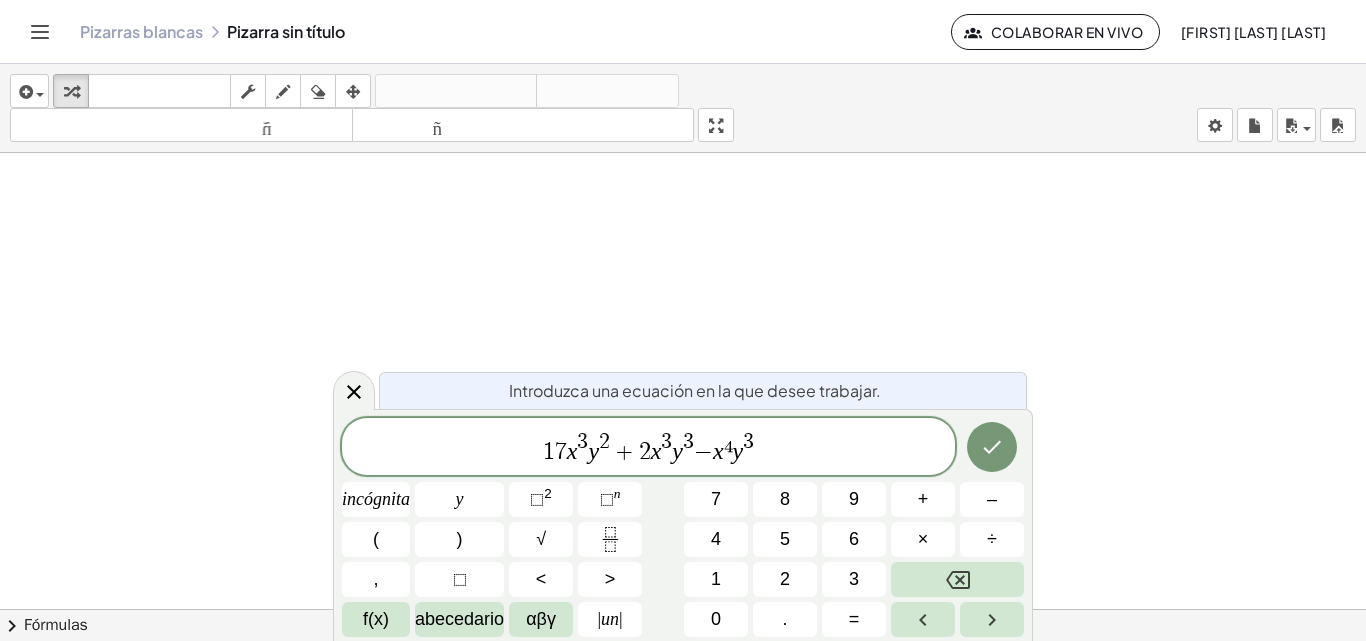 click on "1 7 x 3 y 2 + 2 x 3 y 3 − ​ x ⁴ y 3" at bounding box center [648, 448] 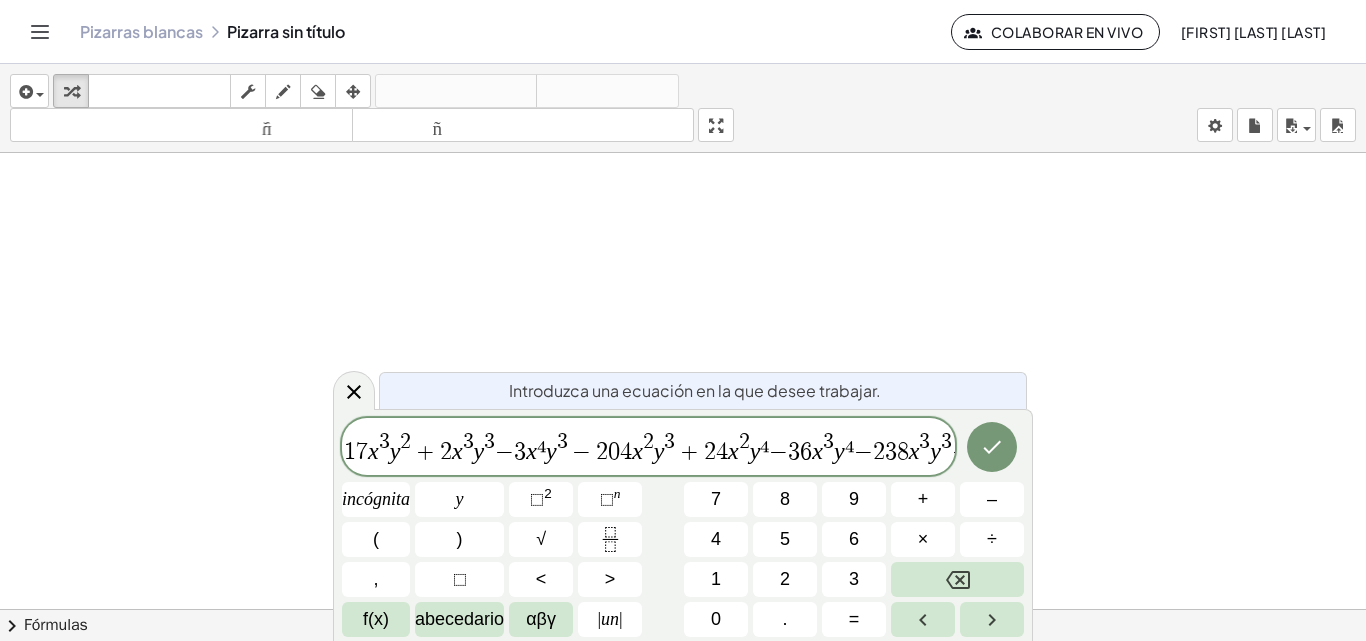 click on "4" at bounding box center [626, 452] 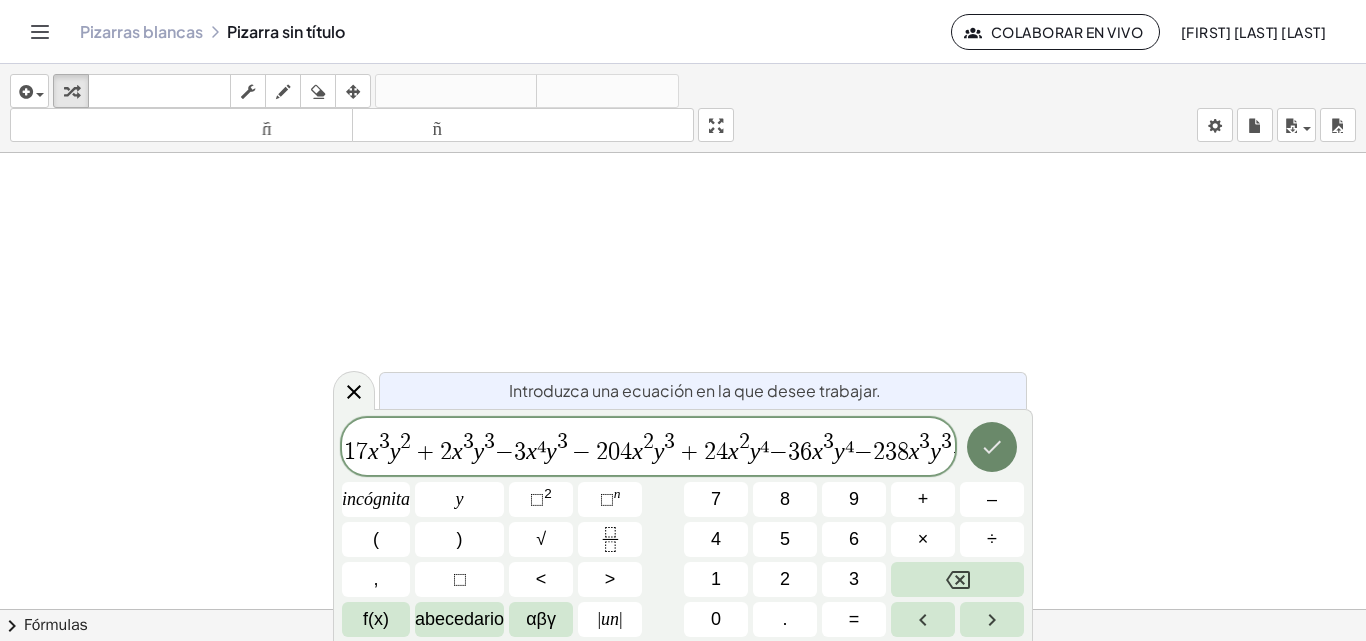 click at bounding box center (992, 447) 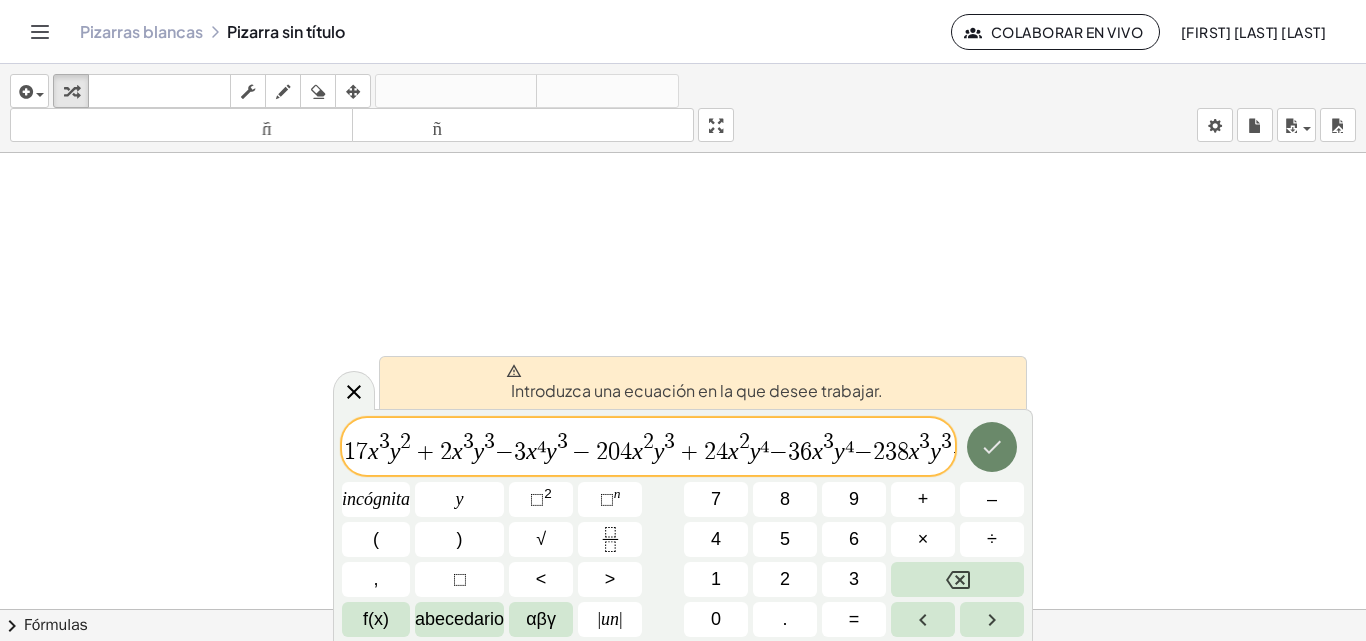 click at bounding box center [992, 447] 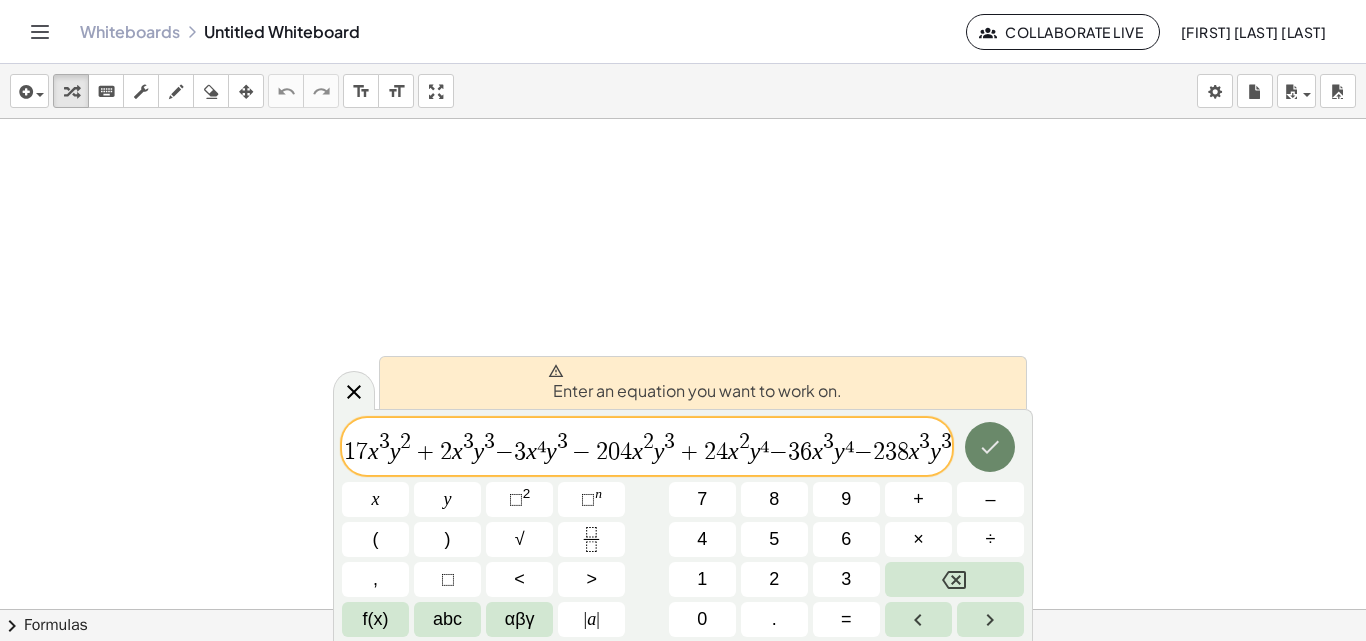 click 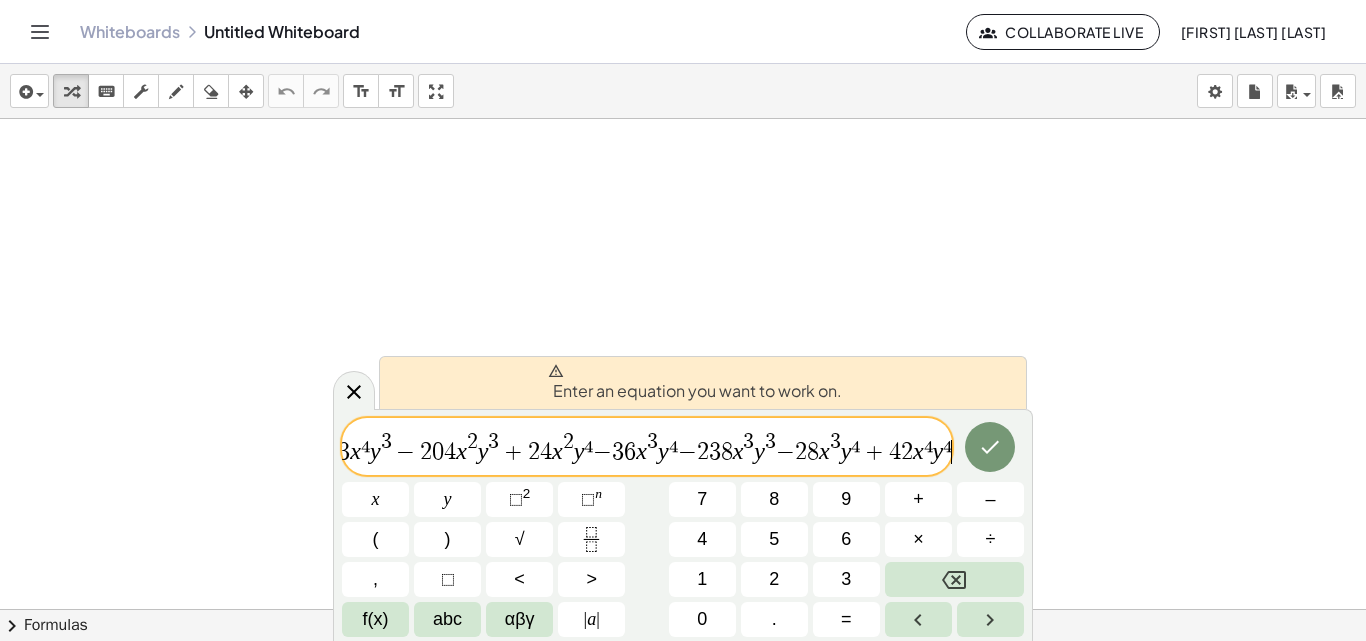 scroll, scrollTop: 0, scrollLeft: 182, axis: horizontal 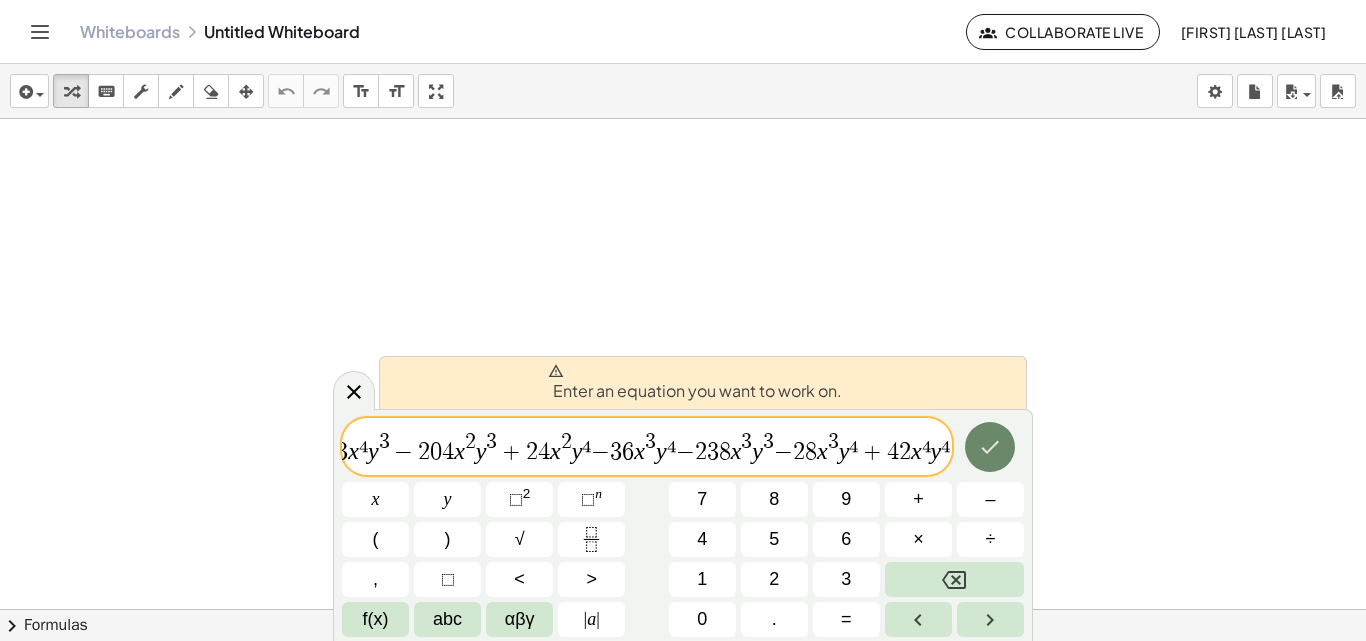 click at bounding box center (990, 447) 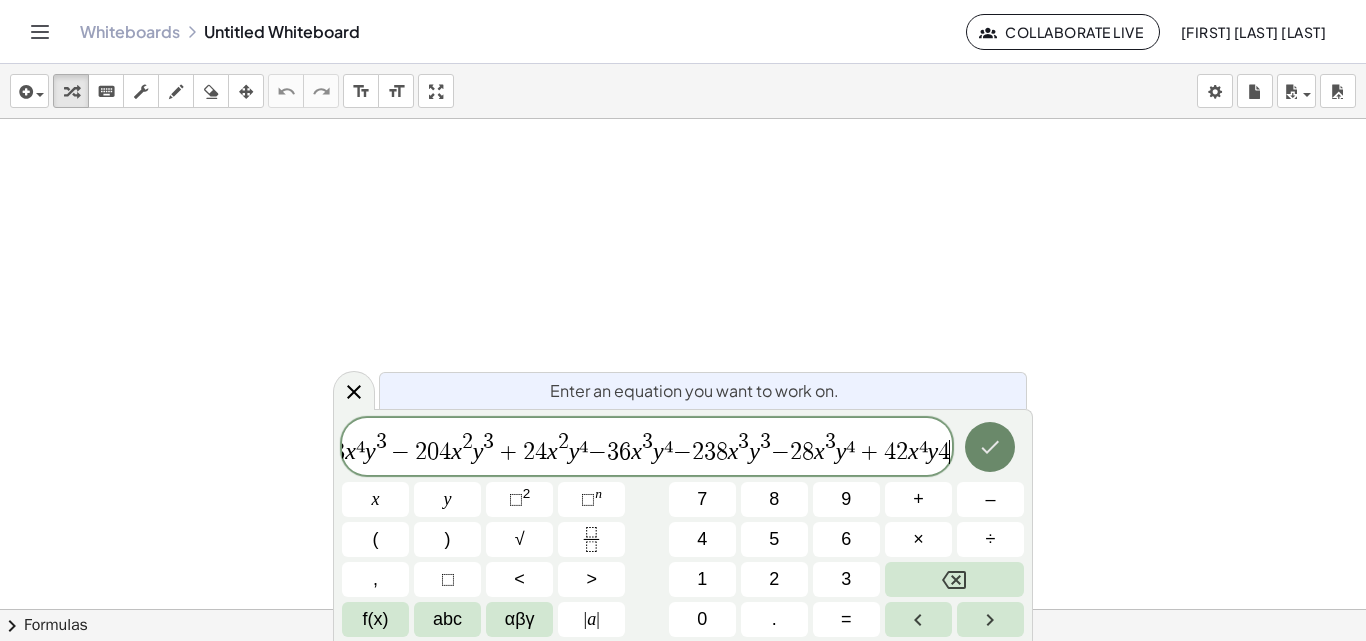 scroll, scrollTop: 0, scrollLeft: 173, axis: horizontal 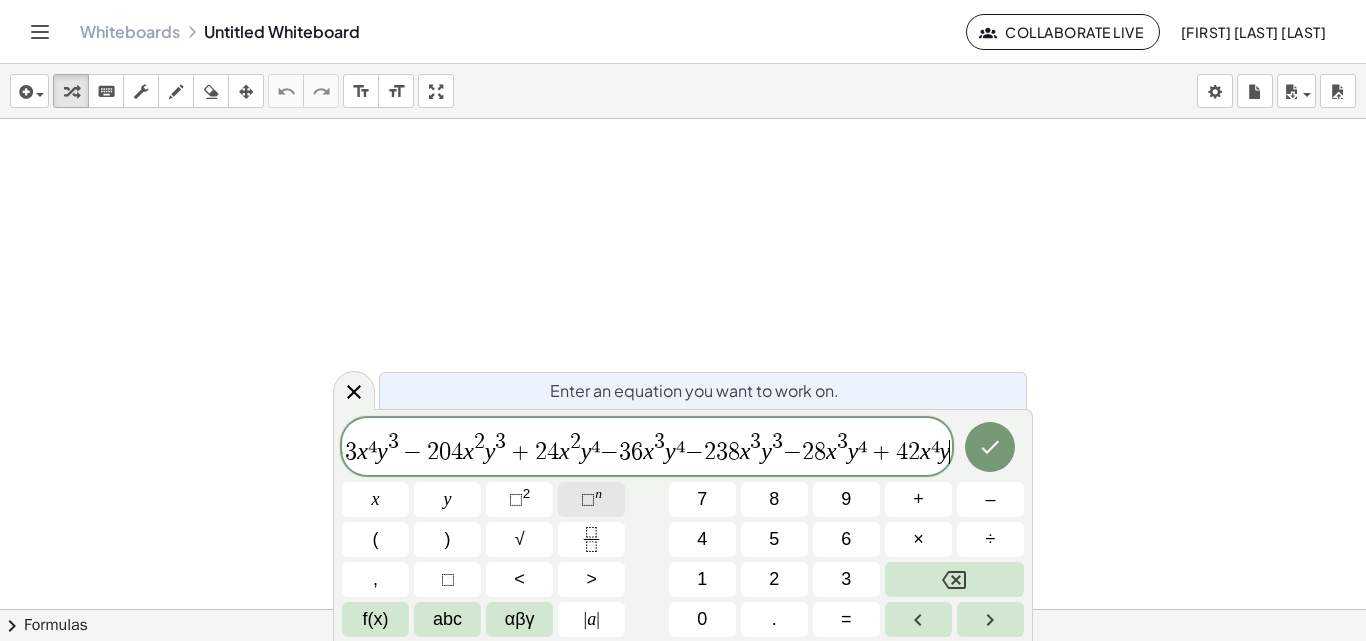 click on "⬚" at bounding box center [588, 499] 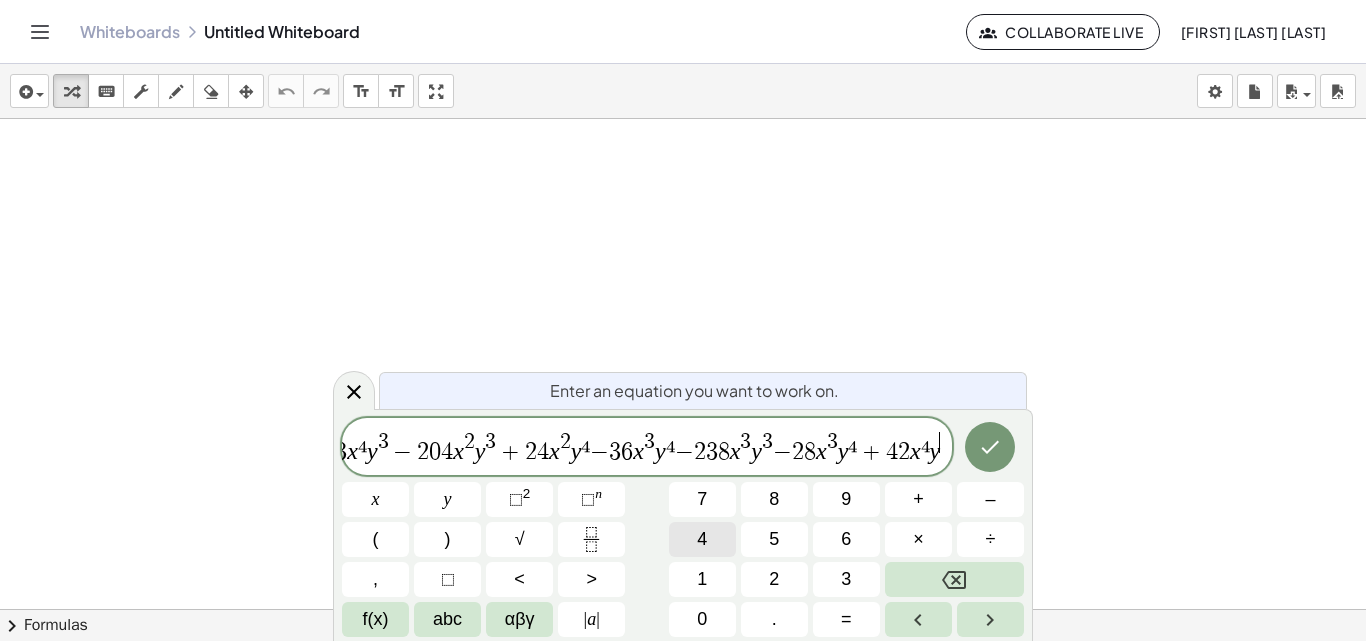 click on "4" at bounding box center (702, 539) 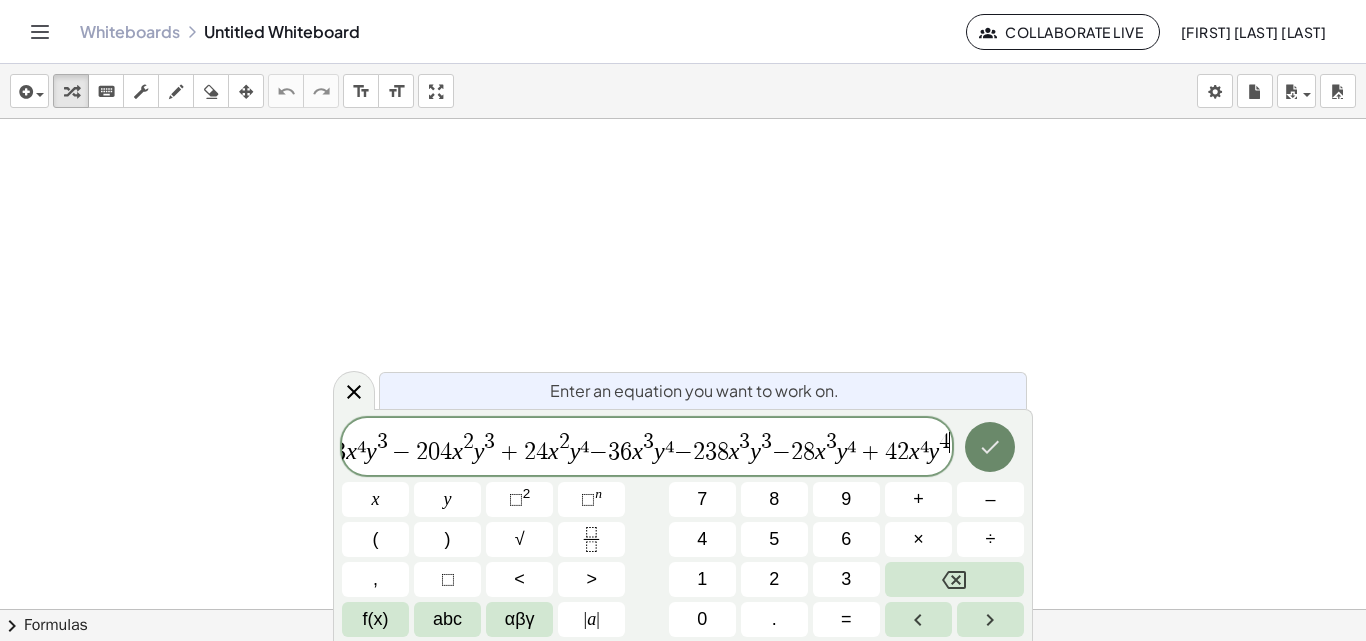 click at bounding box center (990, 447) 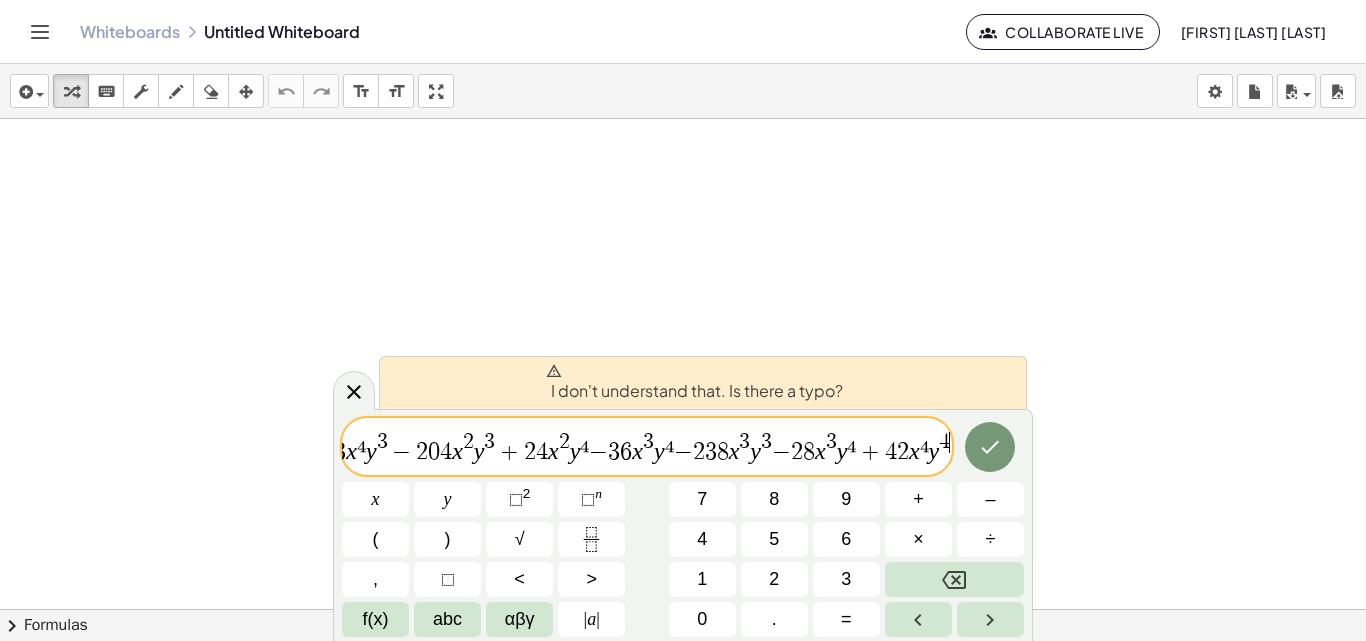 click on "1 7 x 3 y 2 + 2 x 3 y 3 − 3 x ⁴ y 3 − 2 0 4 x 2 y 3 + 2 4 x 2 y ⁴ − 3 6 x 3 y ⁴ − 2 3 8 x 3 y 3 − 2 8 x 3 y ⁴ + 4 2 x ⁴ y 4 ​" at bounding box center (647, 448) 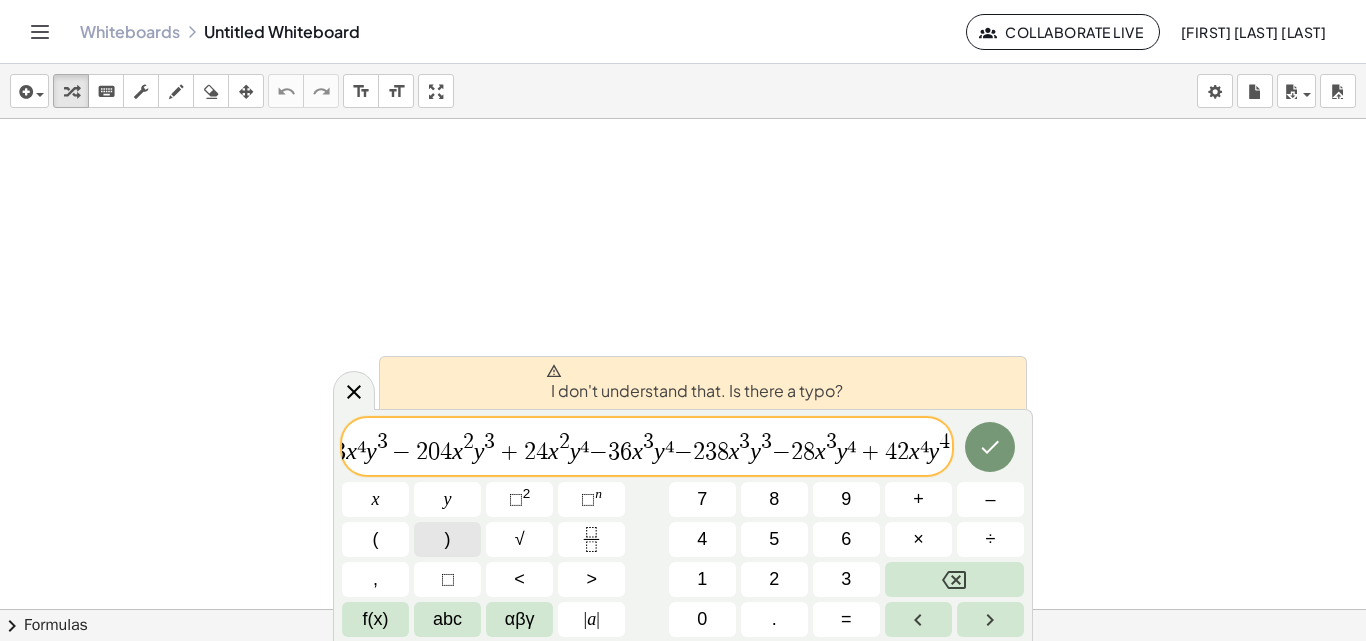 click on ")" at bounding box center [447, 539] 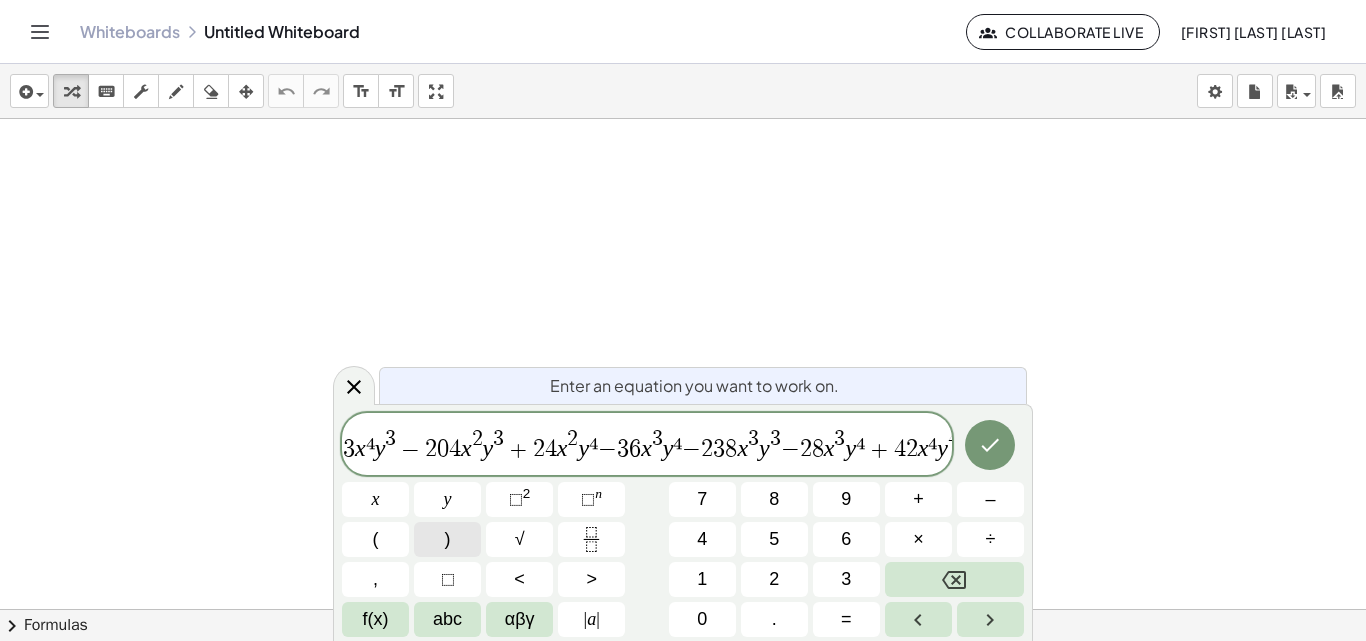 scroll, scrollTop: 0, scrollLeft: 209, axis: horizontal 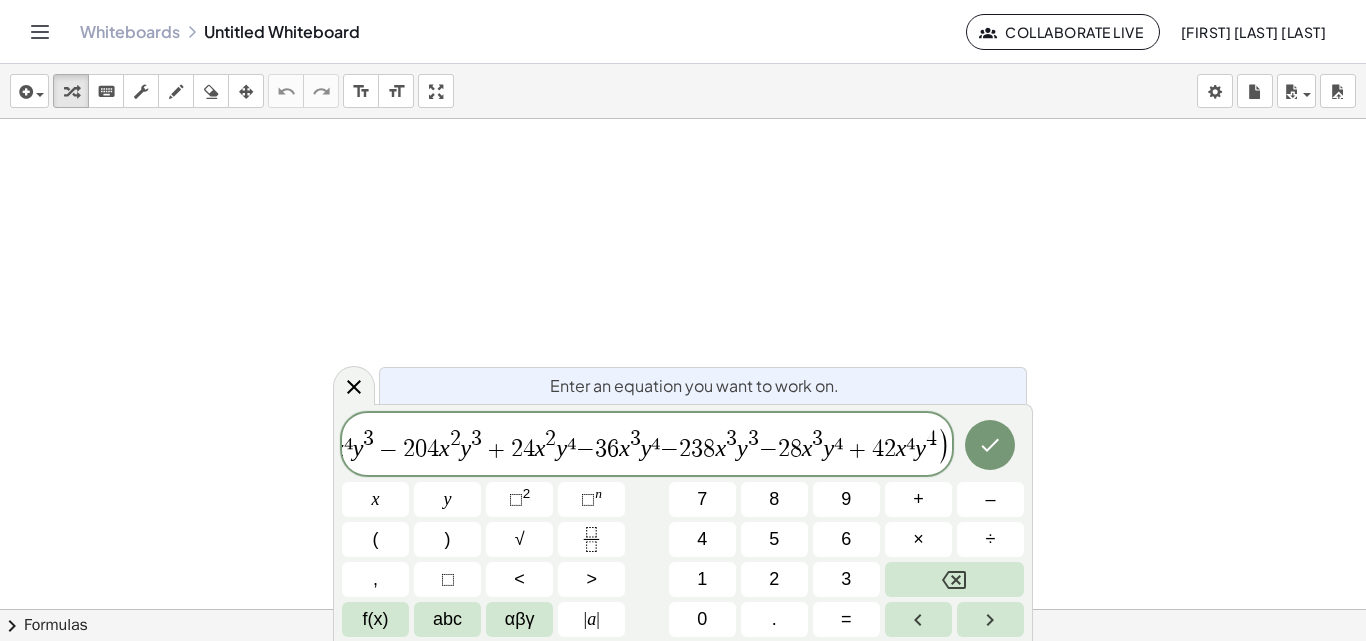 click on "−" at bounding box center [669, 450] 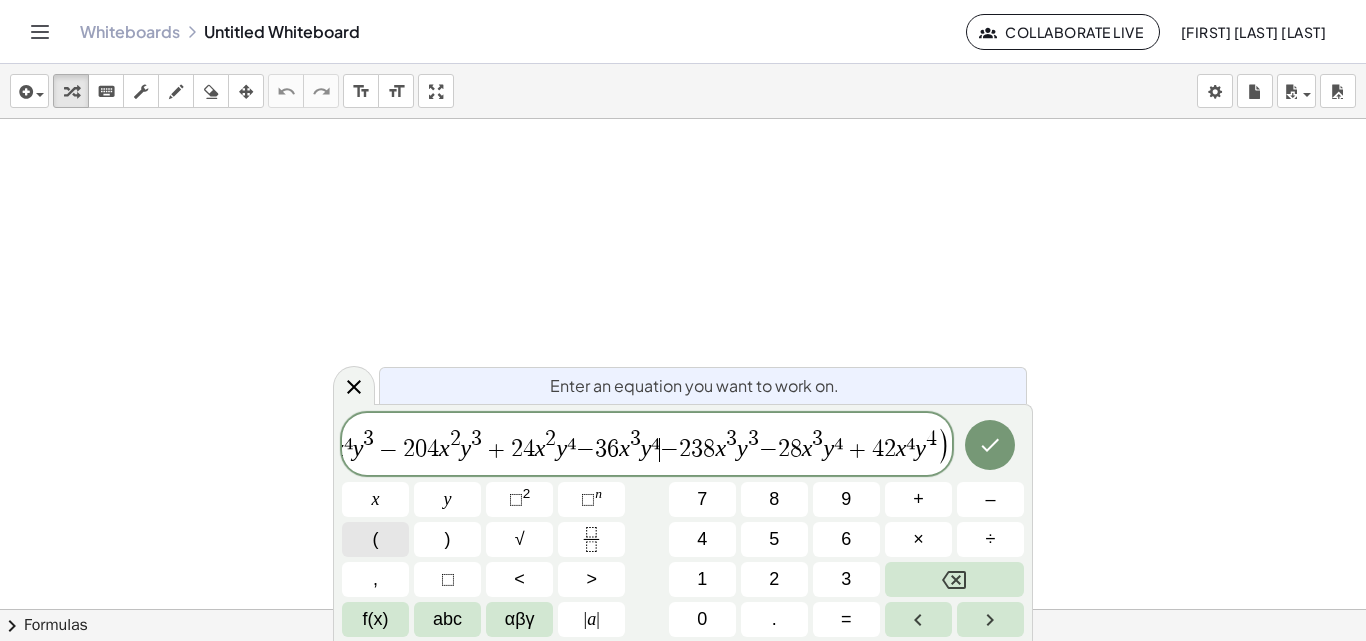 click on "(" at bounding box center (375, 539) 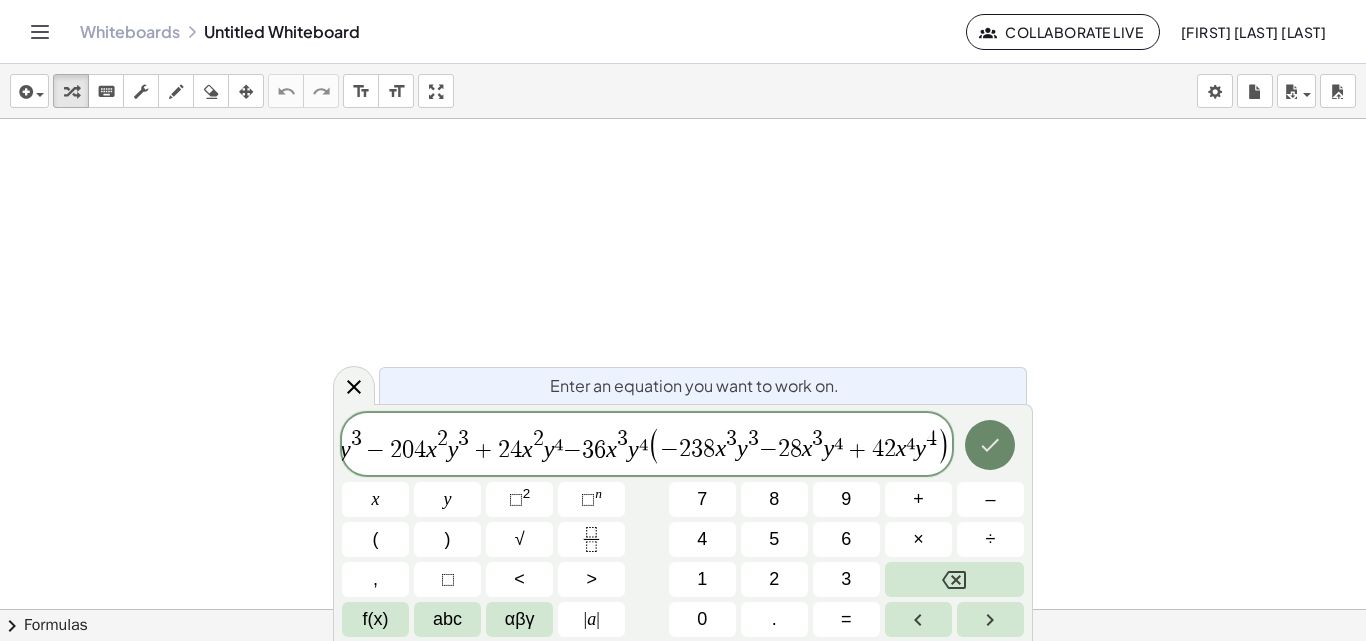 click 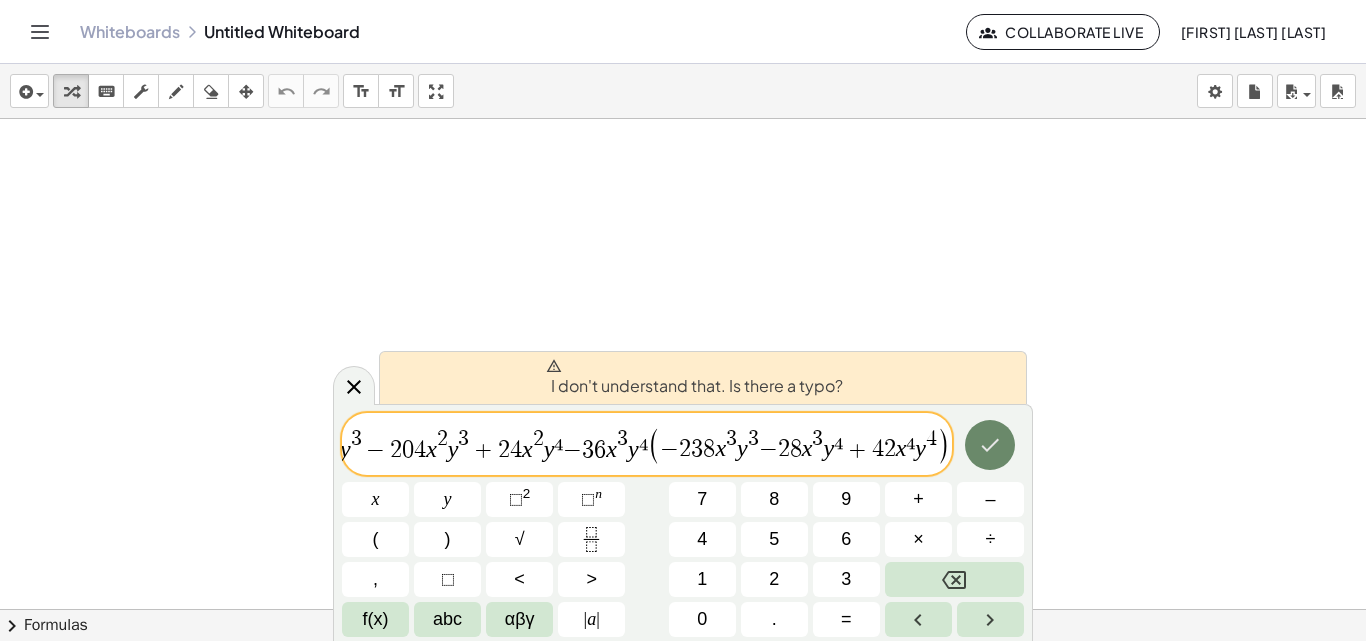 click at bounding box center (990, 445) 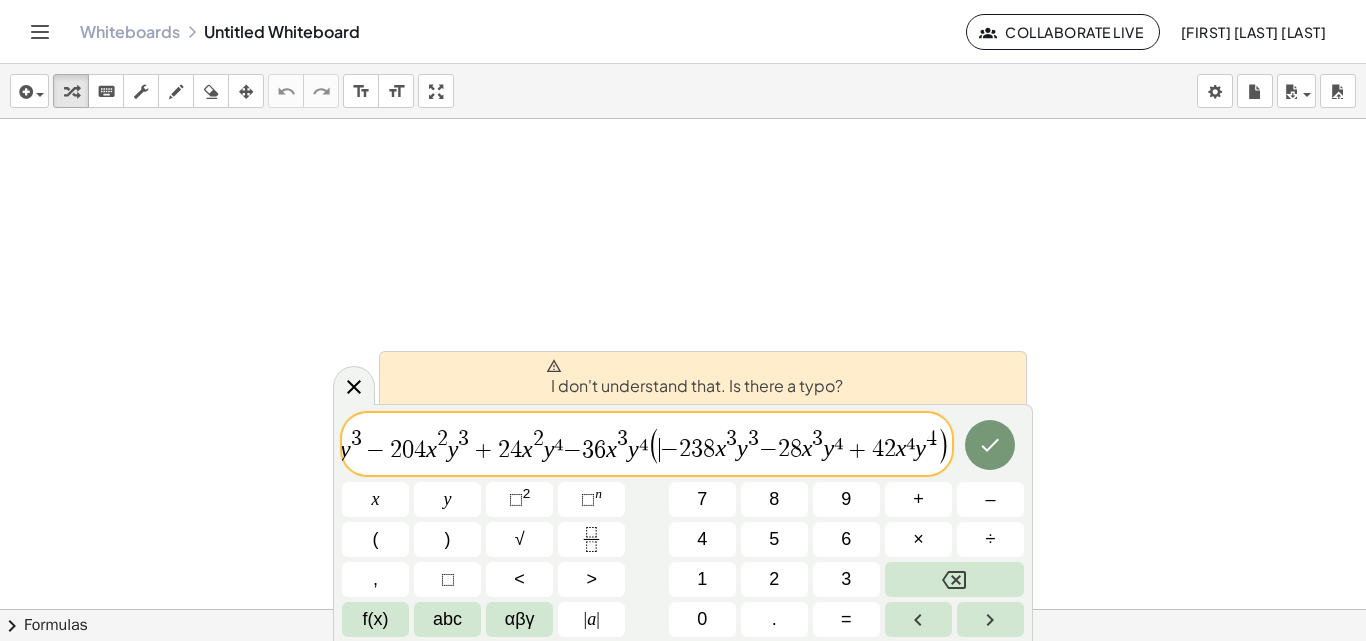 click on ")" at bounding box center [944, 445] 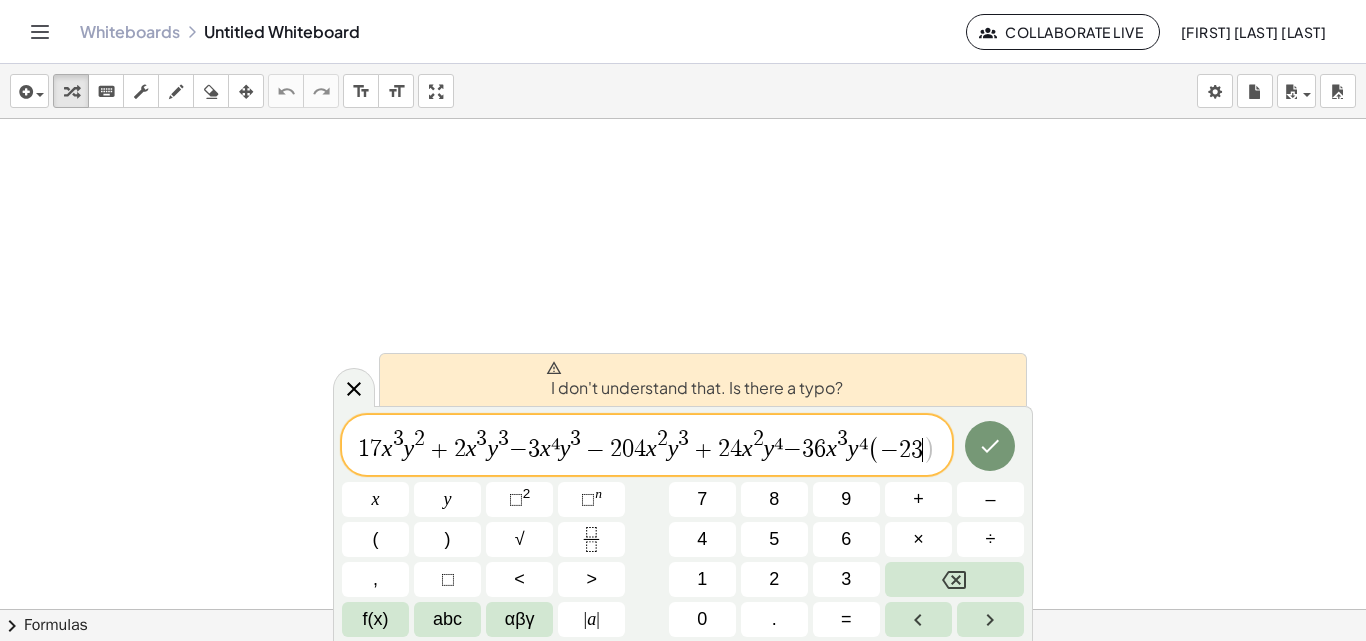 scroll, scrollTop: 0, scrollLeft: 0, axis: both 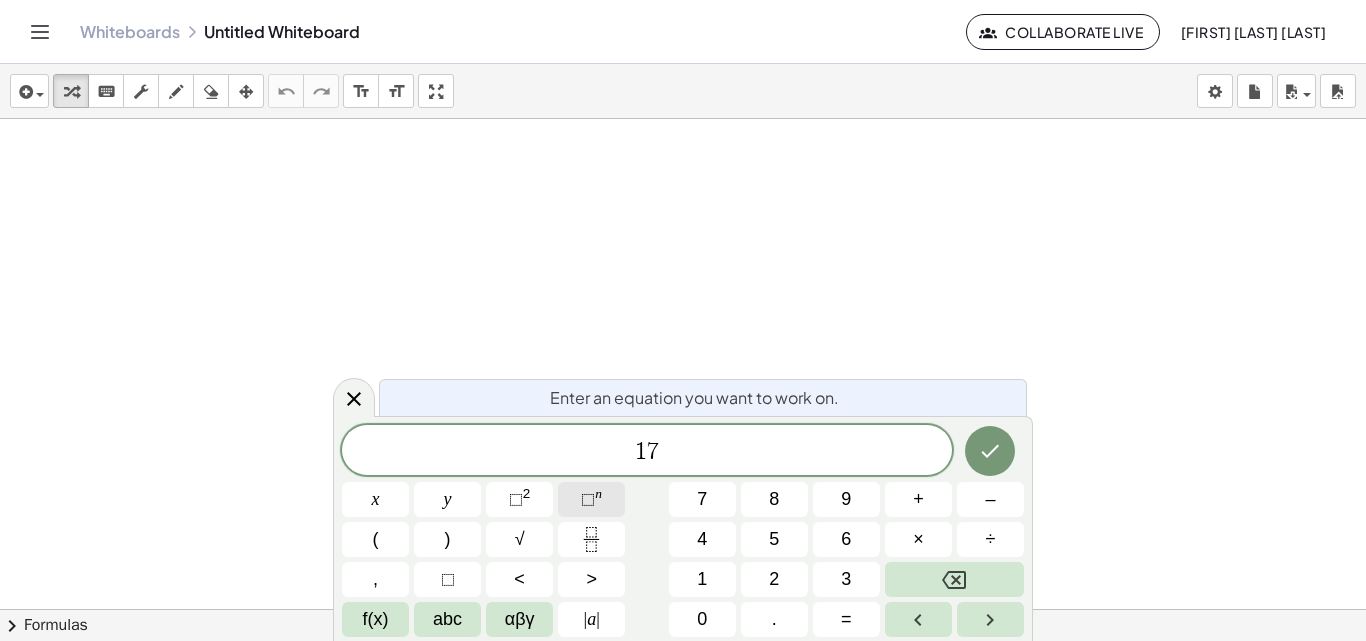 click on "⬚" at bounding box center (588, 499) 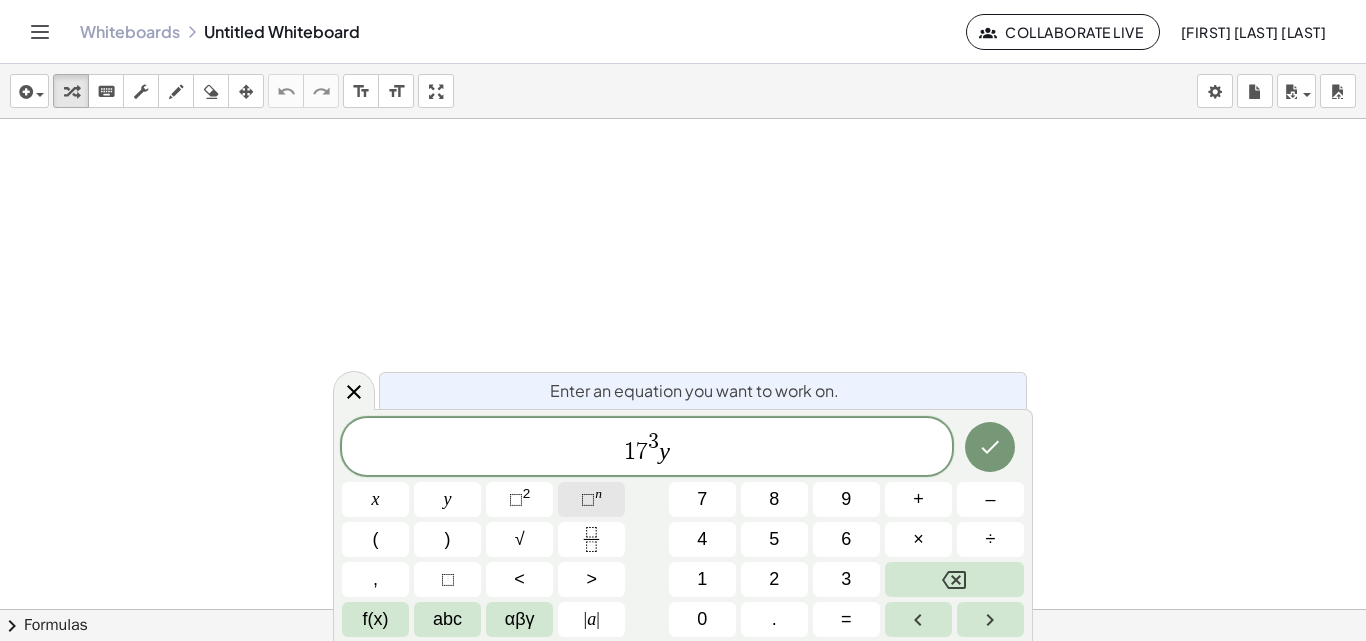 click on "⬚" at bounding box center (588, 499) 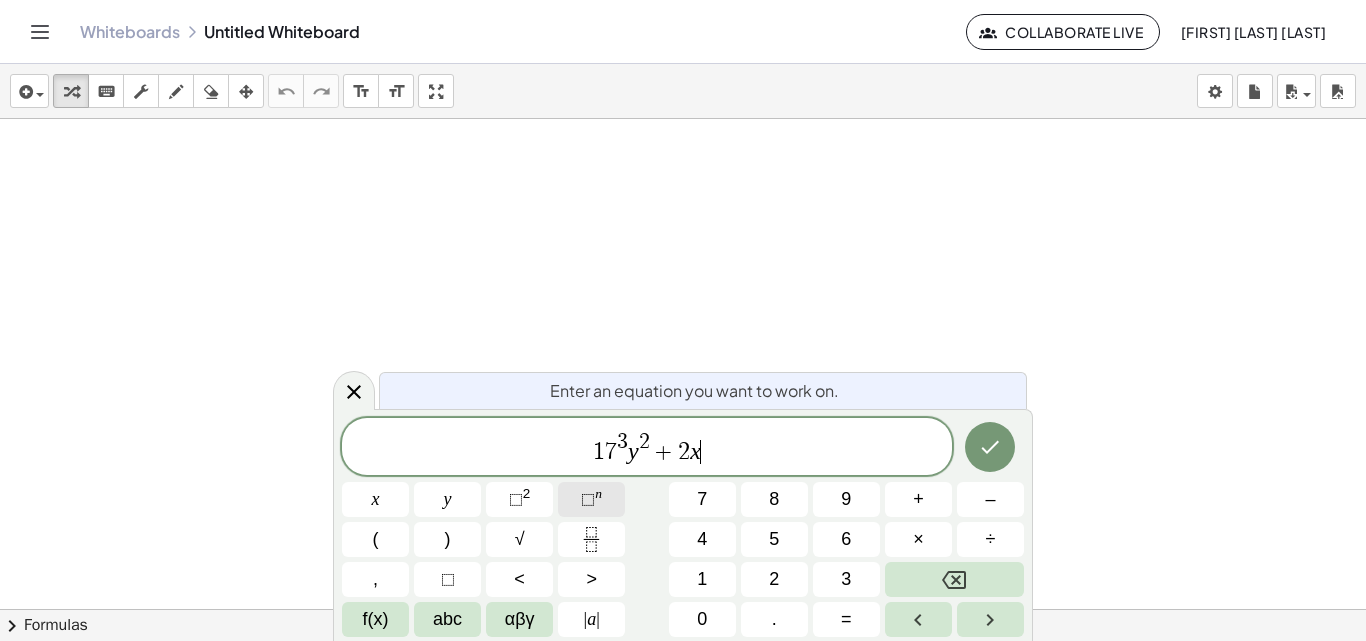 click on "n" at bounding box center [598, 493] 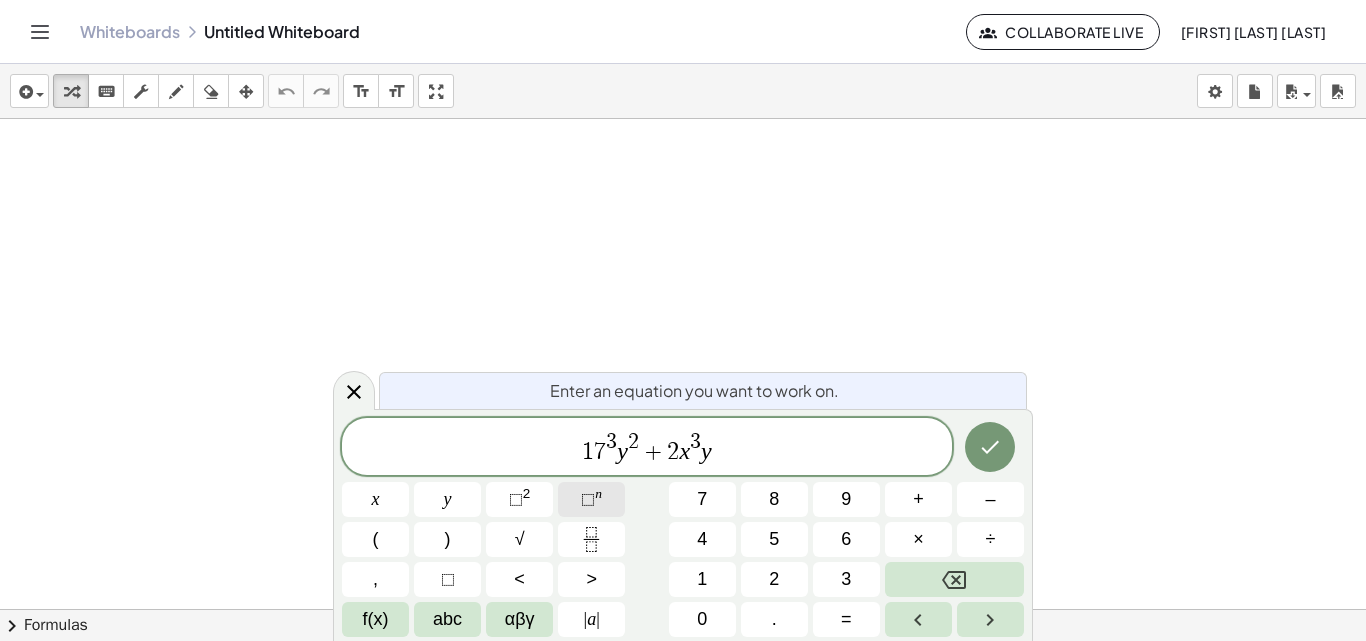 click on "n" at bounding box center [598, 493] 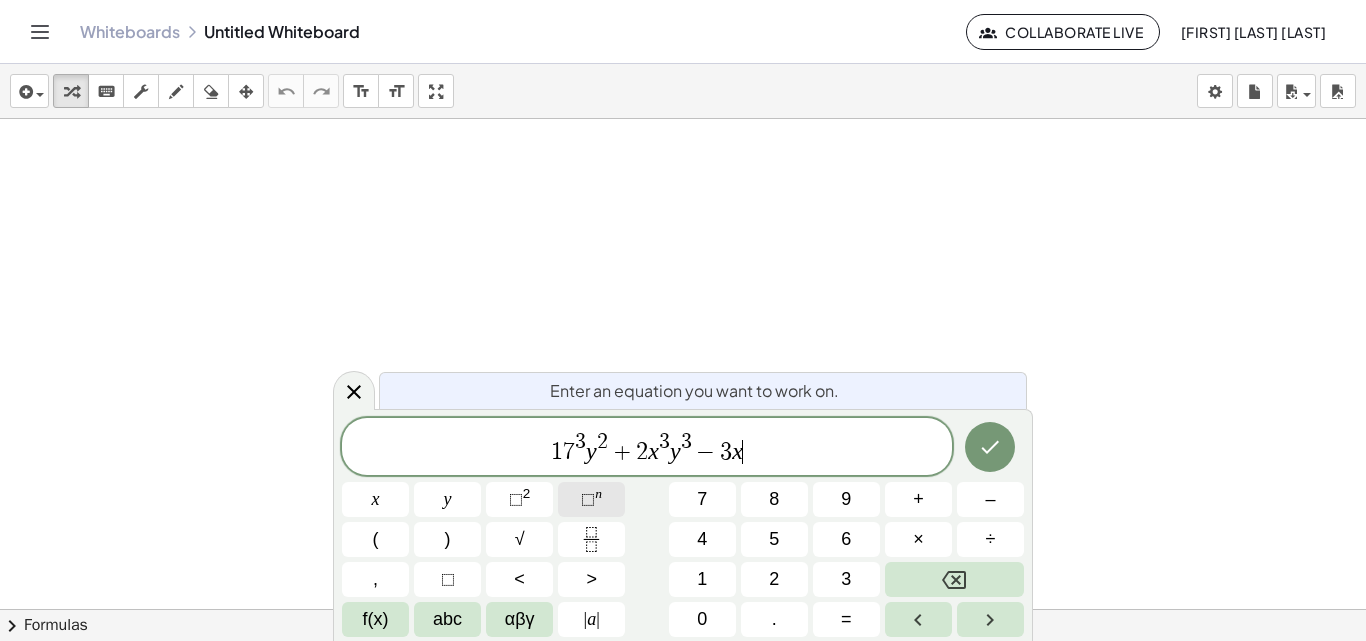 click on "n" at bounding box center [598, 493] 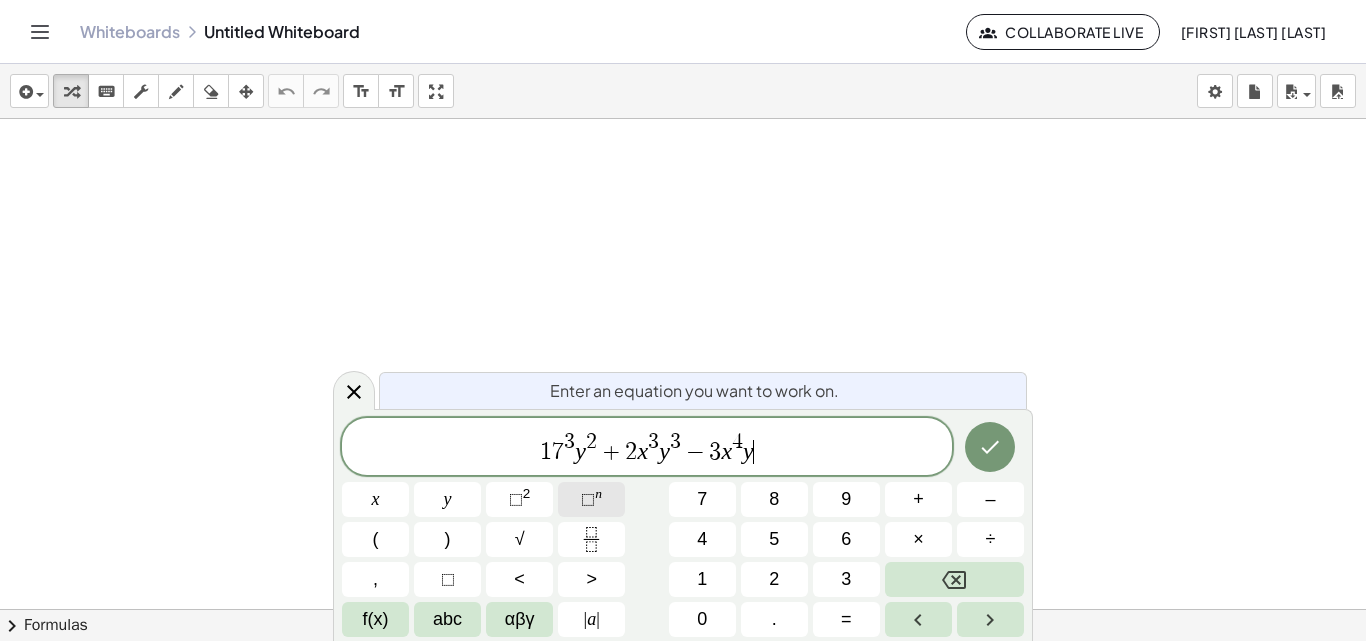 click on "n" at bounding box center (598, 493) 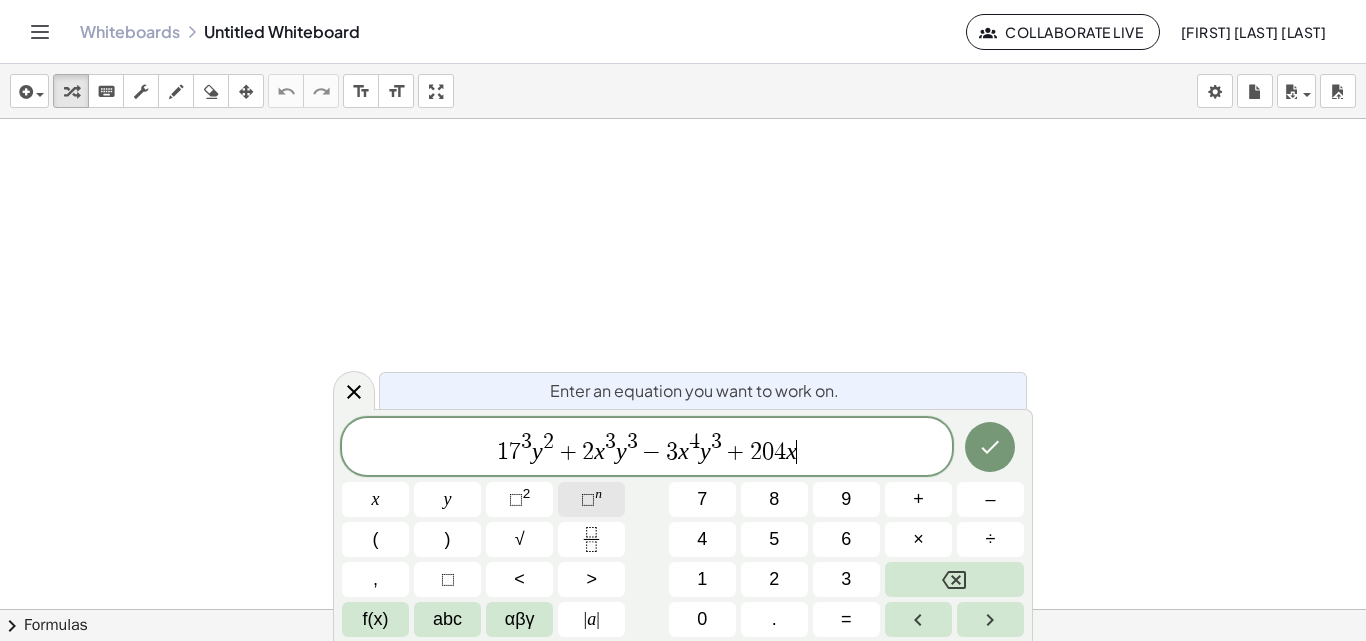 click on "n" at bounding box center (598, 493) 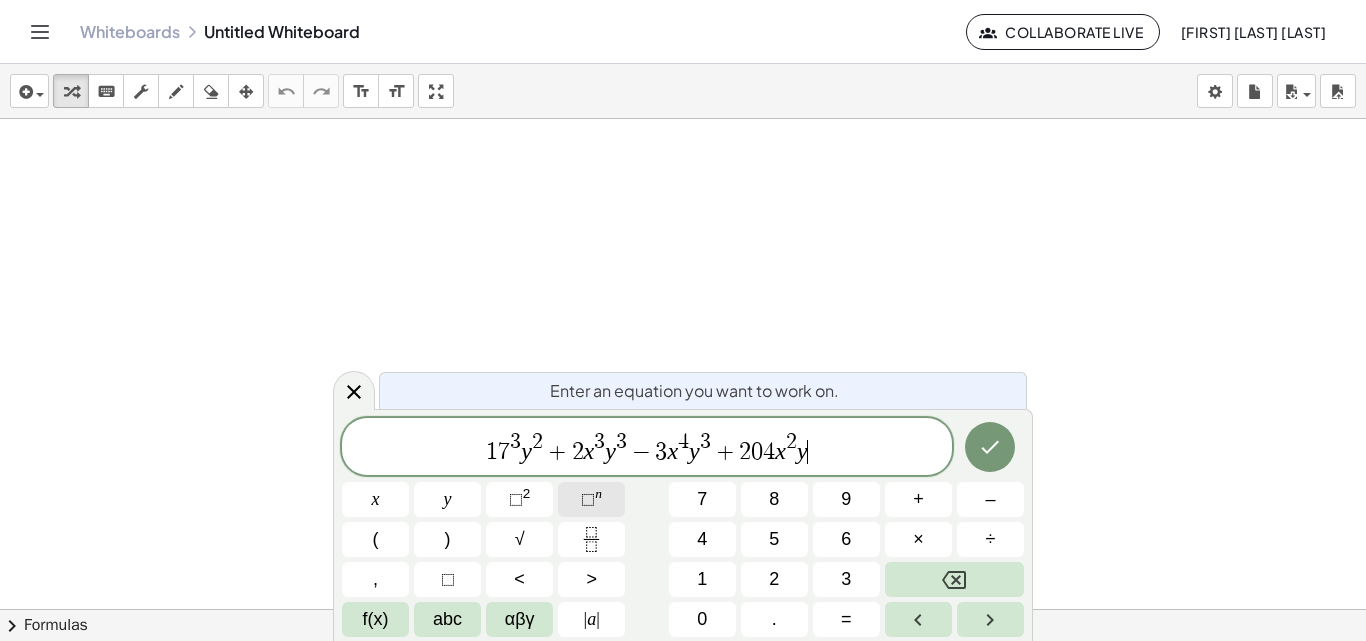 click on "n" at bounding box center [598, 493] 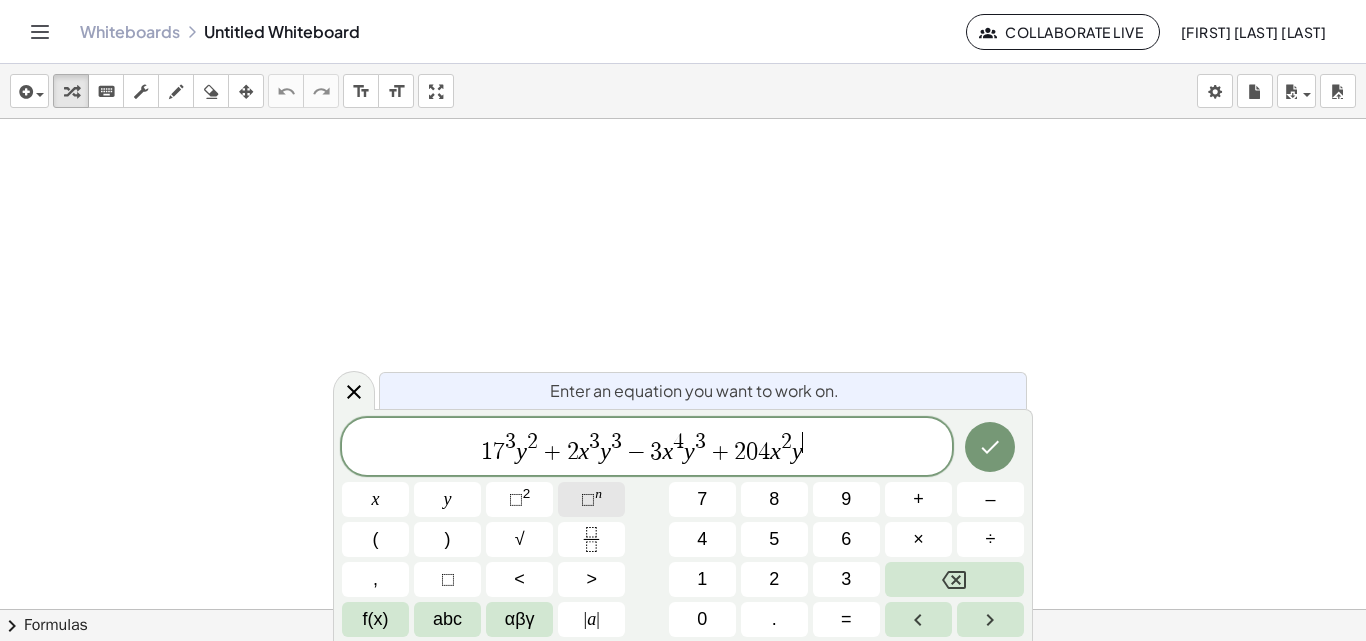 click on "n" at bounding box center [598, 493] 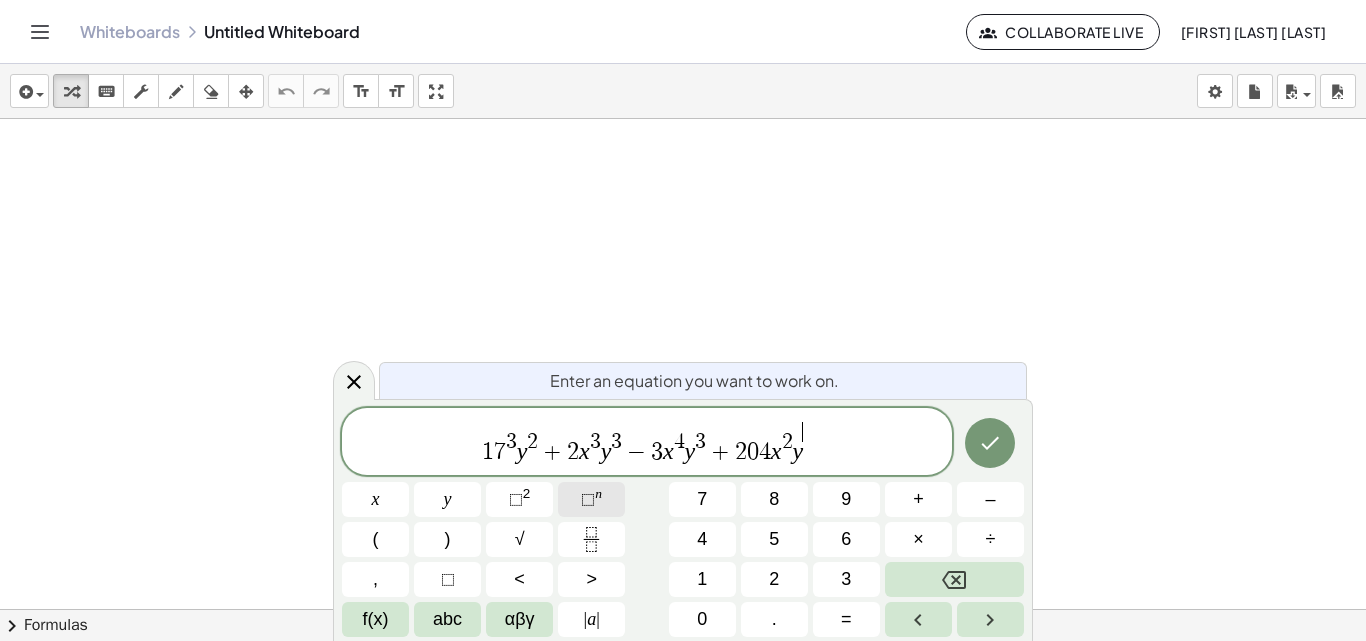 click on "n" at bounding box center [598, 493] 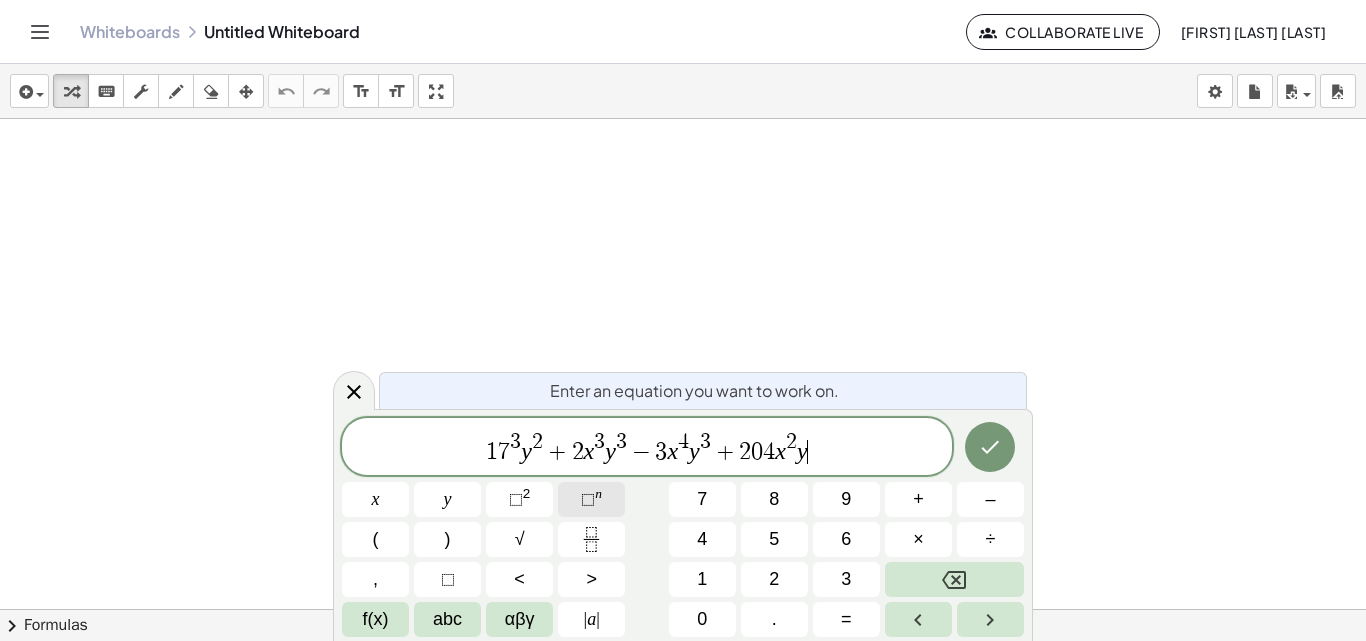 click on "n" at bounding box center [598, 493] 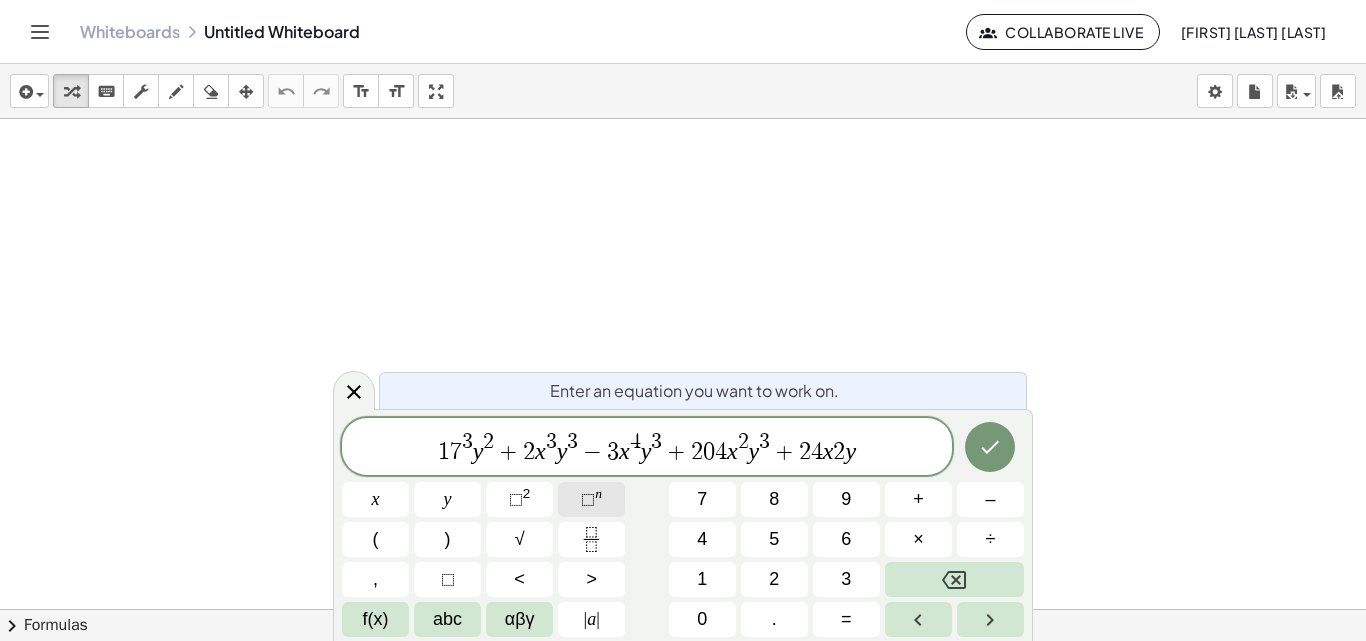 click on "n" at bounding box center [598, 493] 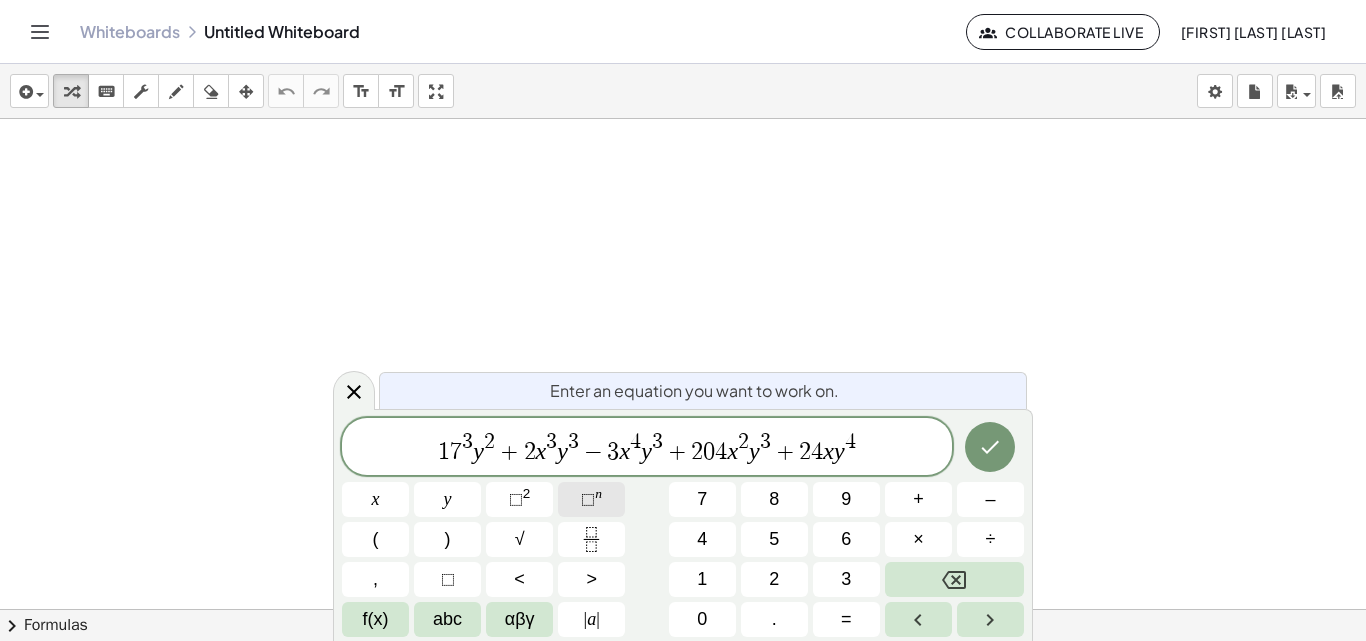 click on "n" at bounding box center [598, 493] 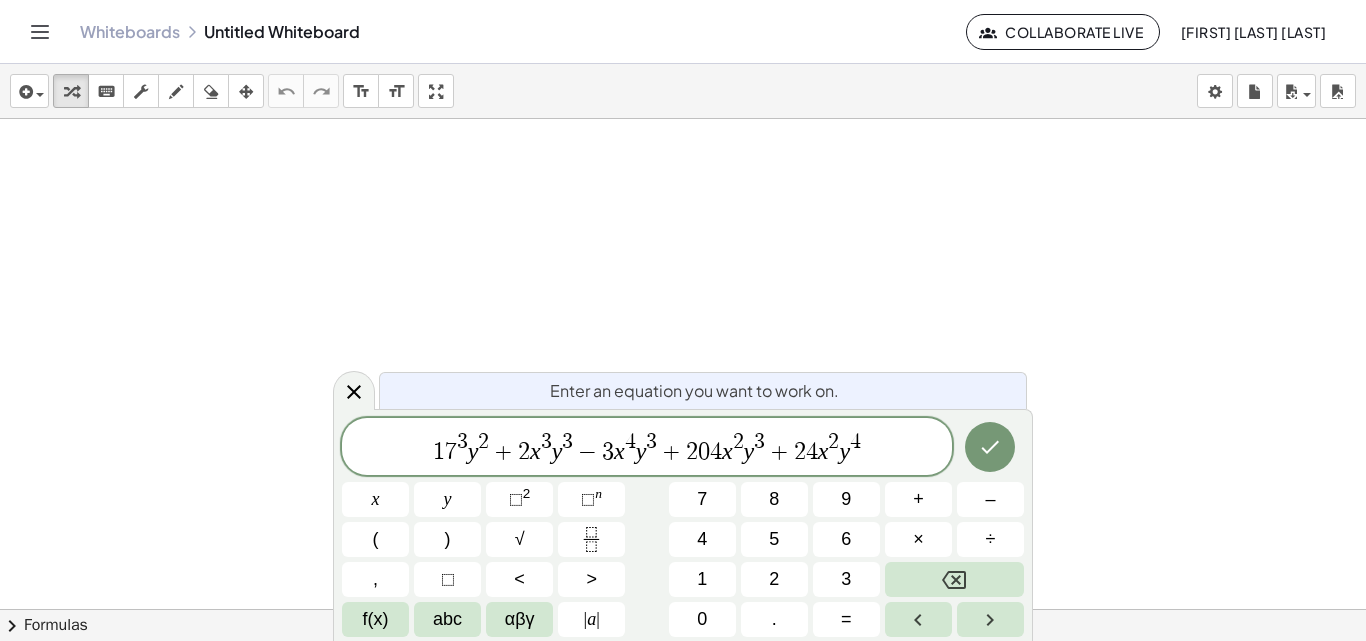 click on "1 7 3 y 2 + 2 x 3 y 3 − 3 x 4 y 3 + 2 0 4 x 2 y 3 + 2 4 x 2 ​ y 4" at bounding box center [647, 448] 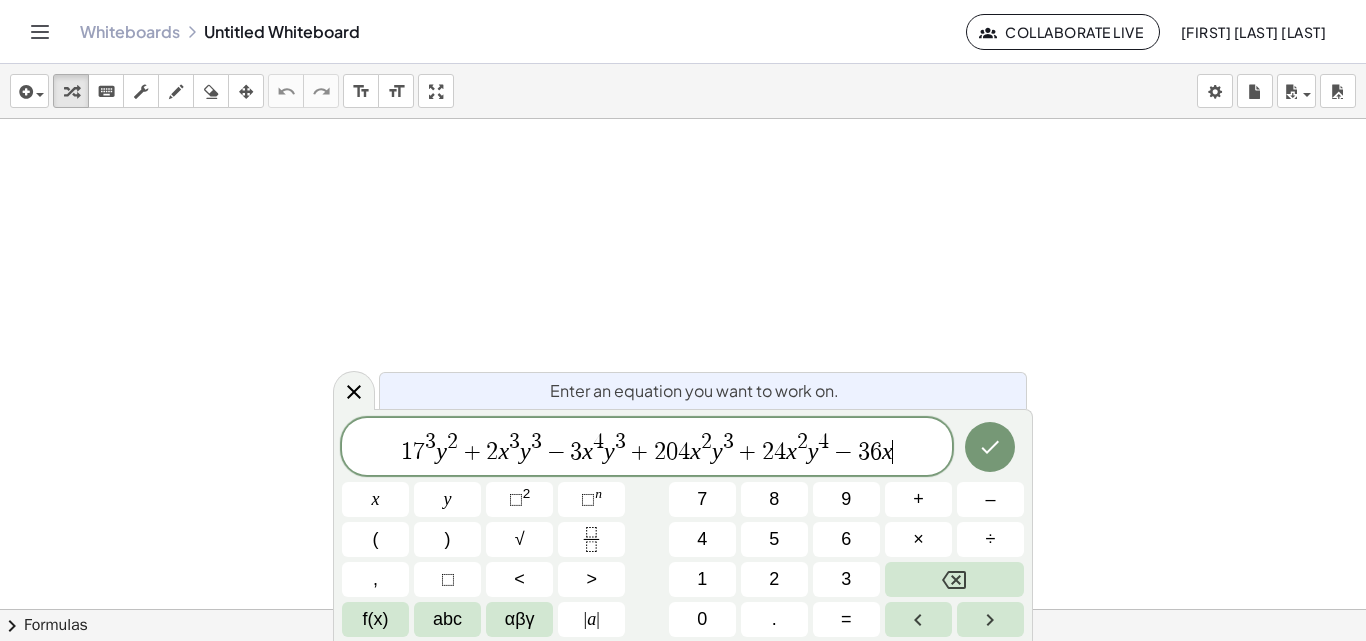 click on "3" at bounding box center [864, 452] 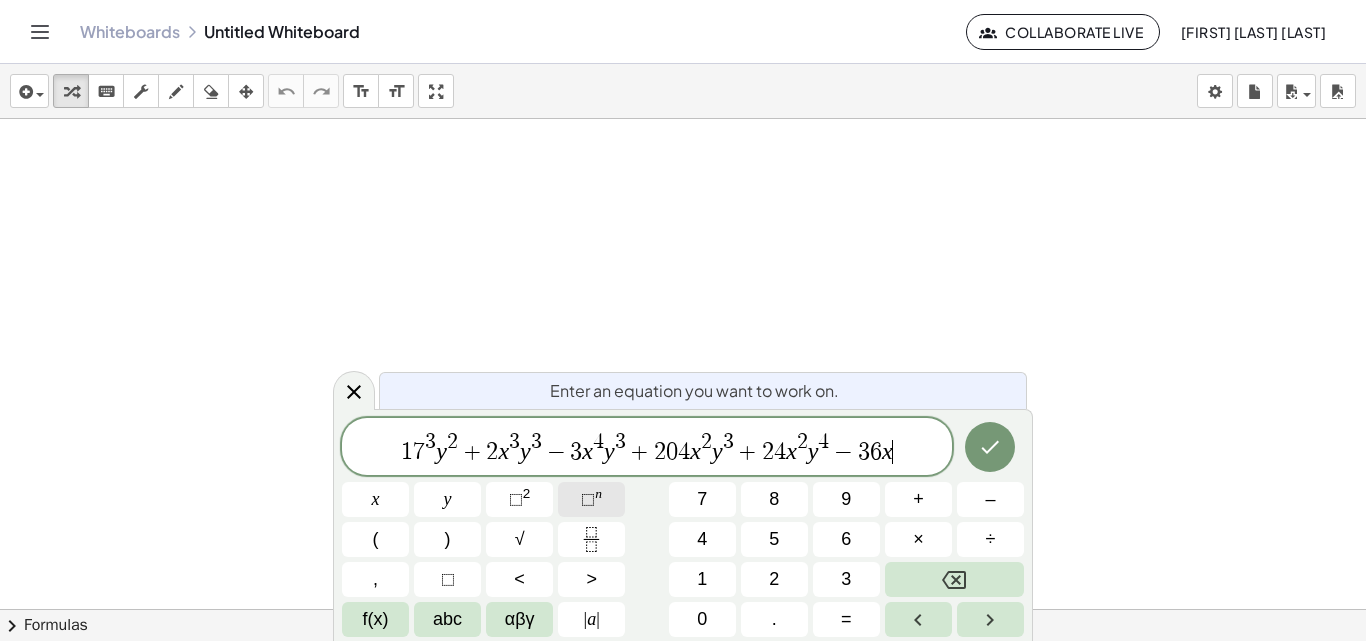 click on "⬚" at bounding box center (588, 499) 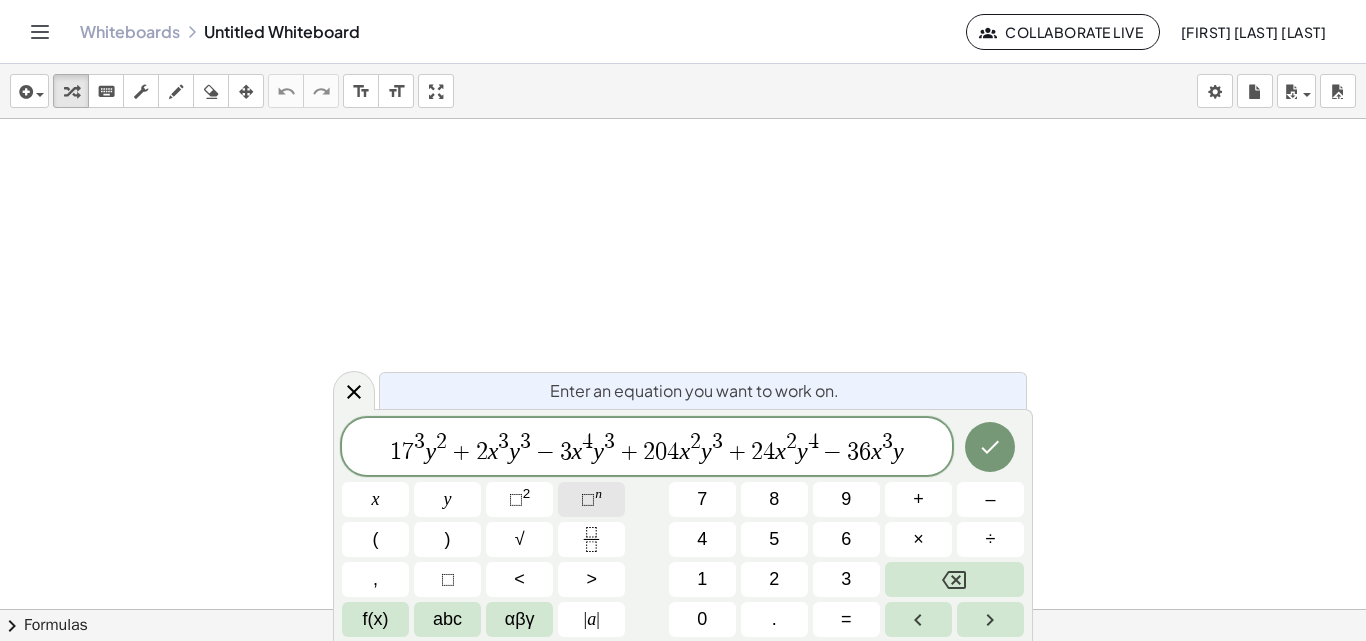 click on "⬚ n" 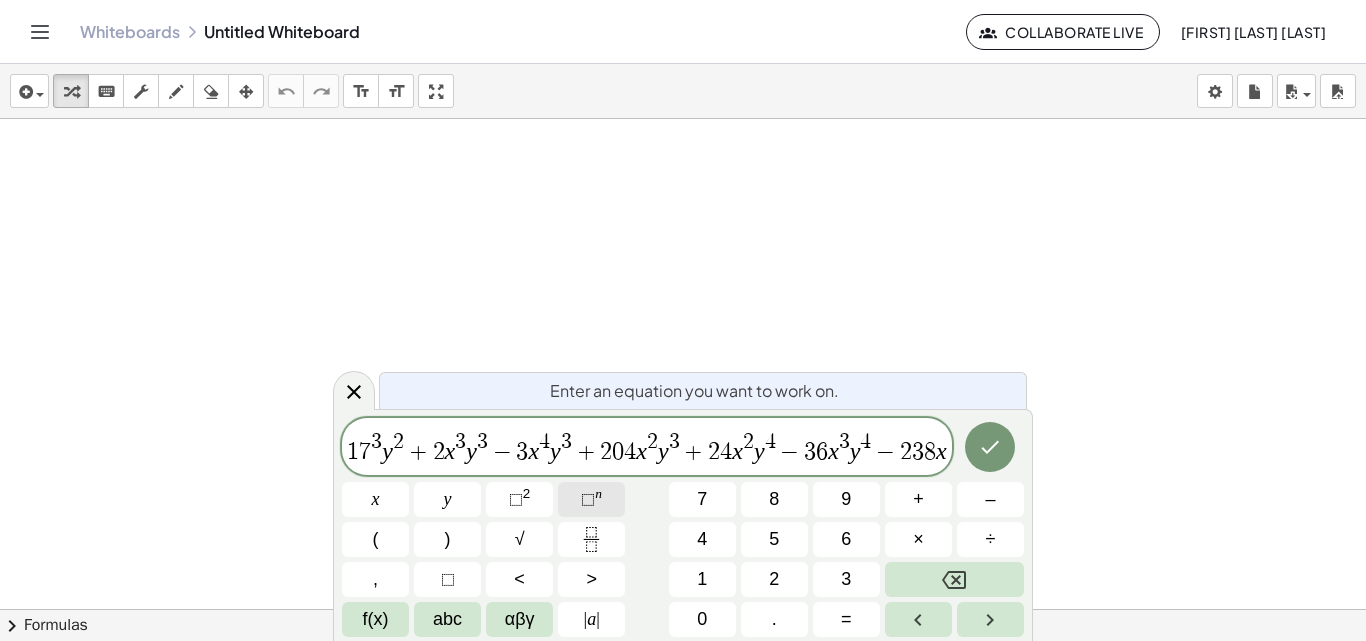 click on "⬚" at bounding box center [588, 499] 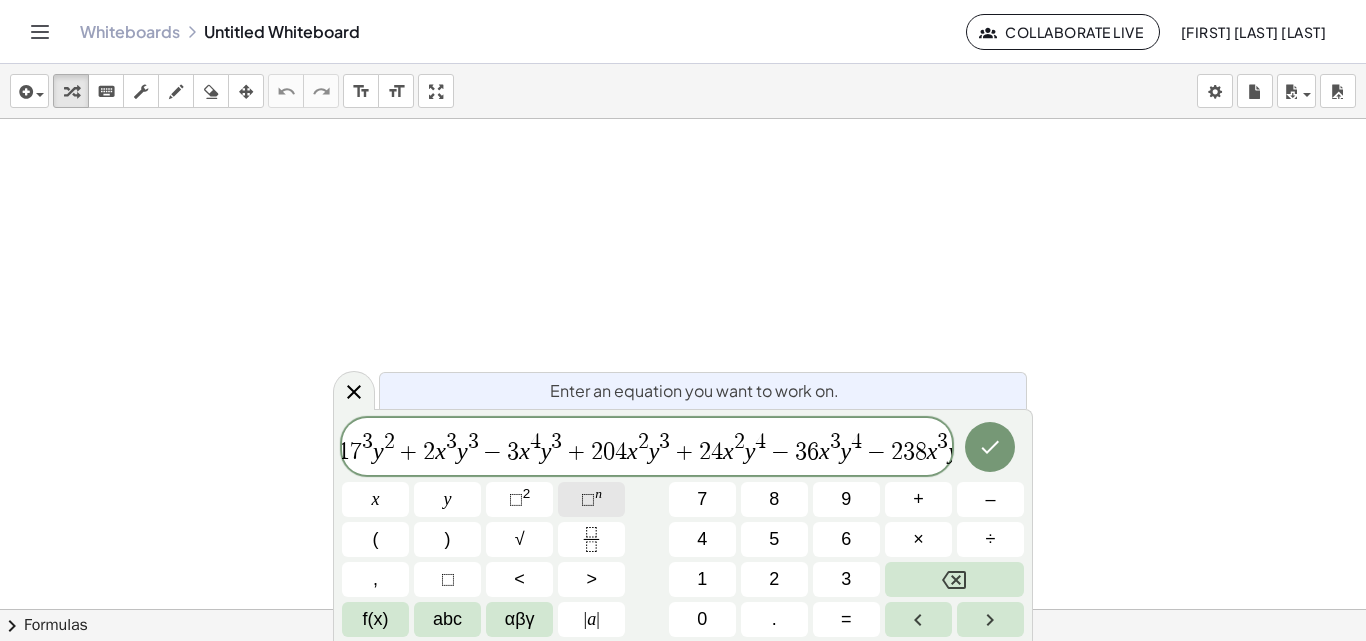 scroll, scrollTop: 0, scrollLeft: 17, axis: horizontal 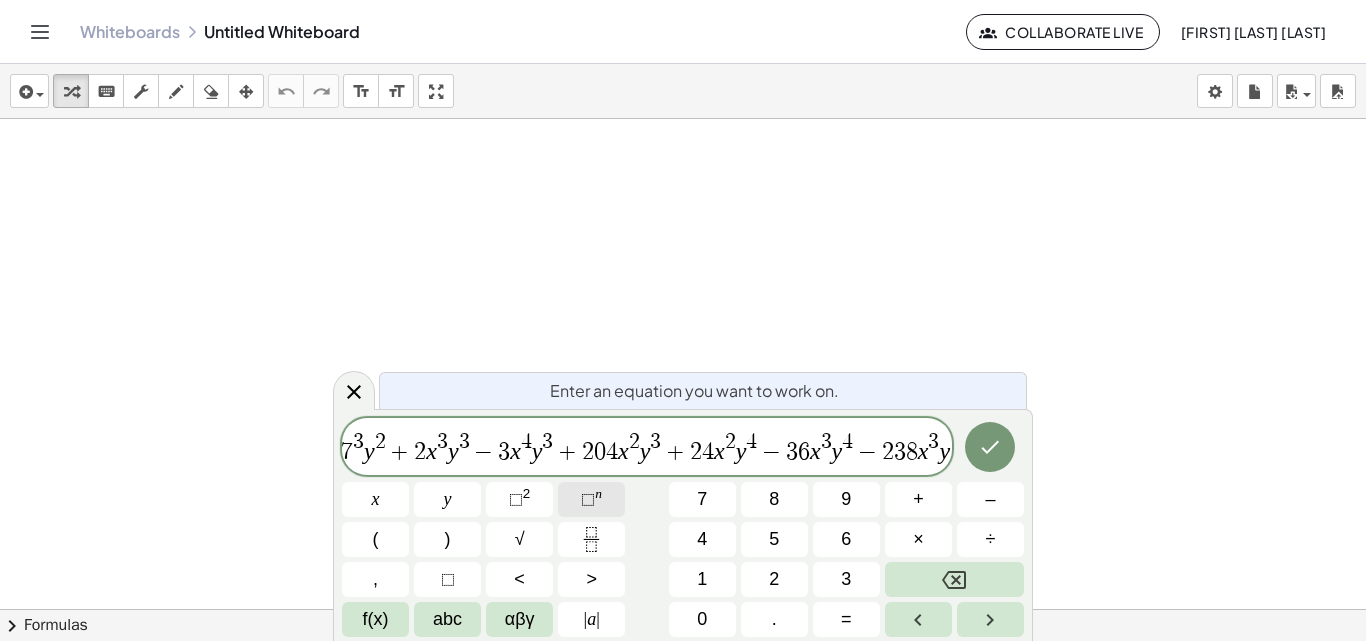 click on "⬚" at bounding box center [588, 499] 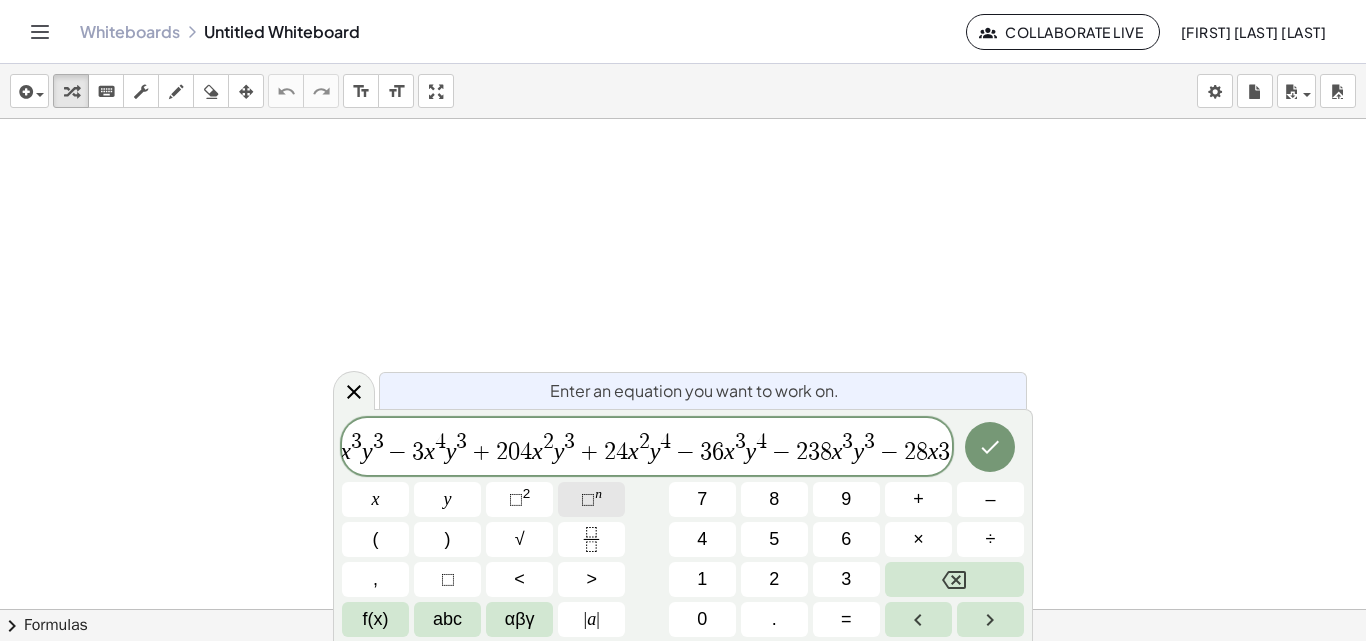 scroll, scrollTop: 0, scrollLeft: 91, axis: horizontal 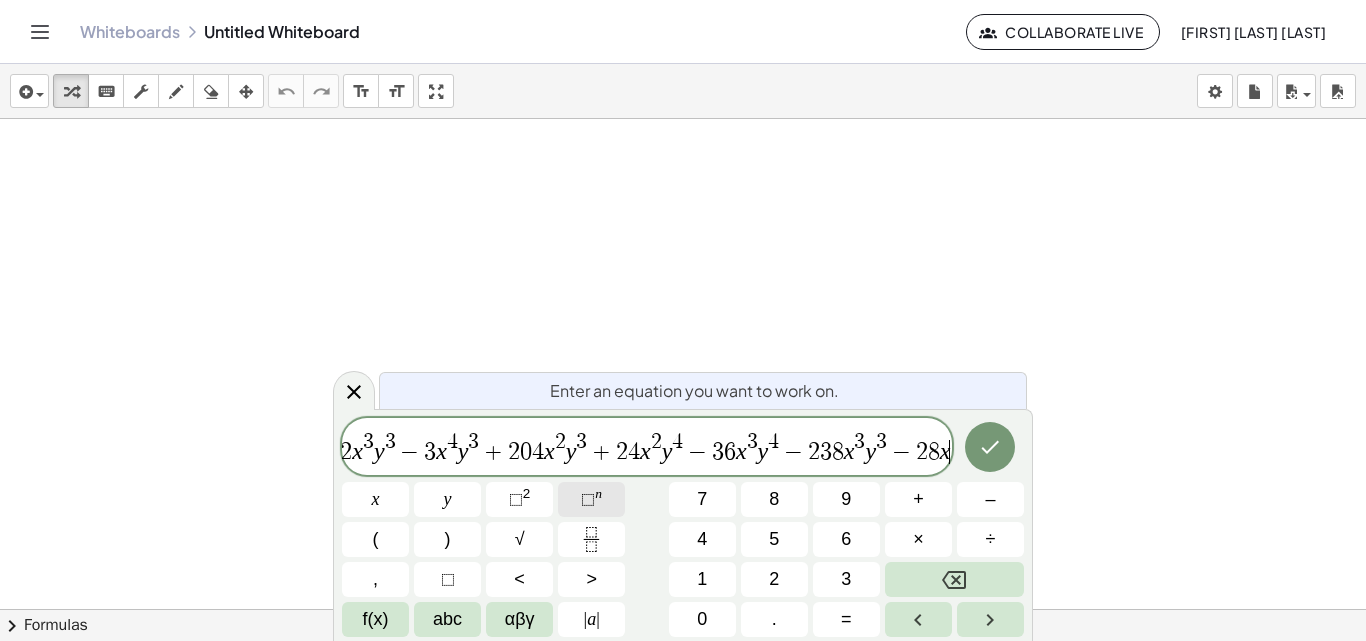 click on "⬚" at bounding box center (588, 499) 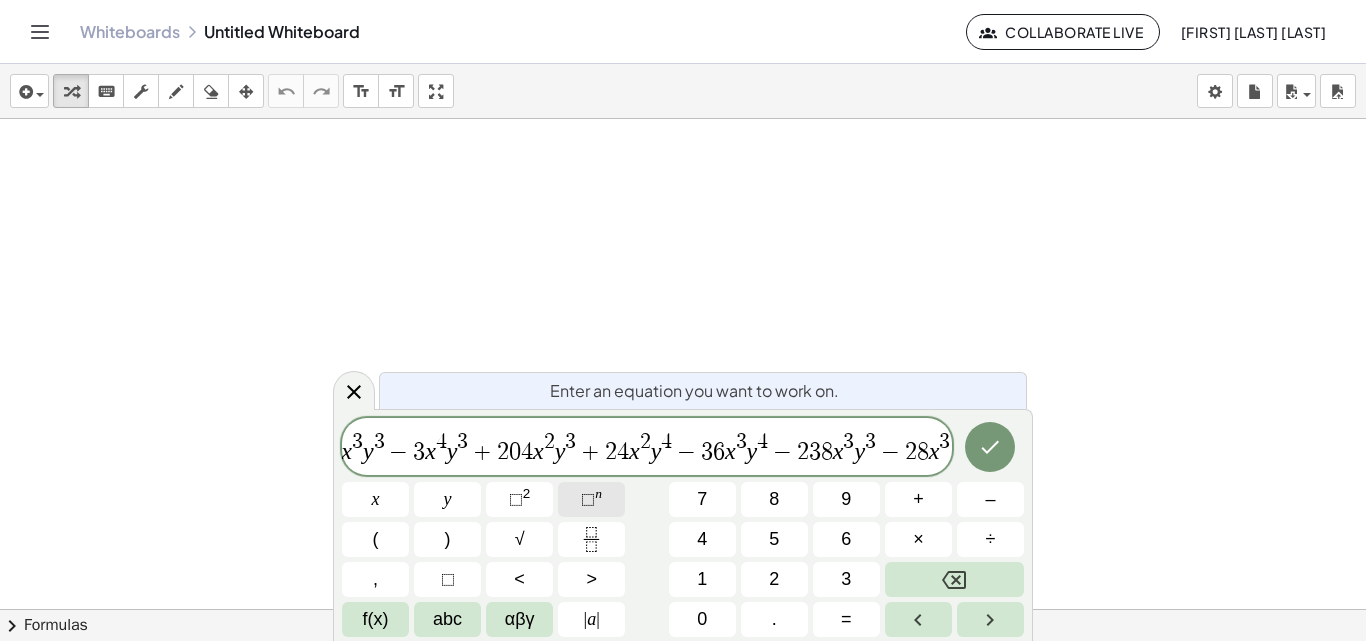 scroll, scrollTop: 0, scrollLeft: 113, axis: horizontal 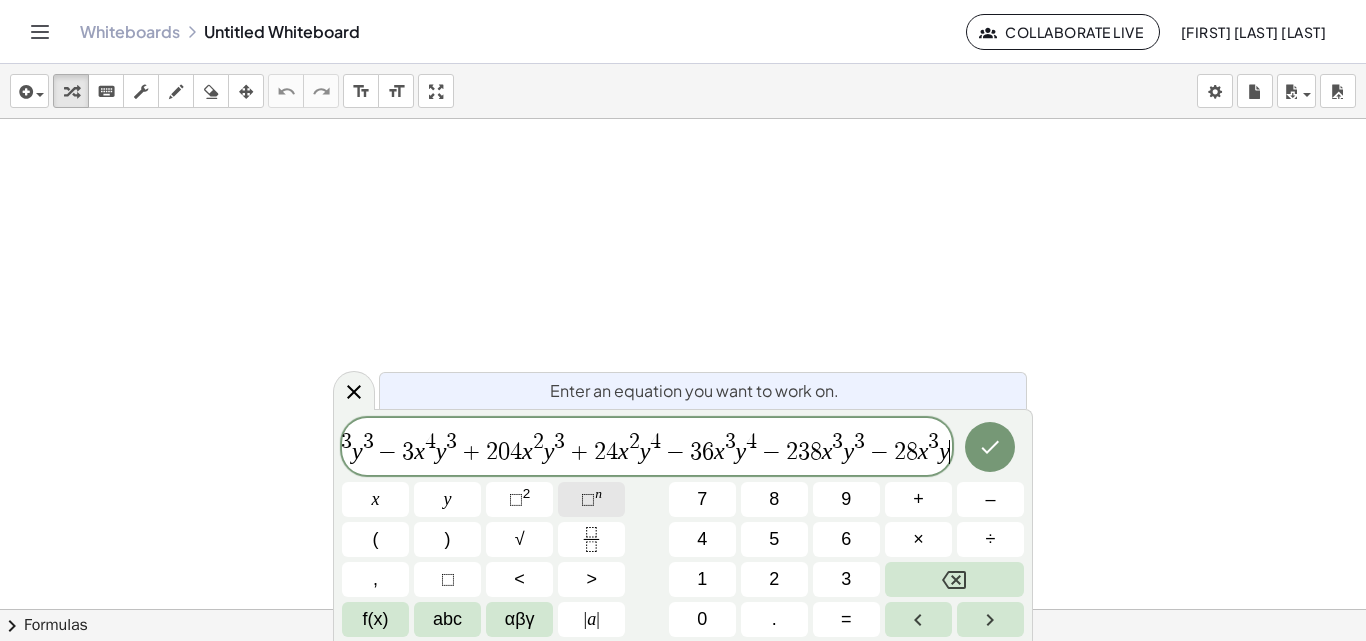 click on "⬚" at bounding box center (588, 499) 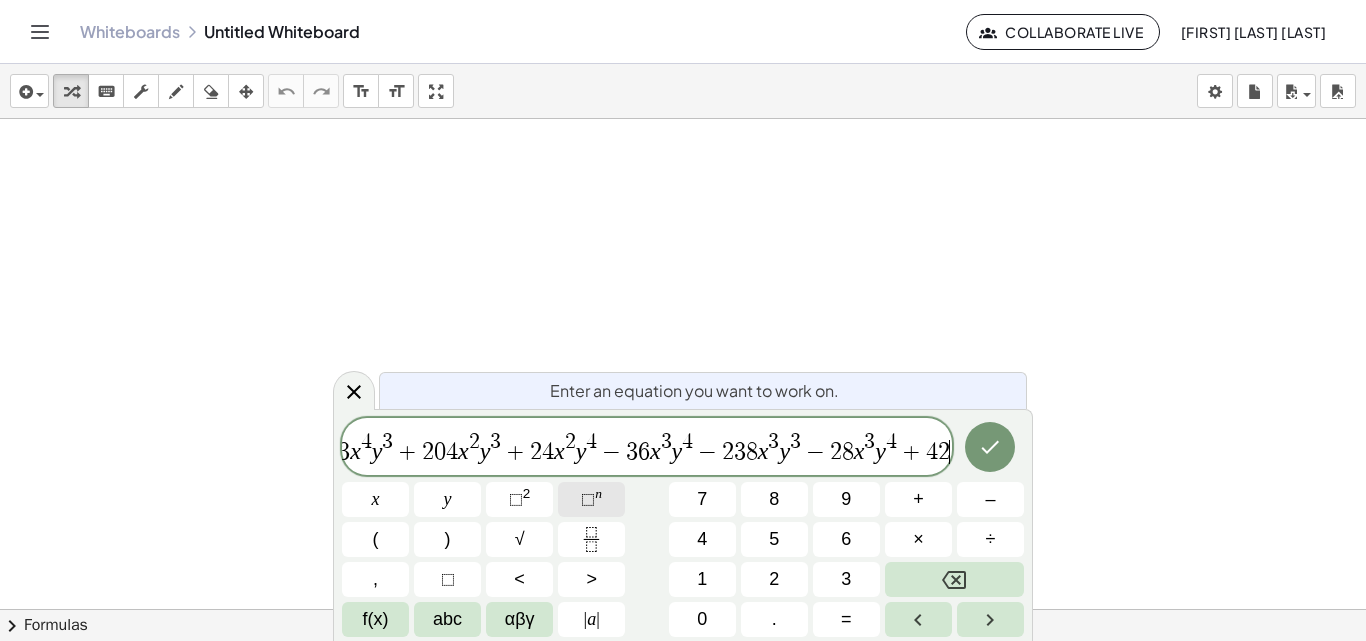 scroll, scrollTop: 0, scrollLeft: 187, axis: horizontal 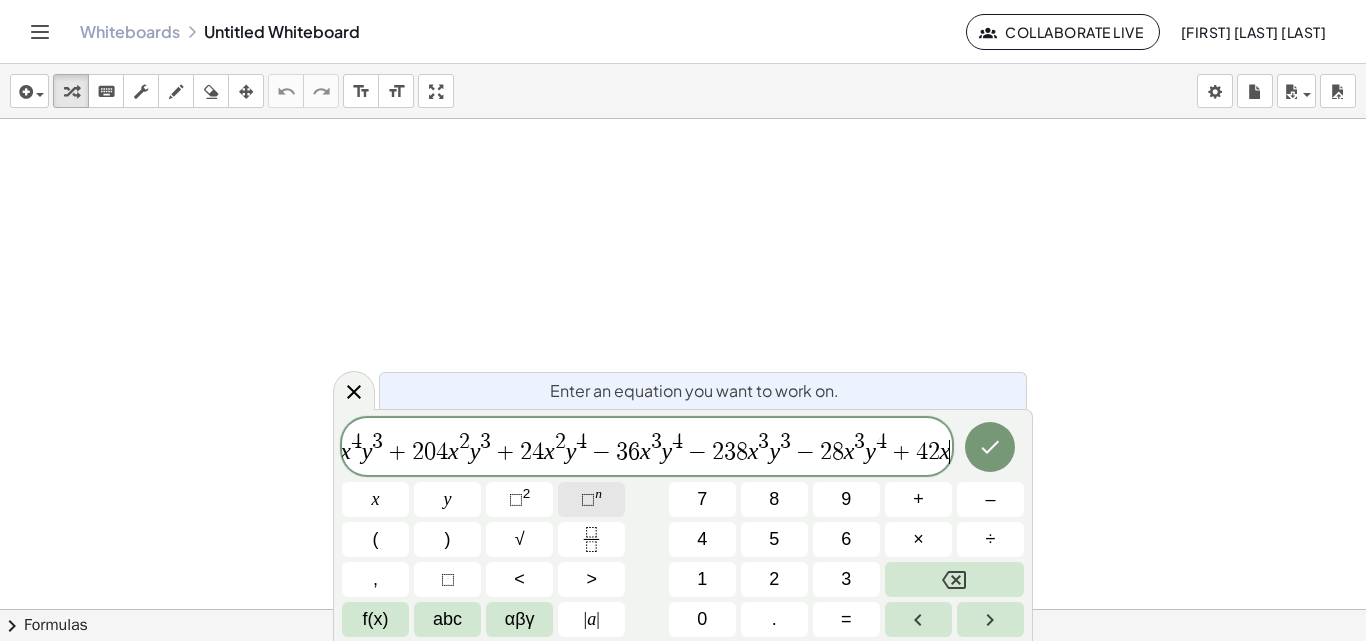 click on "⬚" at bounding box center (588, 499) 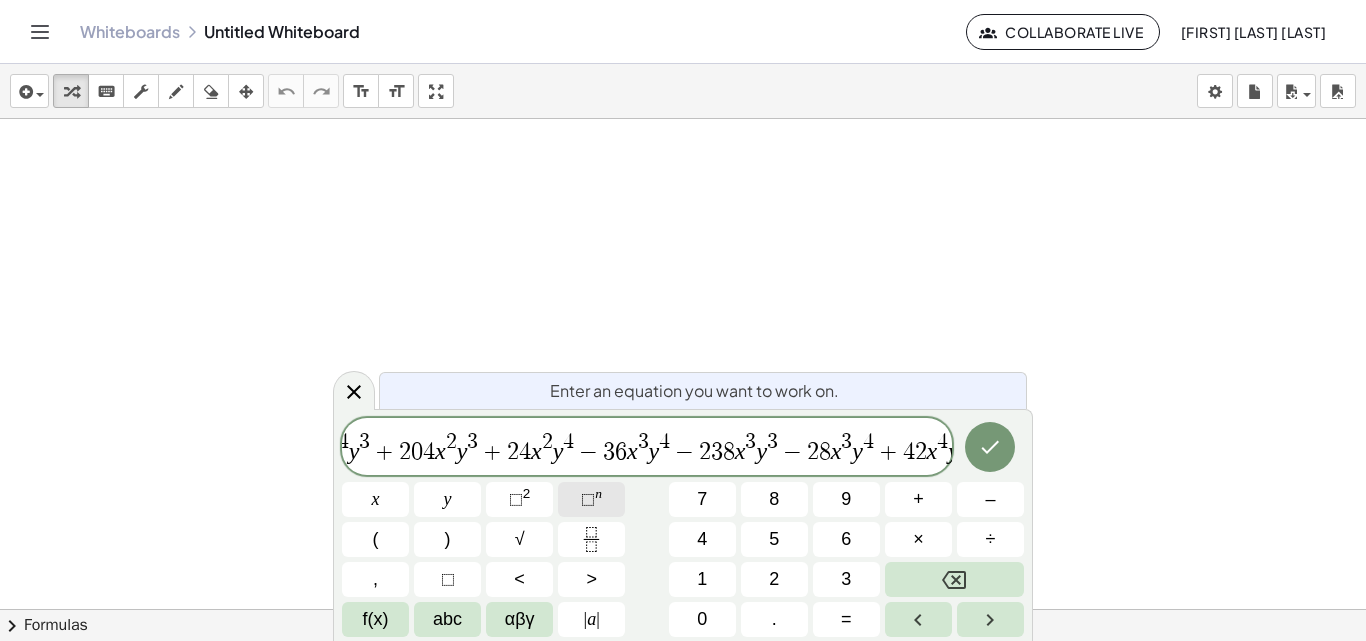 scroll, scrollTop: 0, scrollLeft: 209, axis: horizontal 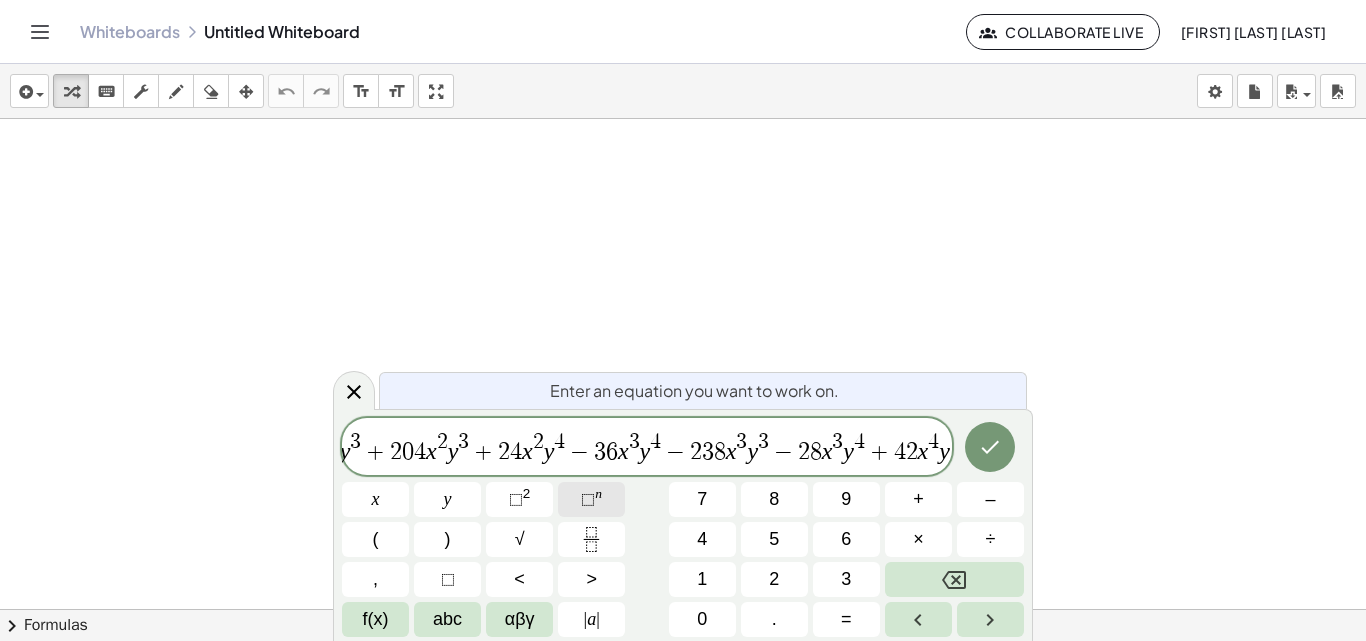 click on "⬚" at bounding box center (588, 499) 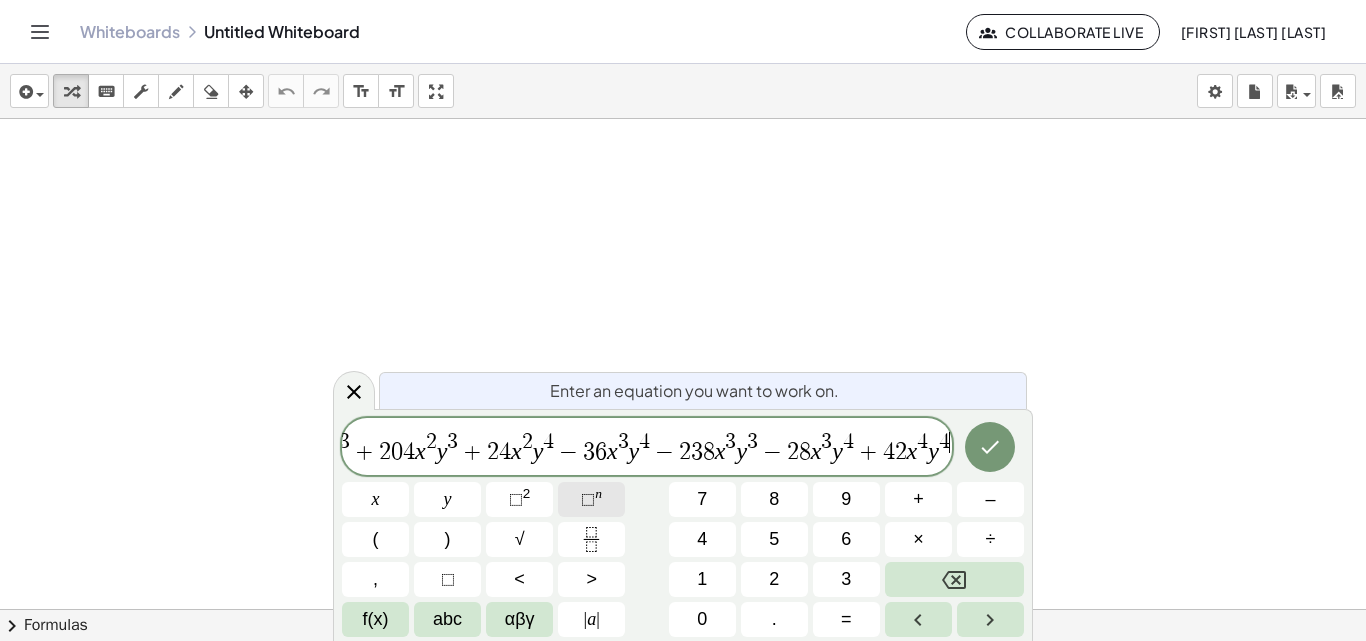 scroll, scrollTop: 0, scrollLeft: 220, axis: horizontal 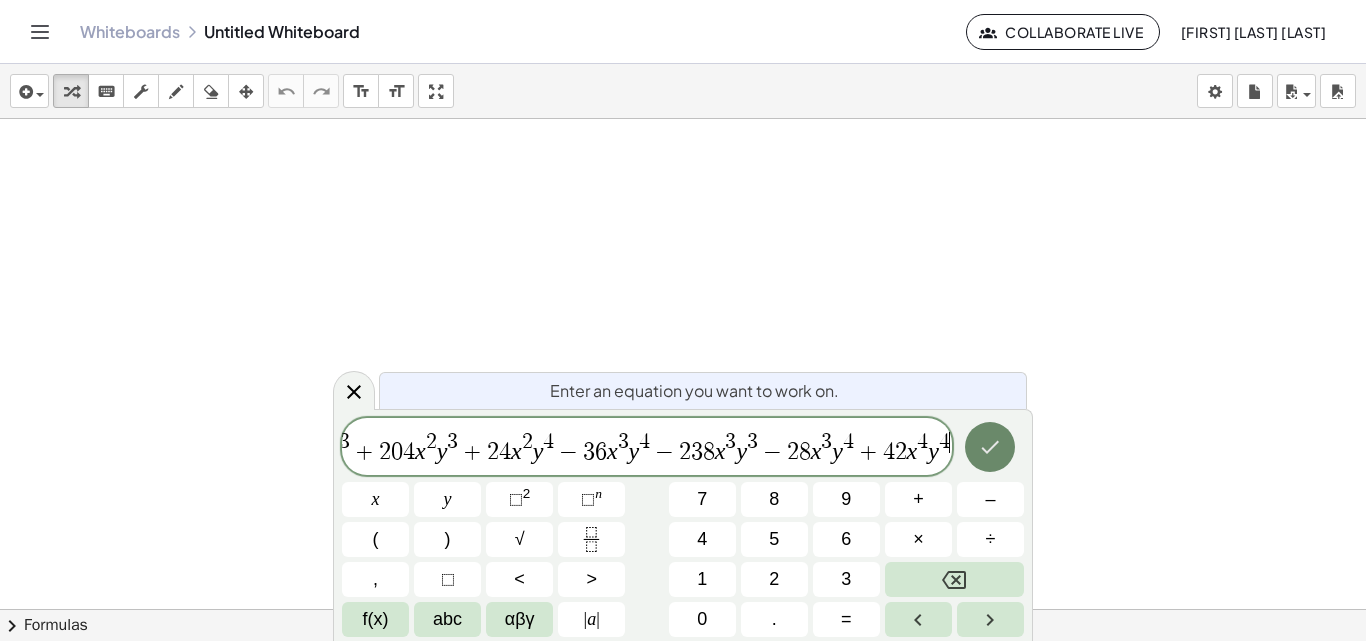 click 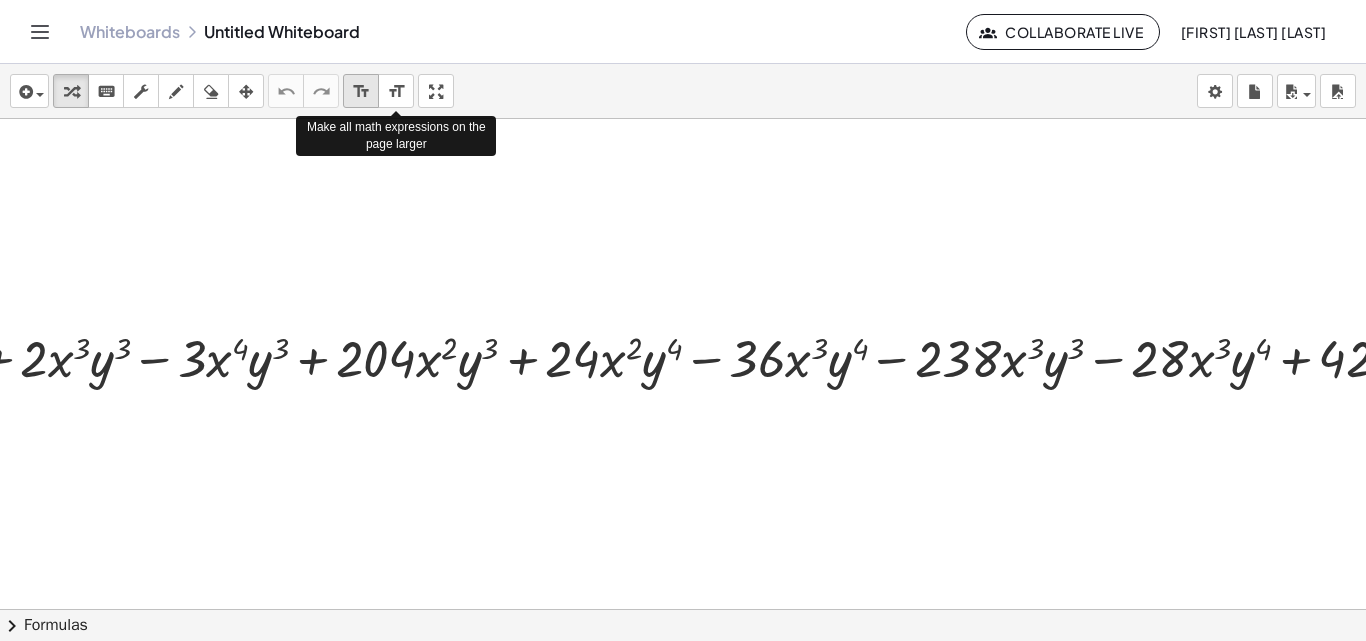 click on "format_size" at bounding box center [361, 92] 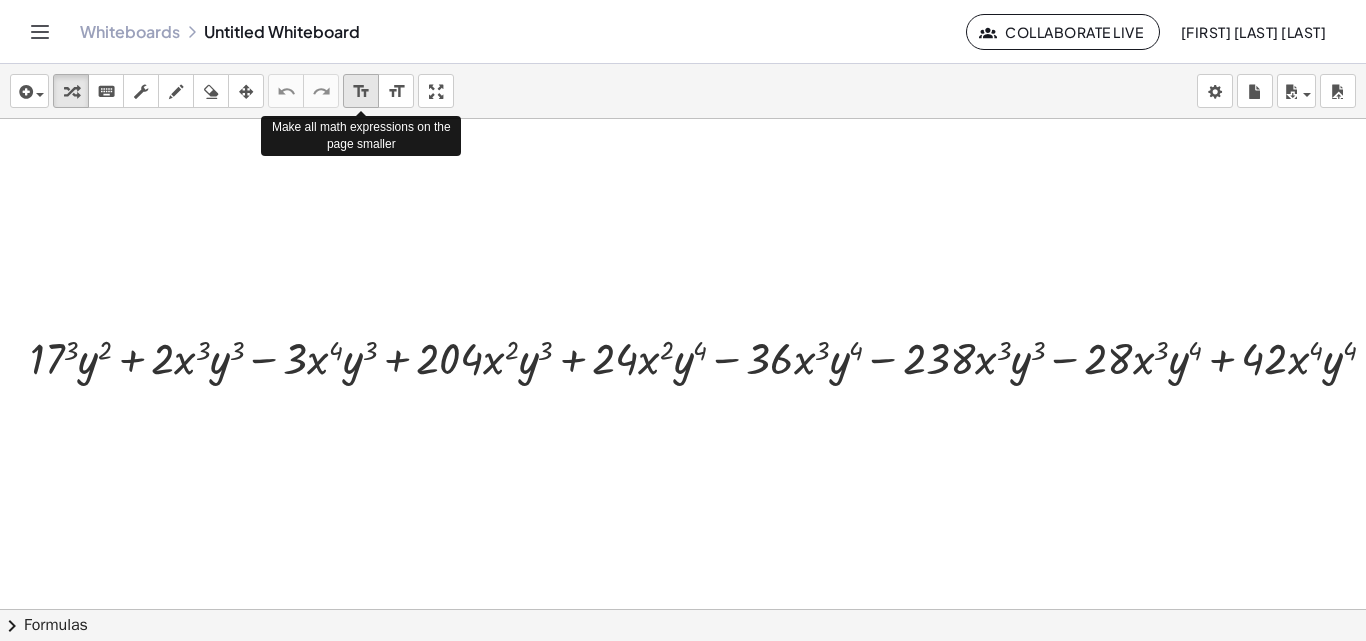 click on "format_size" at bounding box center (361, 92) 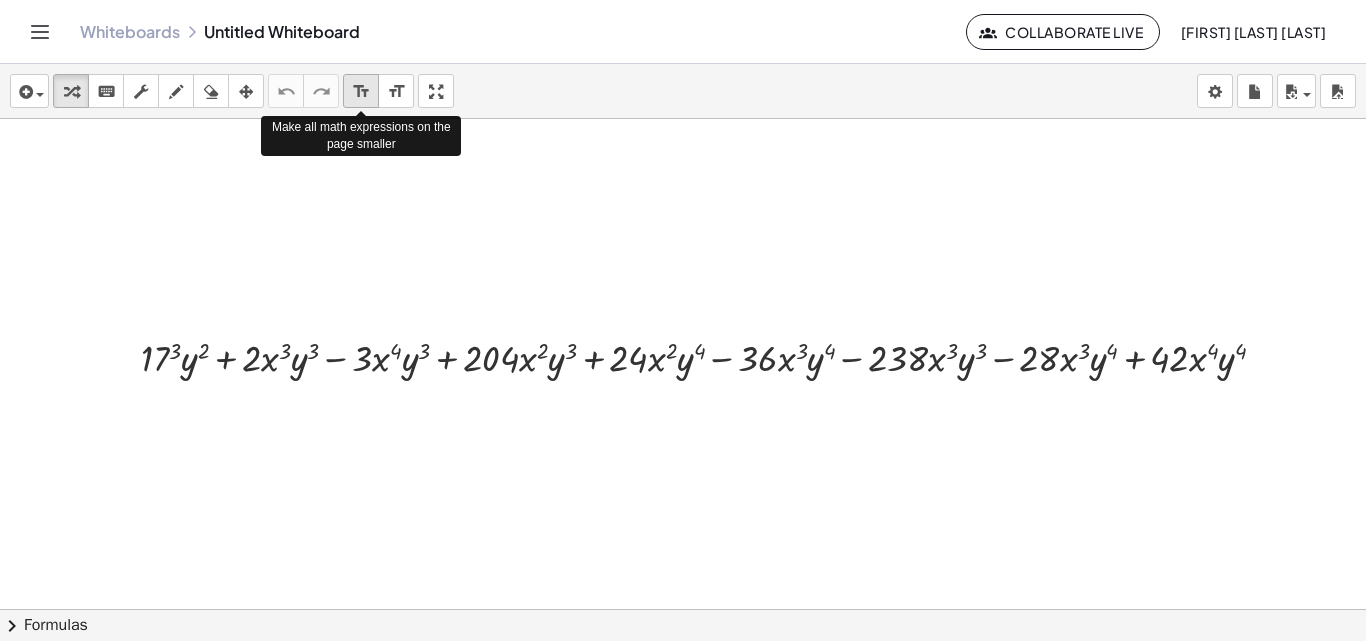 click on "format_size" at bounding box center [361, 92] 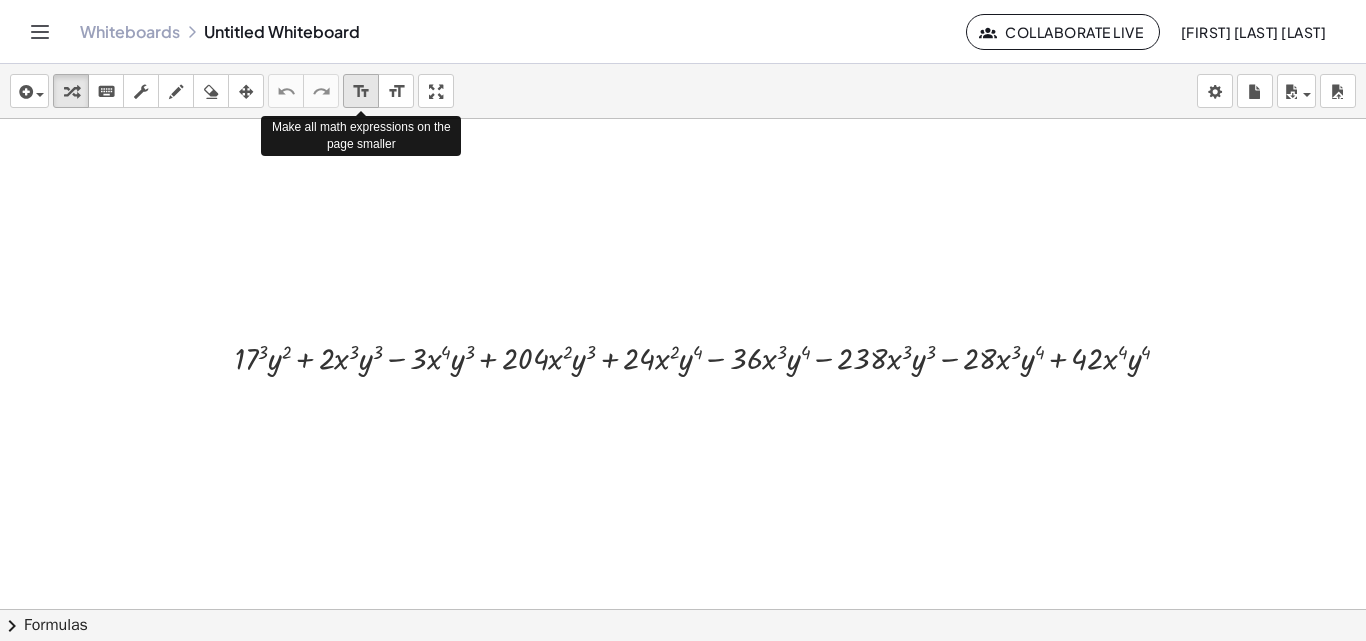 click on "format_size" at bounding box center (361, 92) 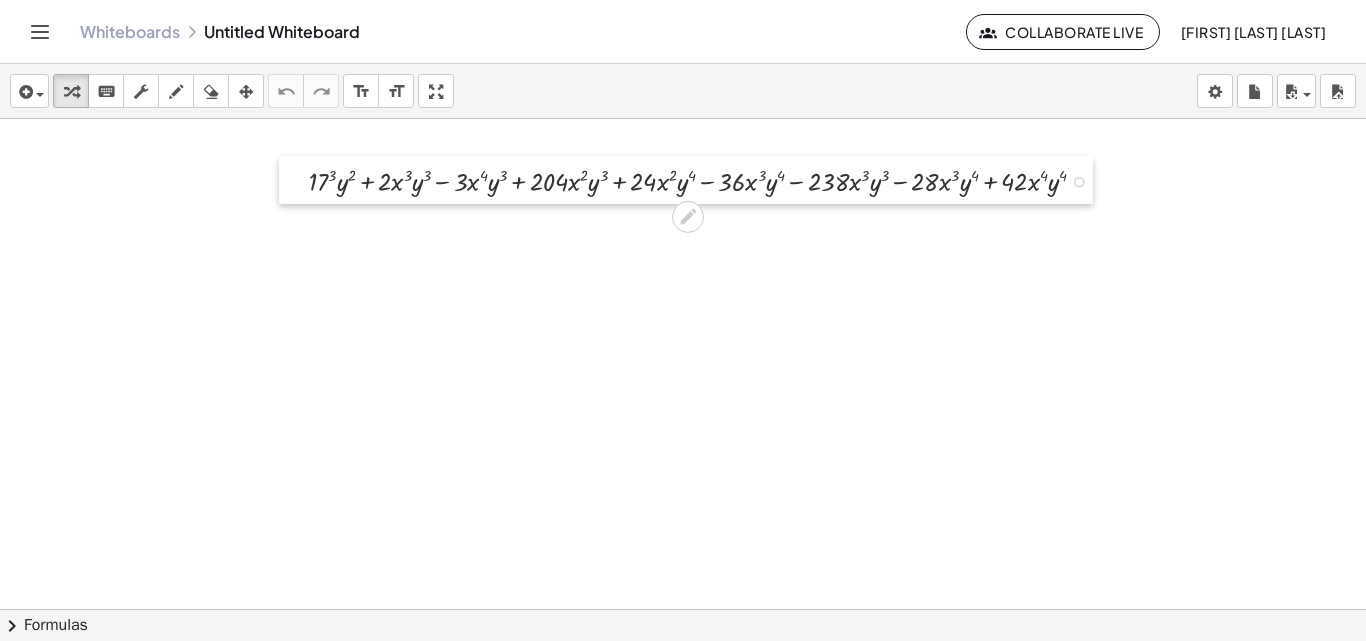 drag, startPoint x: 298, startPoint y: 365, endPoint x: 293, endPoint y: 188, distance: 177.0706 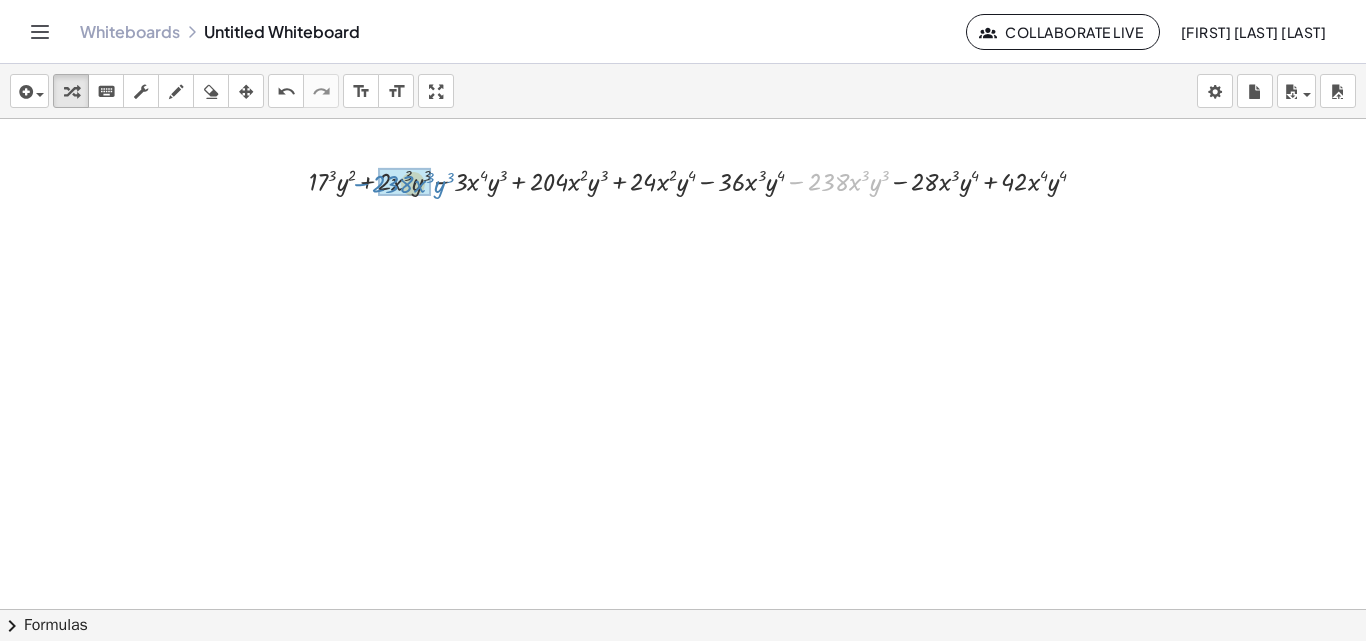 drag, startPoint x: 798, startPoint y: 183, endPoint x: 363, endPoint y: 185, distance: 435.0046 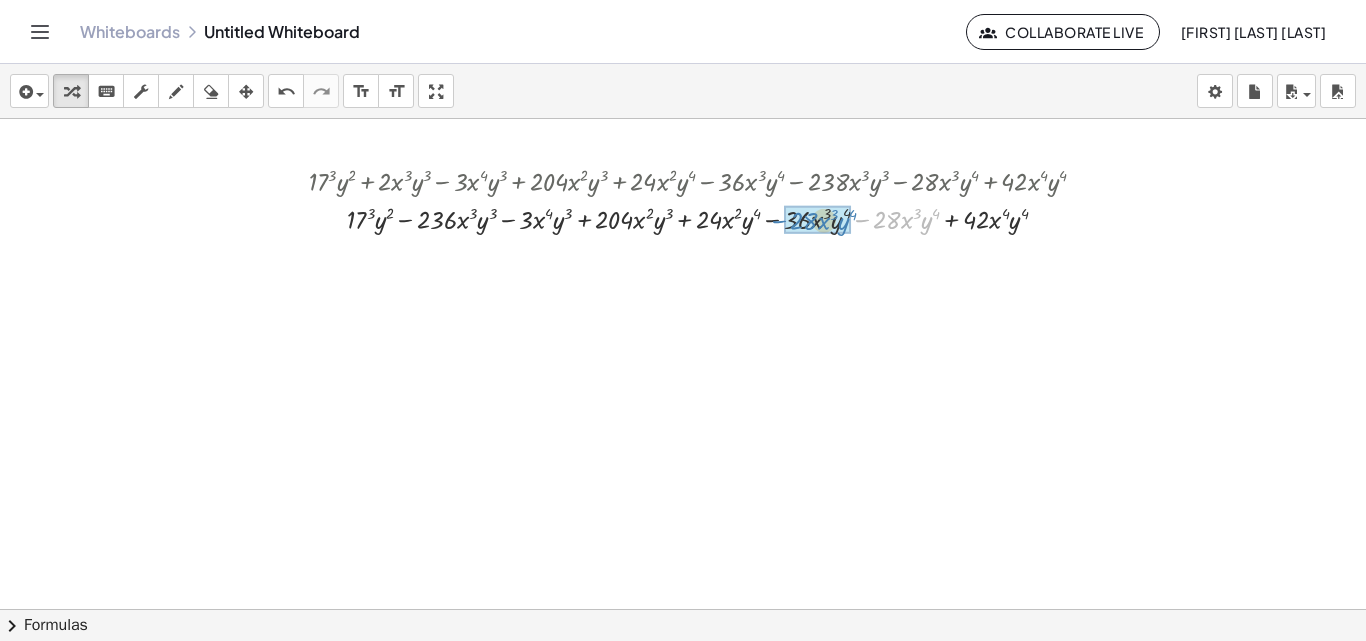 drag, startPoint x: 869, startPoint y: 222, endPoint x: 786, endPoint y: 223, distance: 83.00603 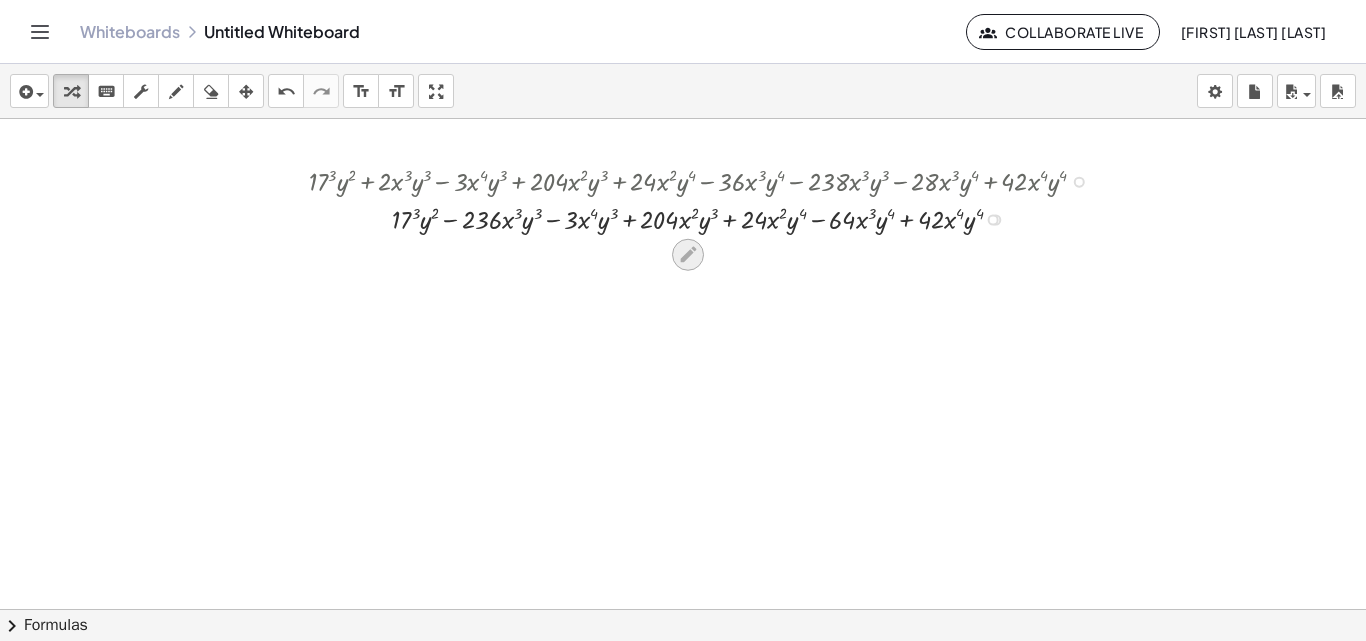click 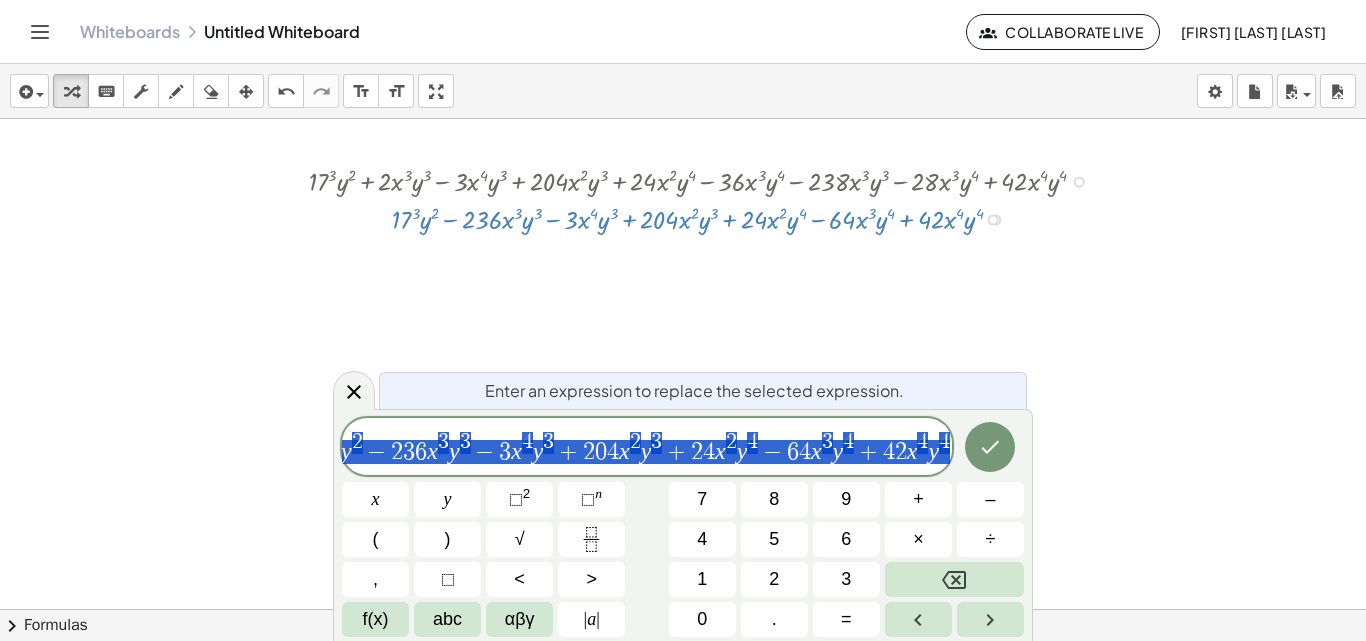 scroll, scrollTop: 0, scrollLeft: 40, axis: horizontal 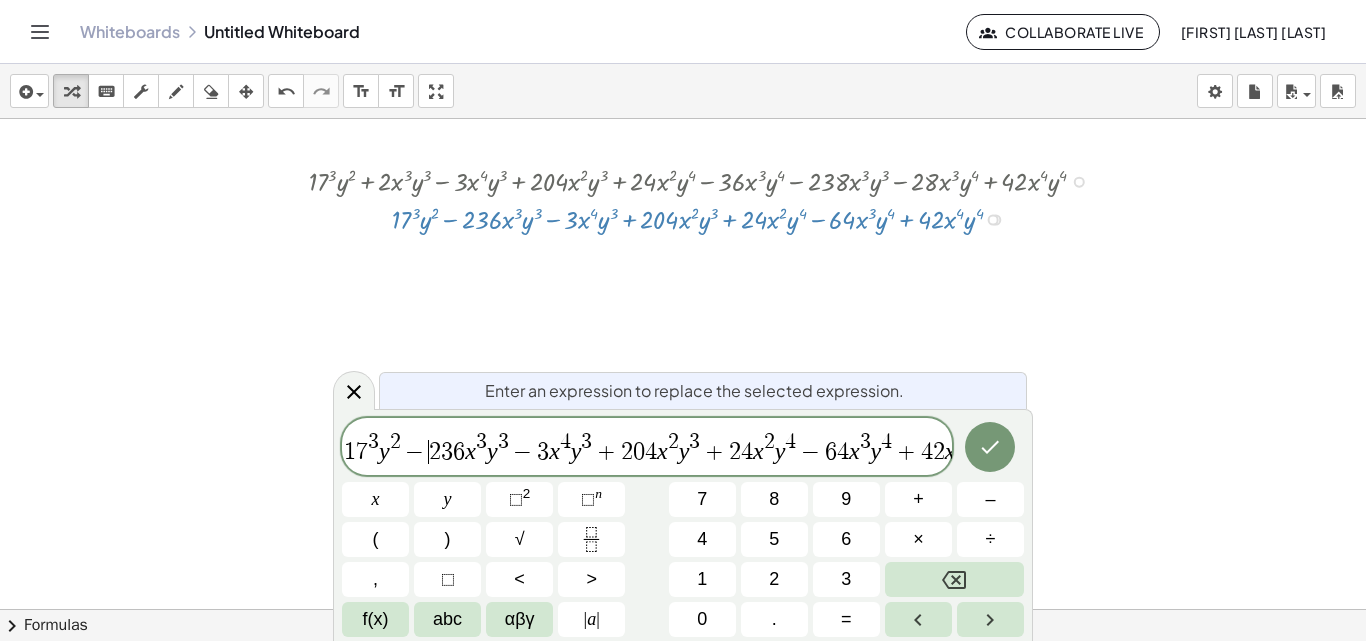 click on "−" at bounding box center [415, 452] 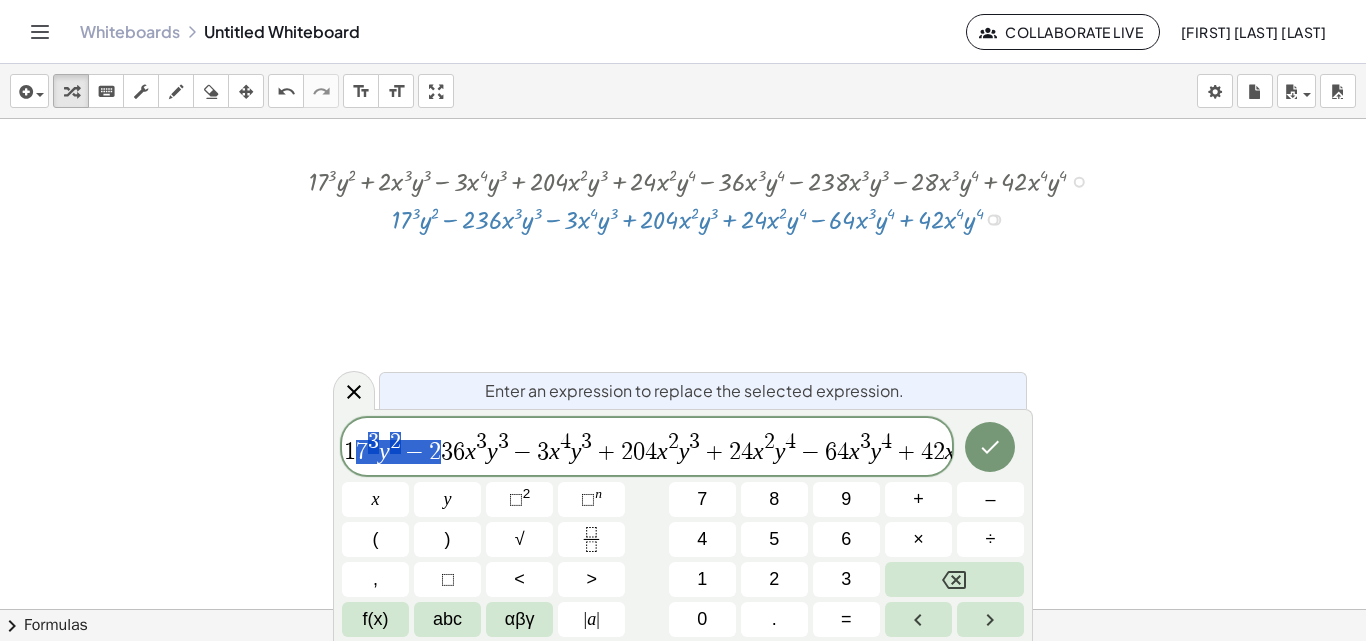 drag, startPoint x: 350, startPoint y: 451, endPoint x: 442, endPoint y: 466, distance: 93.214806 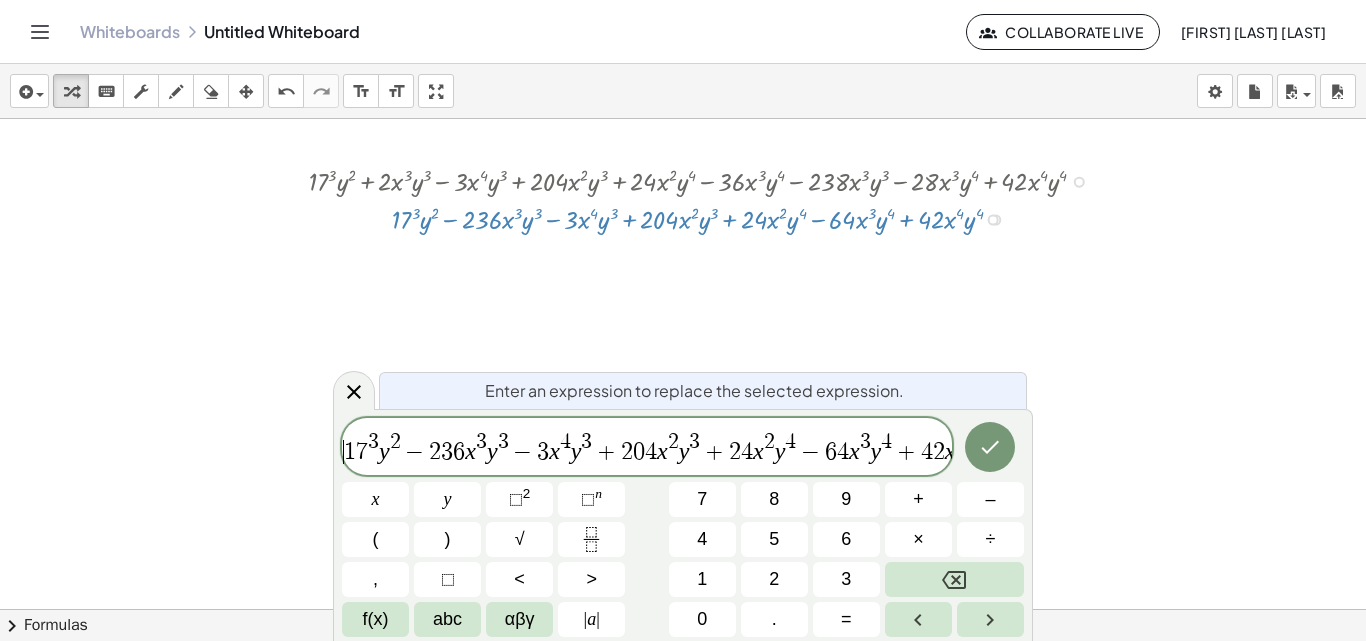click on "1" at bounding box center (350, 452) 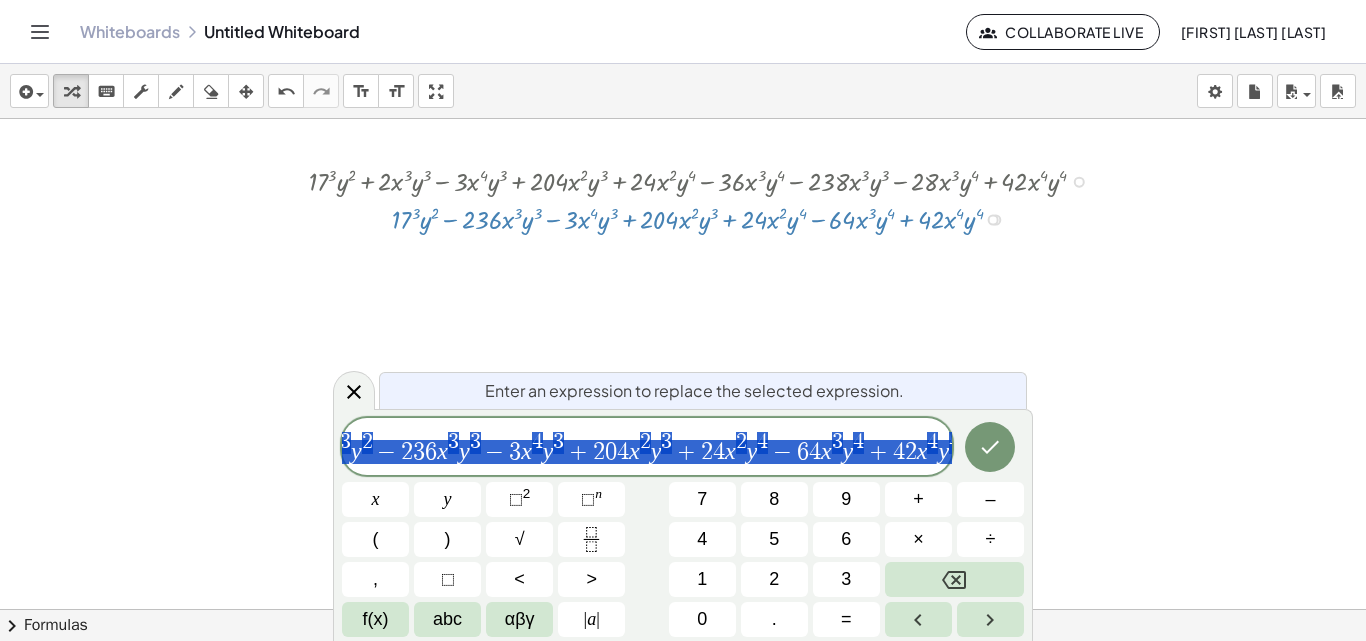 scroll, scrollTop: 0, scrollLeft: 40, axis: horizontal 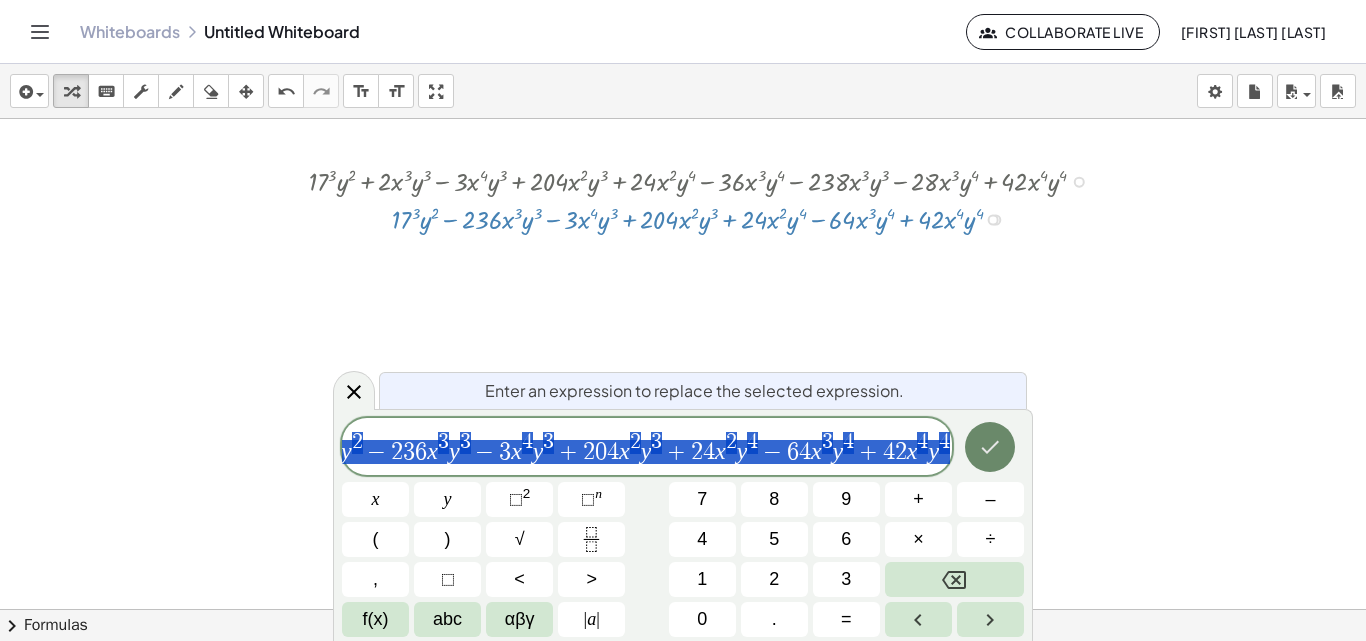 drag, startPoint x: 347, startPoint y: 446, endPoint x: 974, endPoint y: 455, distance: 627.0646 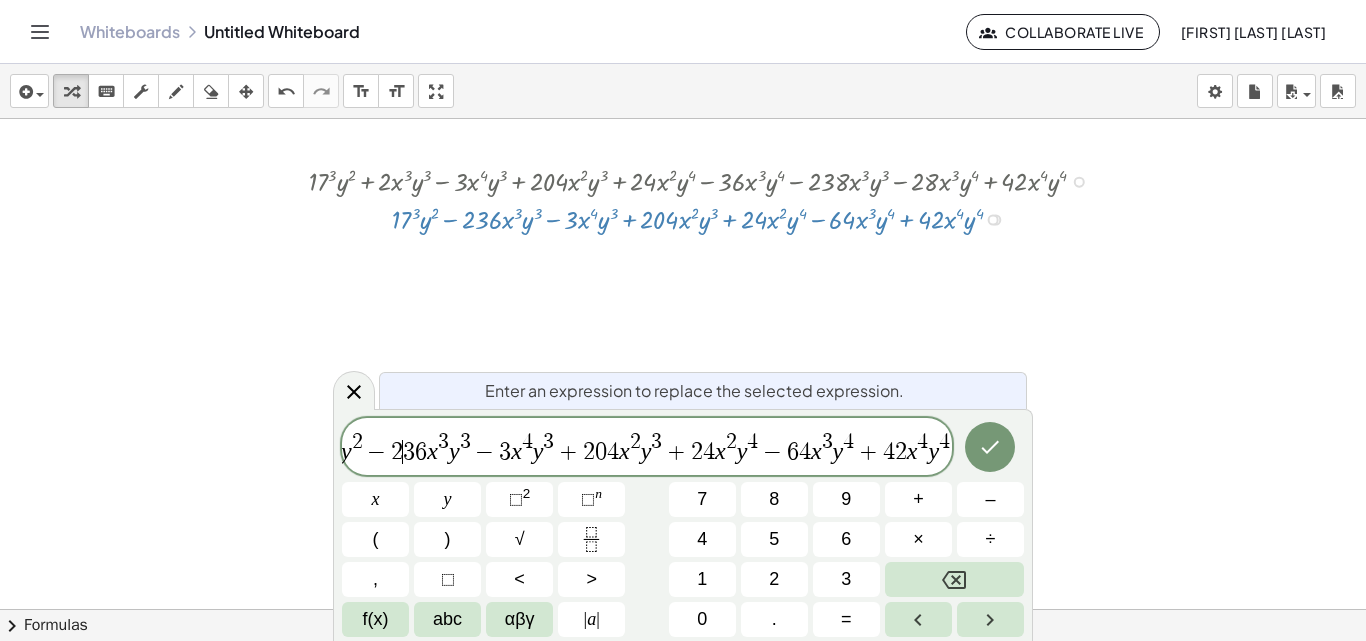 drag, startPoint x: 781, startPoint y: 463, endPoint x: 401, endPoint y: 444, distance: 380.4747 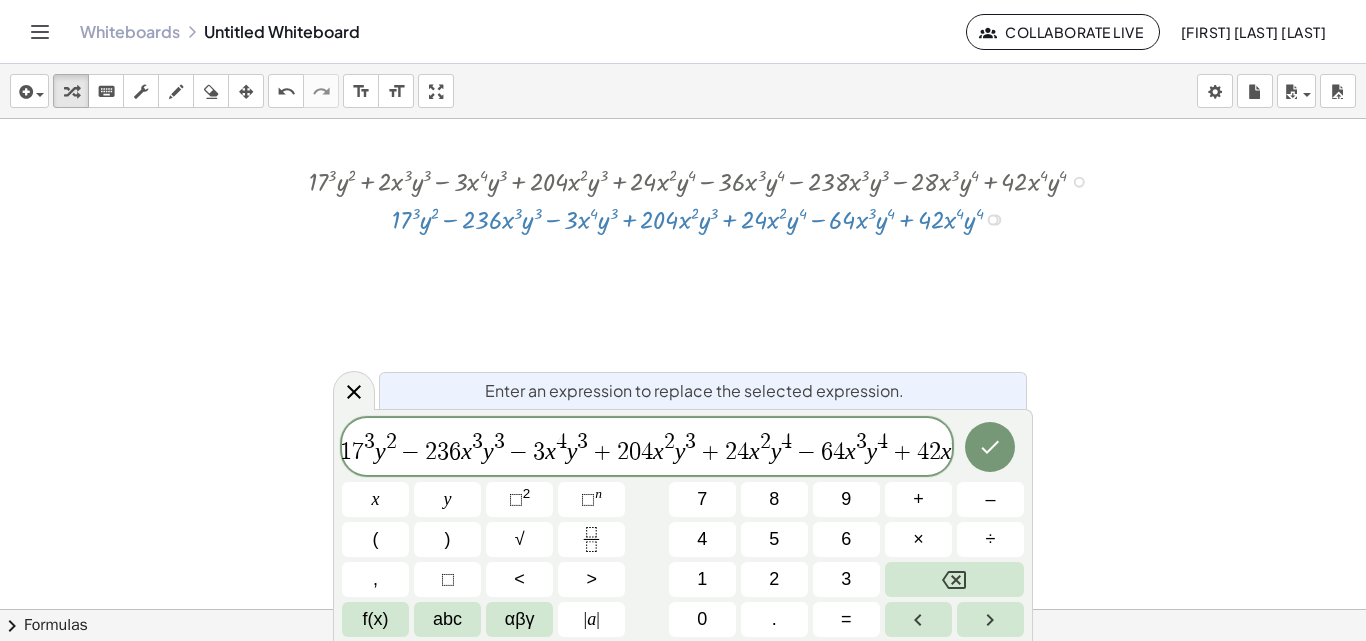scroll, scrollTop: 0, scrollLeft: 0, axis: both 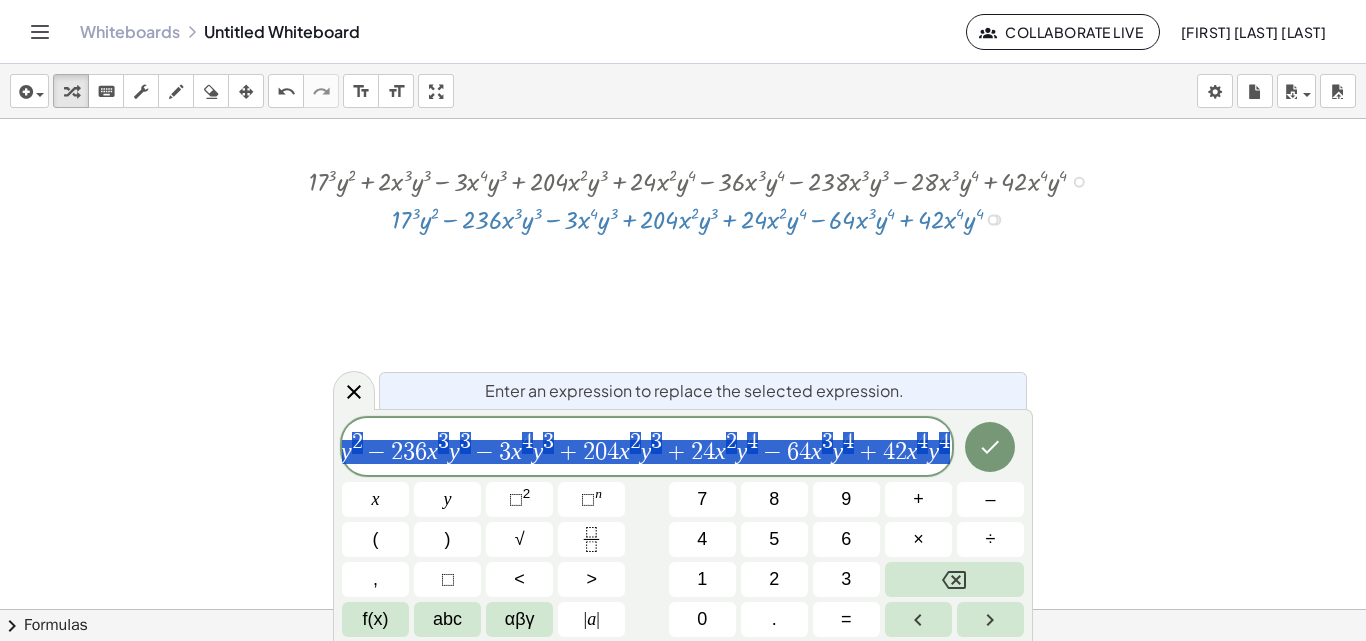 drag, startPoint x: 346, startPoint y: 451, endPoint x: 933, endPoint y: 453, distance: 587.0034 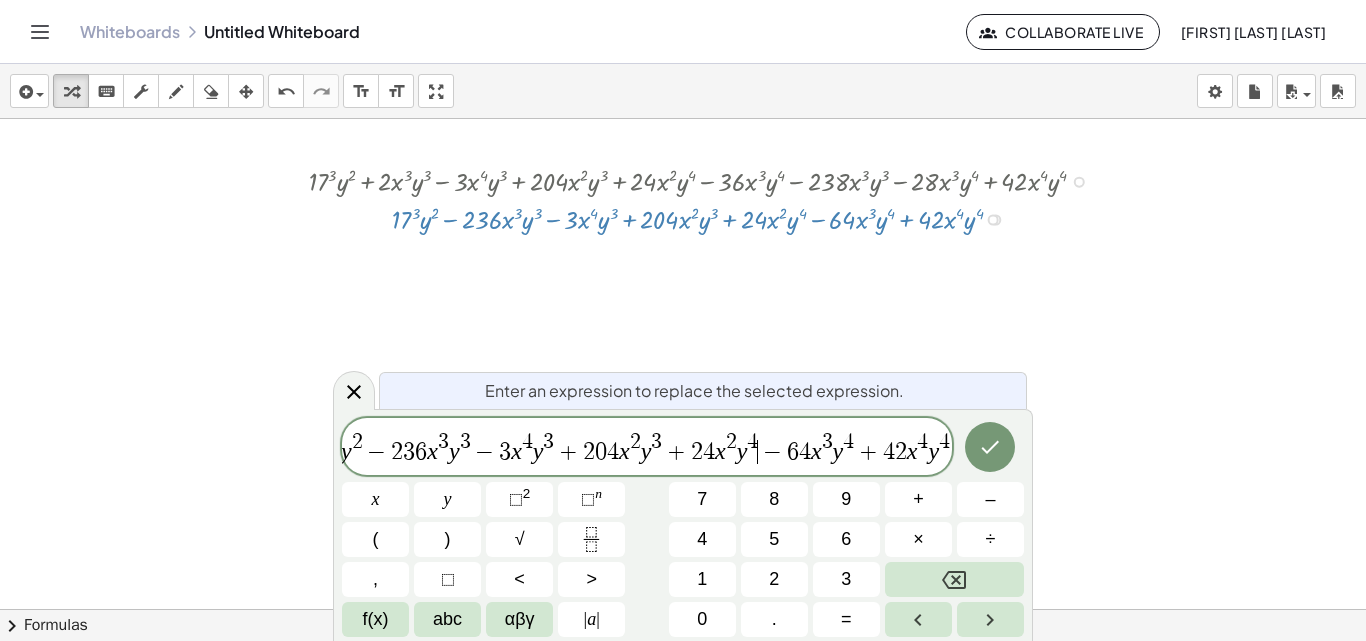 drag, startPoint x: 923, startPoint y: 453, endPoint x: 754, endPoint y: 447, distance: 169.10648 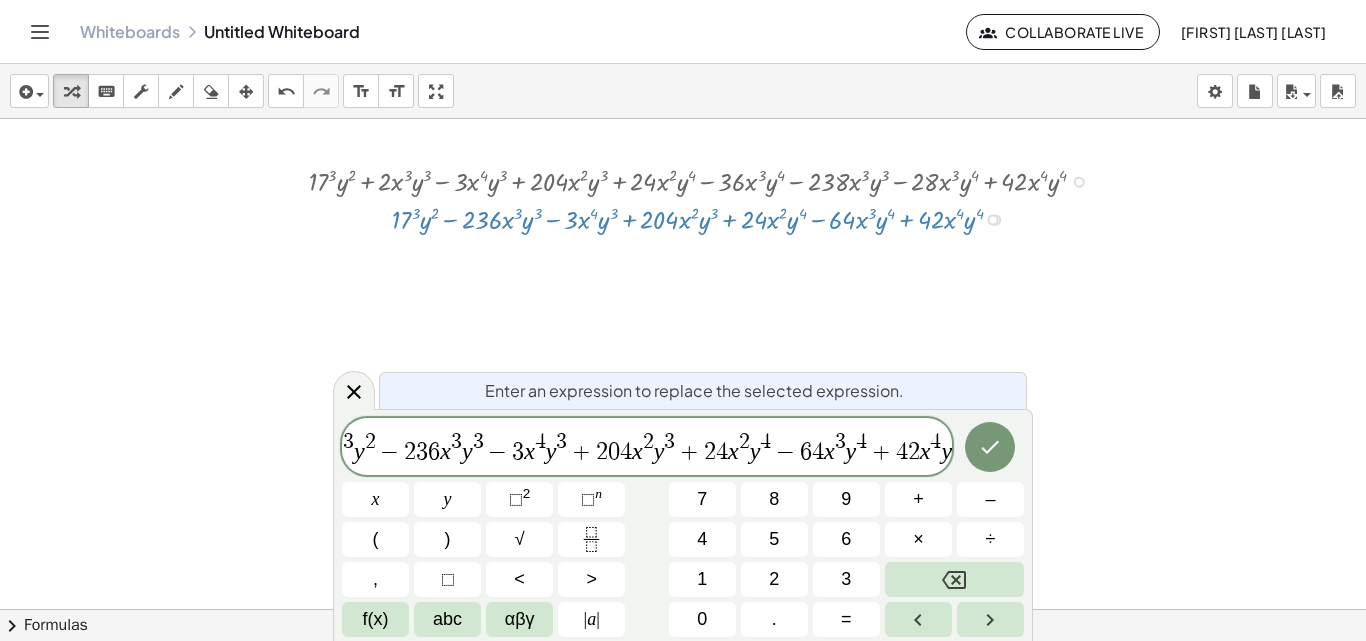 scroll, scrollTop: 0, scrollLeft: 0, axis: both 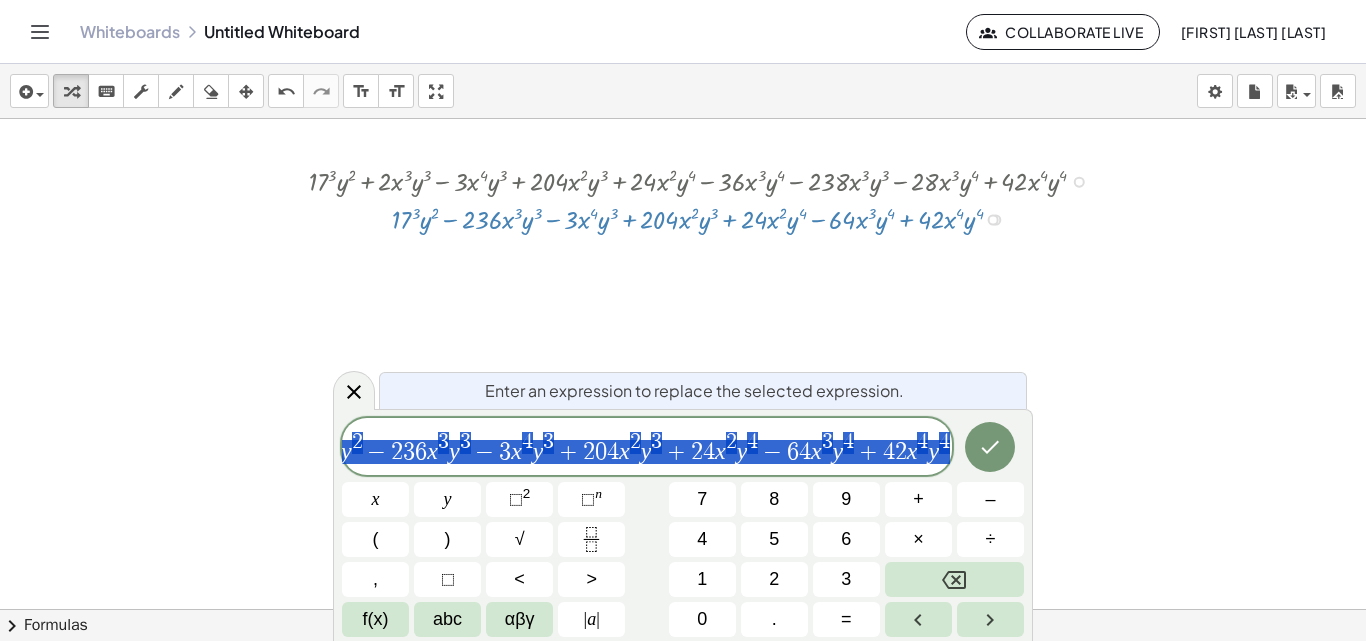 drag, startPoint x: 347, startPoint y: 449, endPoint x: 956, endPoint y: 460, distance: 609.09937 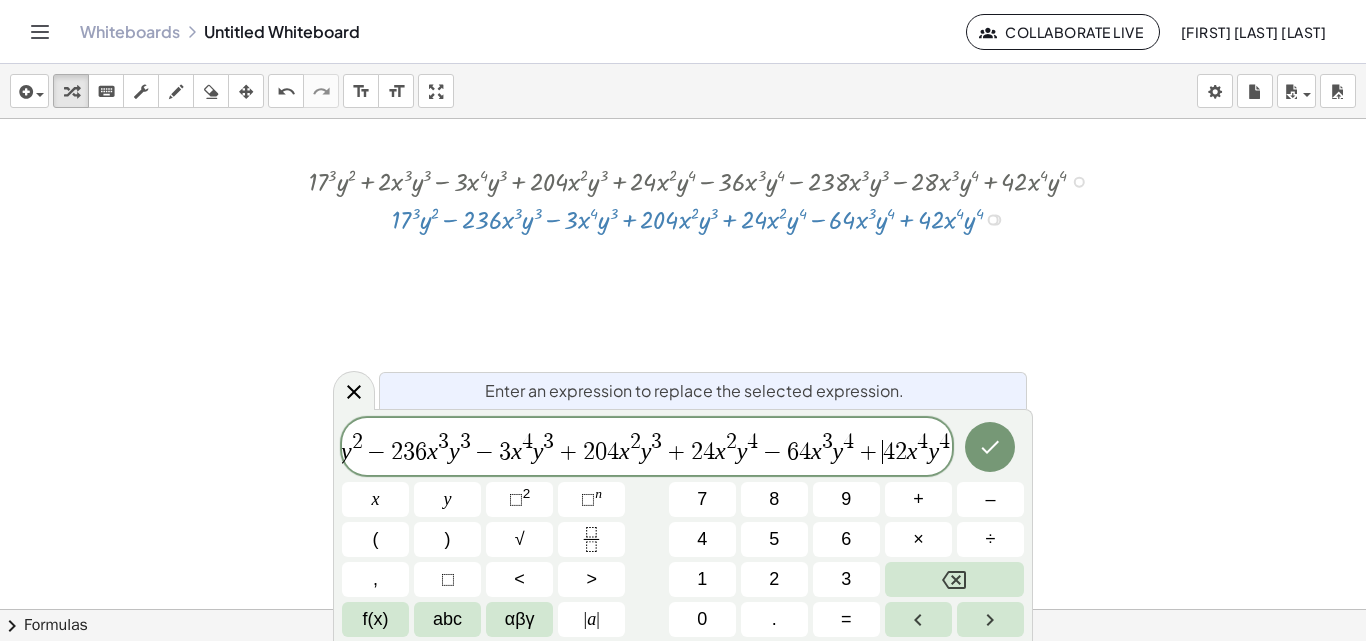 drag, startPoint x: 921, startPoint y: 454, endPoint x: 884, endPoint y: 454, distance: 37 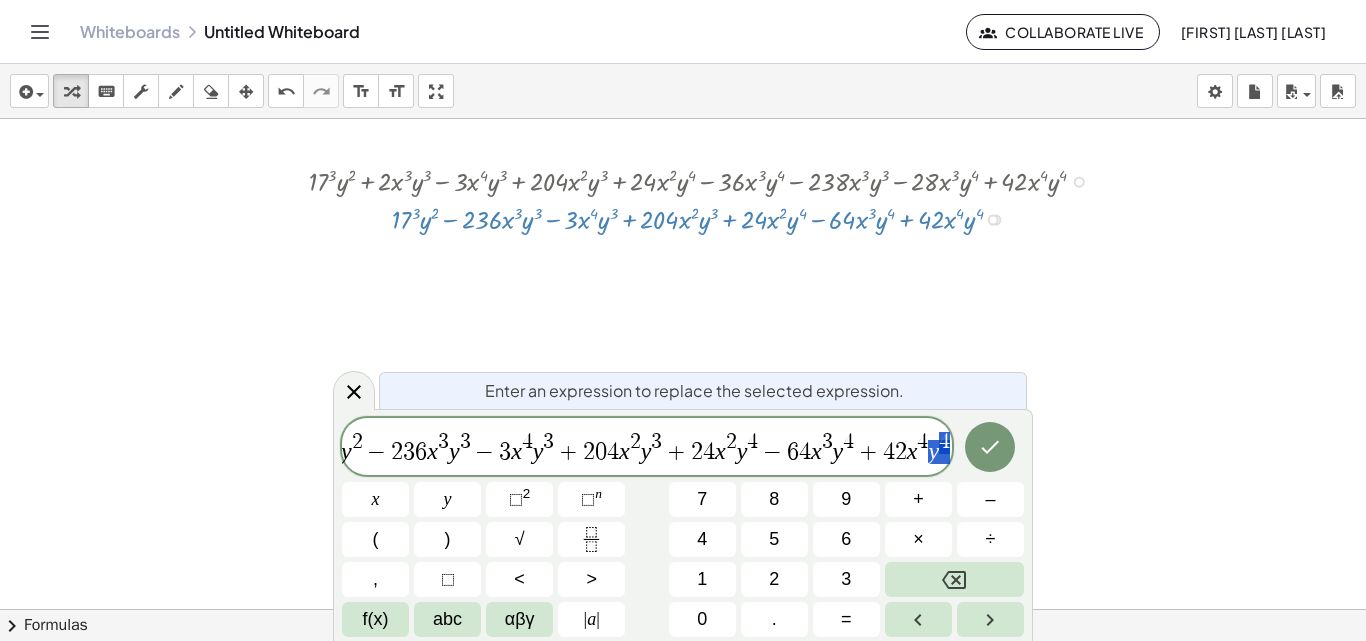 click on "1 7 3 y 2 − 2 3 6 x 3 y 3 − 3 x 4 y 3 + 2 0 4 x 2 y 3 + 2 4 x 2 y 4 − 6 4 x 3 y 4 + 4 2 x 4 y 4" at bounding box center [647, 448] 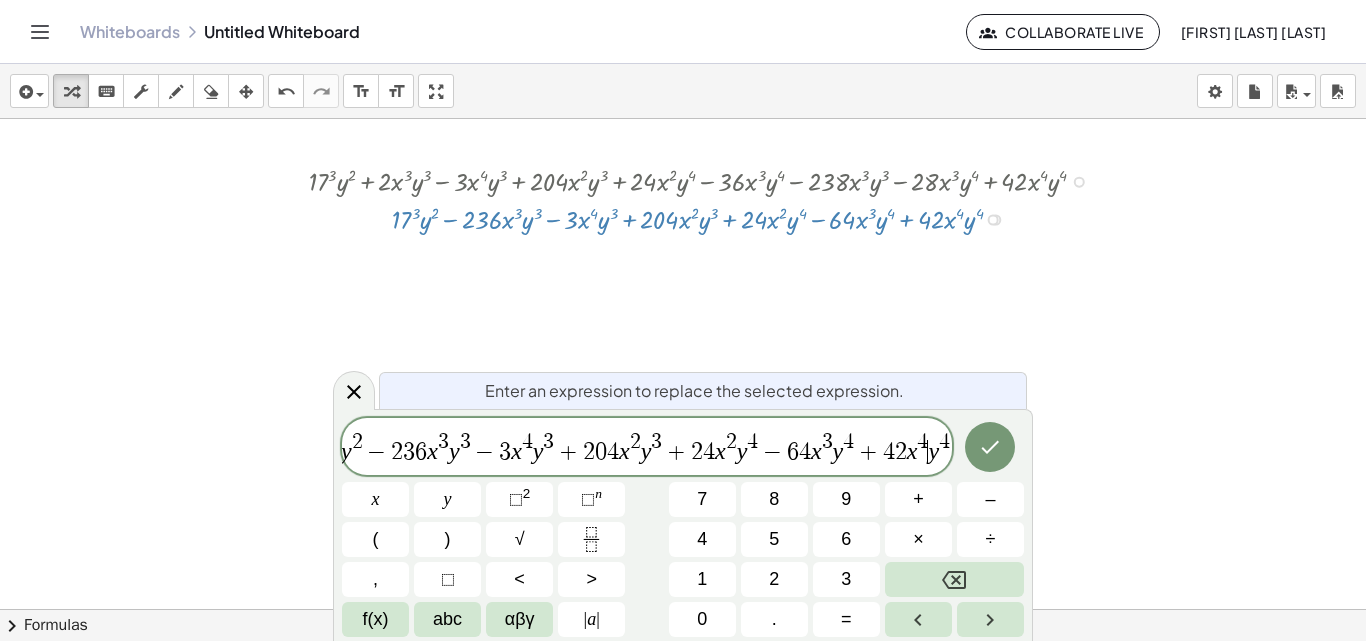 click on "1 7 3 y 2 − 2 3 6 x 3 y 3 − 3 x 4 y 3 + 2 0 4 x 2 y 3 + 2 4 x 2 y 4 − 6 4 x 3 y 4 + 4 2 x 4 ​ y 4" at bounding box center [647, 448] 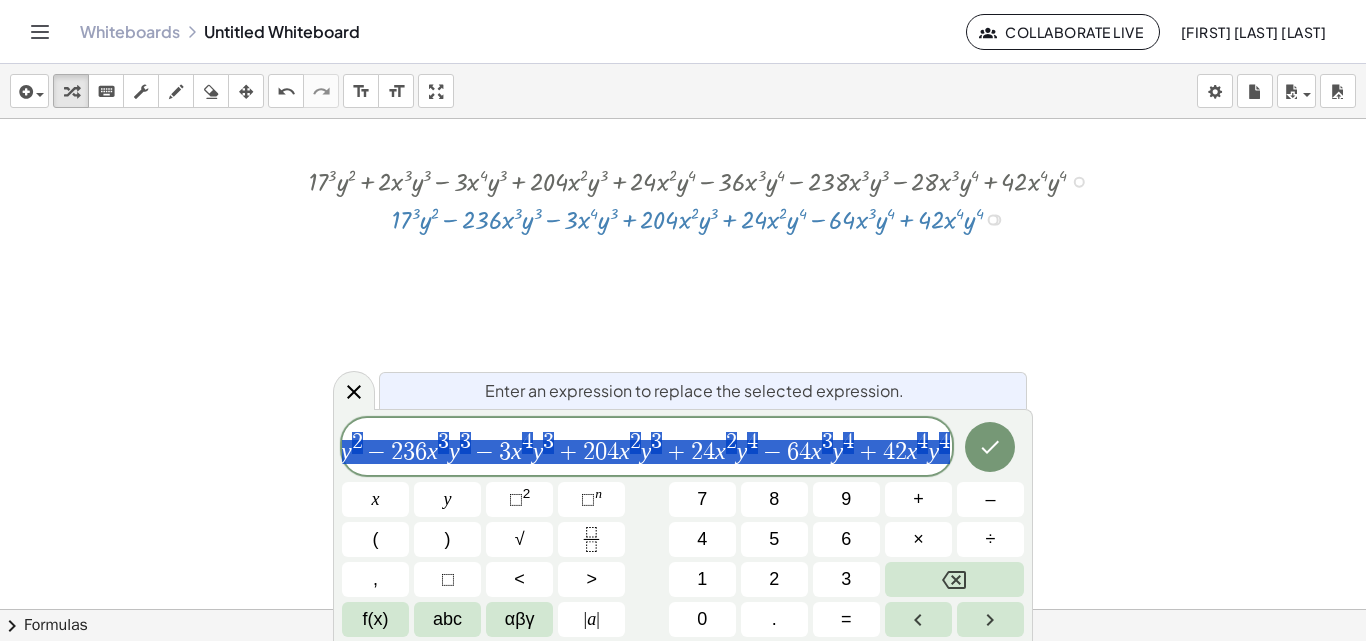 scroll, scrollTop: 0, scrollLeft: 0, axis: both 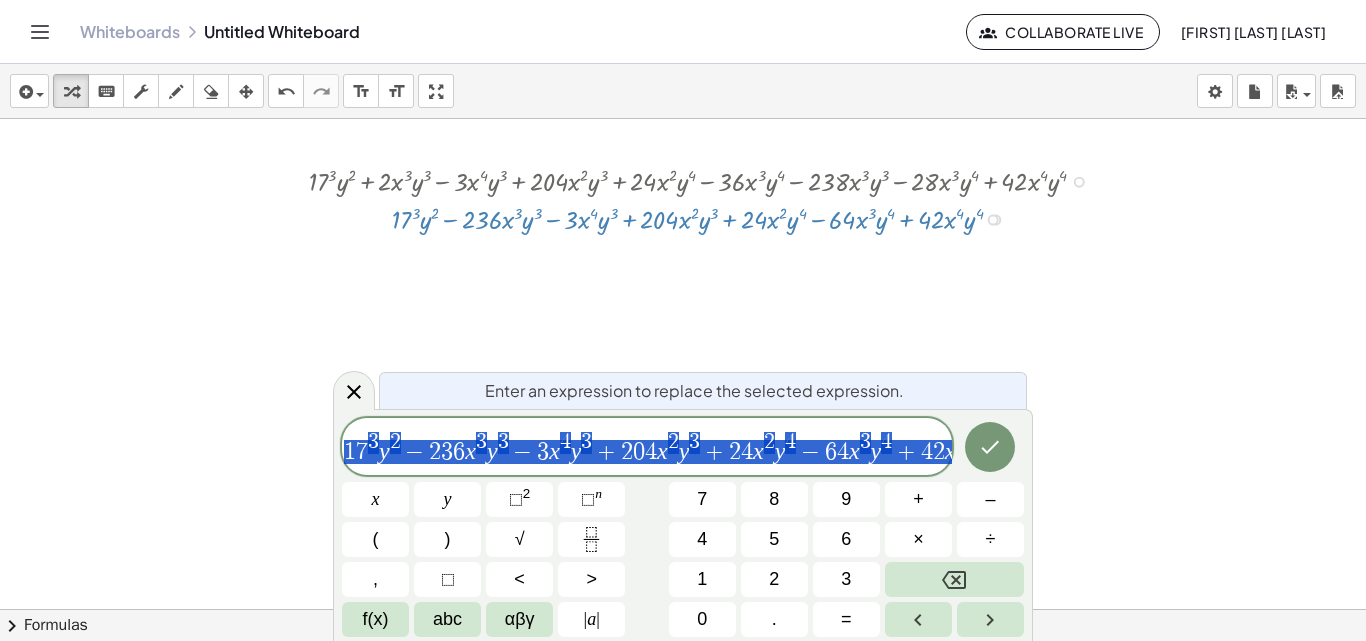 drag, startPoint x: 946, startPoint y: 453, endPoint x: 317, endPoint y: 466, distance: 629.13434 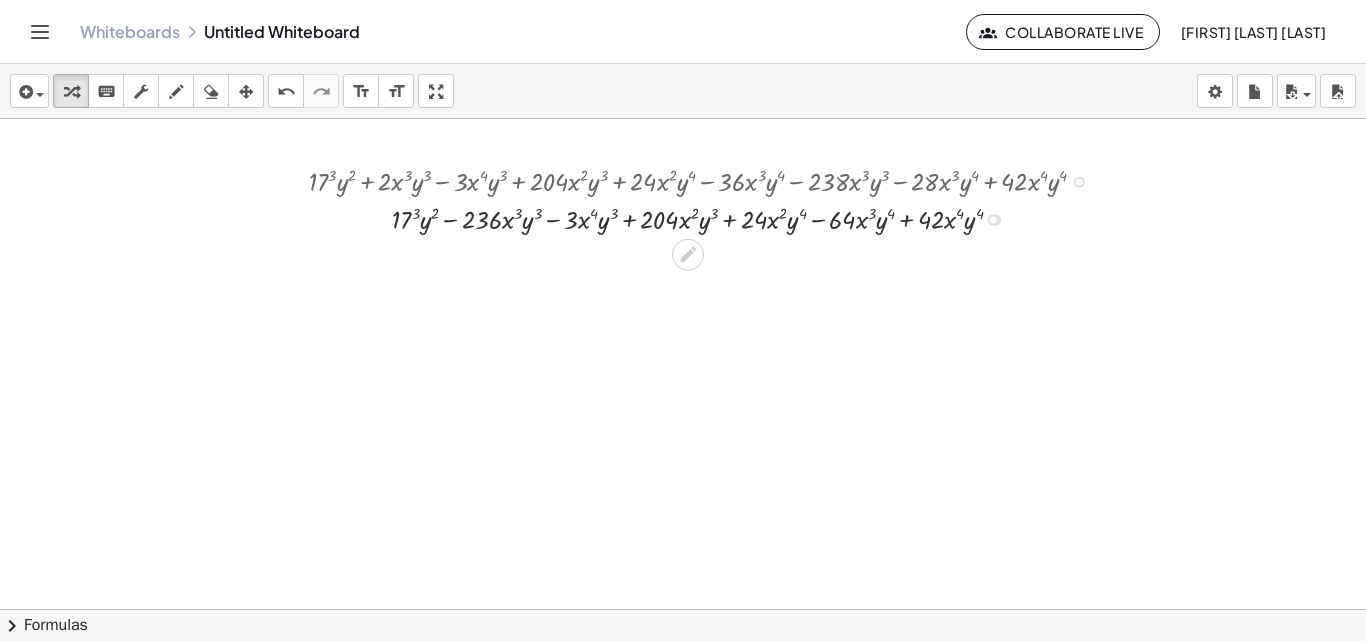 click at bounding box center [705, 218] 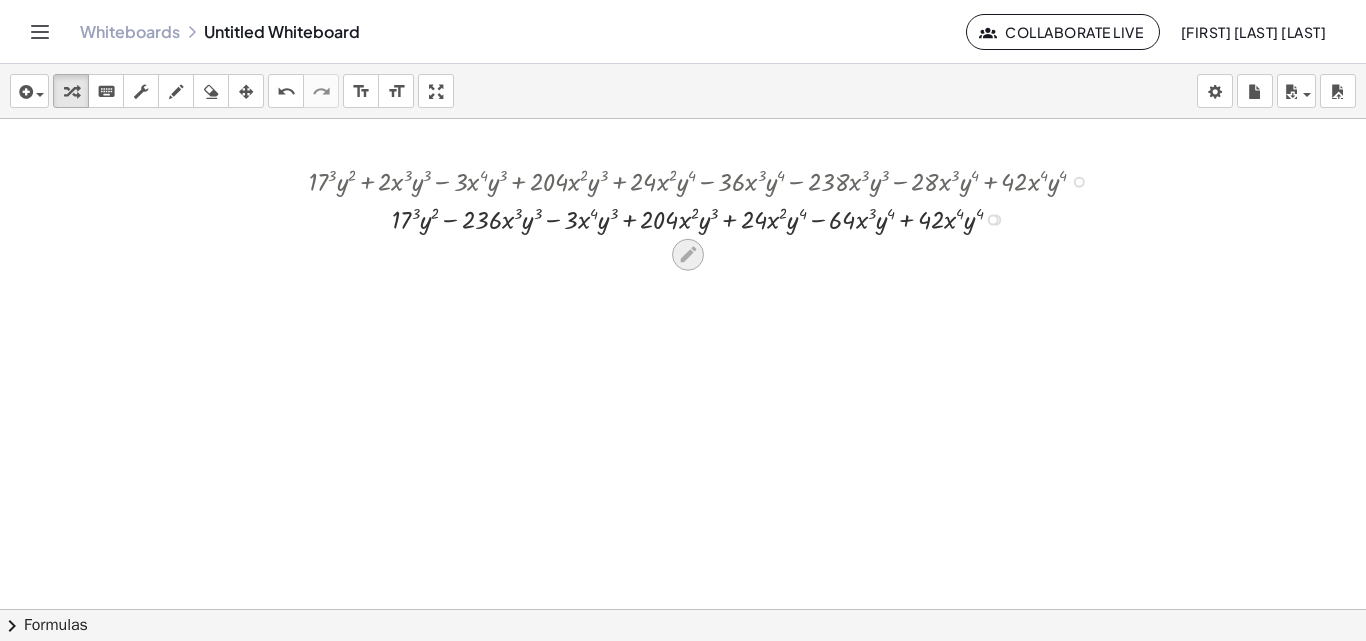 click 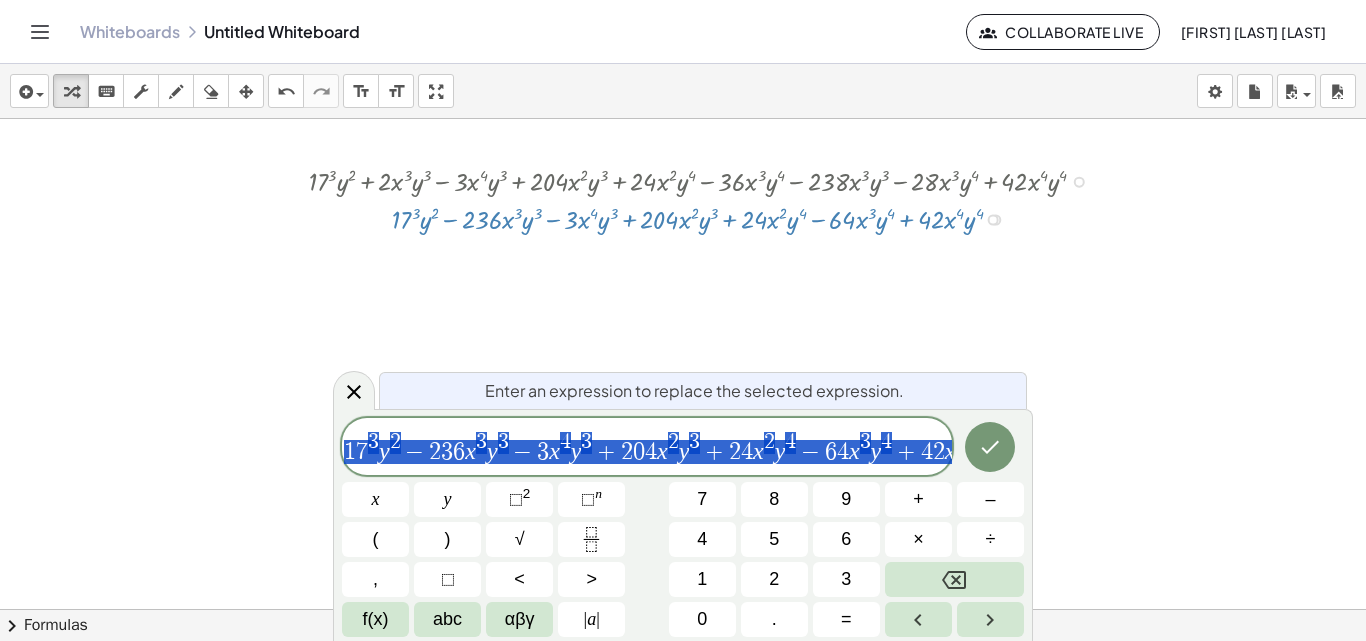 drag, startPoint x: 789, startPoint y: 135, endPoint x: 829, endPoint y: 193, distance: 70.45566 